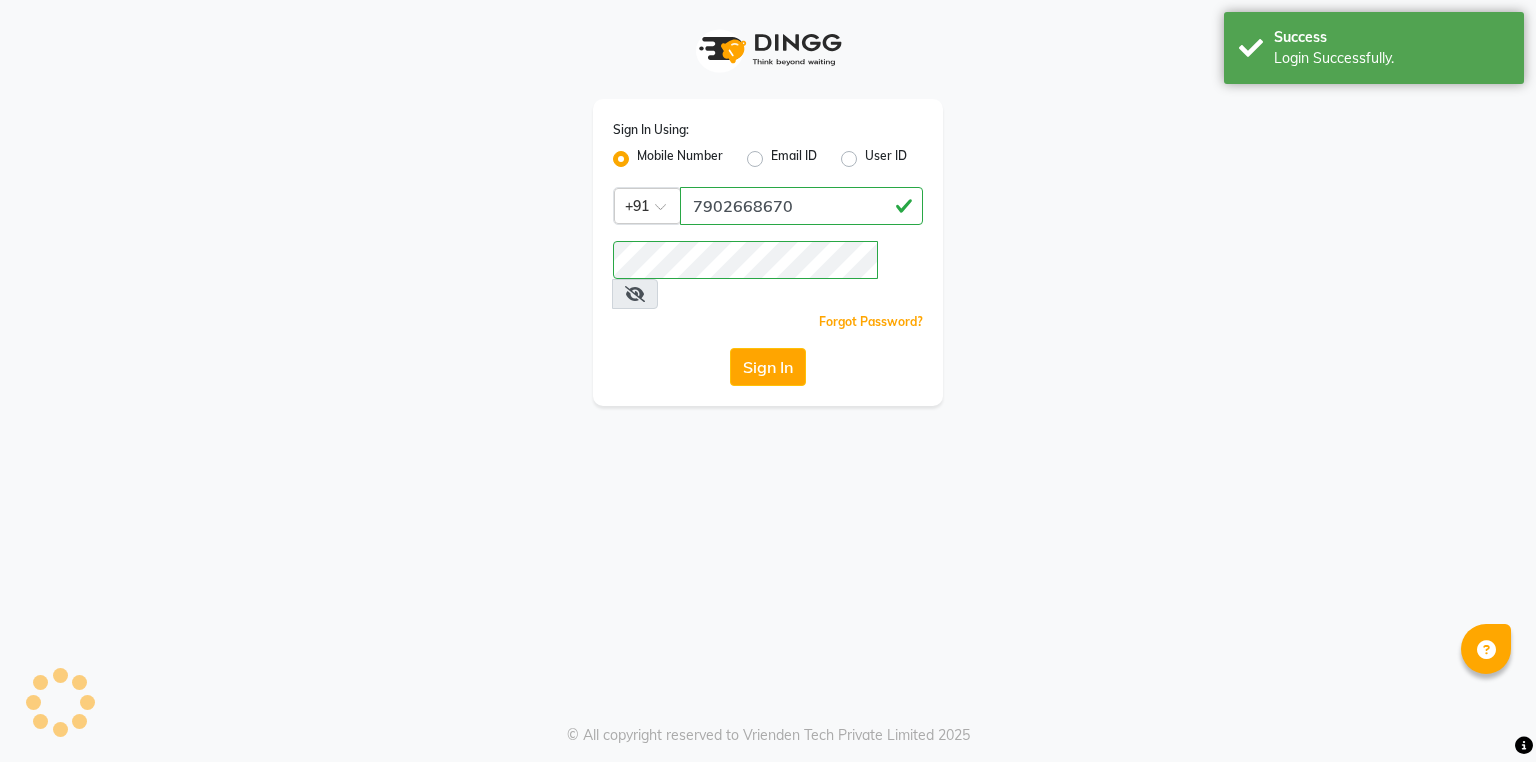 scroll, scrollTop: 0, scrollLeft: 0, axis: both 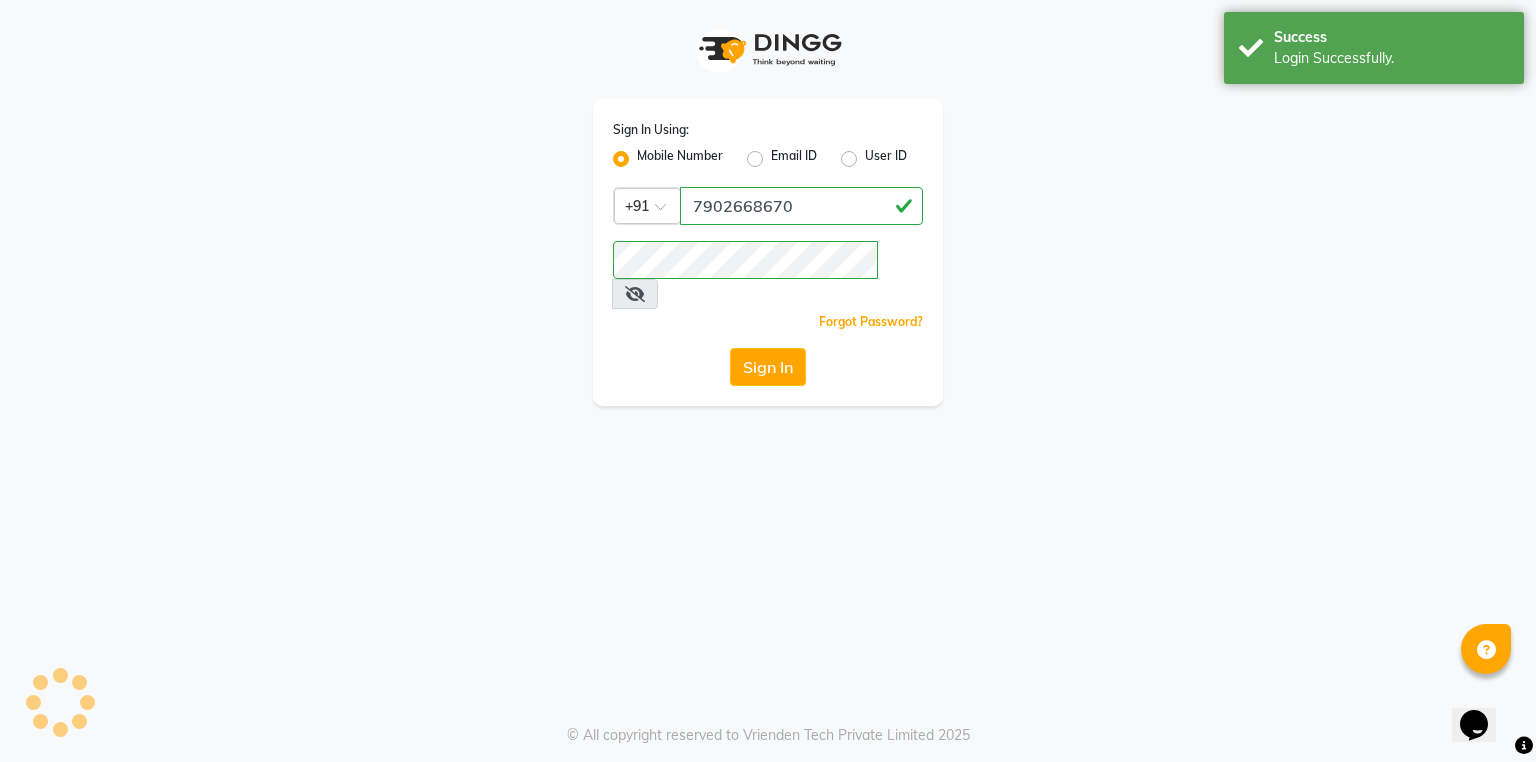 select on "service" 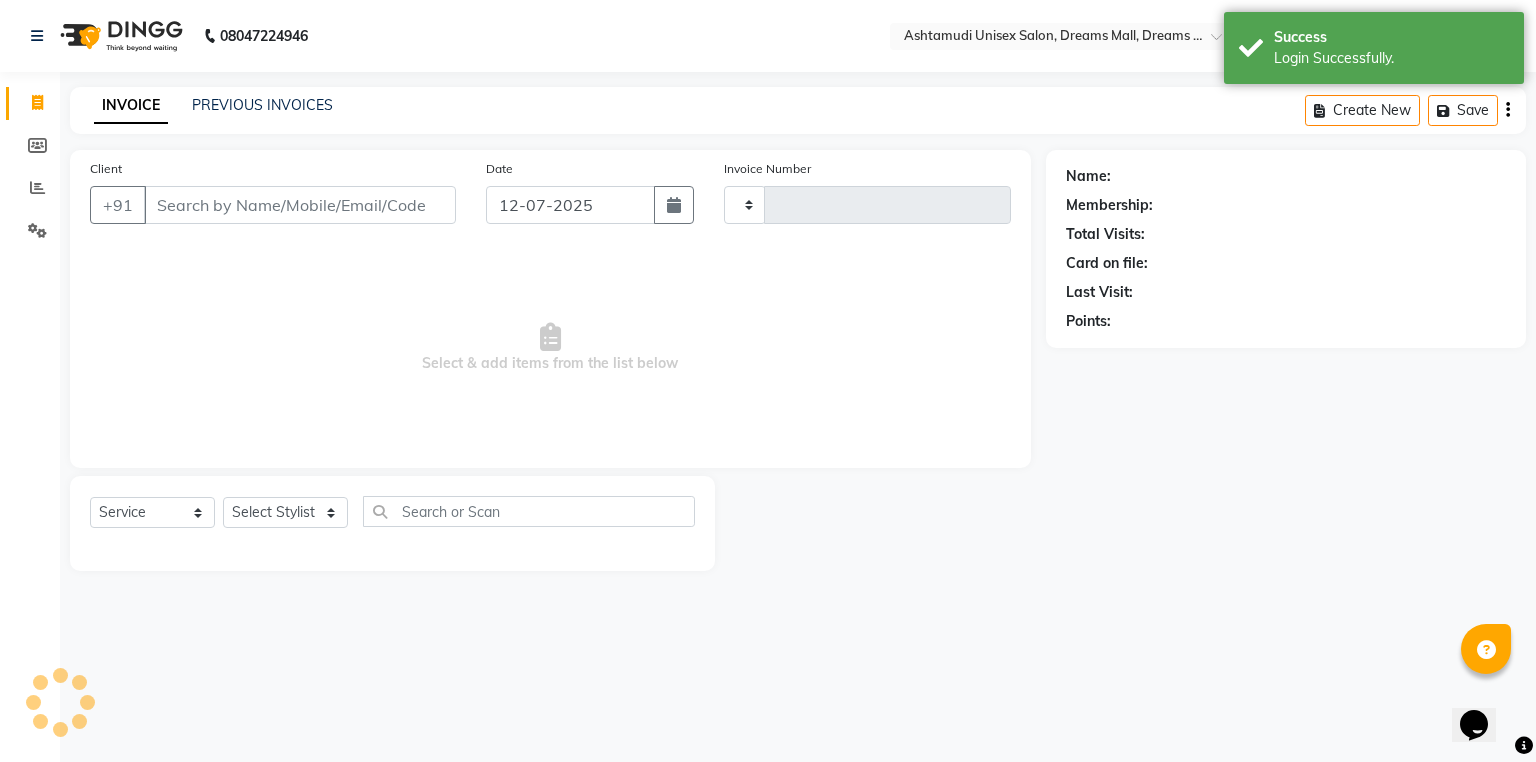 select on "en" 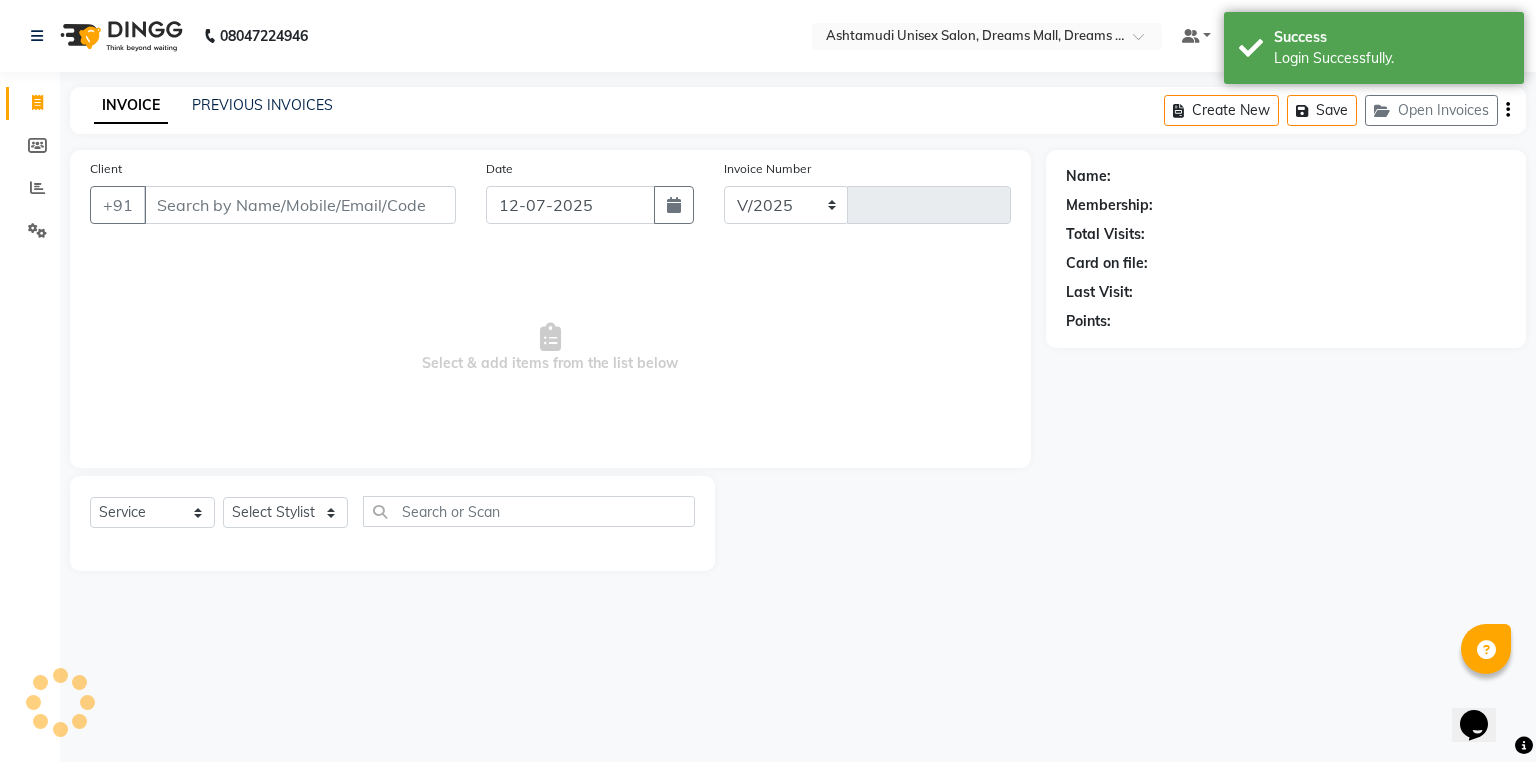 select on "7264" 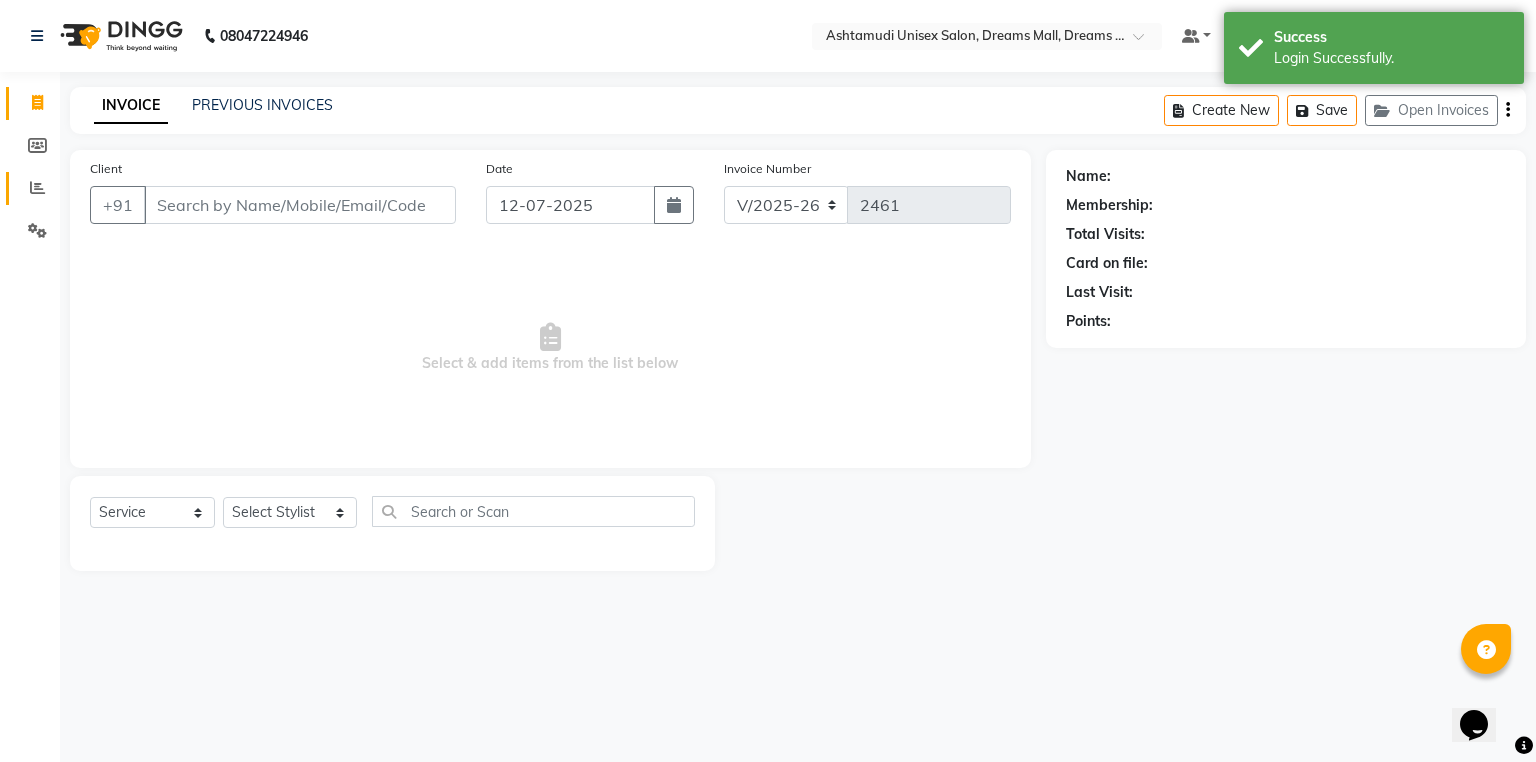 click on "Reports" 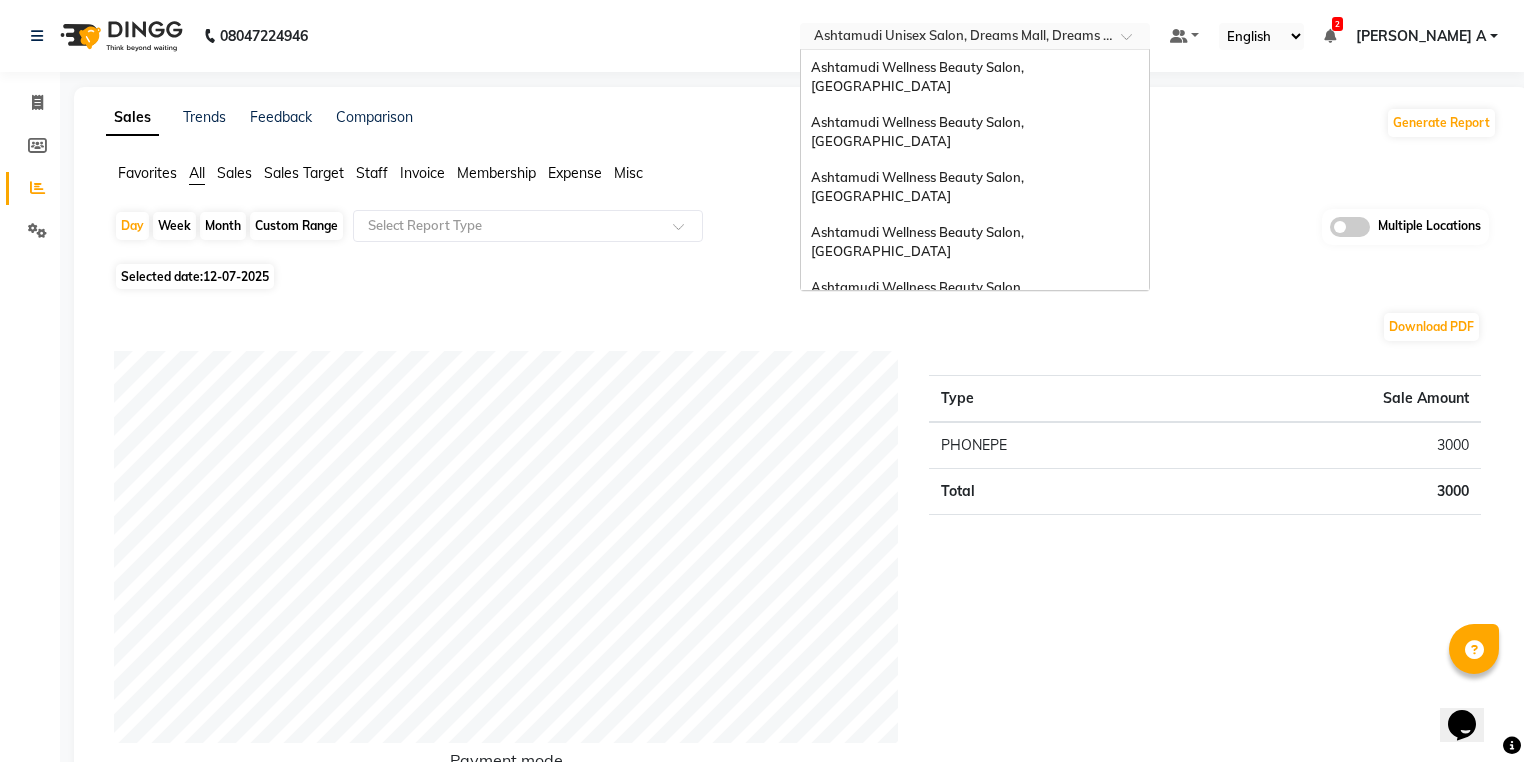 click at bounding box center [955, 38] 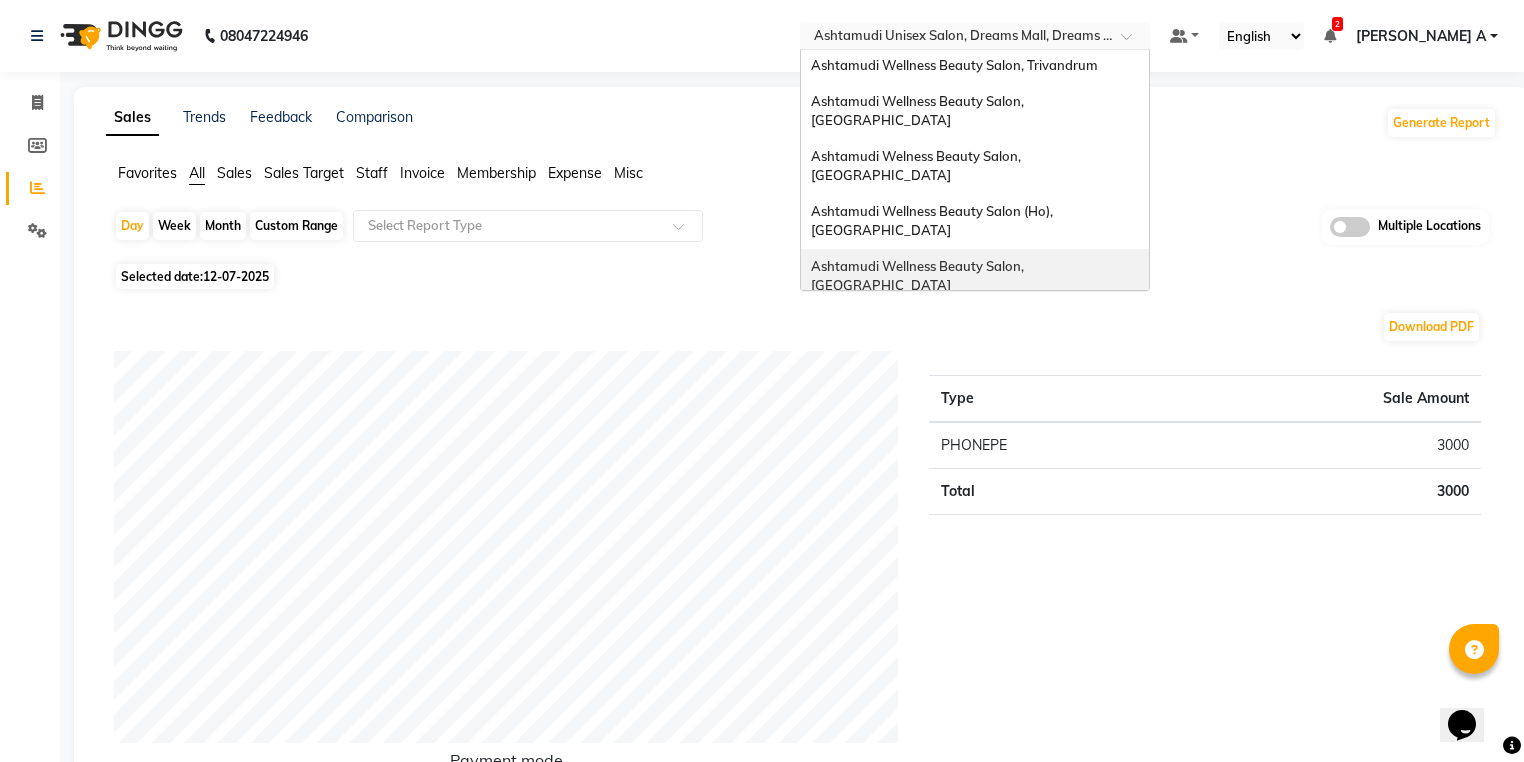 click on "Ashtamudi Wellness Beauty Salon, [GEOGRAPHIC_DATA]" at bounding box center (975, 276) 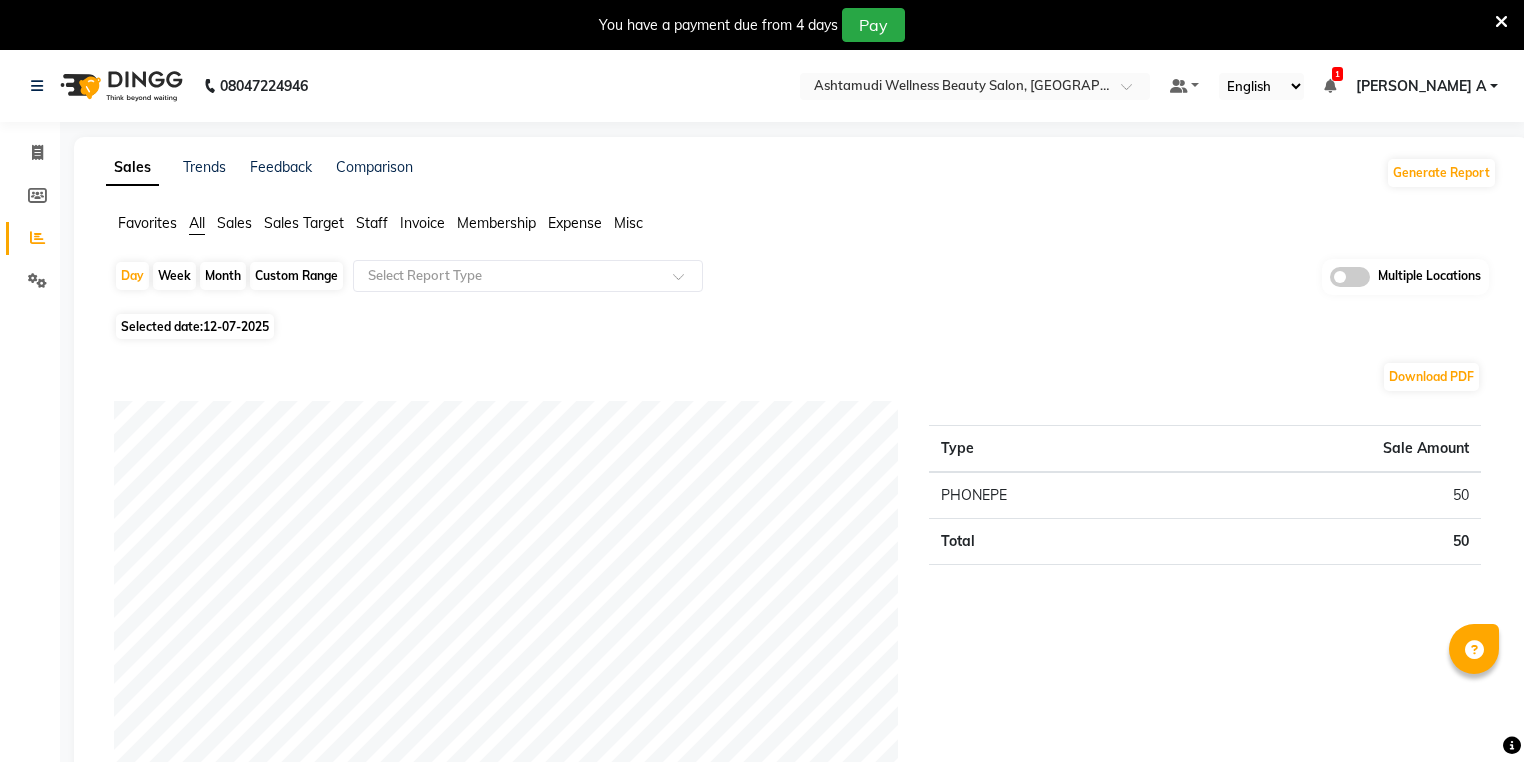 scroll, scrollTop: 0, scrollLeft: 0, axis: both 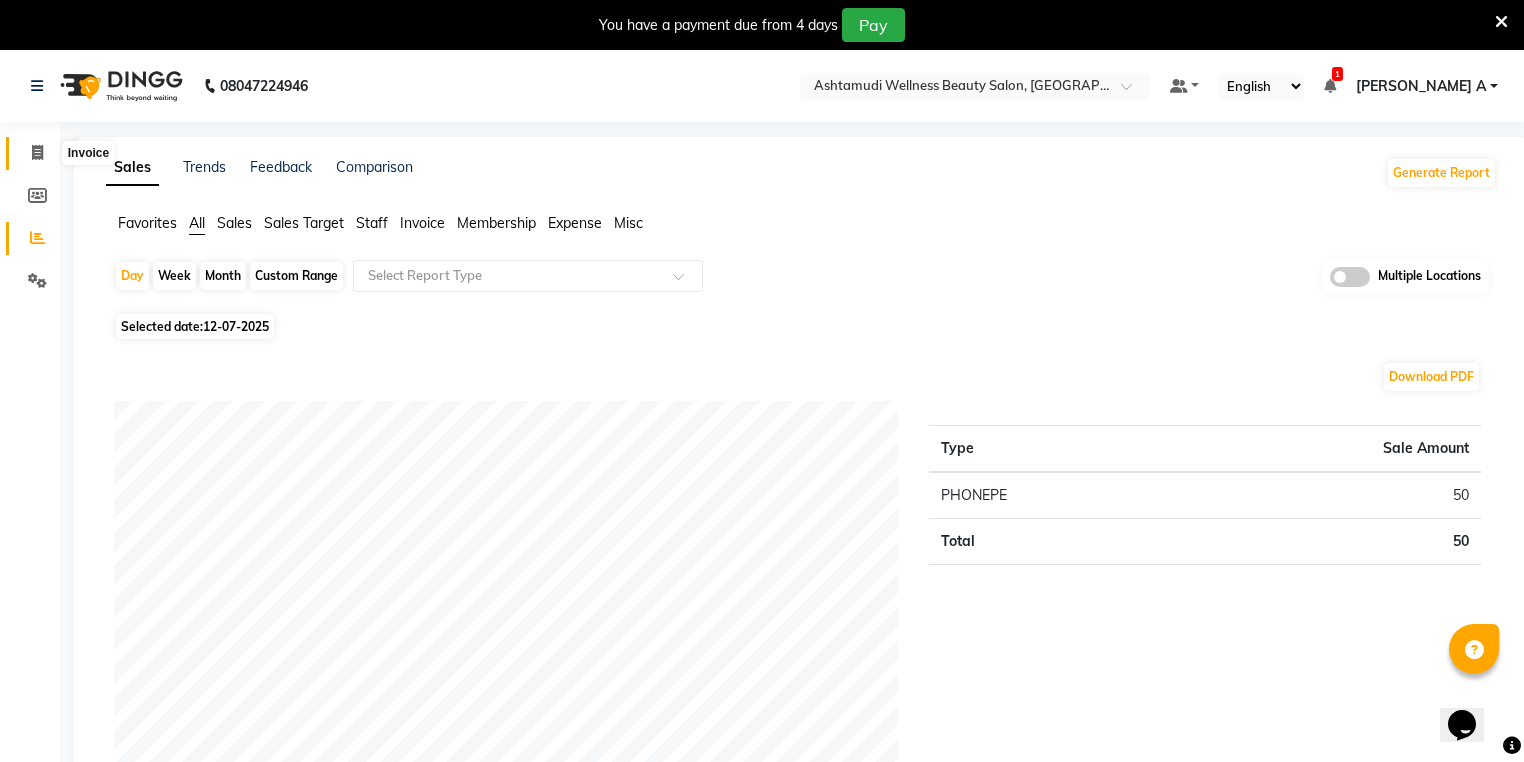 click 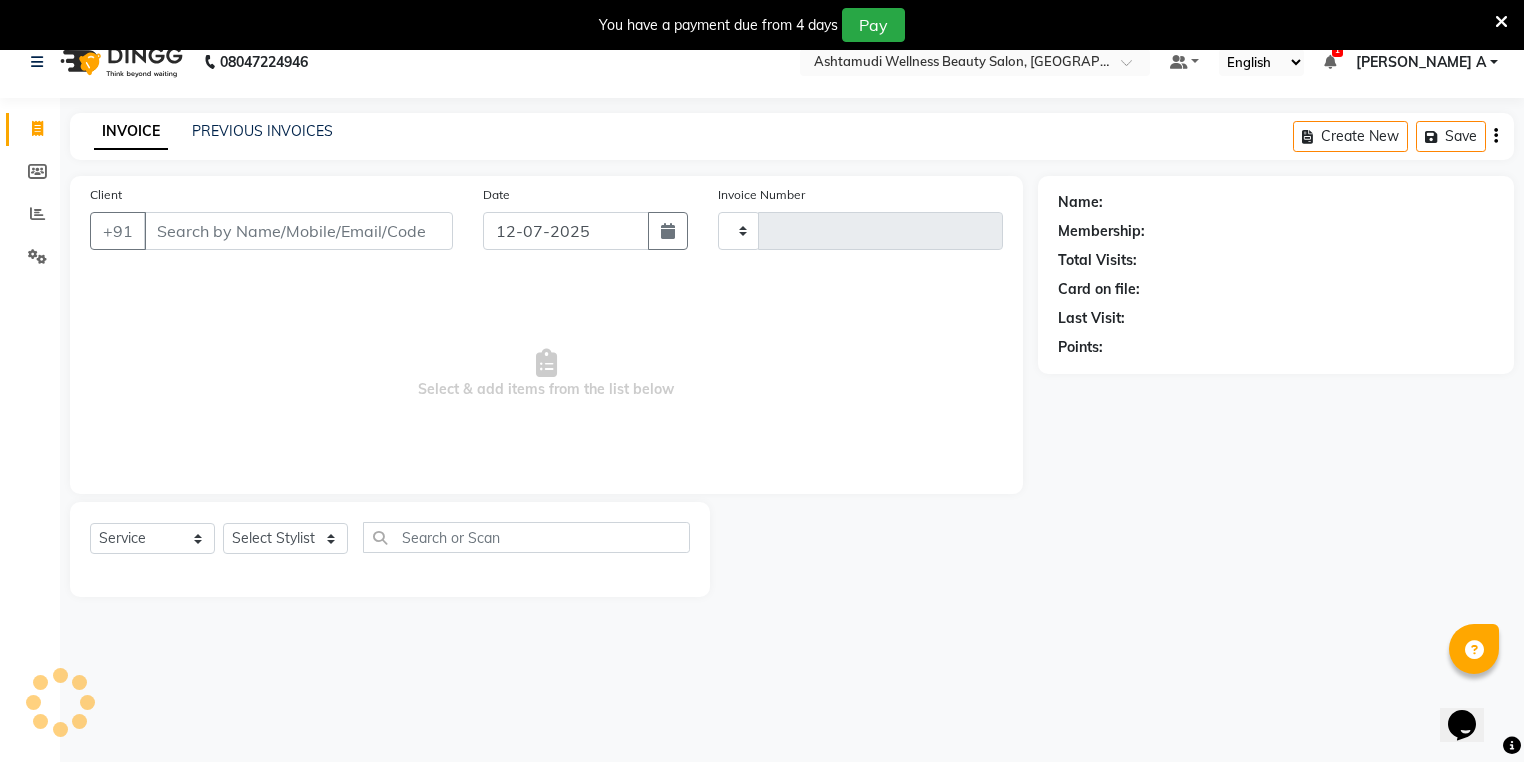 type on "3023" 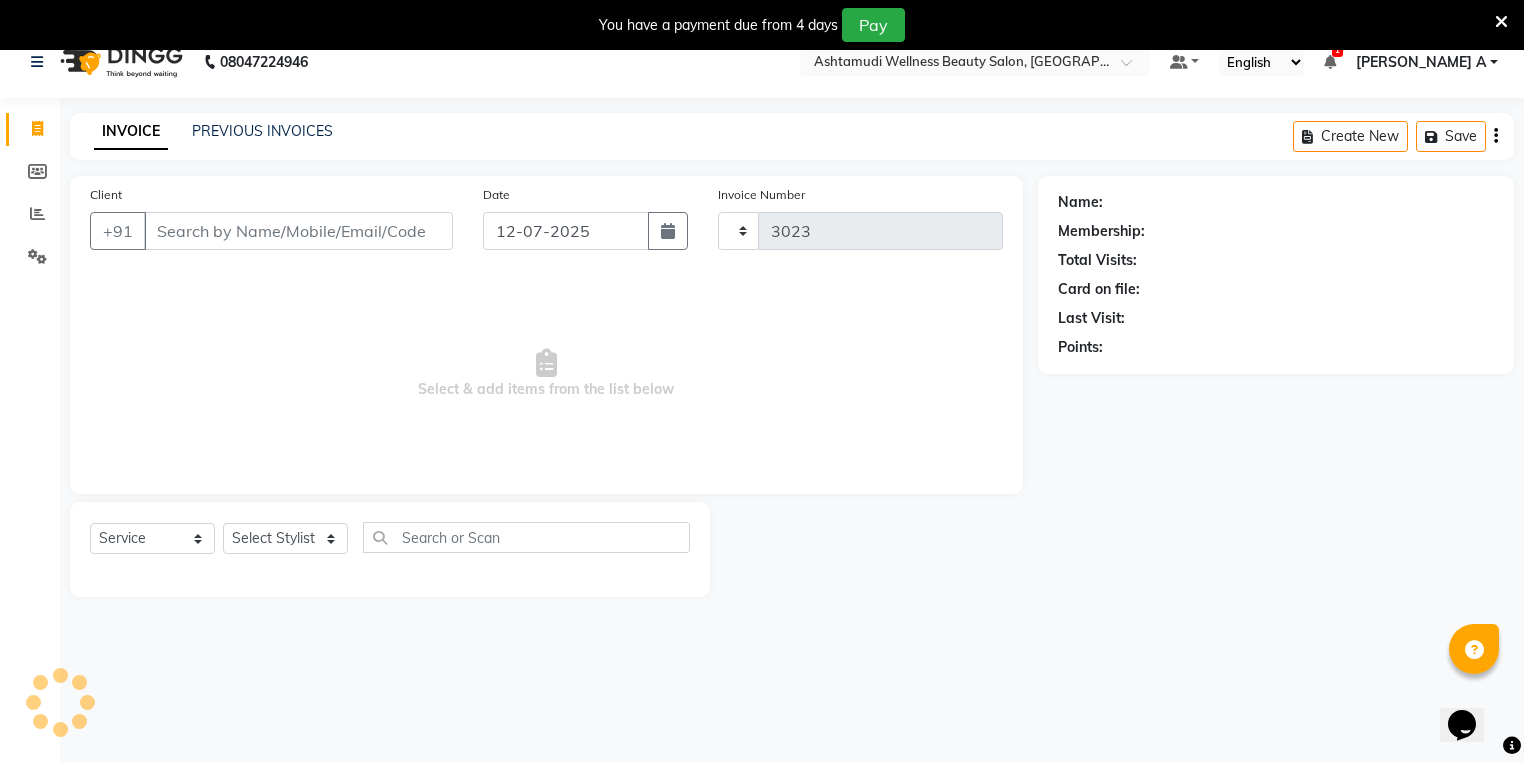 select on "4632" 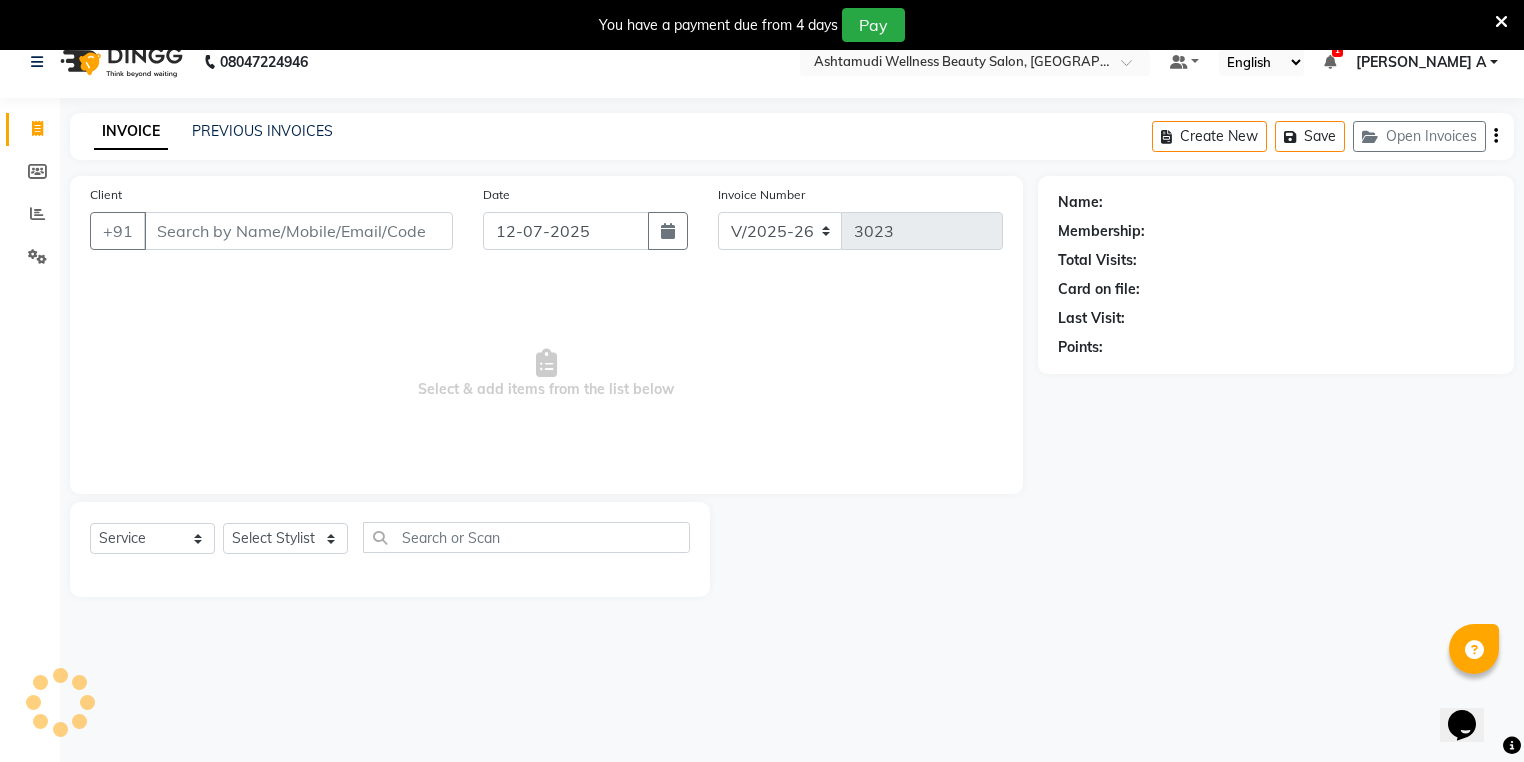 scroll, scrollTop: 50, scrollLeft: 0, axis: vertical 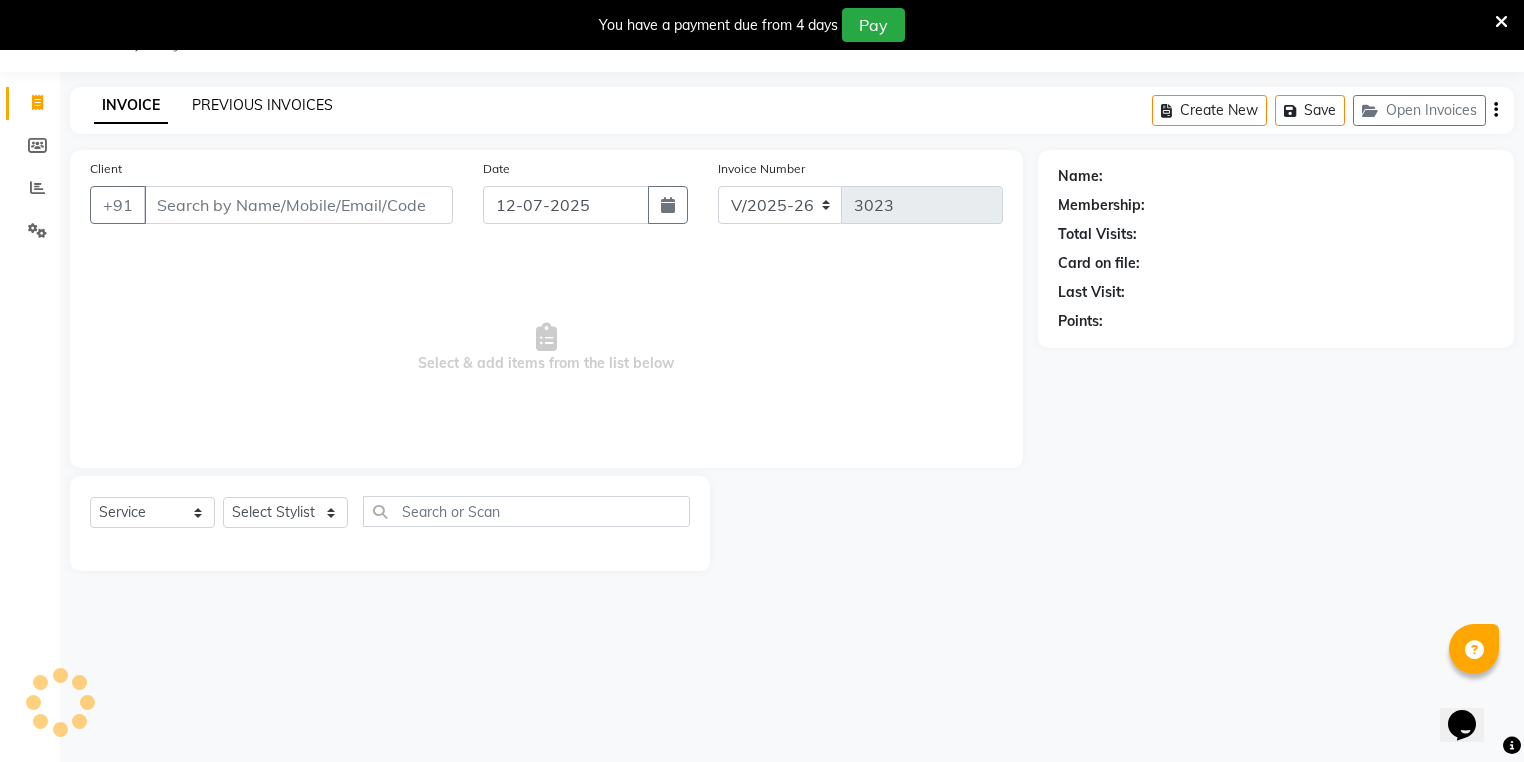 click on "PREVIOUS INVOICES" 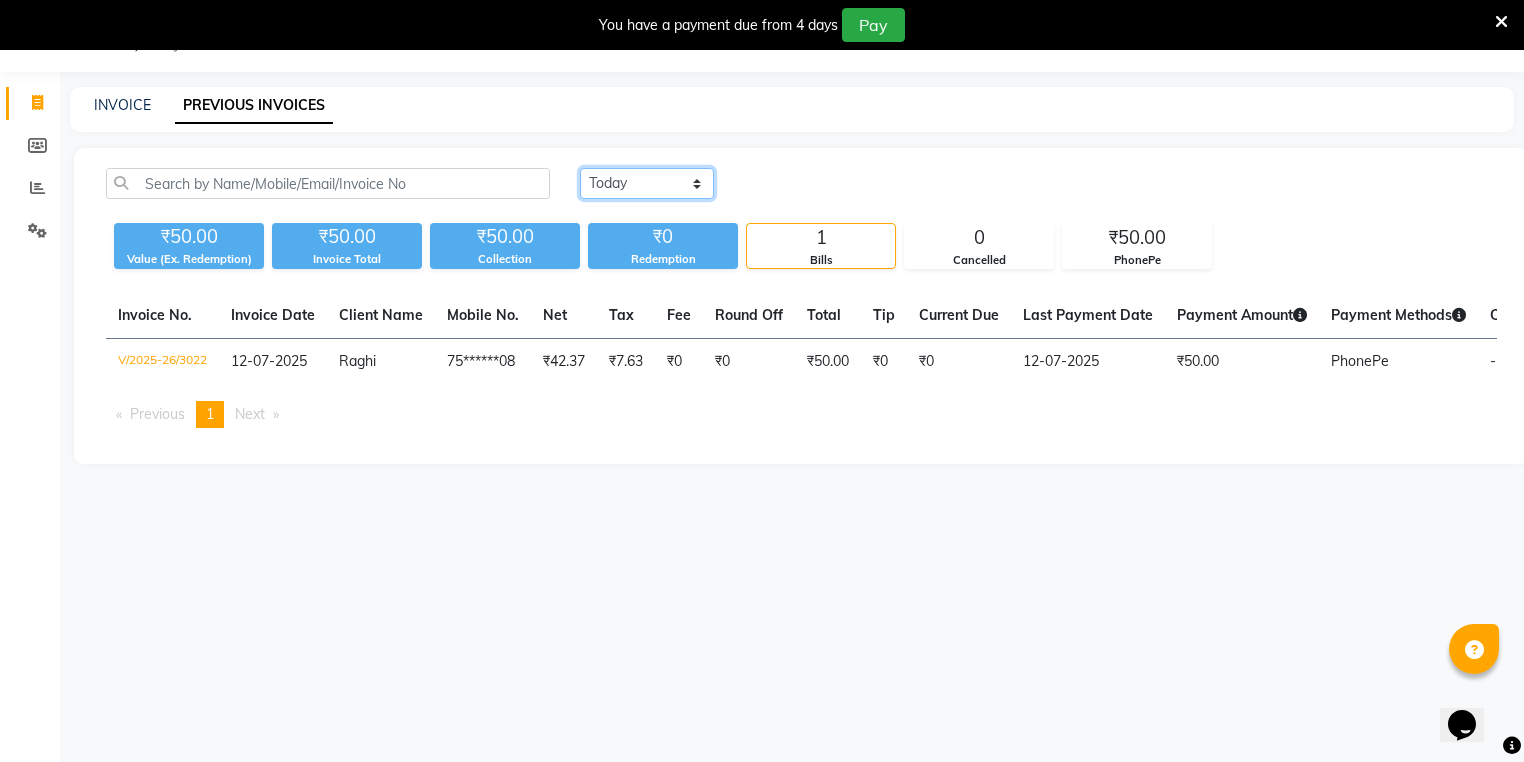 click on "Today Yesterday Custom Range" 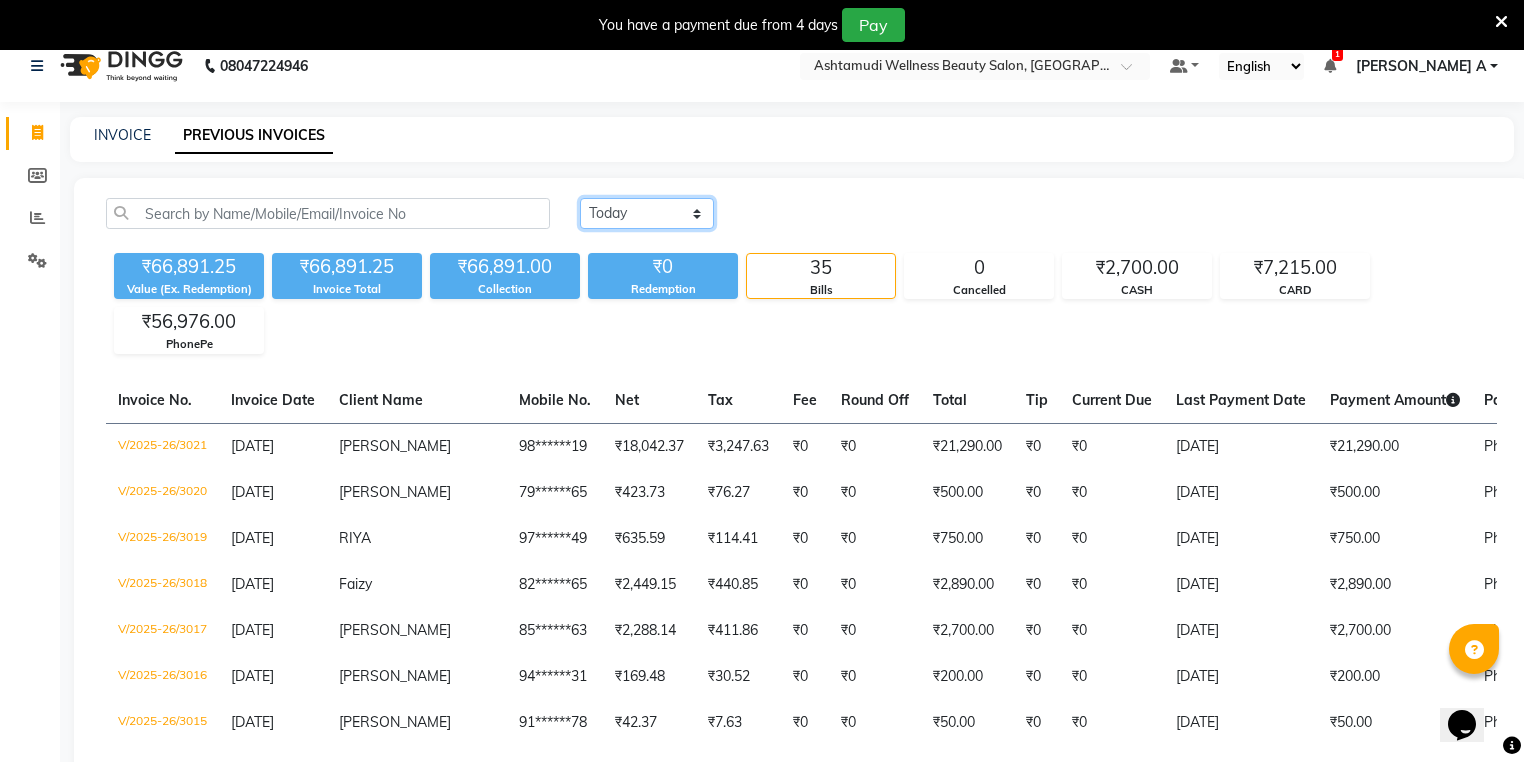 scroll, scrollTop: 0, scrollLeft: 0, axis: both 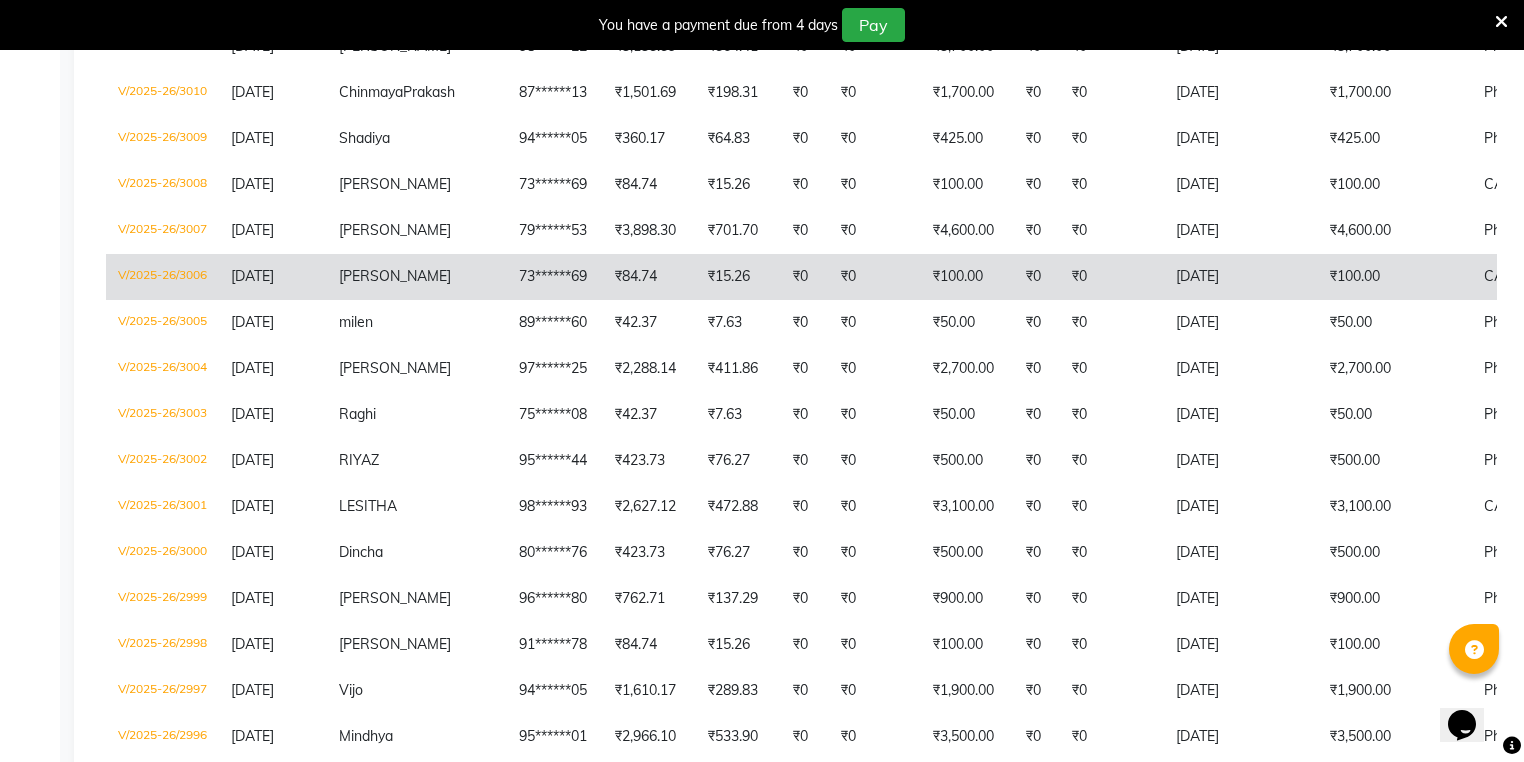 click on "Aiswarya" 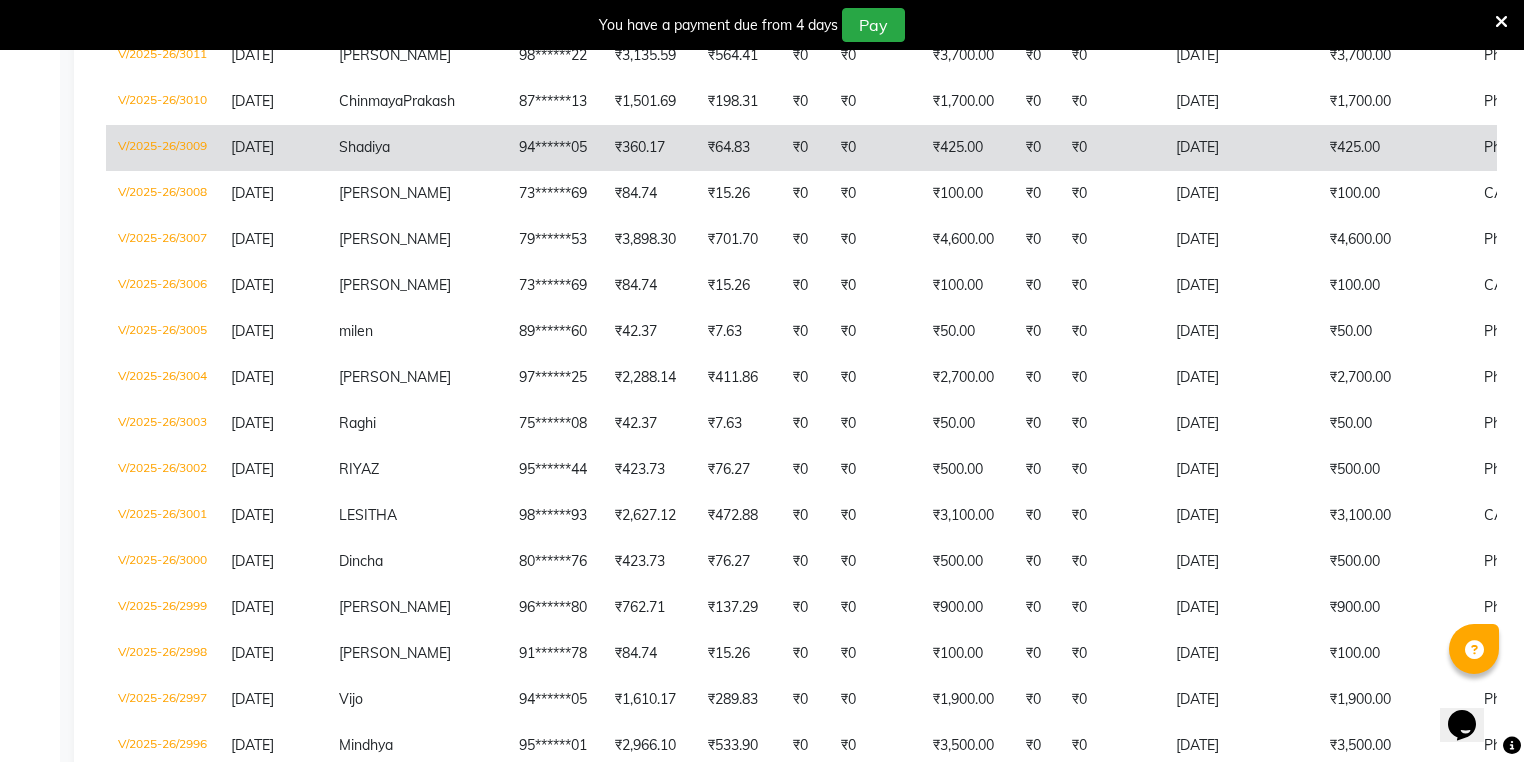 scroll, scrollTop: 880, scrollLeft: 0, axis: vertical 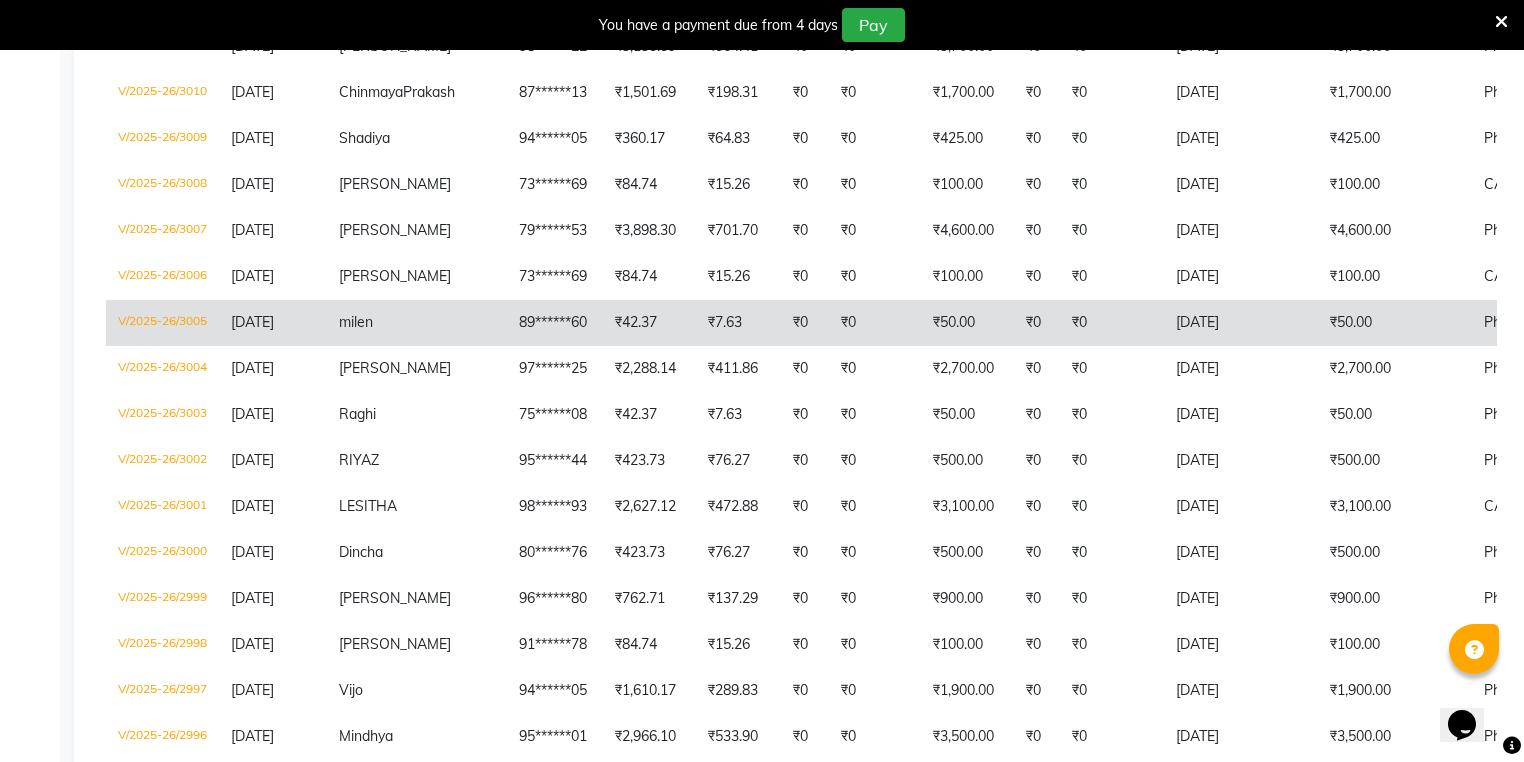 click on "[DATE]" 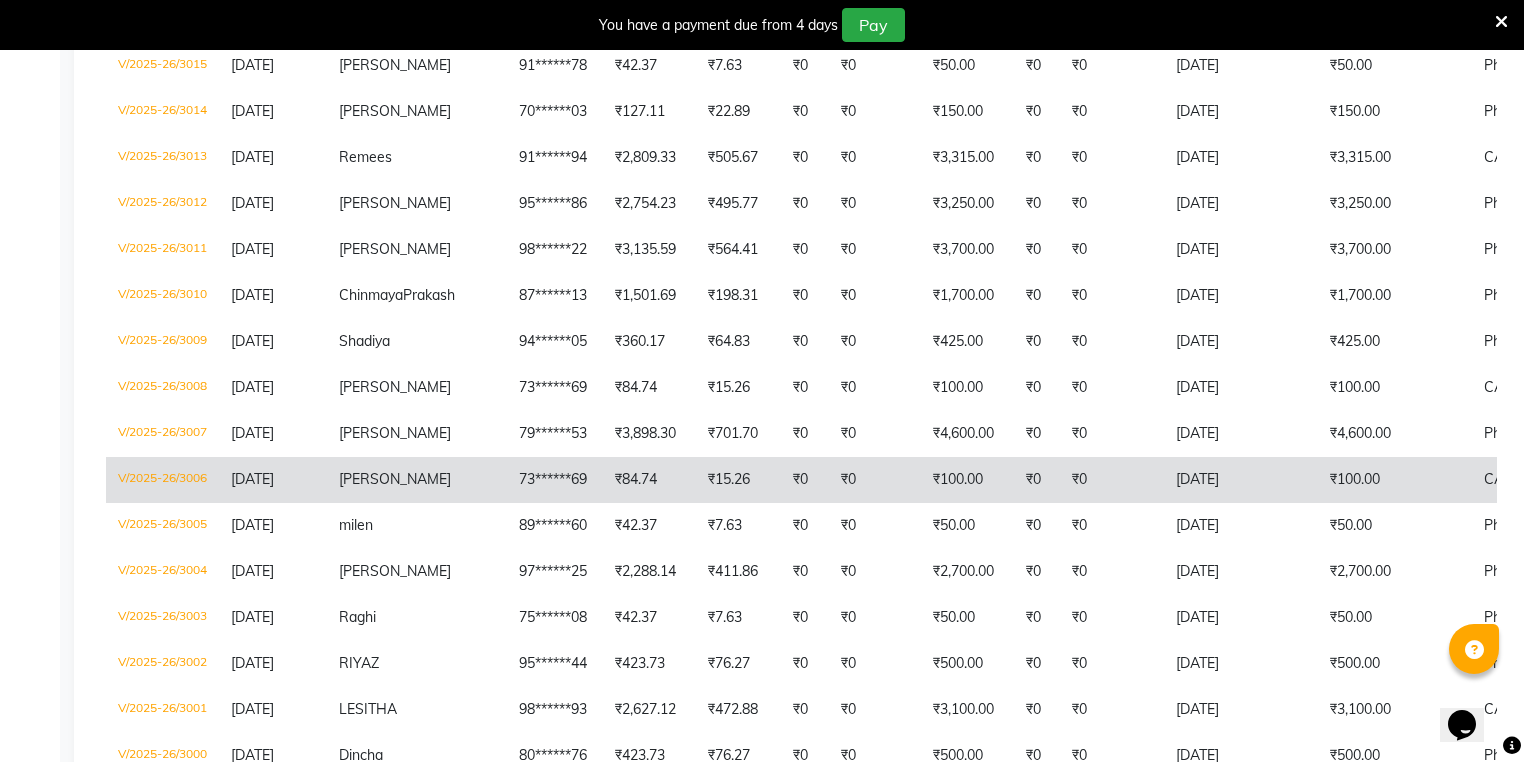 scroll, scrollTop: 720, scrollLeft: 0, axis: vertical 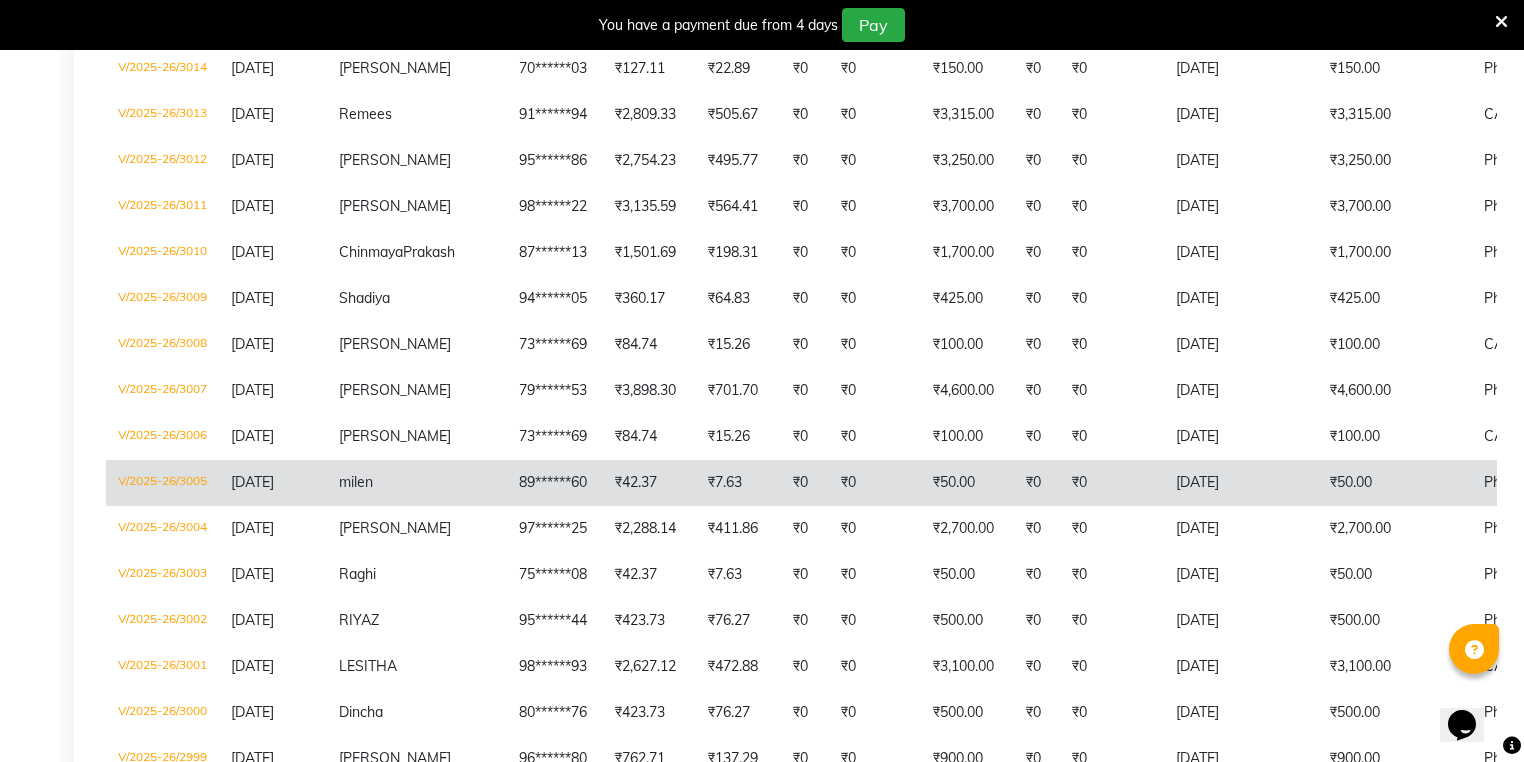 click on "89******60" 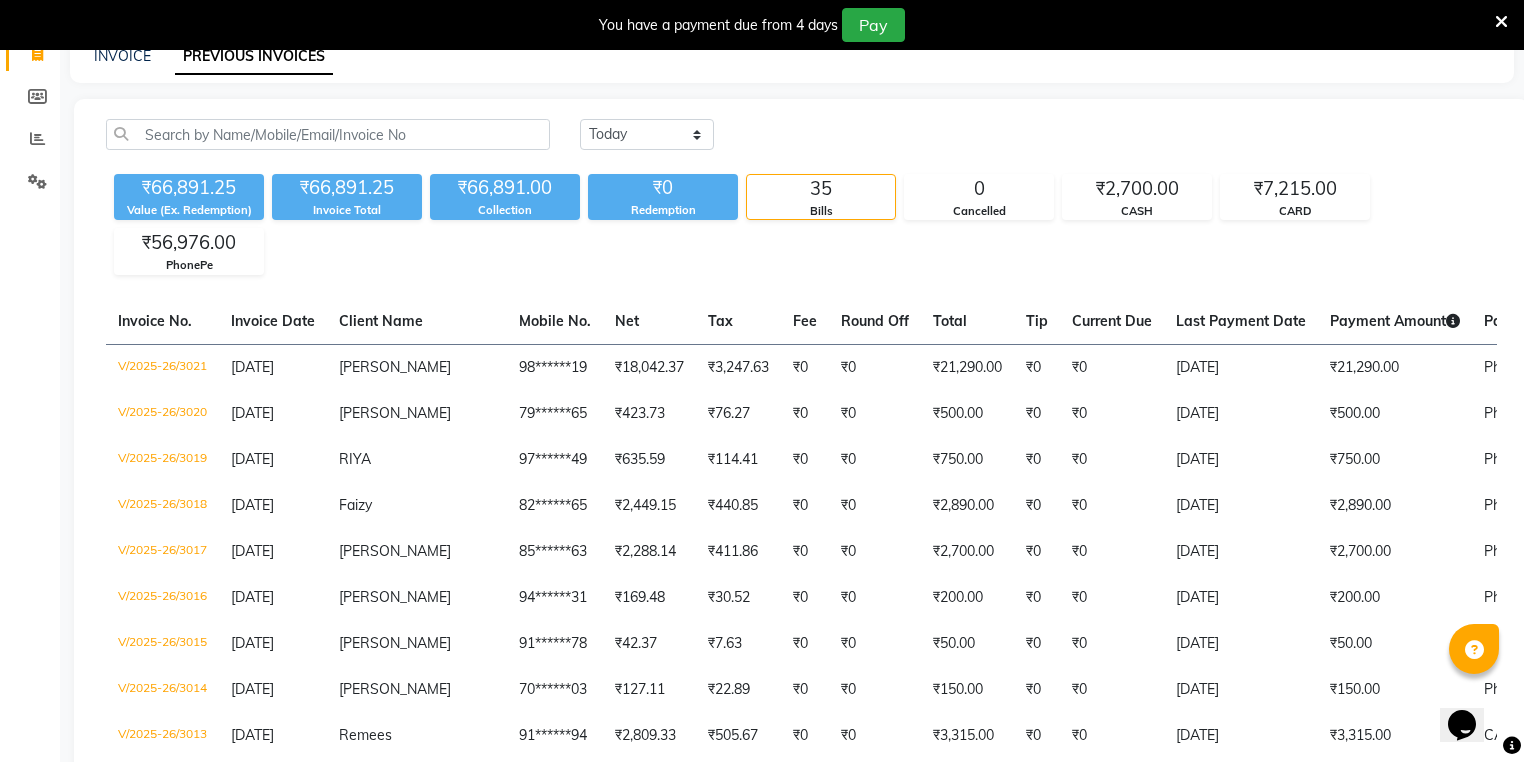 scroll, scrollTop: 0, scrollLeft: 0, axis: both 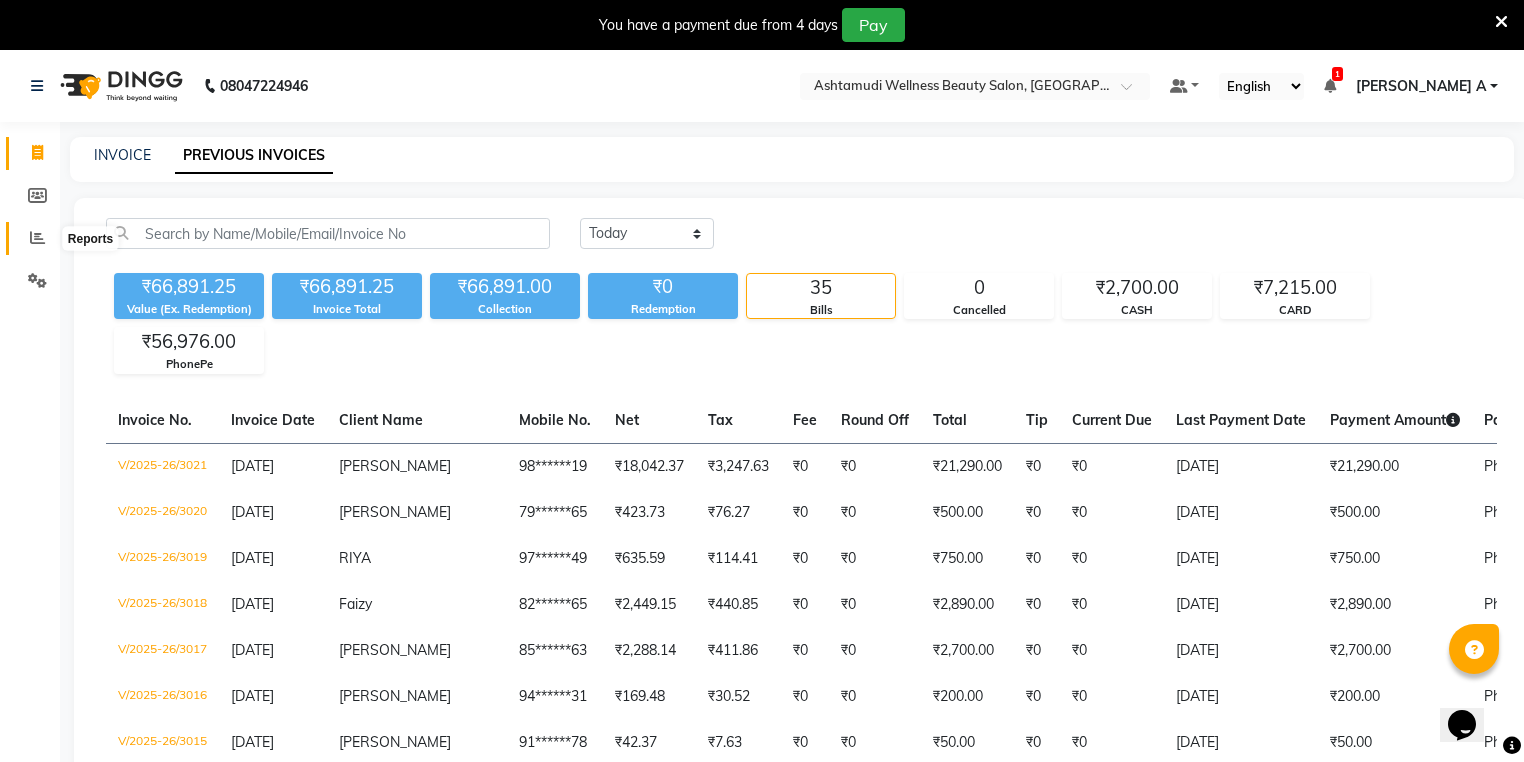 click 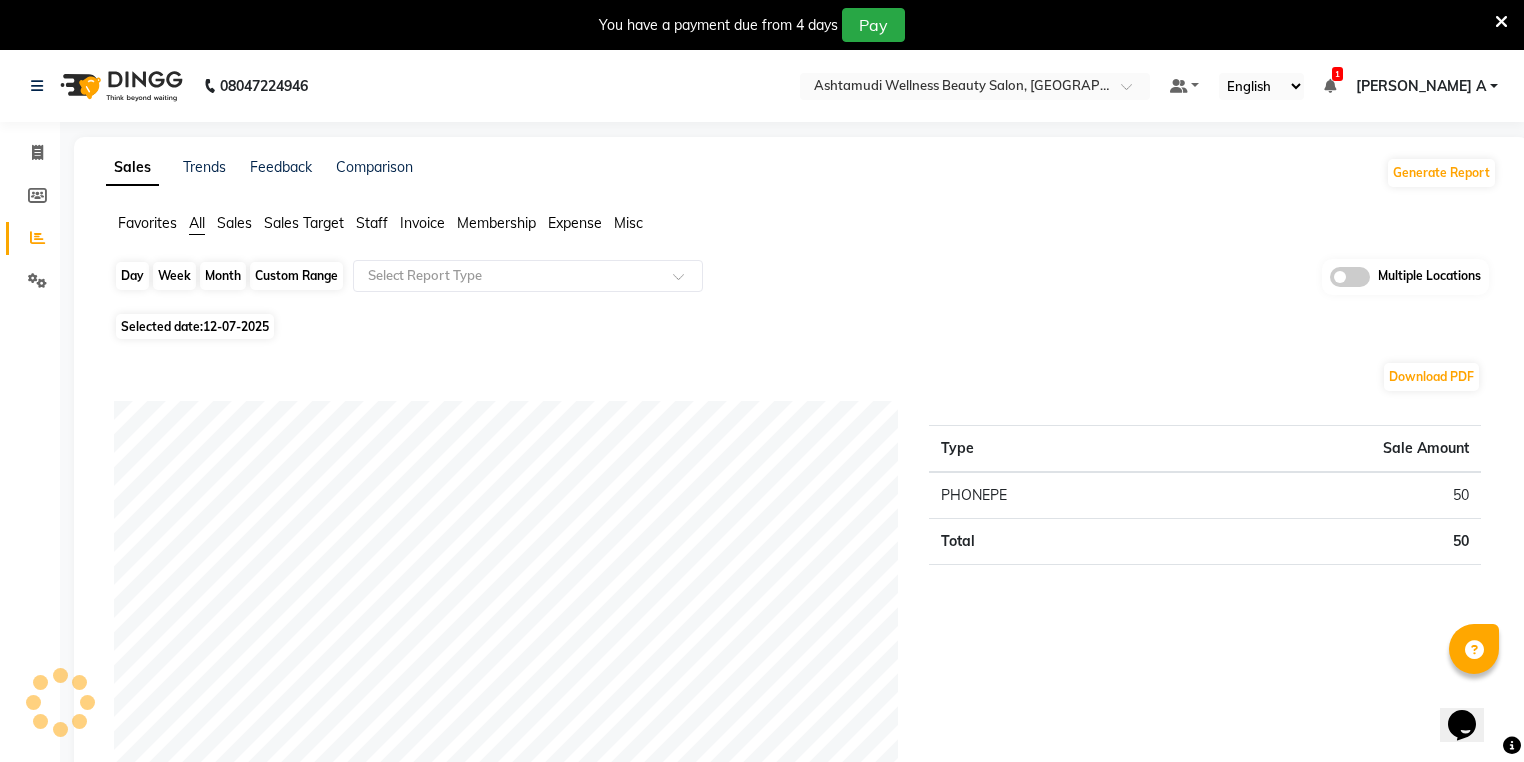 click on "Day" 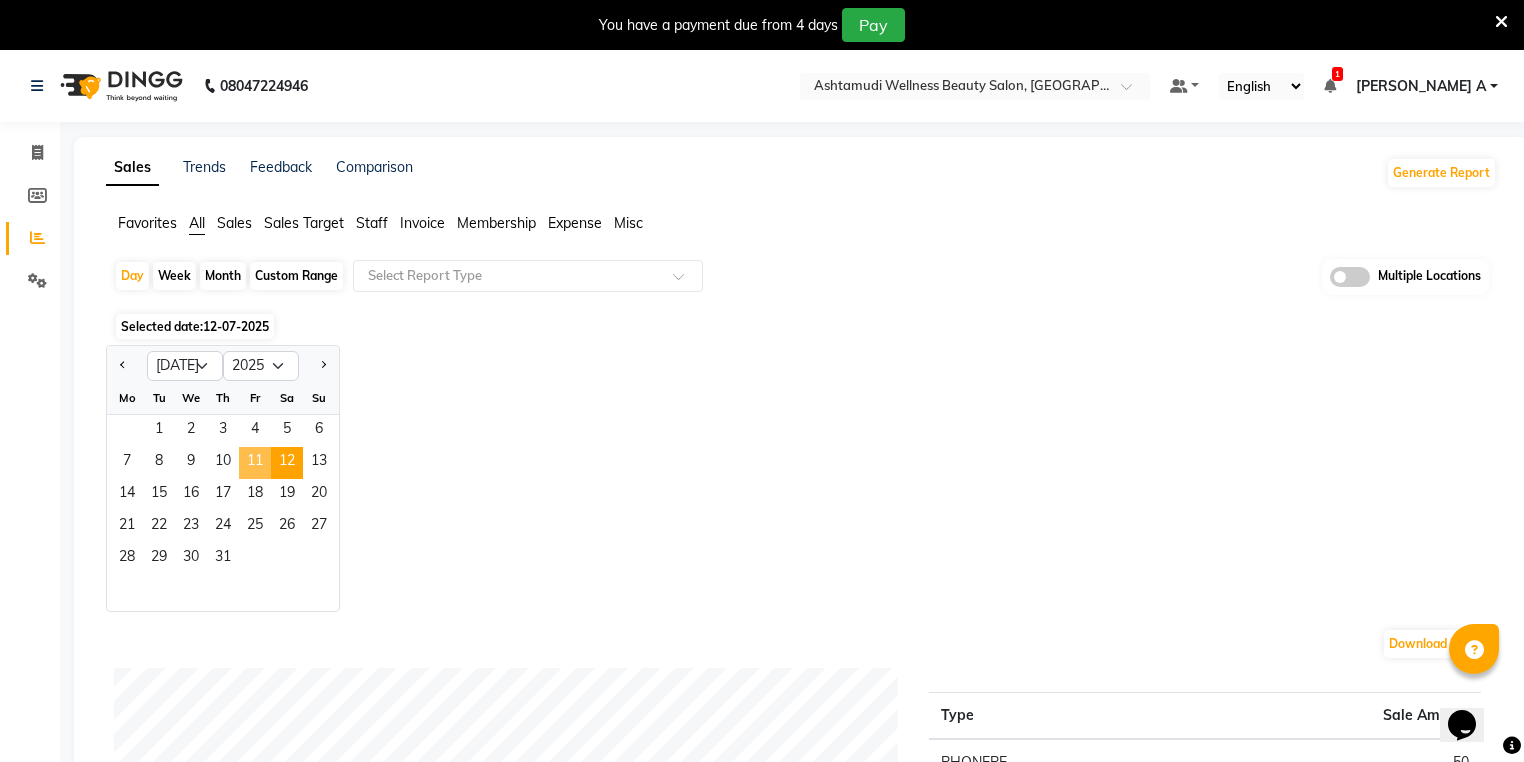 click on "11" 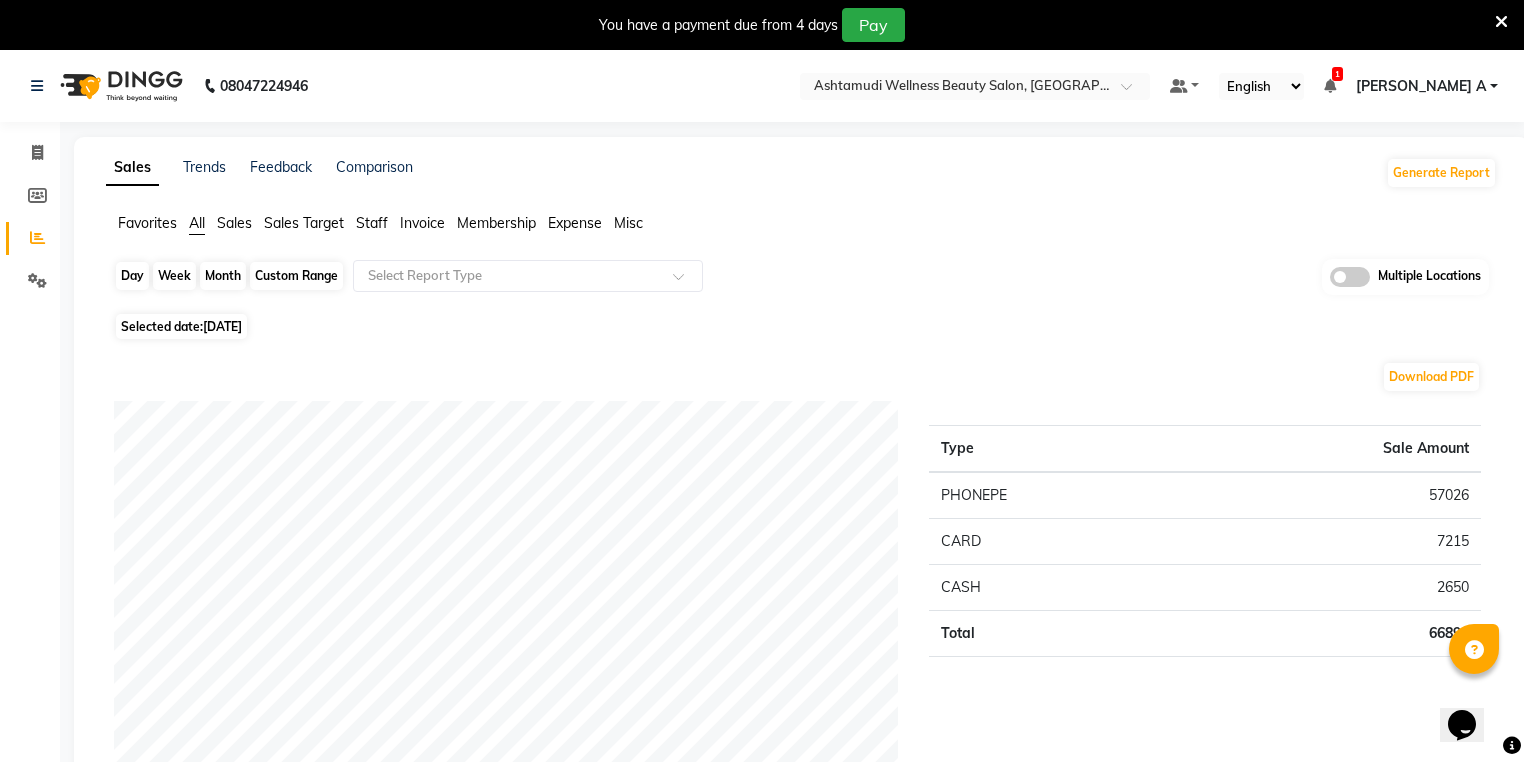 click on "Day" 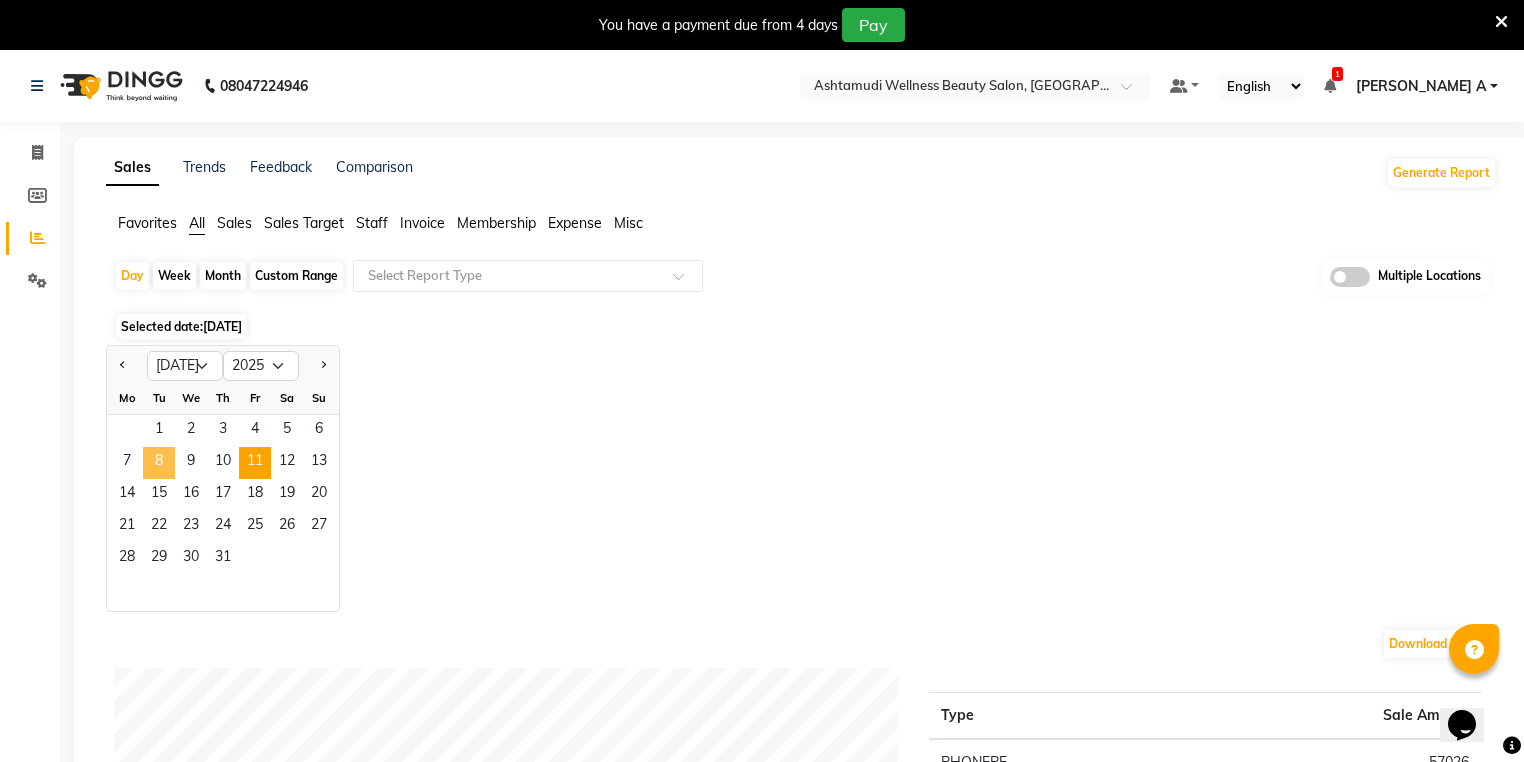 click on "8" 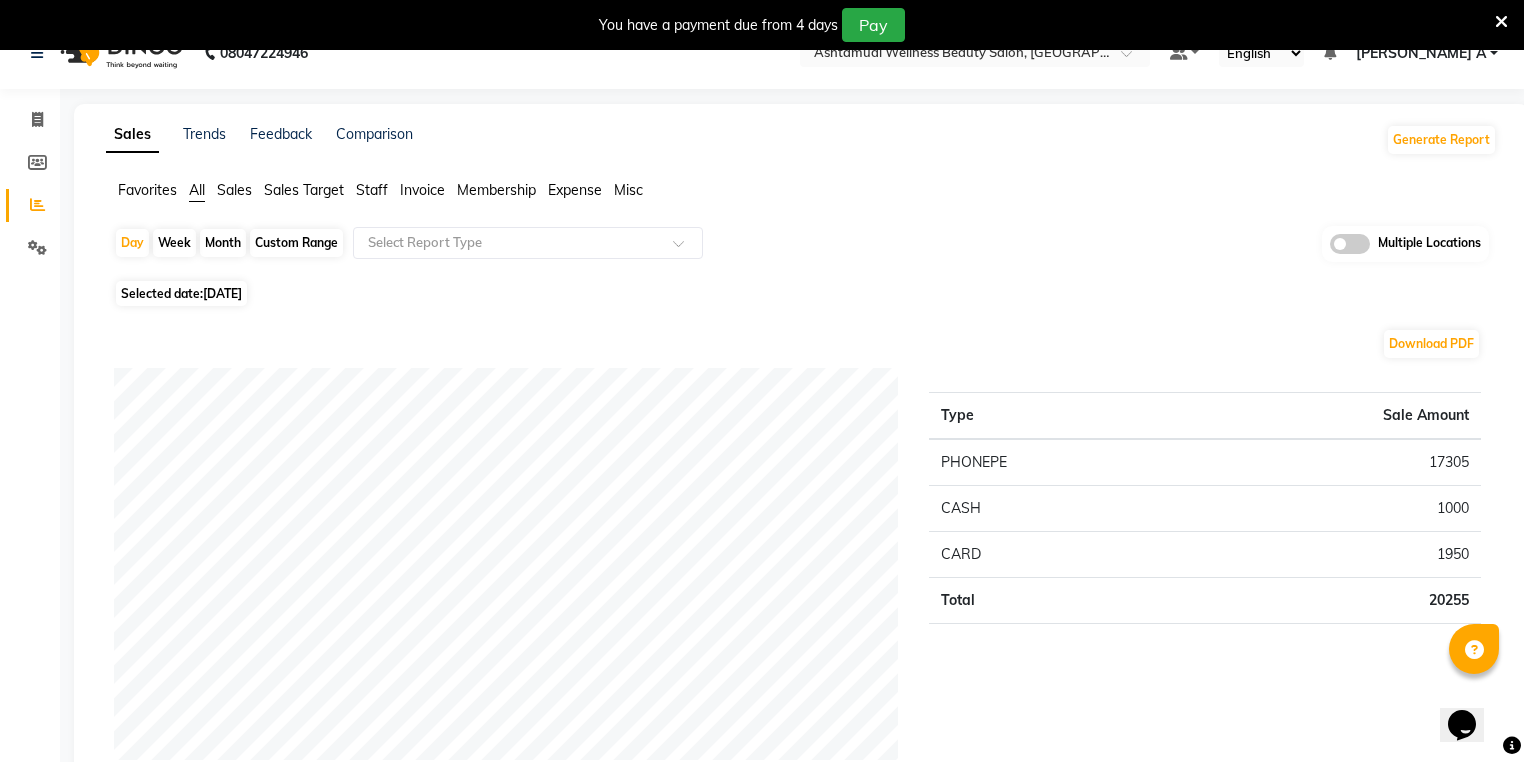 scroll, scrollTop: 0, scrollLeft: 0, axis: both 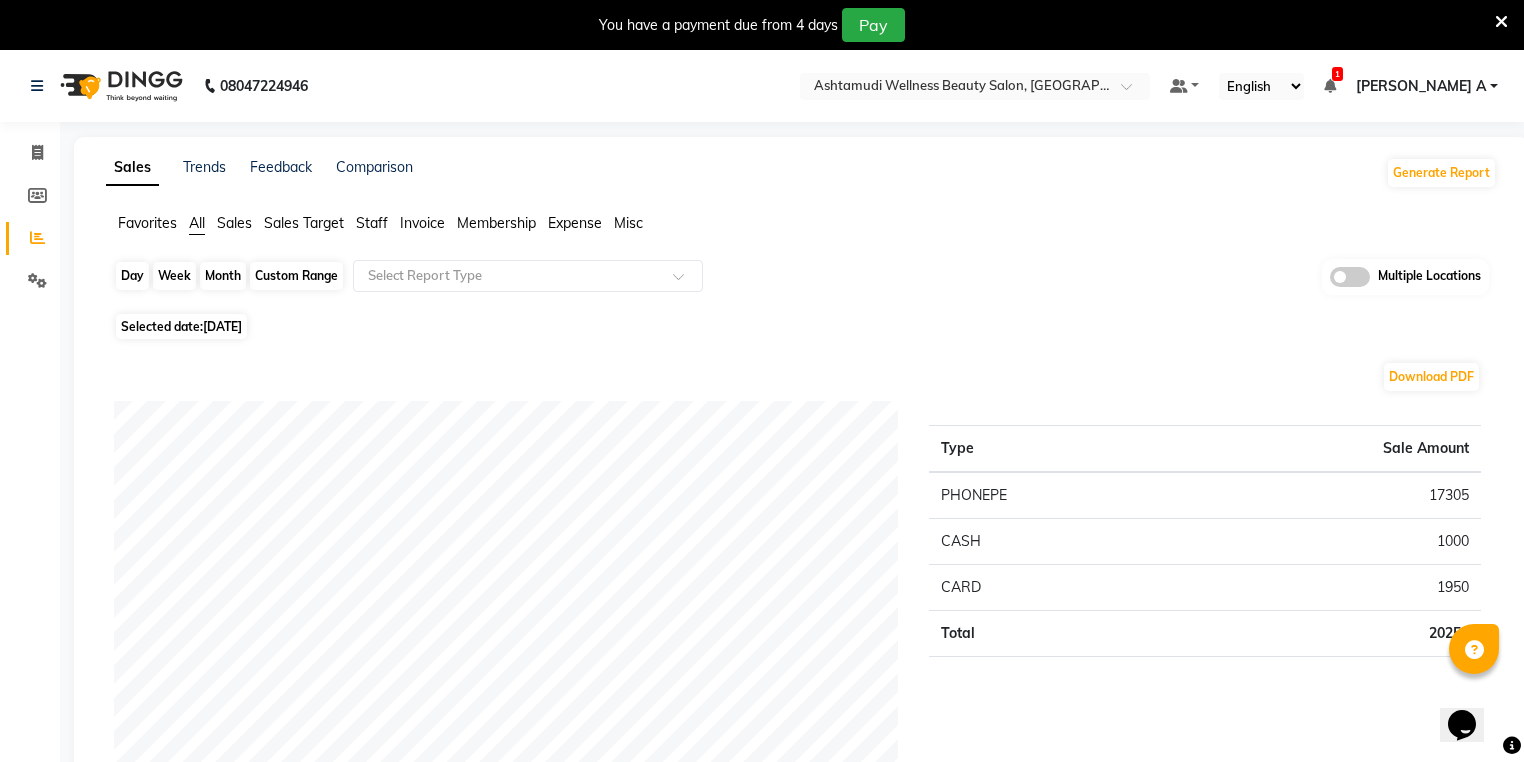 click on "Day" 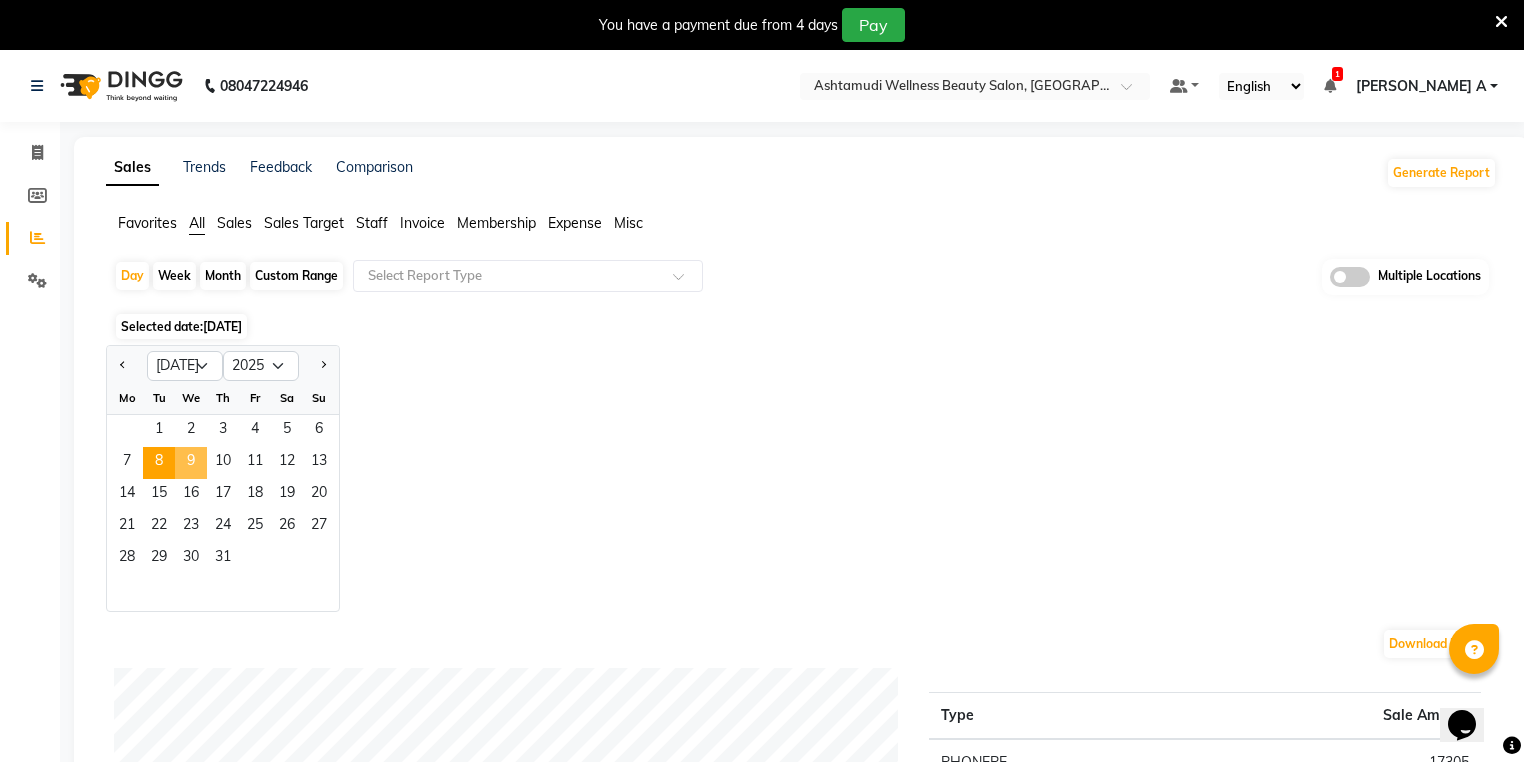 click on "9" 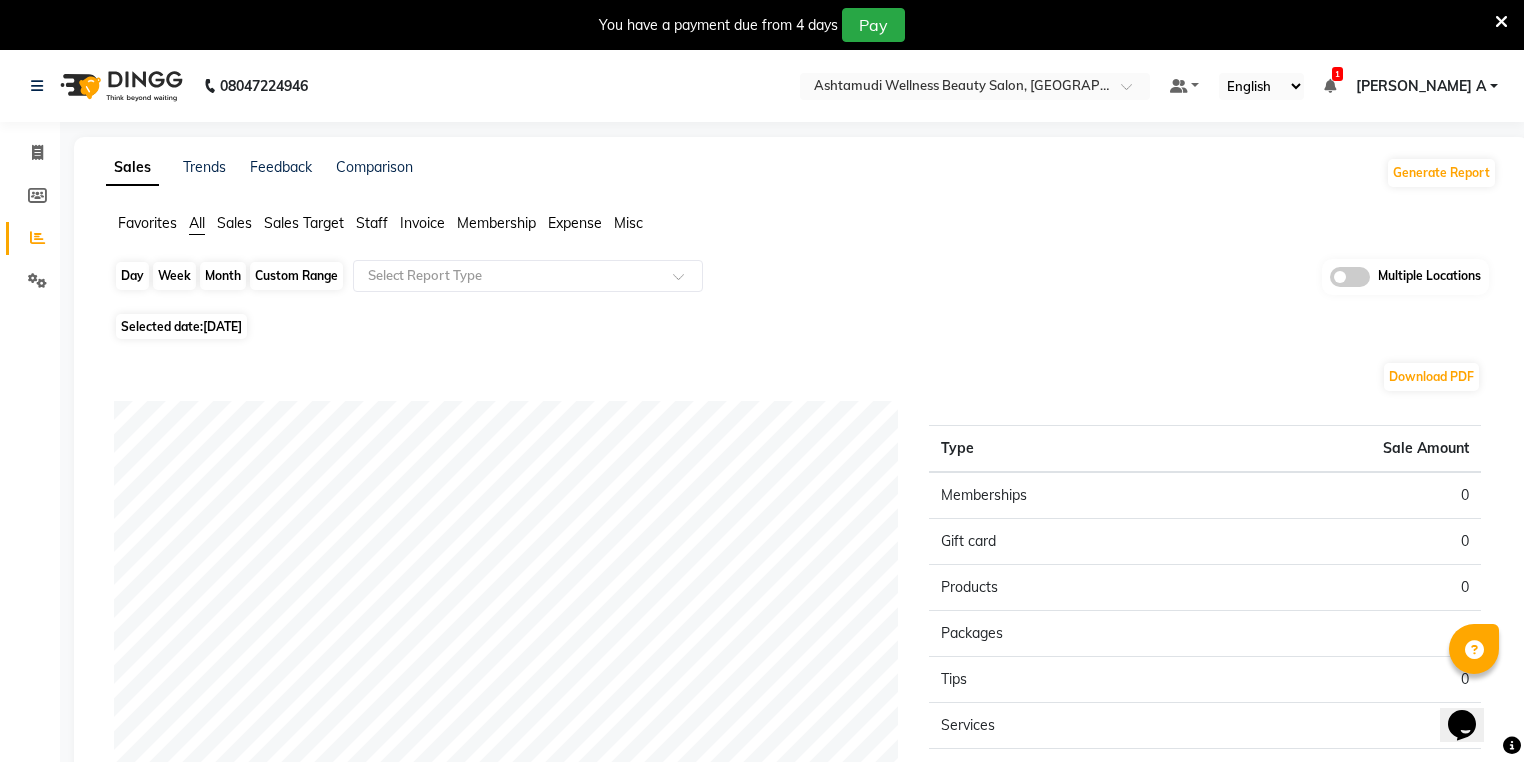 click on "Day" 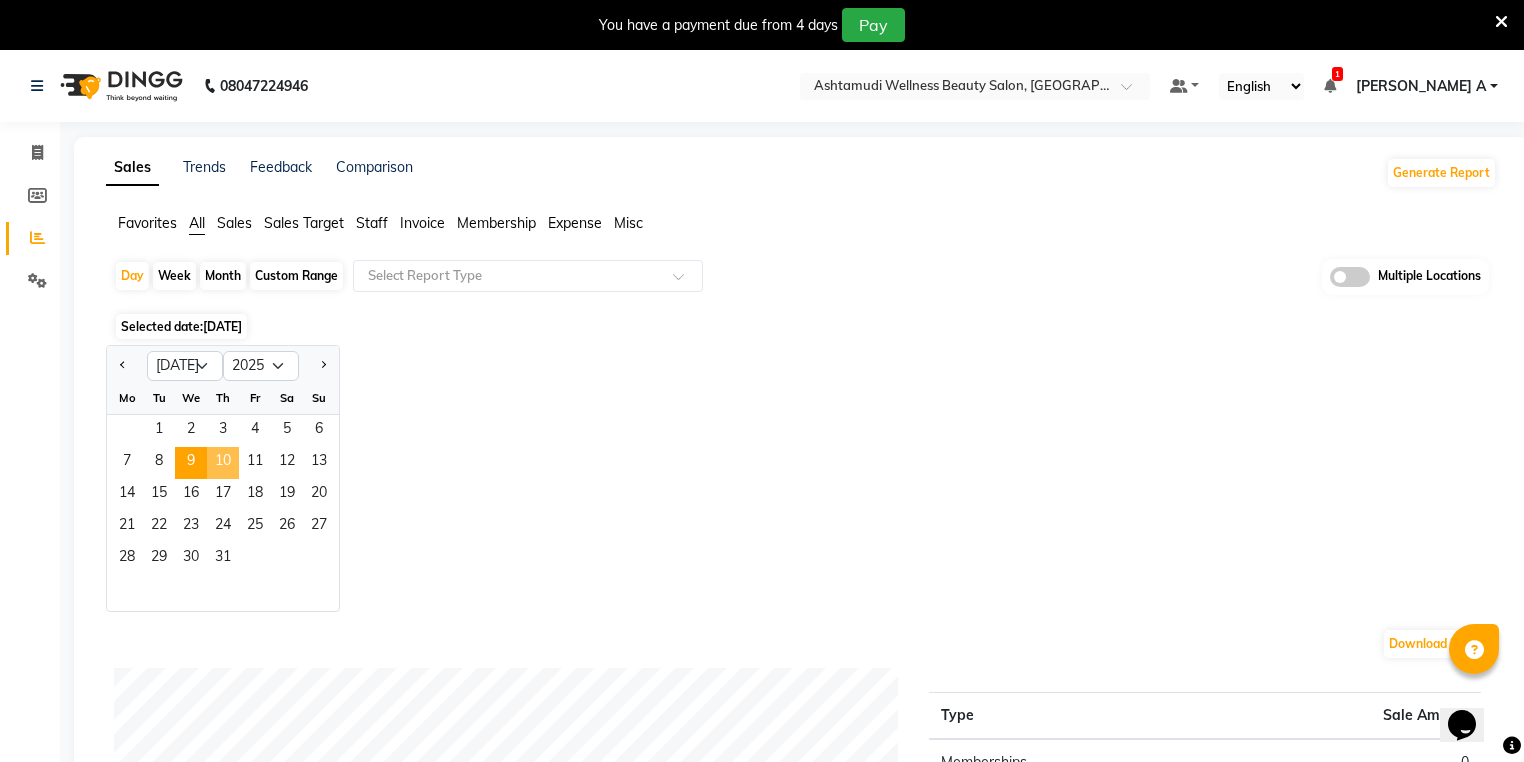 click on "10" 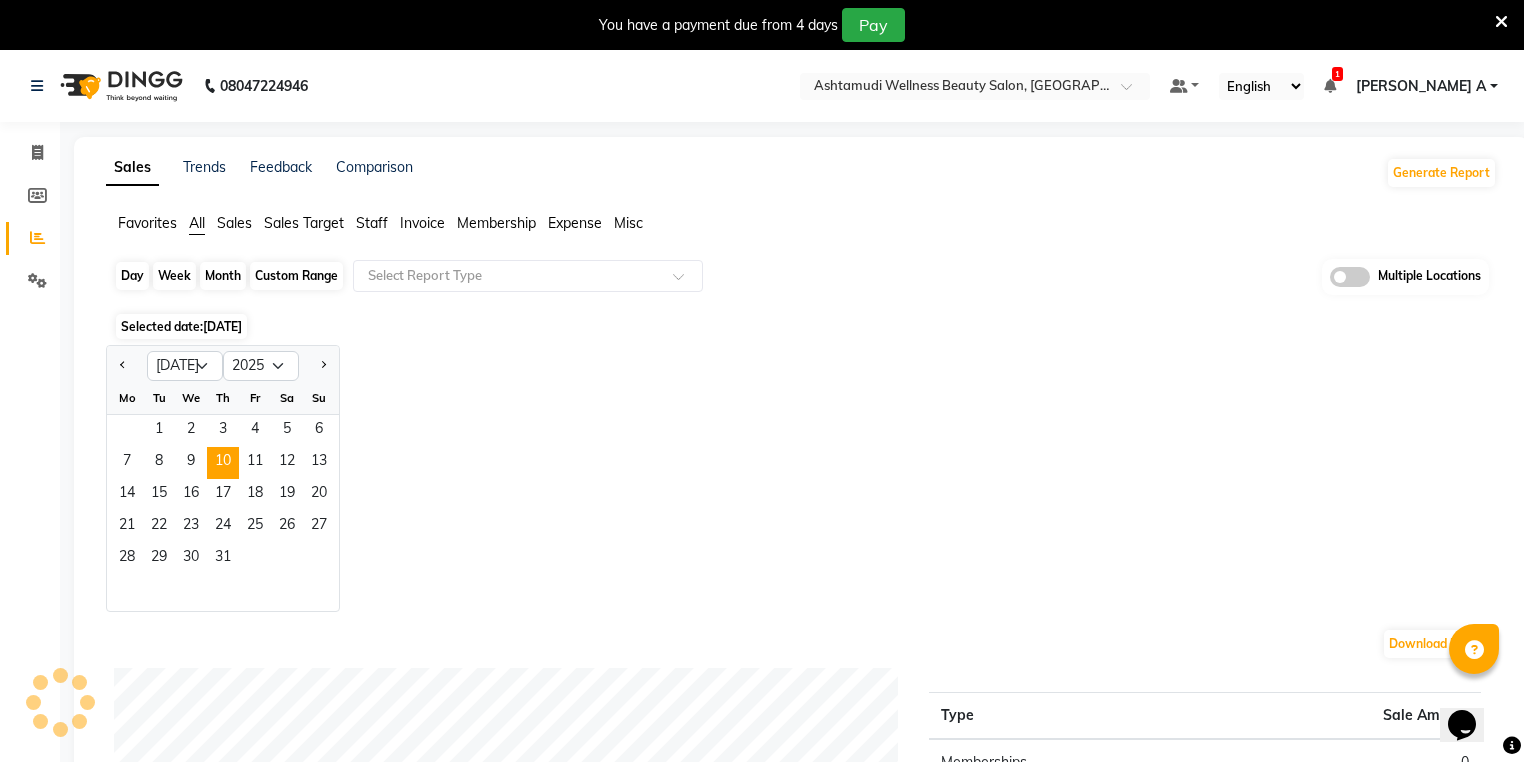 click on "Day" 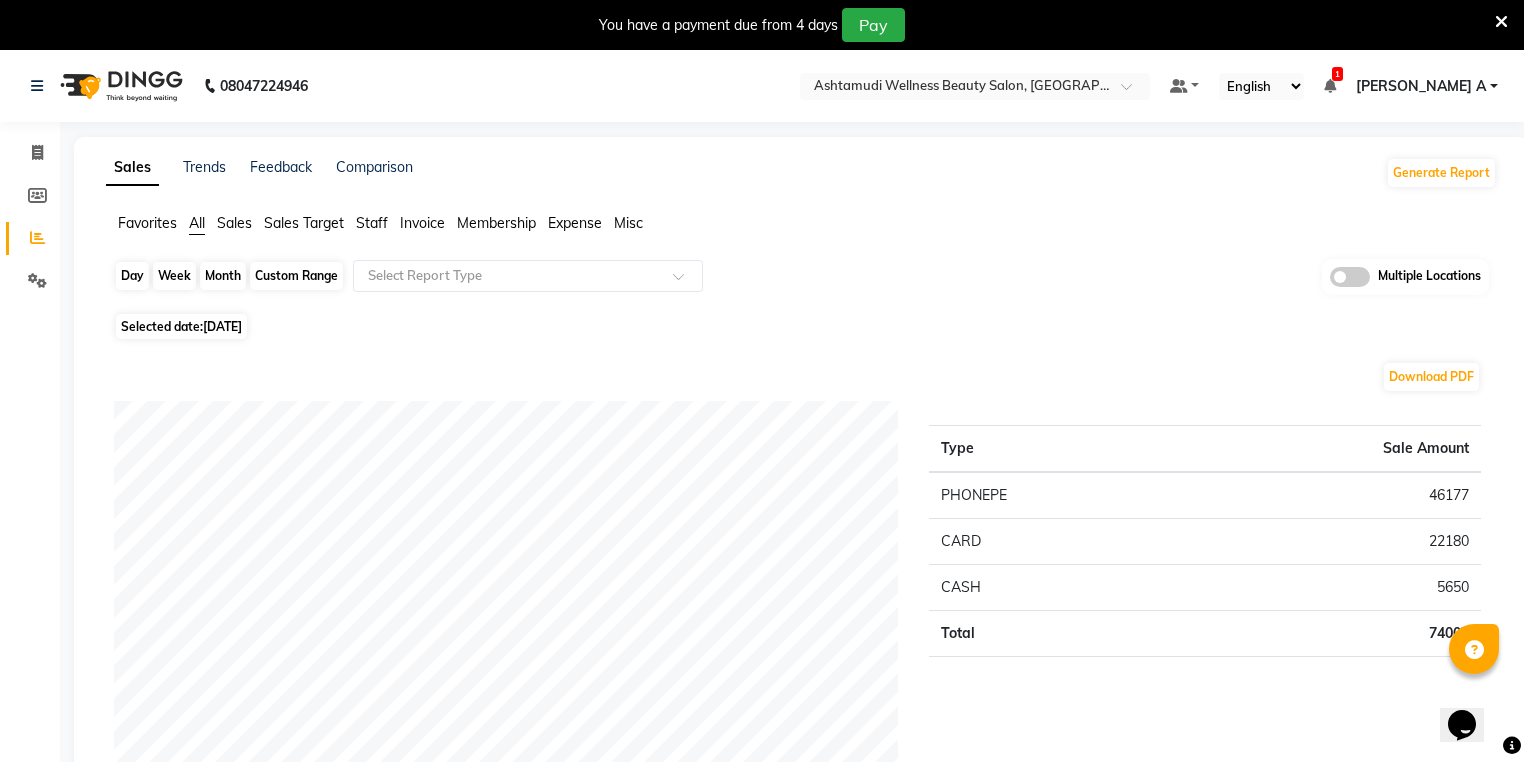 click on "Day" 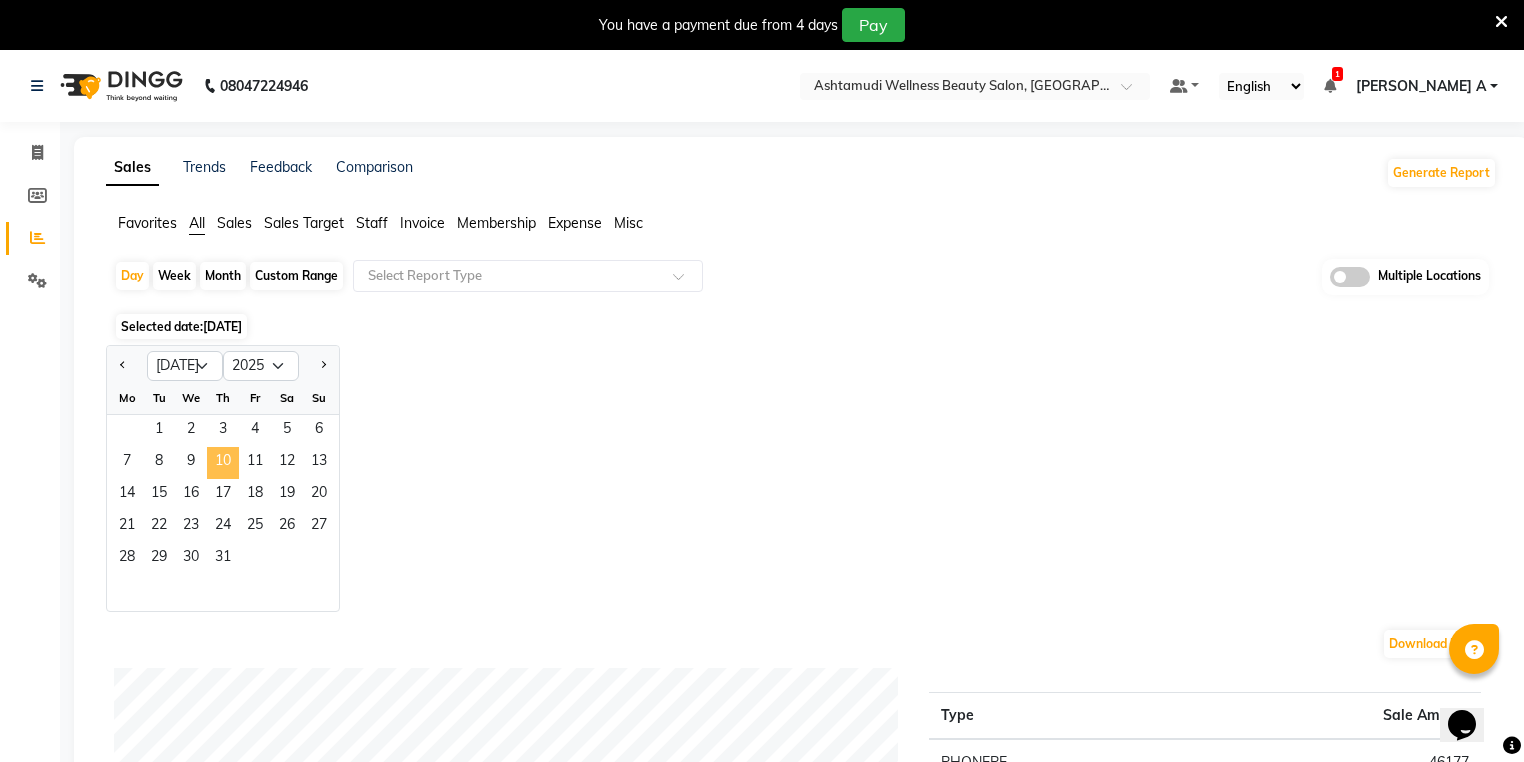 click on "10" 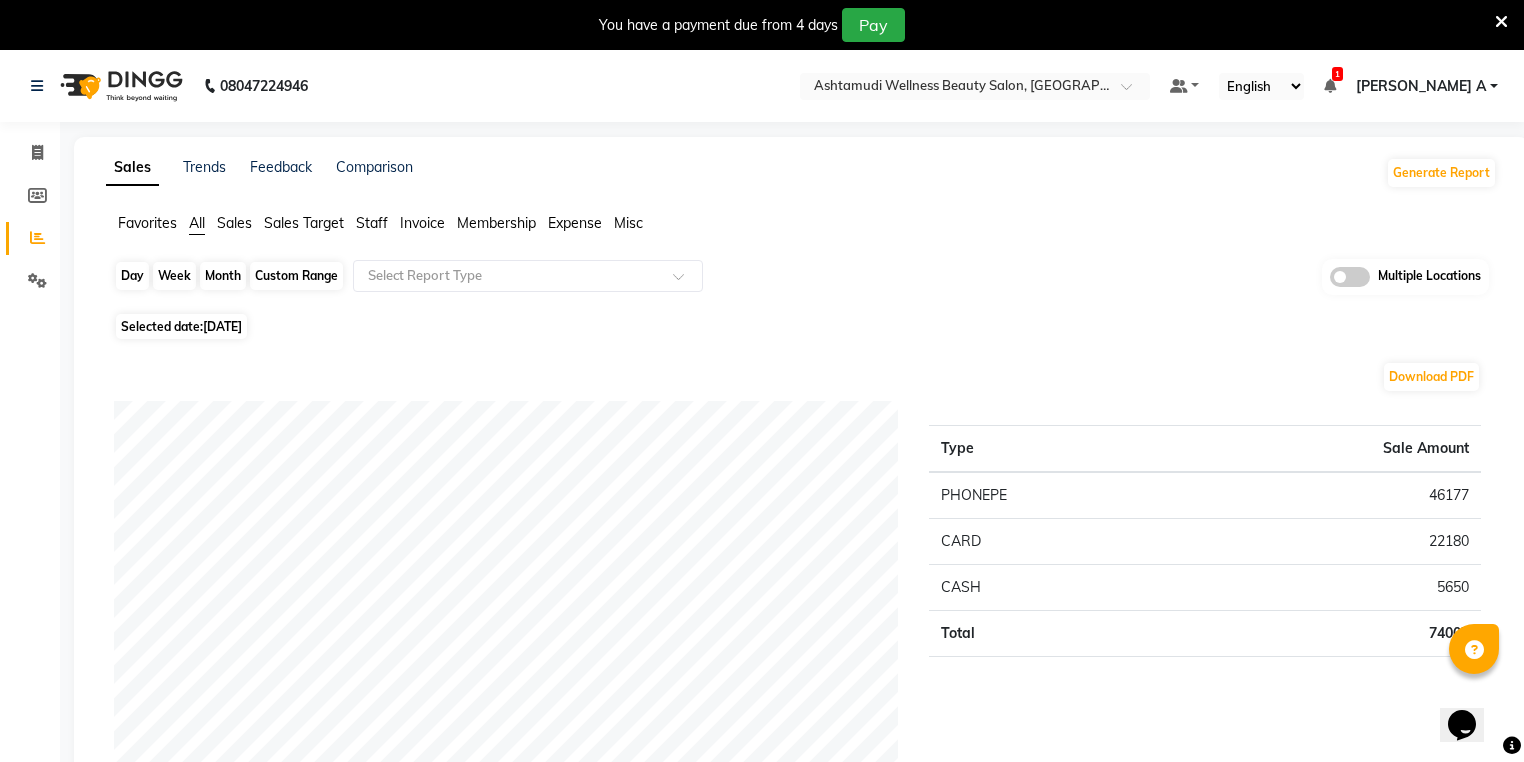 click on "Day" 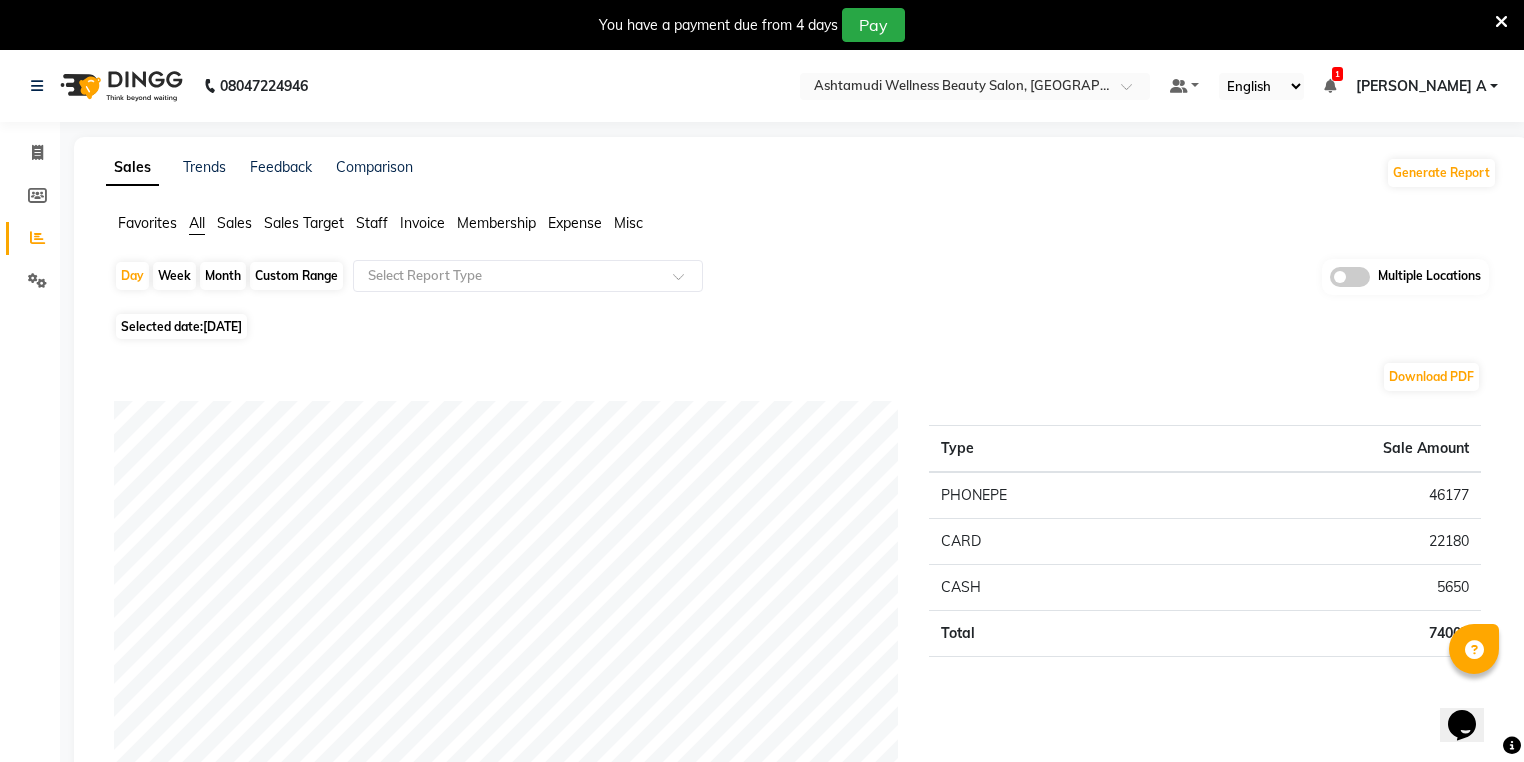 select on "7" 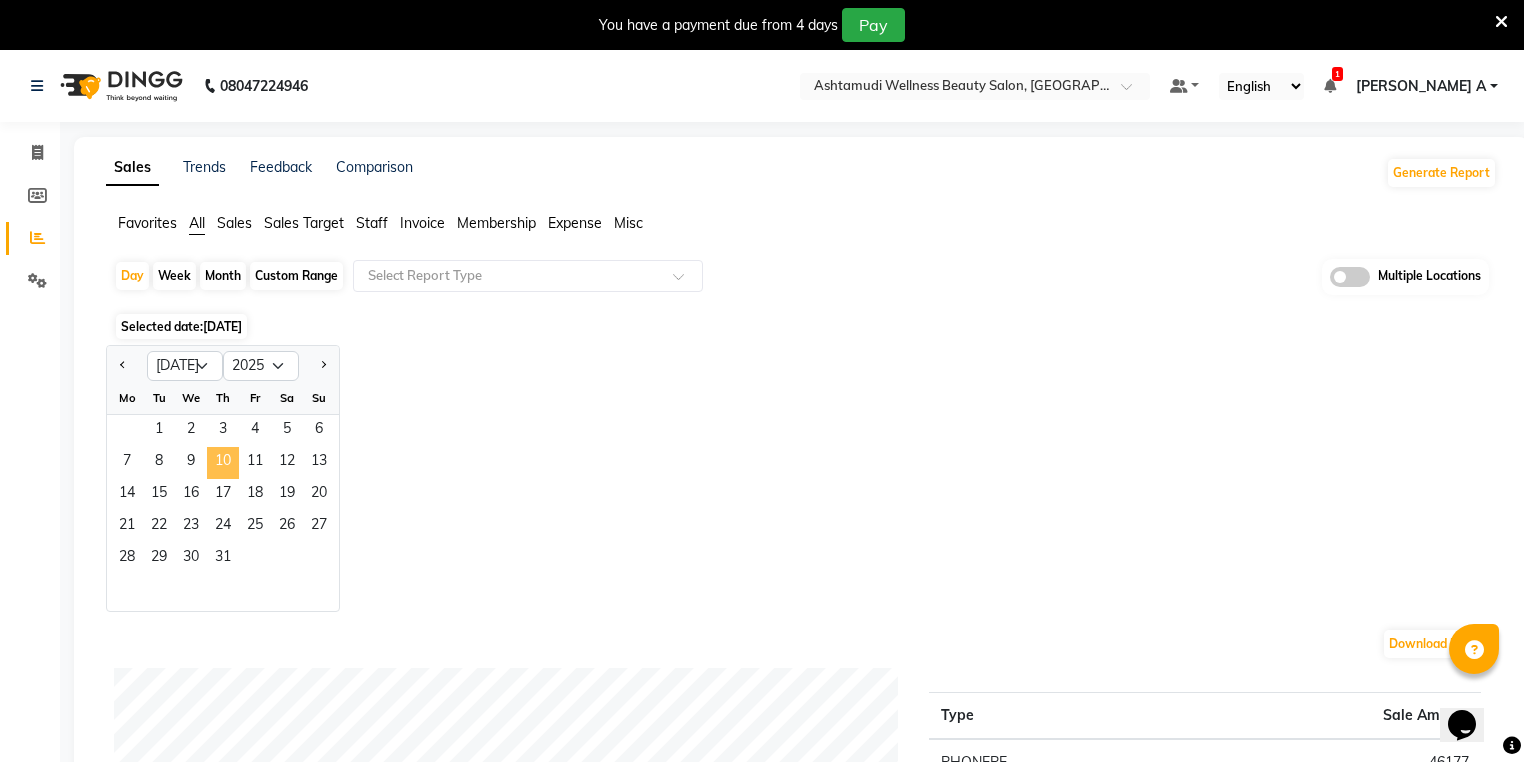 click on "10" 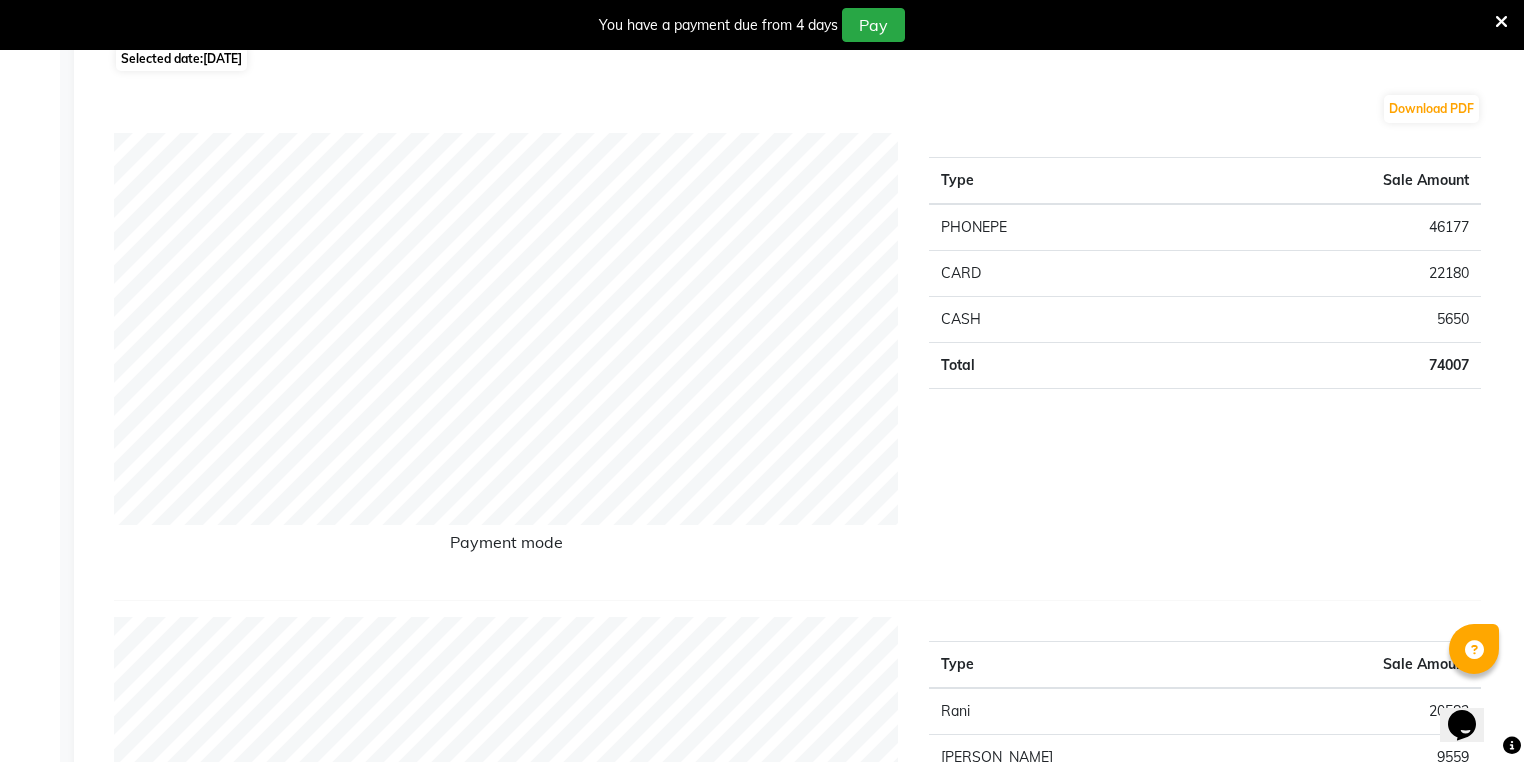 scroll, scrollTop: 0, scrollLeft: 0, axis: both 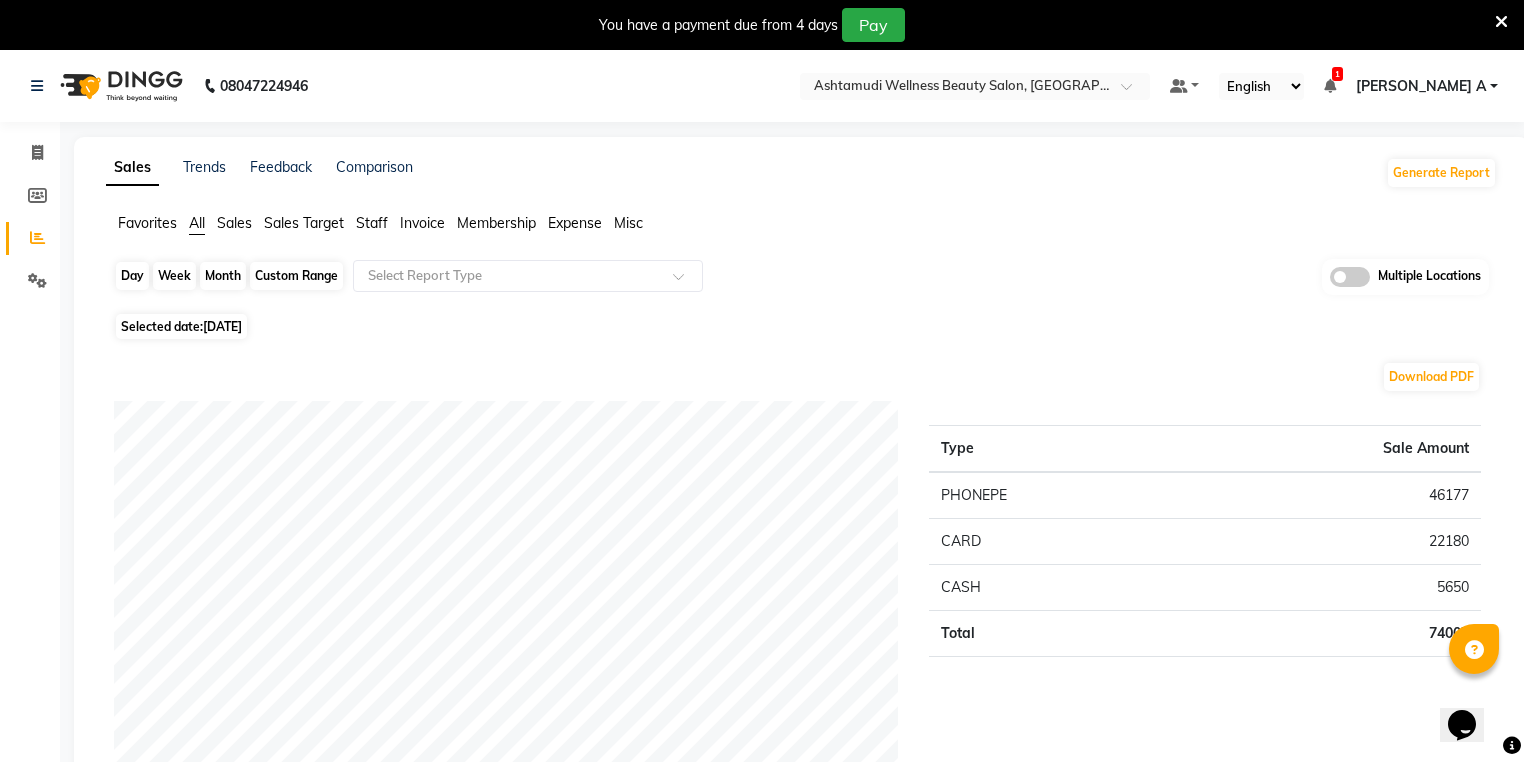 click on "Day" 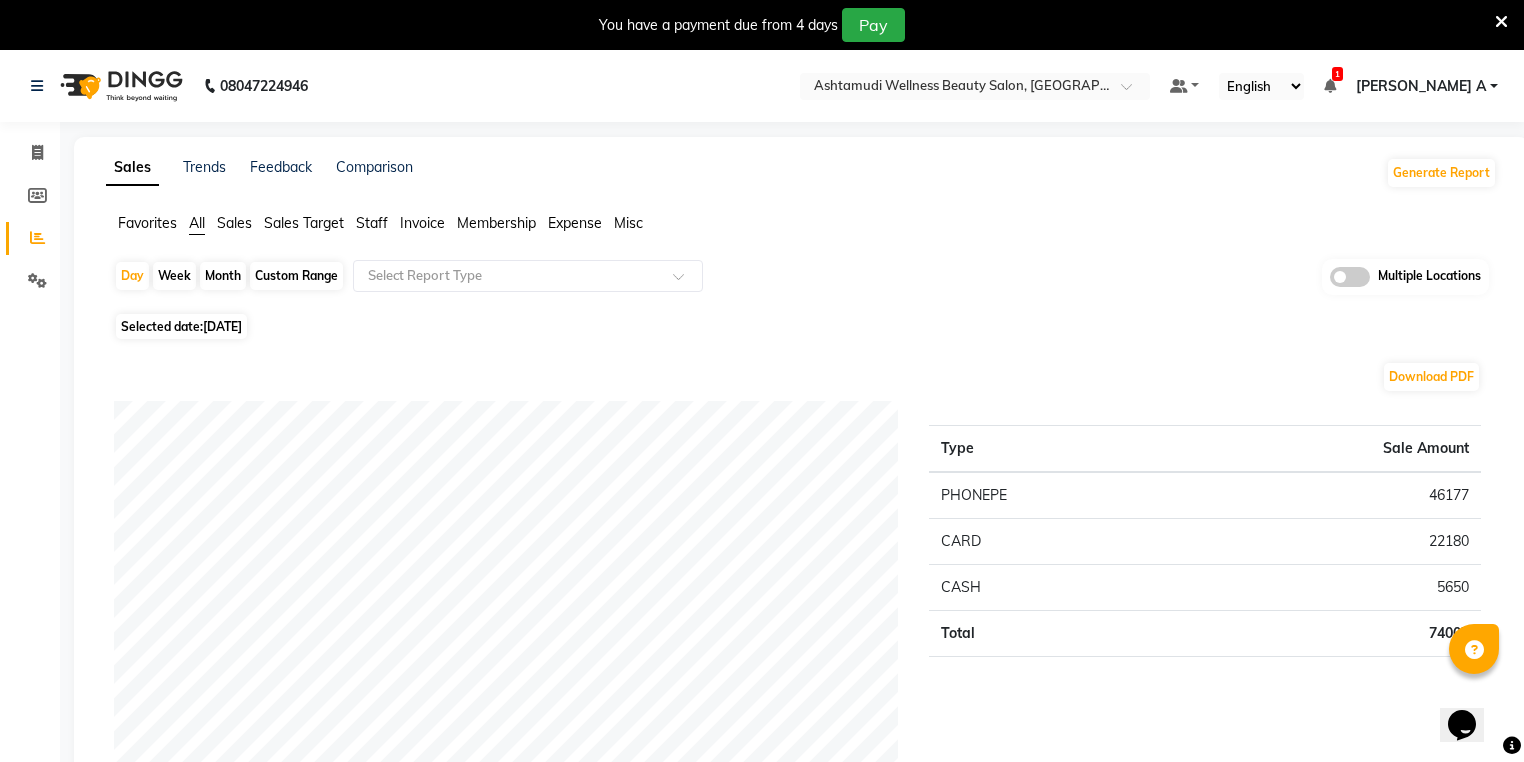 select on "7" 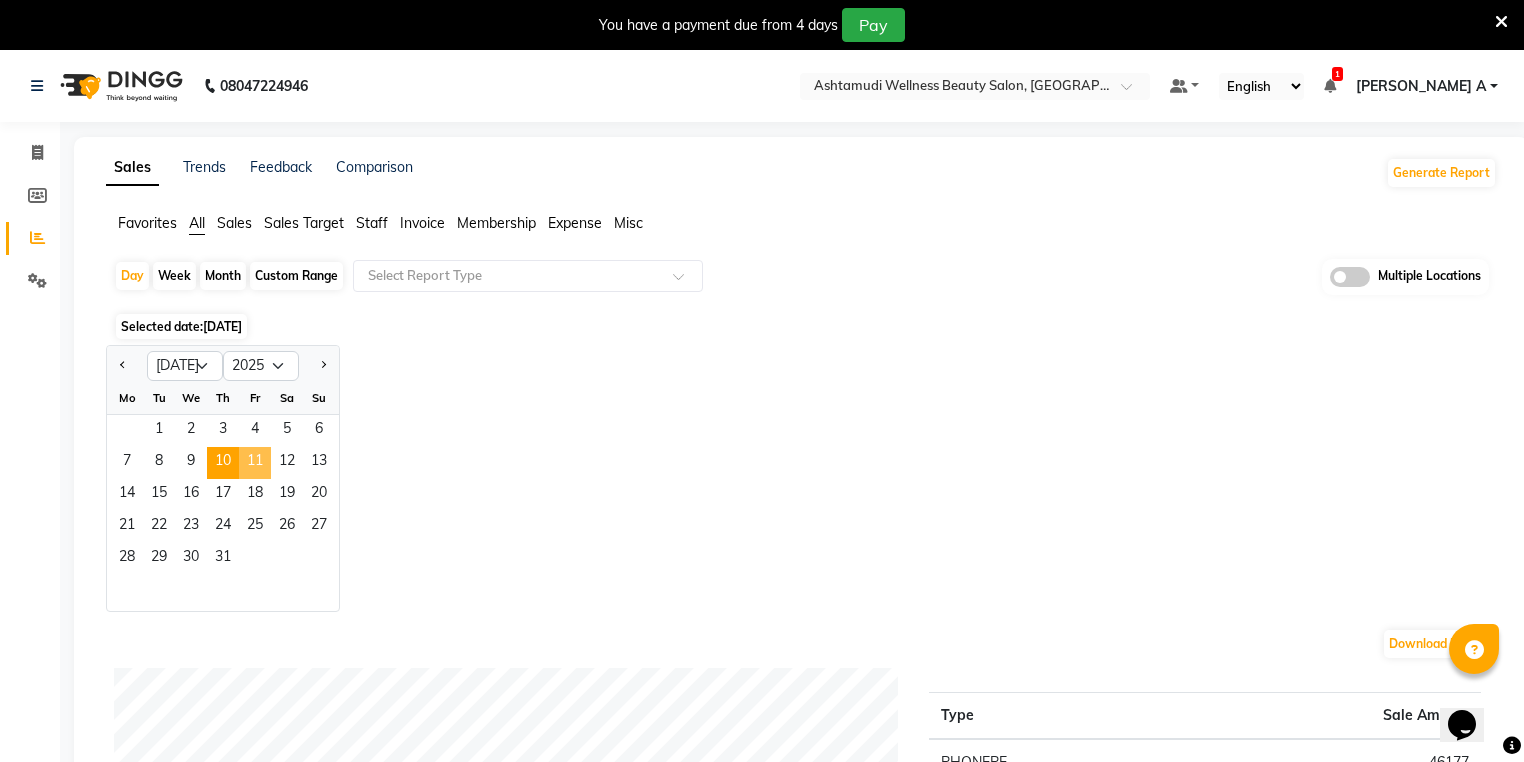 click on "11" 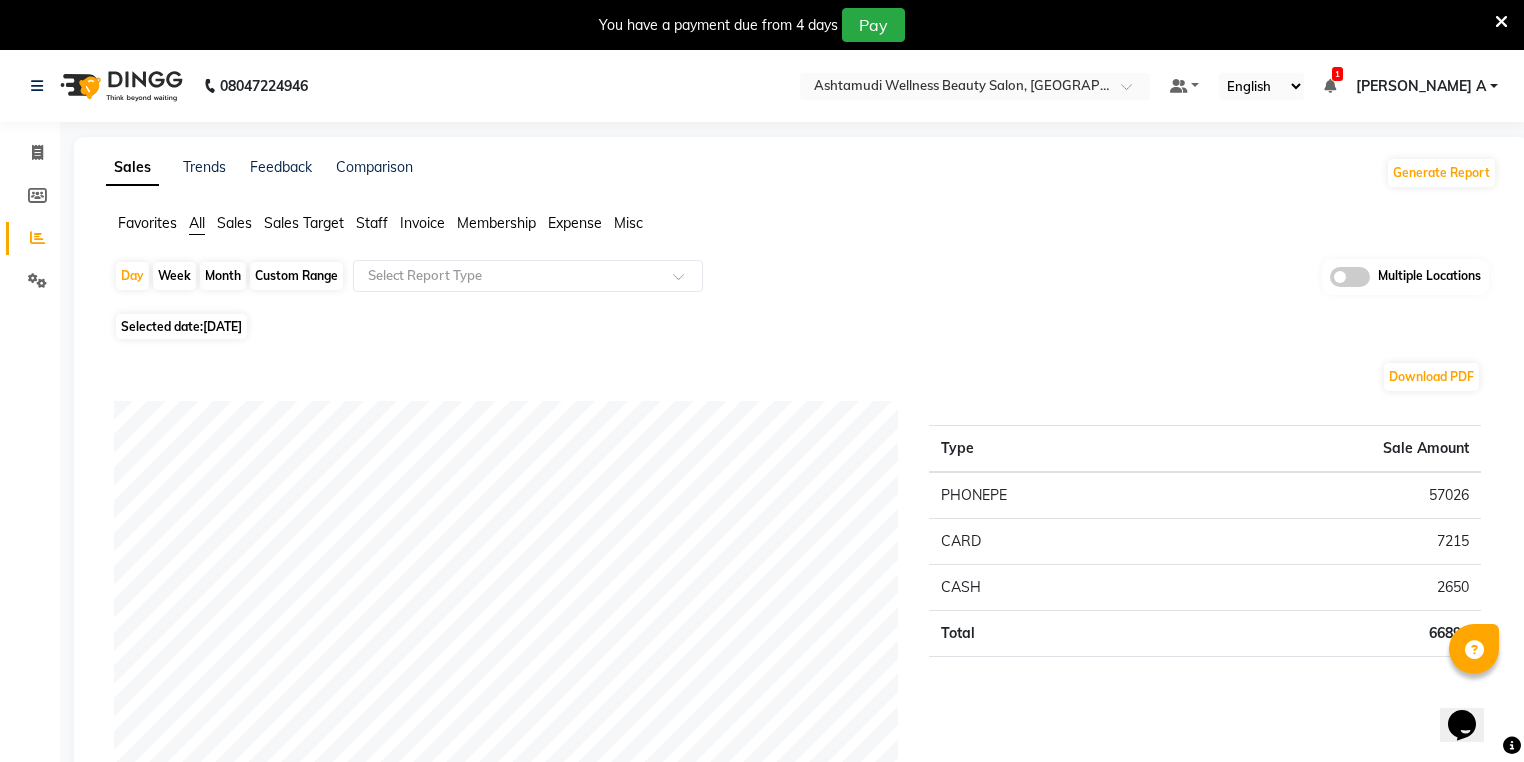 scroll, scrollTop: 80, scrollLeft: 0, axis: vertical 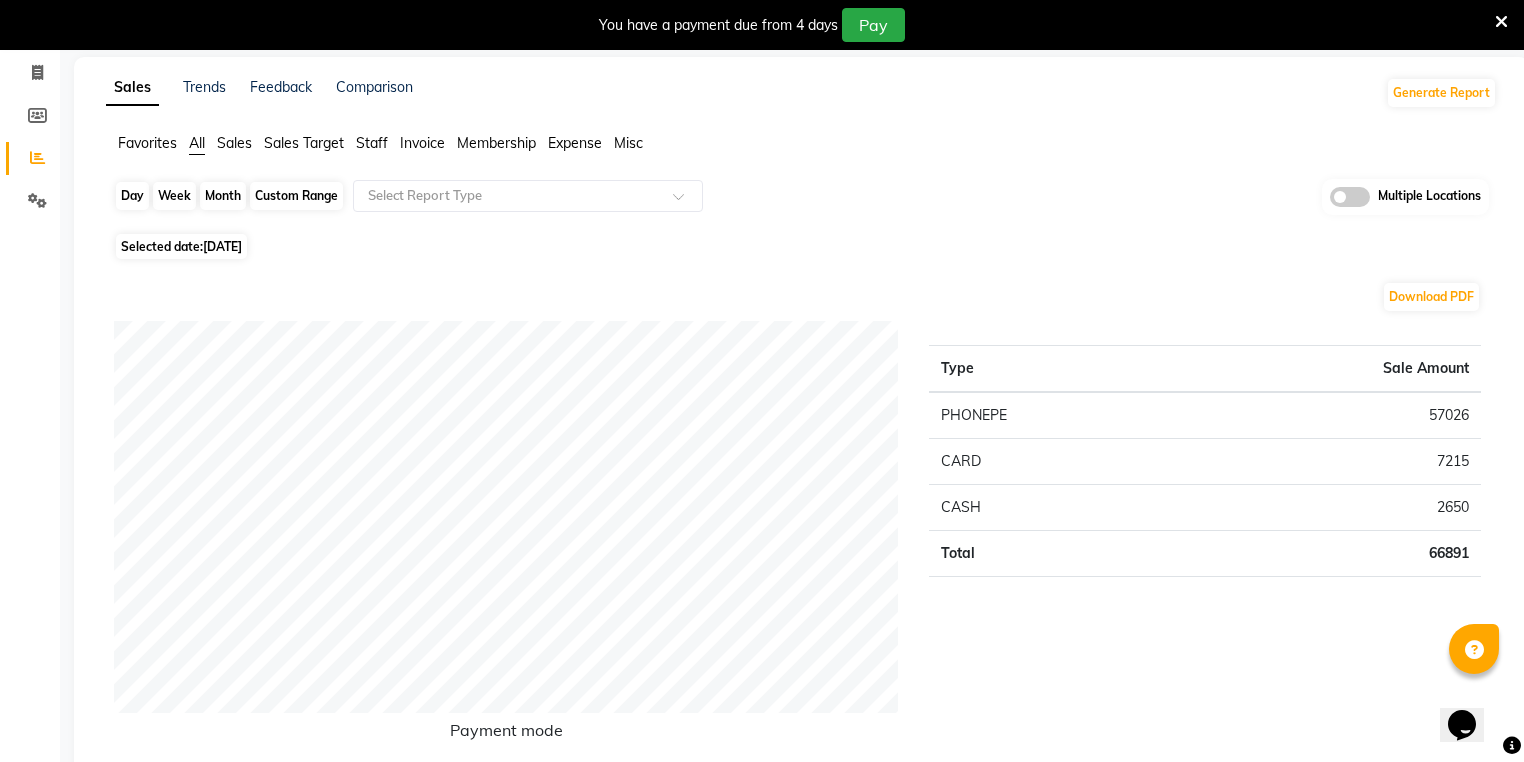 click on "Day" 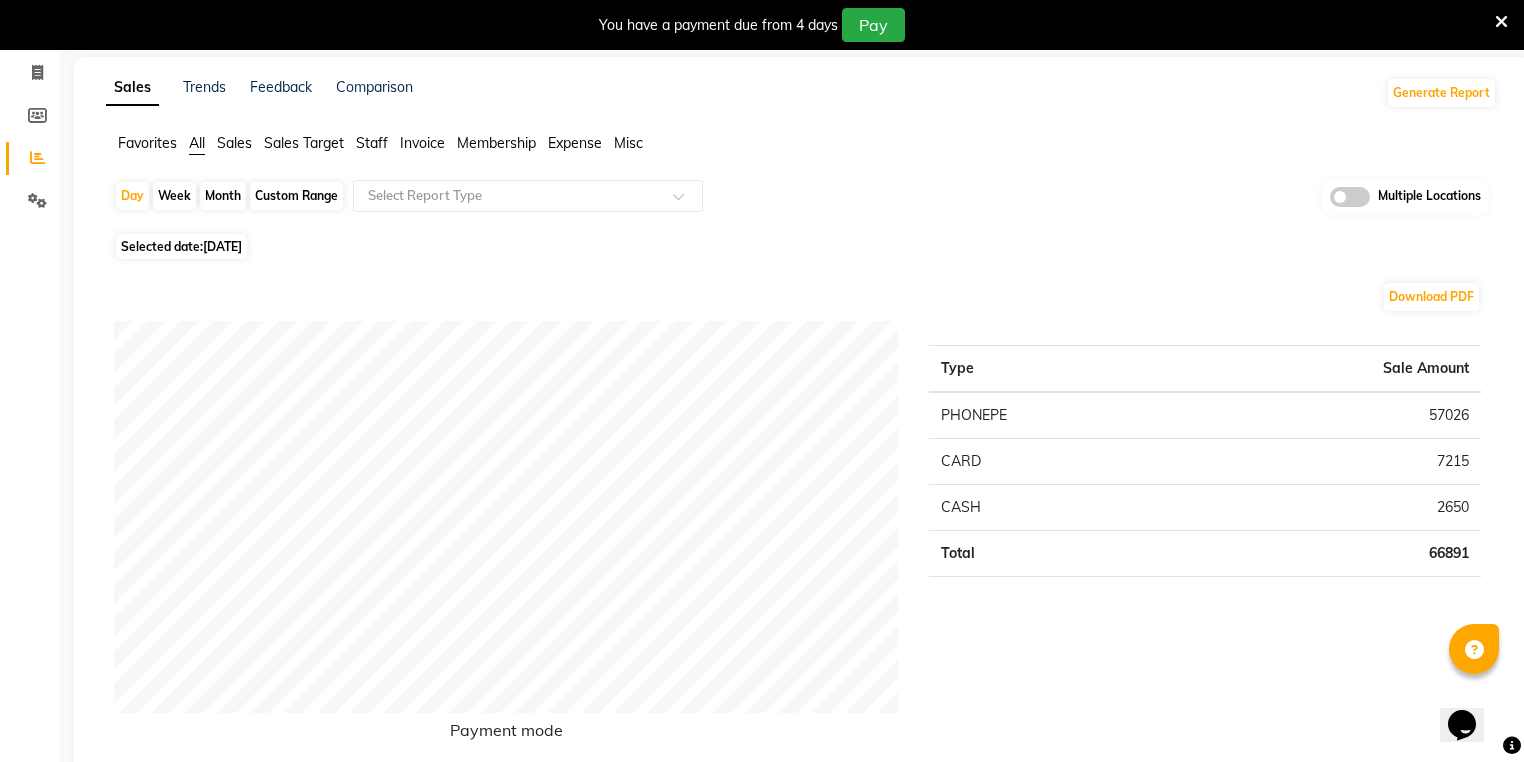 select on "7" 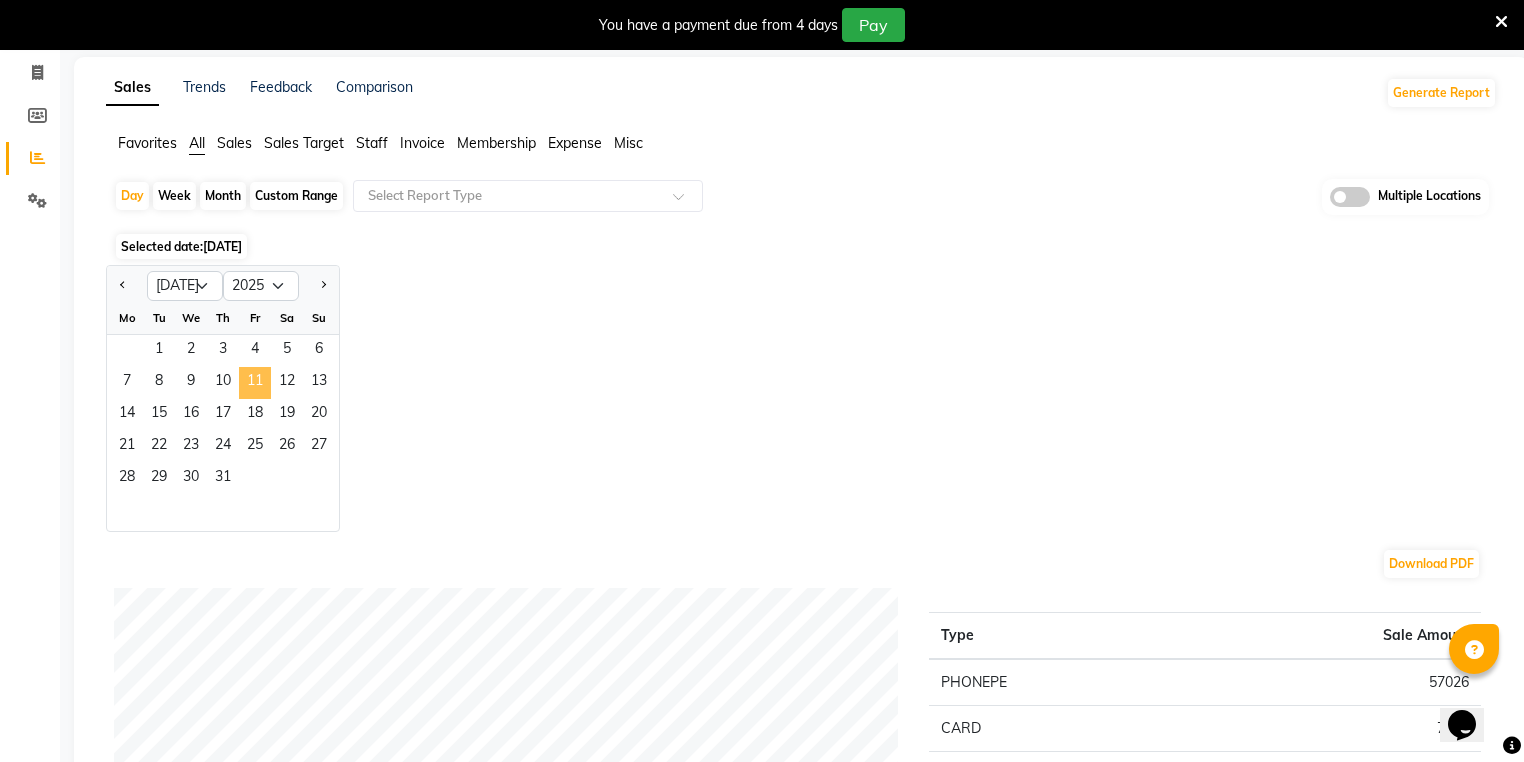 click on "11" 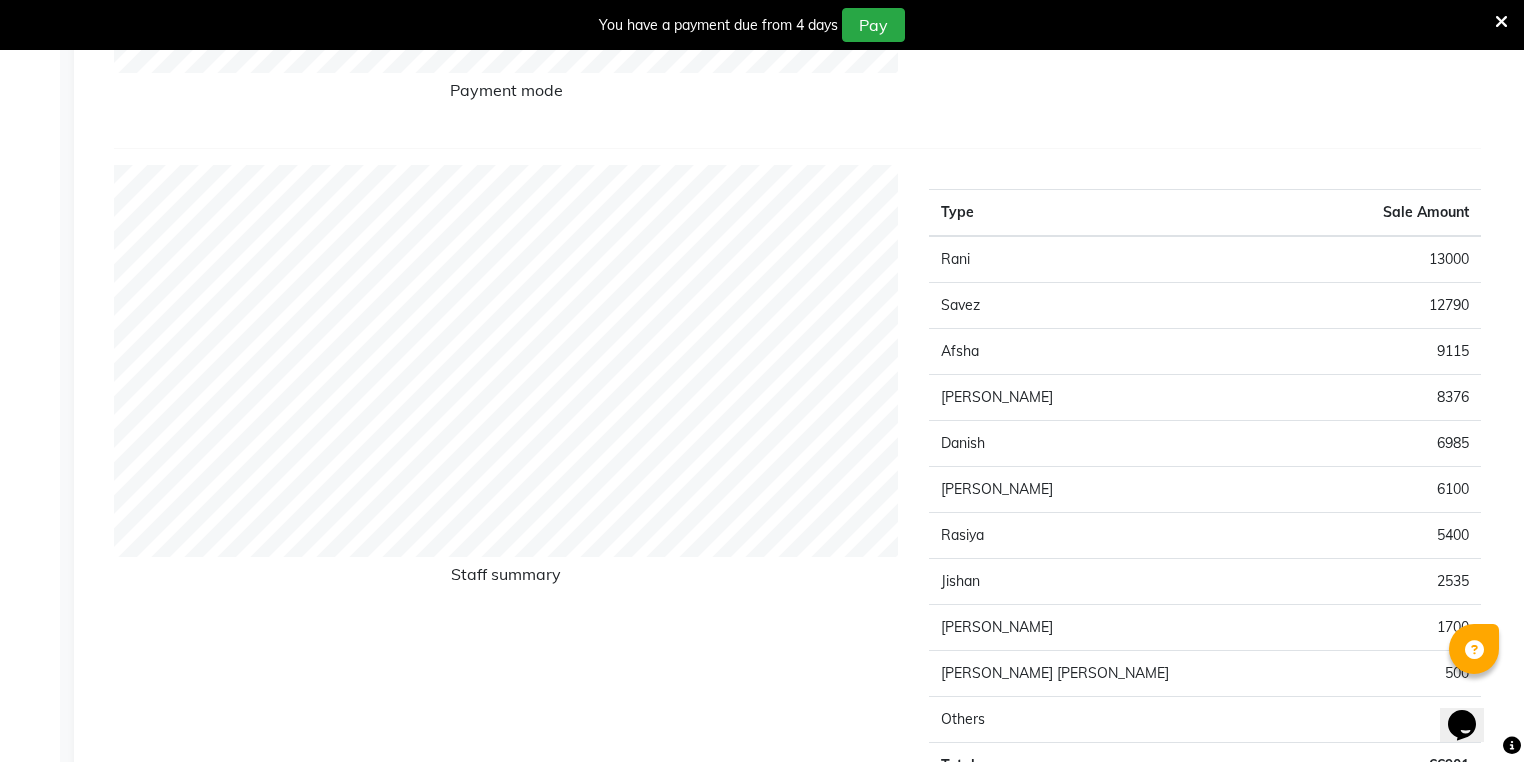 scroll, scrollTop: 640, scrollLeft: 0, axis: vertical 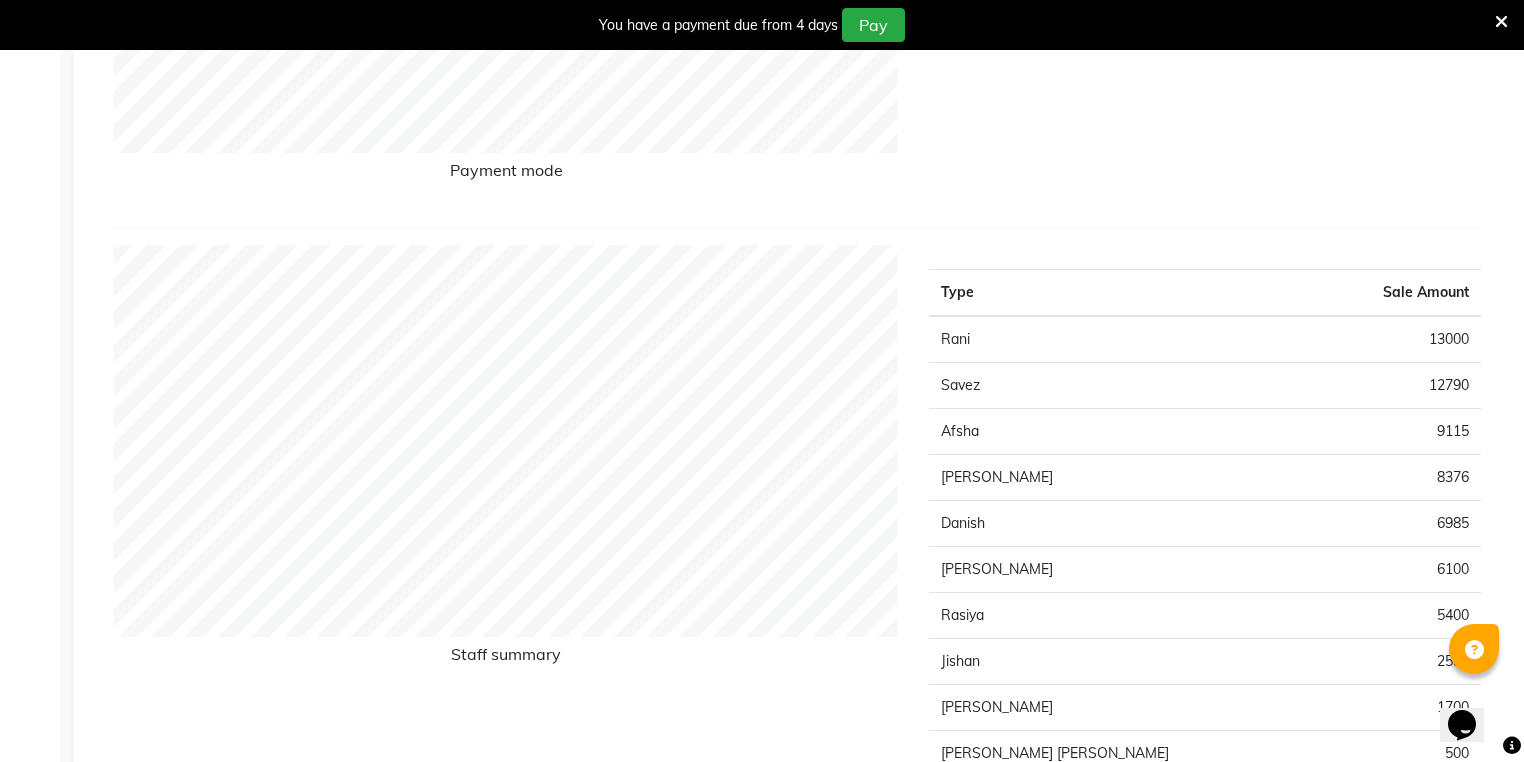 click at bounding box center [1501, 22] 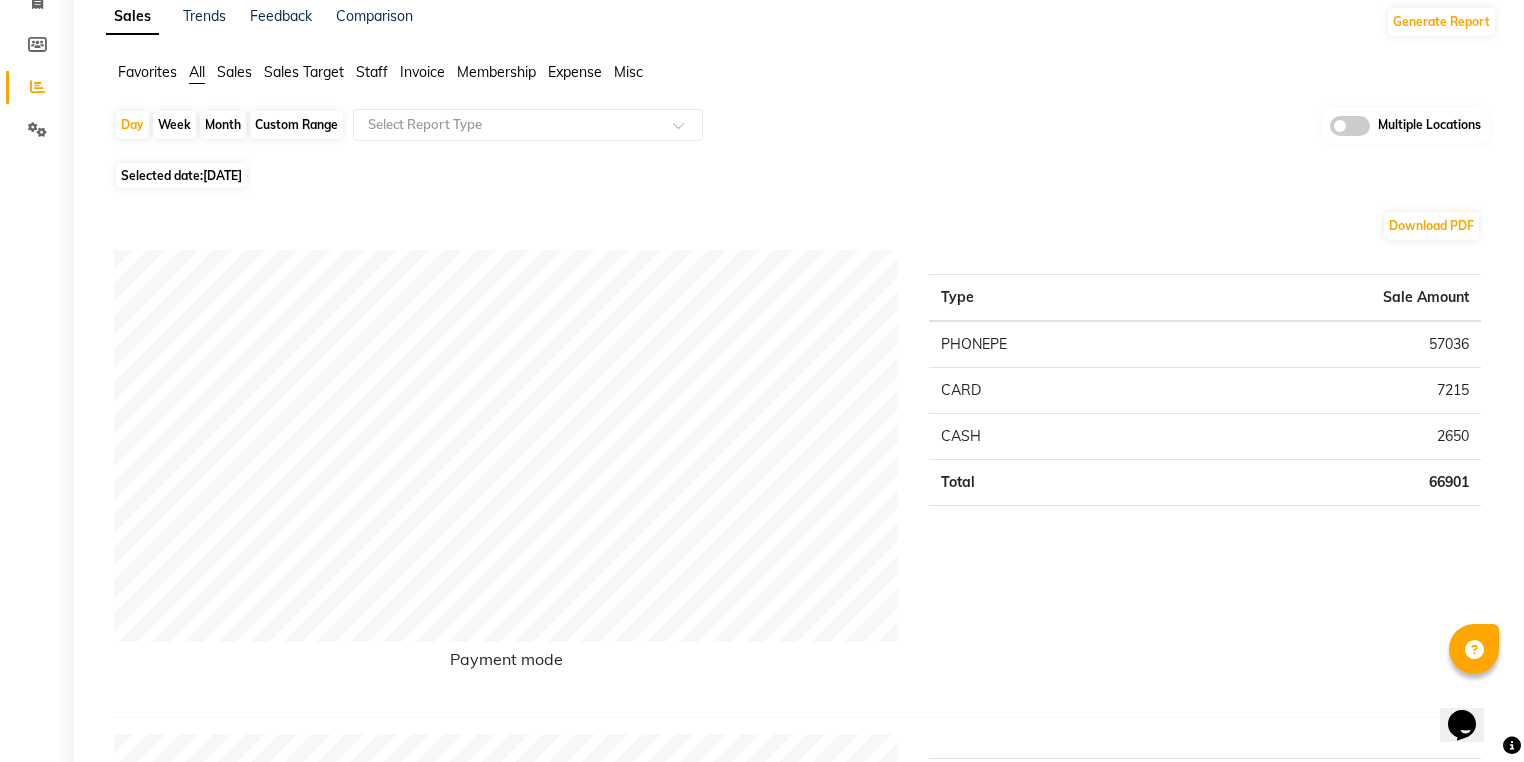 scroll, scrollTop: 0, scrollLeft: 0, axis: both 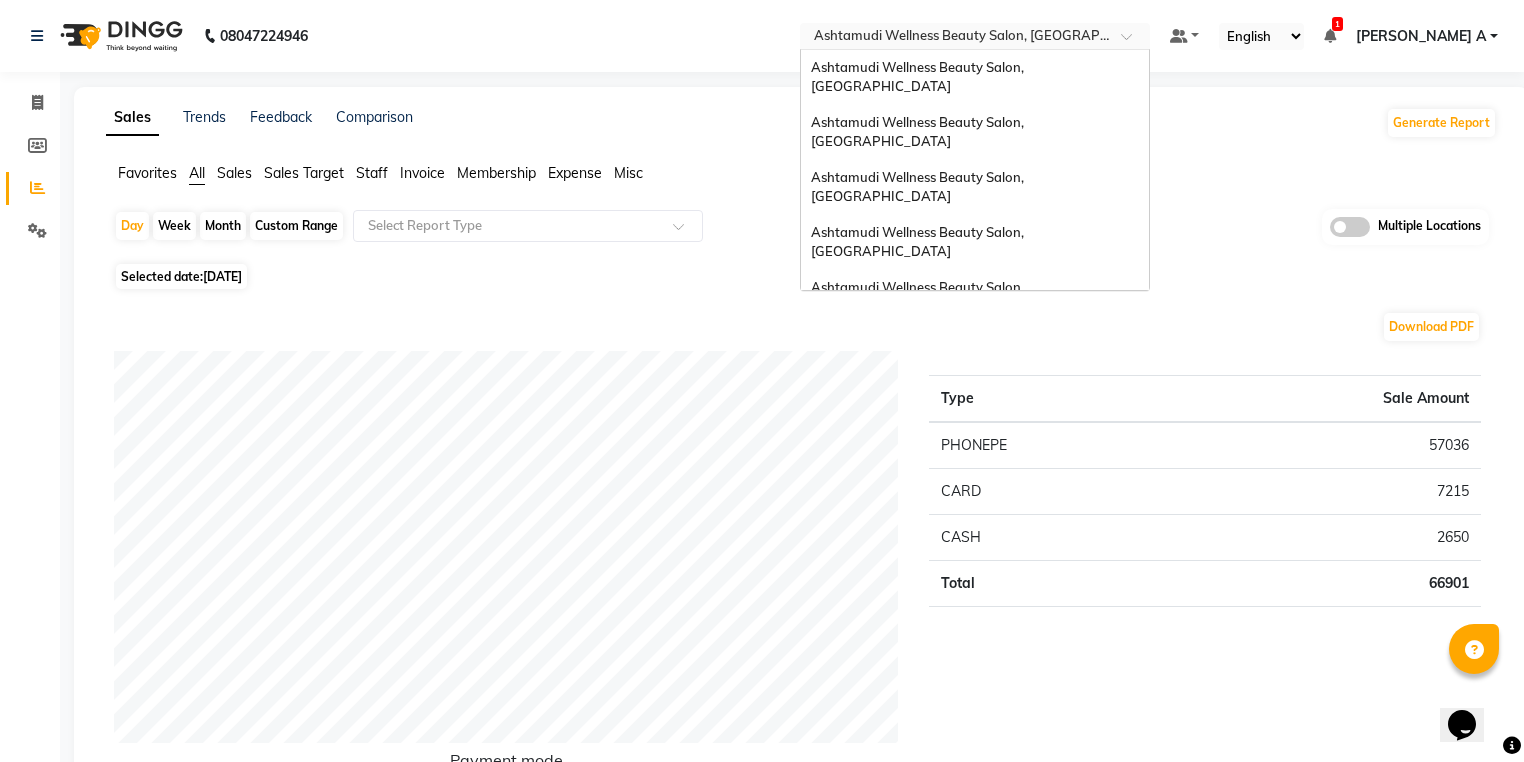 click at bounding box center [955, 38] 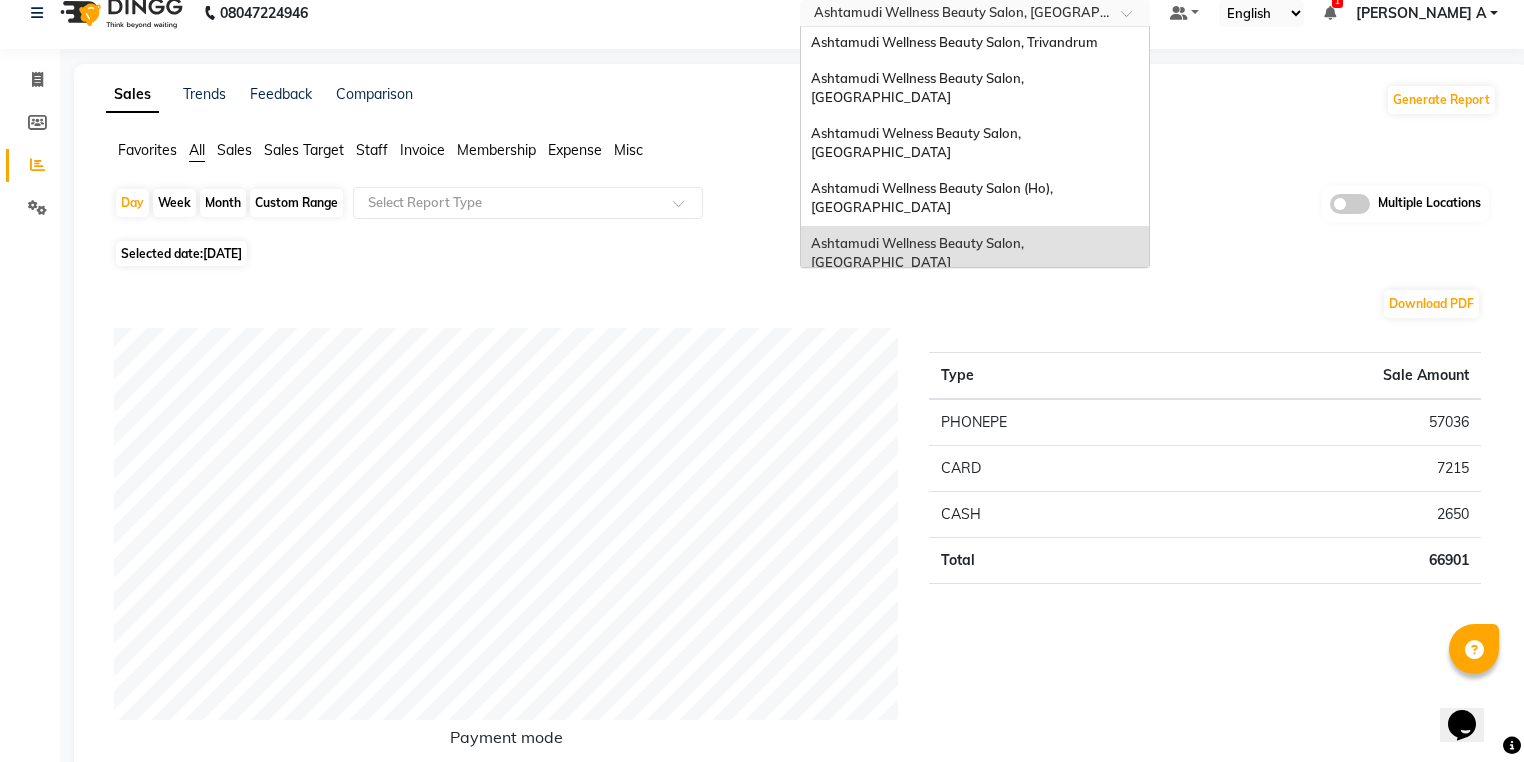 scroll, scrollTop: 0, scrollLeft: 0, axis: both 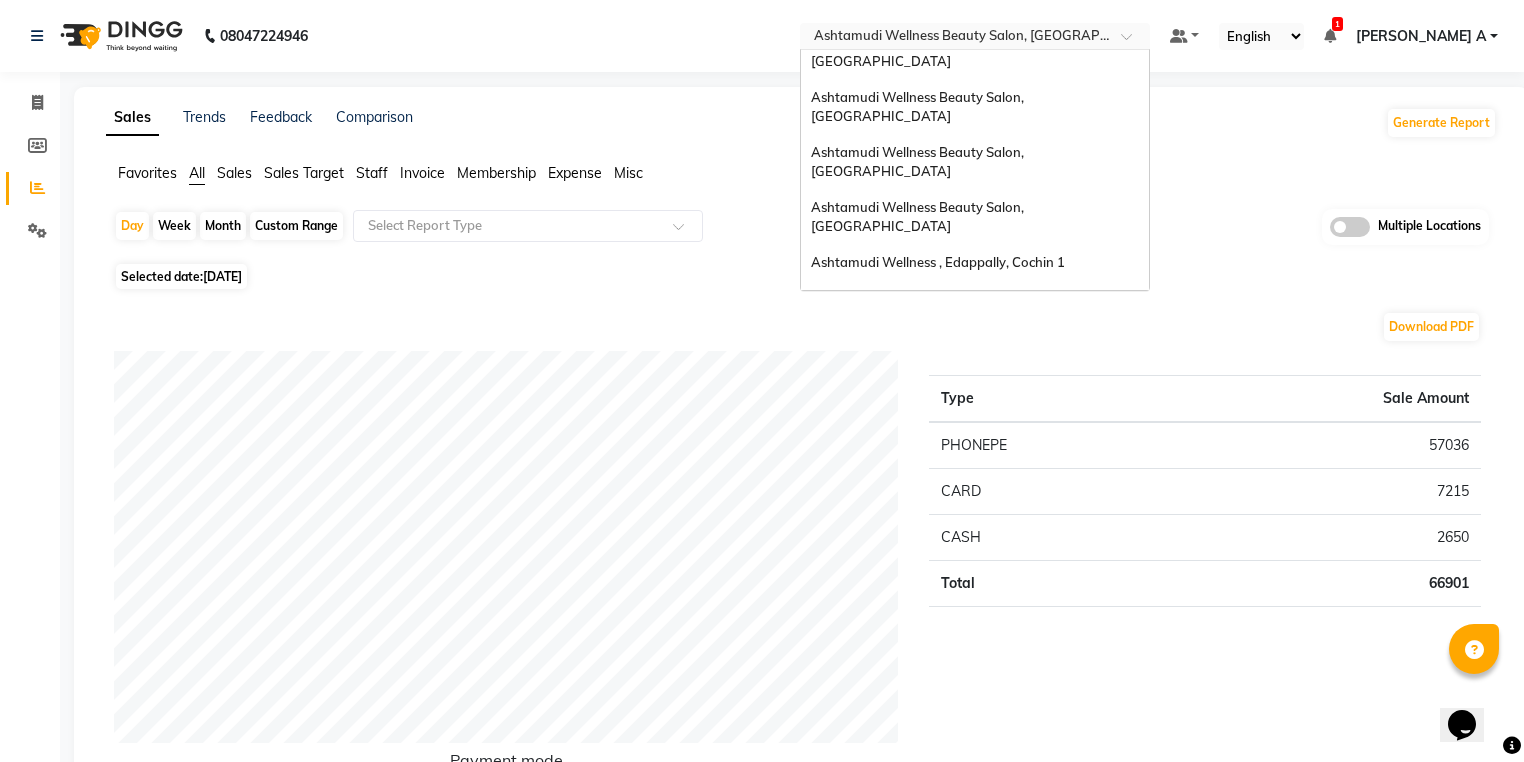 click on "Ashtamudi Wellness Beauty Salon, [GEOGRAPHIC_DATA]" at bounding box center [975, 343] 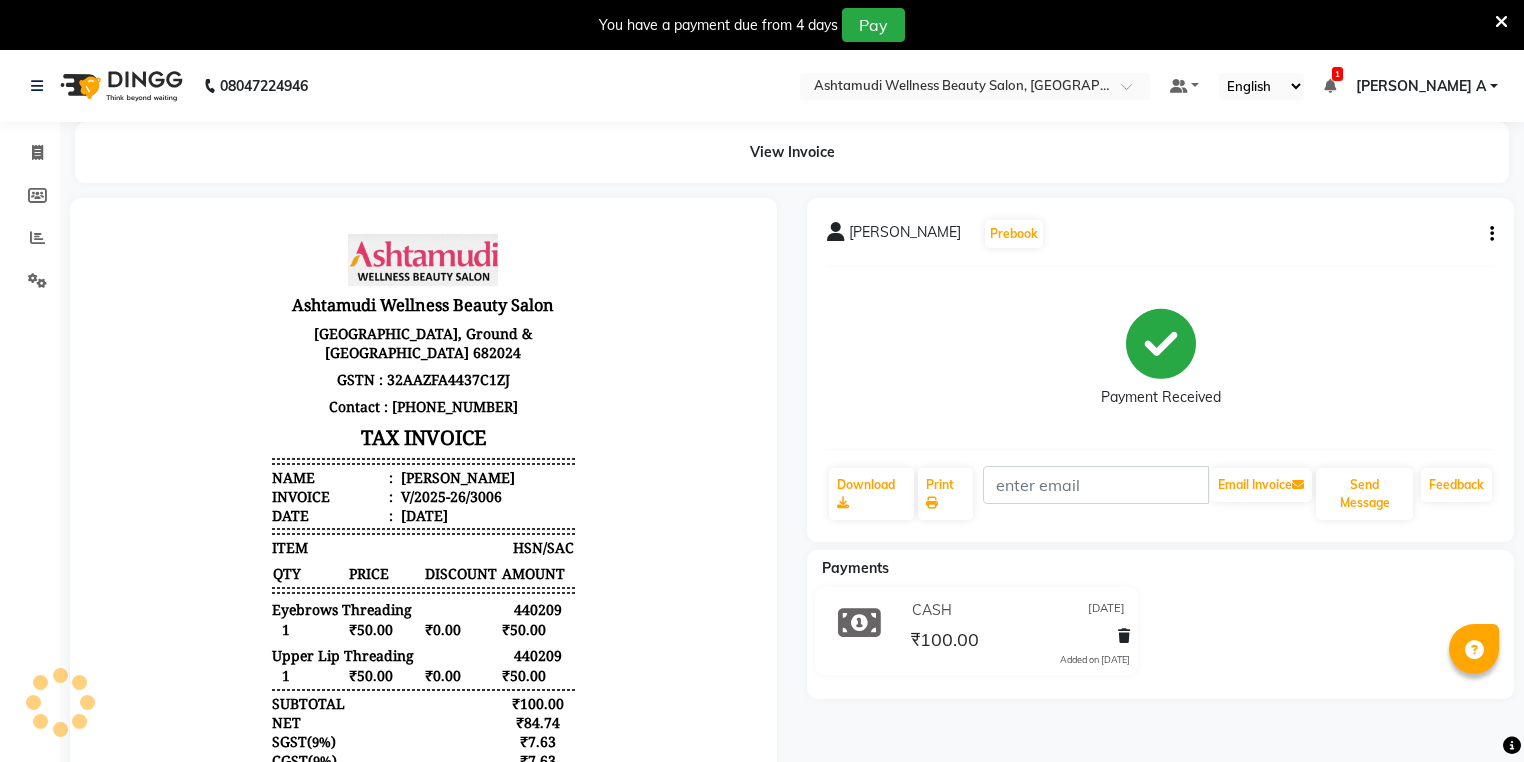scroll, scrollTop: 0, scrollLeft: 0, axis: both 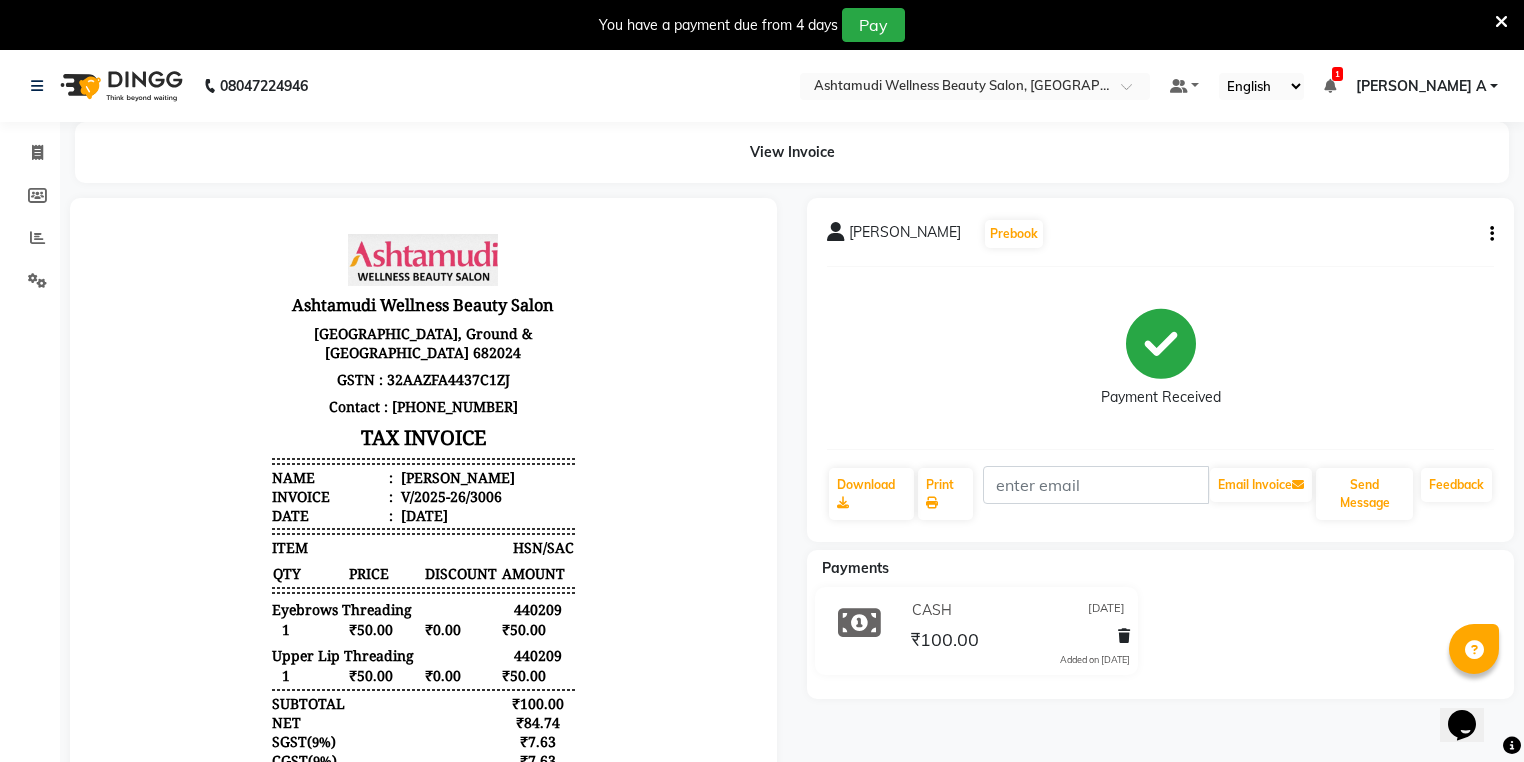 click on "Aiswarya   Prebook" 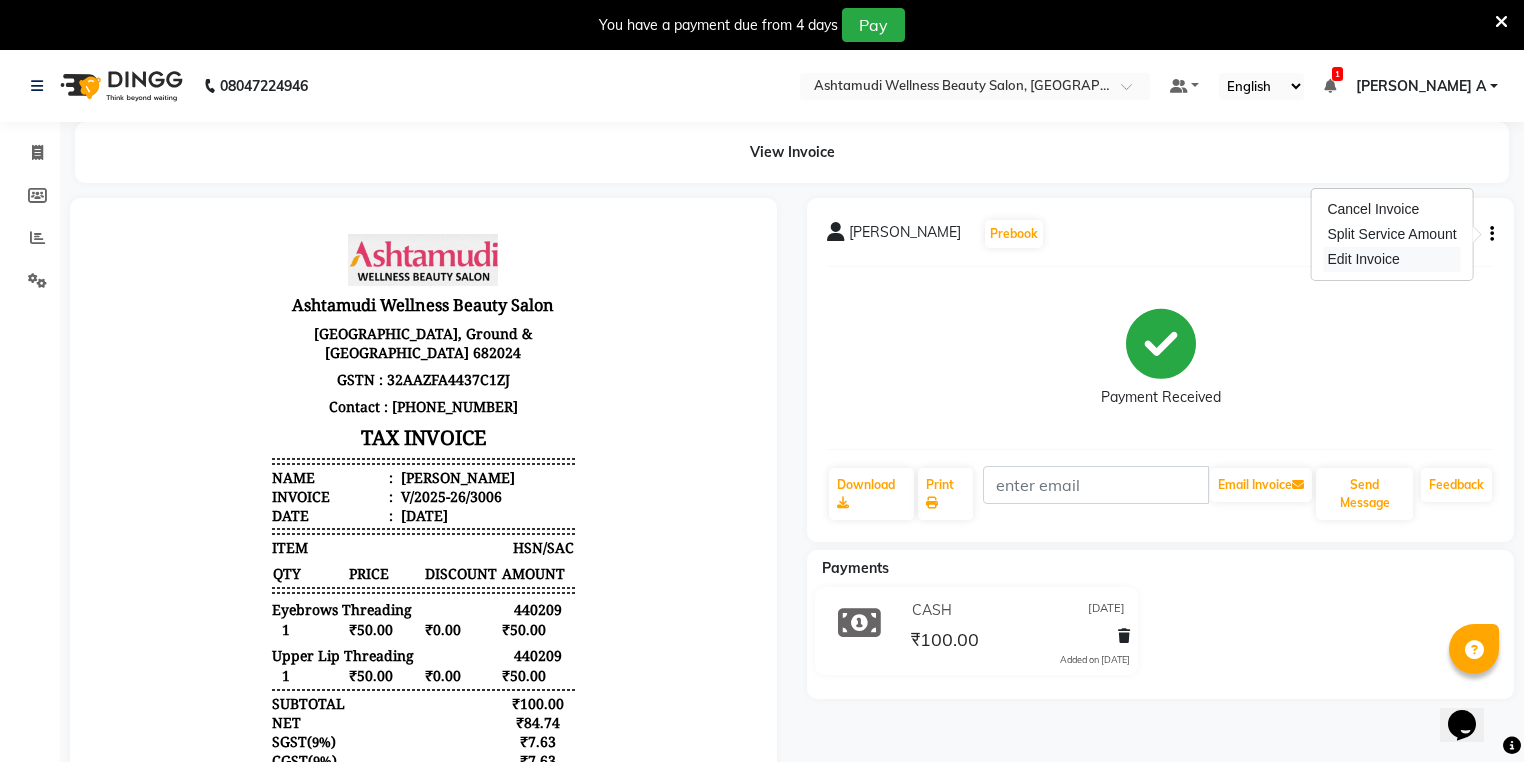 click on "Edit Invoice" at bounding box center (1391, 259) 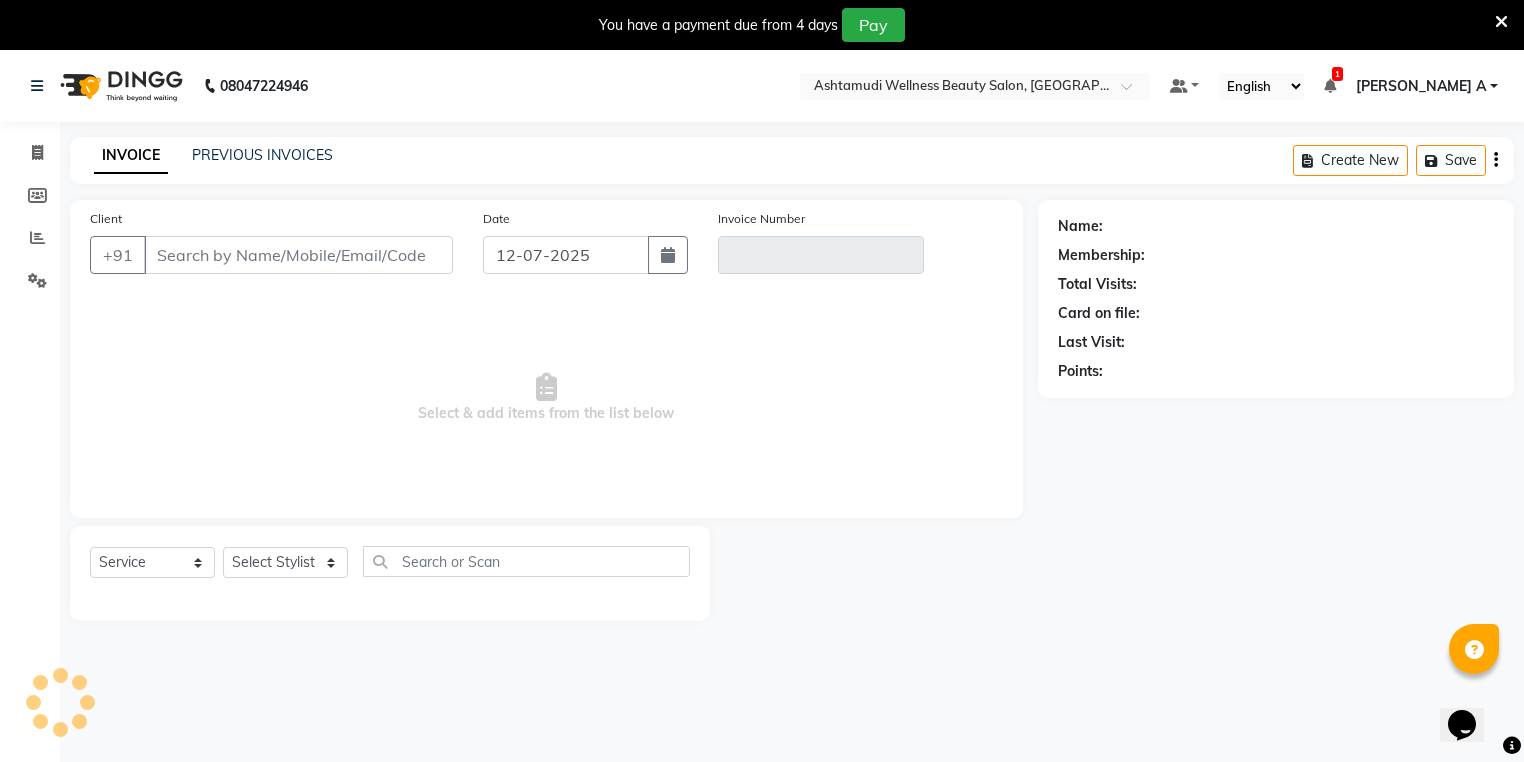 scroll, scrollTop: 50, scrollLeft: 0, axis: vertical 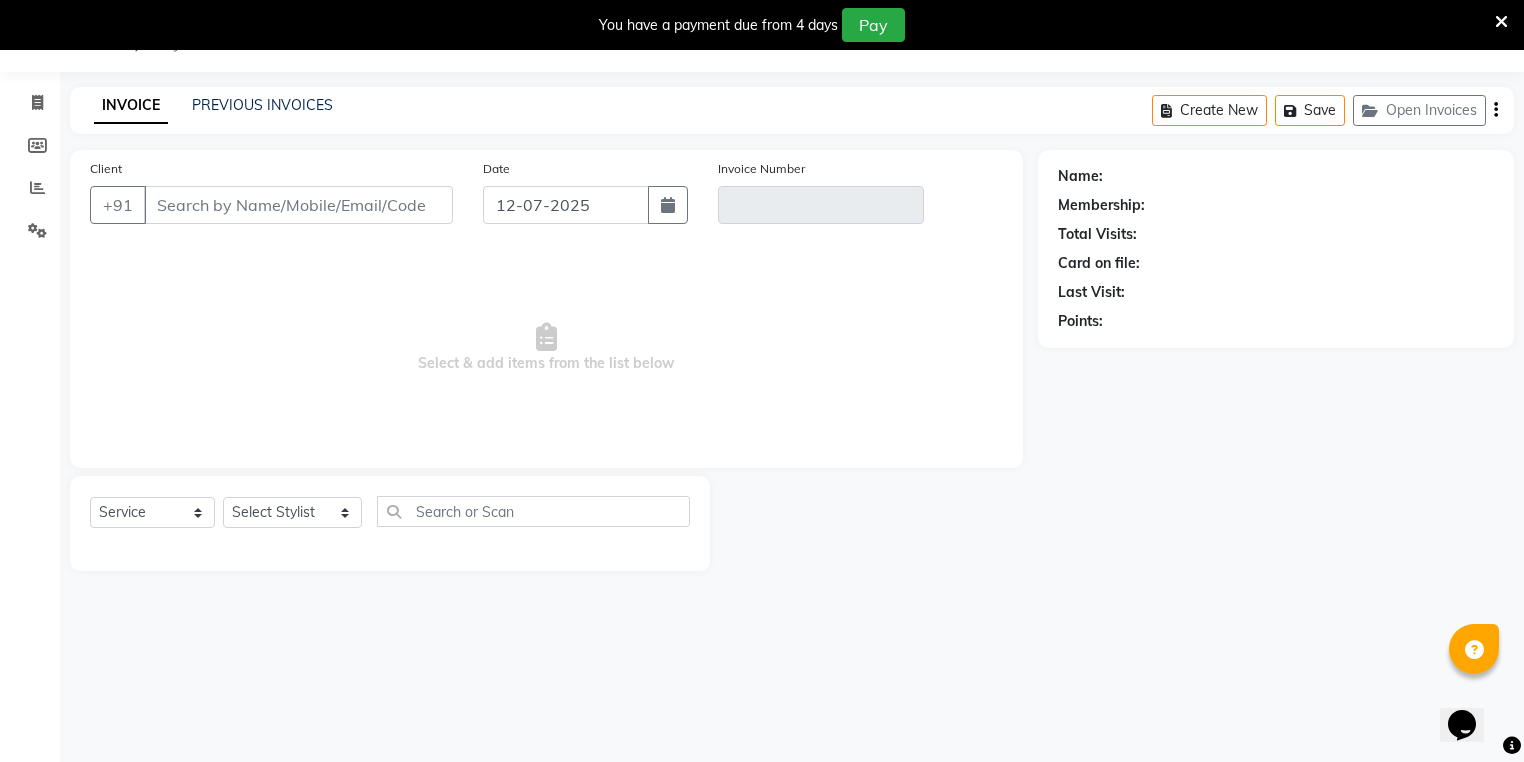 type on "73******69" 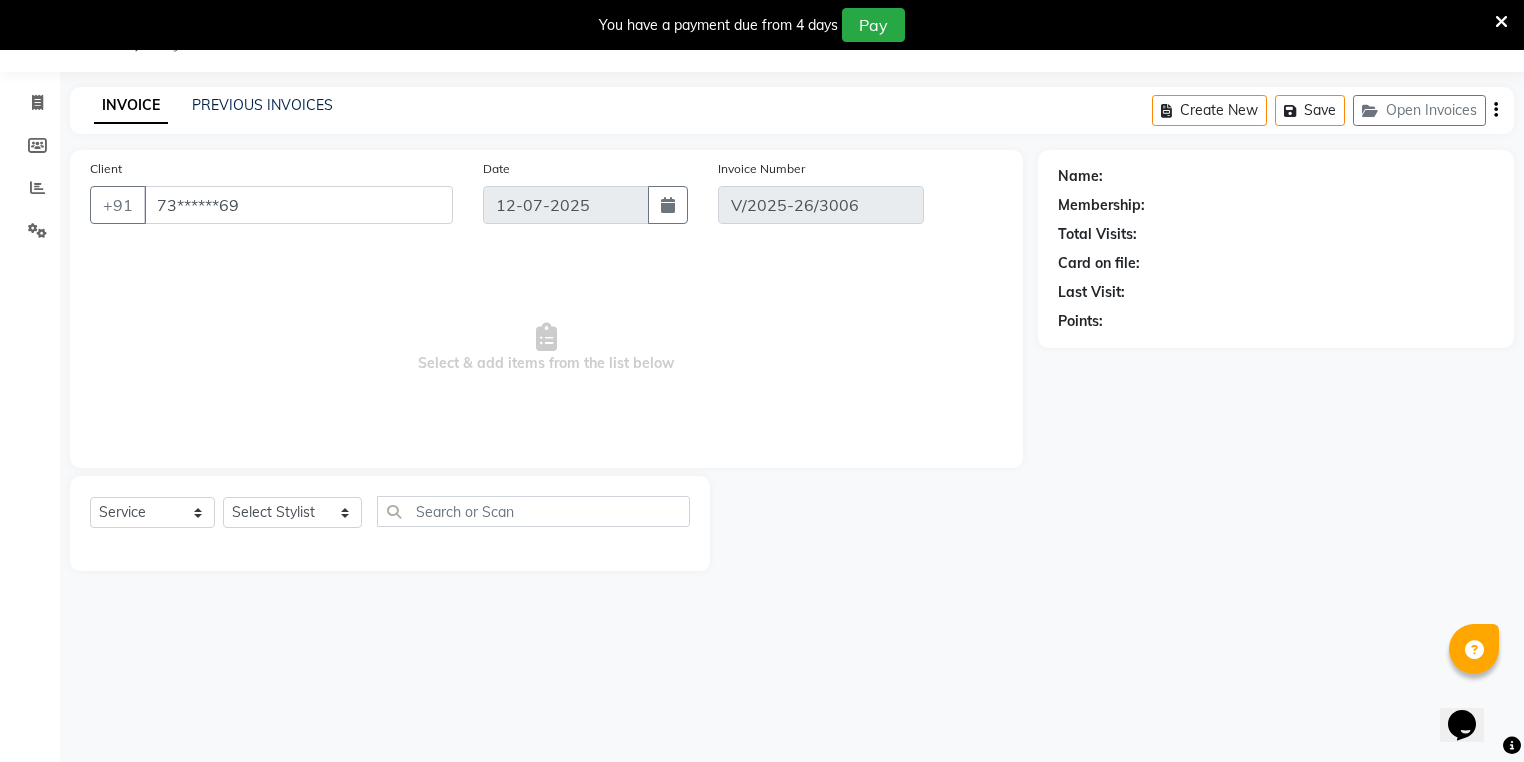 select on "1: Object" 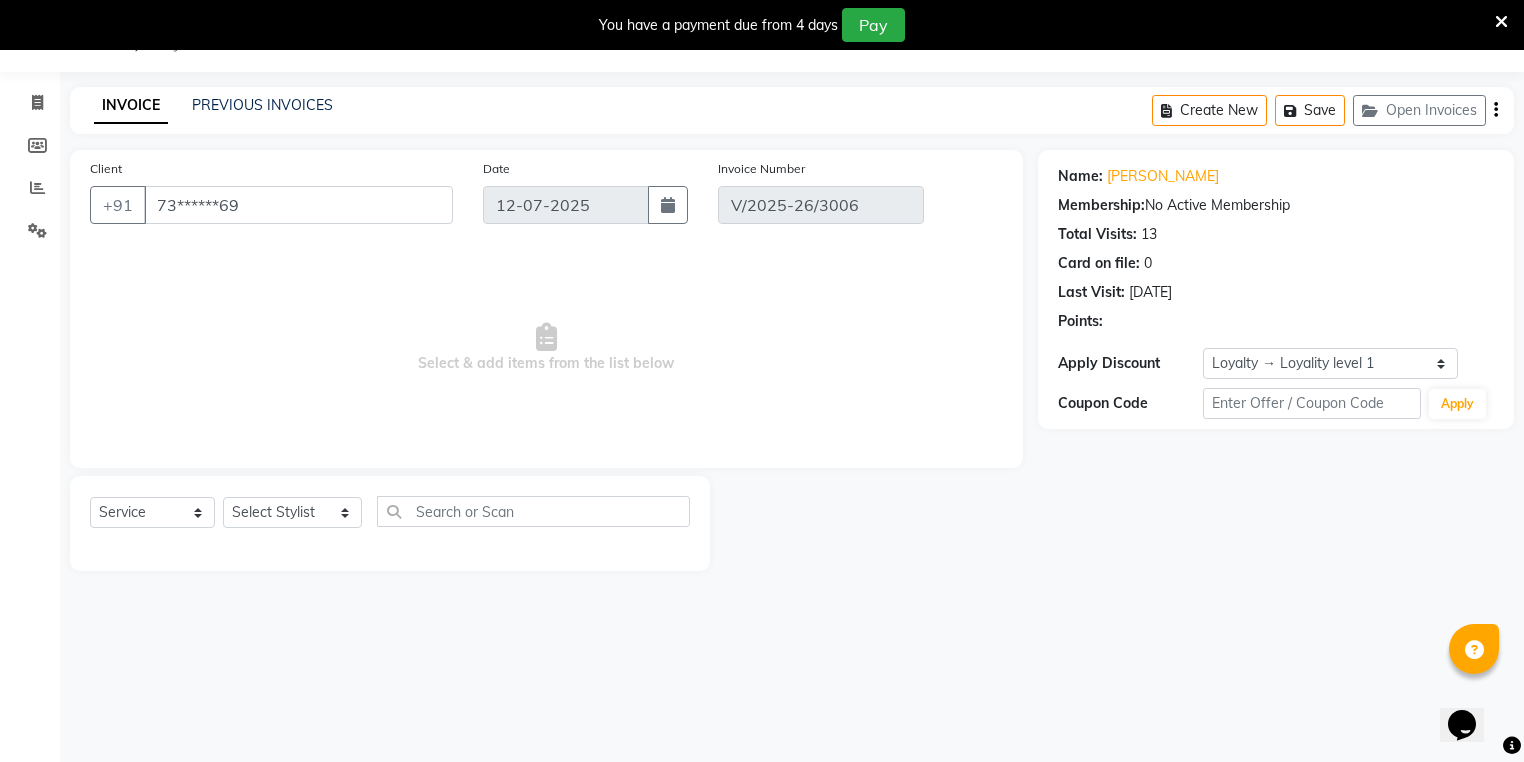 type on "[DATE]" 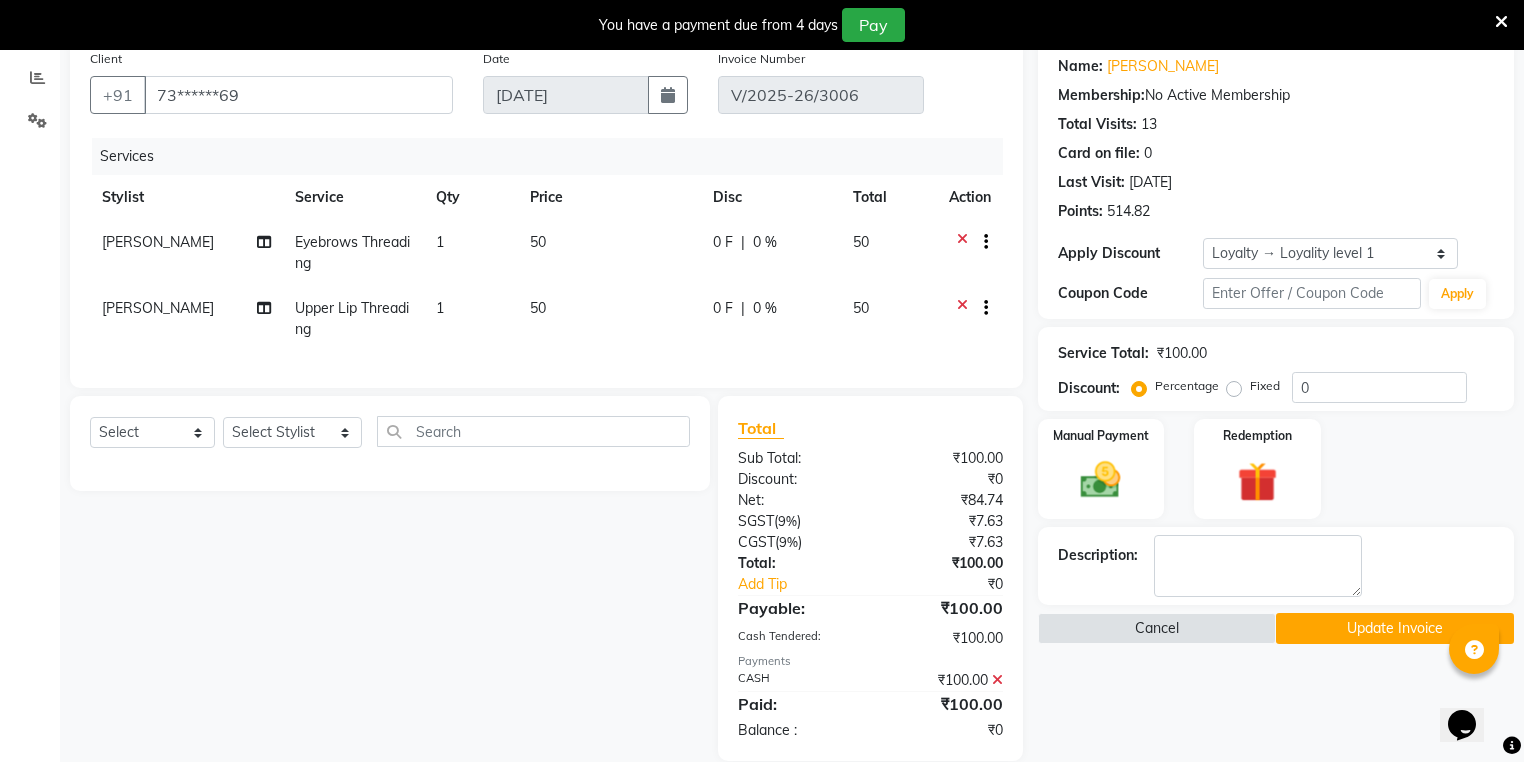 scroll, scrollTop: 290, scrollLeft: 0, axis: vertical 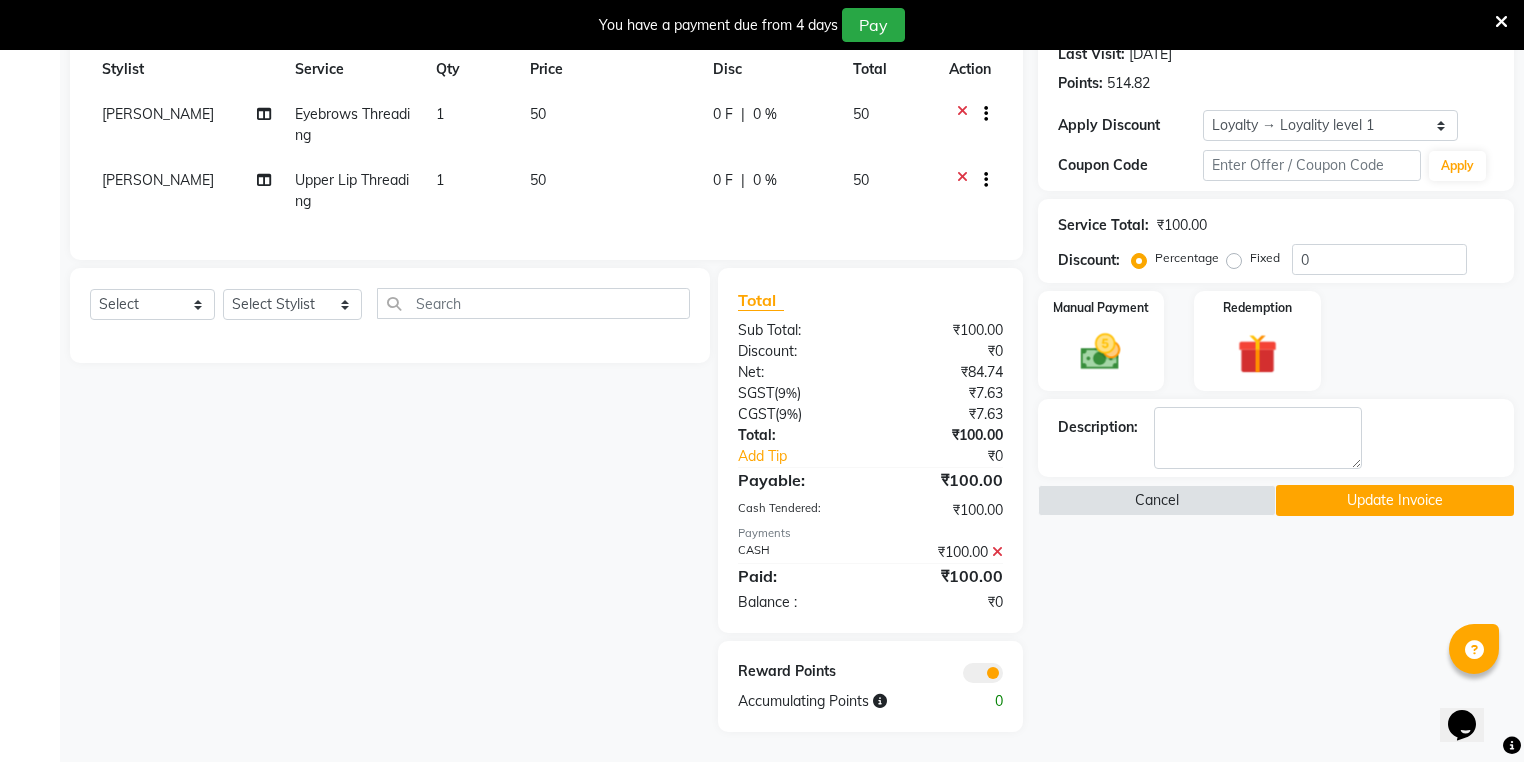 click 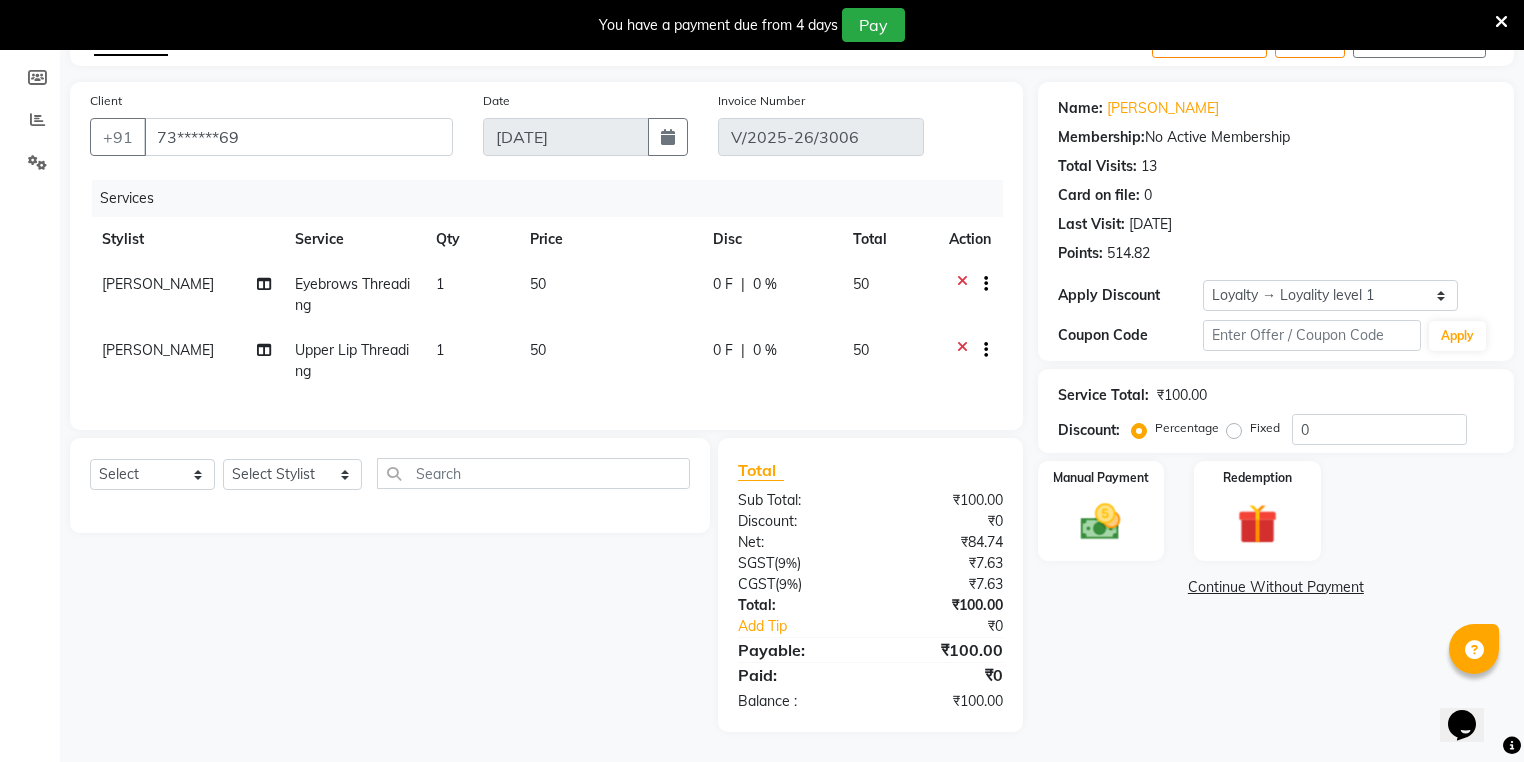 scroll, scrollTop: 130, scrollLeft: 0, axis: vertical 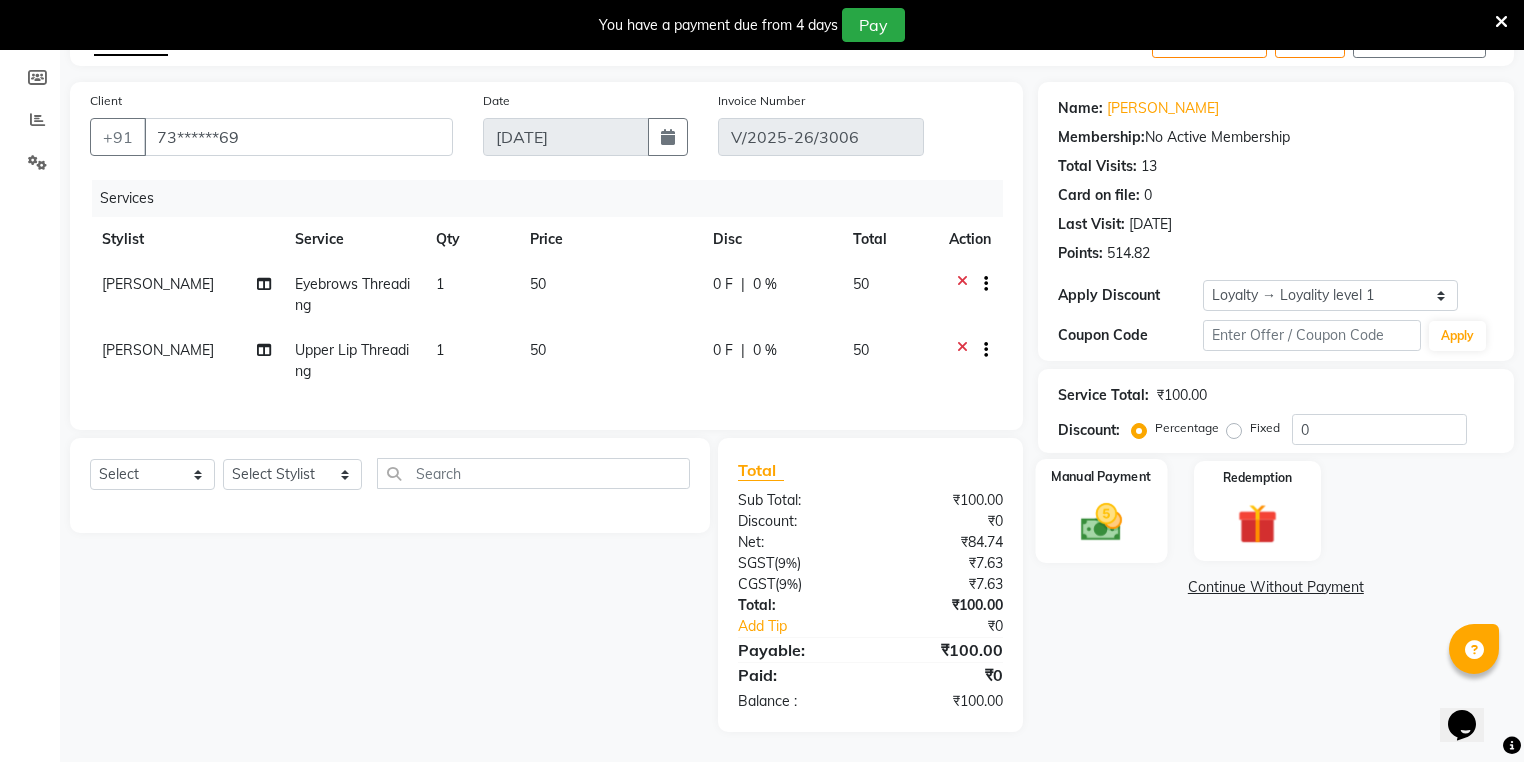 click on "Manual Payment" 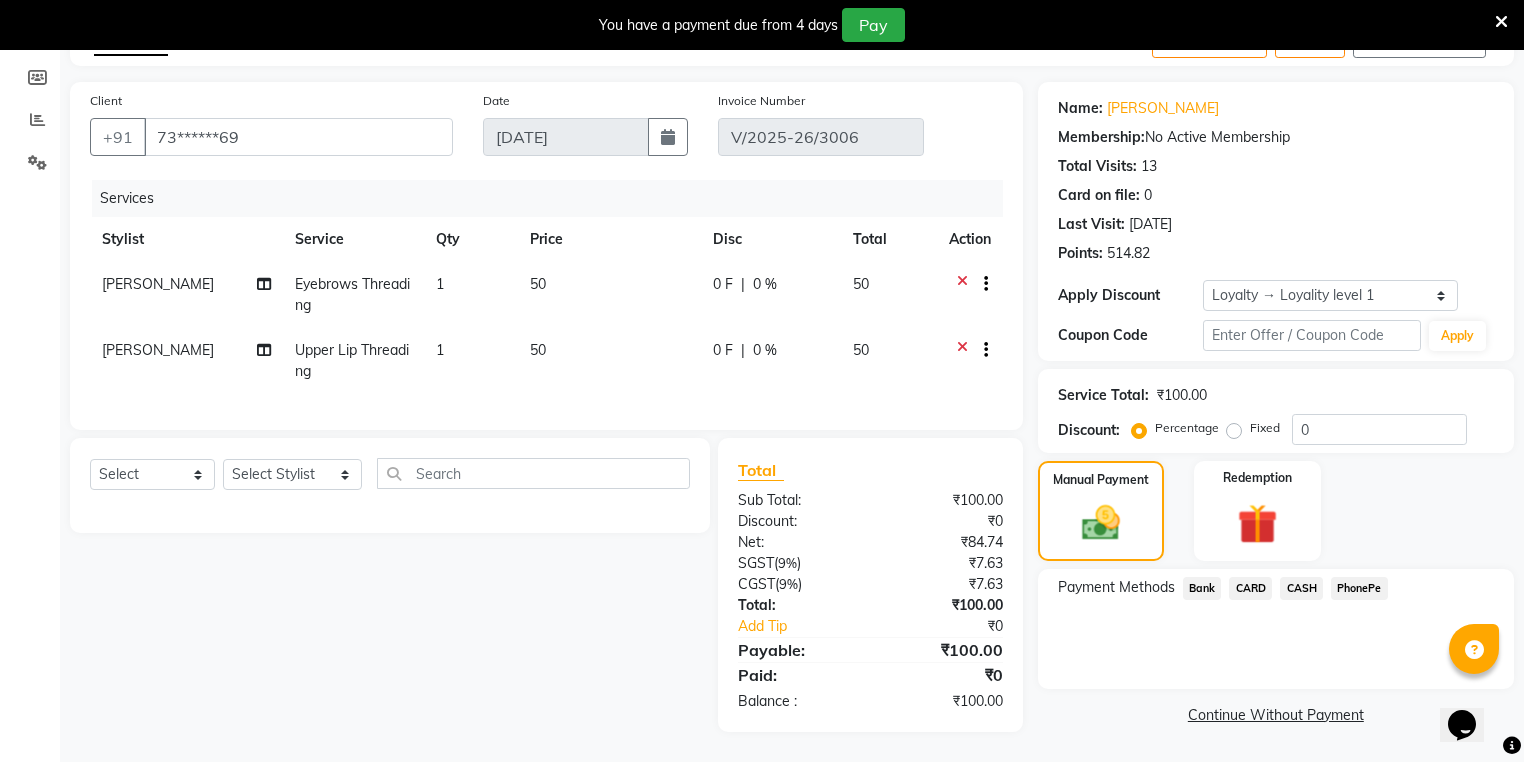 click on "PhonePe" 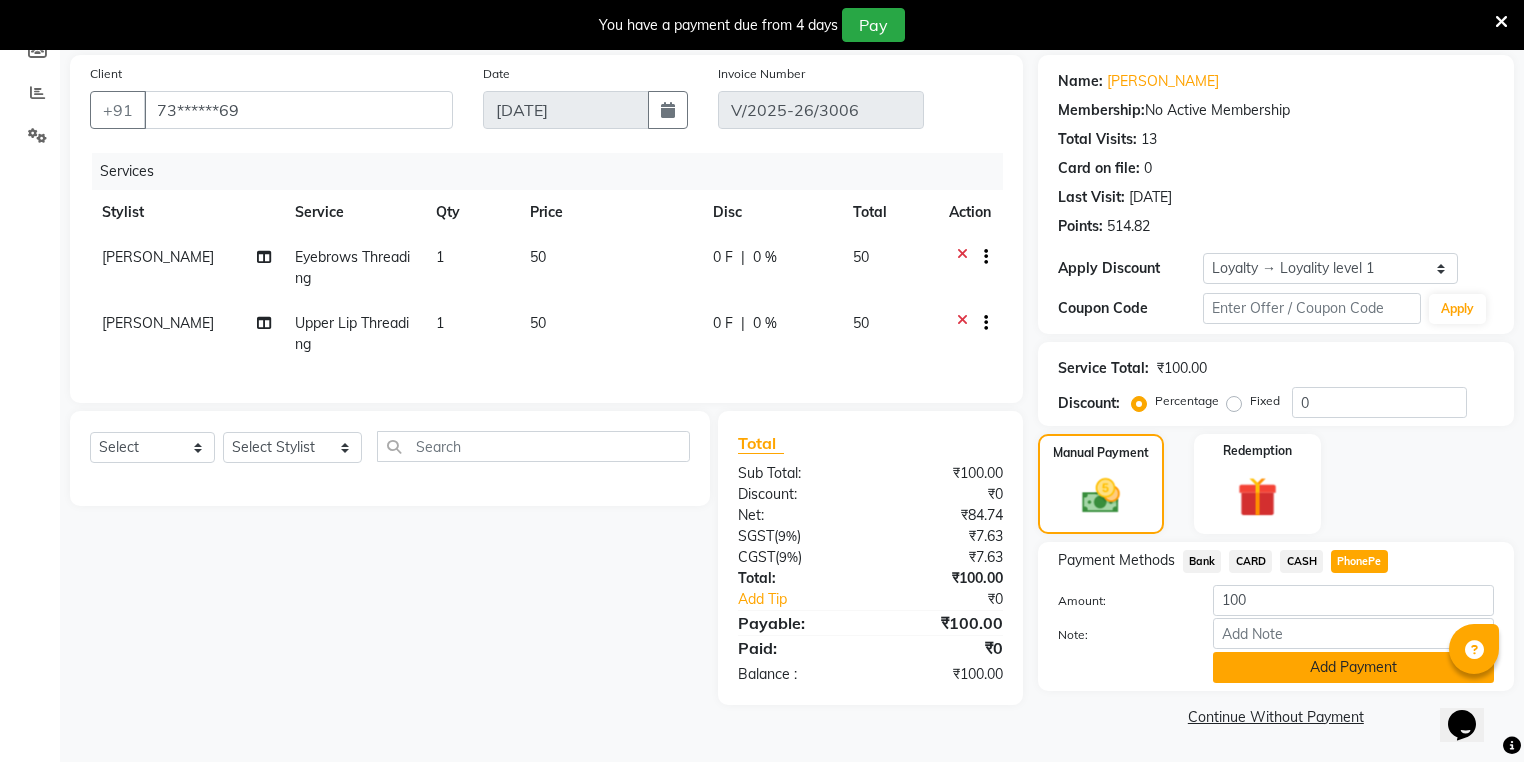 click on "Add Payment" 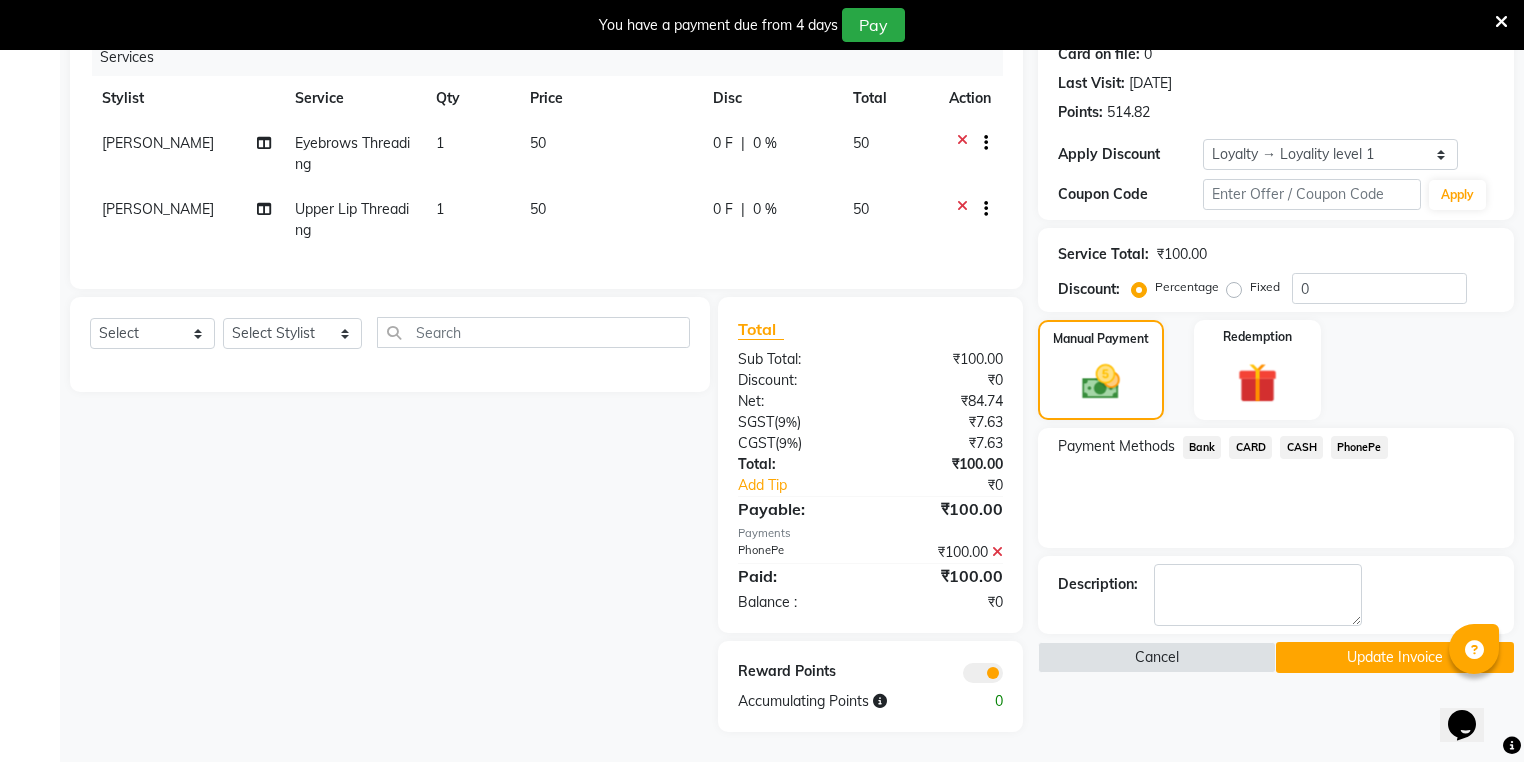click on "Update Invoice" 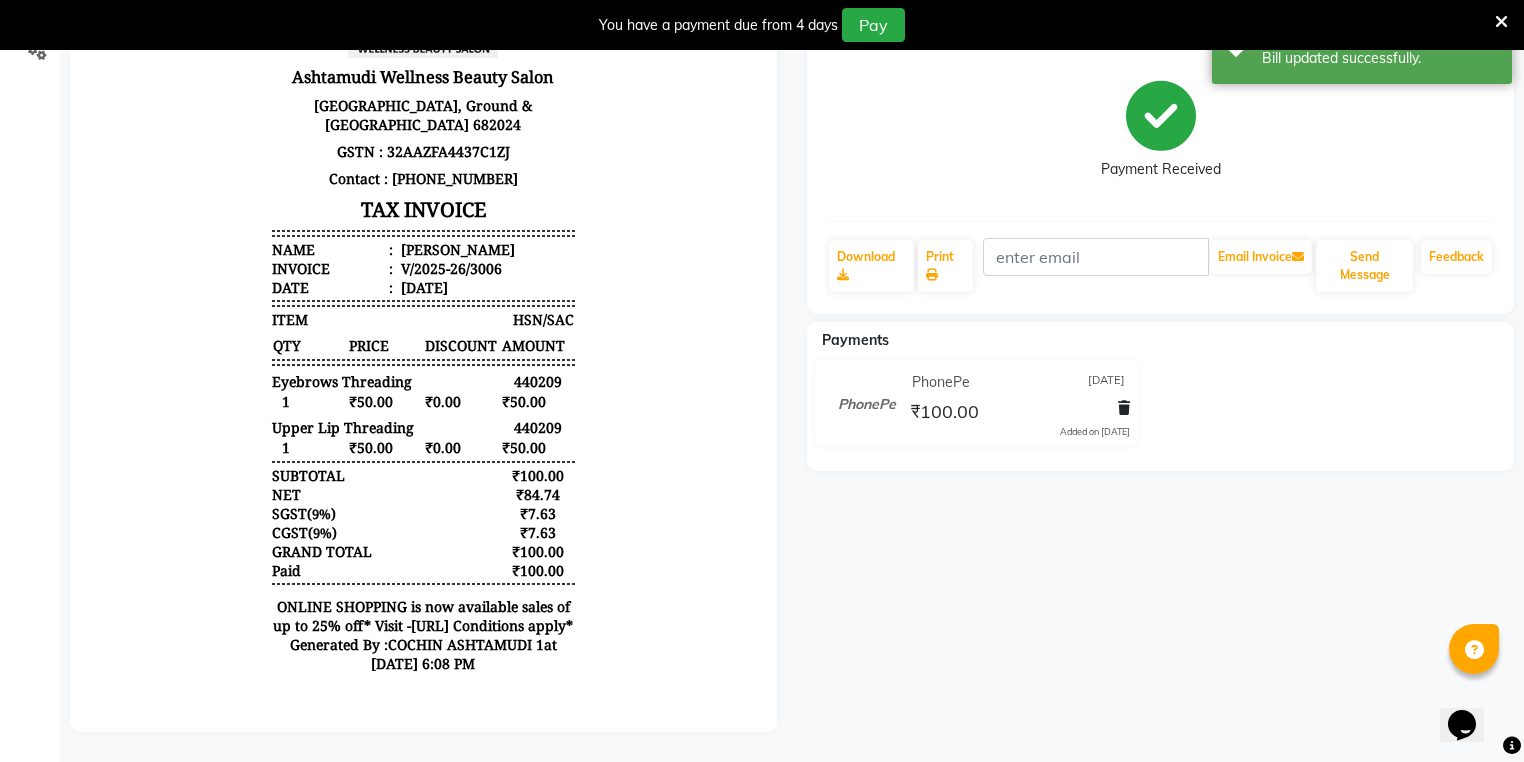 scroll, scrollTop: 0, scrollLeft: 0, axis: both 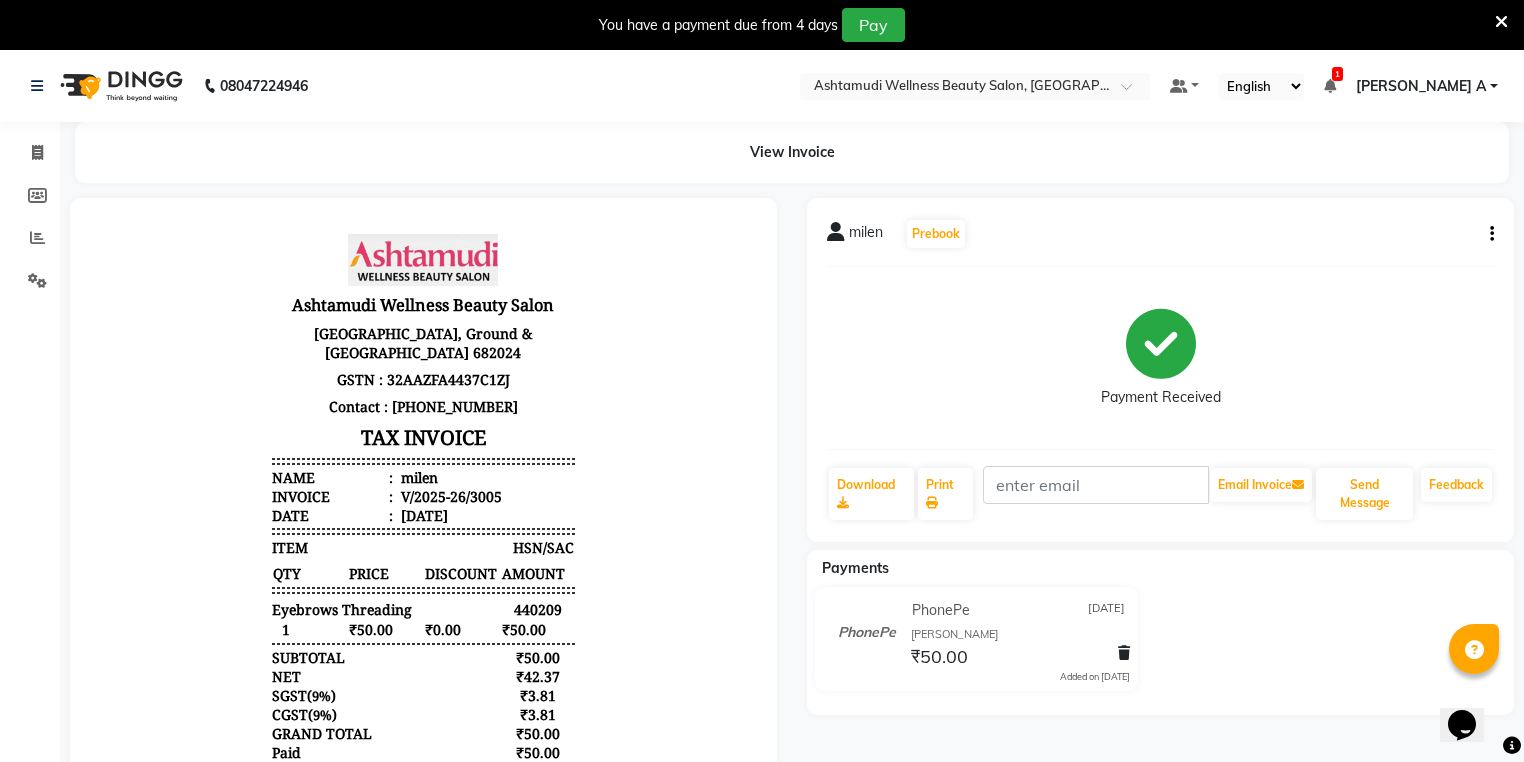 click 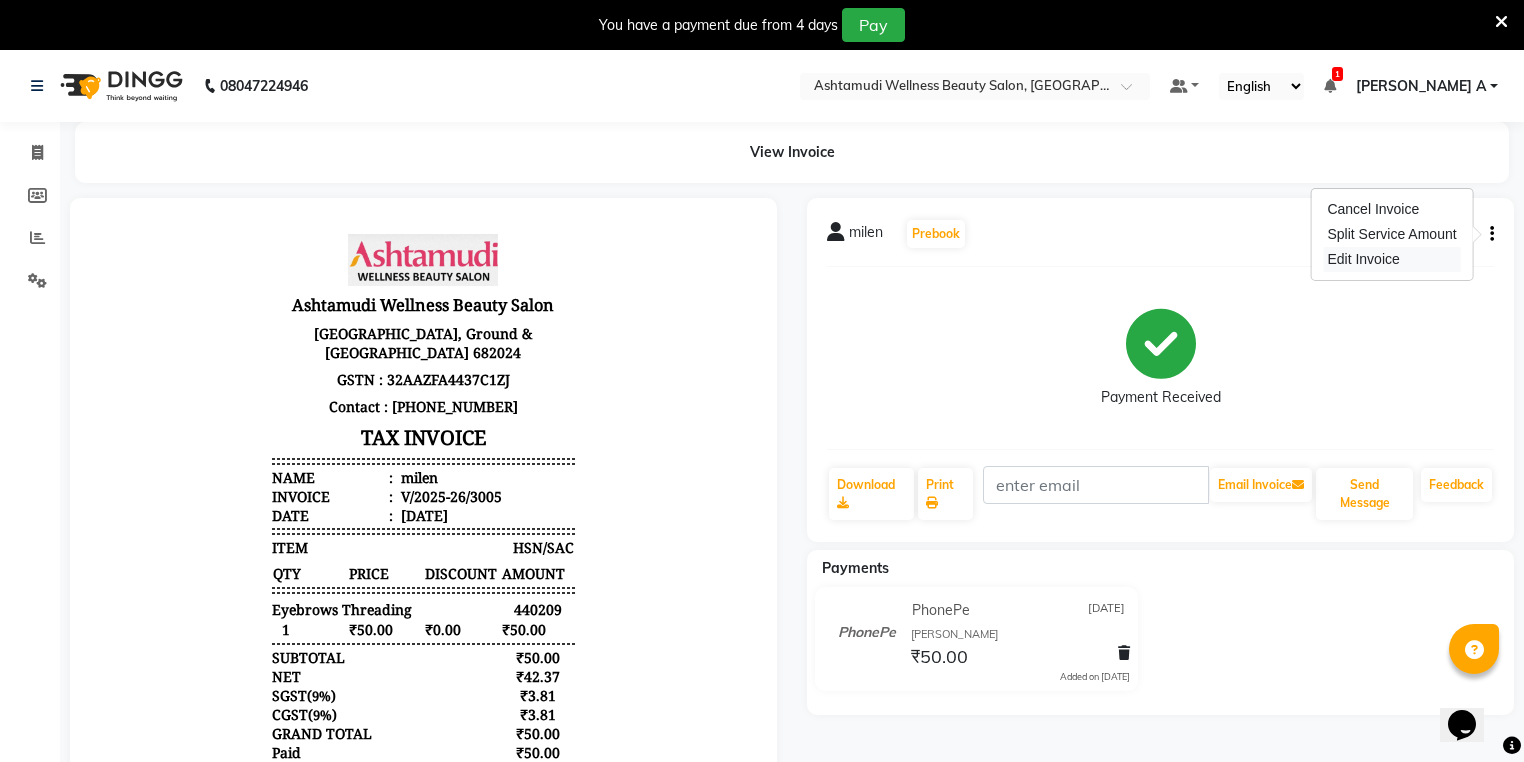 click on "Edit Invoice" at bounding box center (1391, 259) 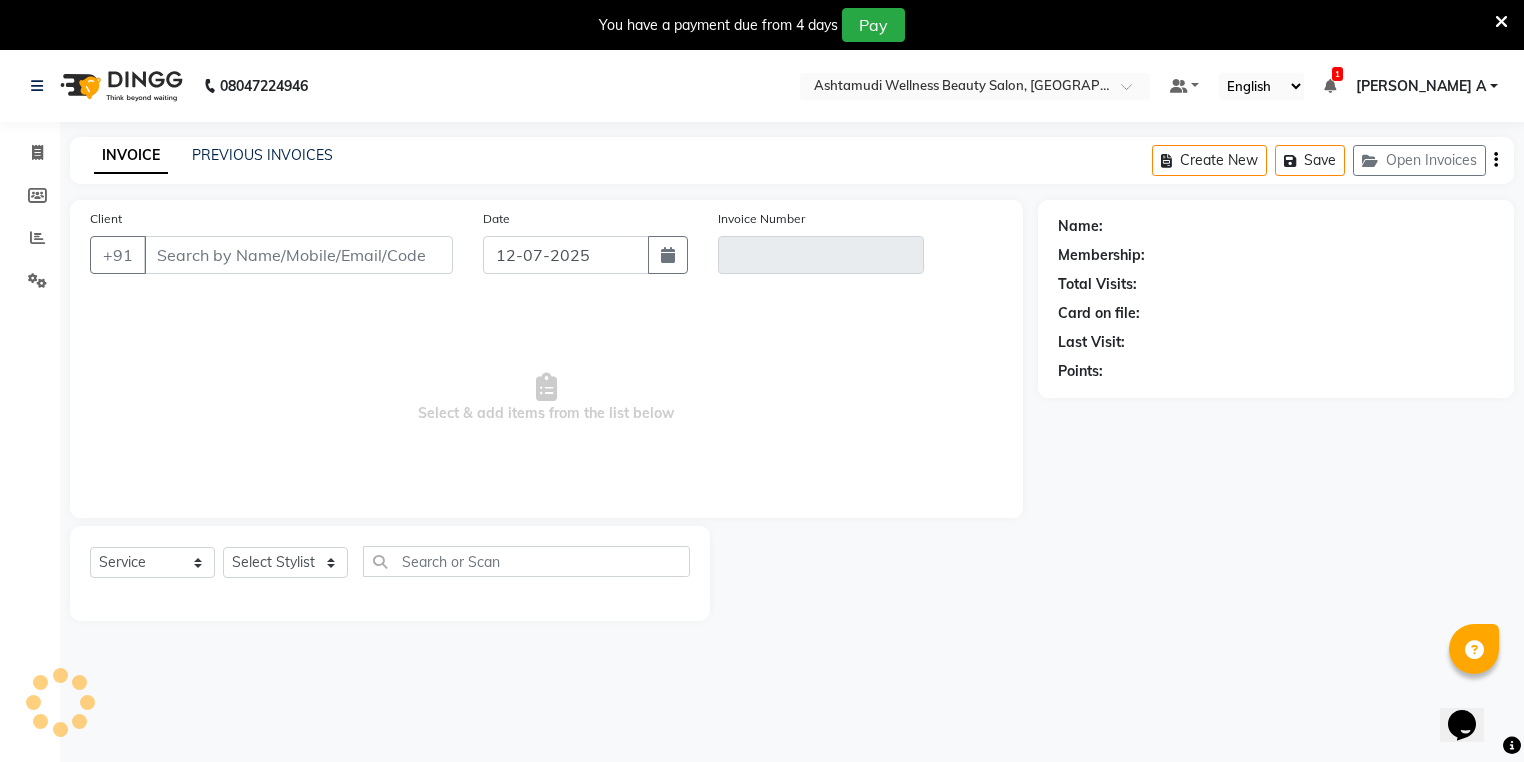 scroll, scrollTop: 50, scrollLeft: 0, axis: vertical 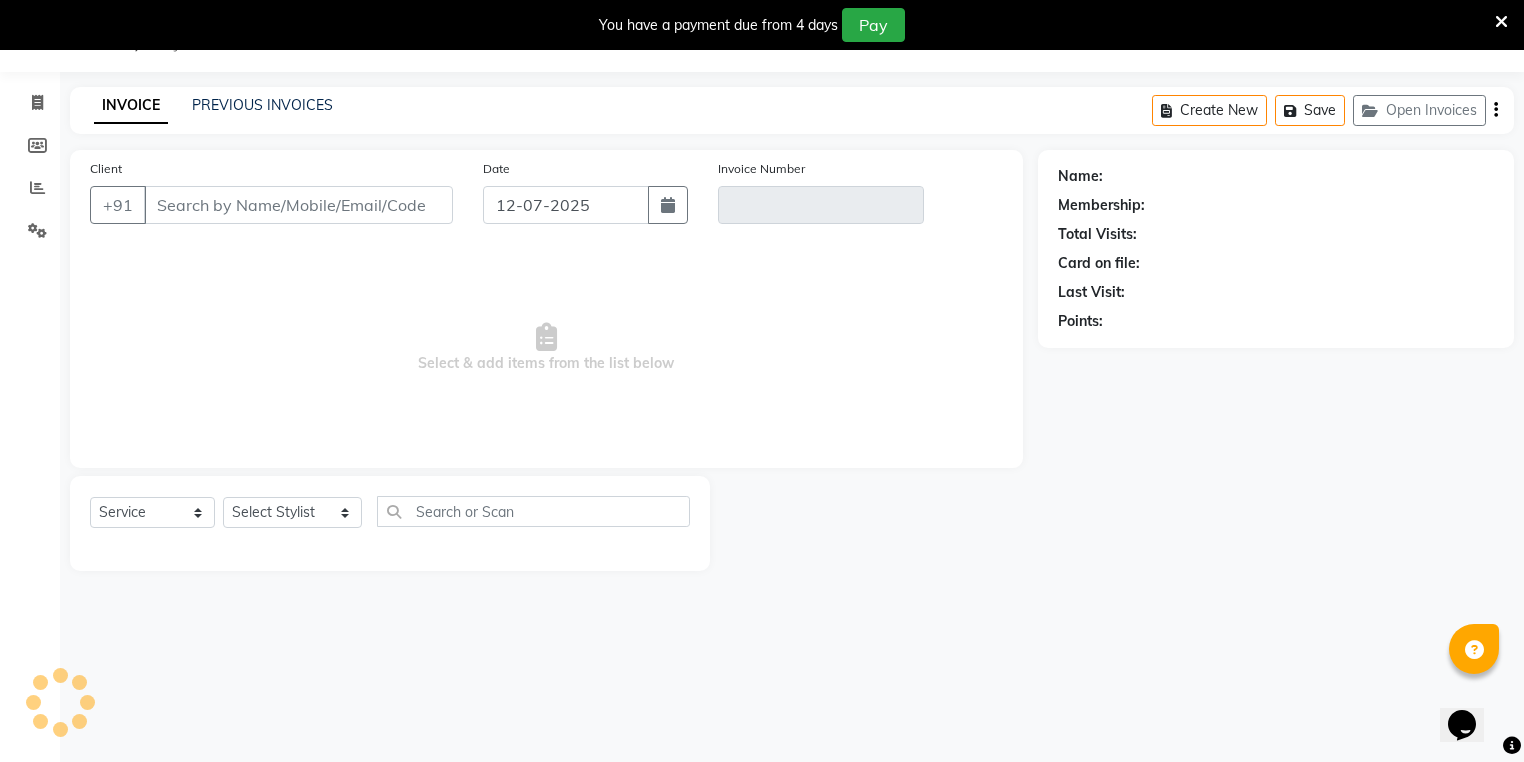 type on "89******60" 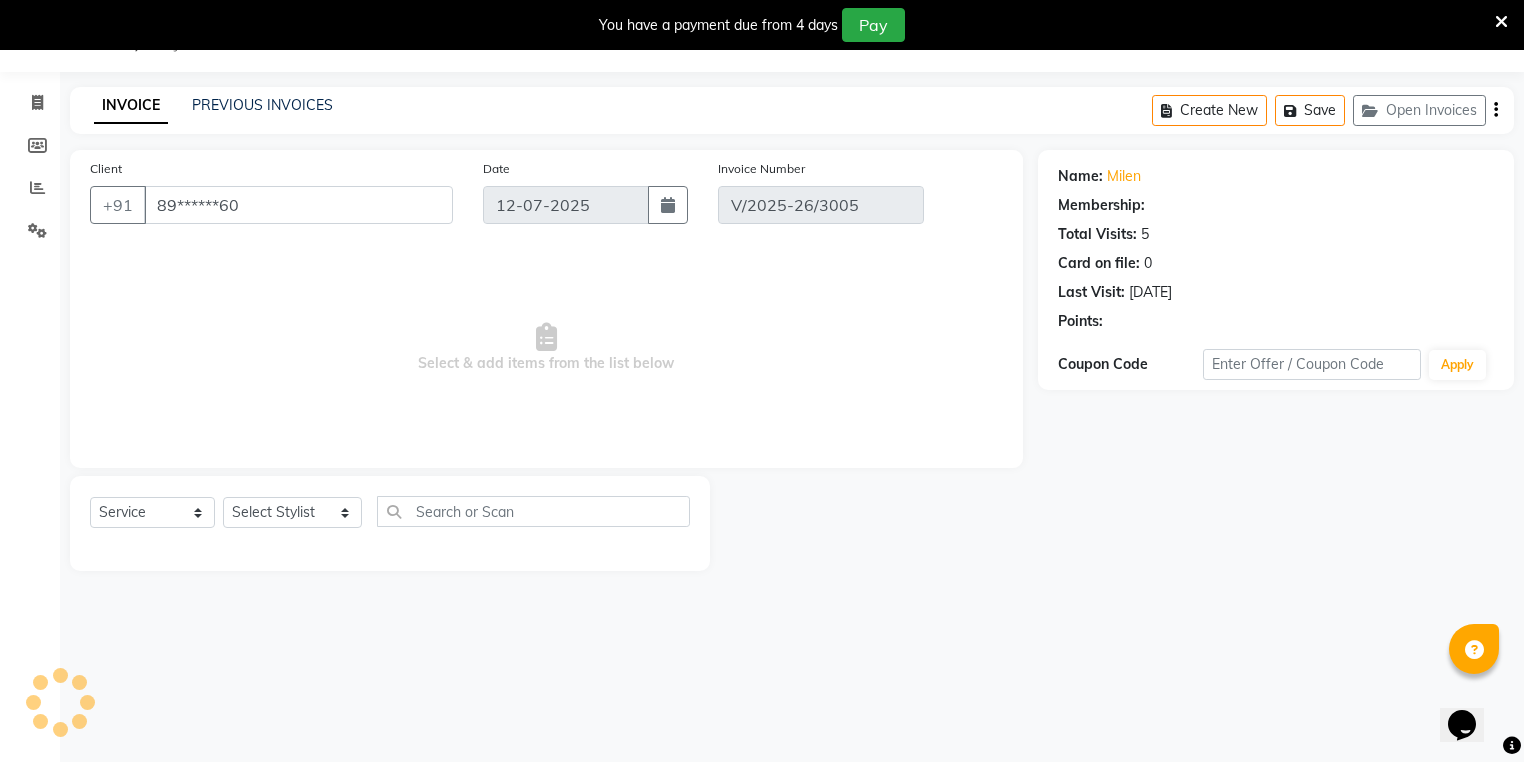 type on "[DATE]" 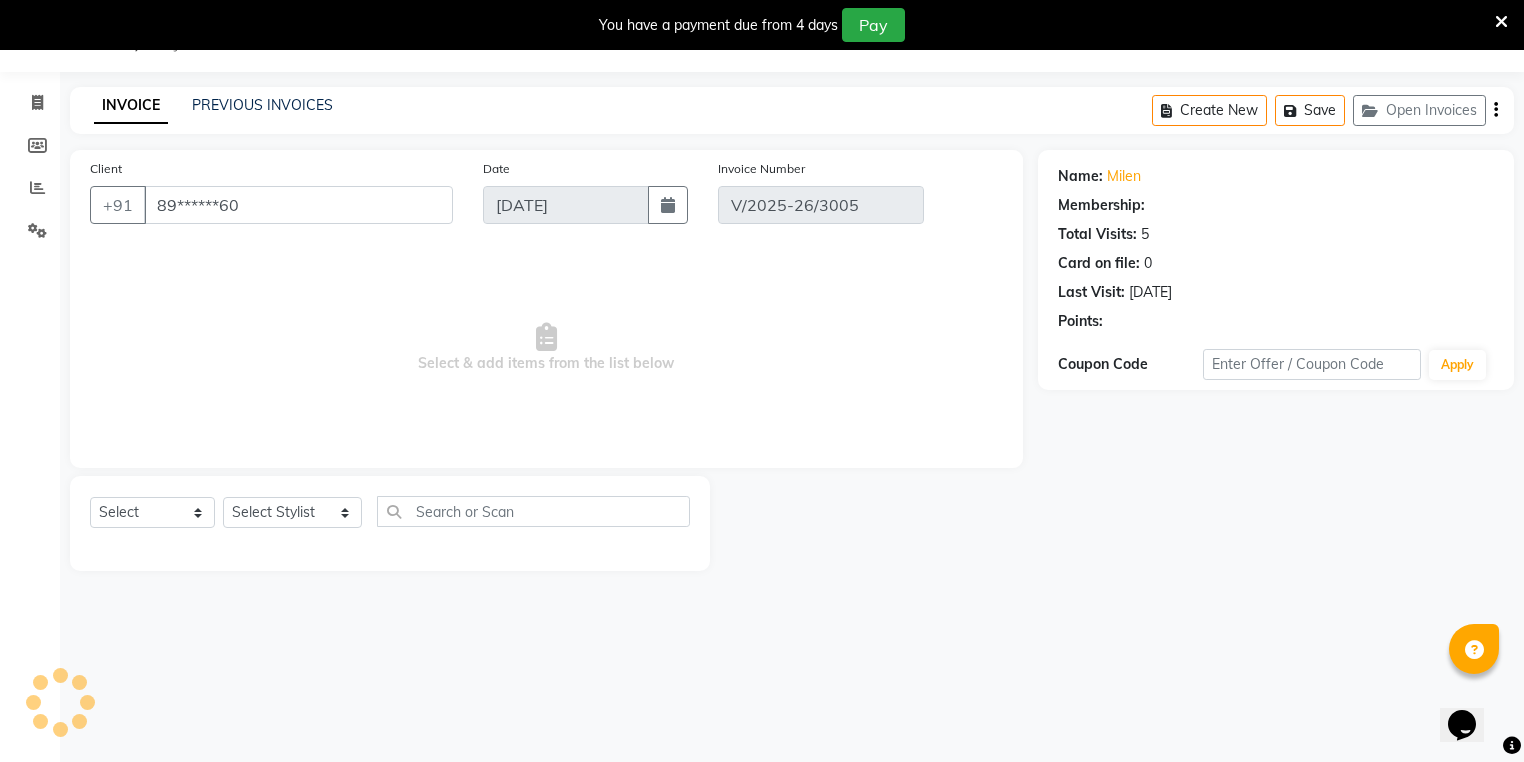select on "1: Object" 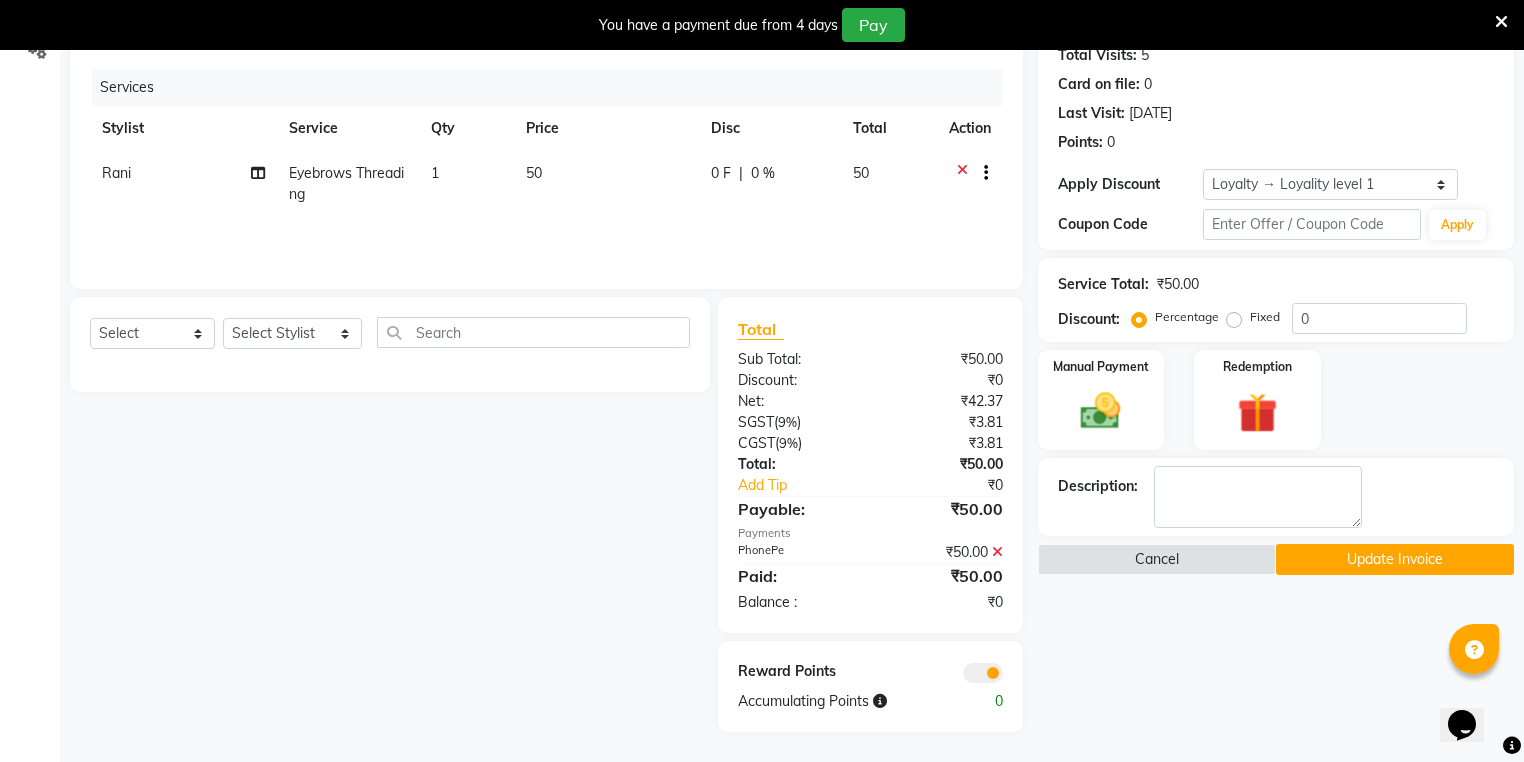 scroll, scrollTop: 230, scrollLeft: 0, axis: vertical 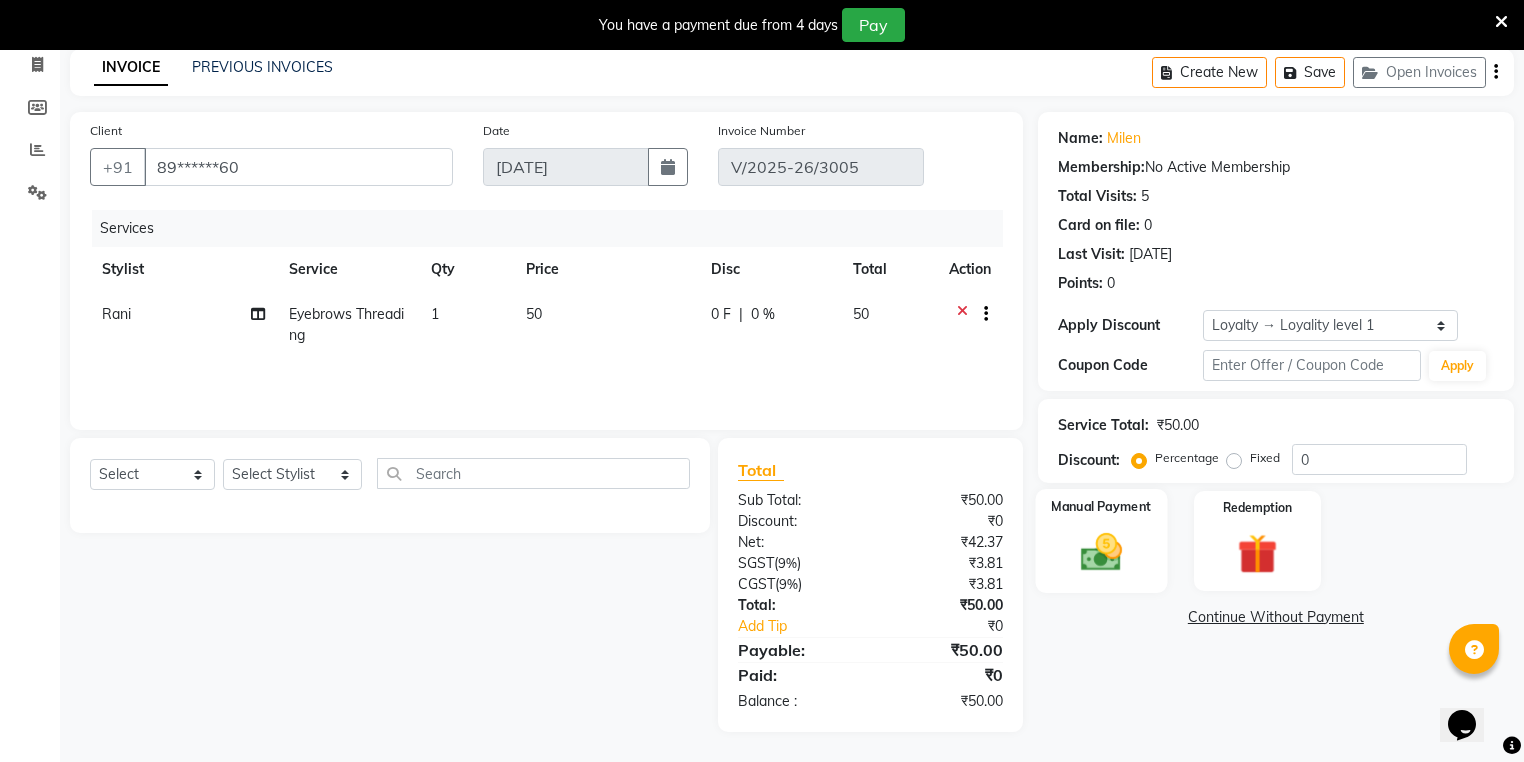 click 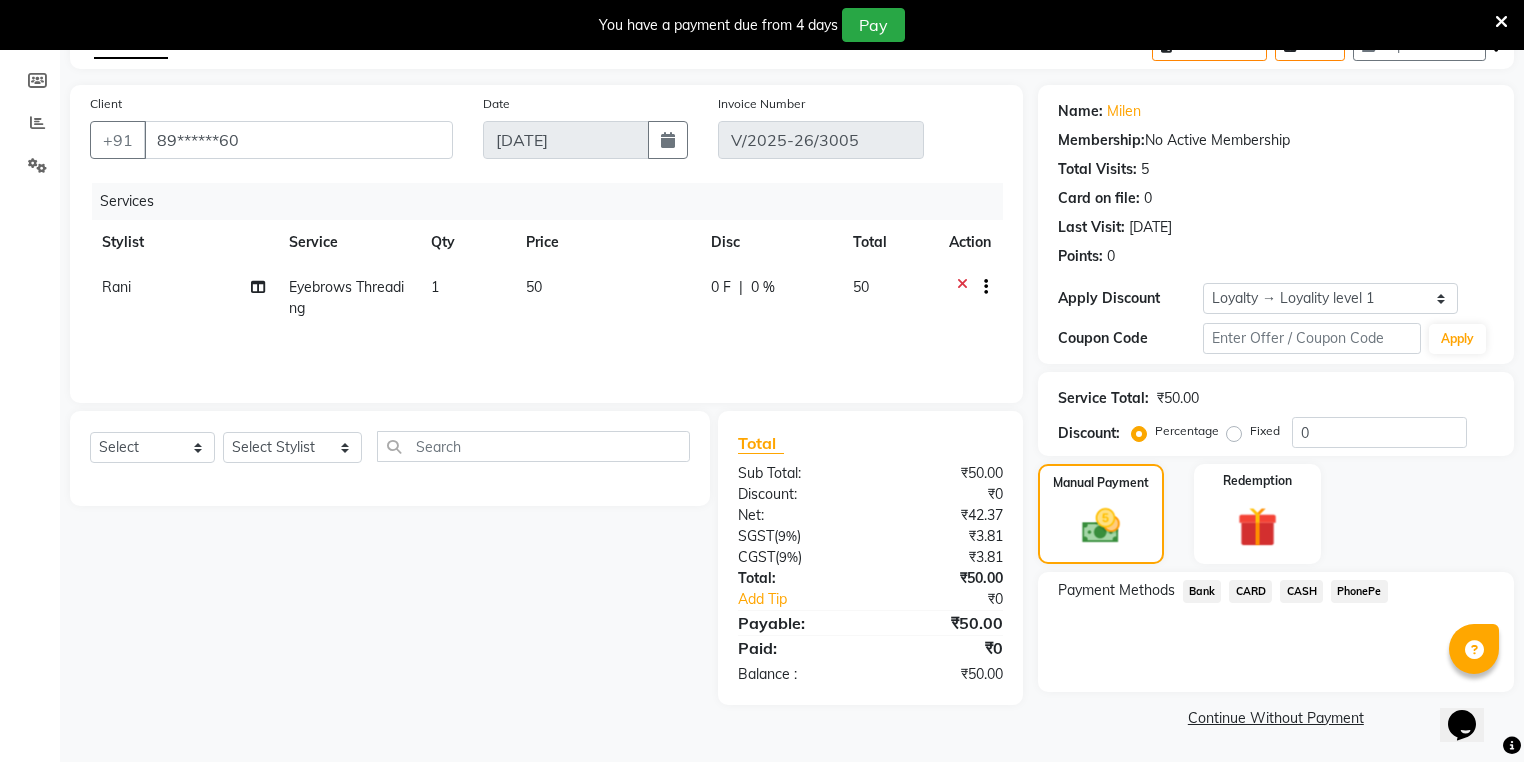 click on "CASH" 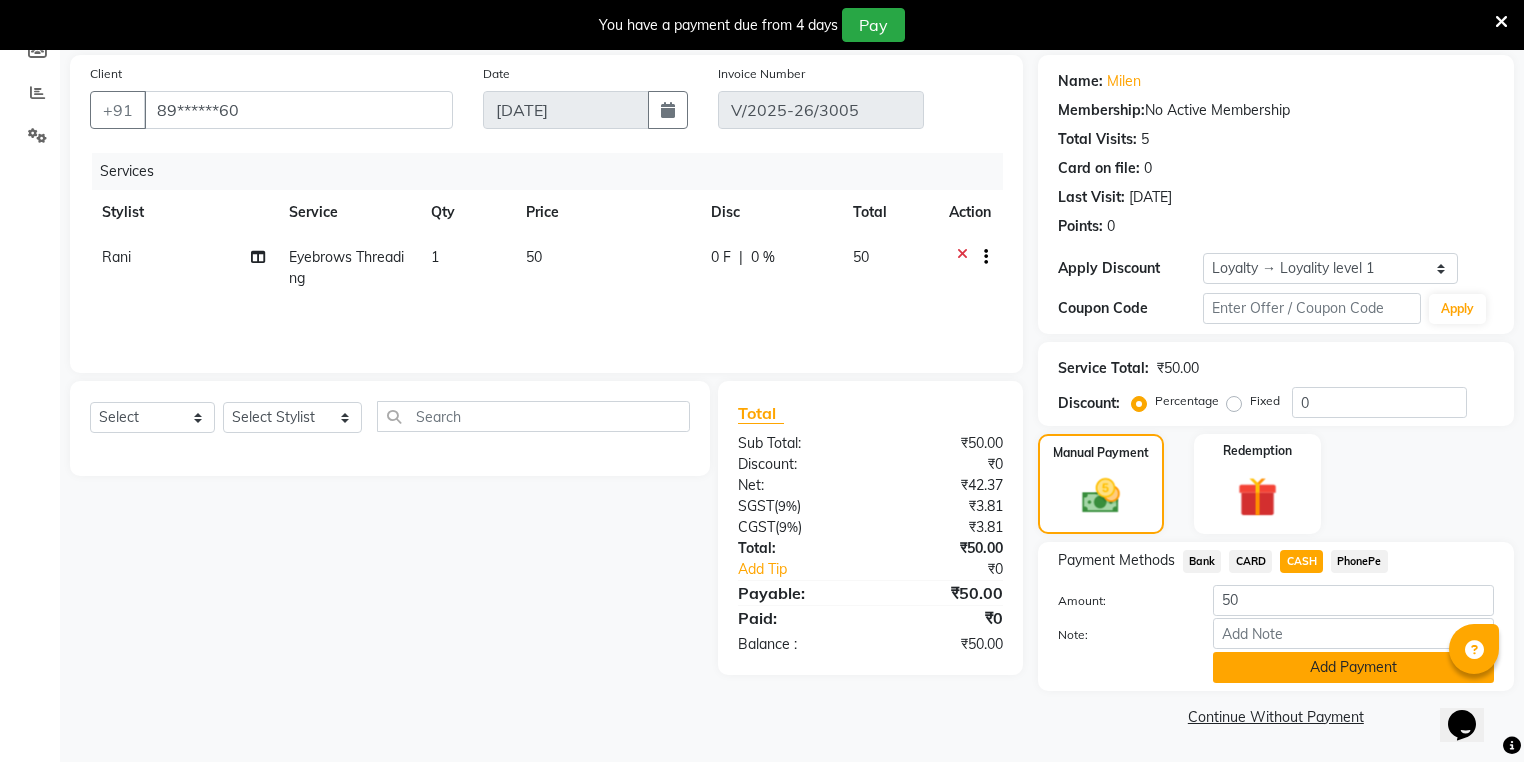 click on "Add Payment" 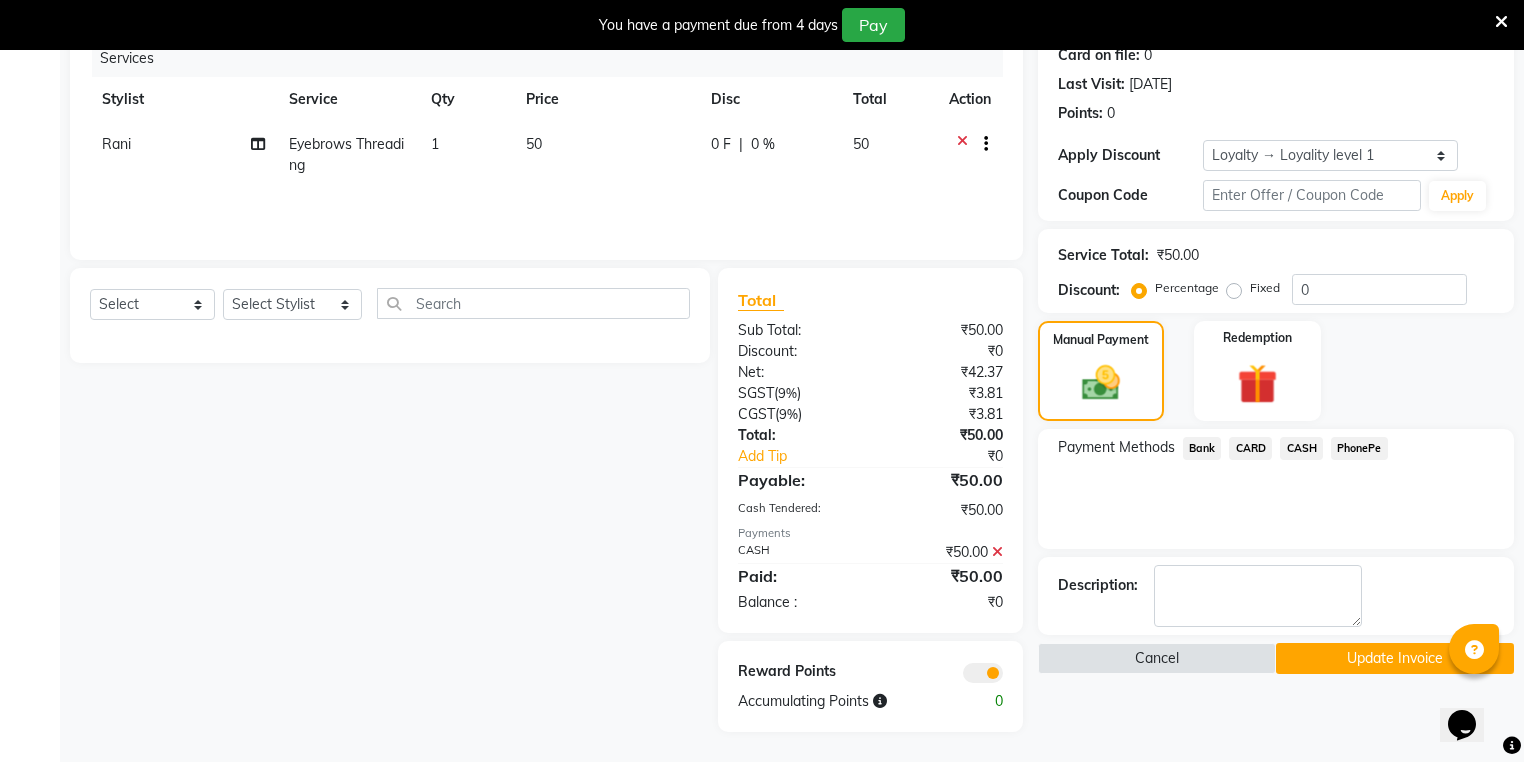 click on "Update Invoice" 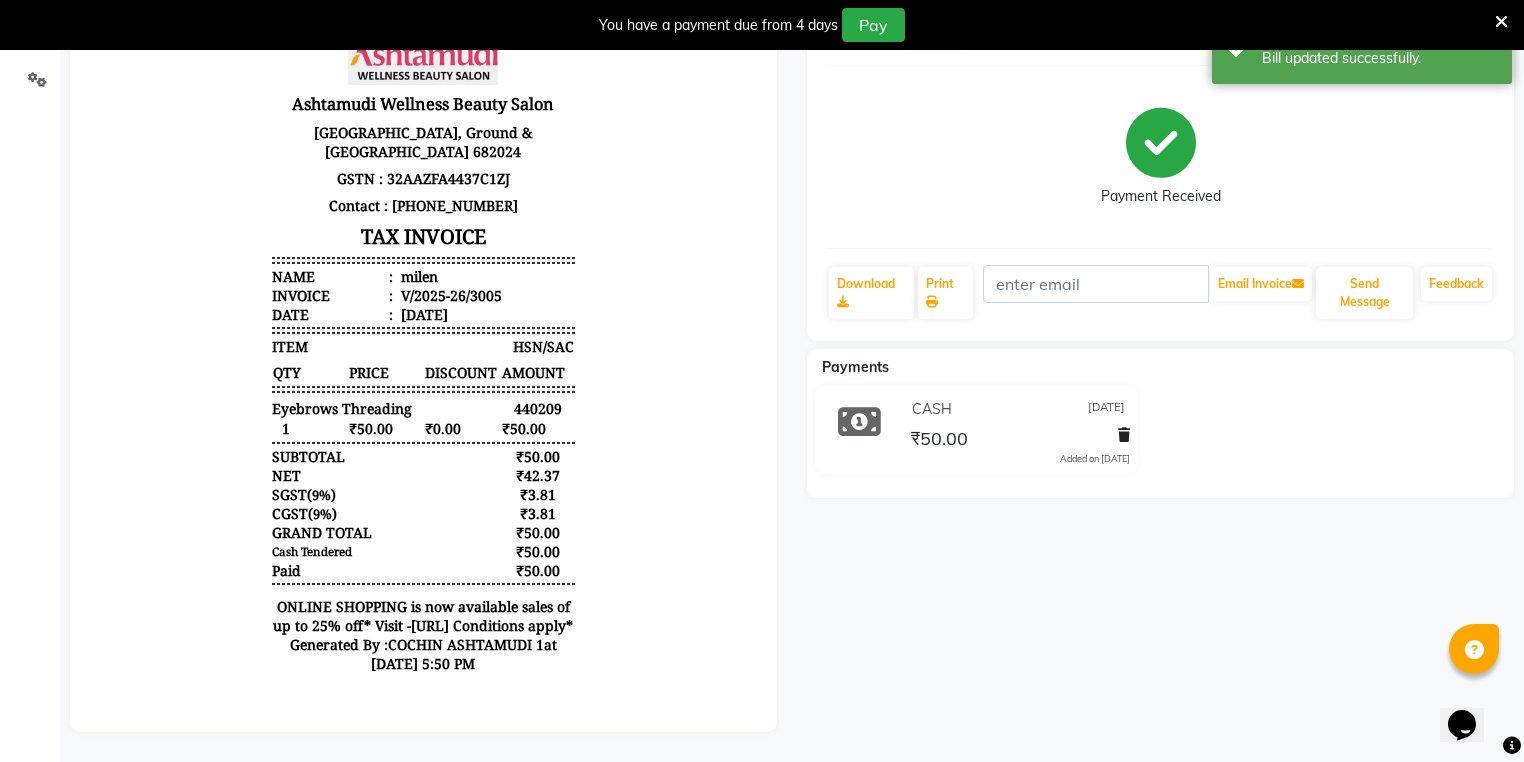 scroll, scrollTop: 0, scrollLeft: 0, axis: both 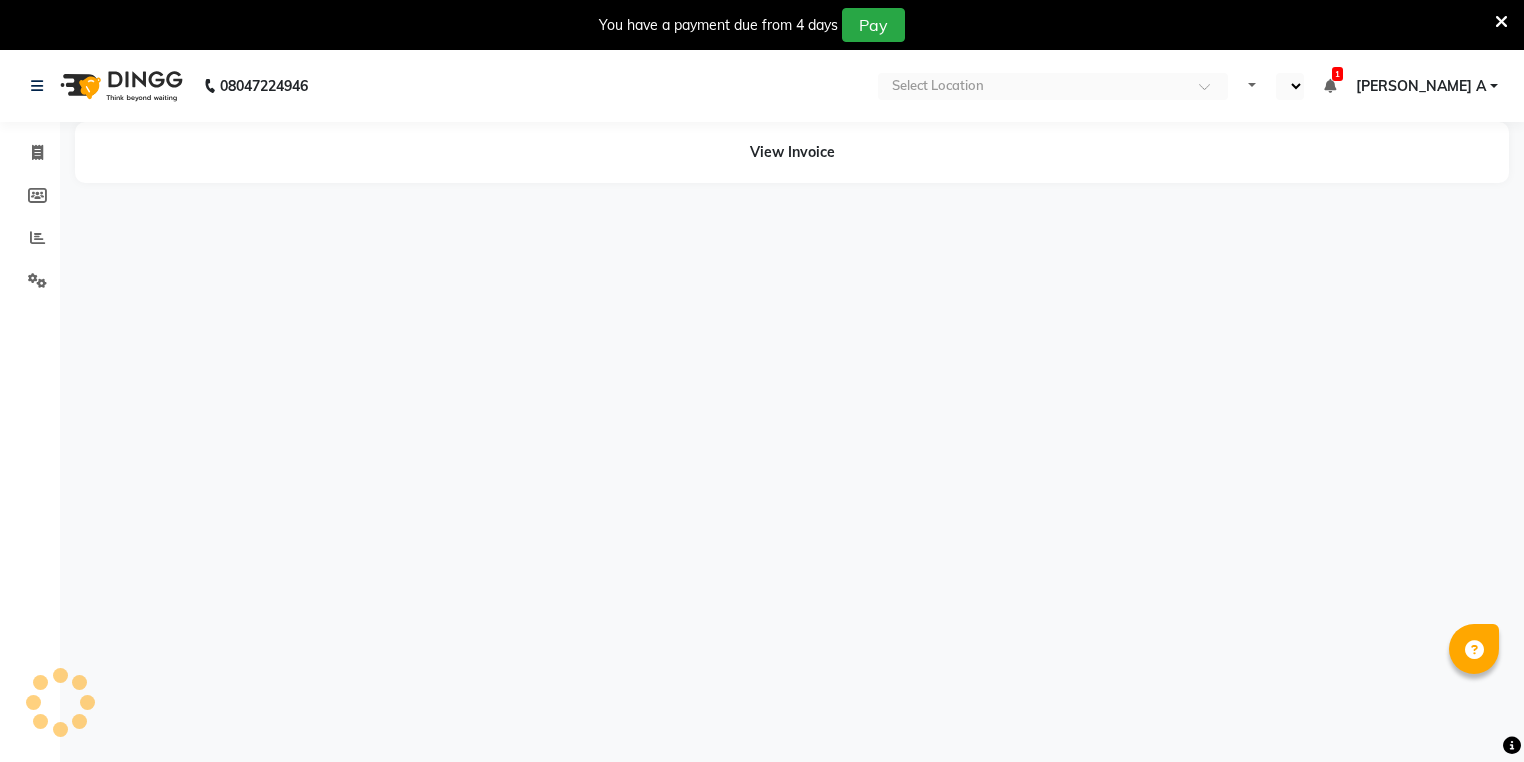 select on "en" 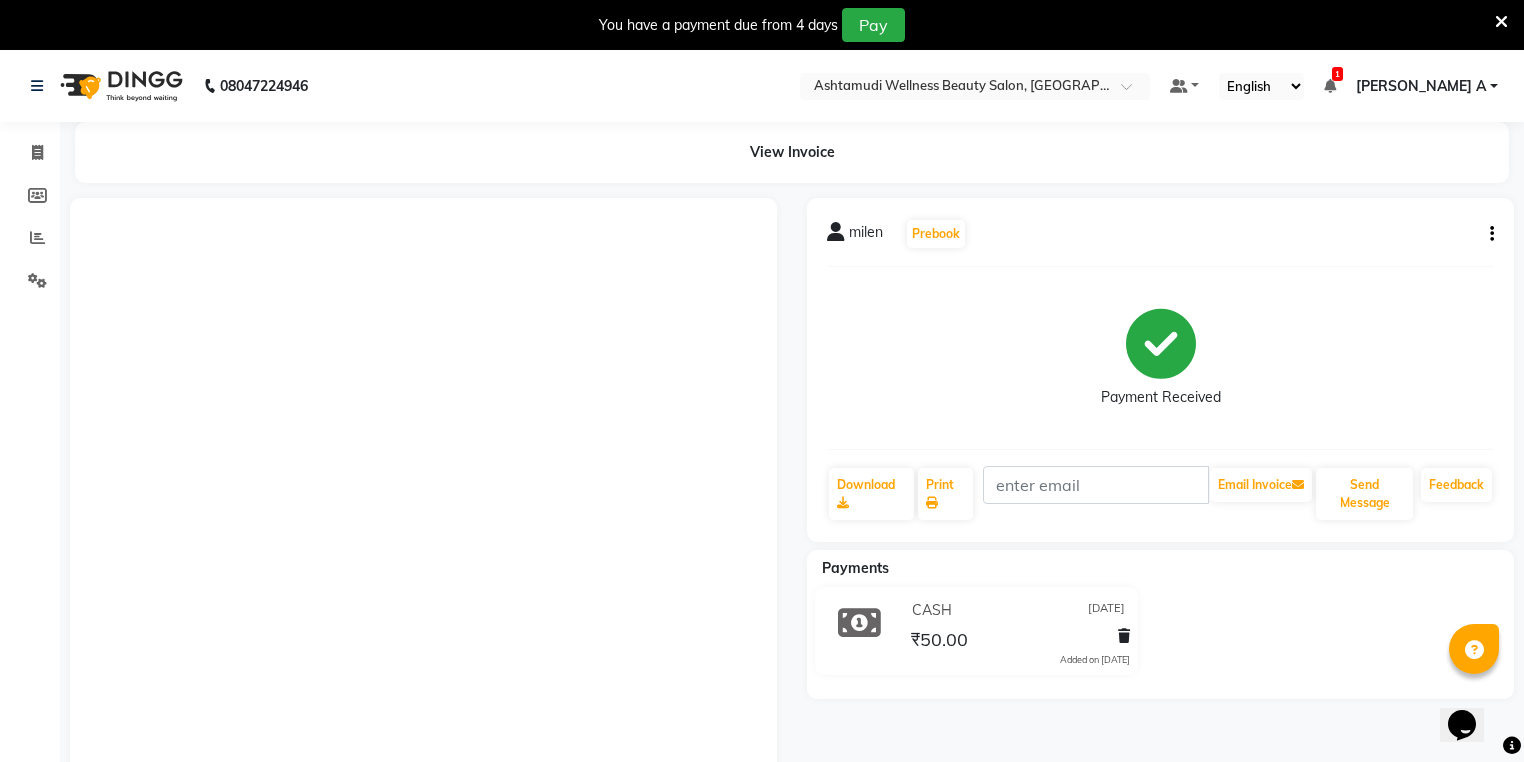 scroll, scrollTop: 0, scrollLeft: 0, axis: both 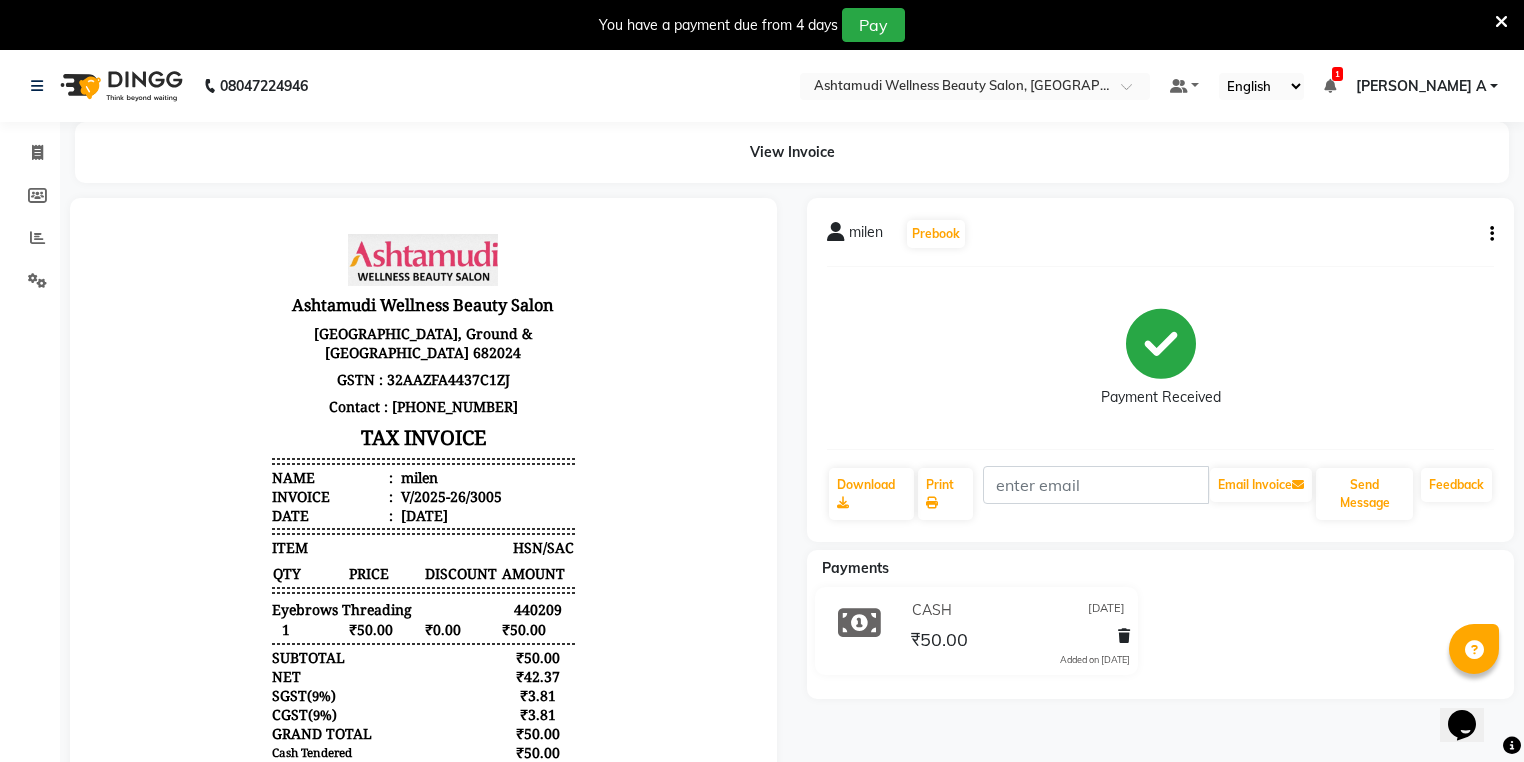 click 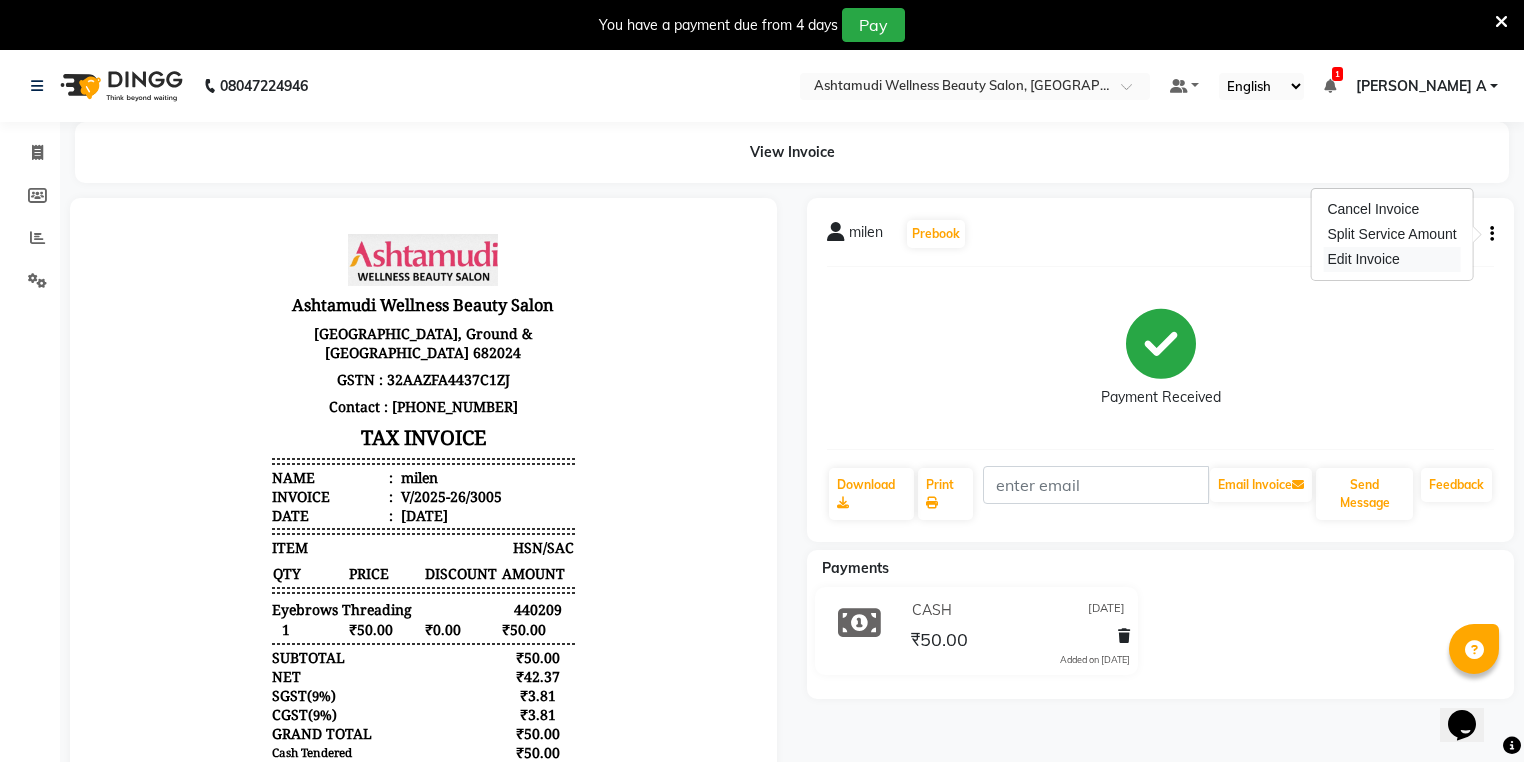 click on "Edit Invoice" at bounding box center [1391, 259] 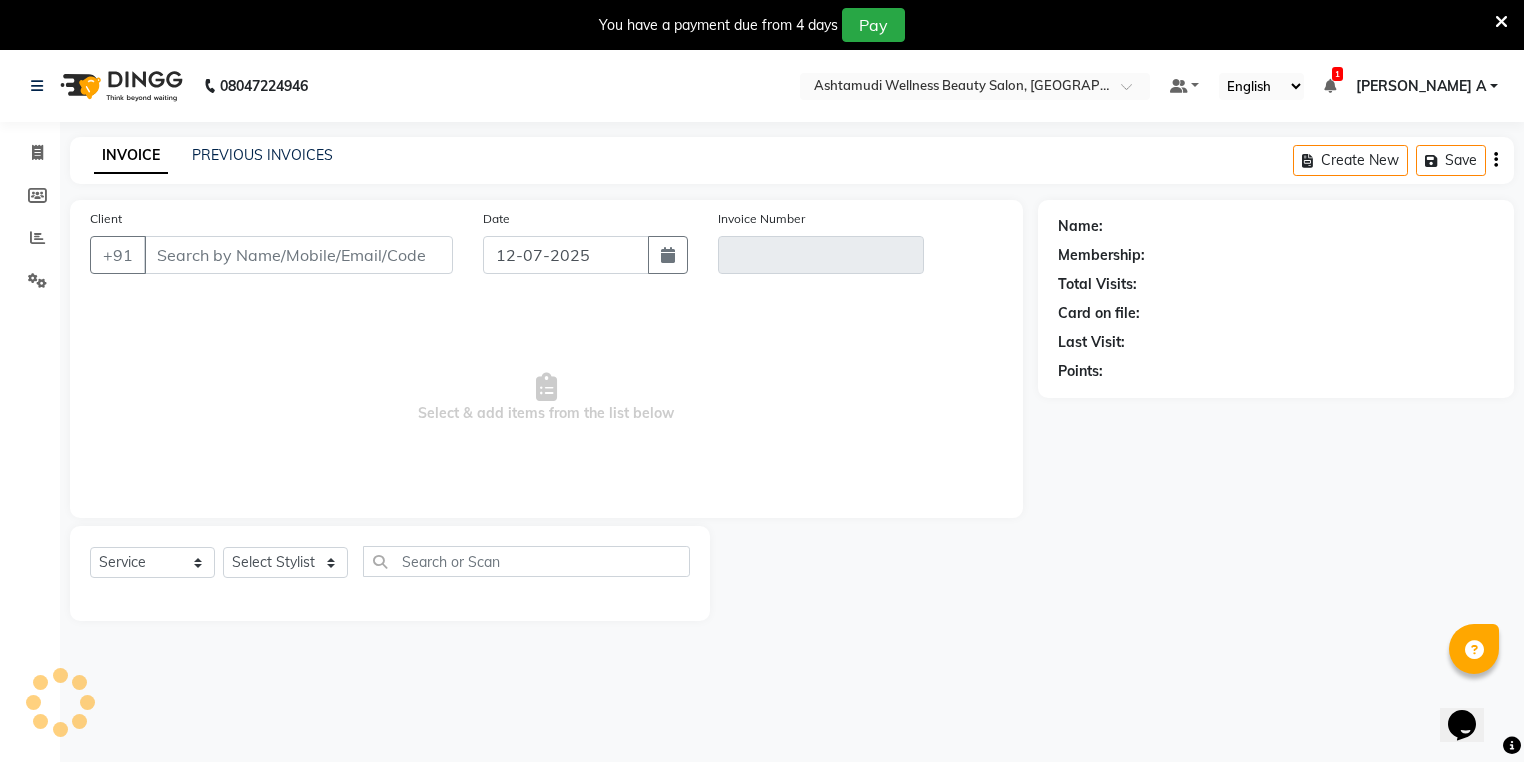 scroll, scrollTop: 50, scrollLeft: 0, axis: vertical 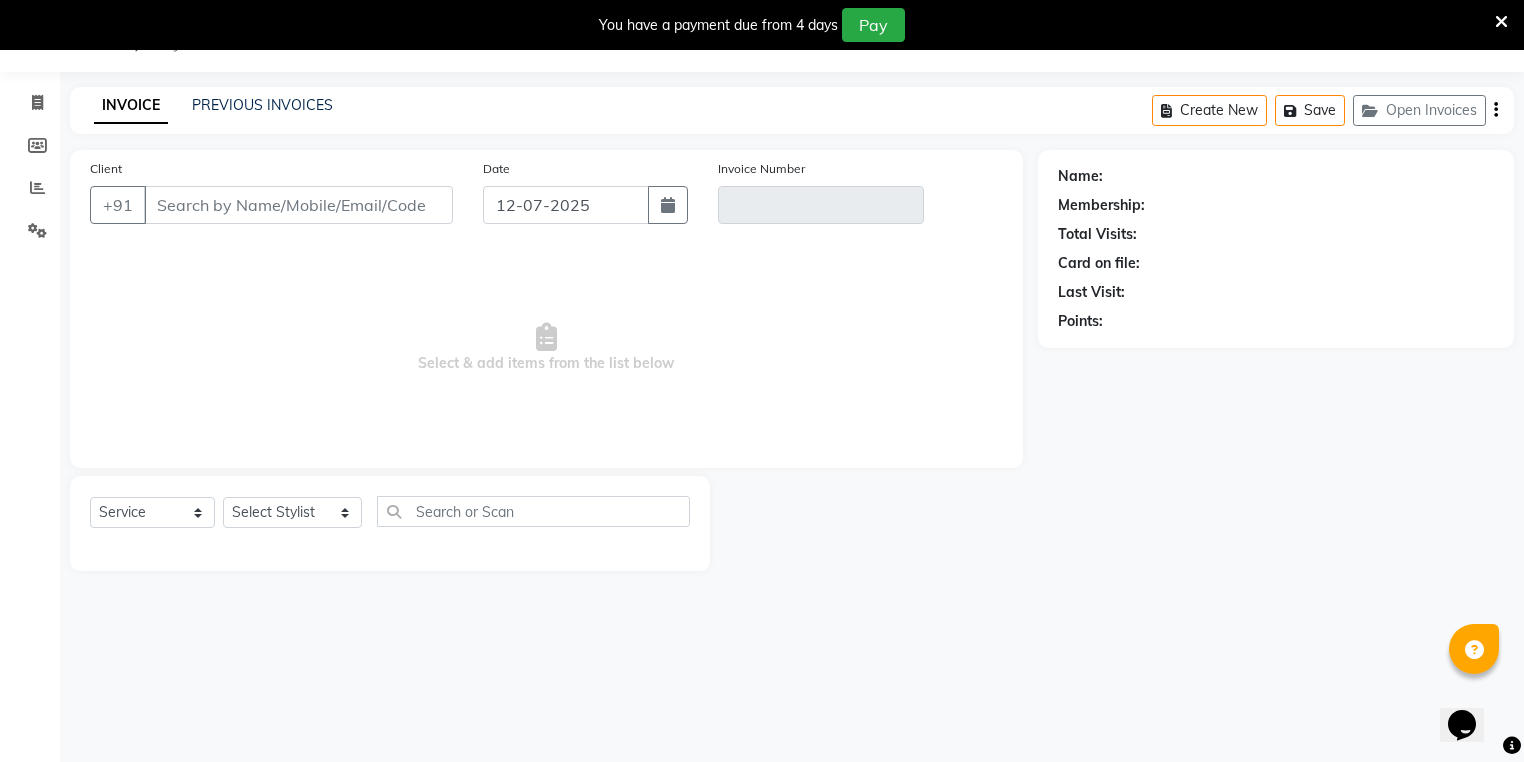 type on "89******60" 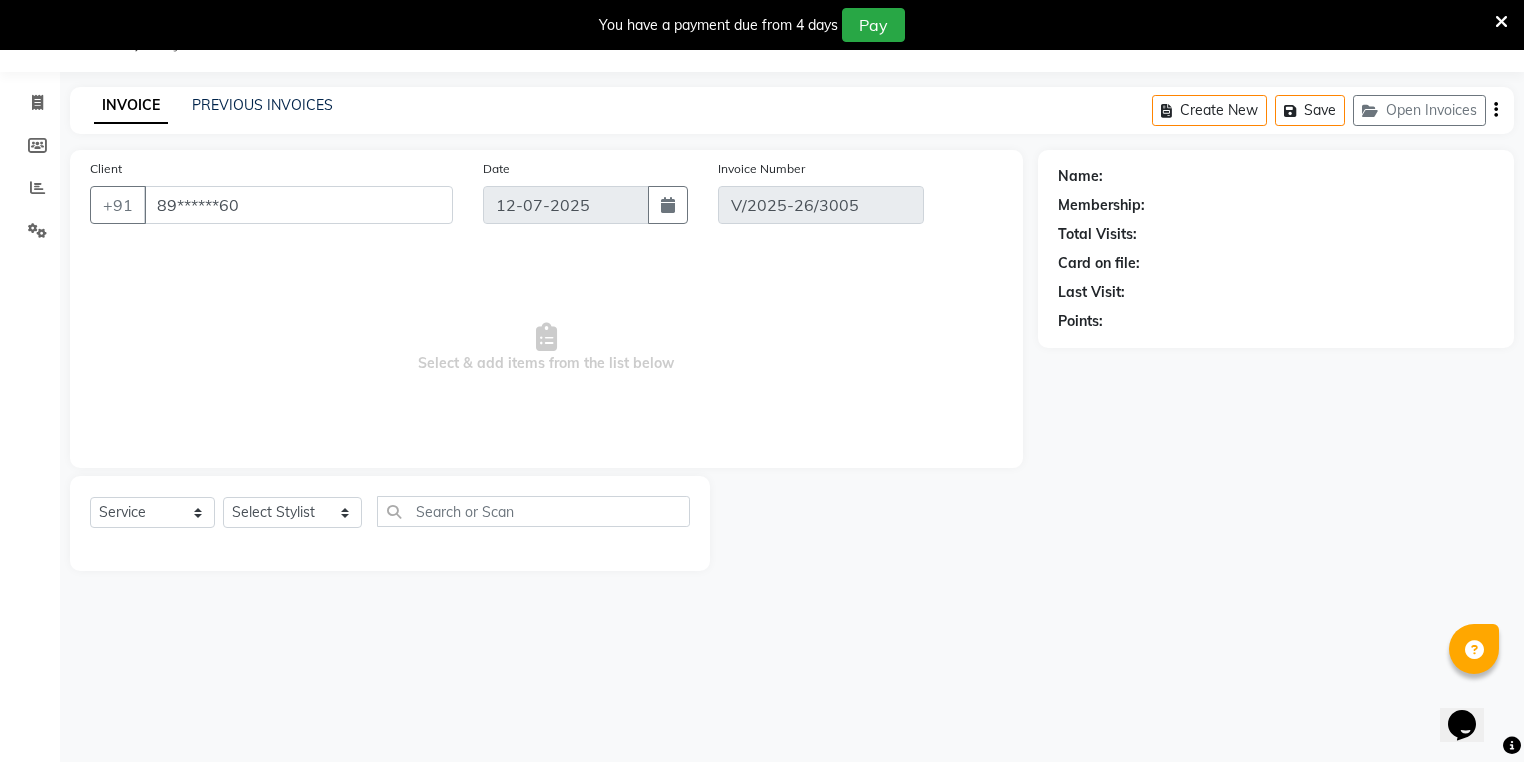 select on "1: Object" 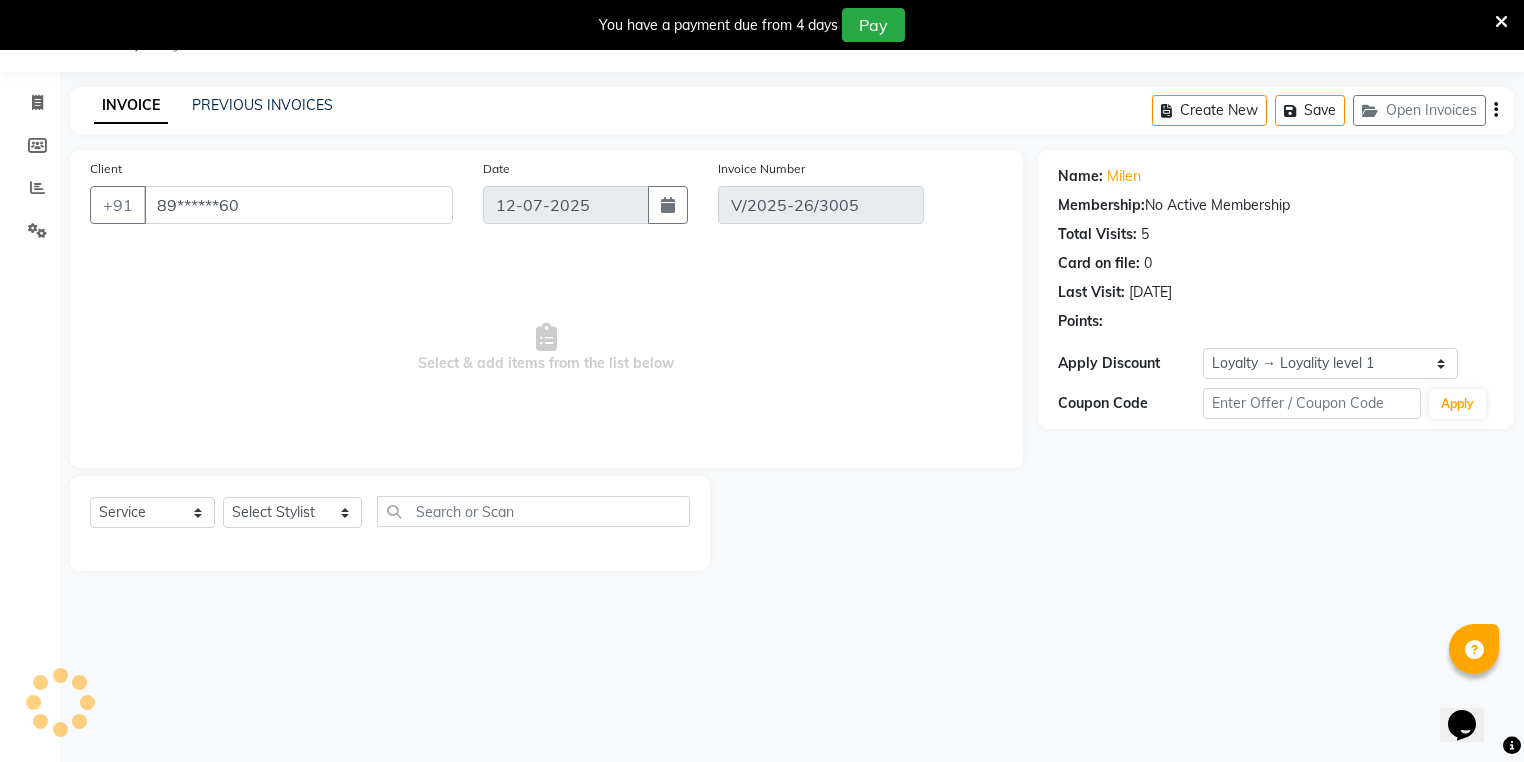 type on "[DATE]" 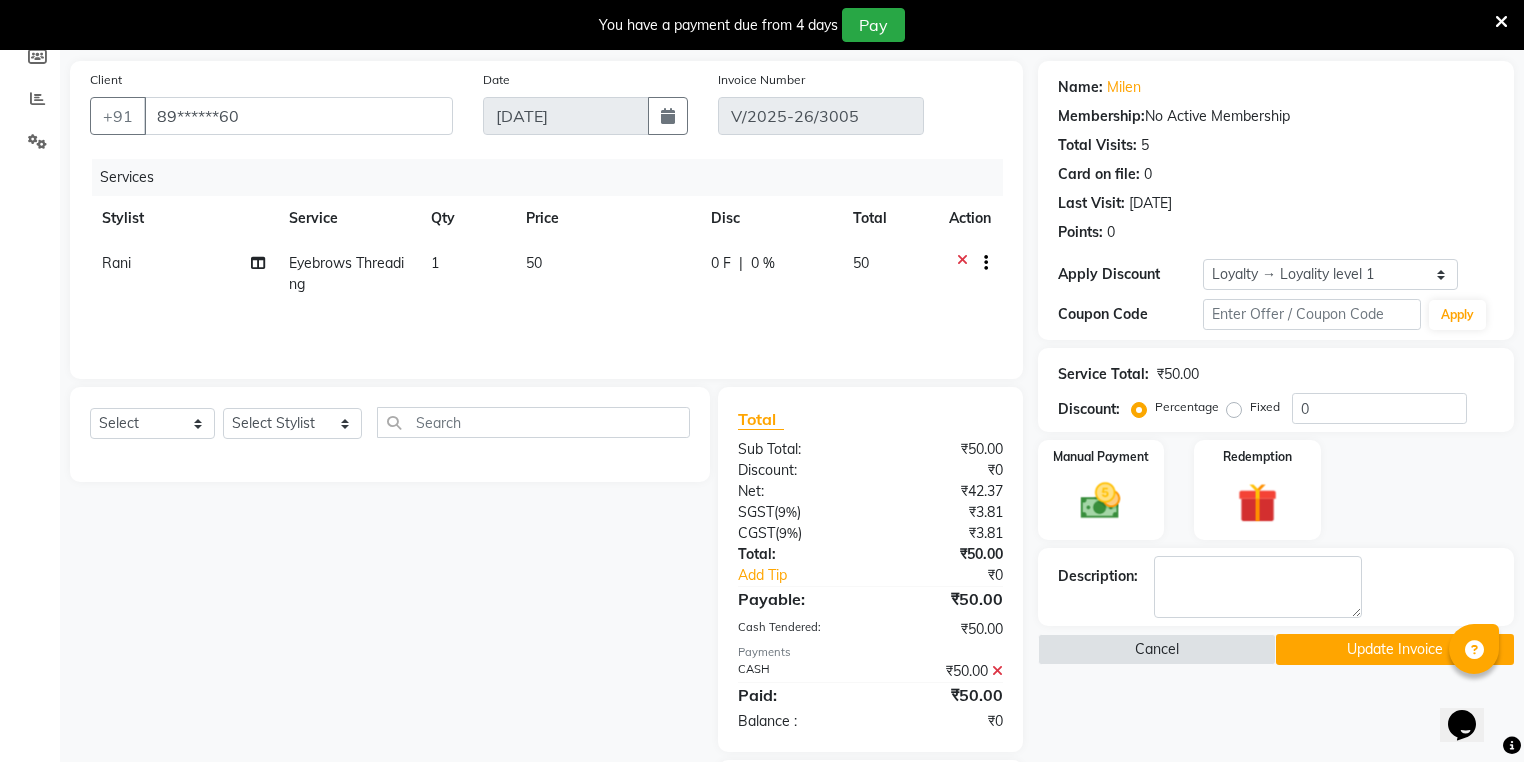 scroll, scrollTop: 259, scrollLeft: 0, axis: vertical 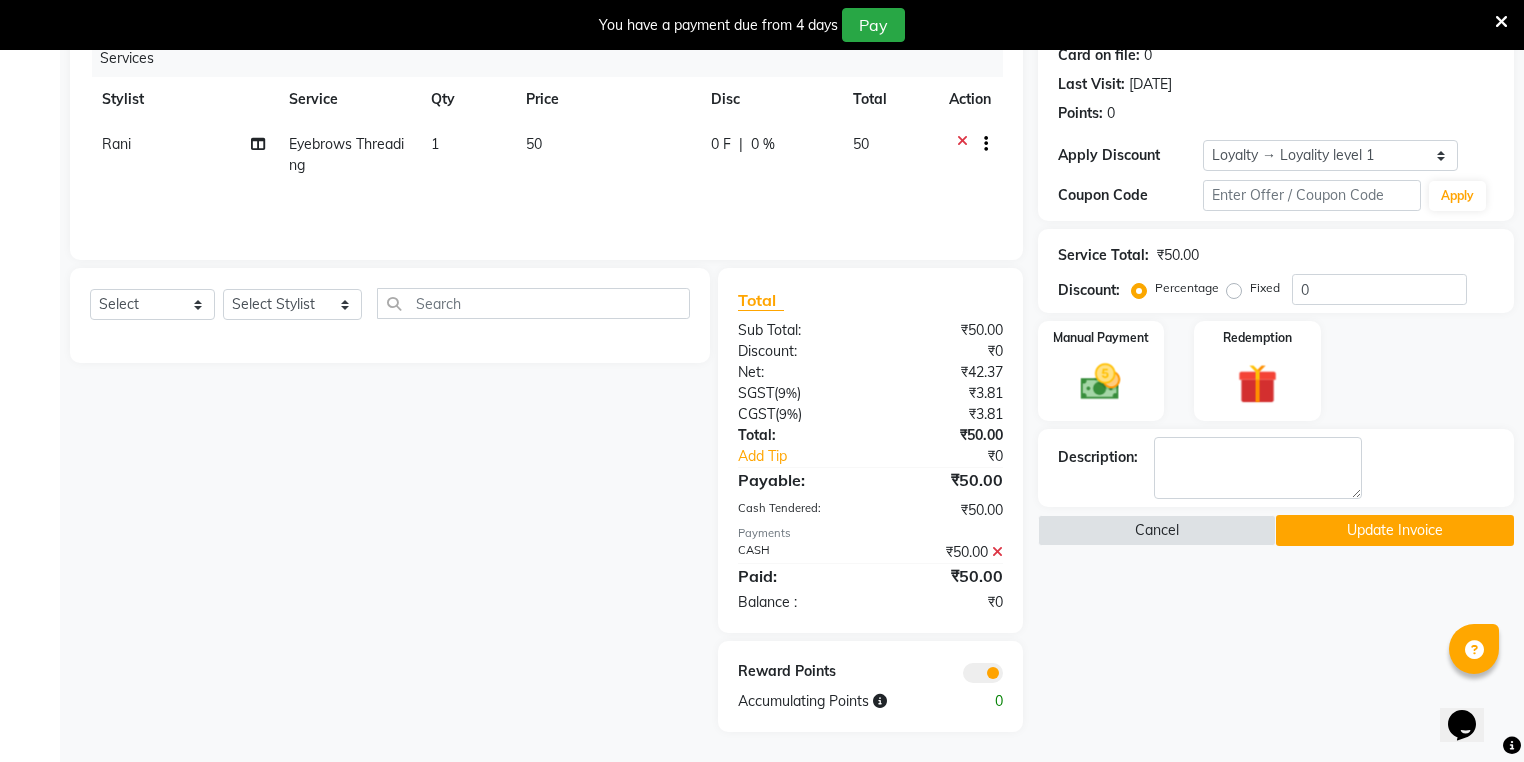 click 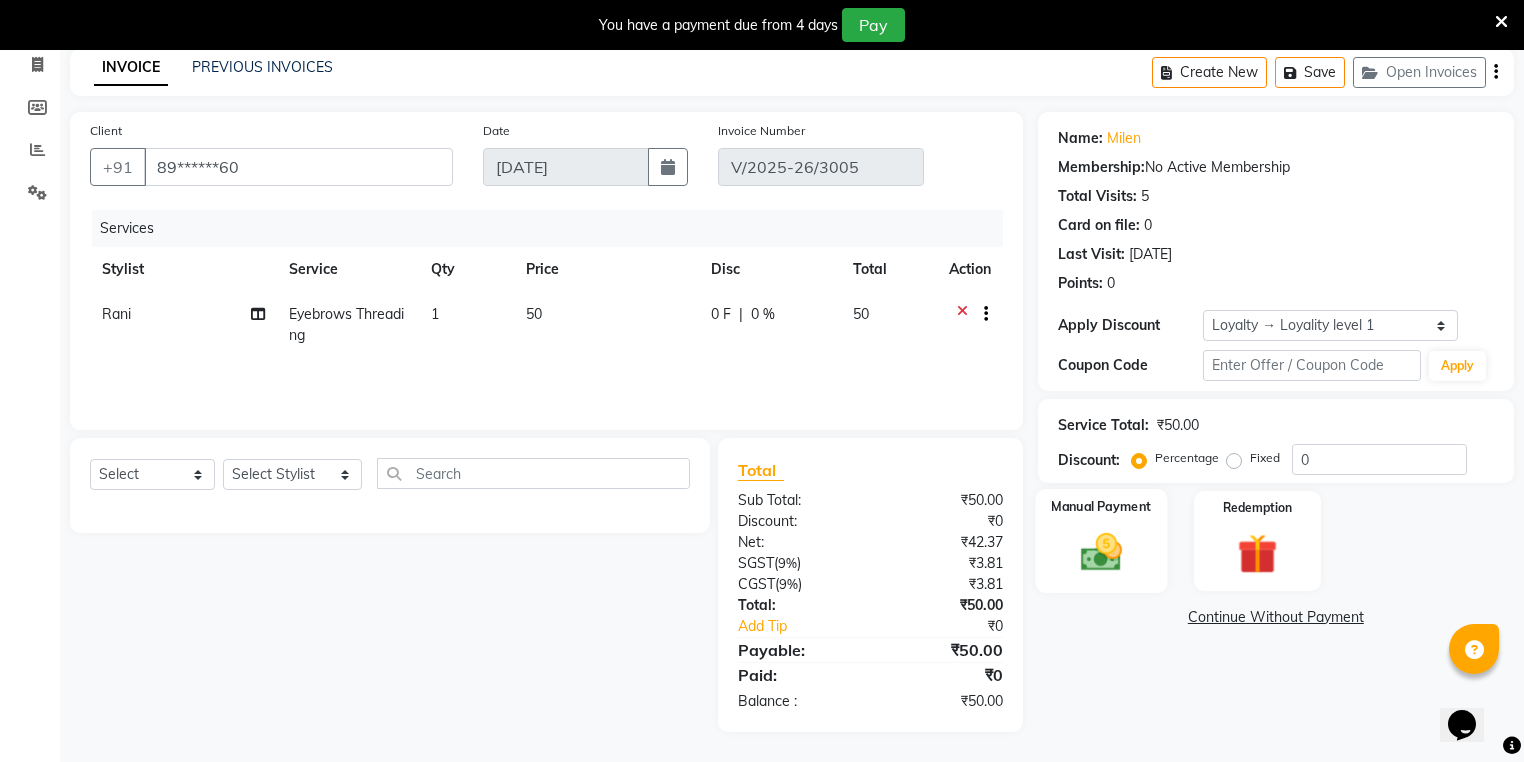 click 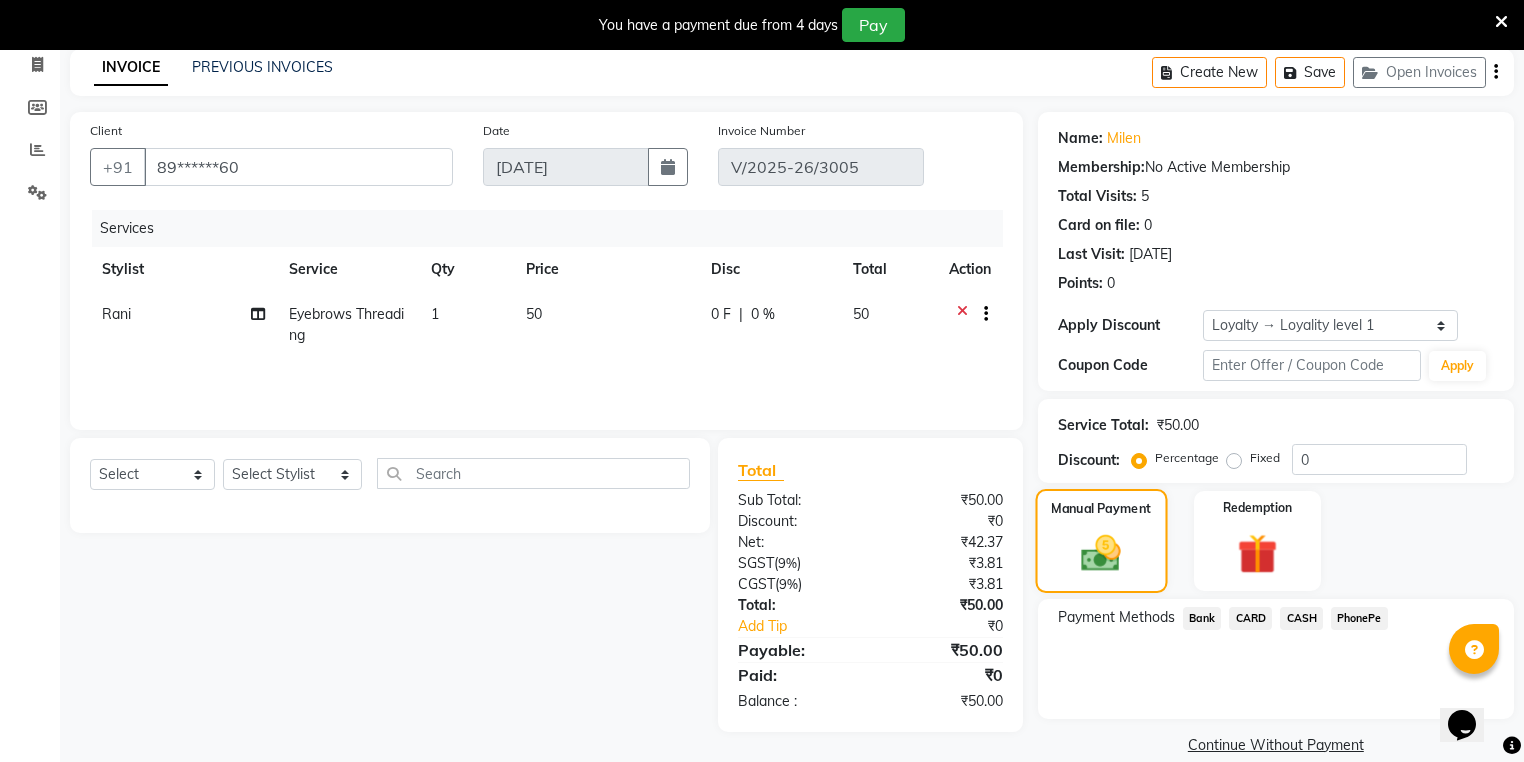 scroll, scrollTop: 115, scrollLeft: 0, axis: vertical 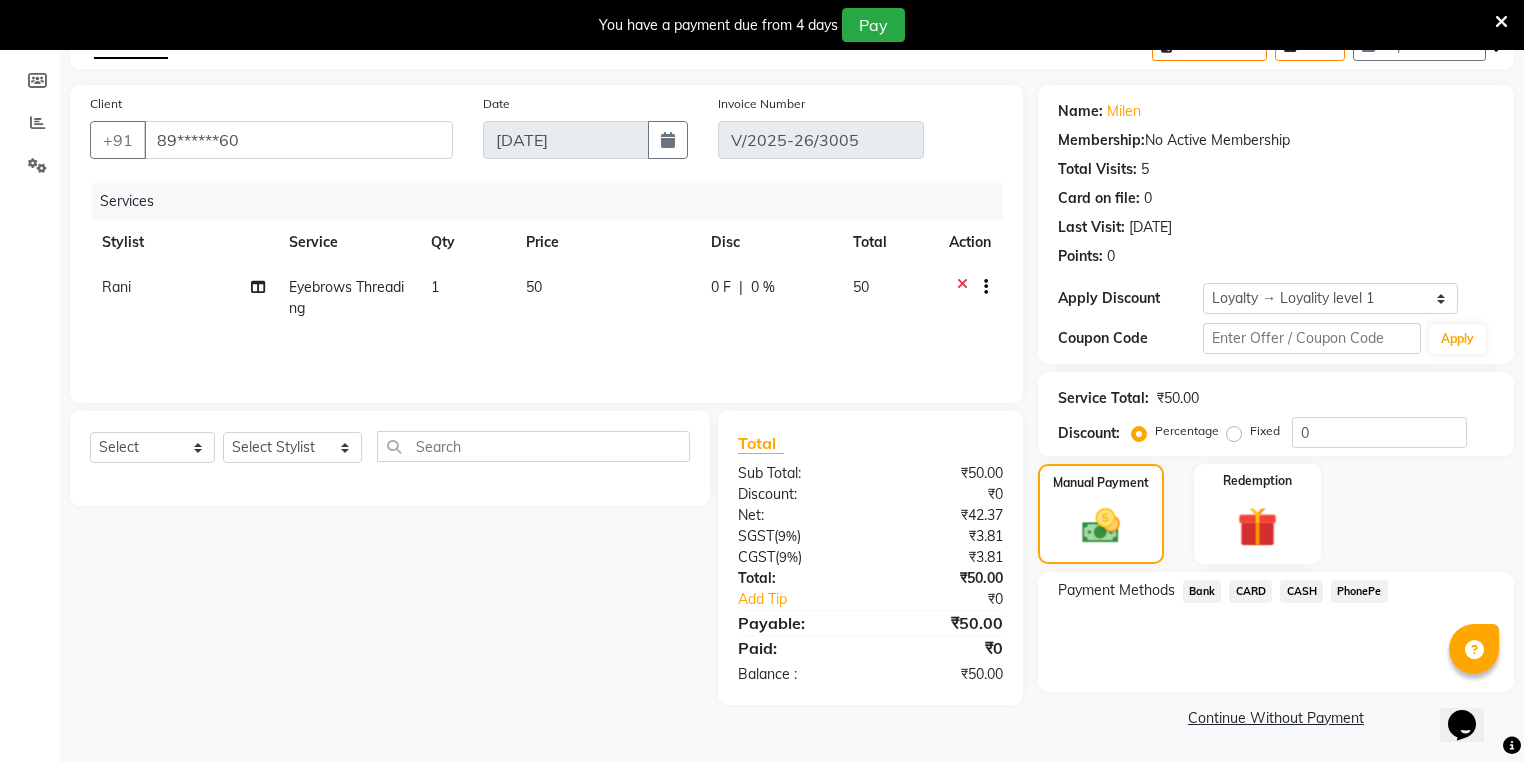 click on "CASH" 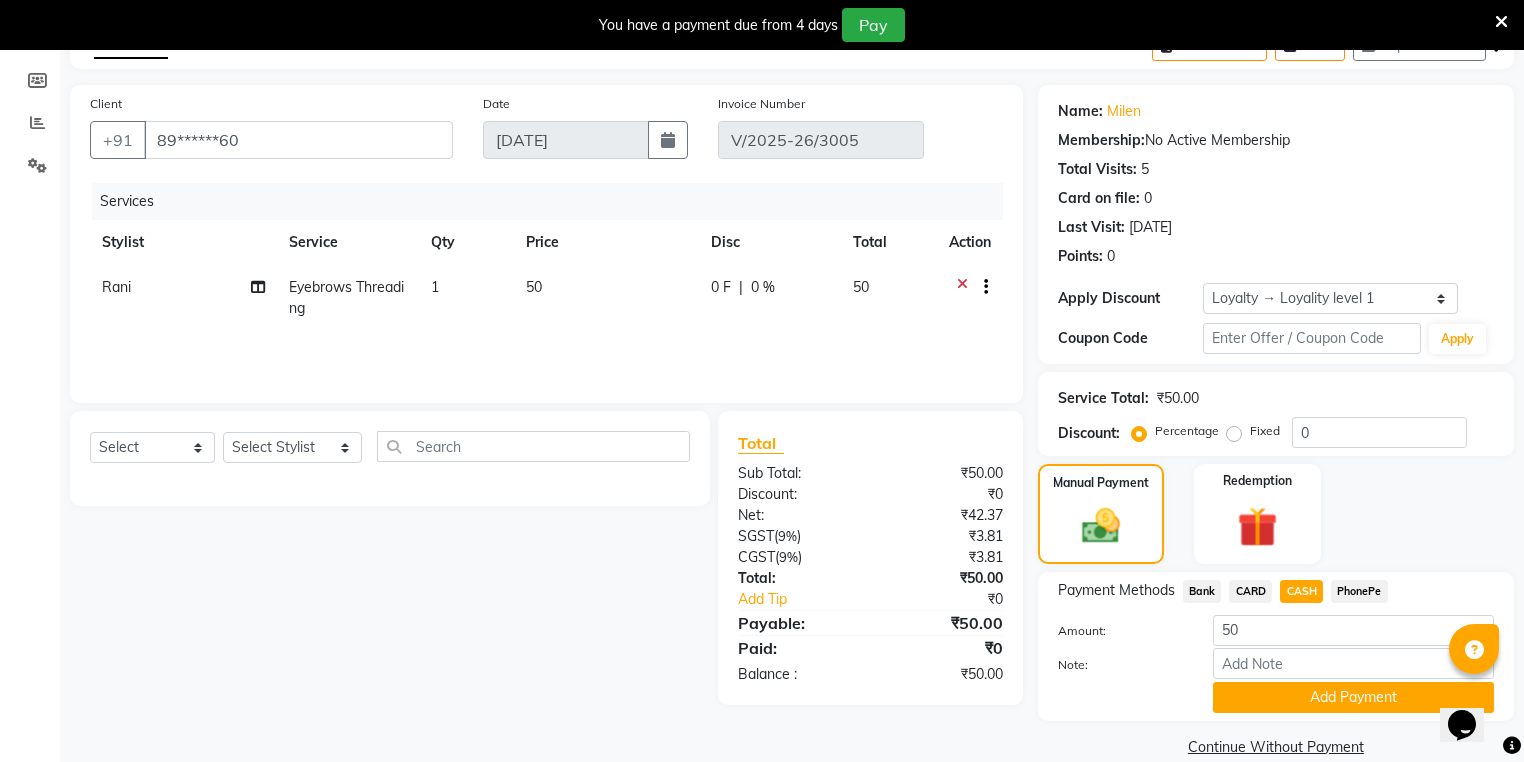 scroll, scrollTop: 146, scrollLeft: 0, axis: vertical 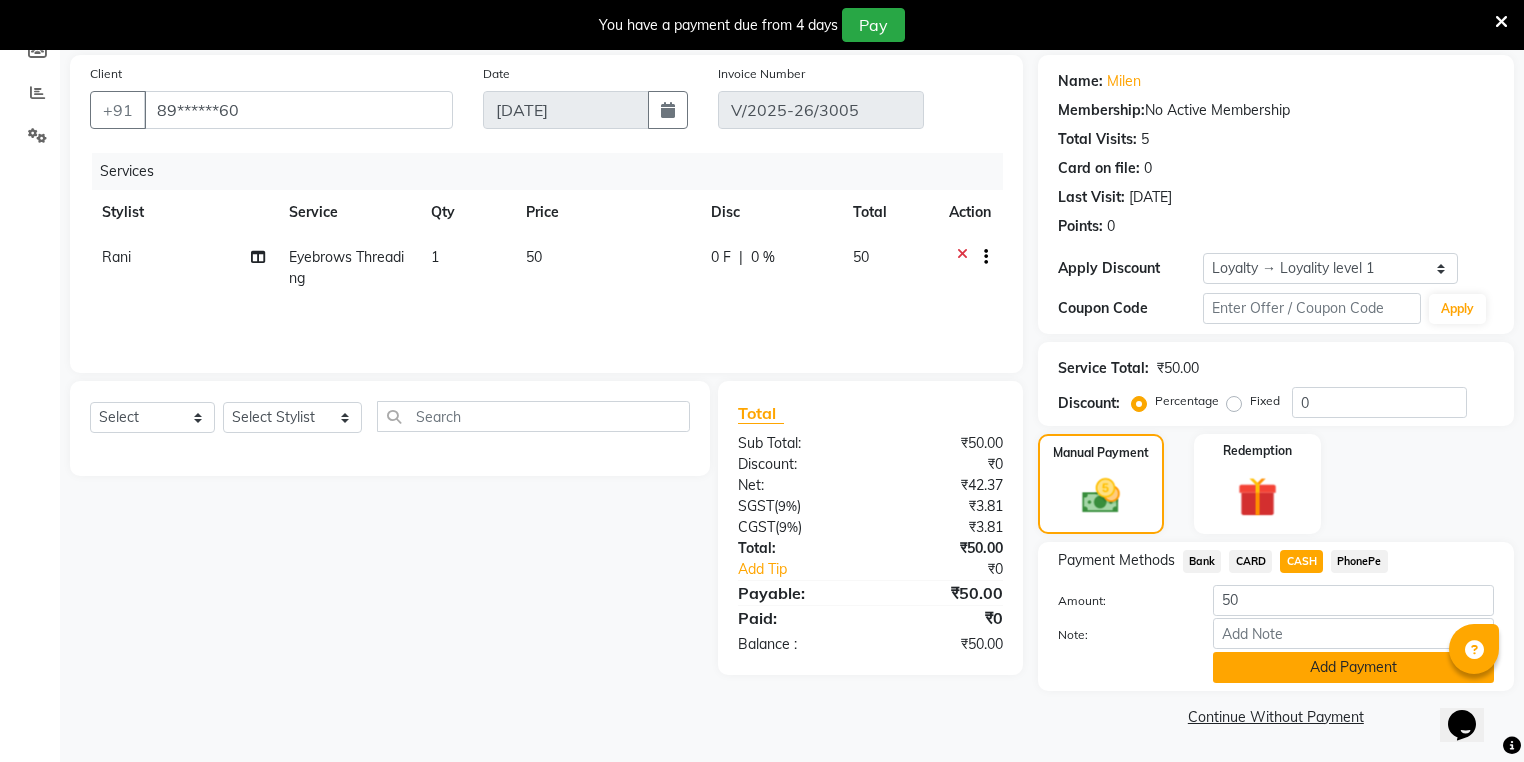 click on "Add Payment" 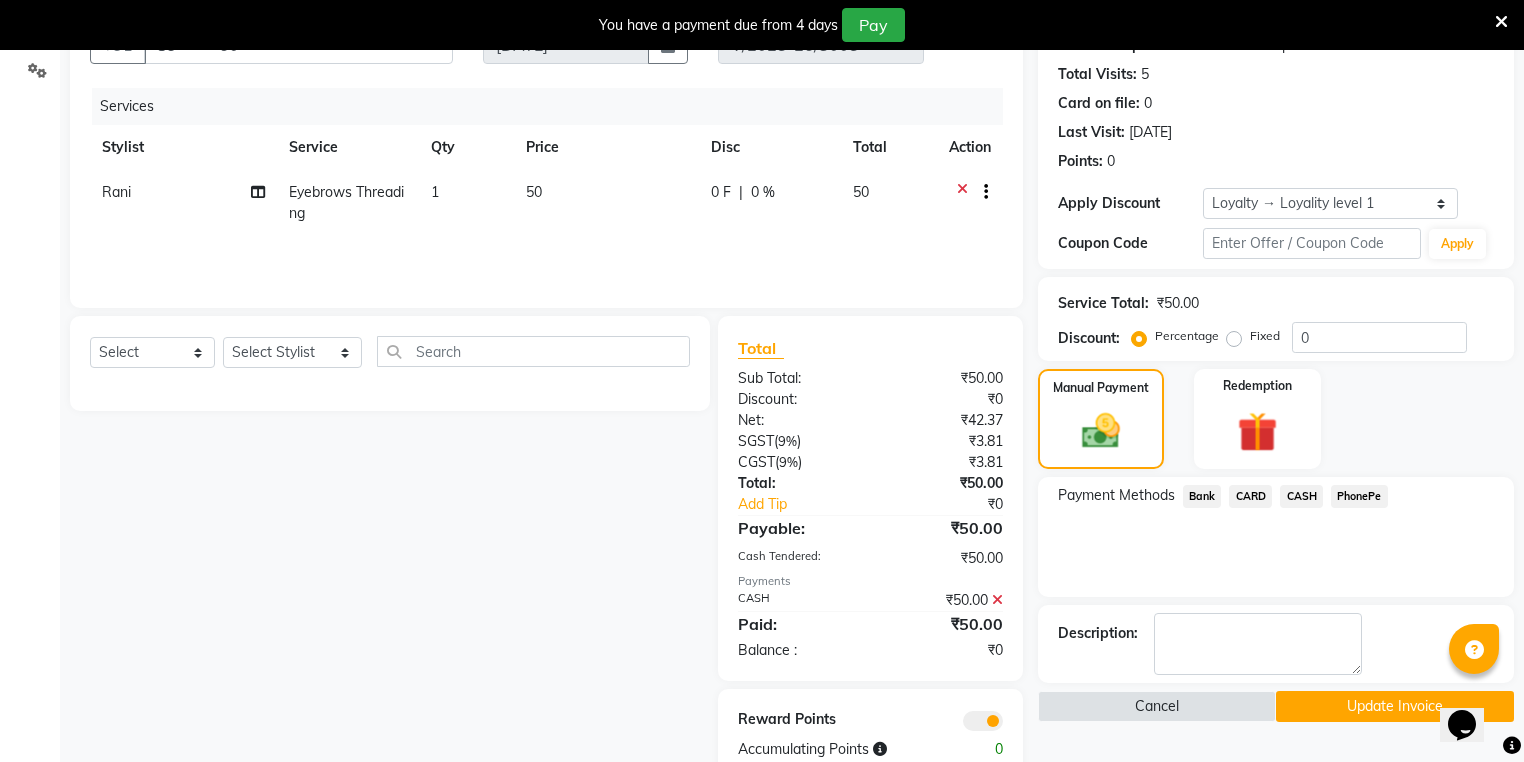 scroll, scrollTop: 259, scrollLeft: 0, axis: vertical 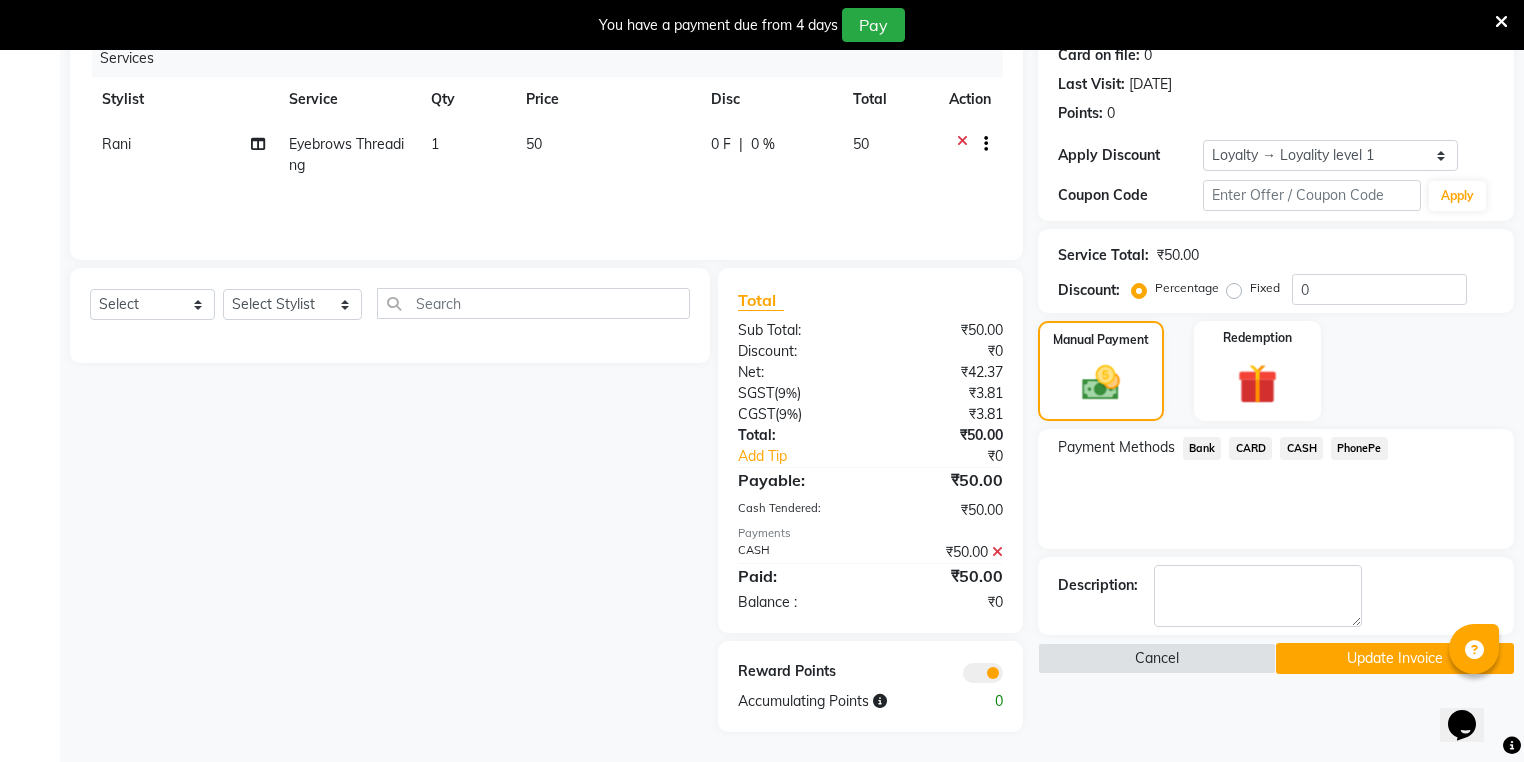click on "Update Invoice" 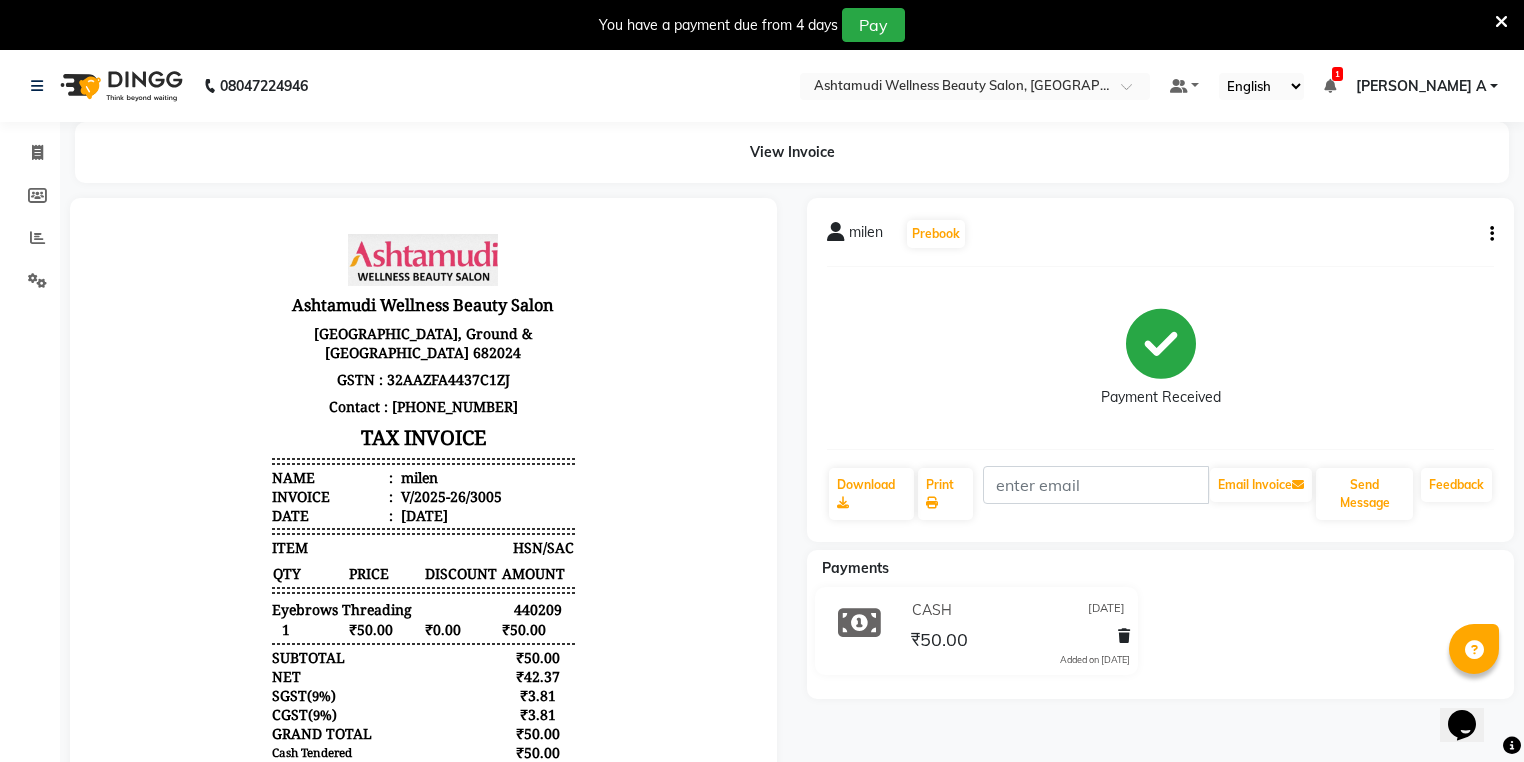 scroll, scrollTop: 0, scrollLeft: 0, axis: both 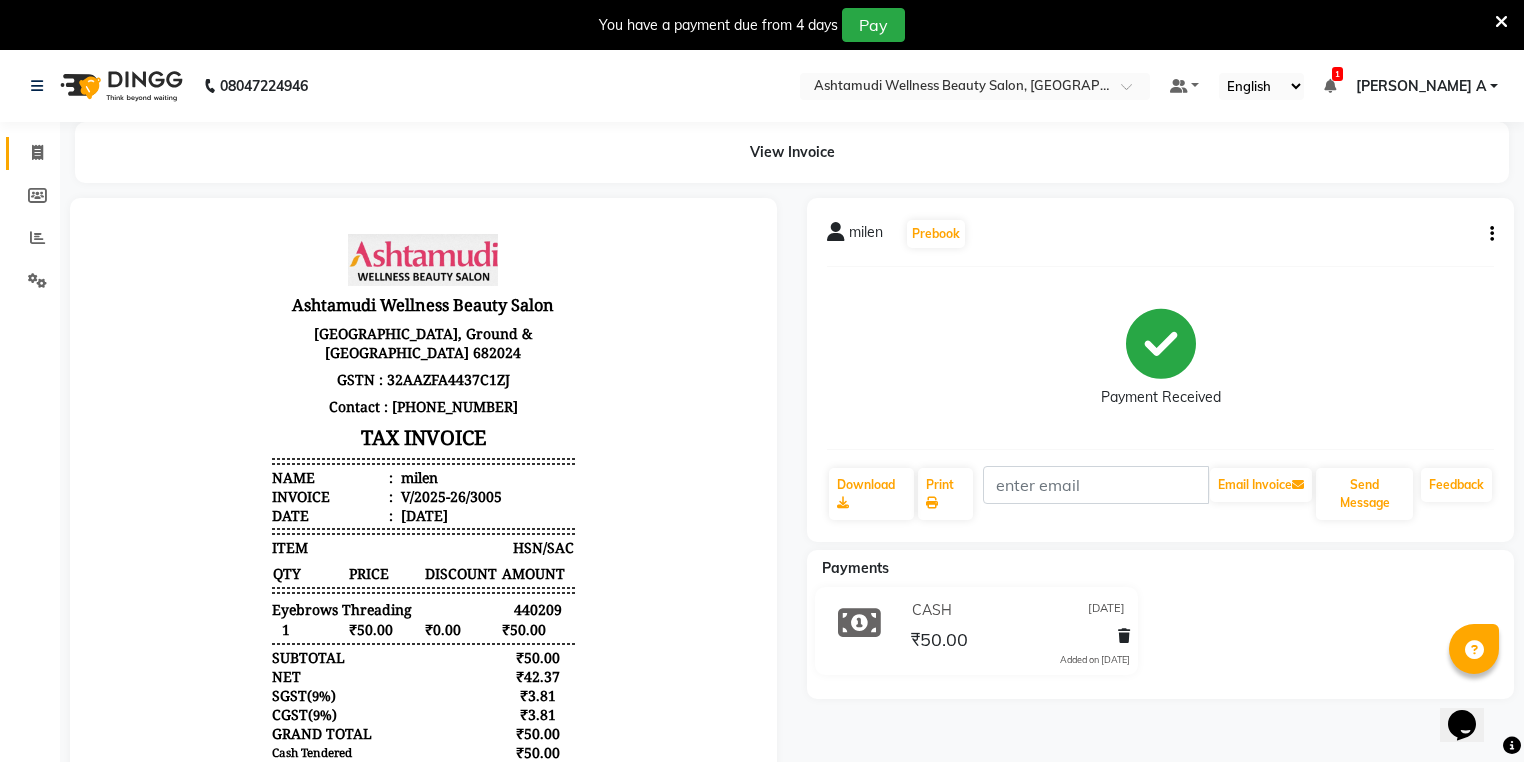 click on "Invoice" 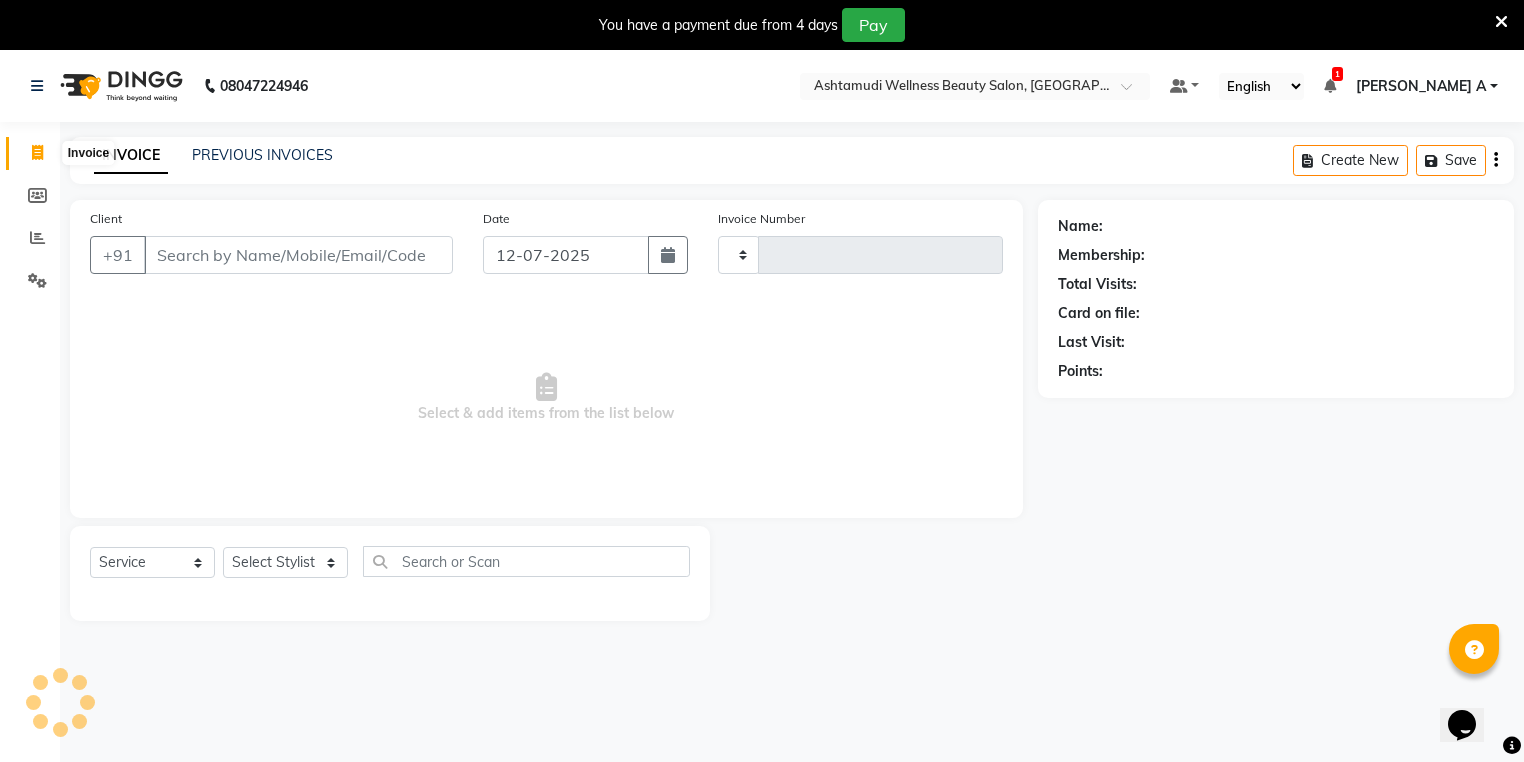scroll, scrollTop: 50, scrollLeft: 0, axis: vertical 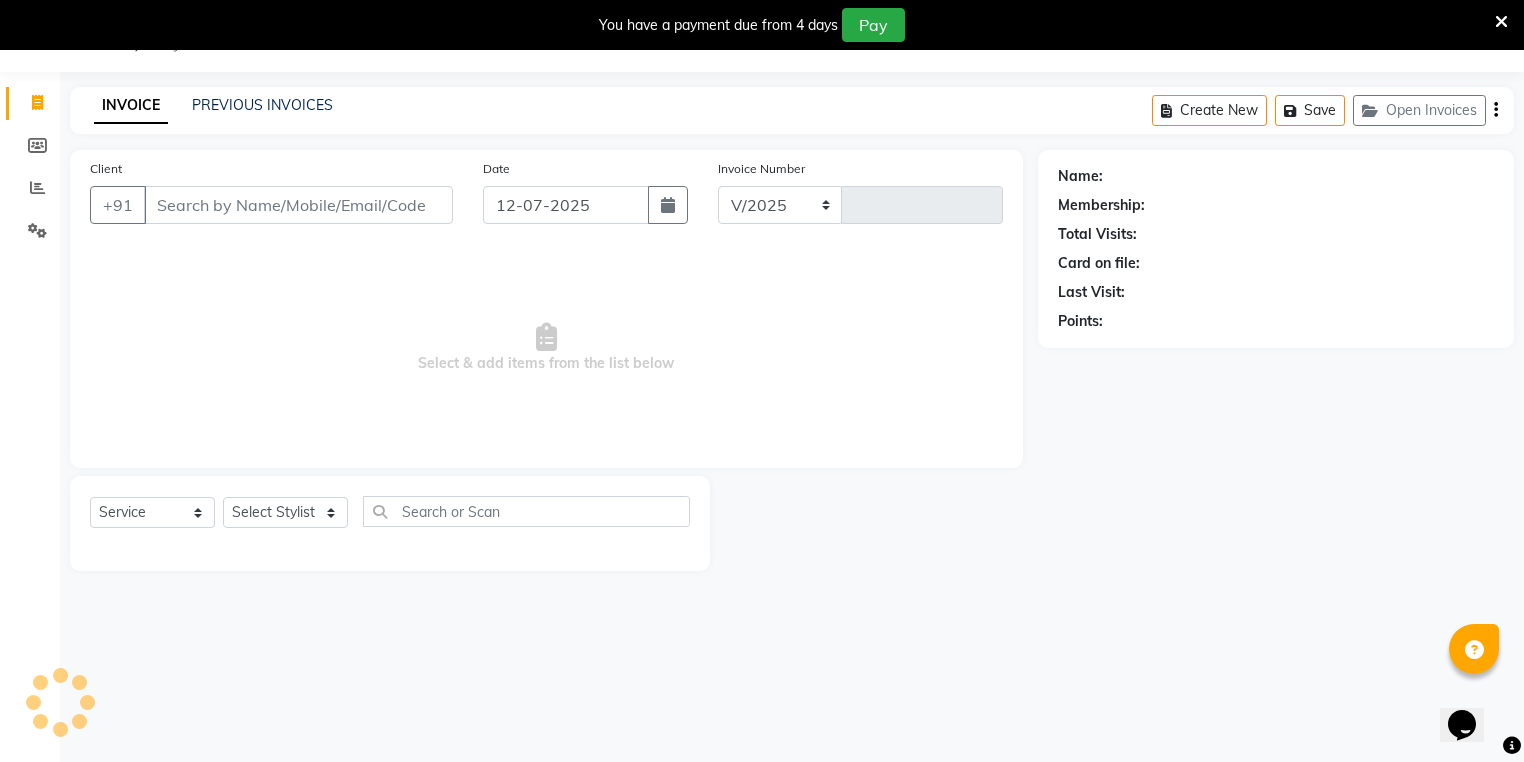 select on "4632" 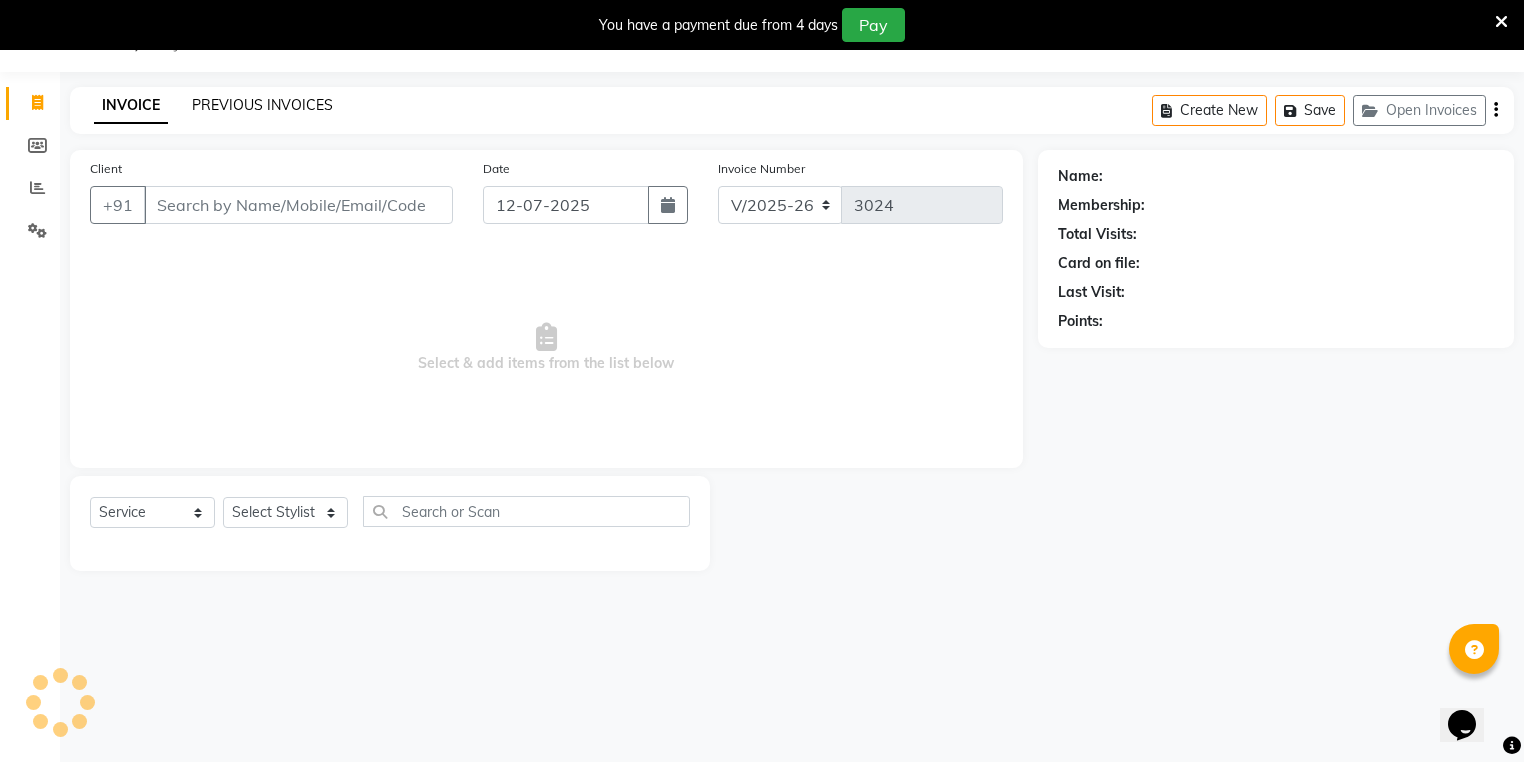 click on "PREVIOUS INVOICES" 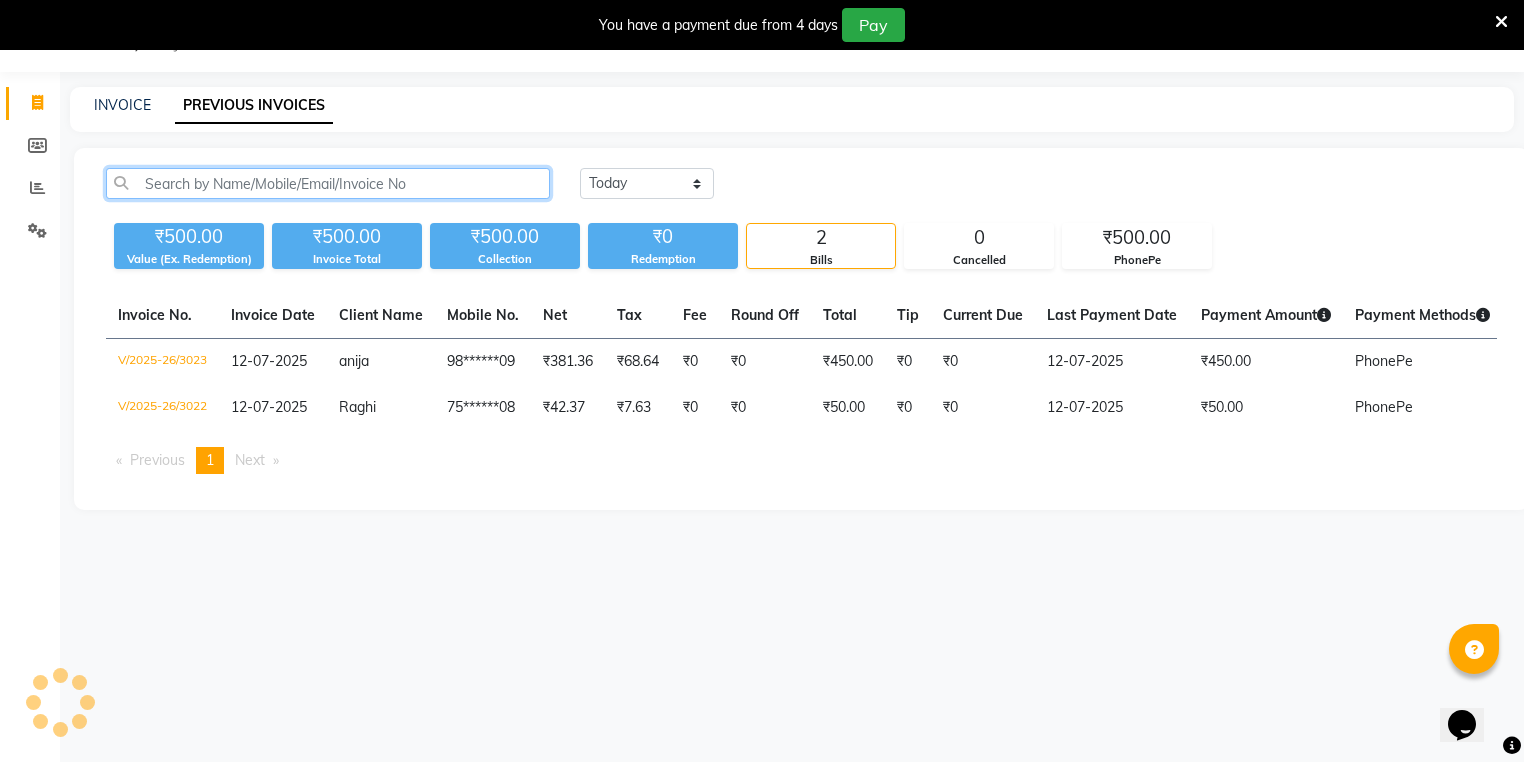 click 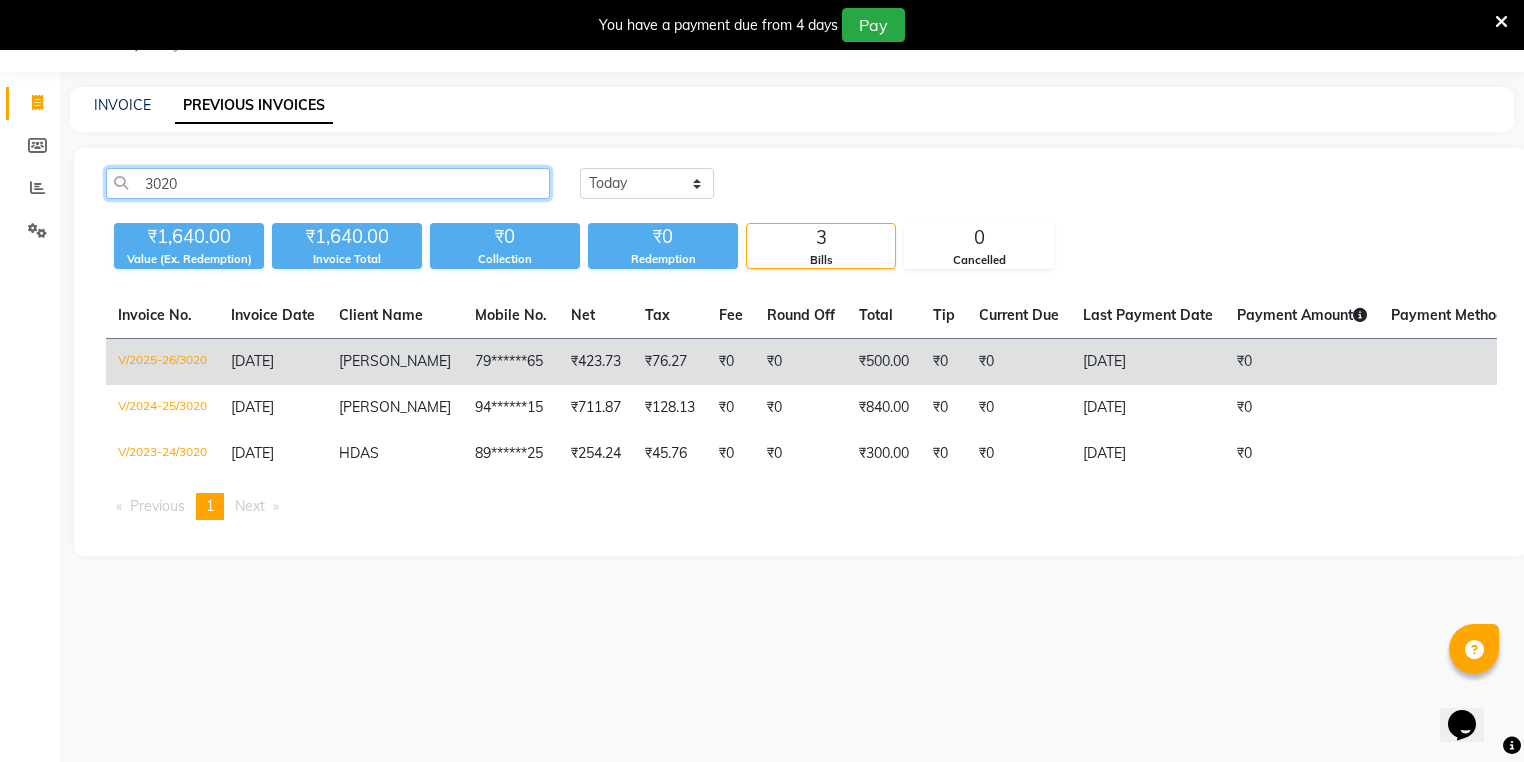 type on "3020" 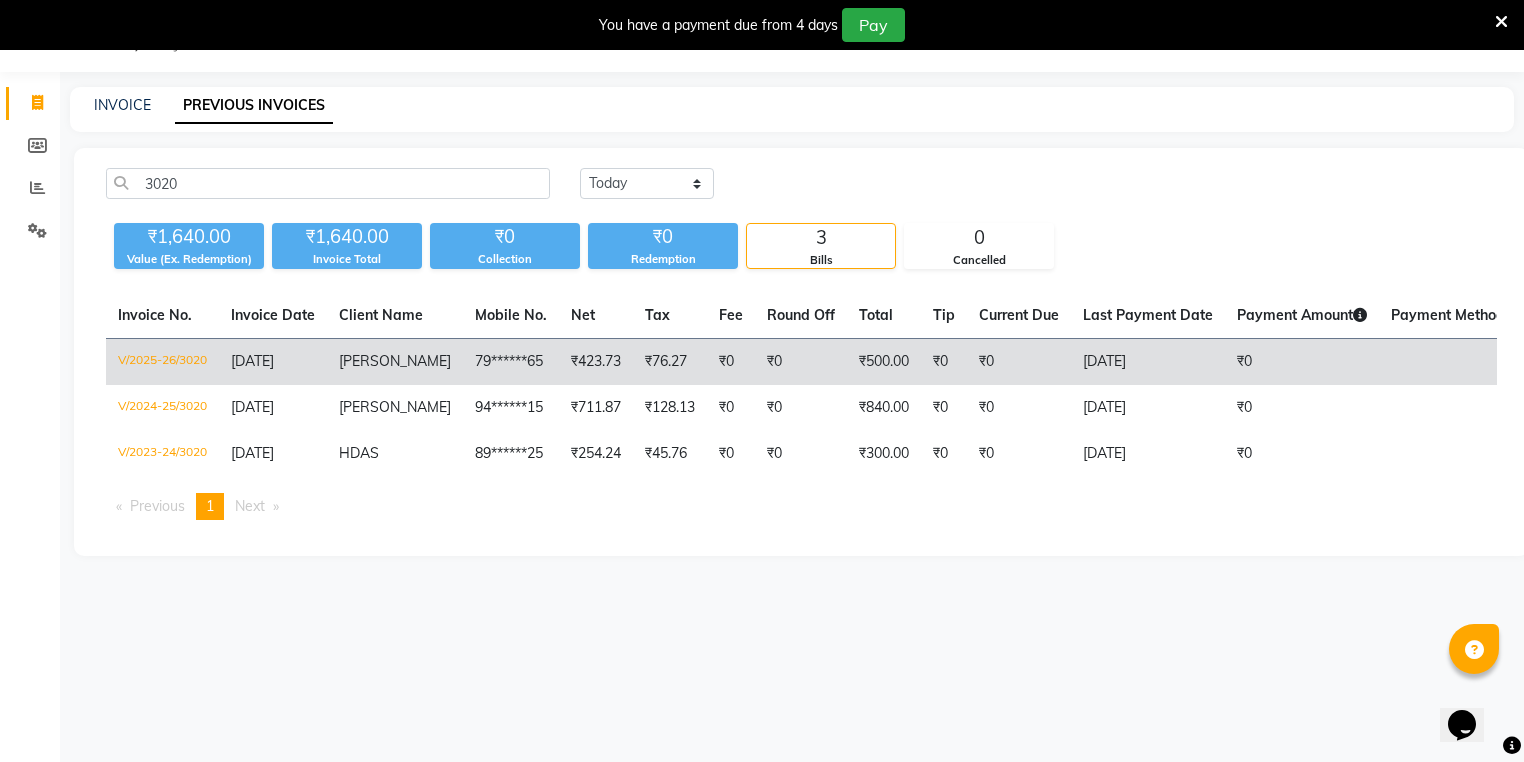 click on "[DATE]" 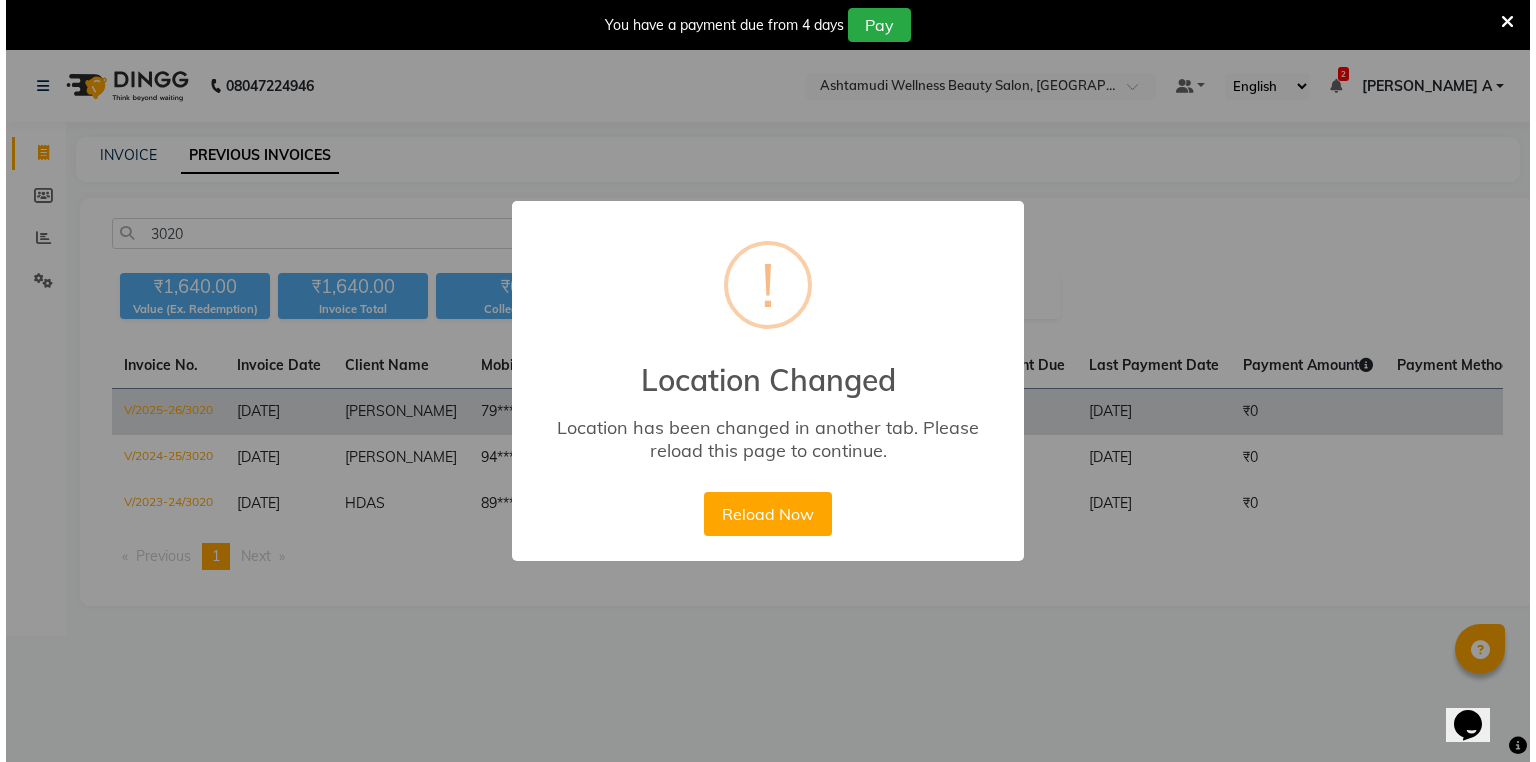 scroll, scrollTop: 0, scrollLeft: 0, axis: both 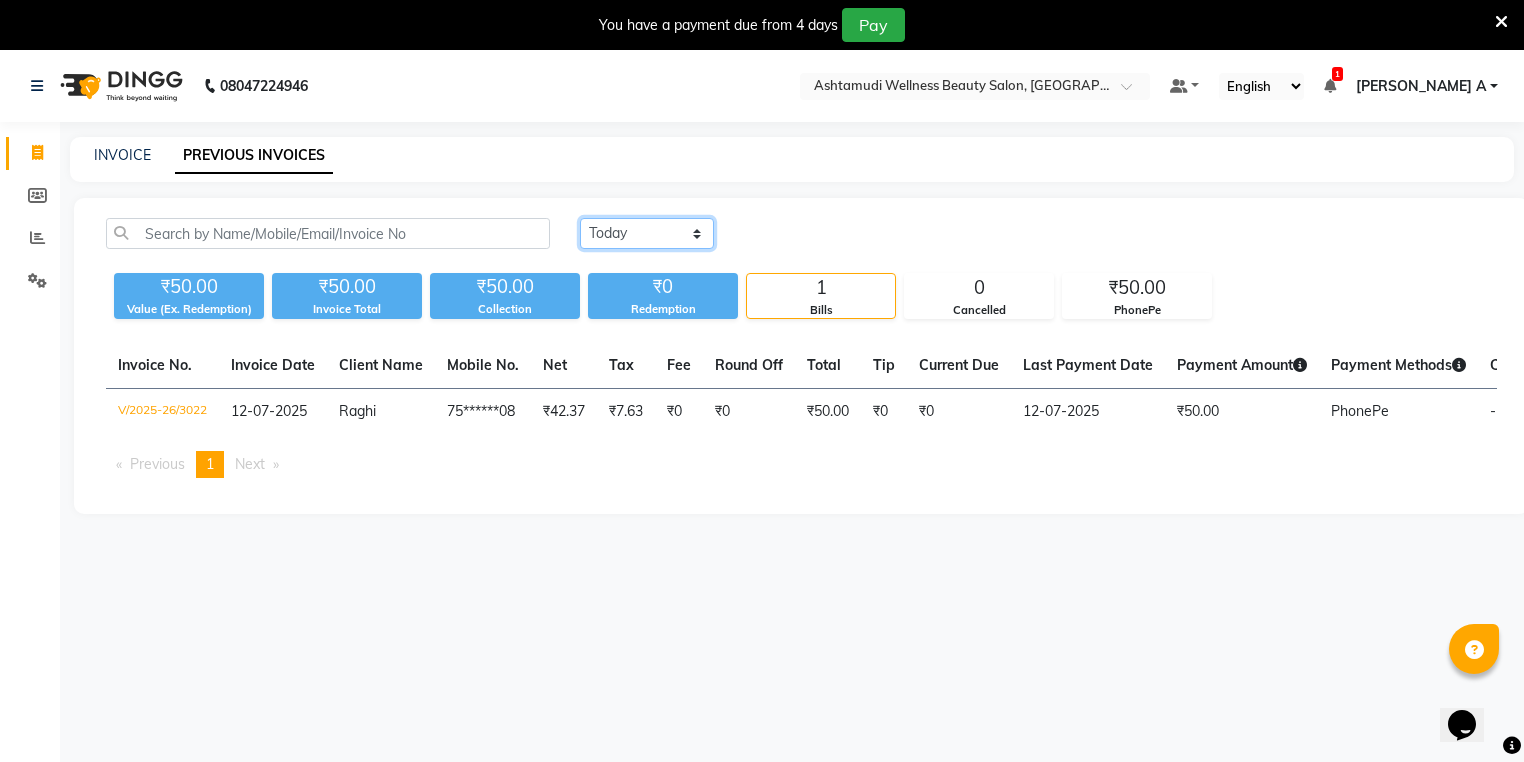 drag, startPoint x: 637, startPoint y: 231, endPoint x: 640, endPoint y: 245, distance: 14.3178215 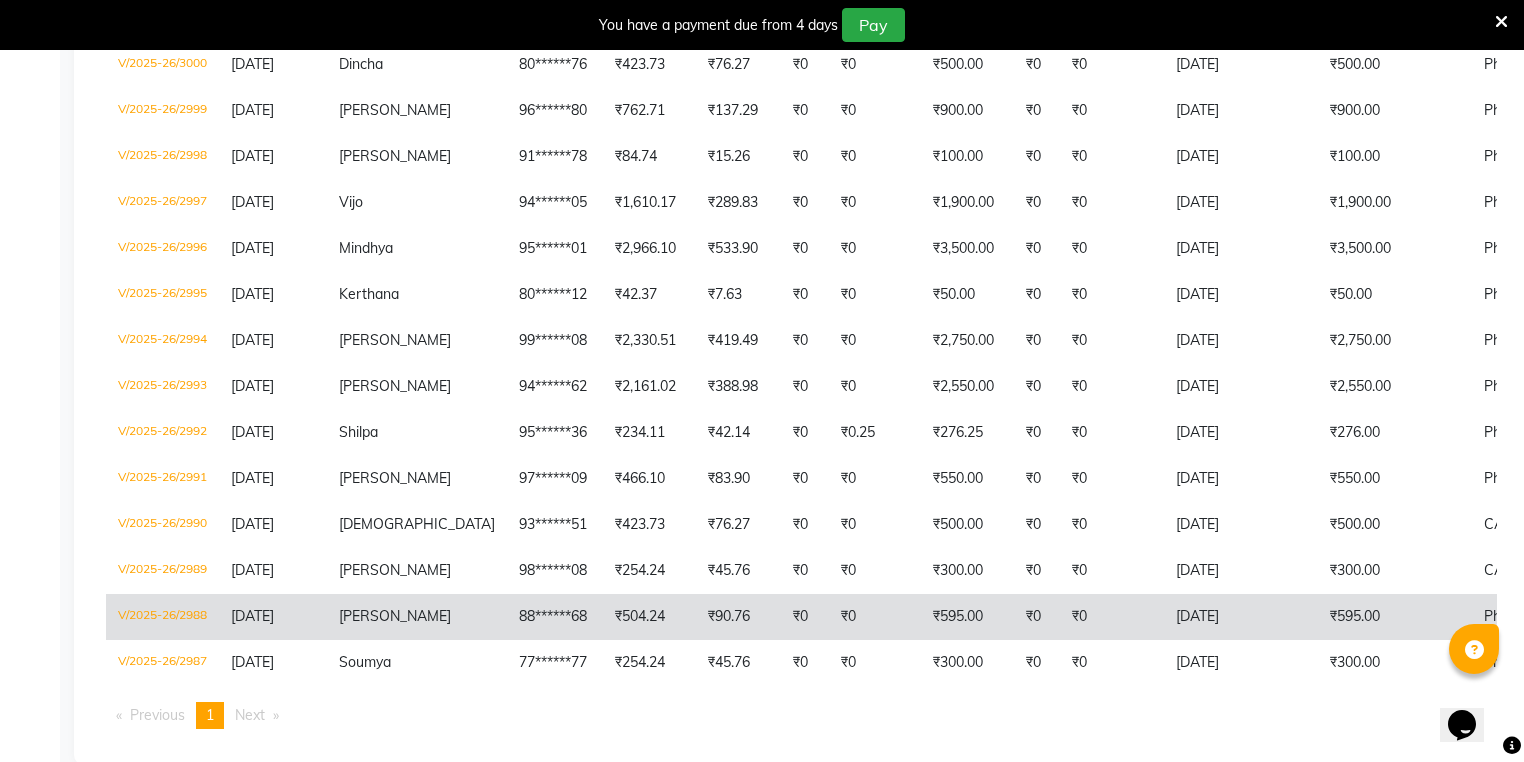 scroll, scrollTop: 1438, scrollLeft: 0, axis: vertical 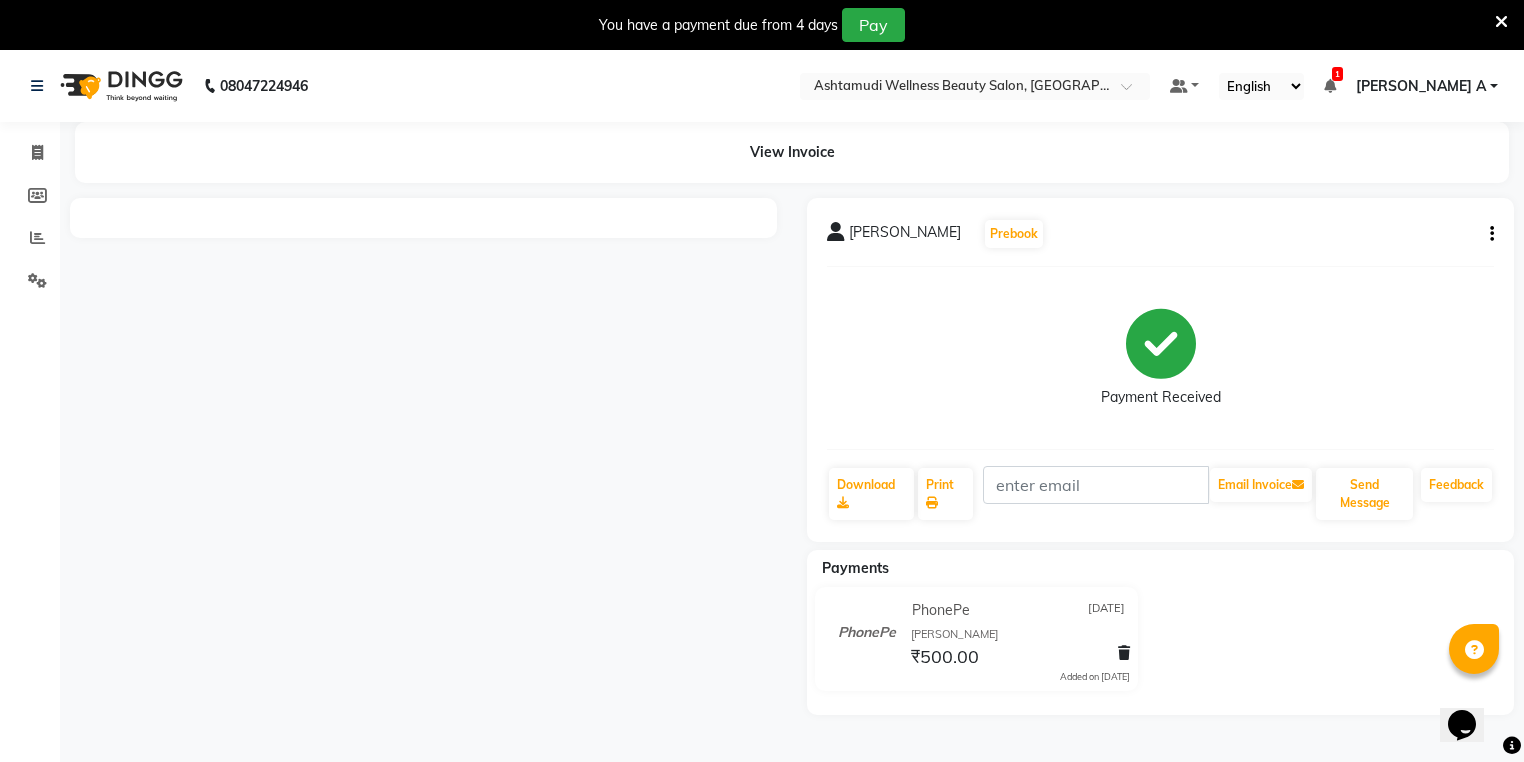 click 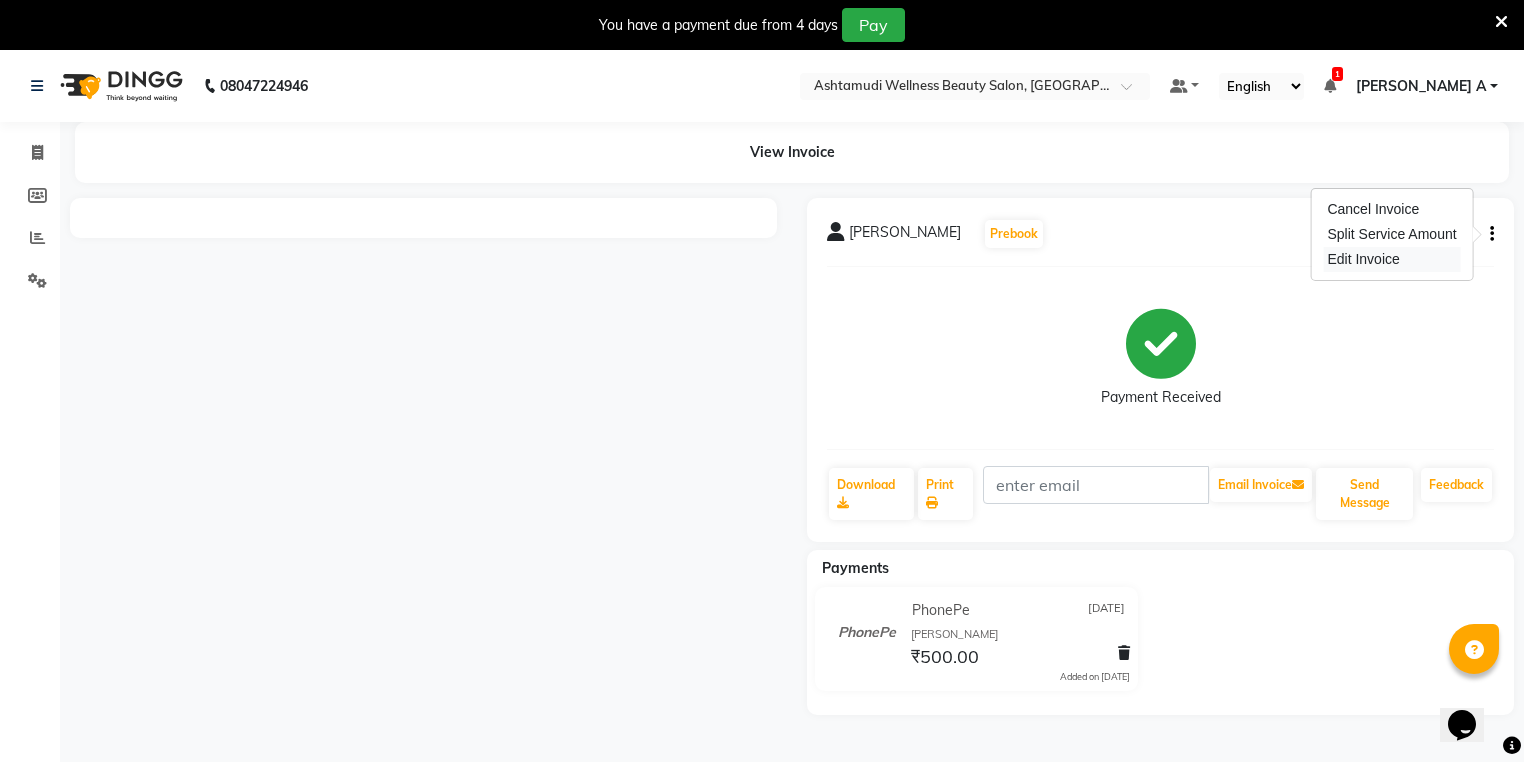 click on "Edit Invoice" at bounding box center (1391, 259) 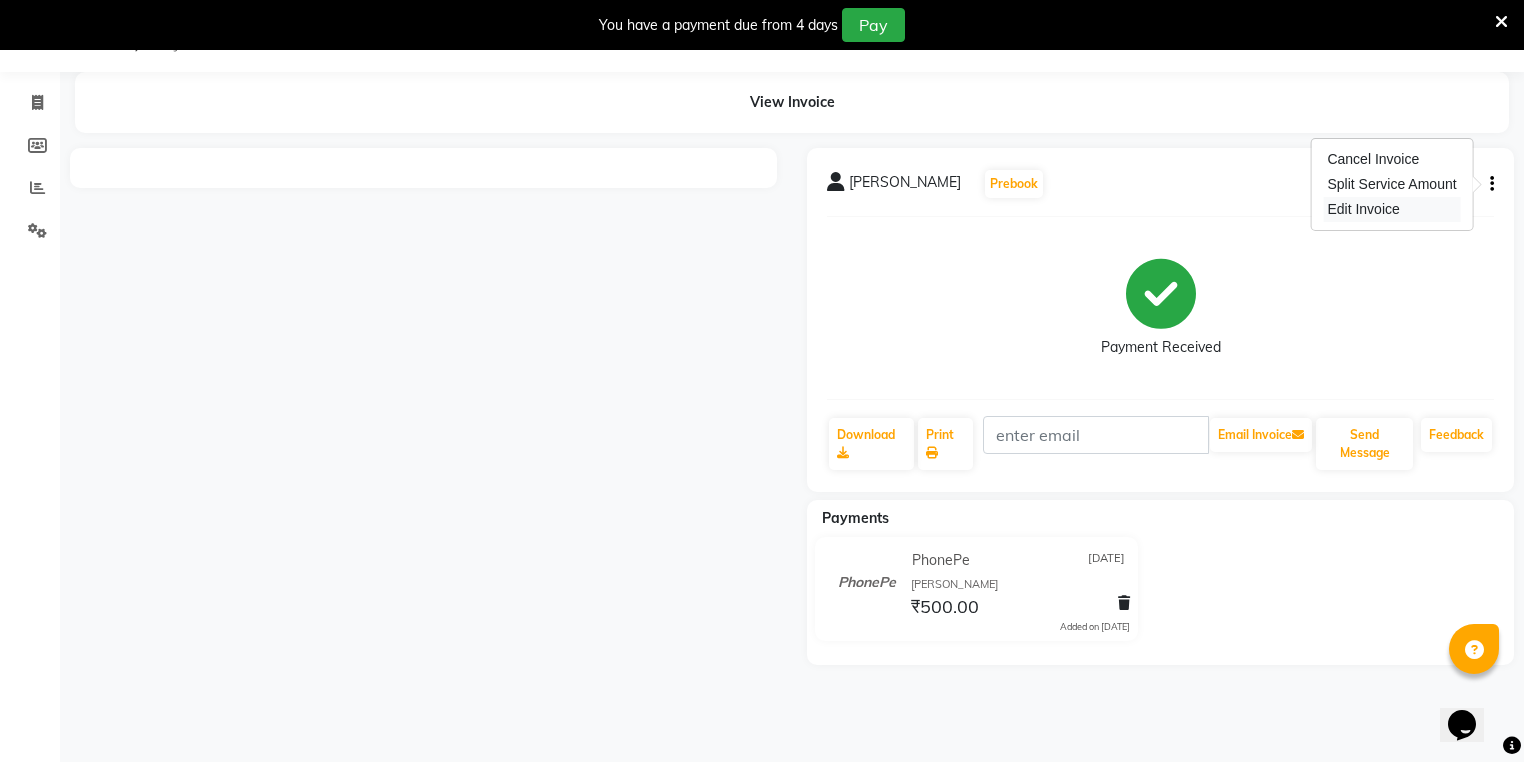 select on "service" 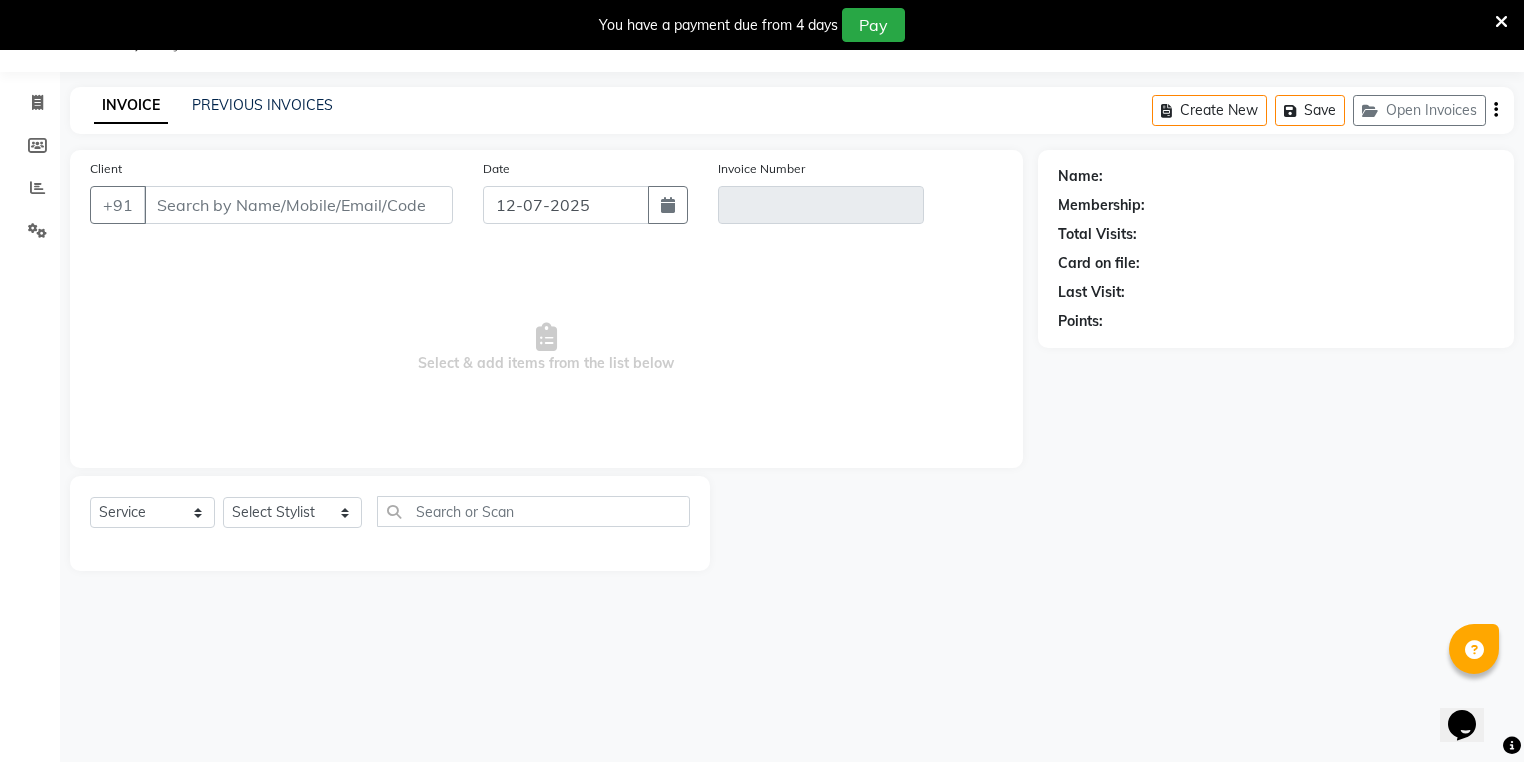 type on "79******65" 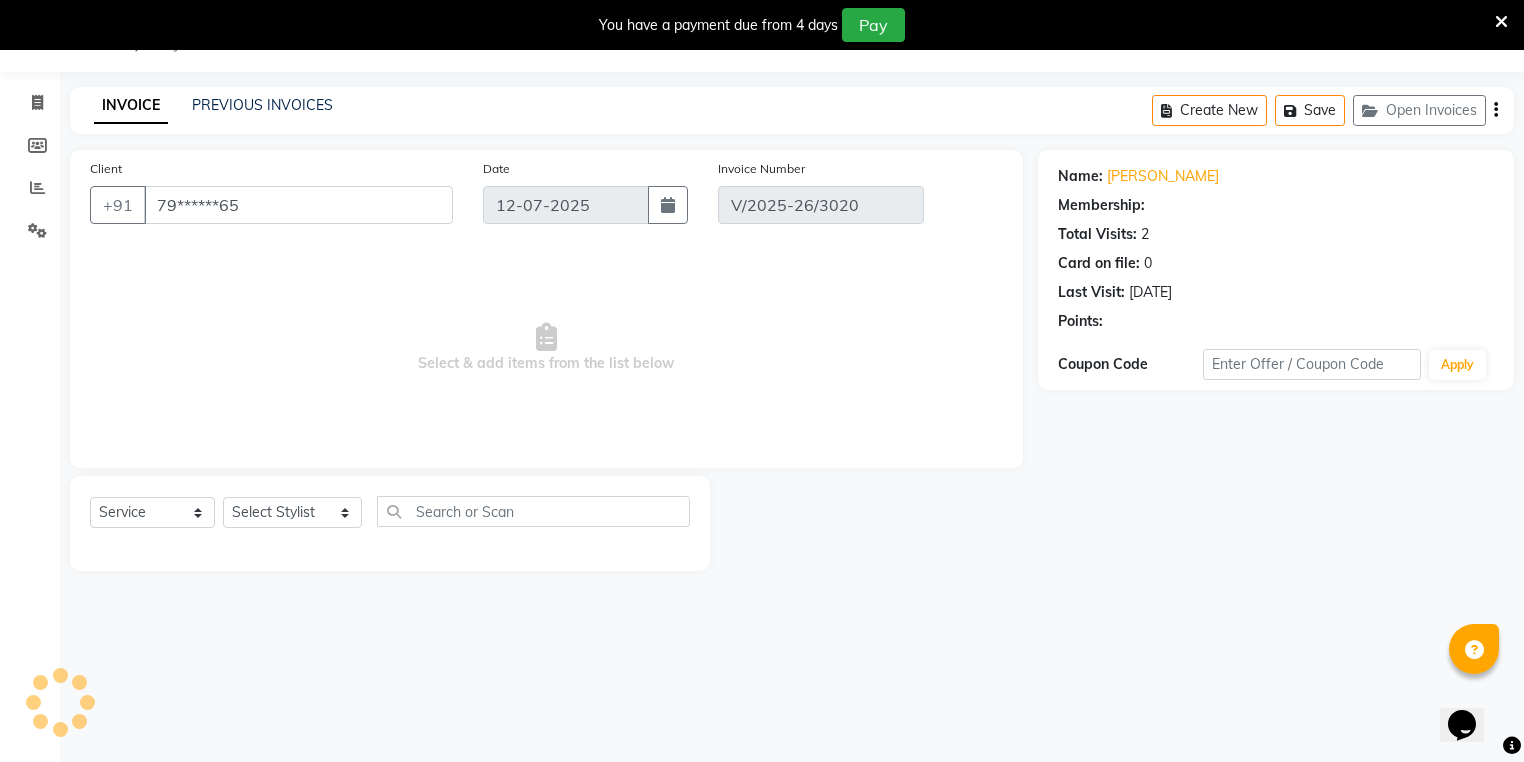 type on "[DATE]" 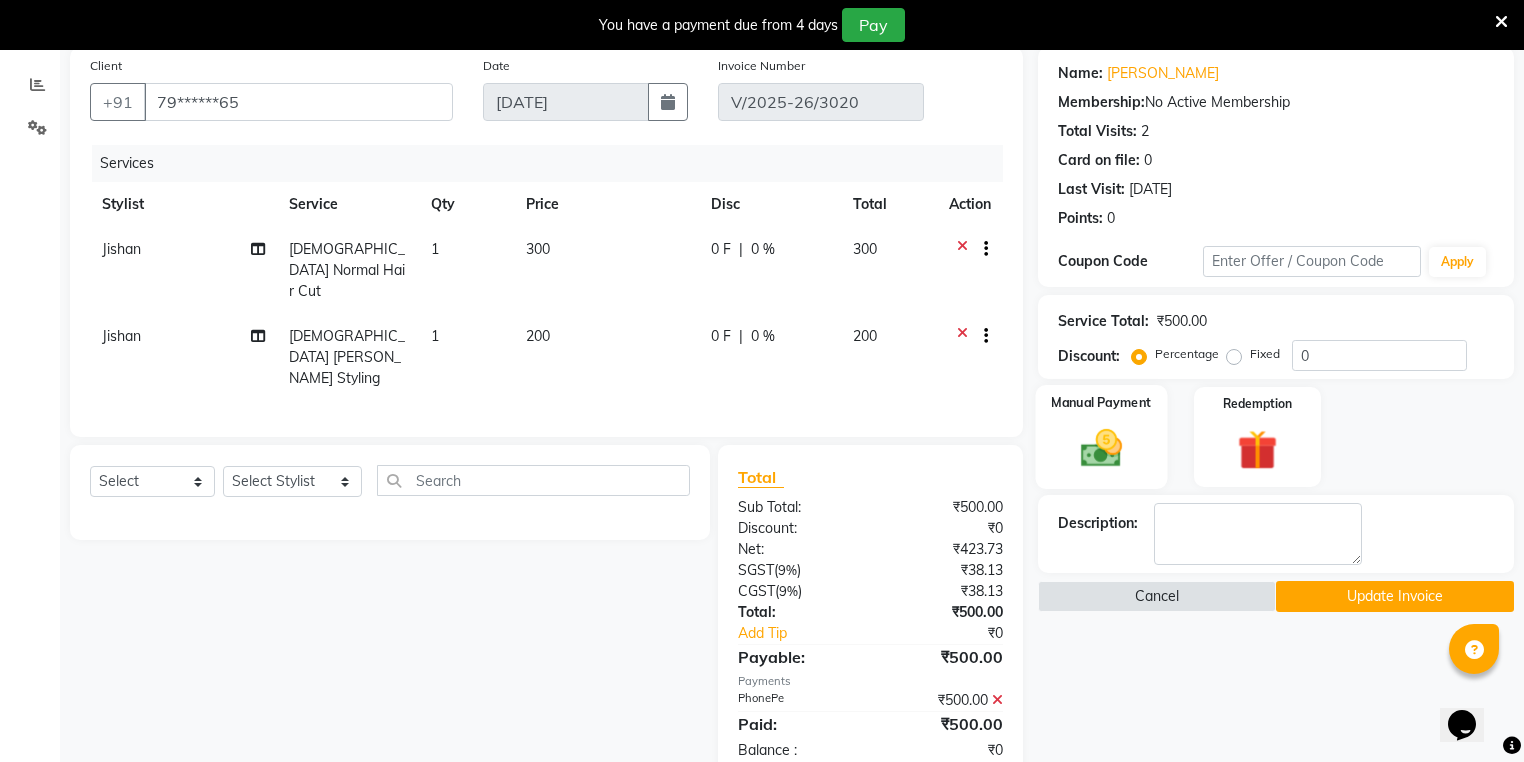 scroll, scrollTop: 172, scrollLeft: 0, axis: vertical 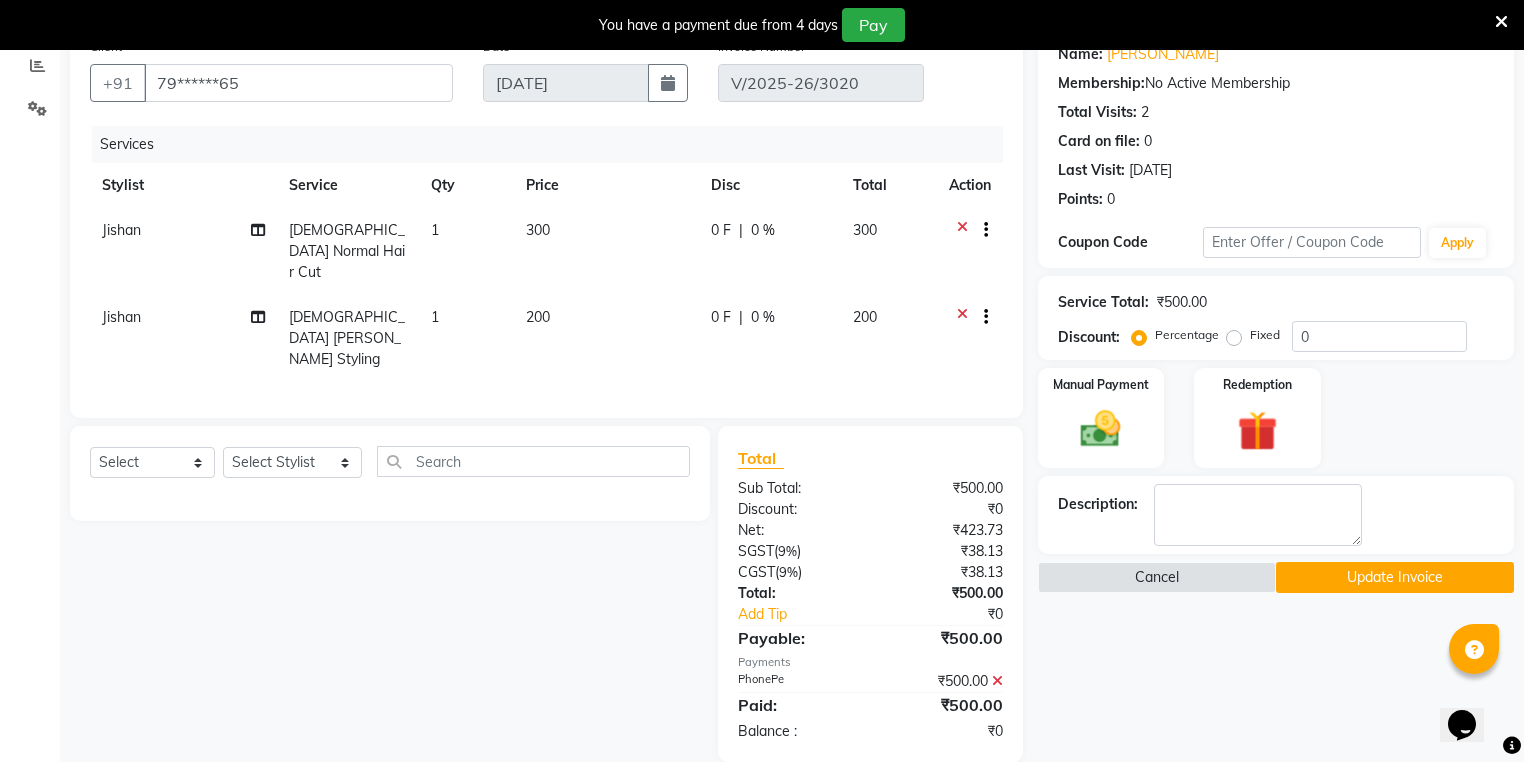 click on "200" 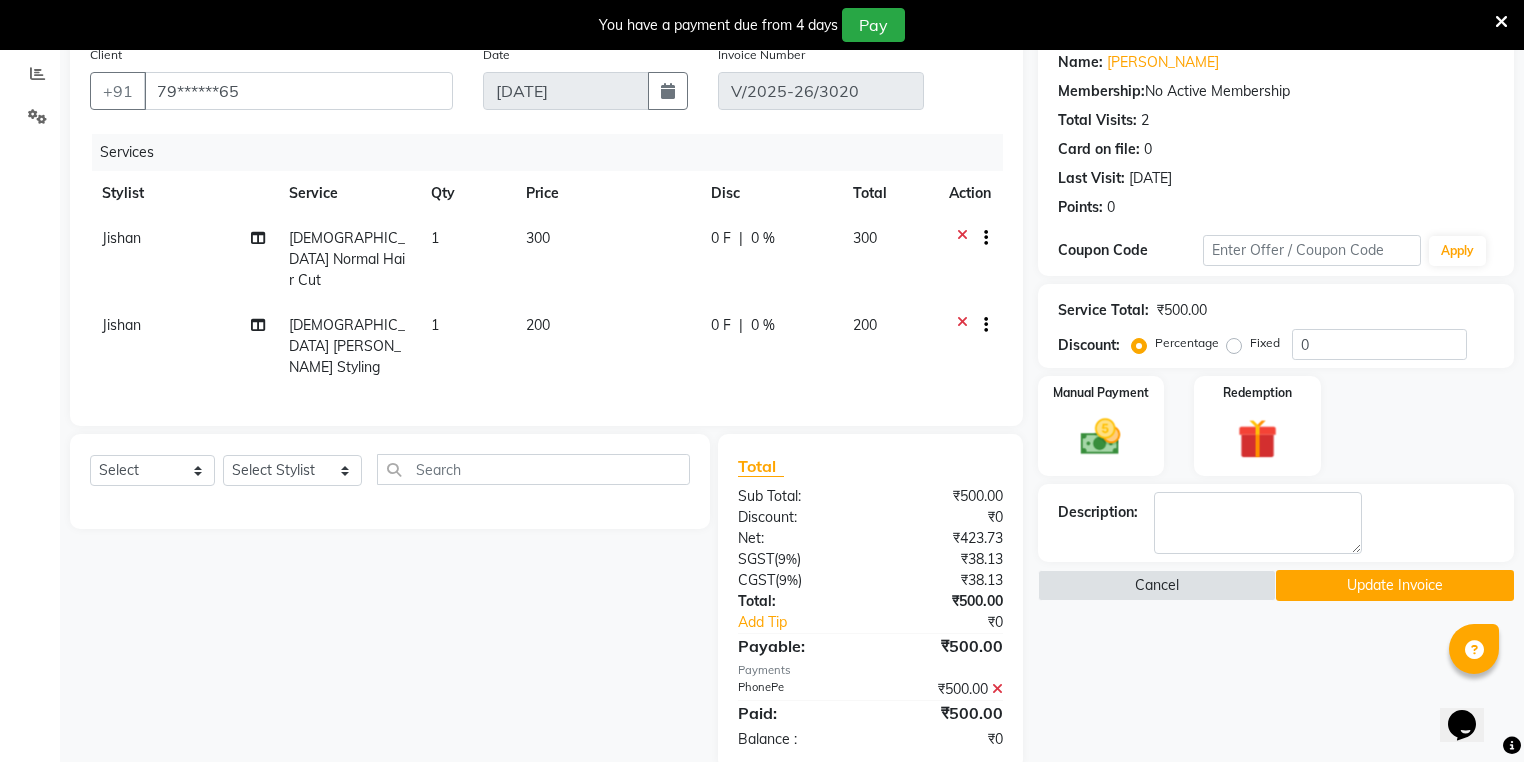 select on "80731" 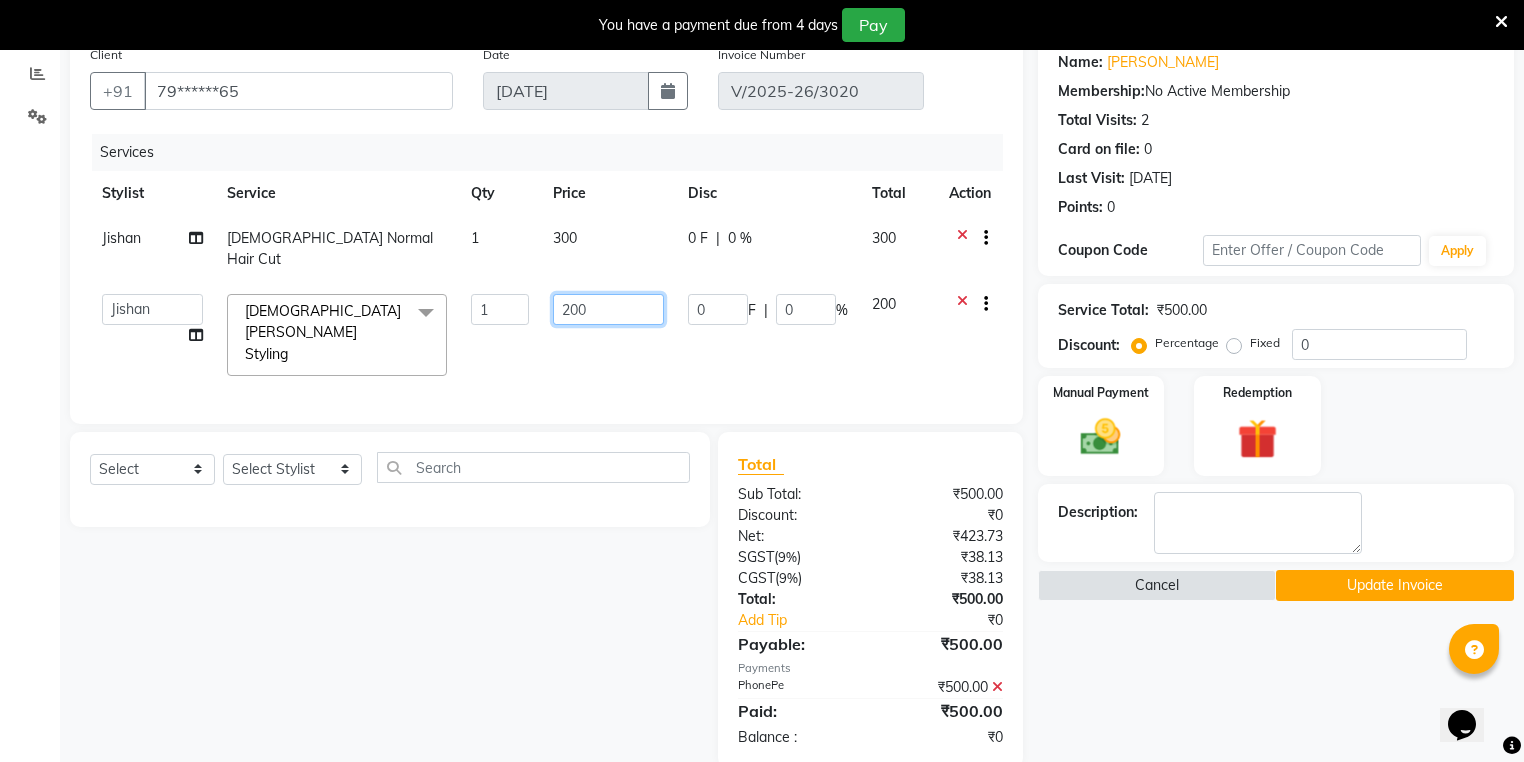 click on "200" 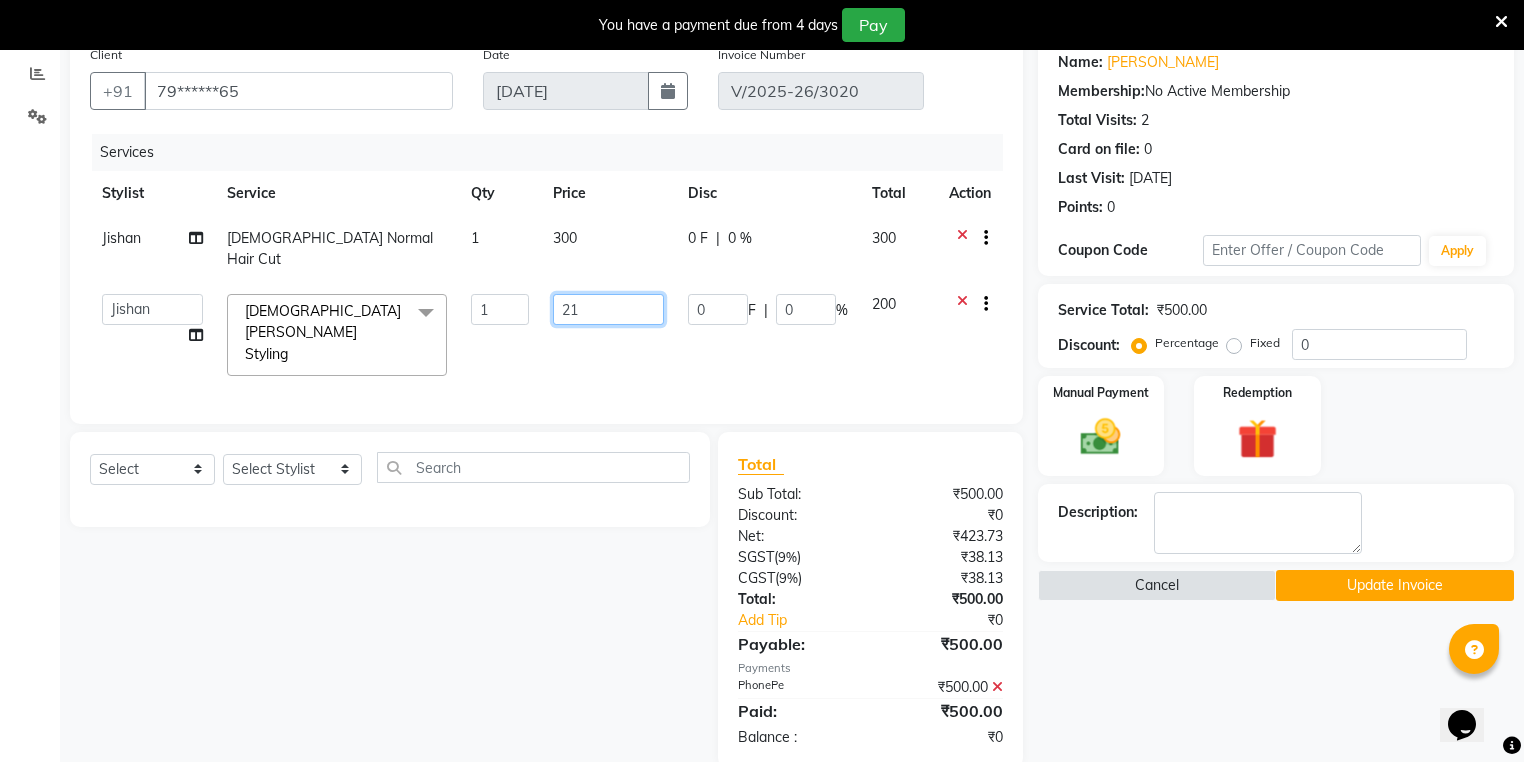 type on "210" 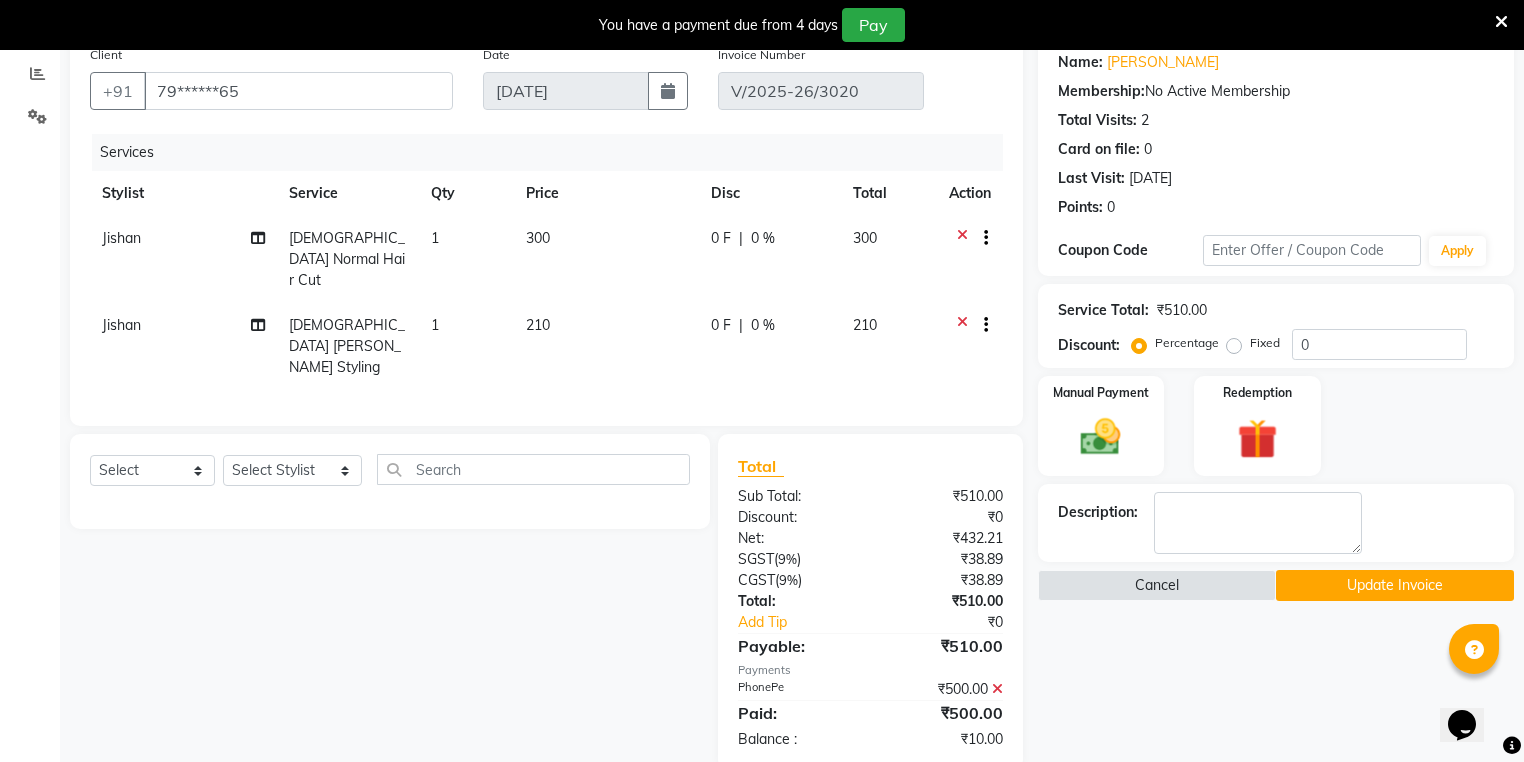click on "210" 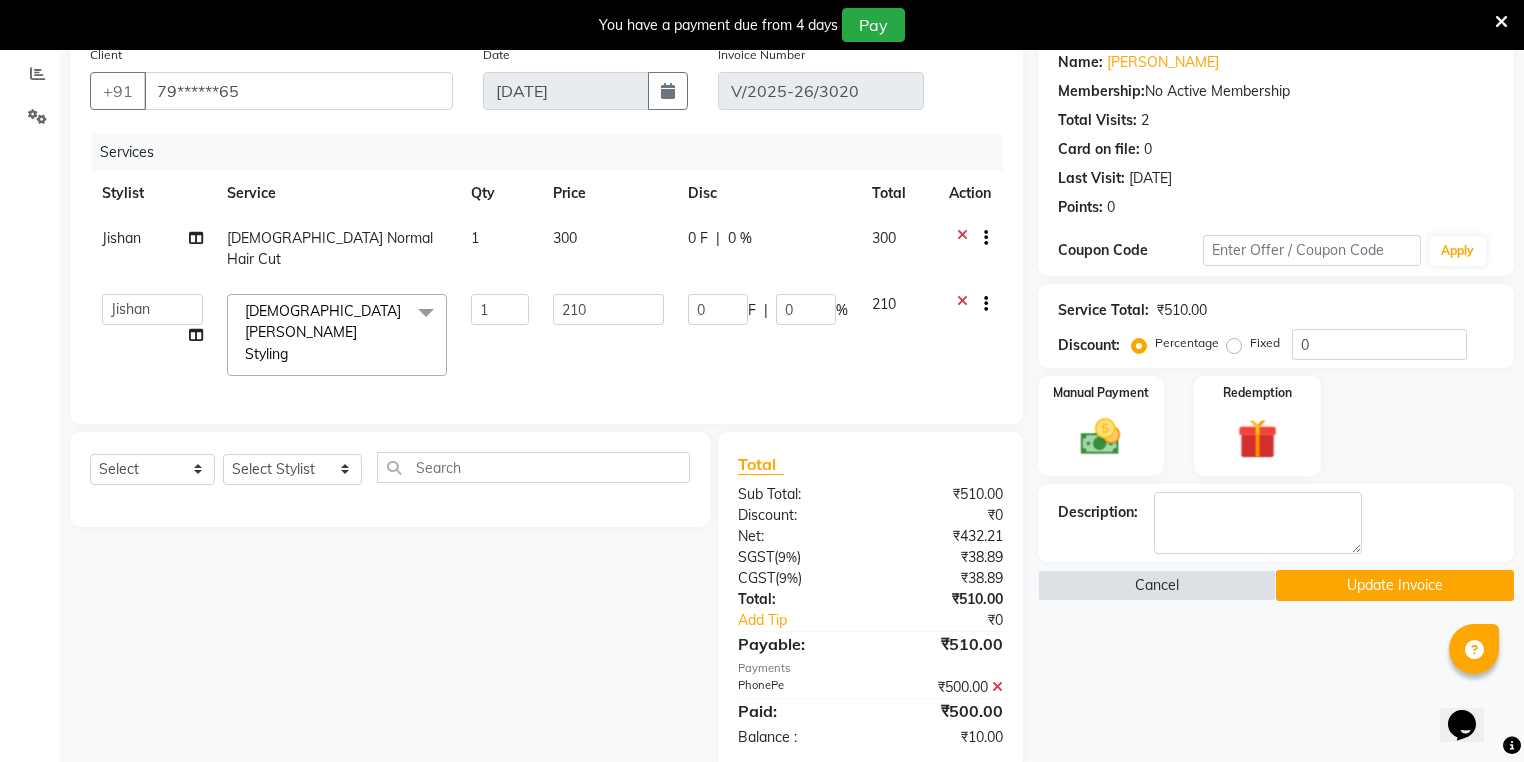 click 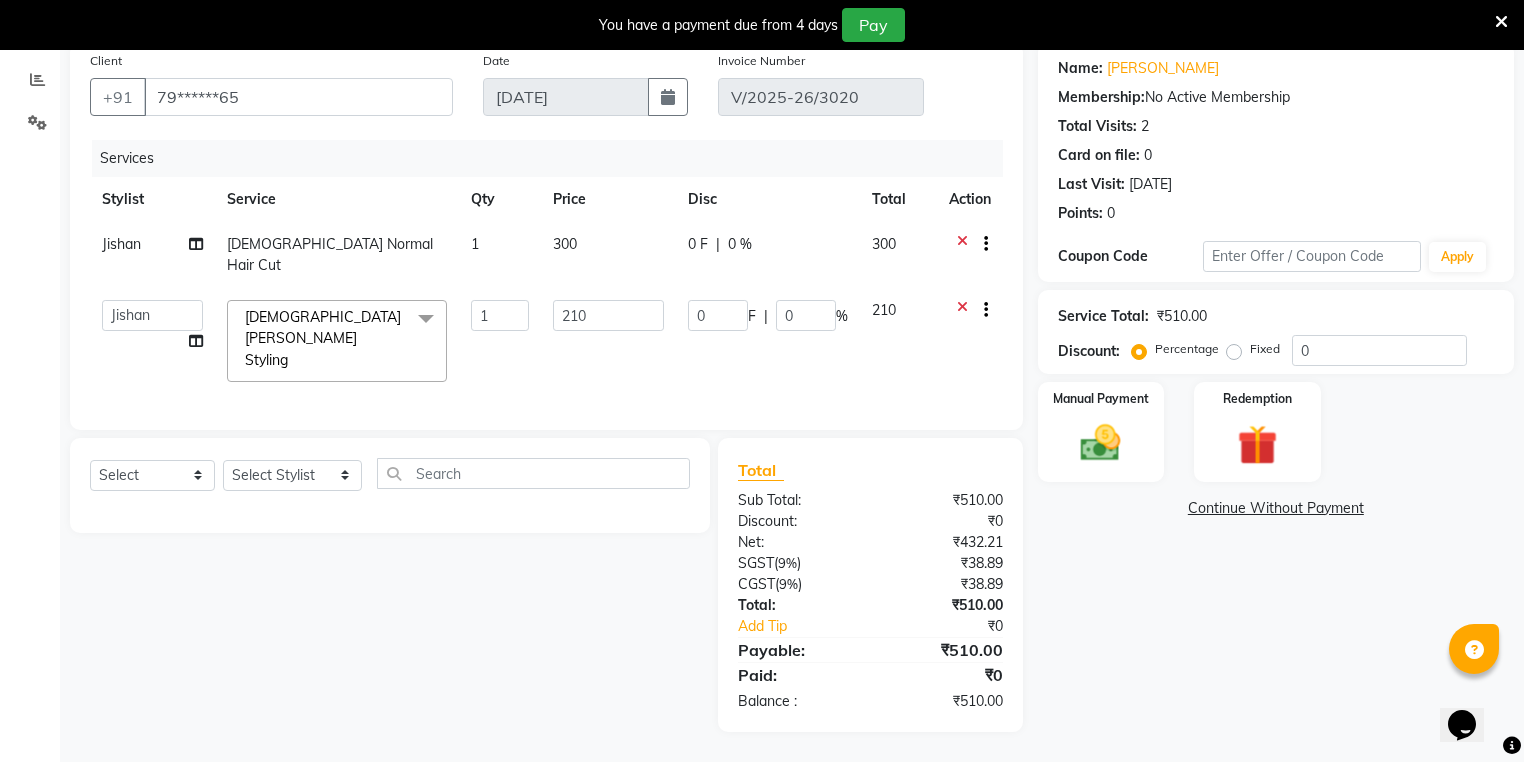 scroll, scrollTop: 123, scrollLeft: 0, axis: vertical 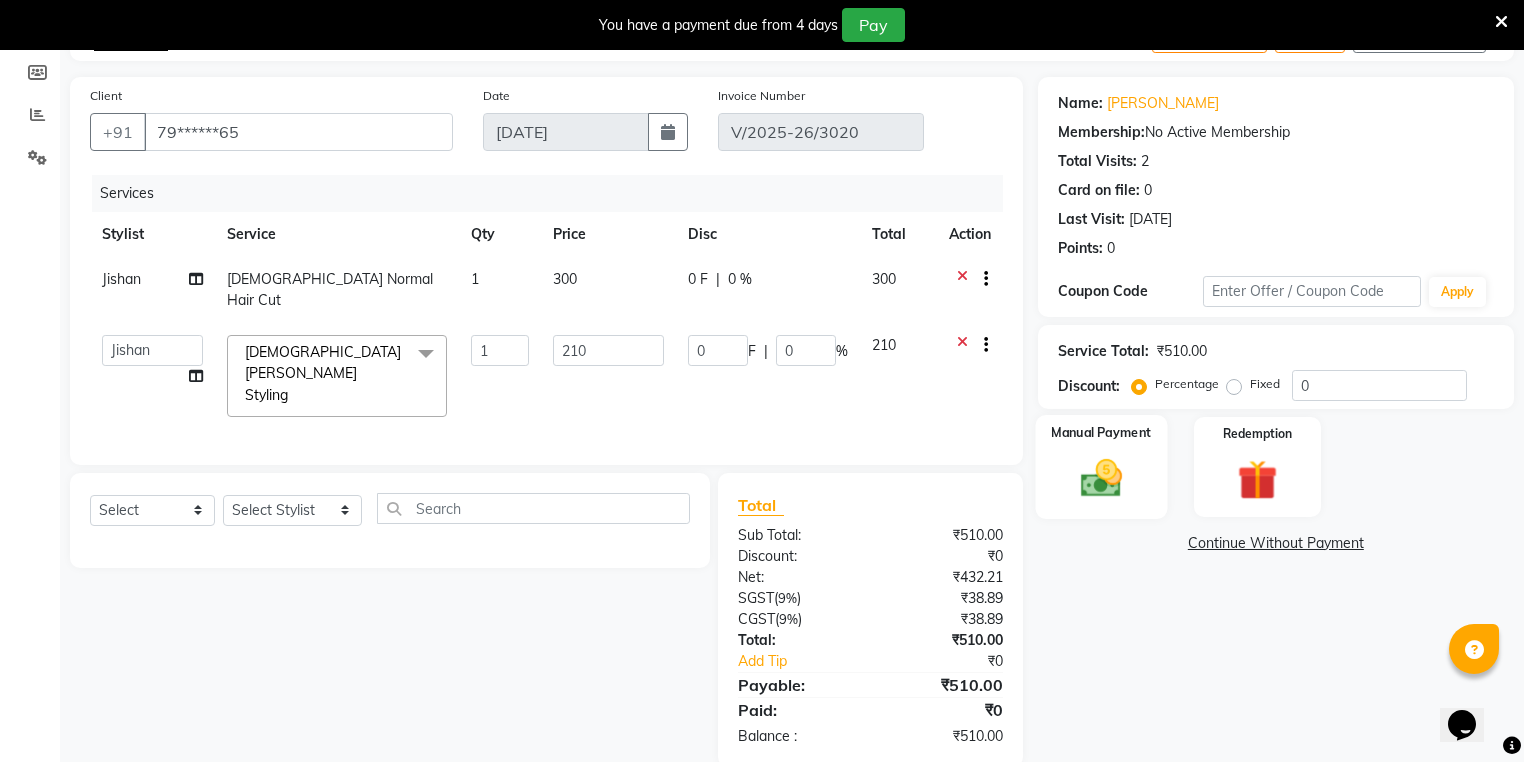 click on "Manual Payment" 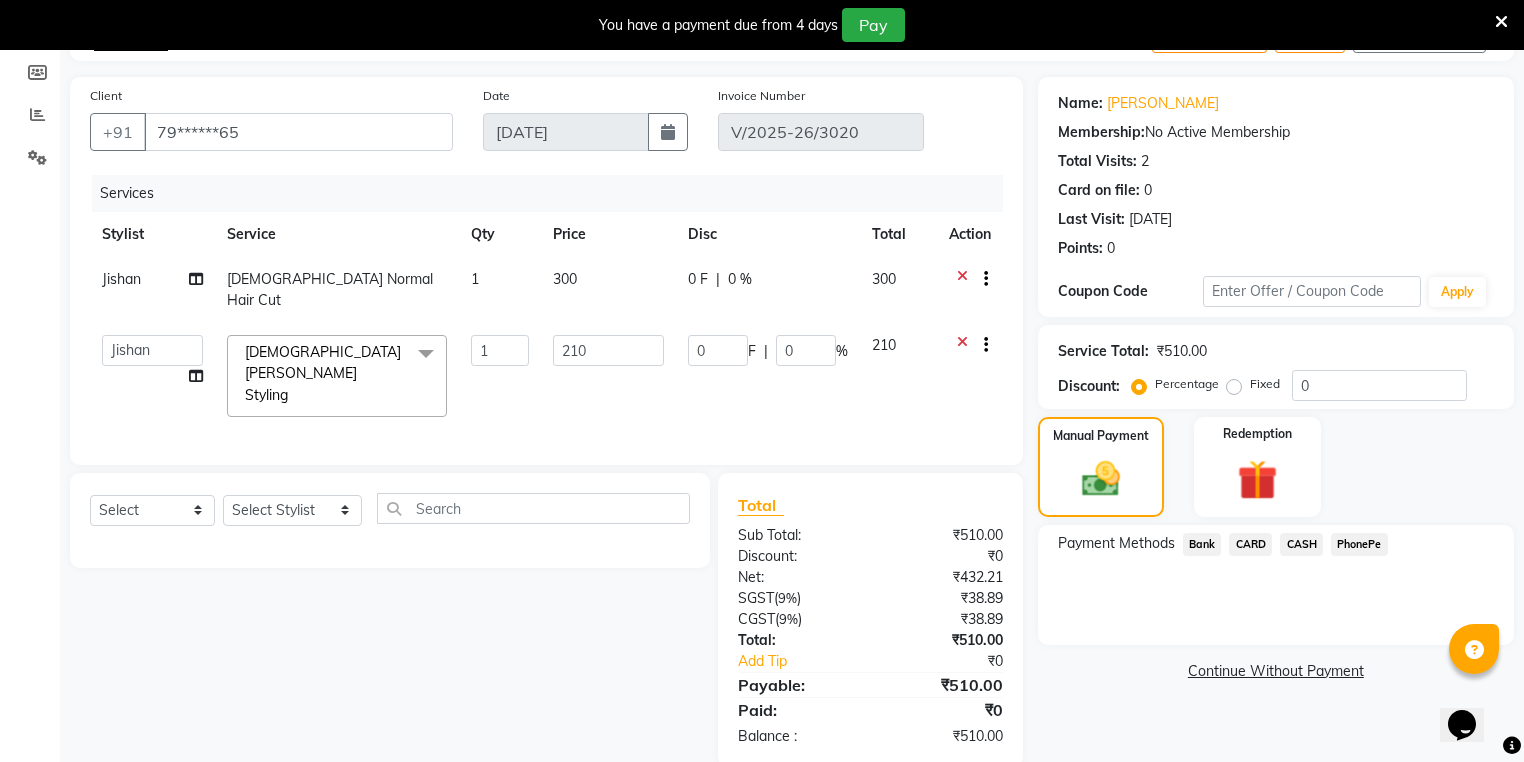 click on "PhonePe" 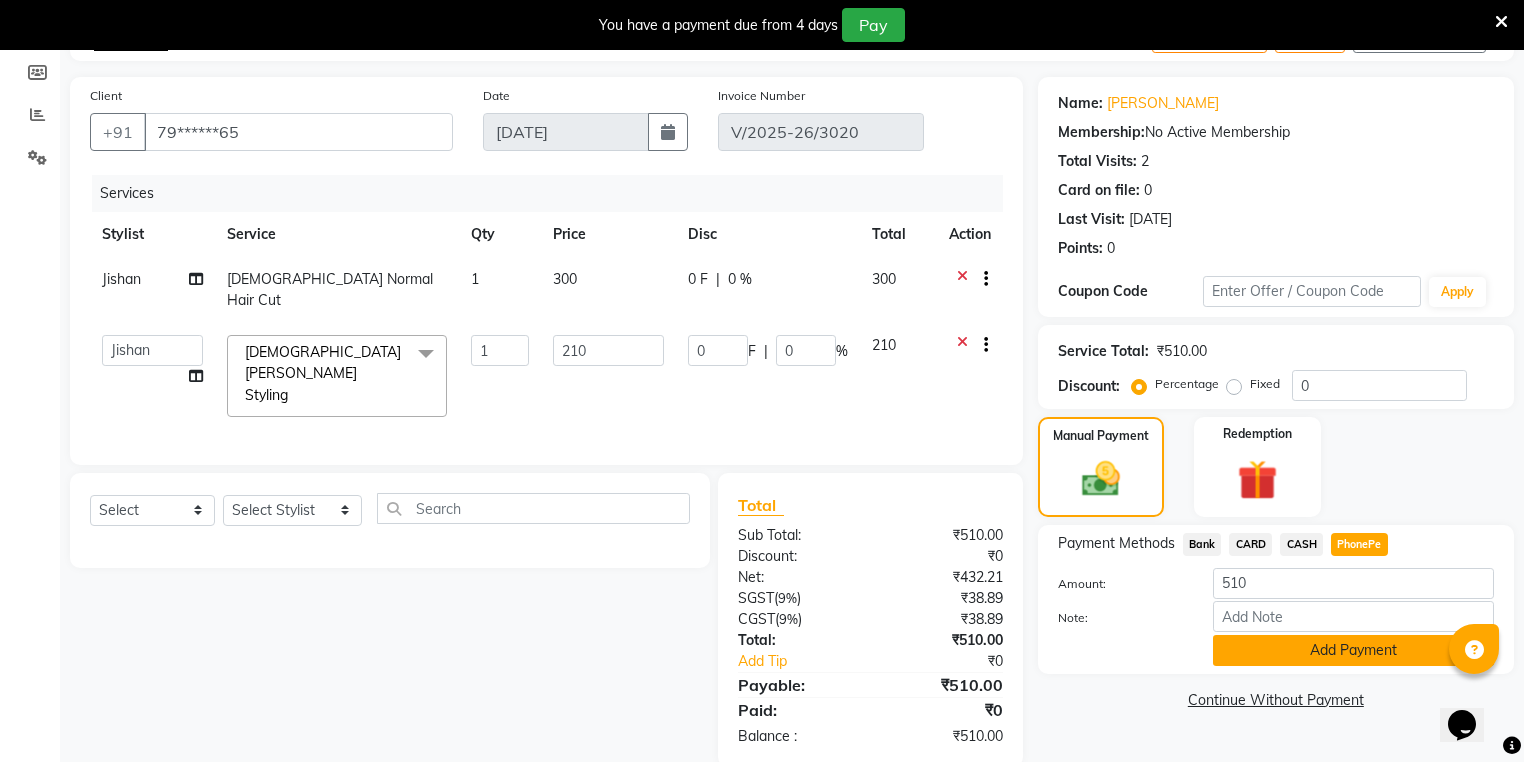 click on "Add Payment" 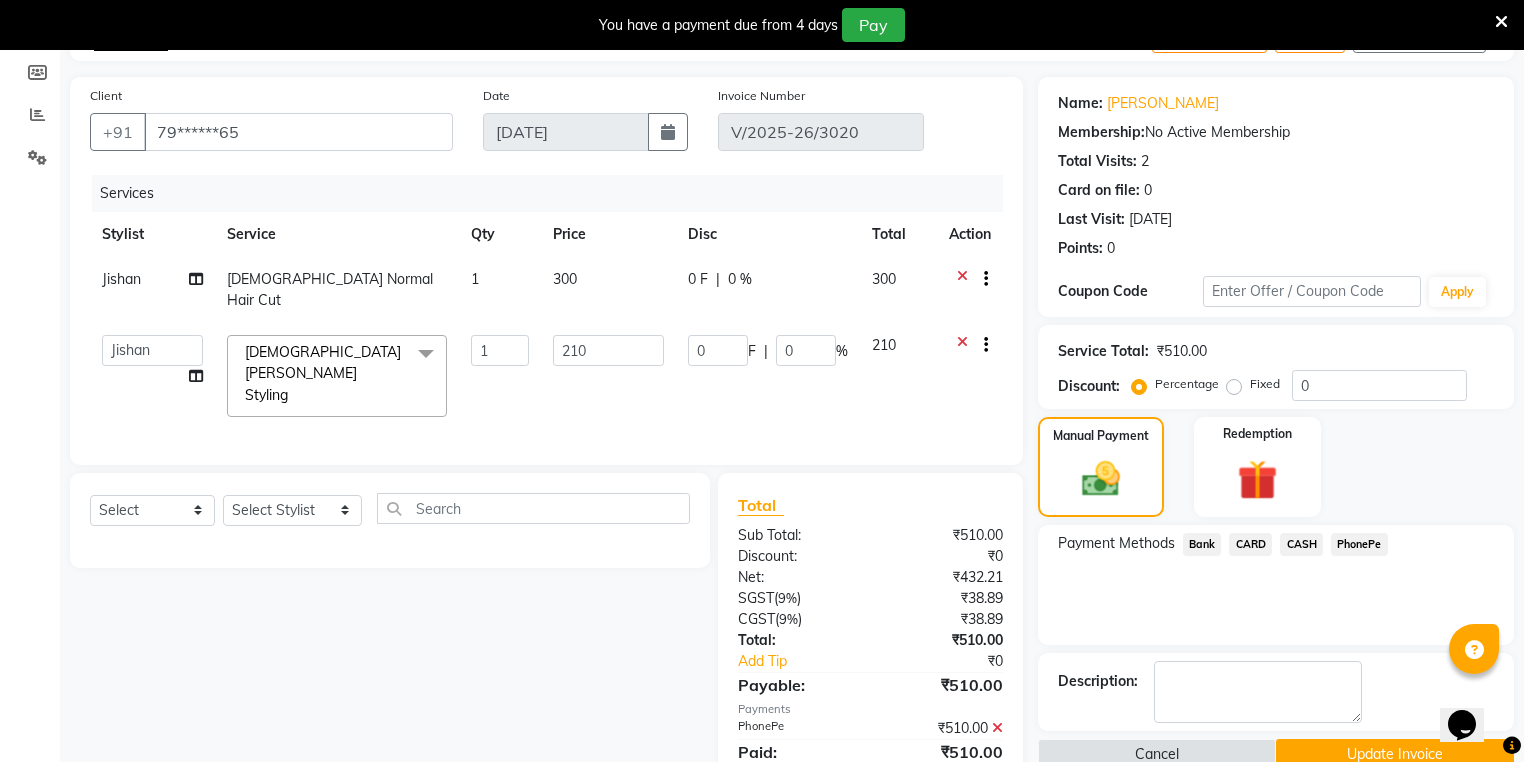 click on "Update Invoice" 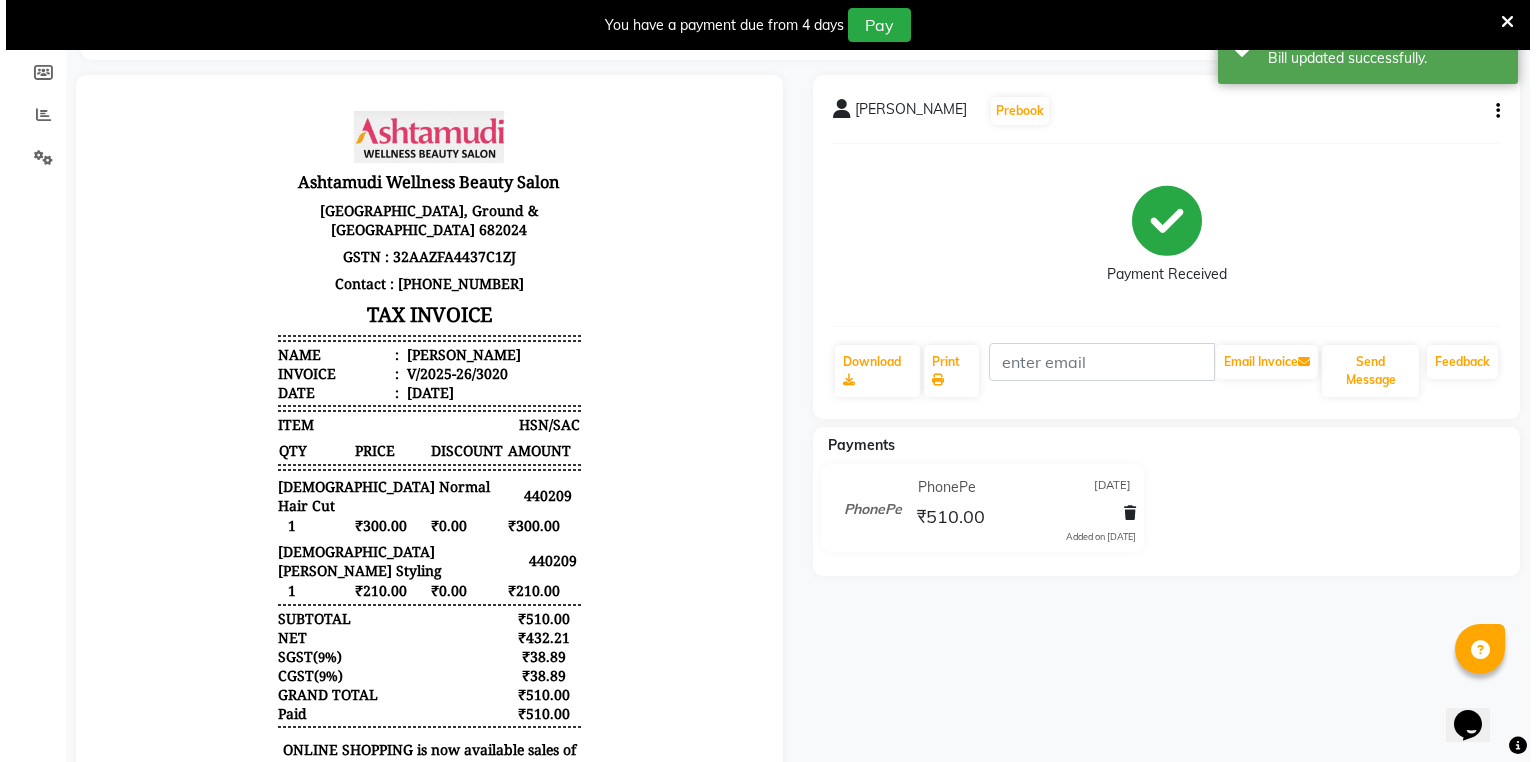 scroll, scrollTop: 0, scrollLeft: 0, axis: both 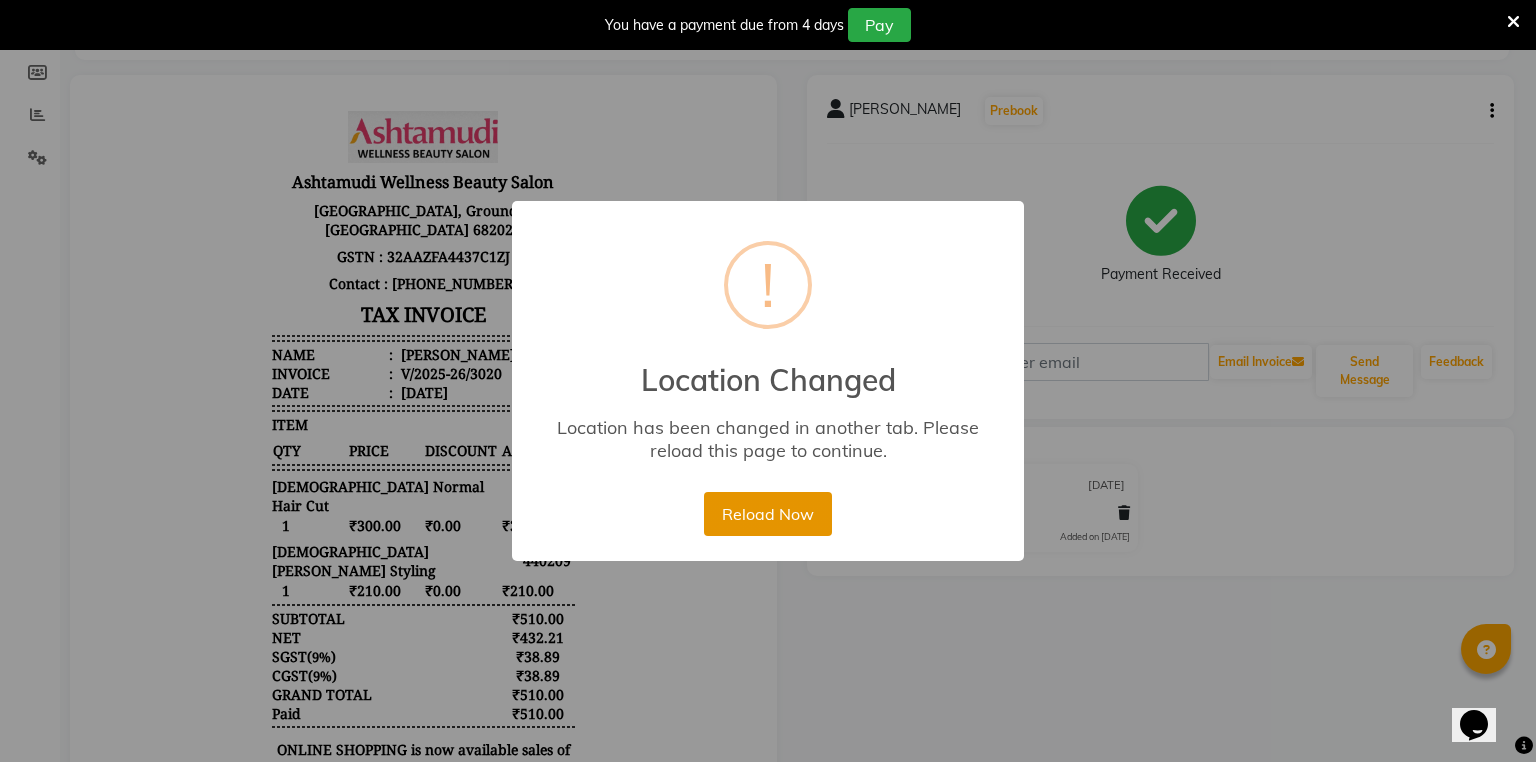 click on "Reload Now" at bounding box center (767, 514) 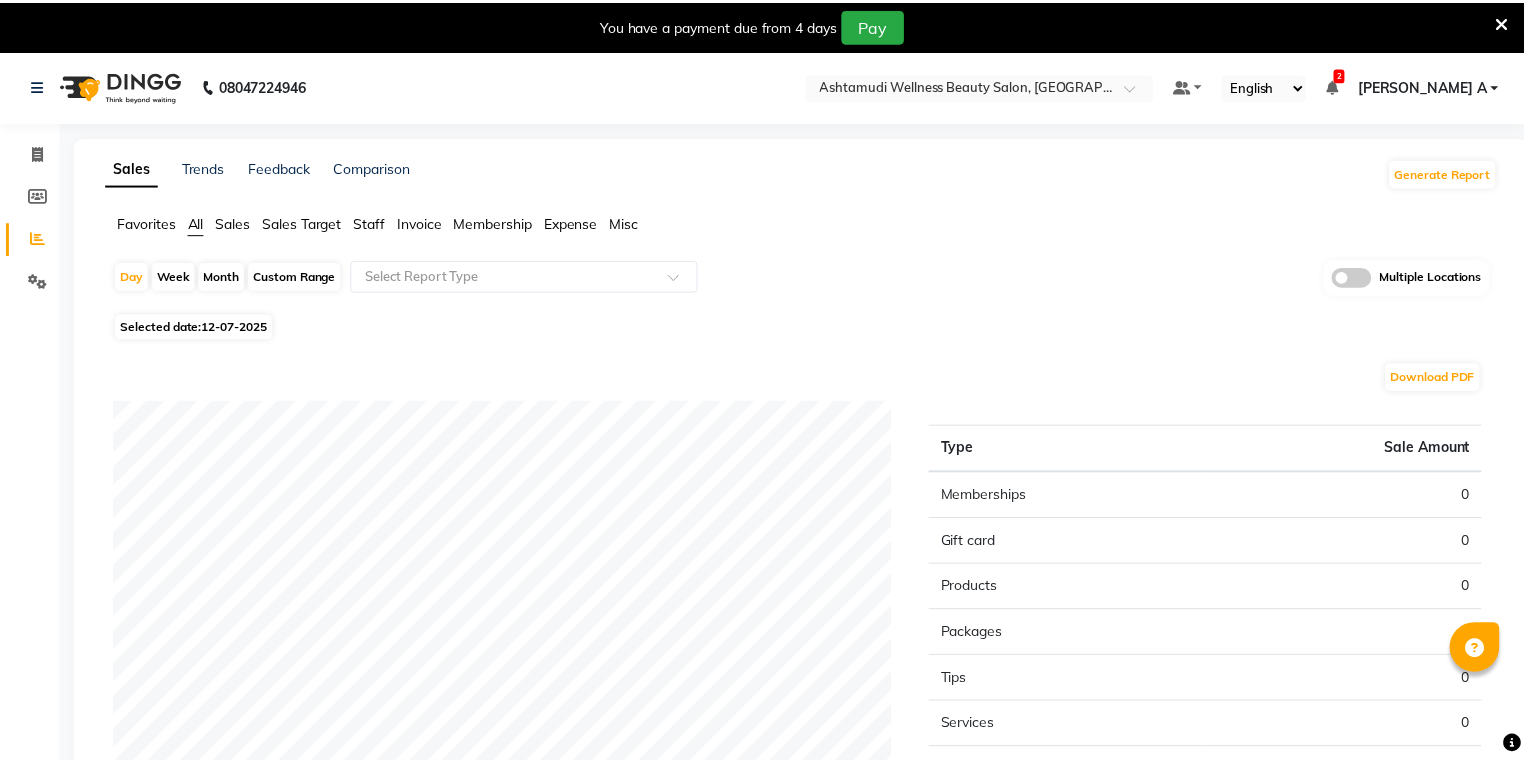 scroll, scrollTop: 0, scrollLeft: 0, axis: both 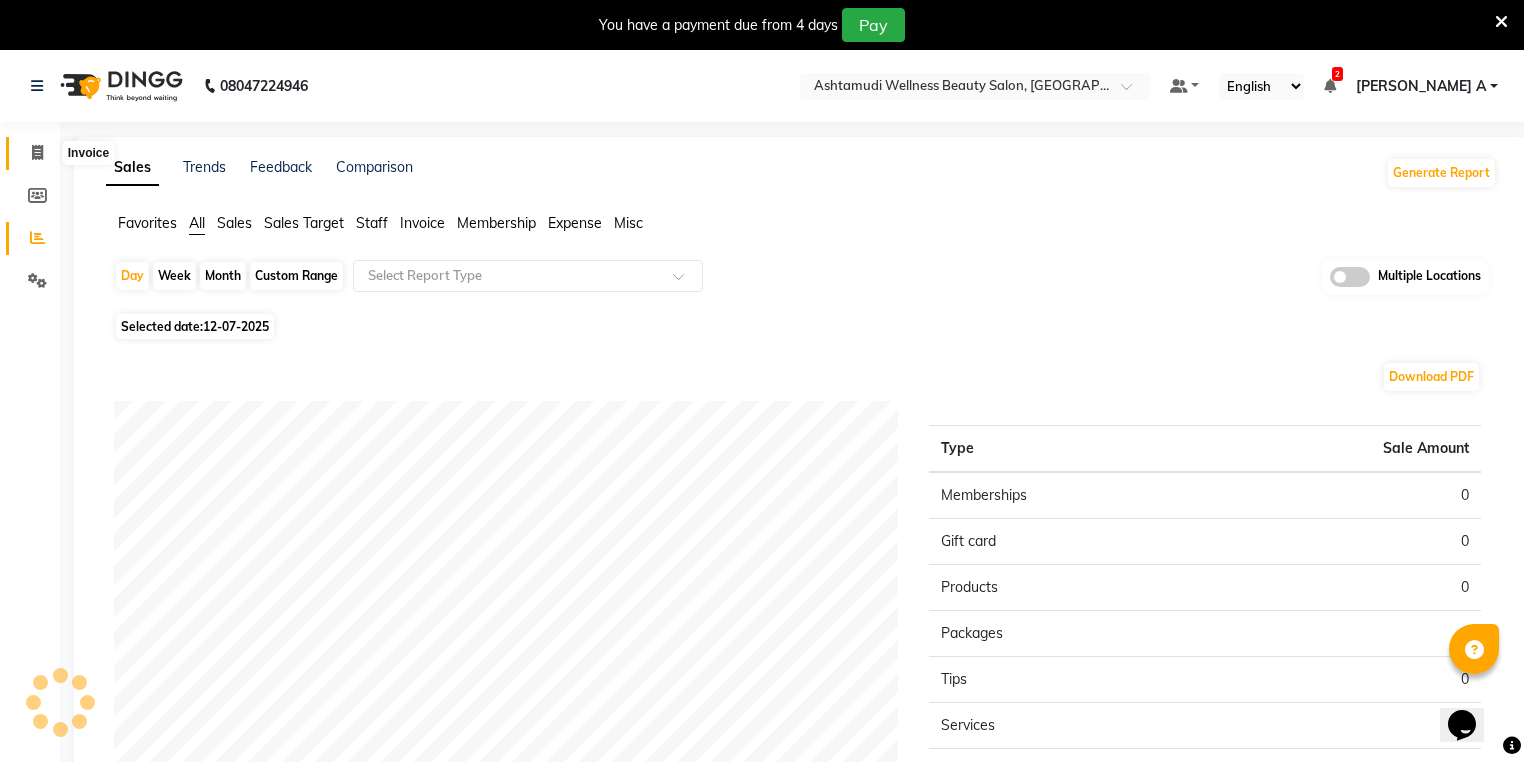 click 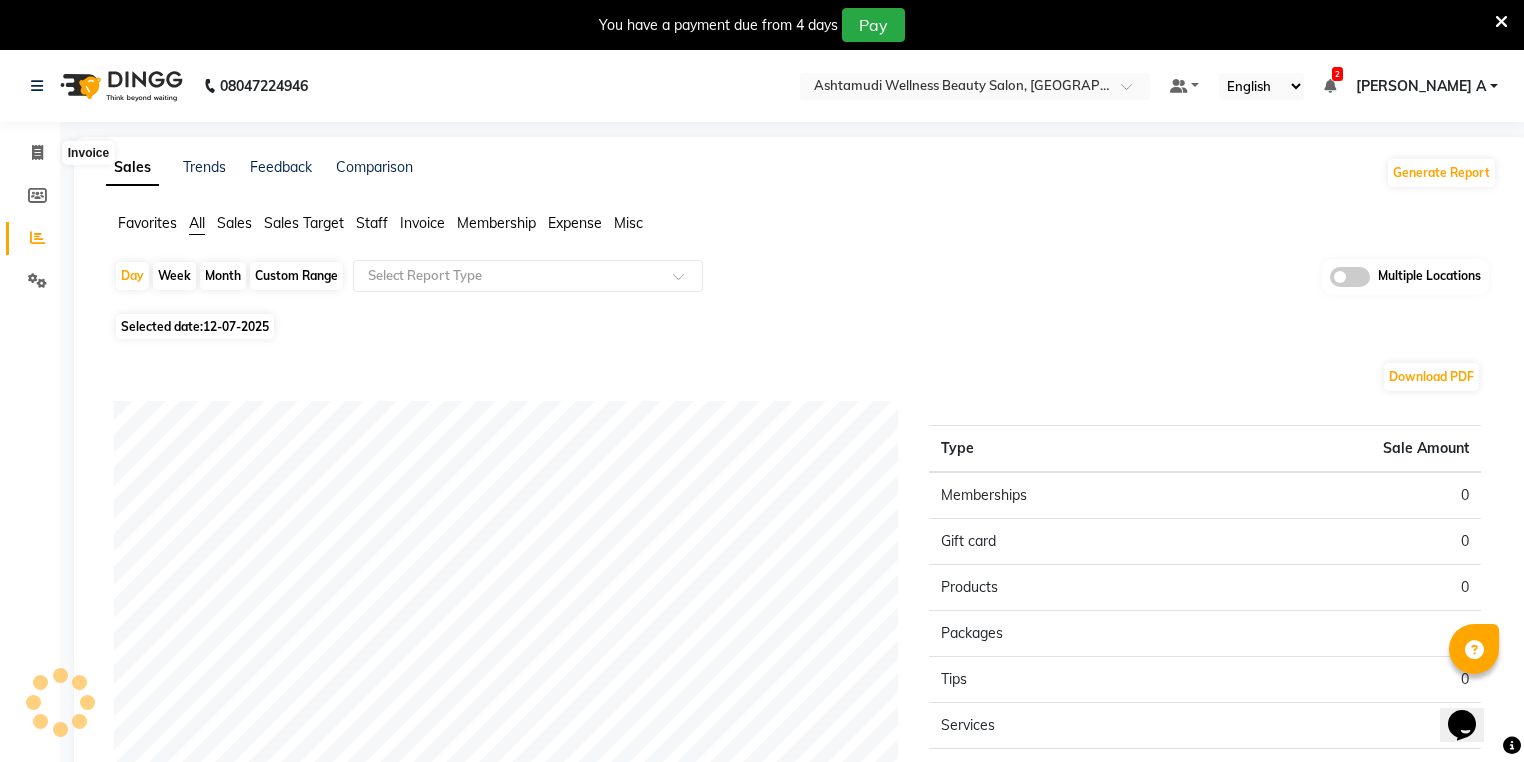 select on "service" 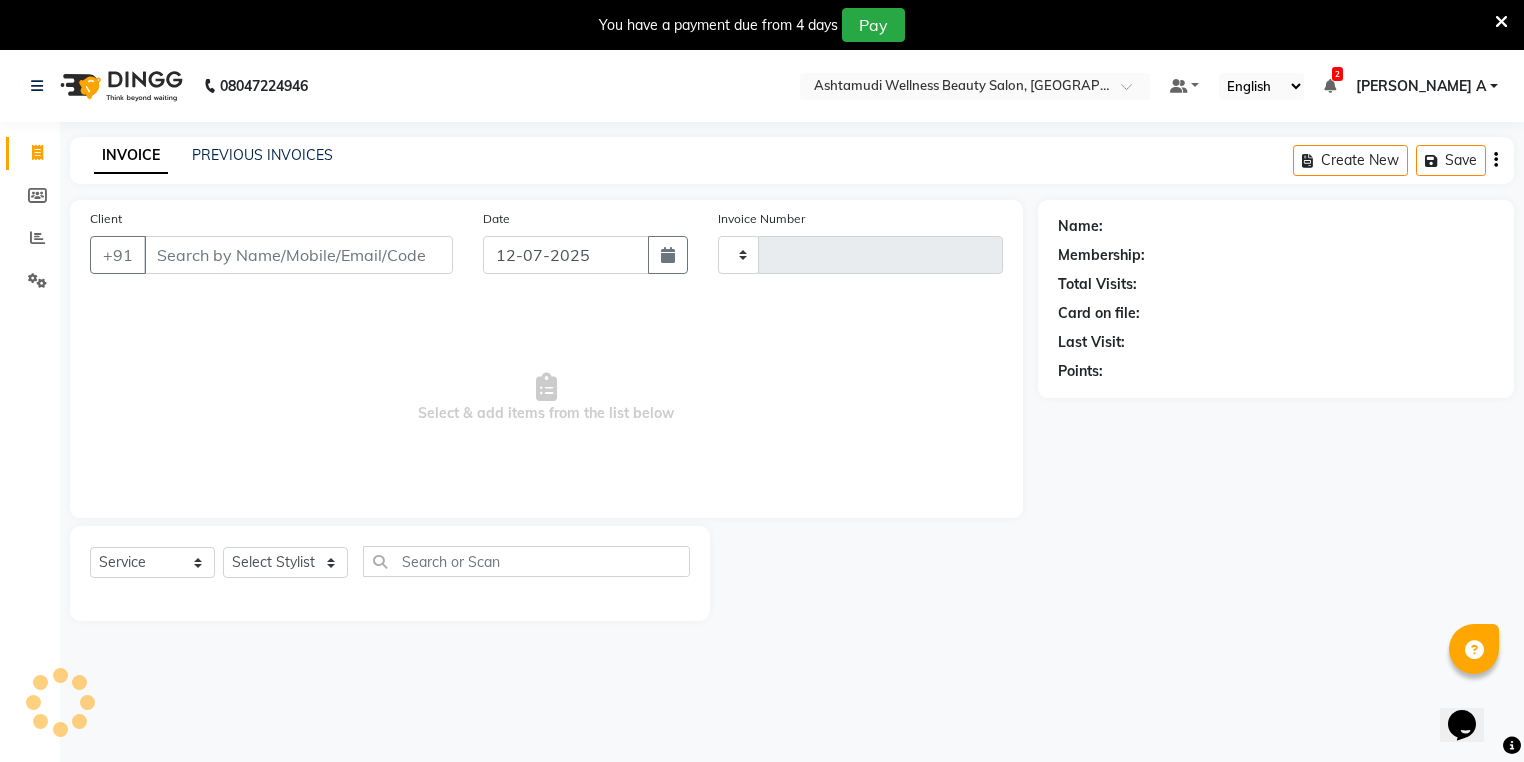 scroll, scrollTop: 50, scrollLeft: 0, axis: vertical 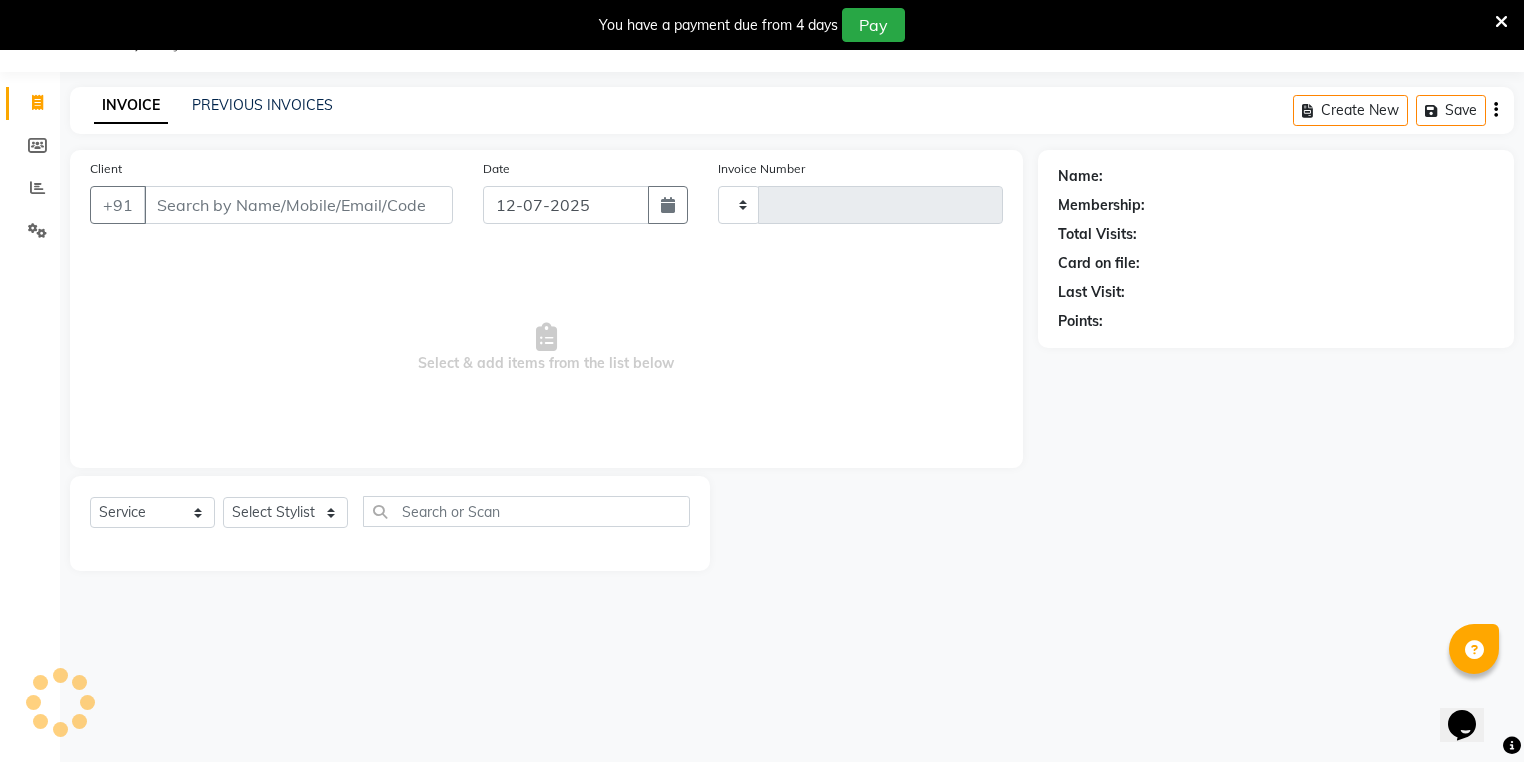 type on "0984" 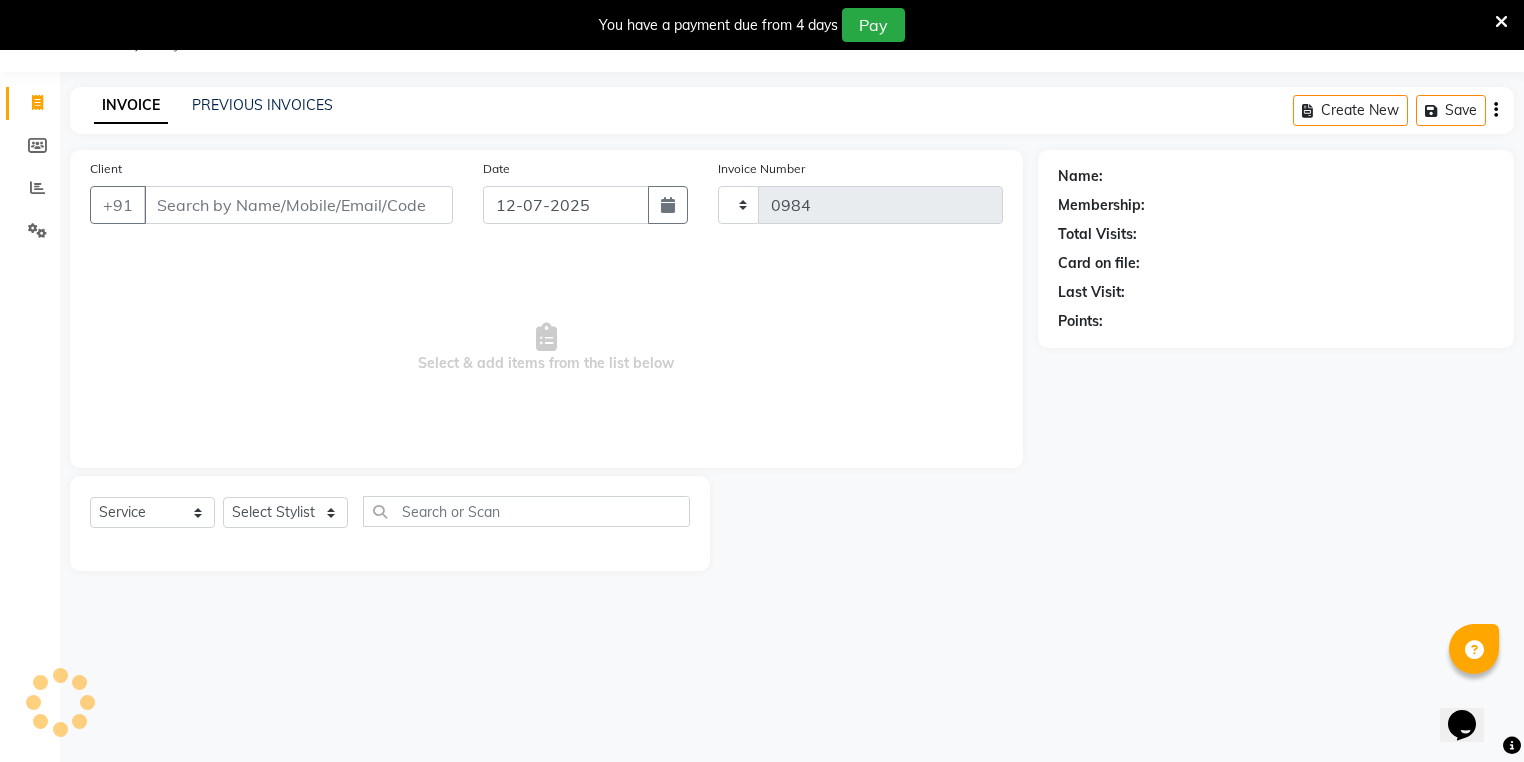 select on "4634" 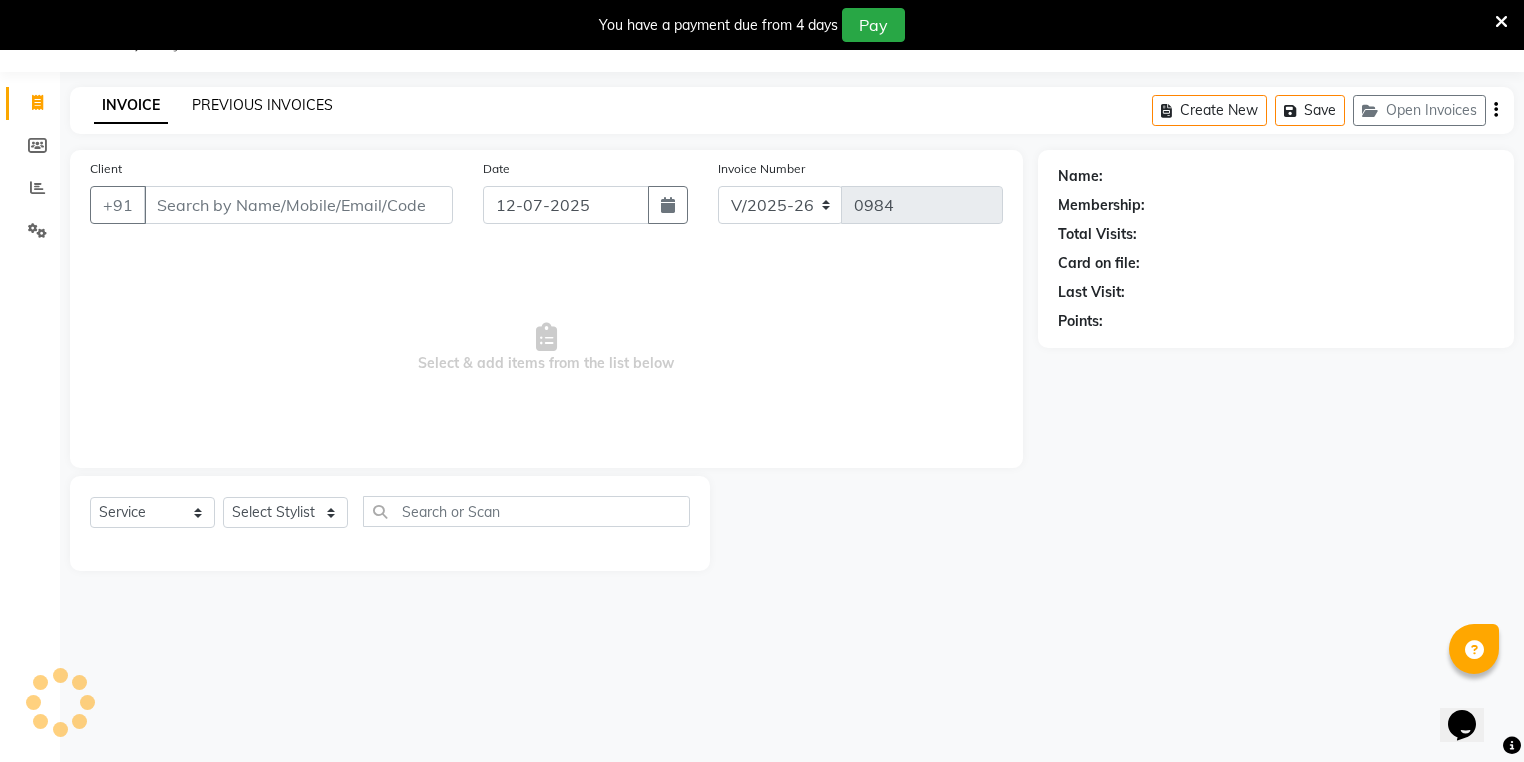 click on "PREVIOUS INVOICES" 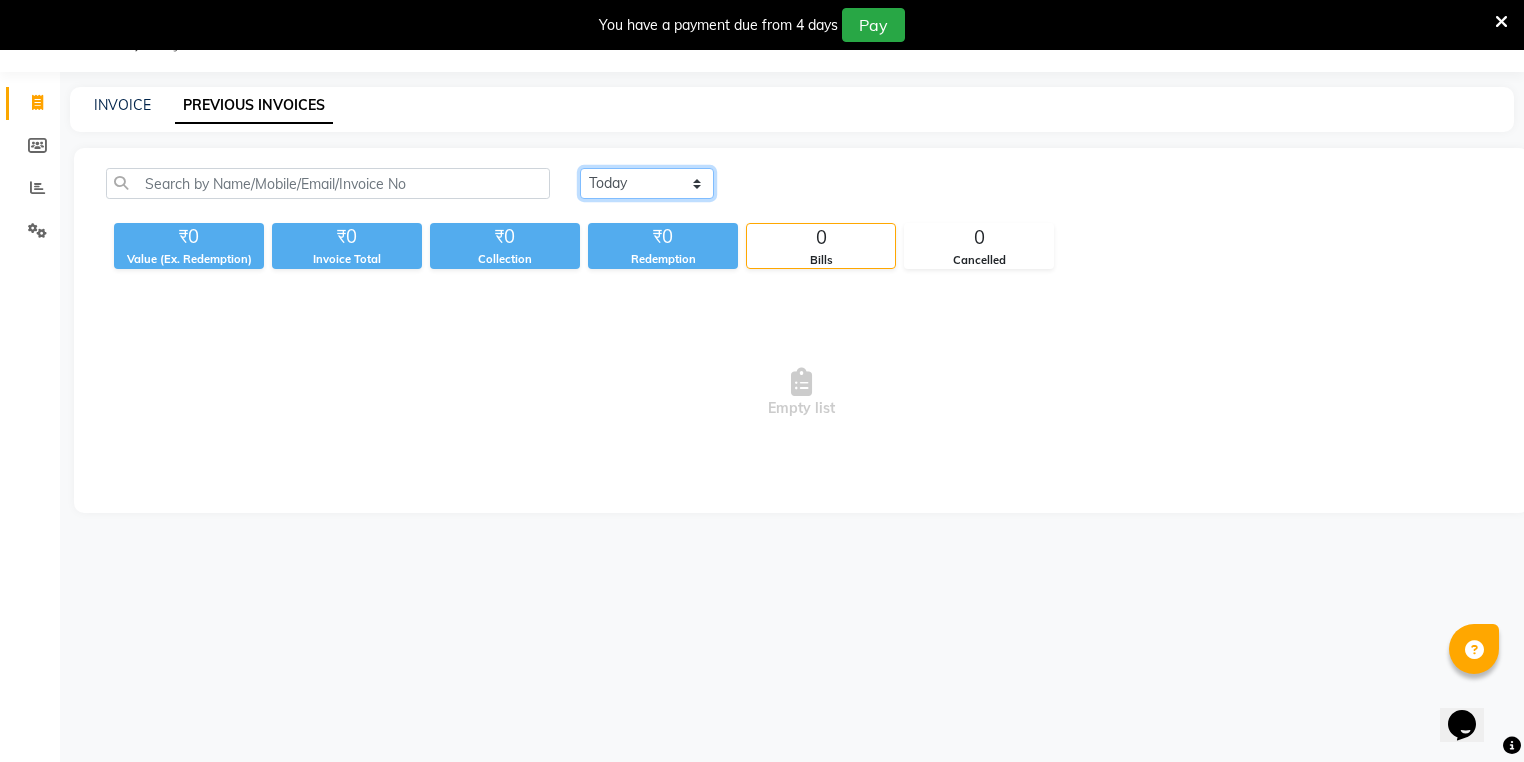 click on "[DATE] [DATE] Custom Range" 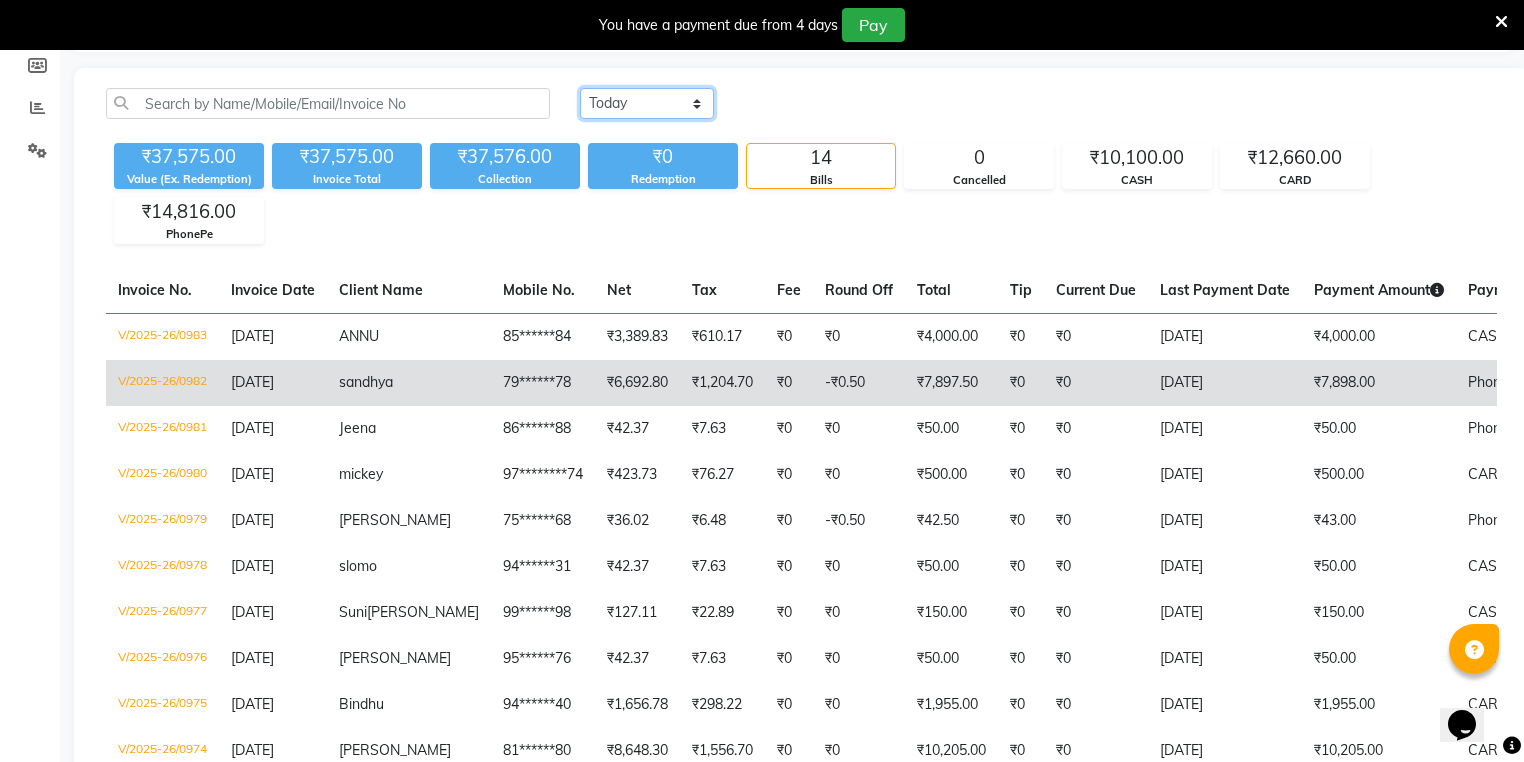 scroll, scrollTop: 210, scrollLeft: 0, axis: vertical 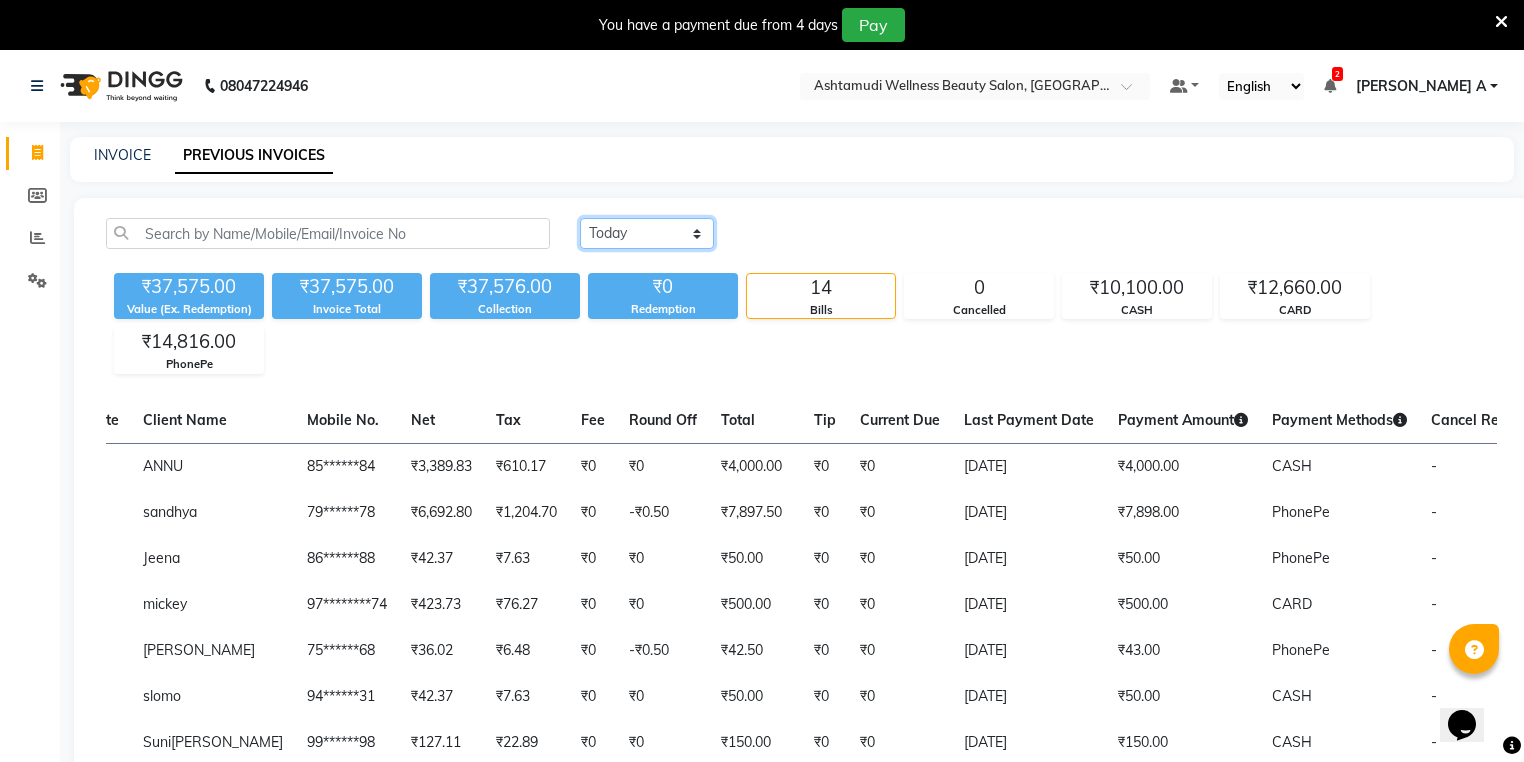 drag, startPoint x: 698, startPoint y: 231, endPoint x: 698, endPoint y: 246, distance: 15 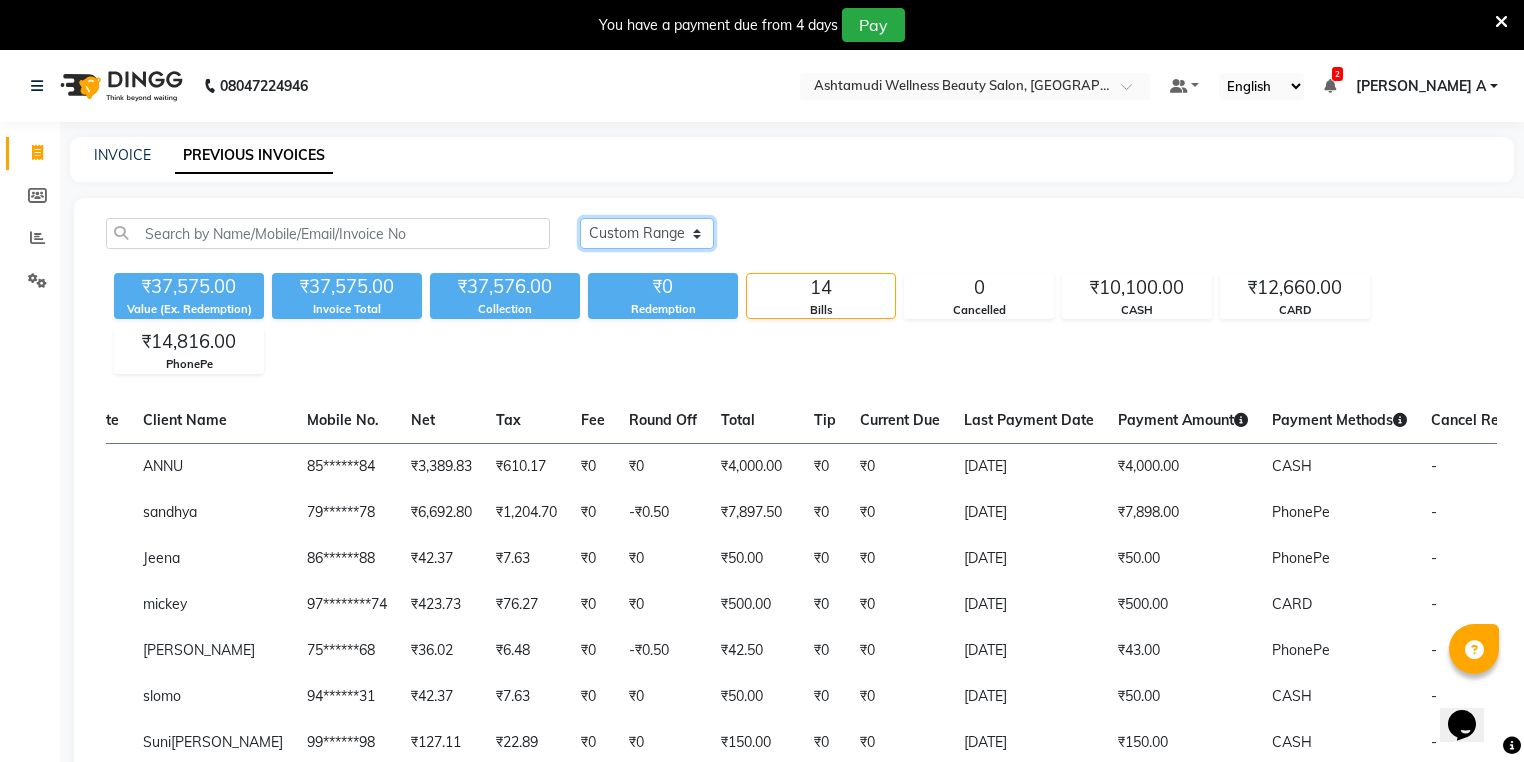 click on "[DATE] [DATE] Custom Range" 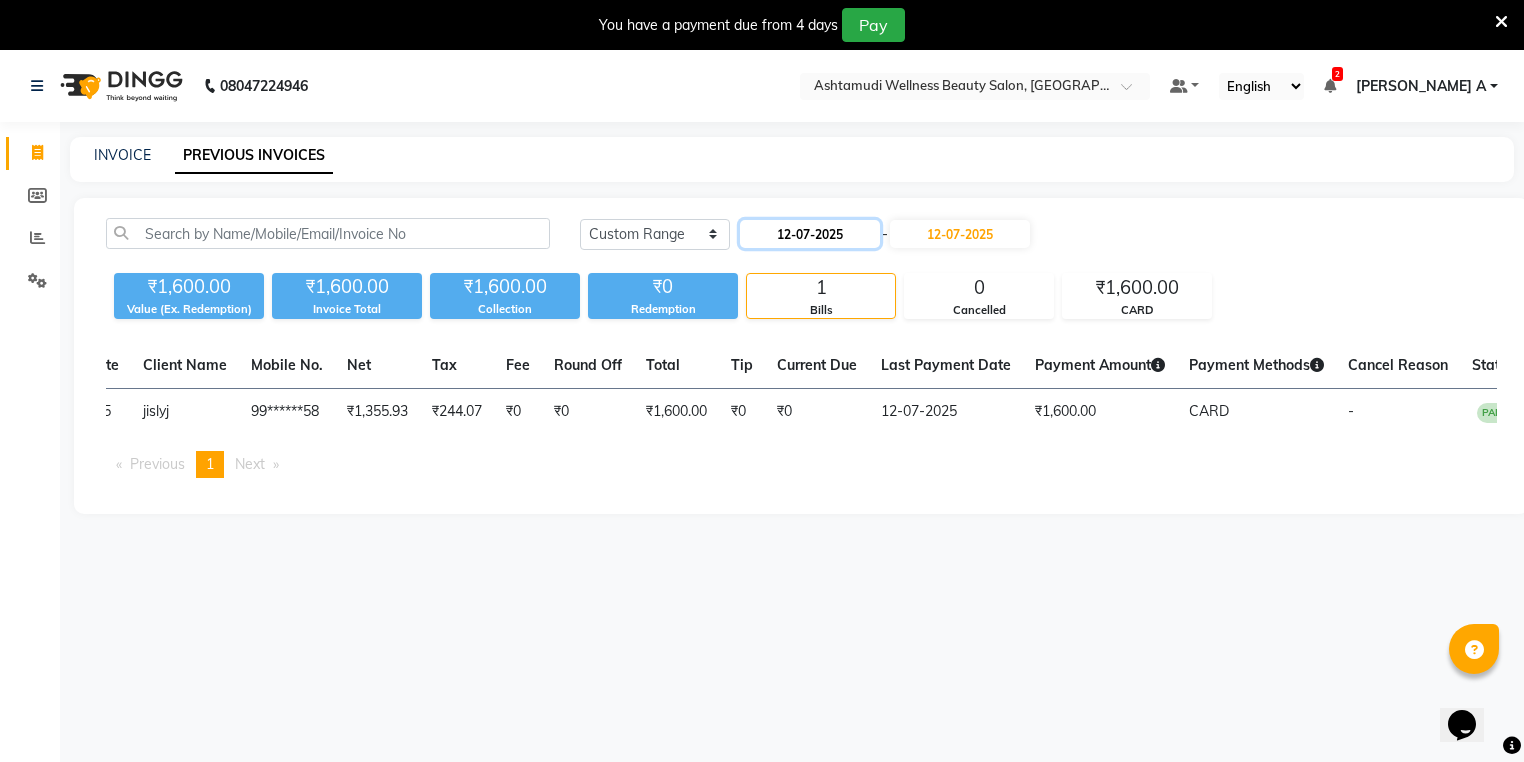 click on "12-07-2025" 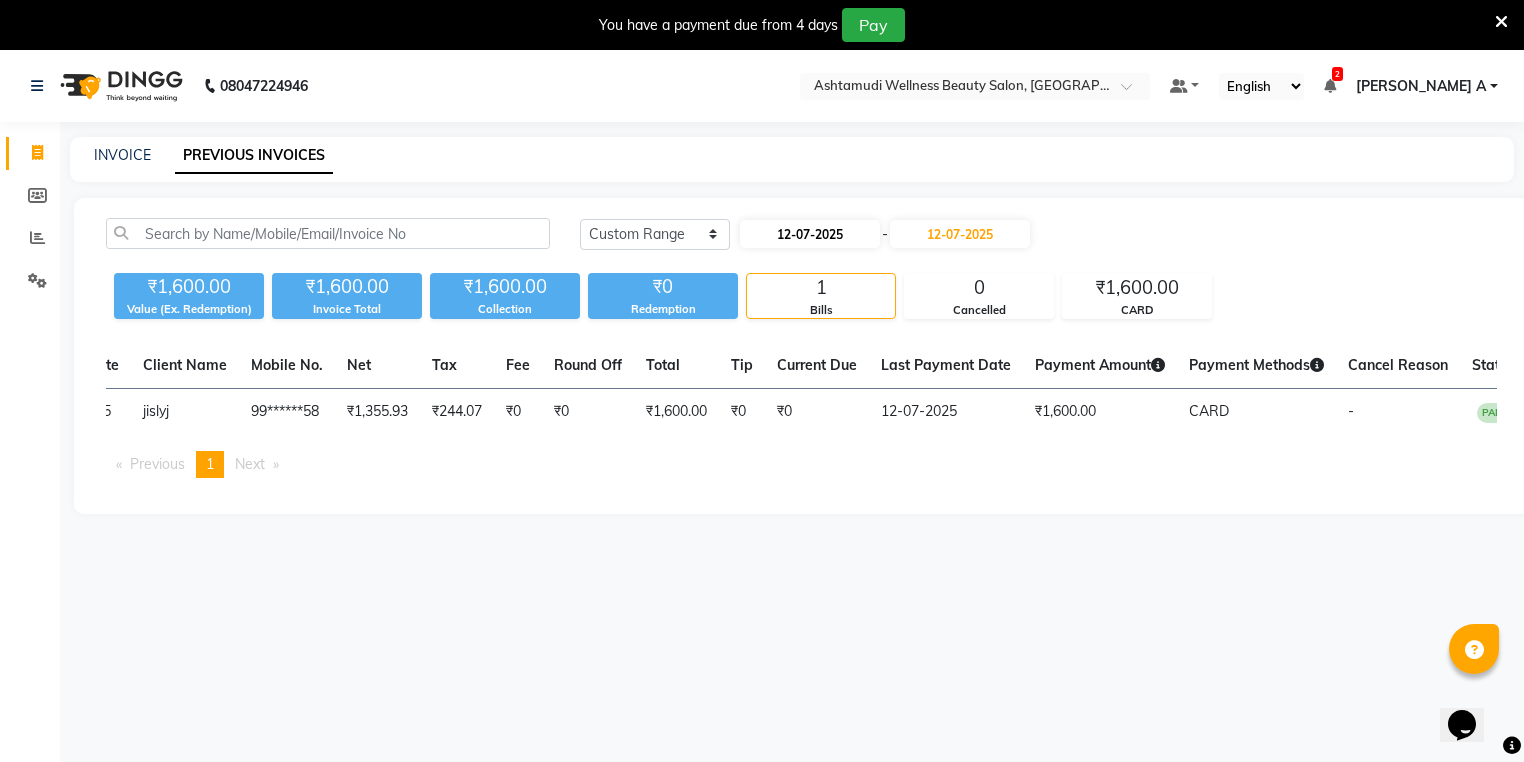 select on "7" 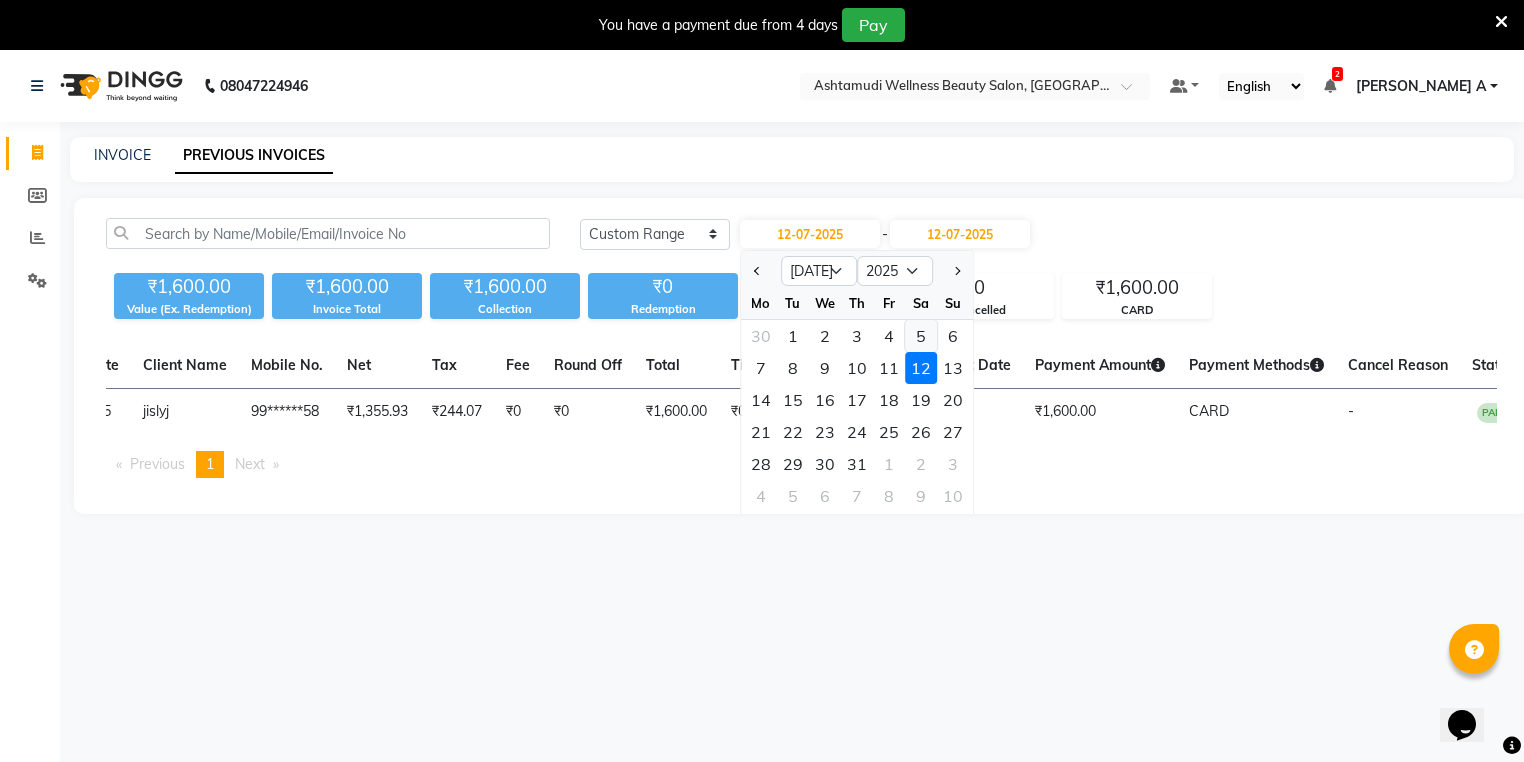 click on "5" 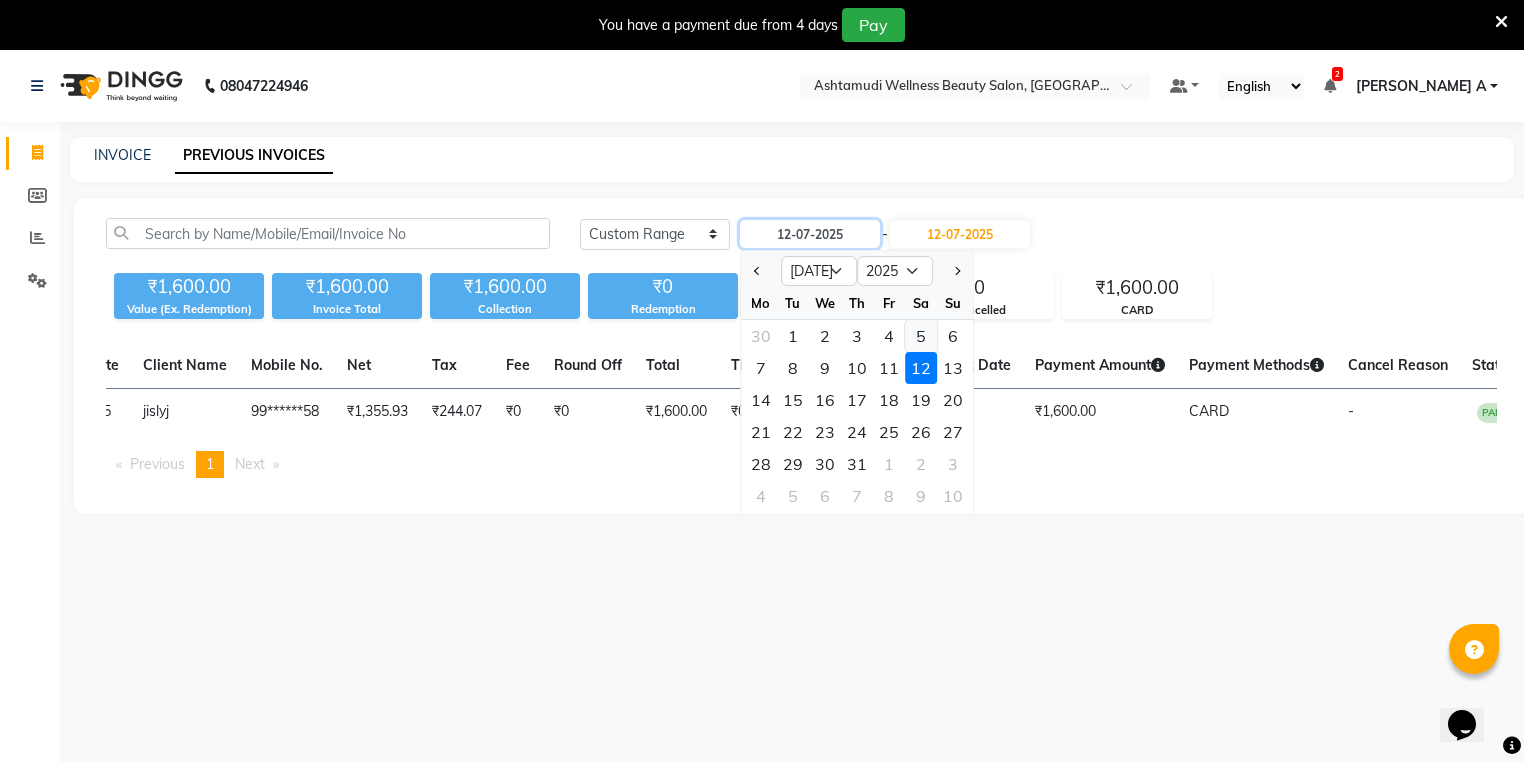 type on "[DATE]" 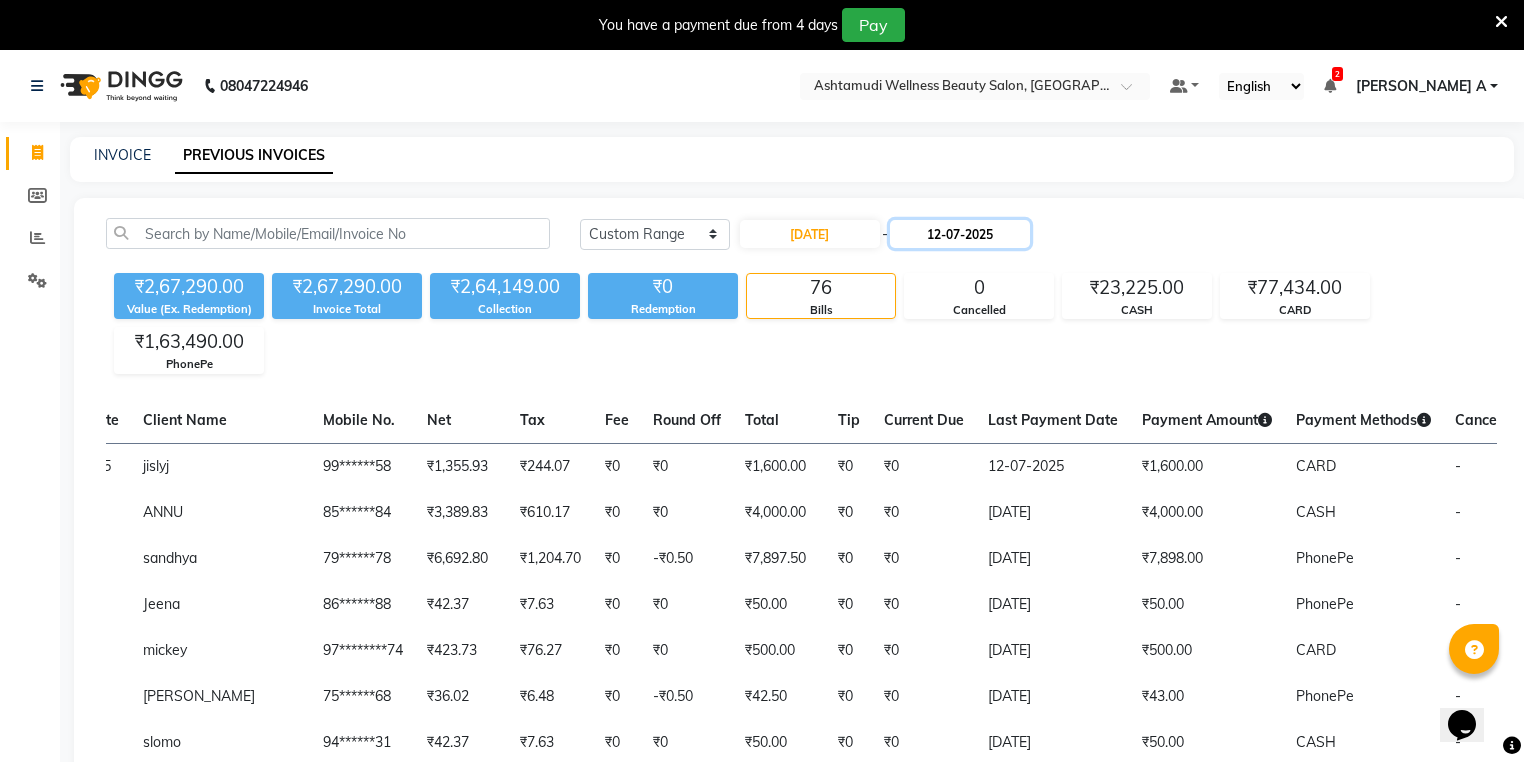 click on "12-07-2025" 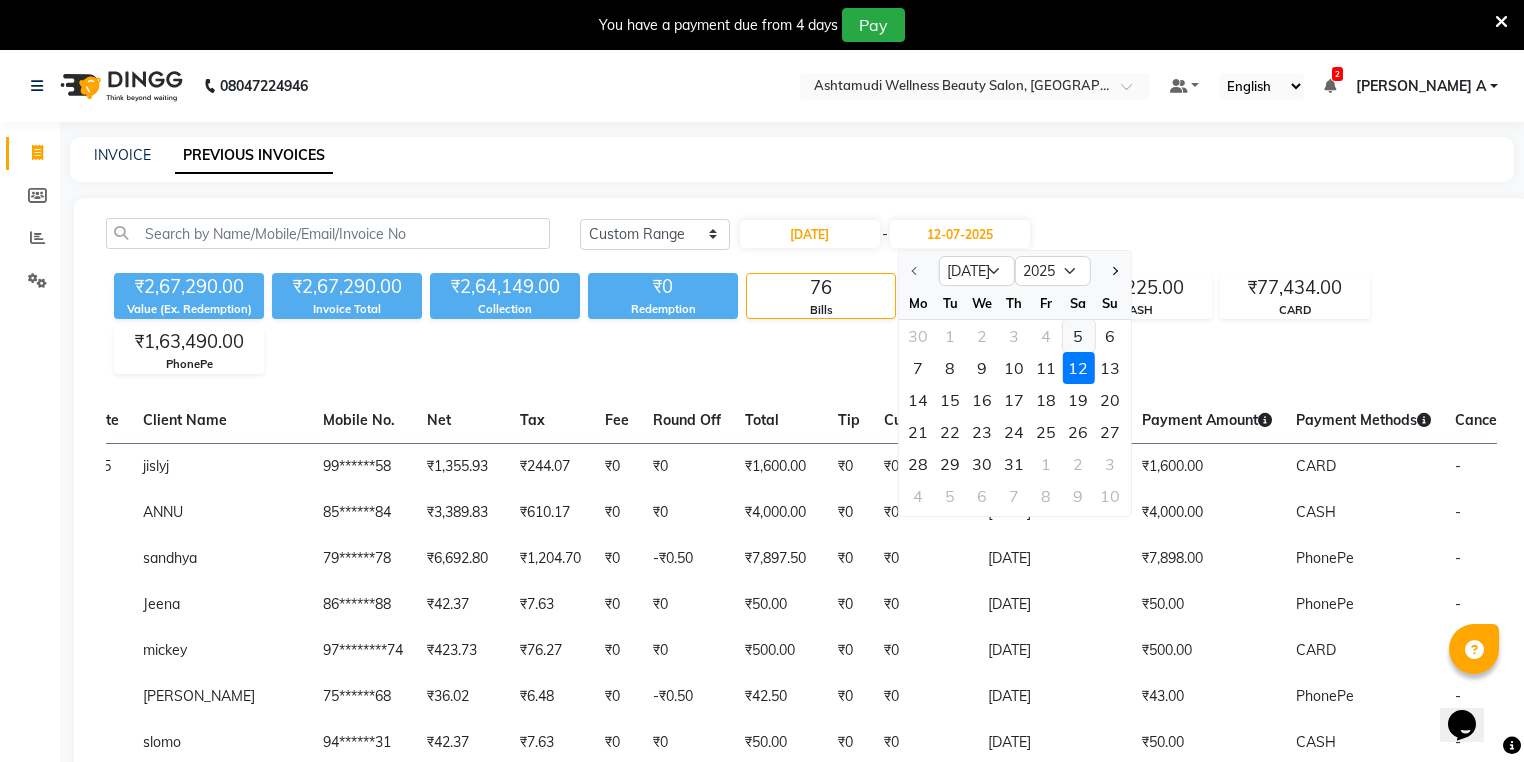 click on "5" 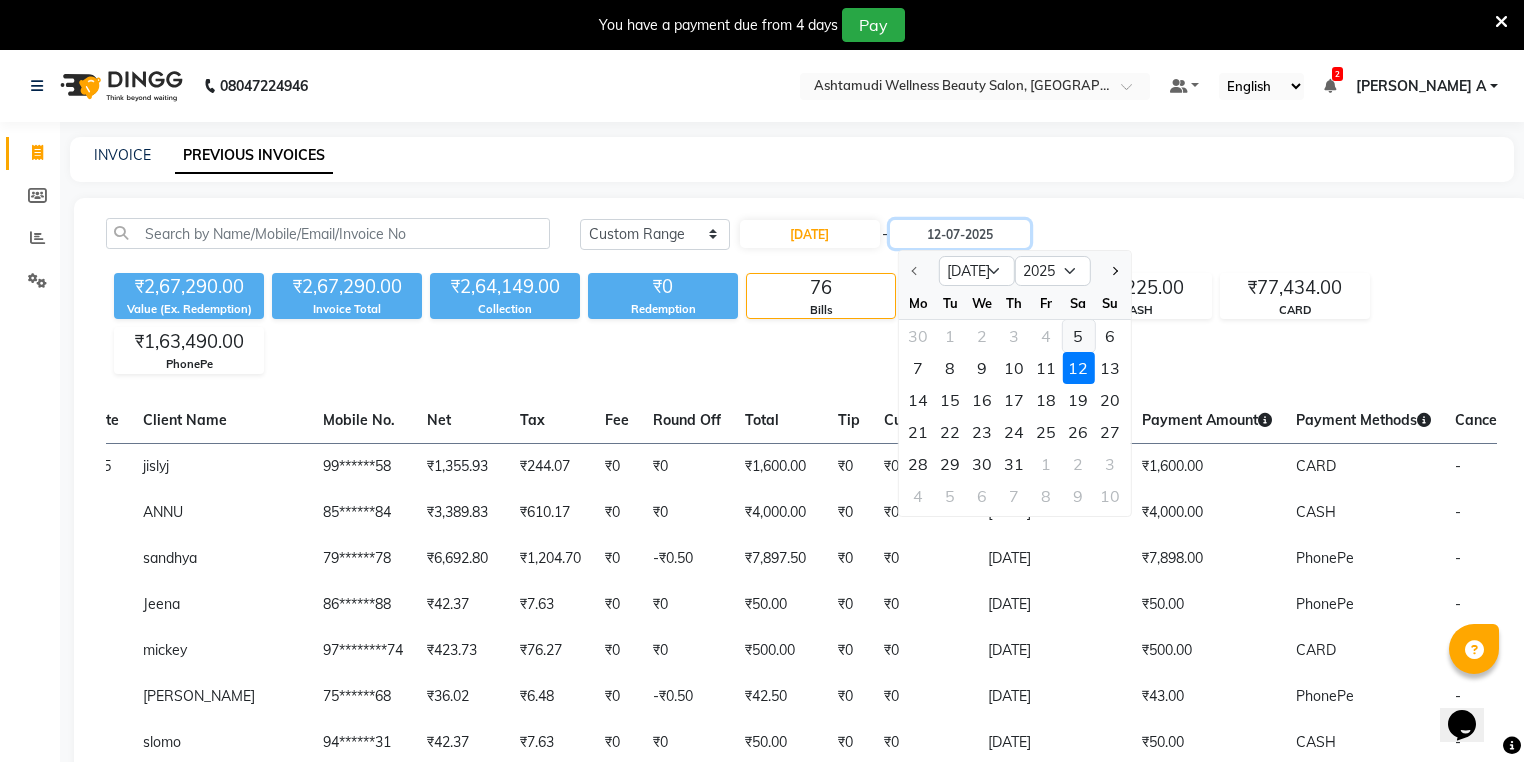 type on "05-07-2025" 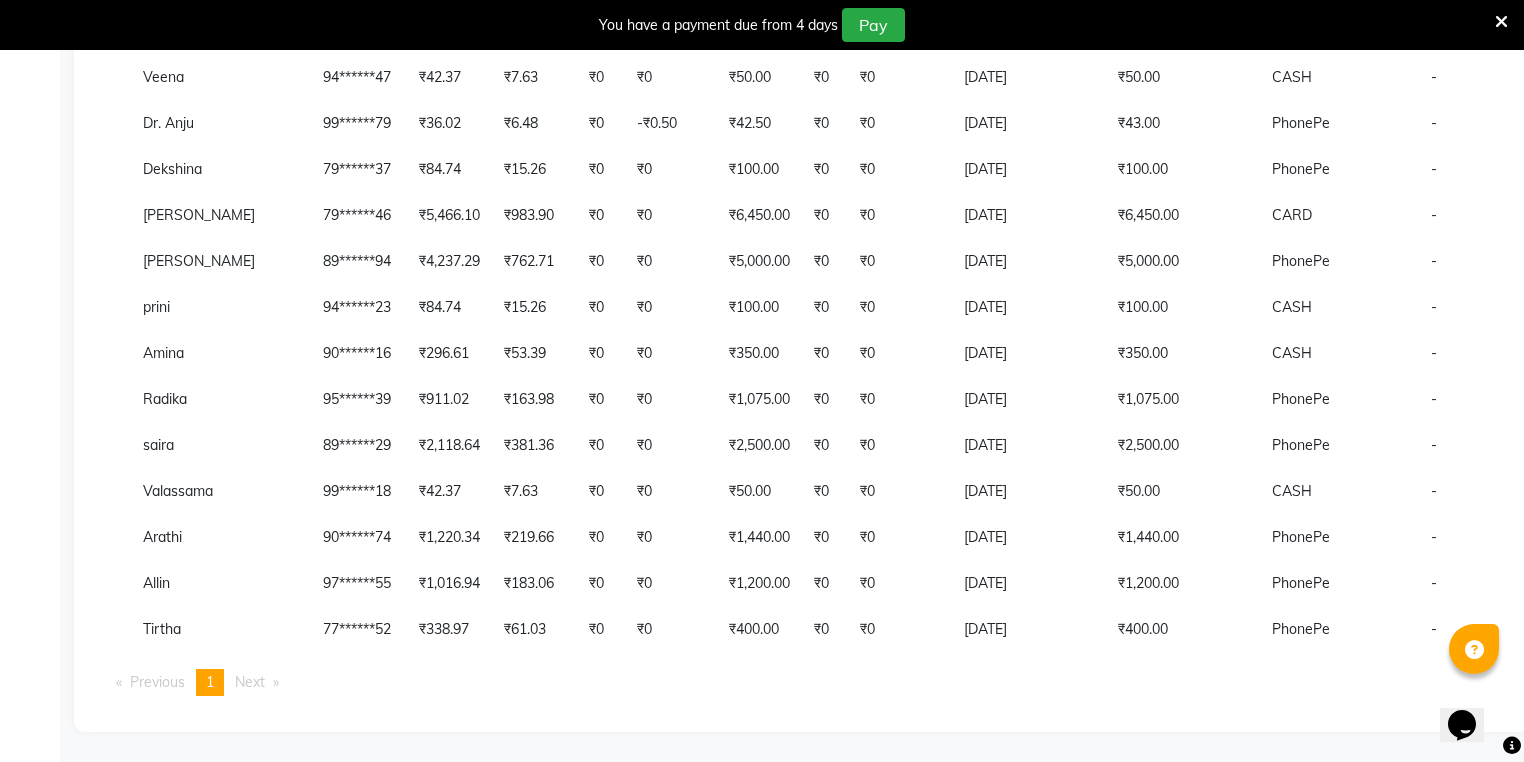 scroll, scrollTop: 791, scrollLeft: 0, axis: vertical 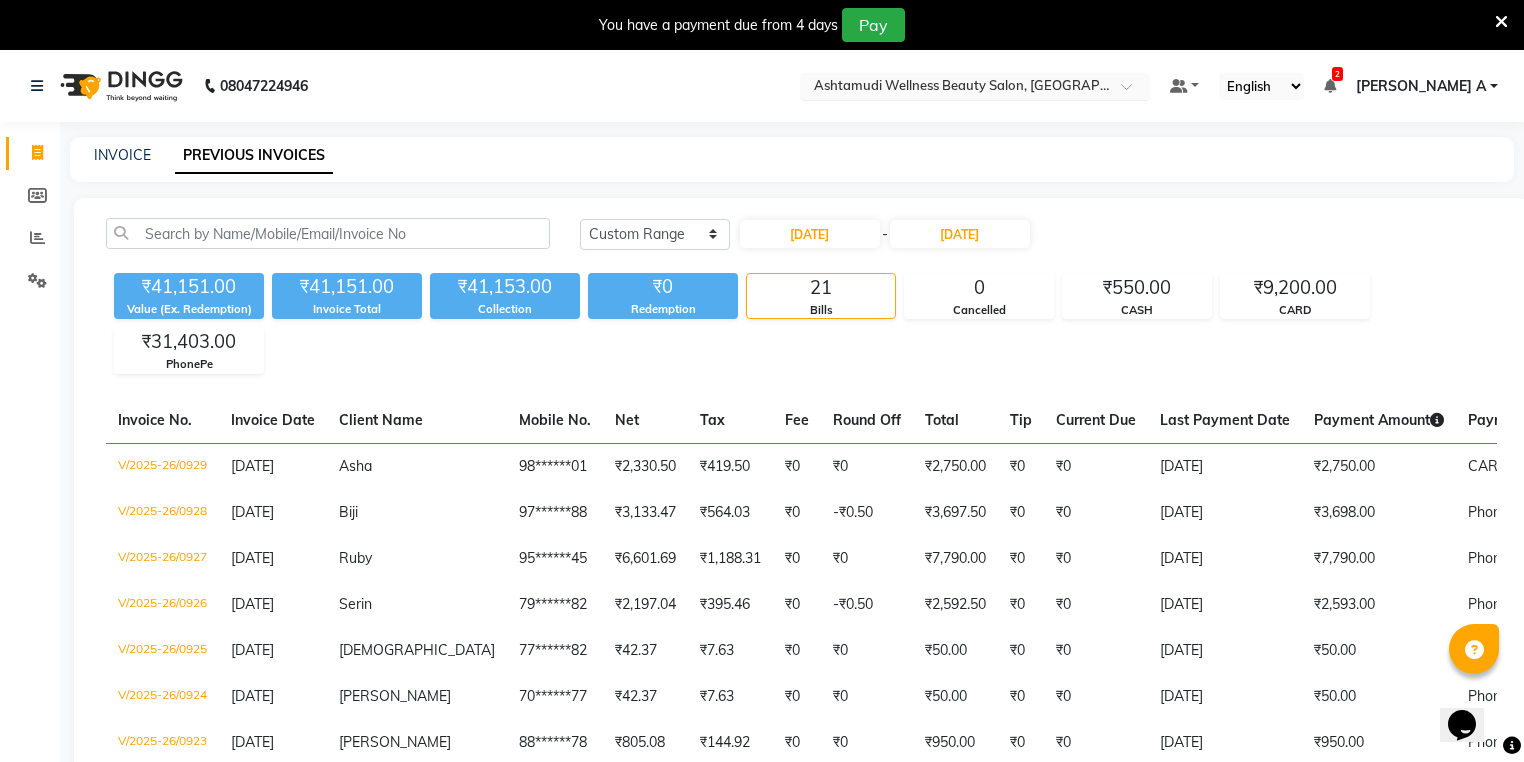 click at bounding box center [975, 88] 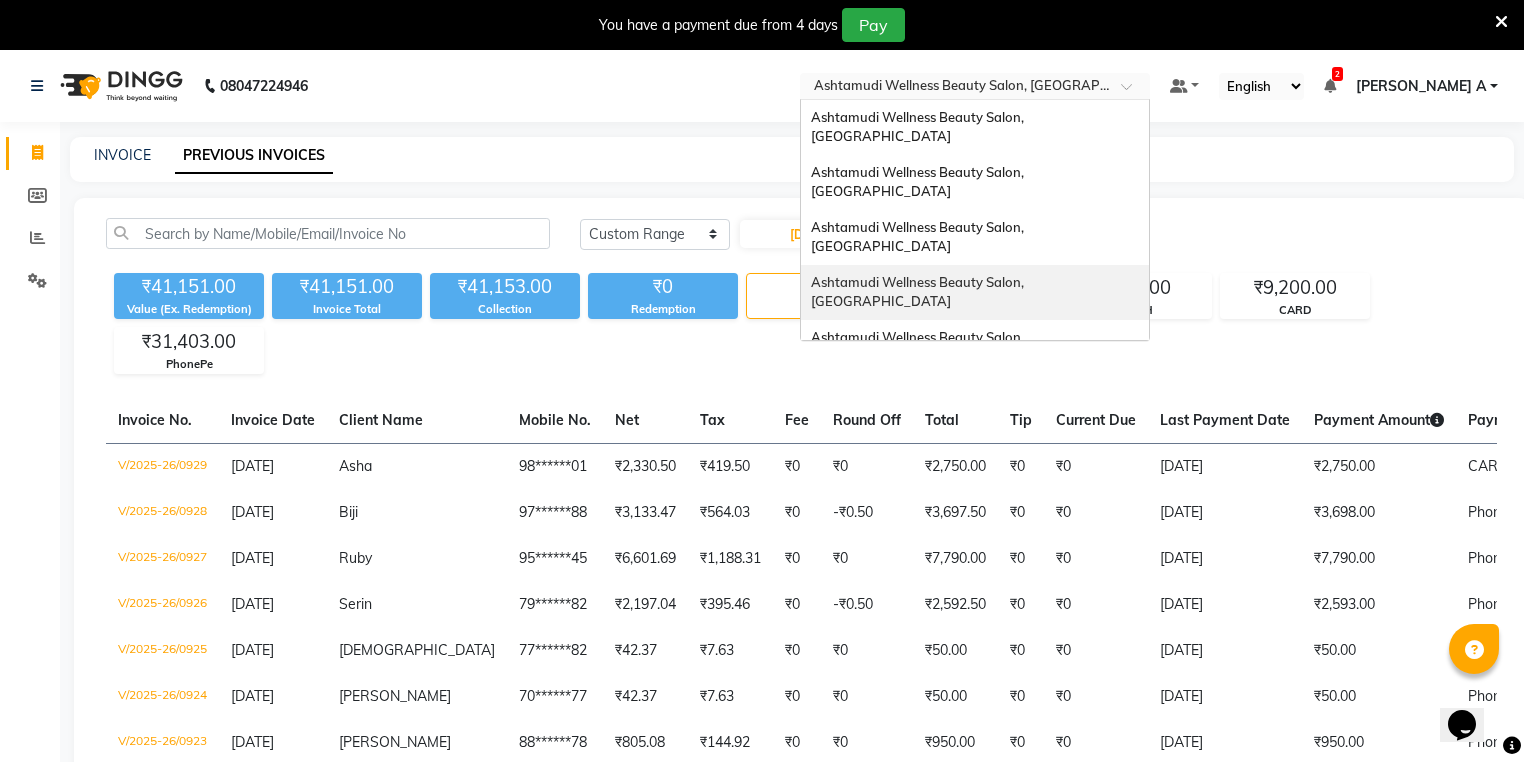 scroll, scrollTop: 240, scrollLeft: 0, axis: vertical 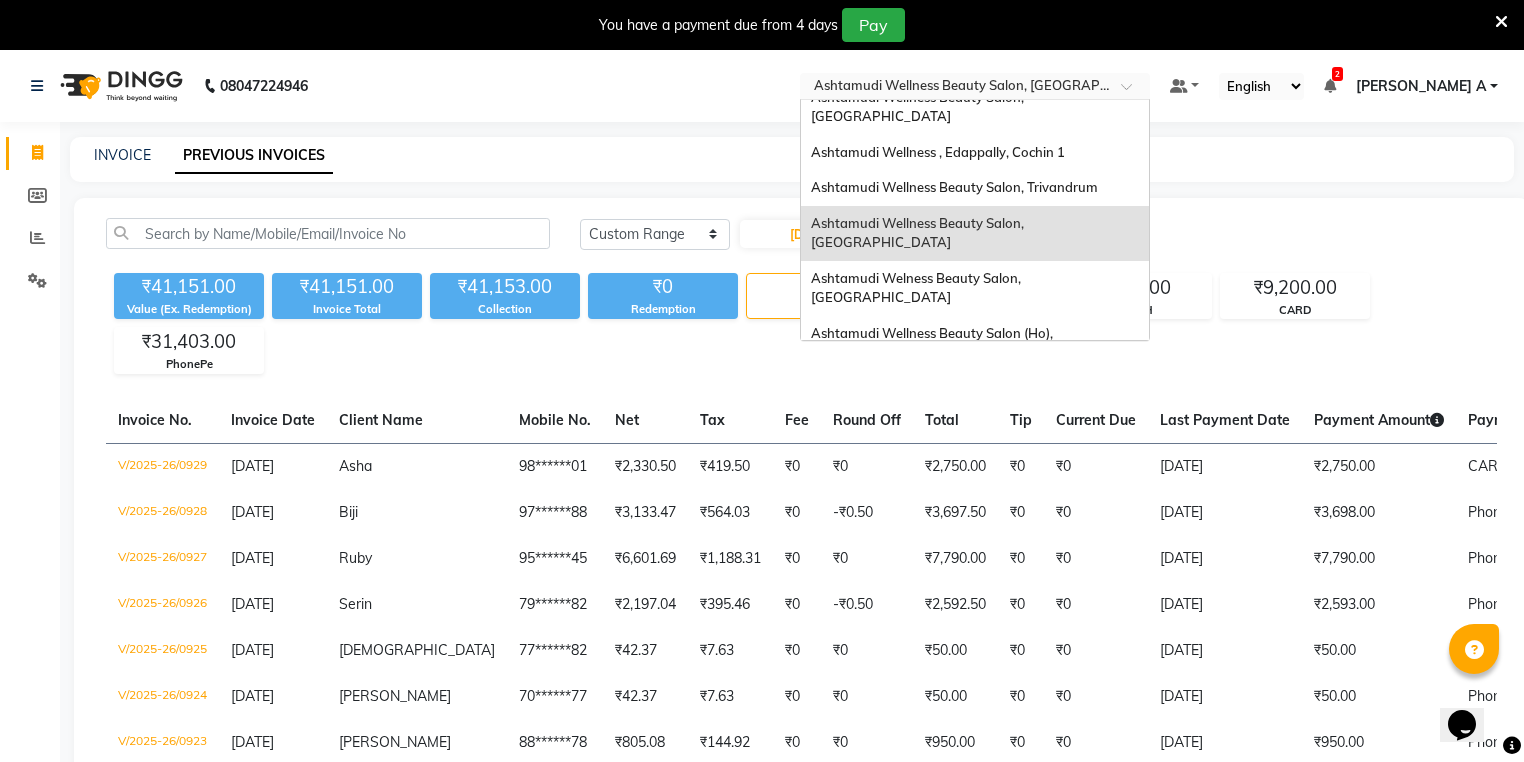 click on "Ashtamudi Wellness Beauty Salon, [GEOGRAPHIC_DATA]" at bounding box center (919, 398) 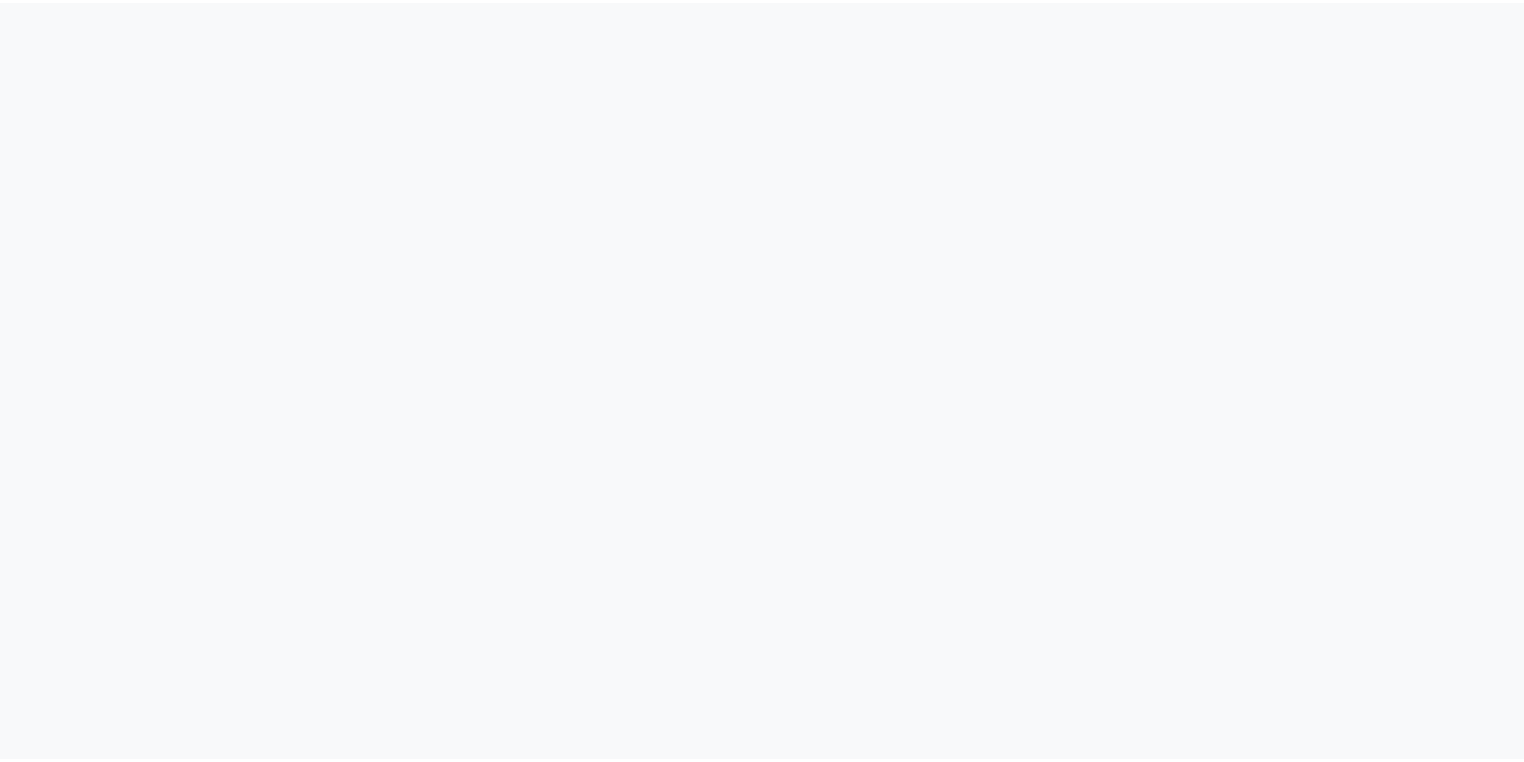 scroll, scrollTop: 0, scrollLeft: 0, axis: both 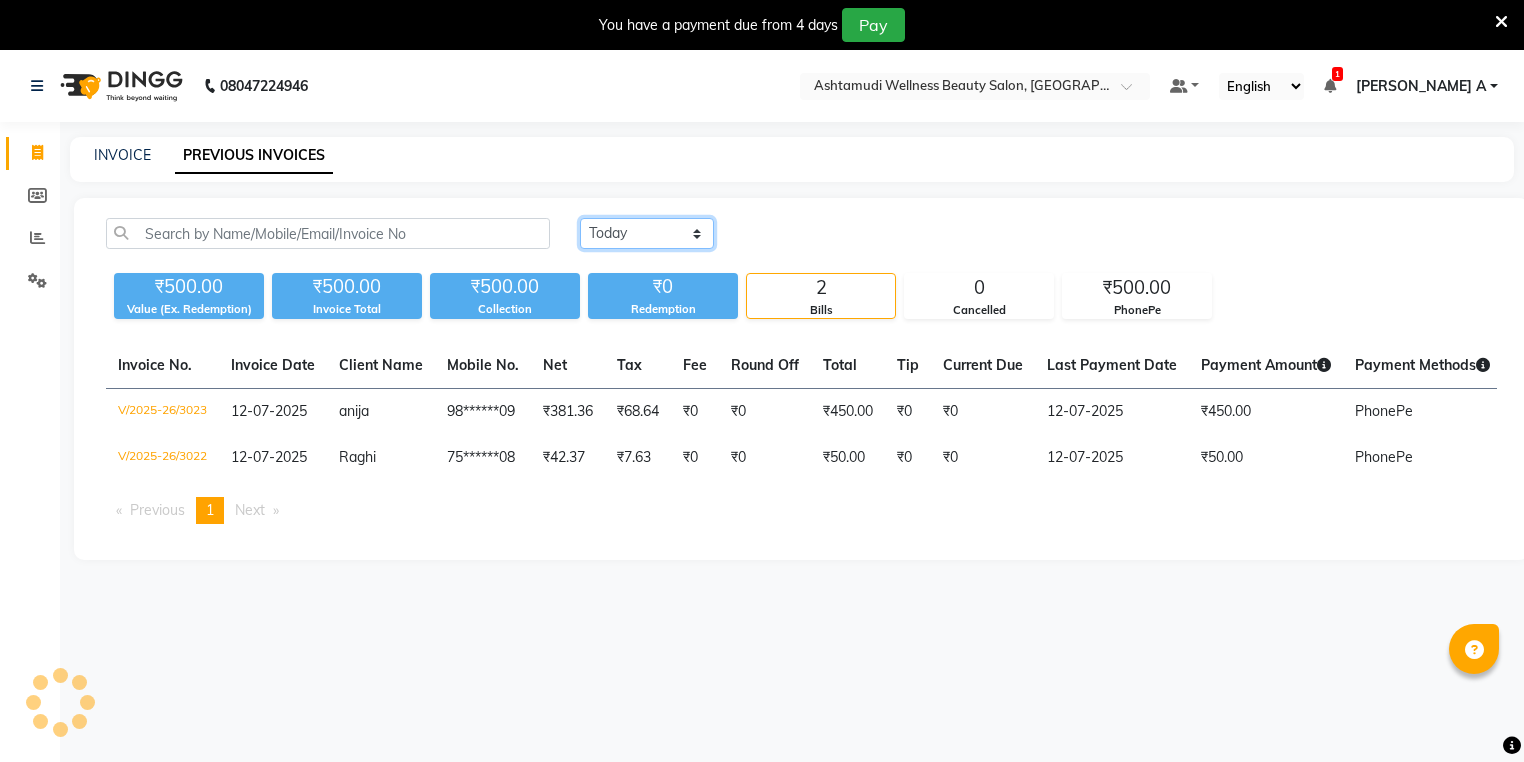 click on "[DATE] [DATE] Custom Range" 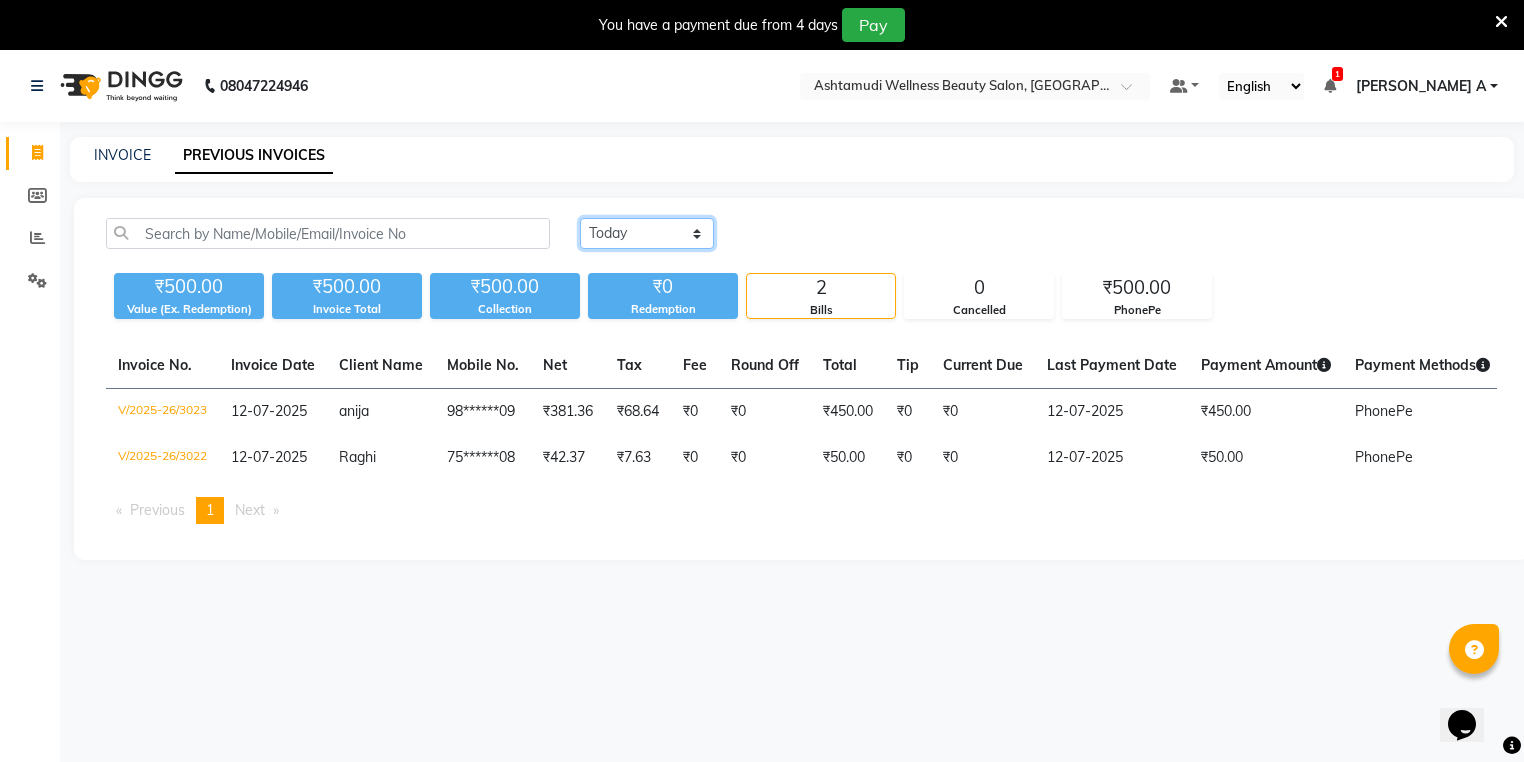 scroll, scrollTop: 0, scrollLeft: 0, axis: both 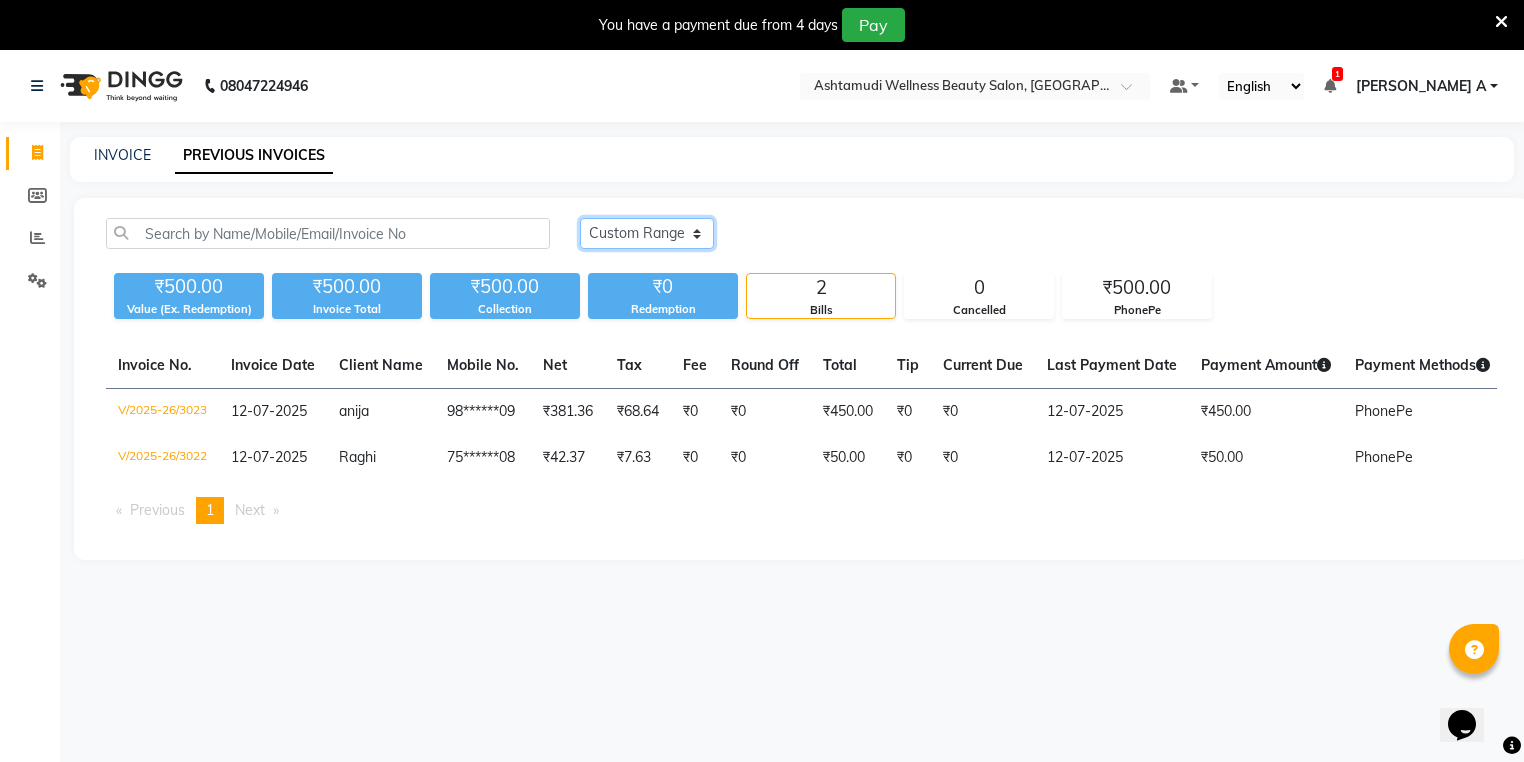 click on "[DATE] [DATE] Custom Range" 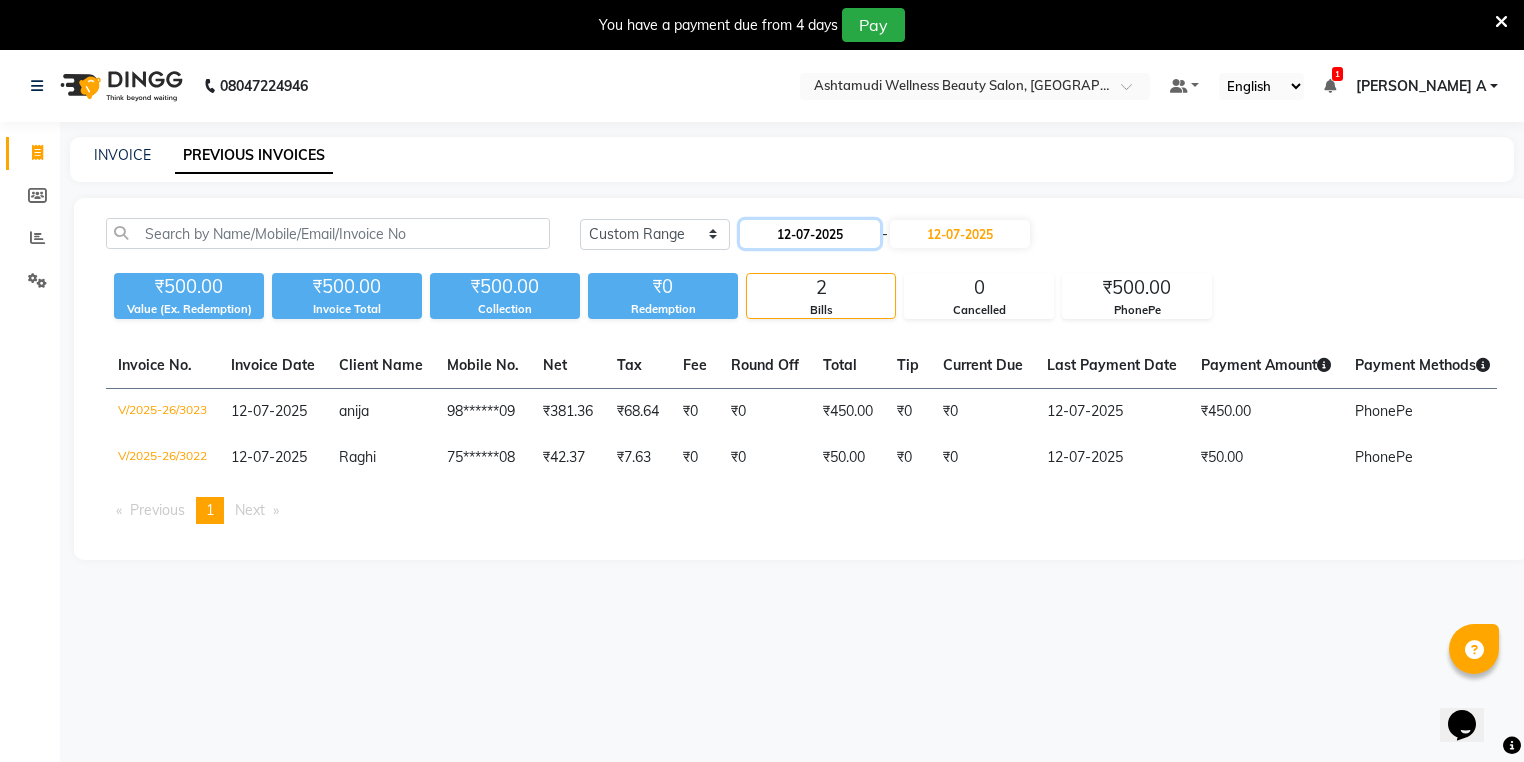 drag, startPoint x: 802, startPoint y: 228, endPoint x: 815, endPoint y: 238, distance: 16.40122 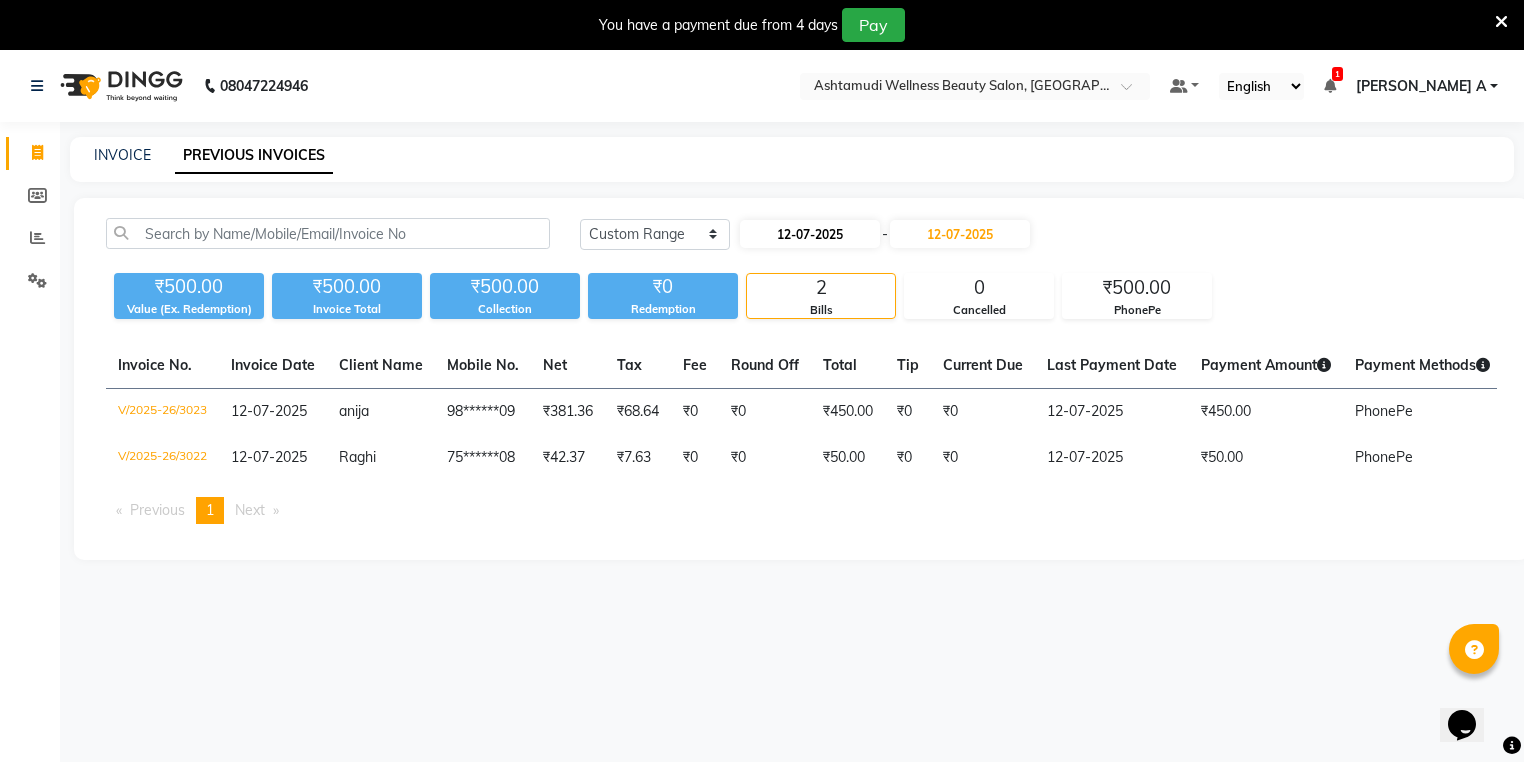 select on "7" 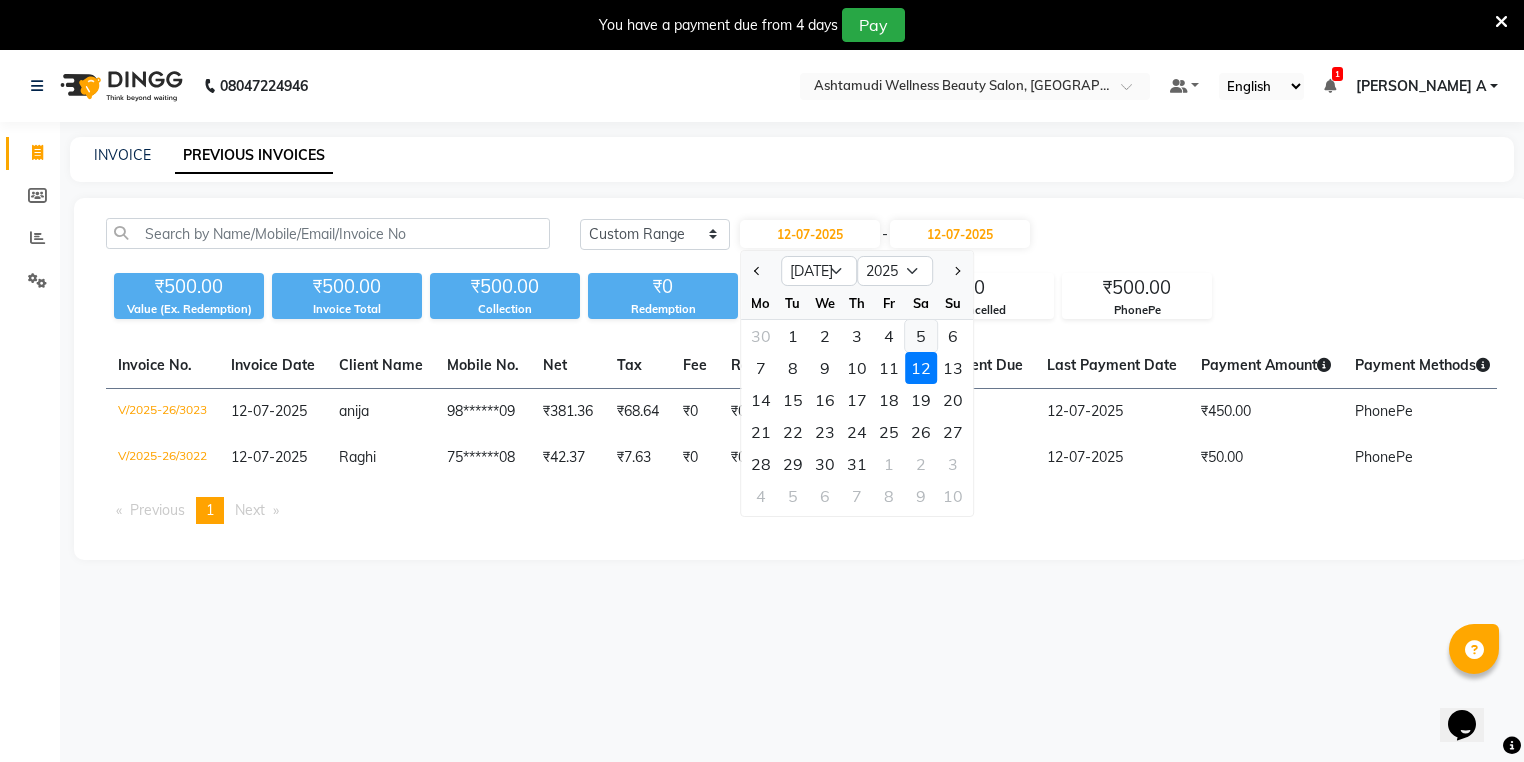 click on "5" 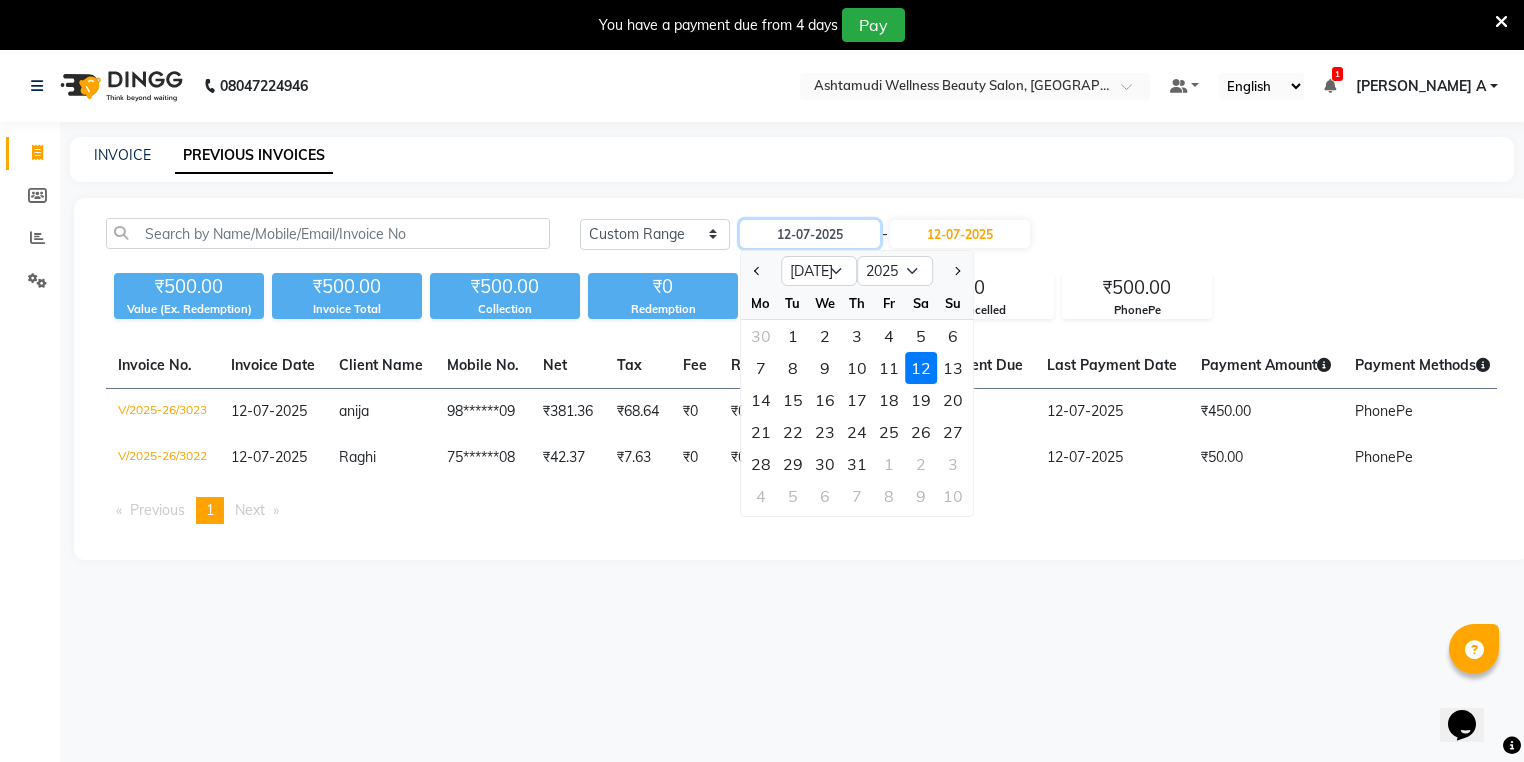 type on "[DATE]" 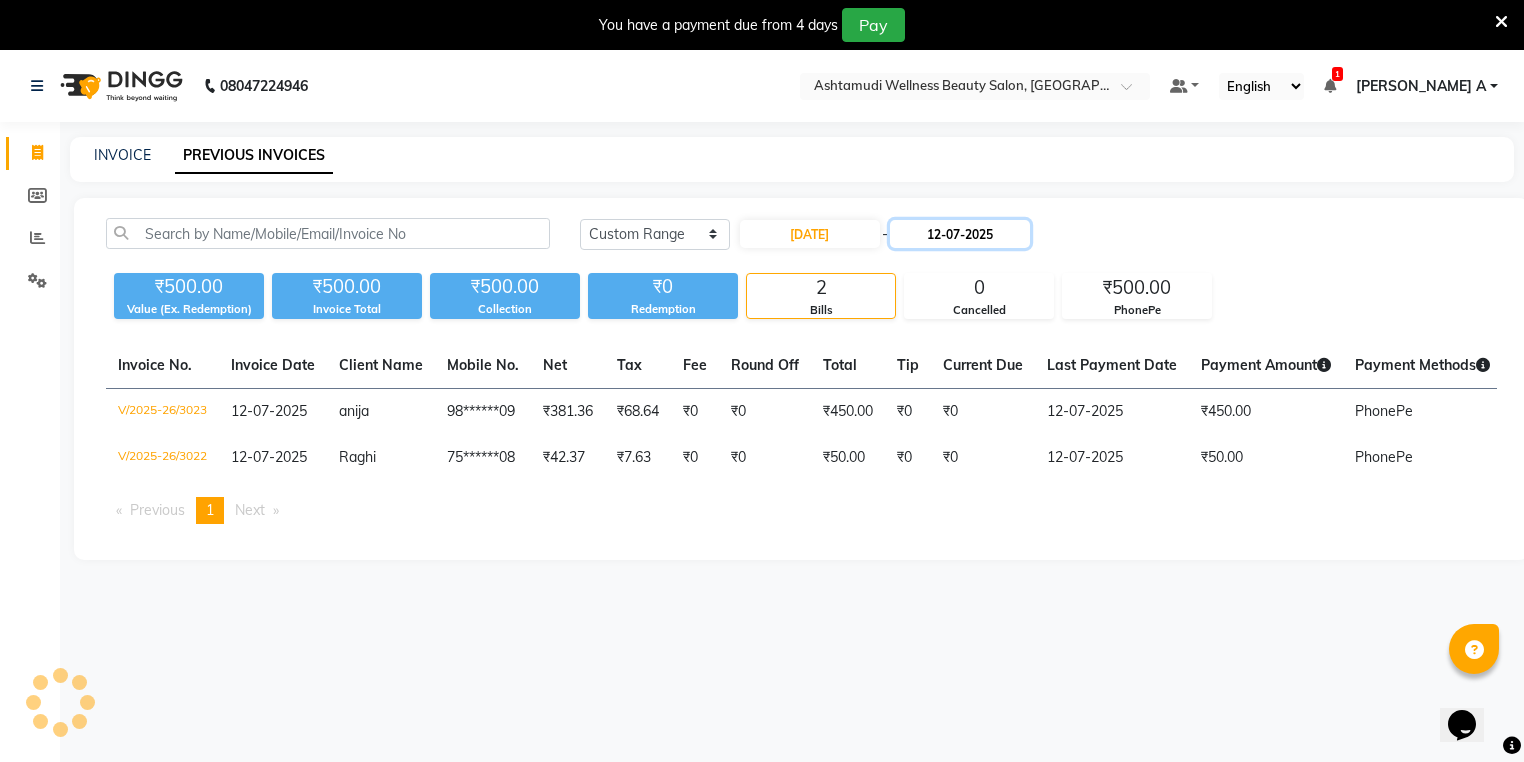 click on "12-07-2025" 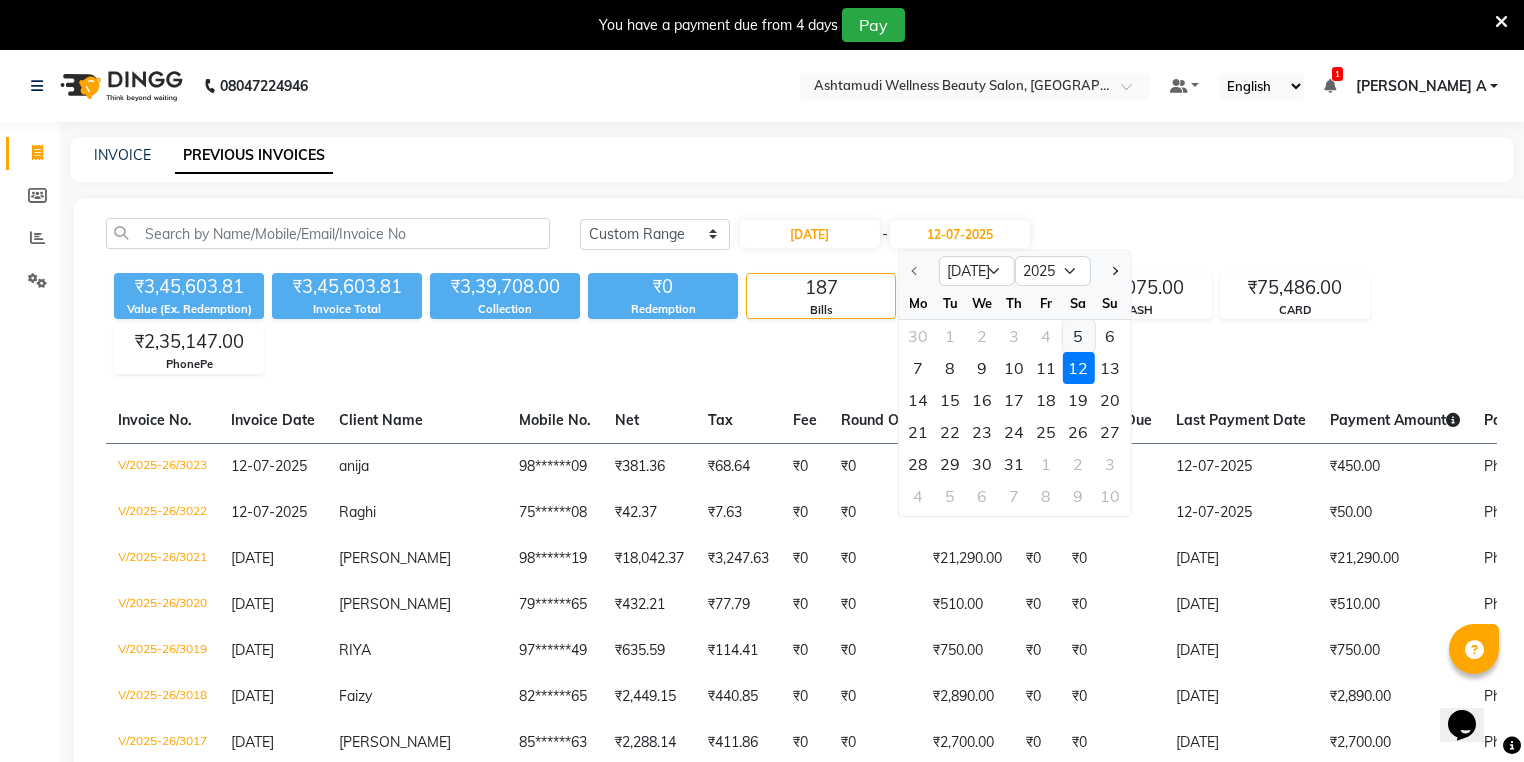 click on "5" 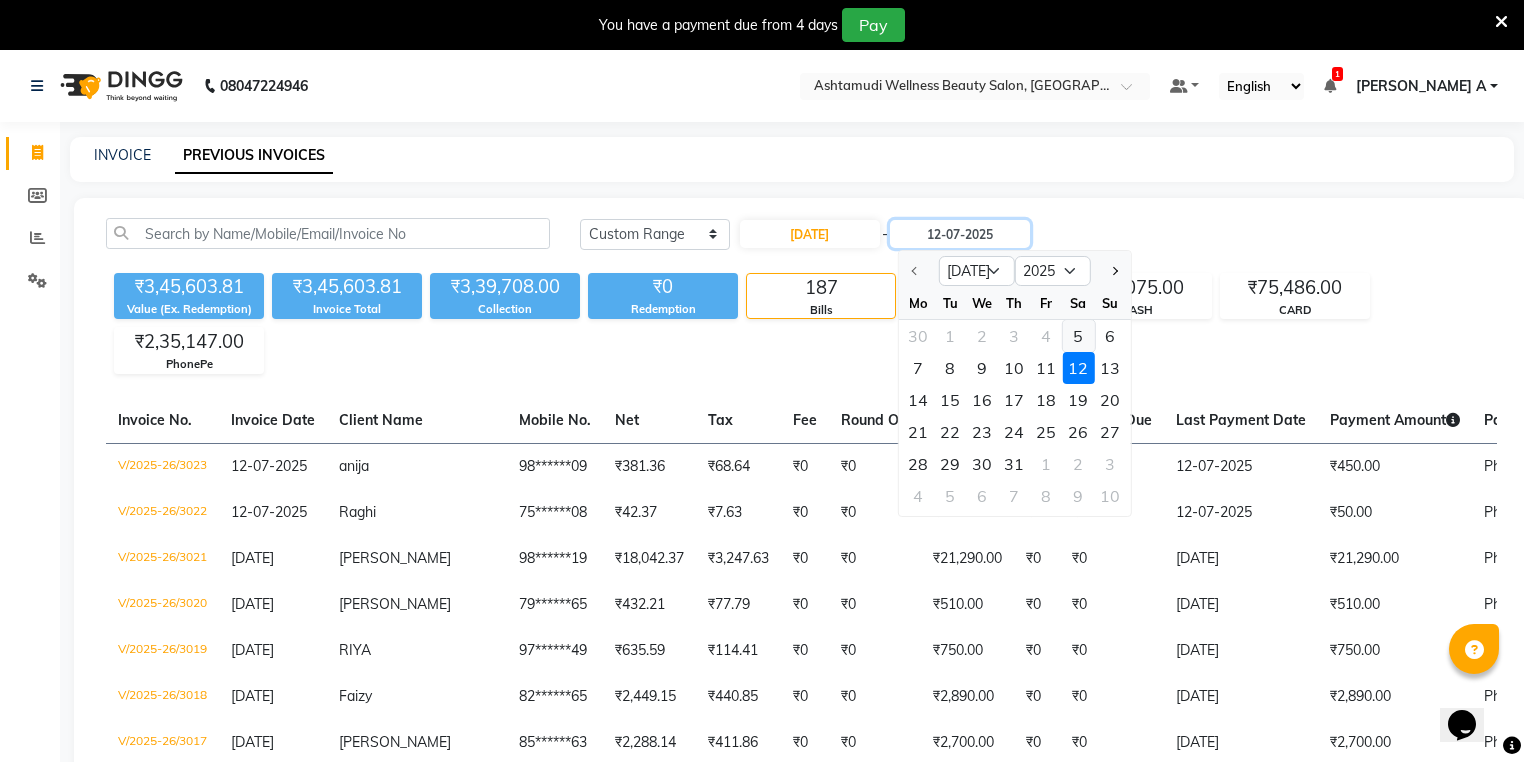 type on "05-07-2025" 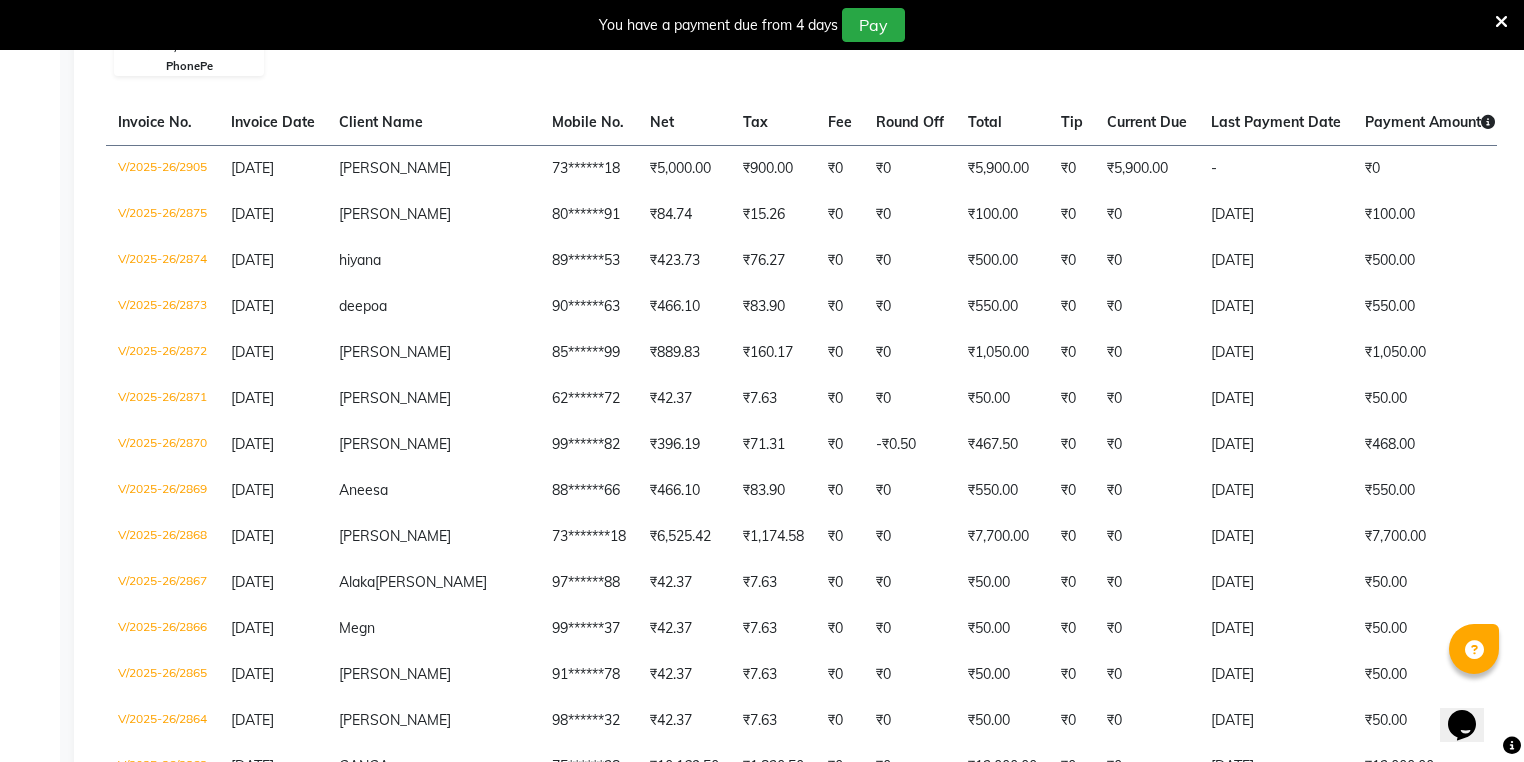 scroll, scrollTop: 0, scrollLeft: 0, axis: both 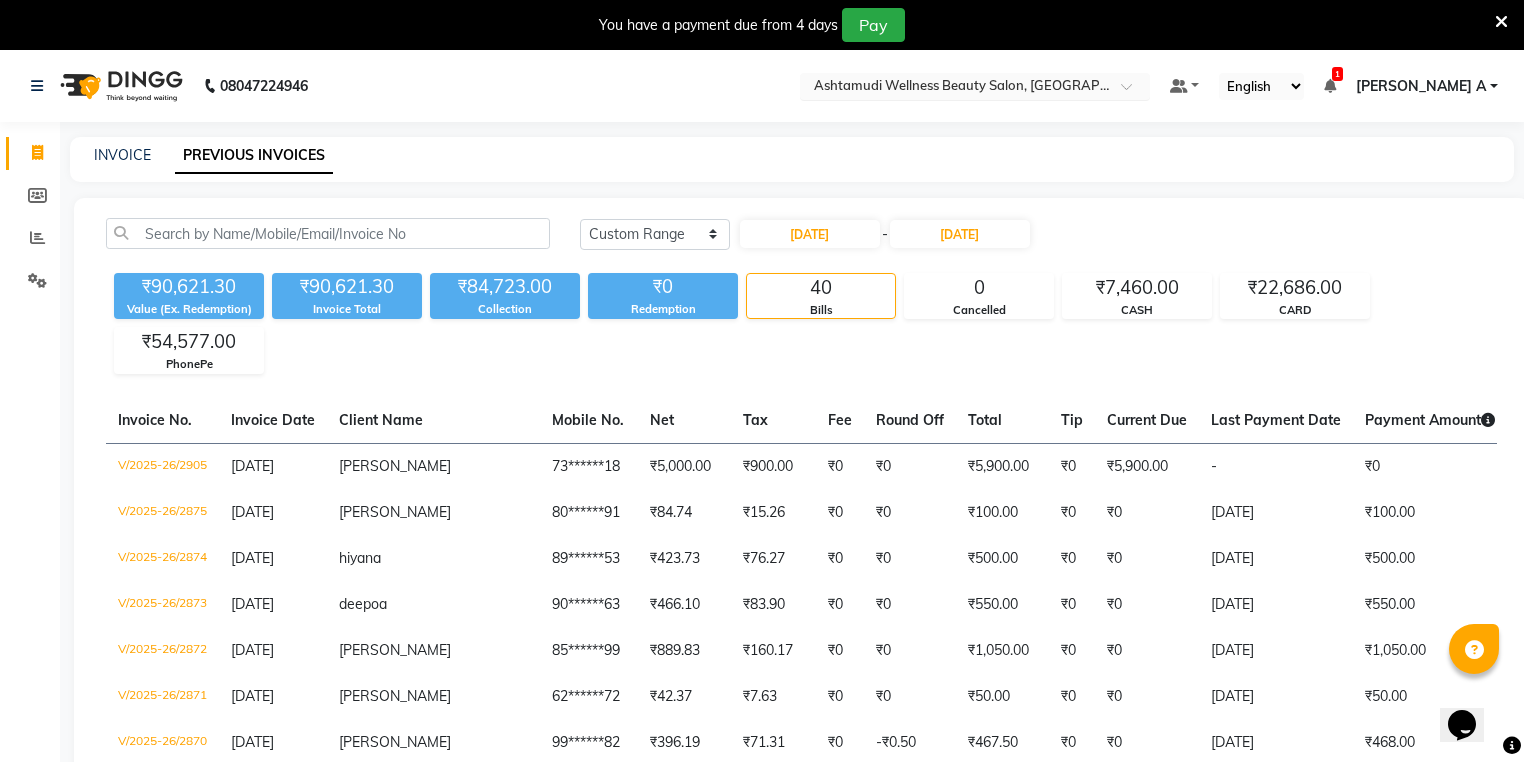 click at bounding box center (955, 88) 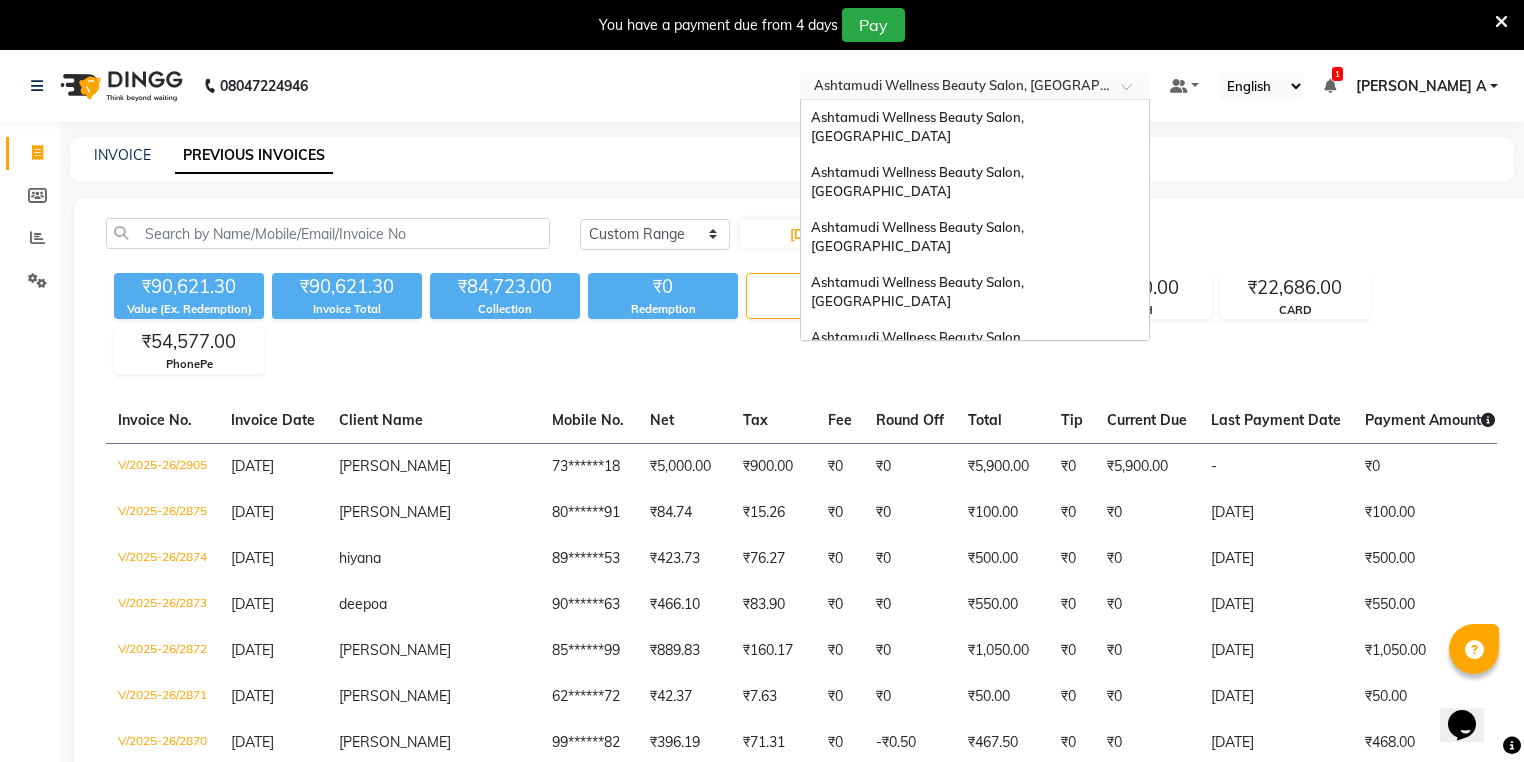 scroll, scrollTop: 80, scrollLeft: 0, axis: vertical 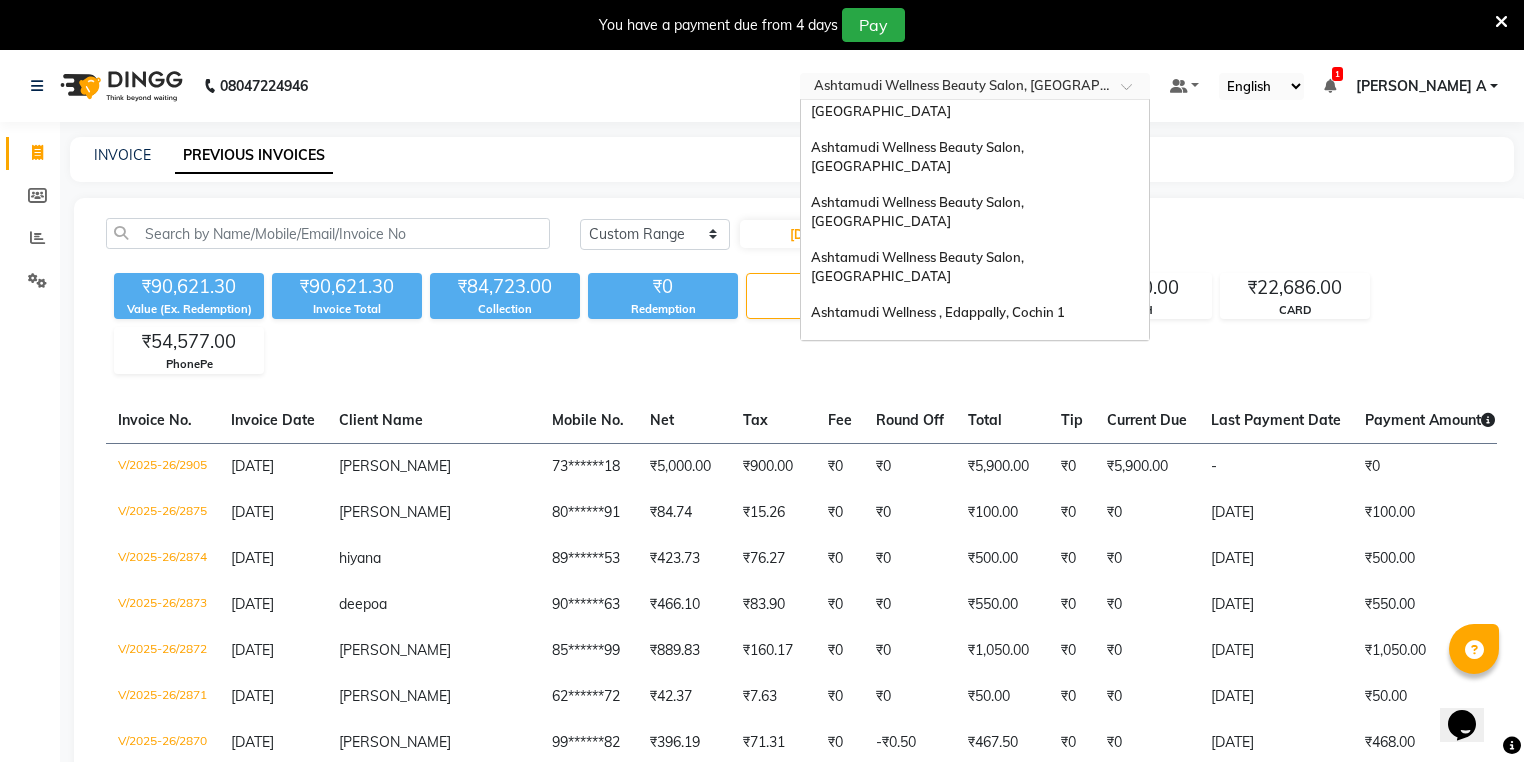 click on "Ashtamudi Wellness Beauty Salon, [GEOGRAPHIC_DATA]" at bounding box center (975, 393) 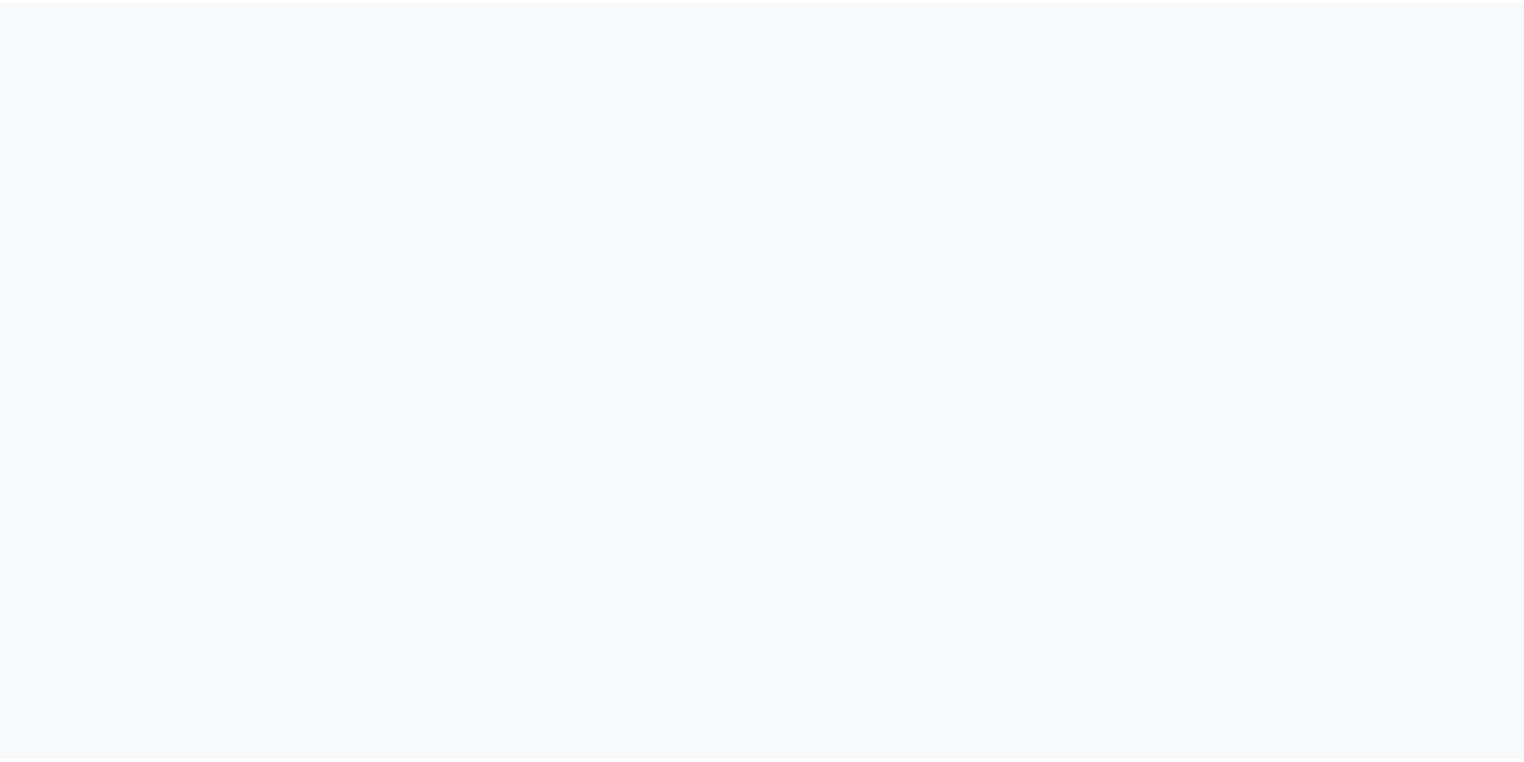 scroll, scrollTop: 0, scrollLeft: 0, axis: both 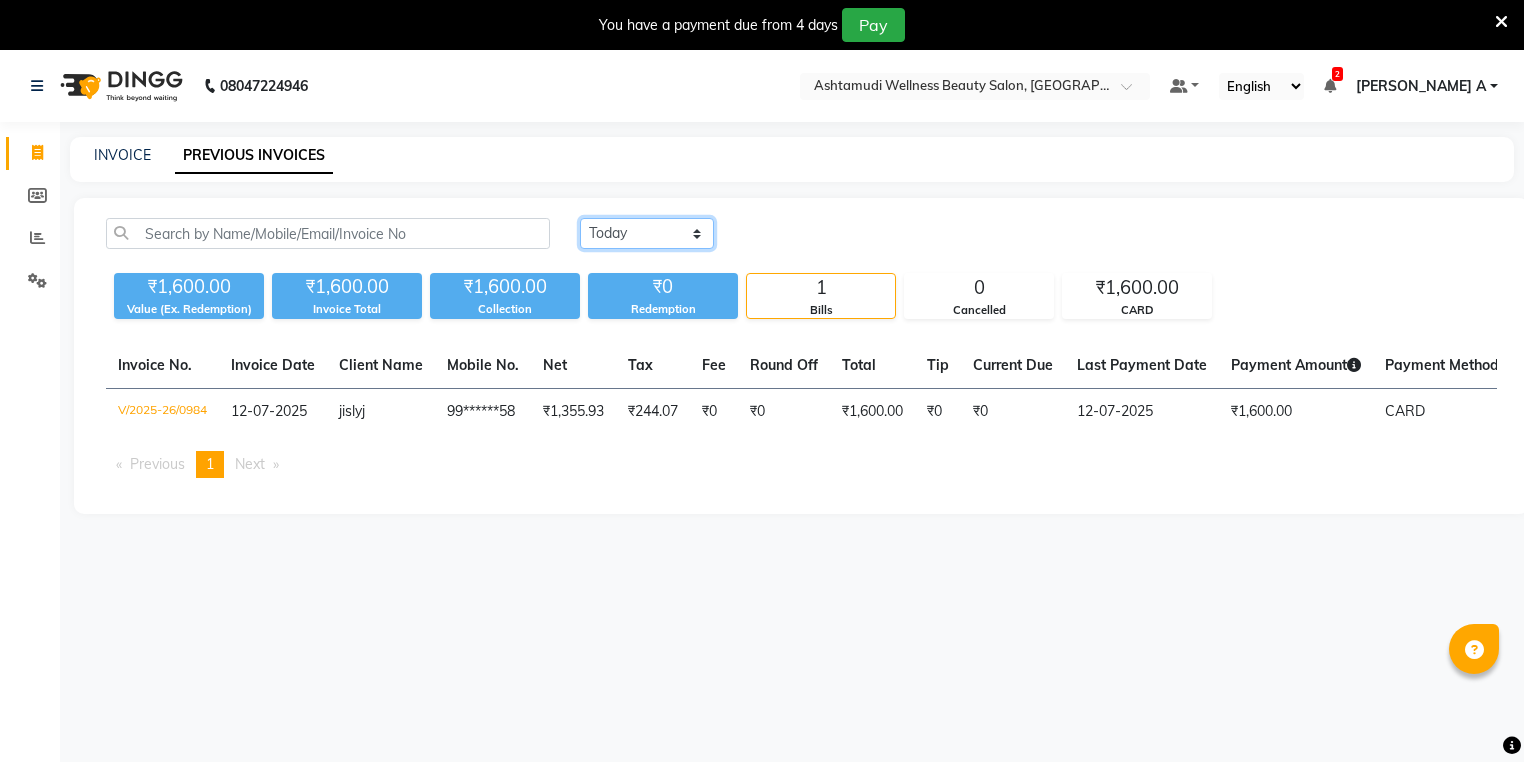 click on "[DATE] [DATE] Custom Range" 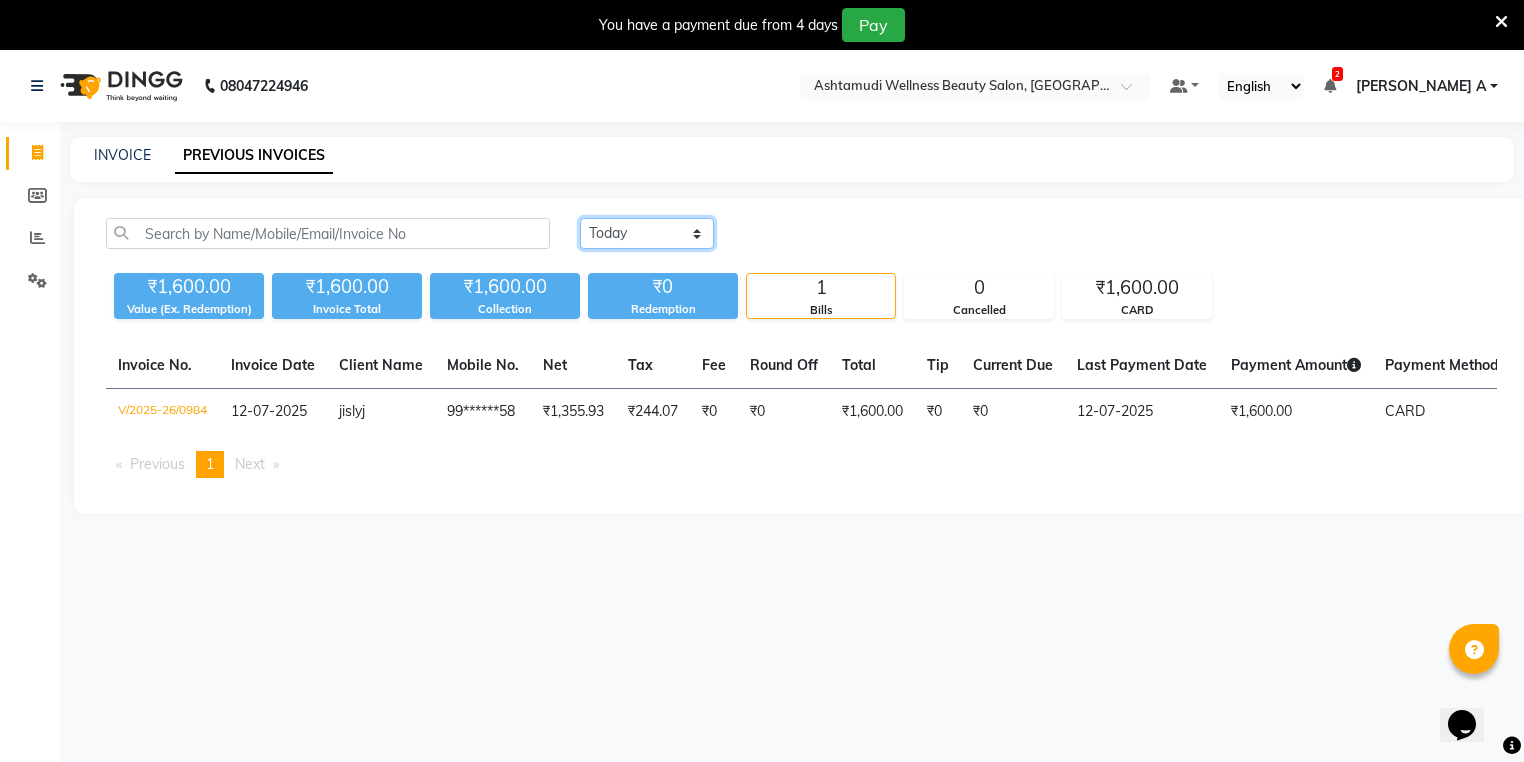 scroll, scrollTop: 0, scrollLeft: 0, axis: both 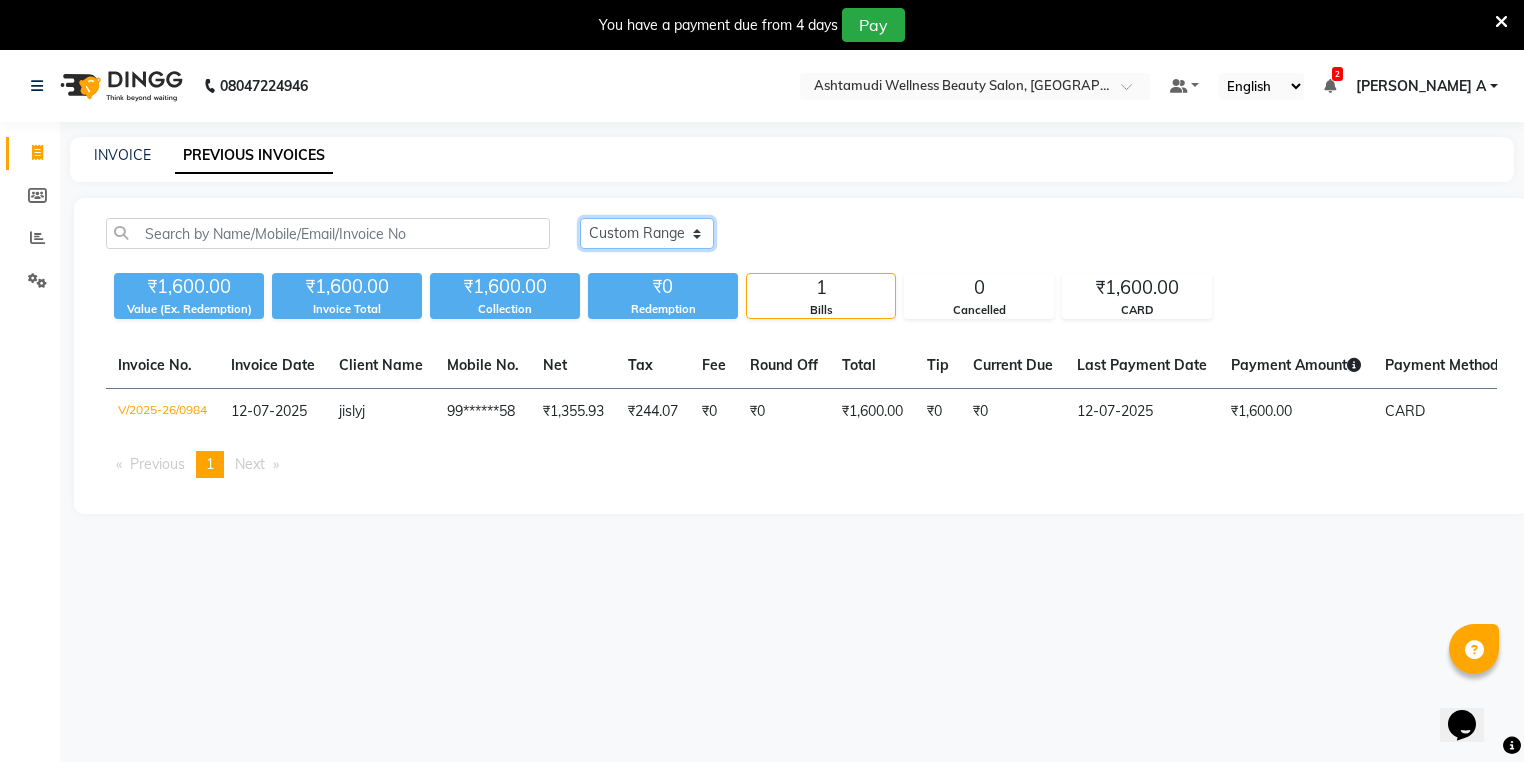 click on "[DATE] [DATE] Custom Range" 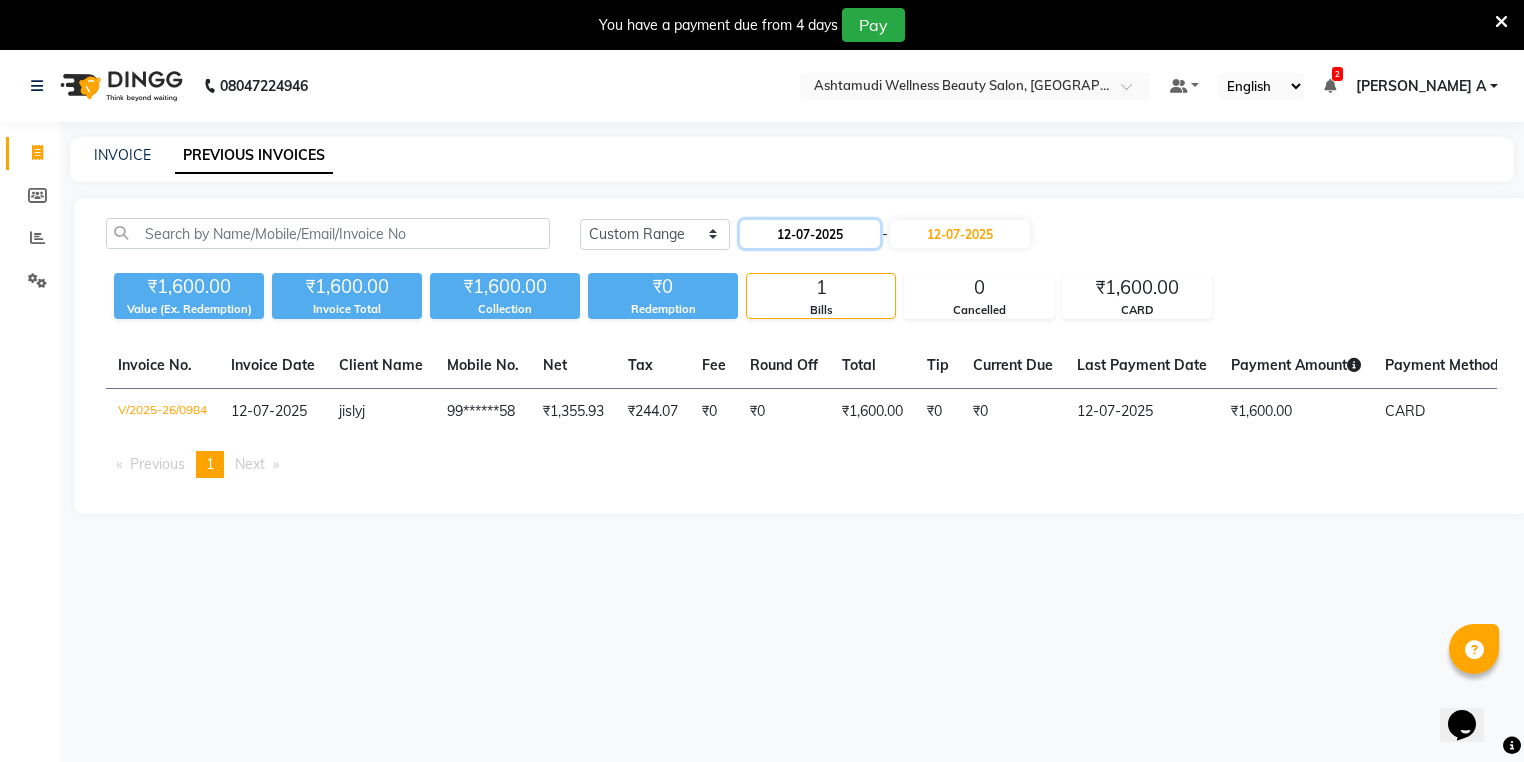 click on "12-07-2025" 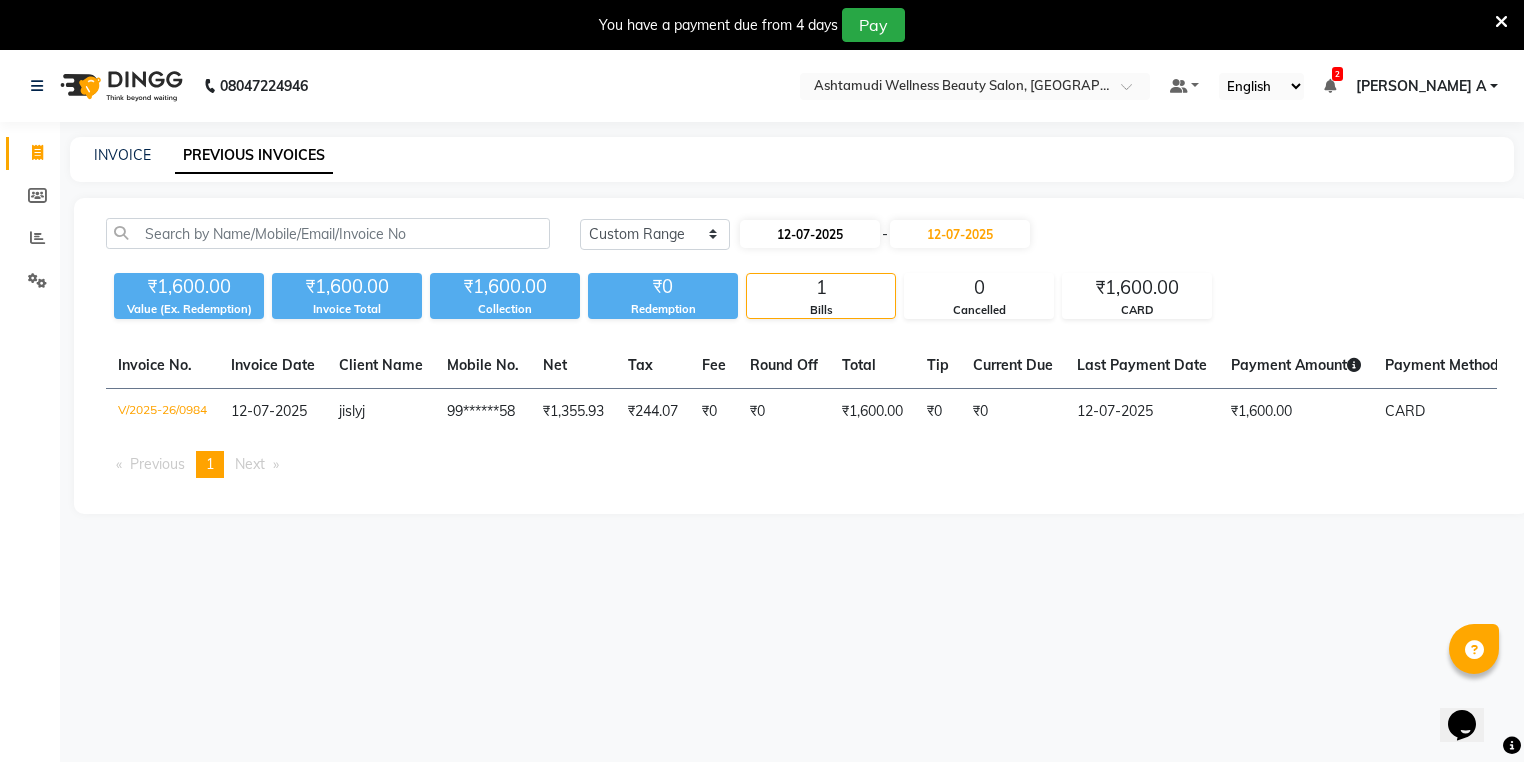 select on "7" 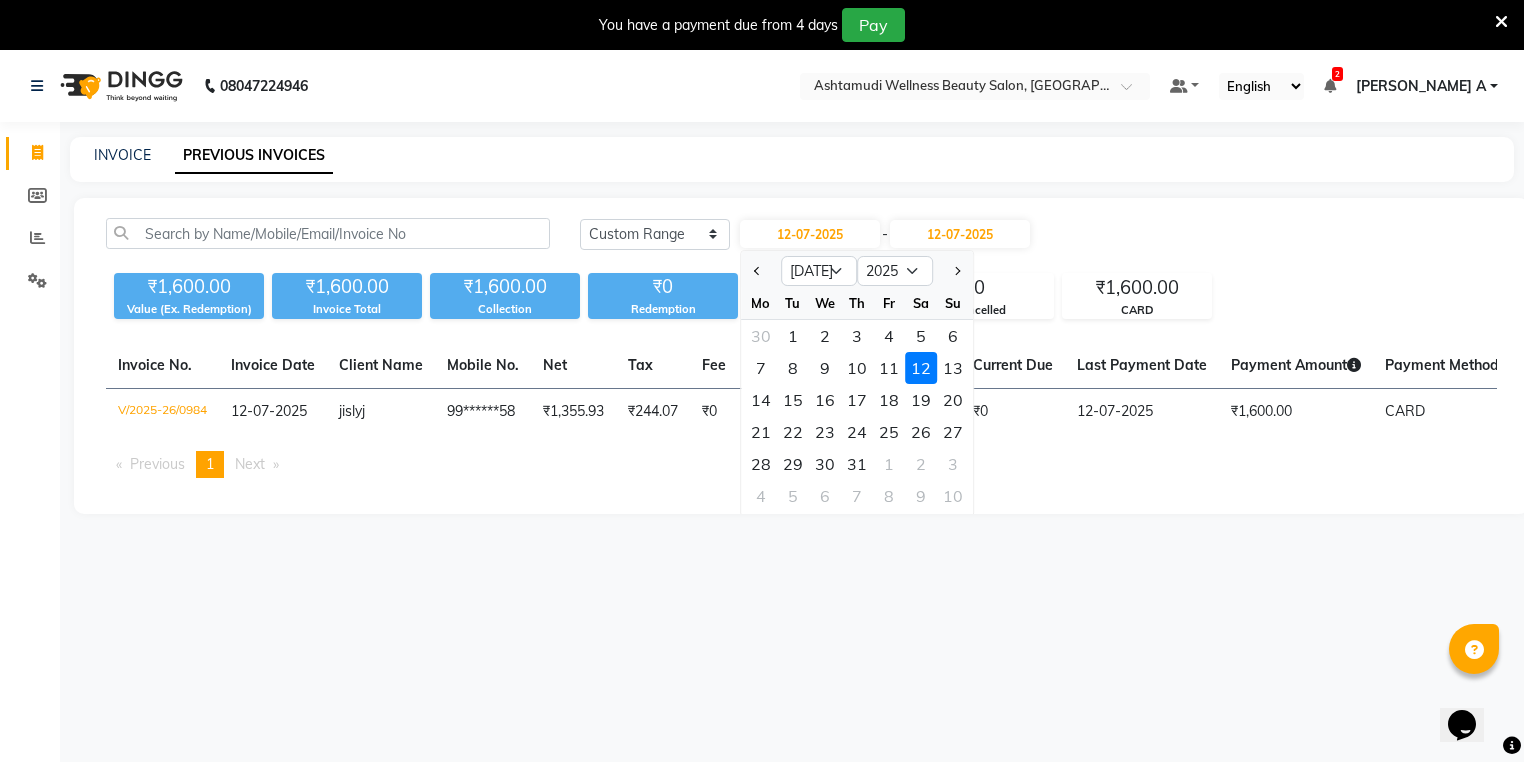 click on "[DATE] [DATE] Custom Range [DATE] Jan Feb Mar Apr May Jun [DATE] Aug Sep Oct Nov [DATE] 2016 2017 2018 2019 2020 2021 2022 2023 2024 2025 2026 2027 2028 2029 2030 2031 2032 2033 2034 2035 Mo Tu We Th Fr Sa Su 30 1 2 3 4 5 6 7 8 9 10 11 12 13 14 15 16 17 18 19 20 21 22 23 24 25 26 27 28 29 30 31 1 2 3 4 5 6 7 8 9 10 - [DATE] ₹1,600.00 Value (Ex. Redemption) ₹1,600.00 Invoice Total  ₹1,600.00 Collection ₹0 Redemption 1 Bills 0 Cancelled ₹1,600.00 CARD  Invoice No.   Invoice Date   Client Name   Mobile No.   Net   Tax   Fee   Round Off   Total   Tip   Current Due   Last Payment Date   Payment Amount   Payment Methods   Cancel Reason   Status   V/2025-26/0984  [DATE] jisly  j 99******58 ₹1,355.93 ₹244.07  ₹0  ₹0 ₹1,600.00 ₹0 ₹0 [DATE] ₹1,600.00  CARD - PAID  Previous  page  1 / 1  You're on page  1  Next  page" 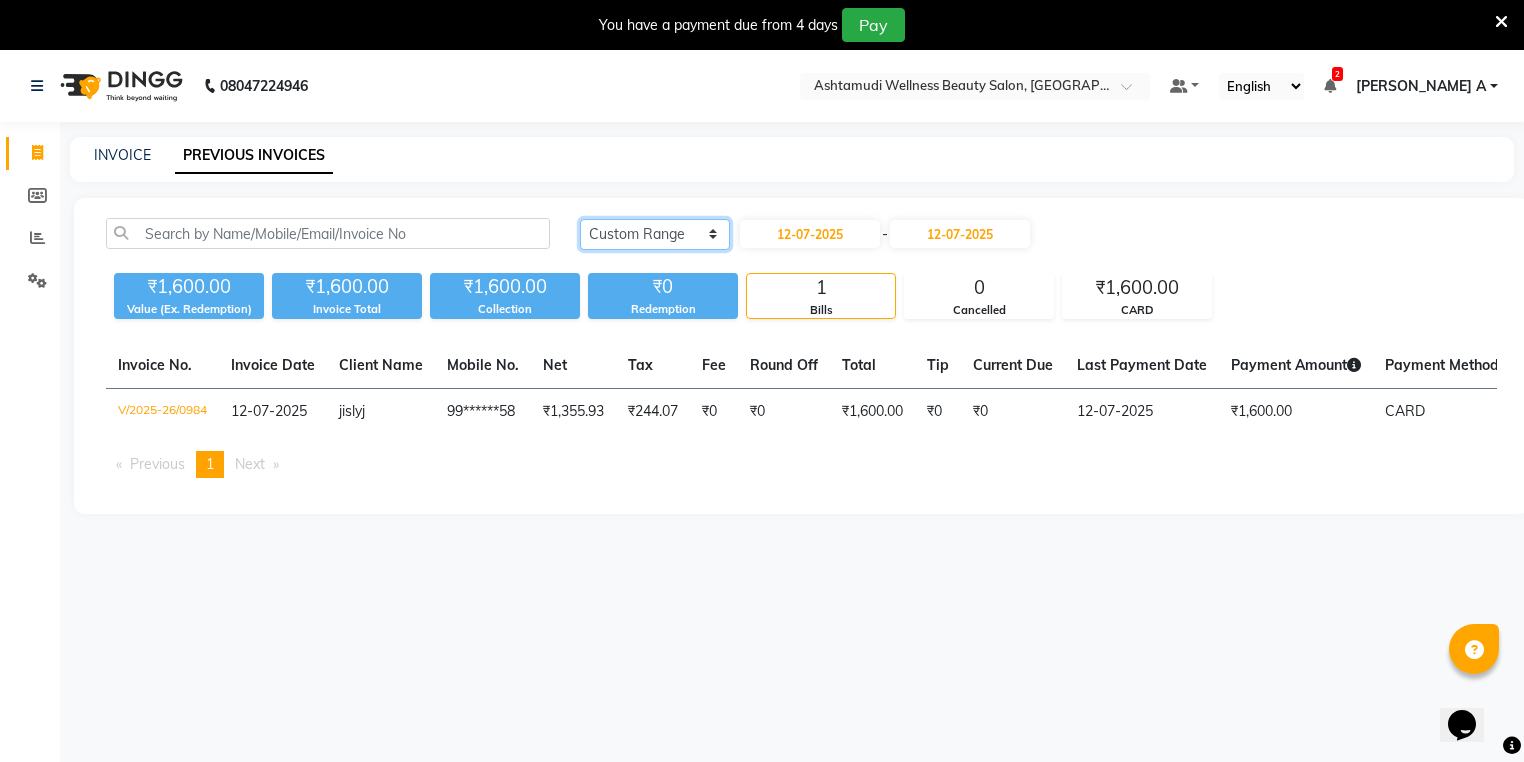 drag, startPoint x: 689, startPoint y: 224, endPoint x: 688, endPoint y: 234, distance: 10.049875 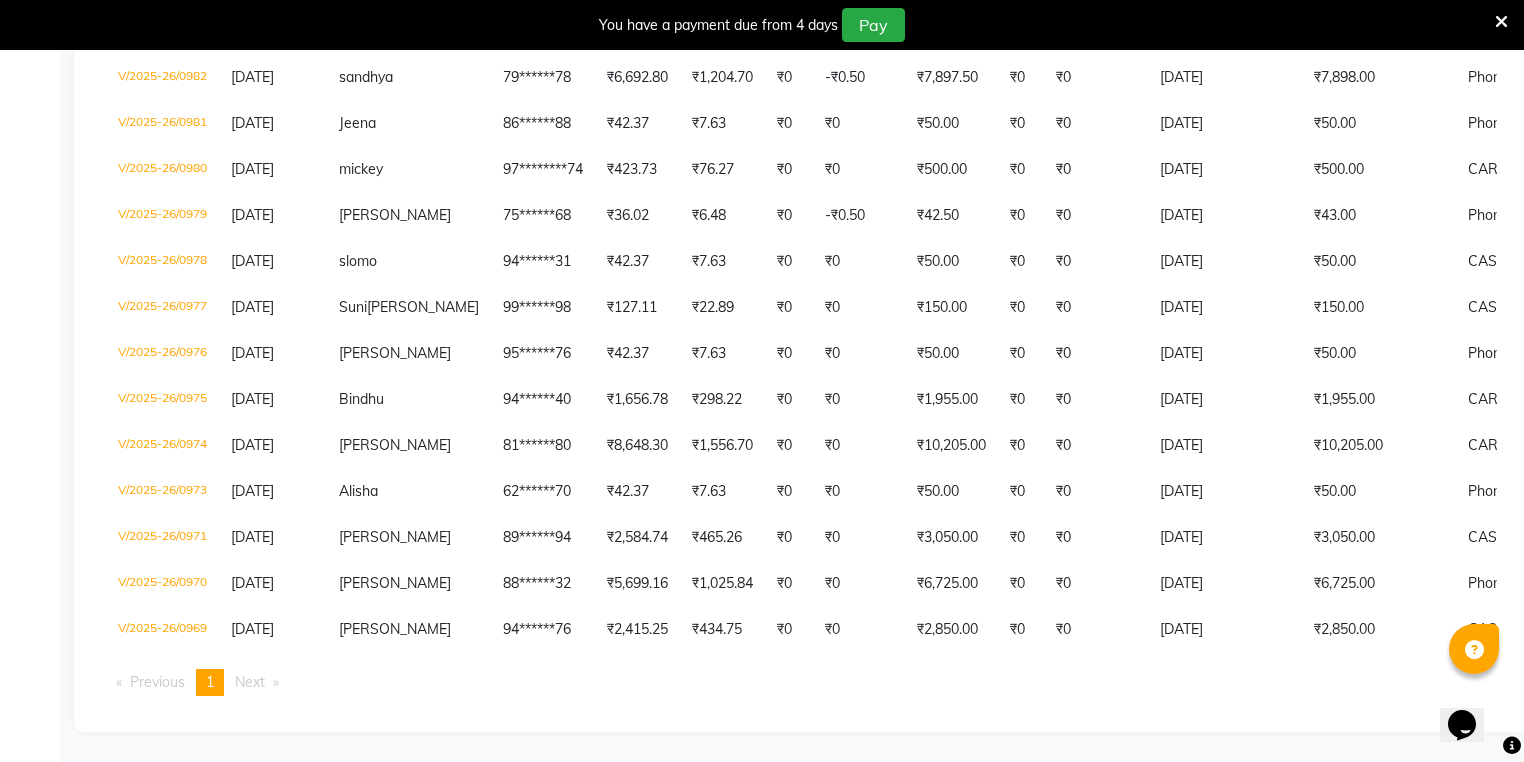 scroll, scrollTop: 468, scrollLeft: 0, axis: vertical 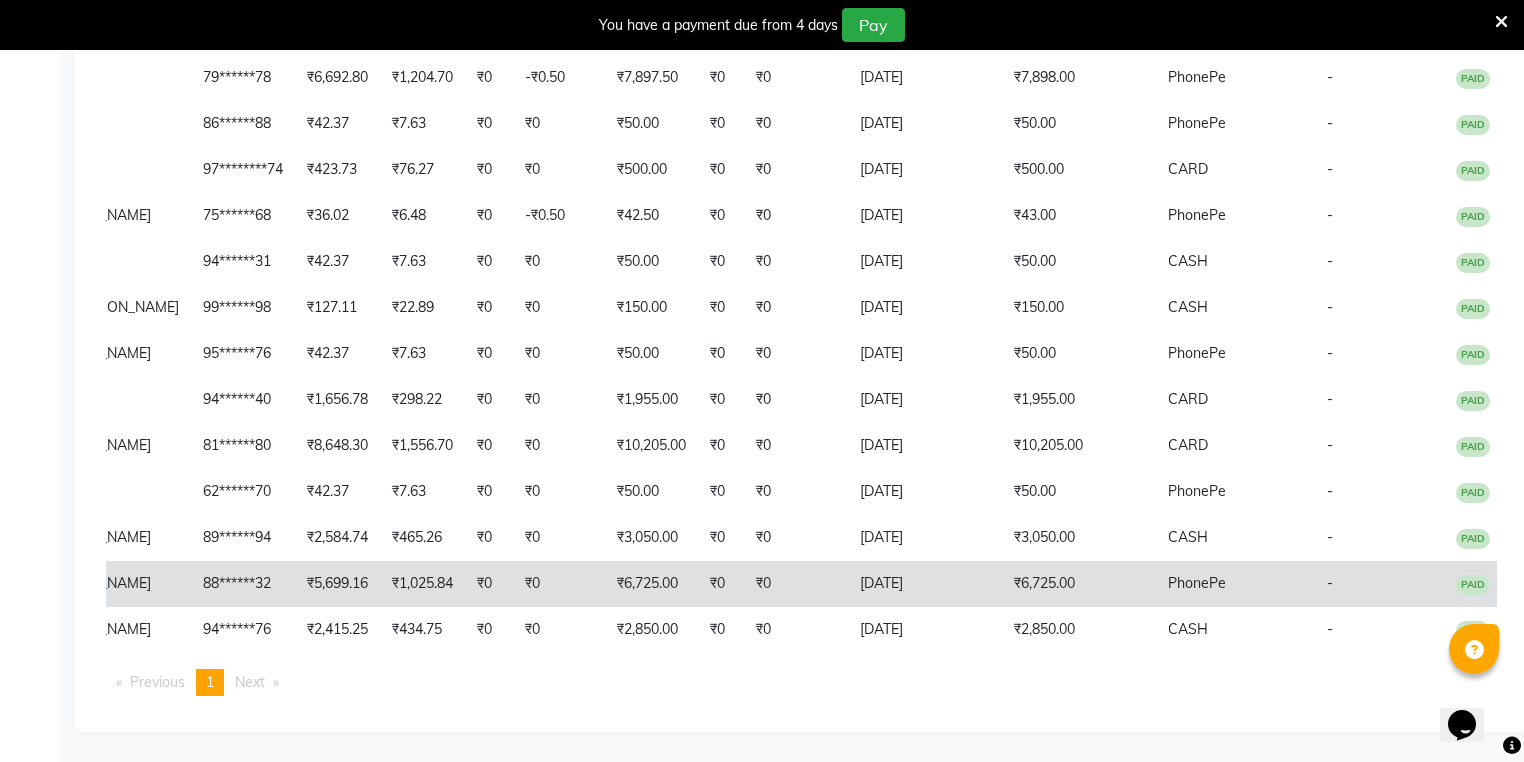 click on "₹6,725.00" 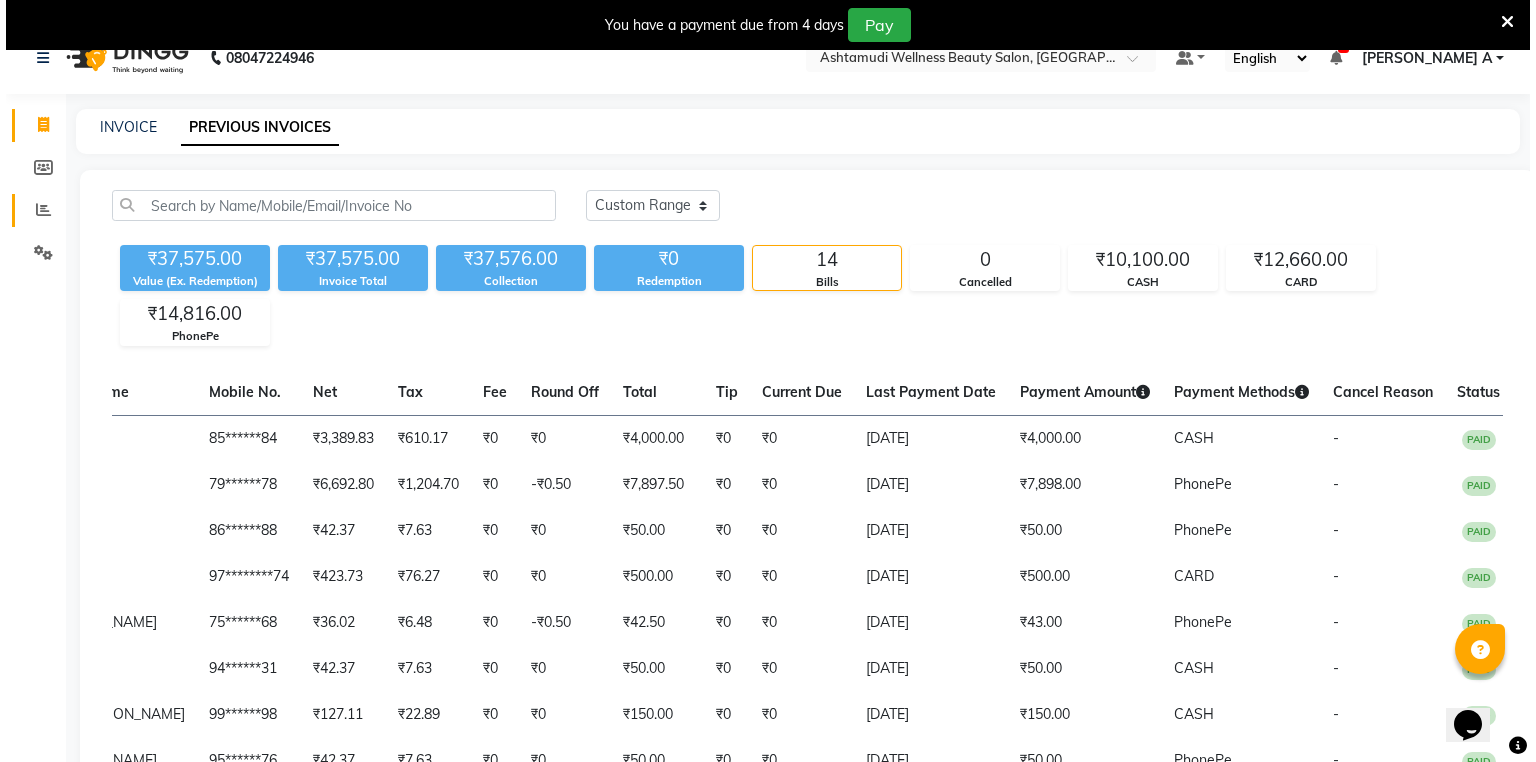scroll, scrollTop: 0, scrollLeft: 0, axis: both 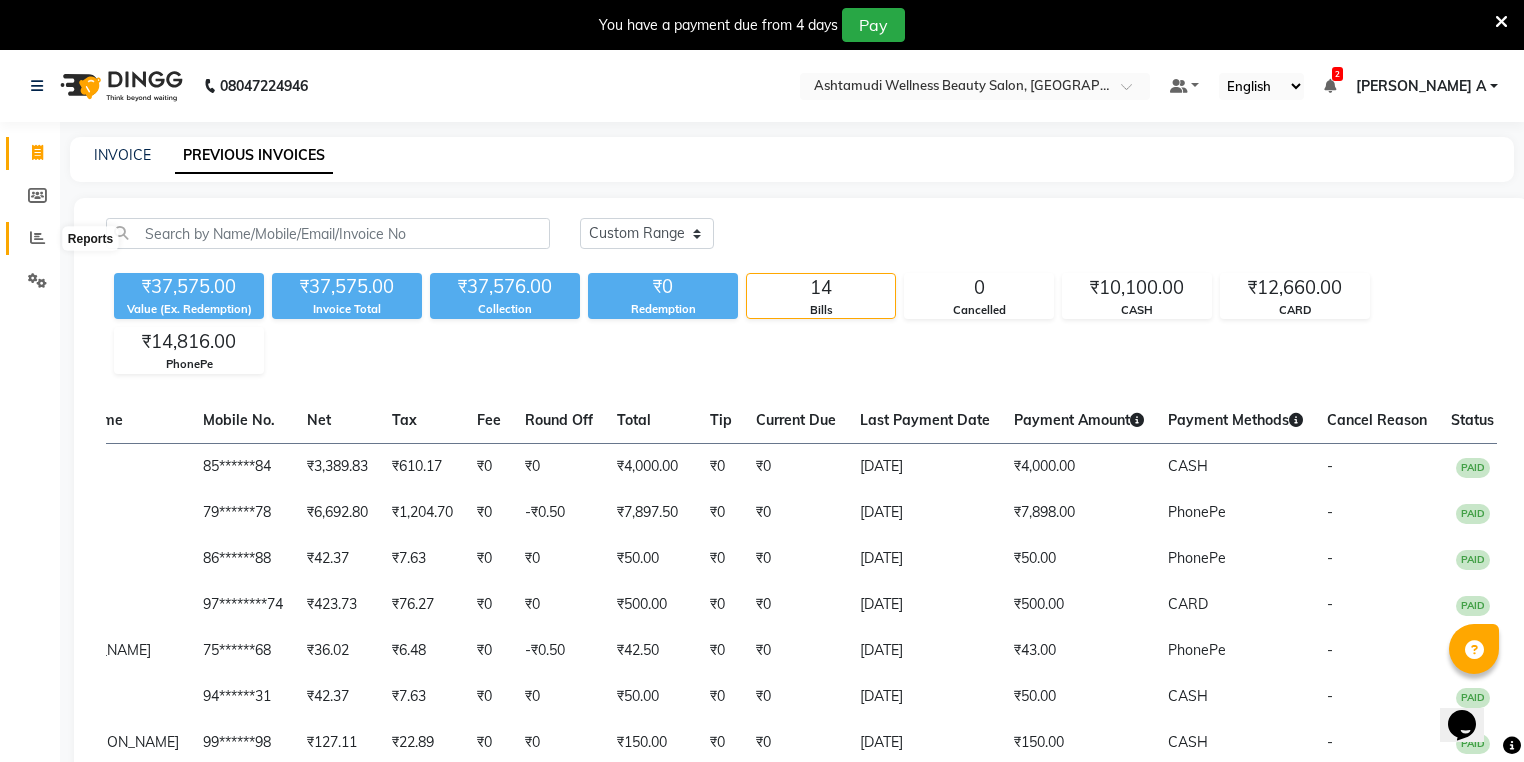 click 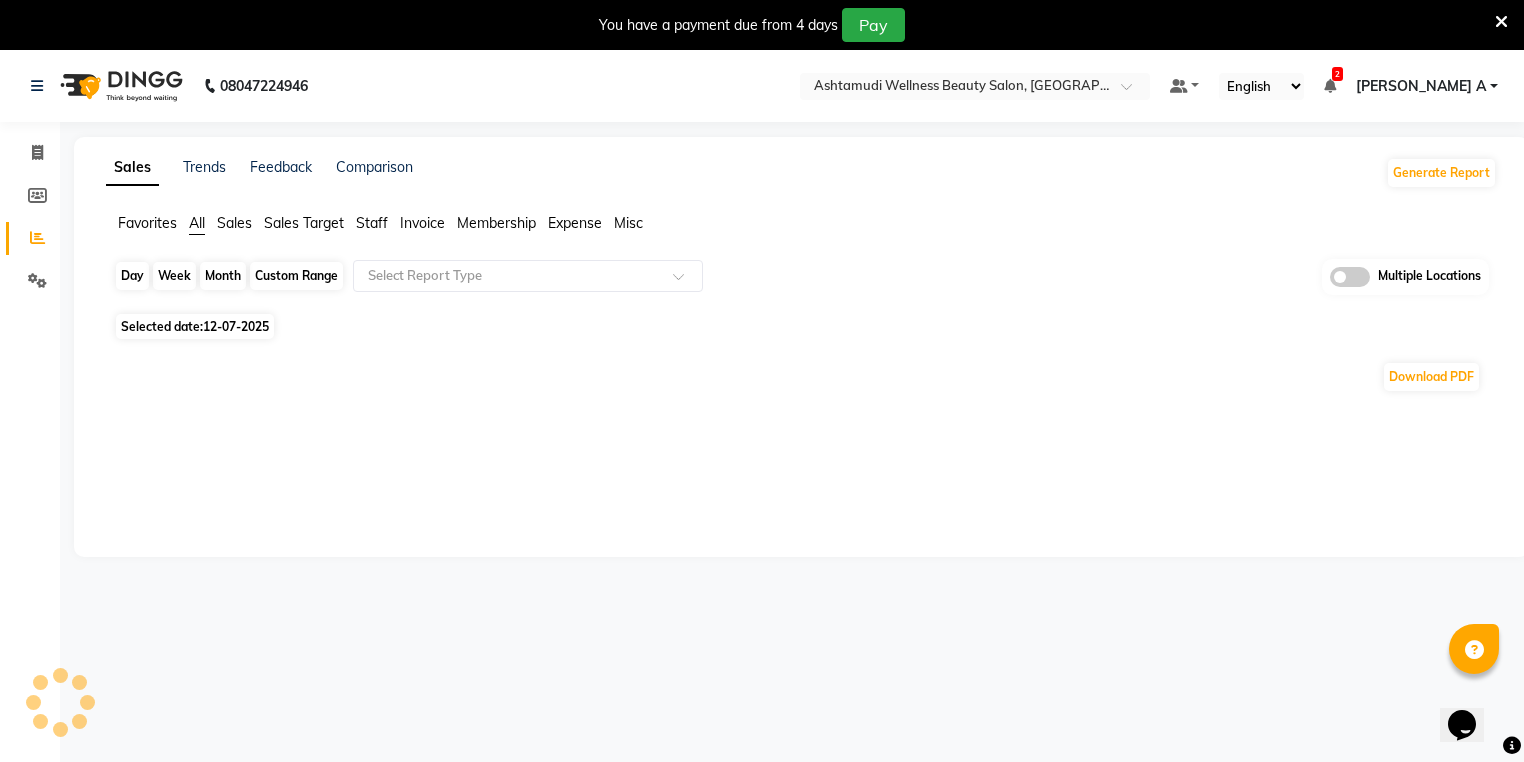 click on "Day" 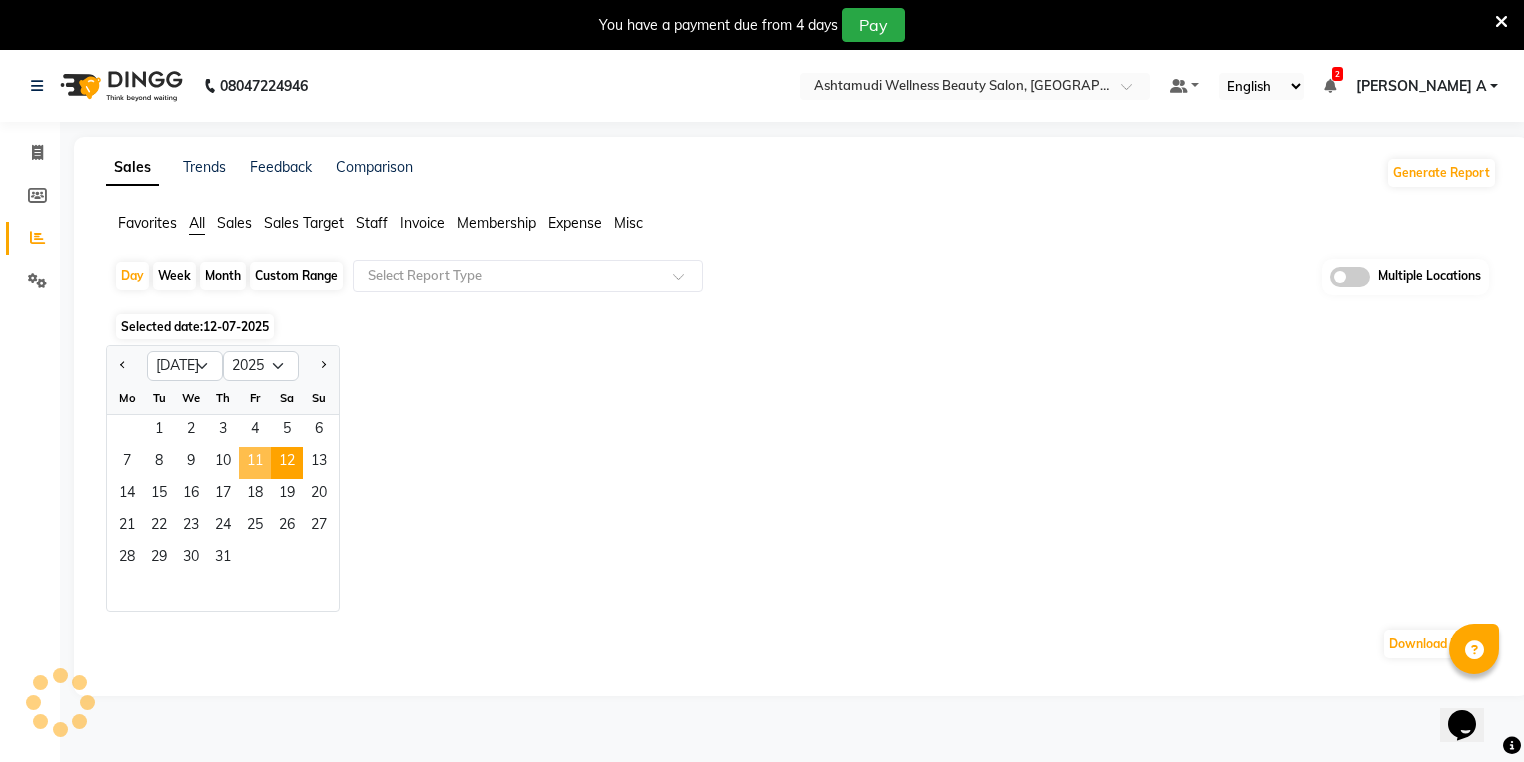 click on "11" 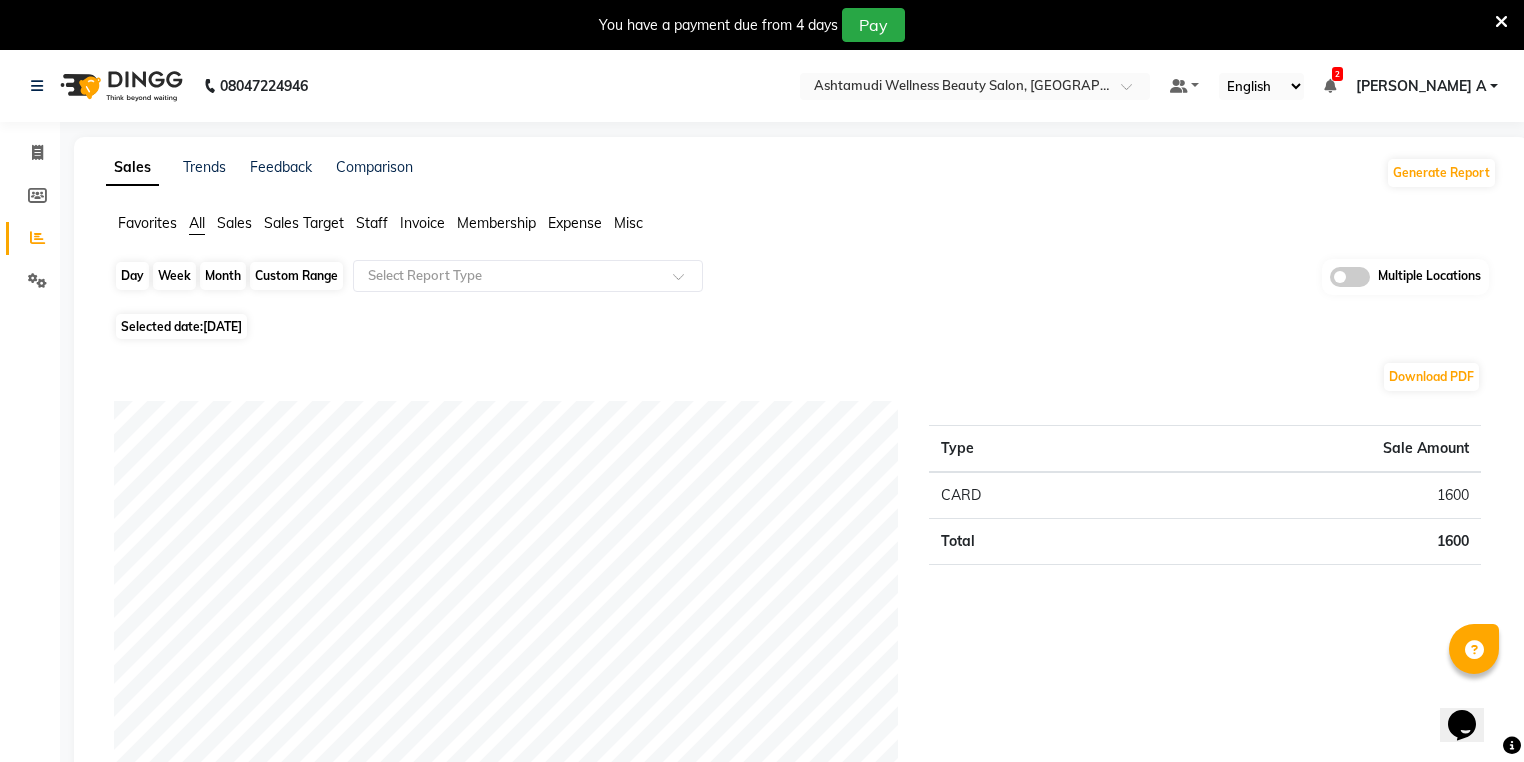 click on "Day" 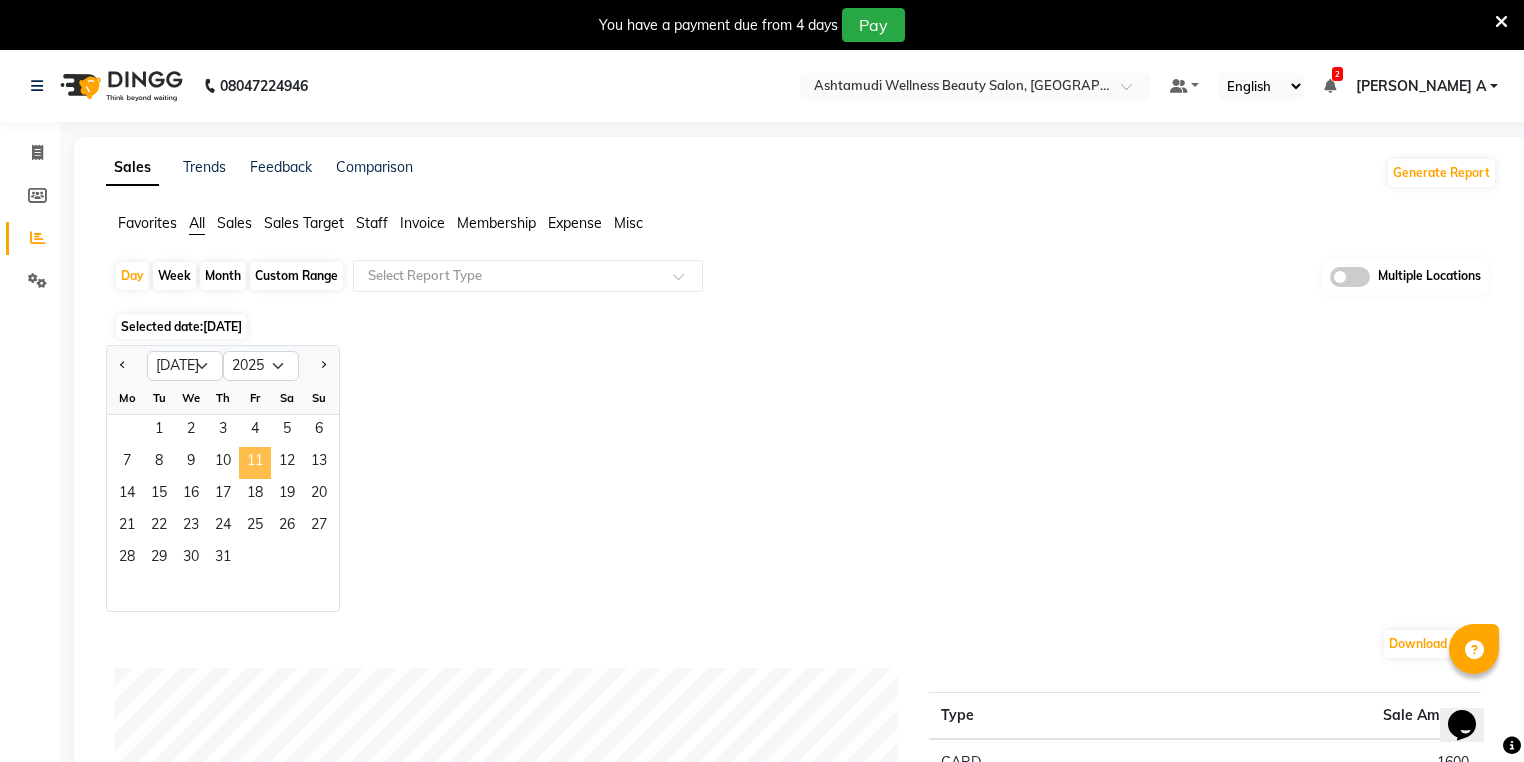 click on "11" 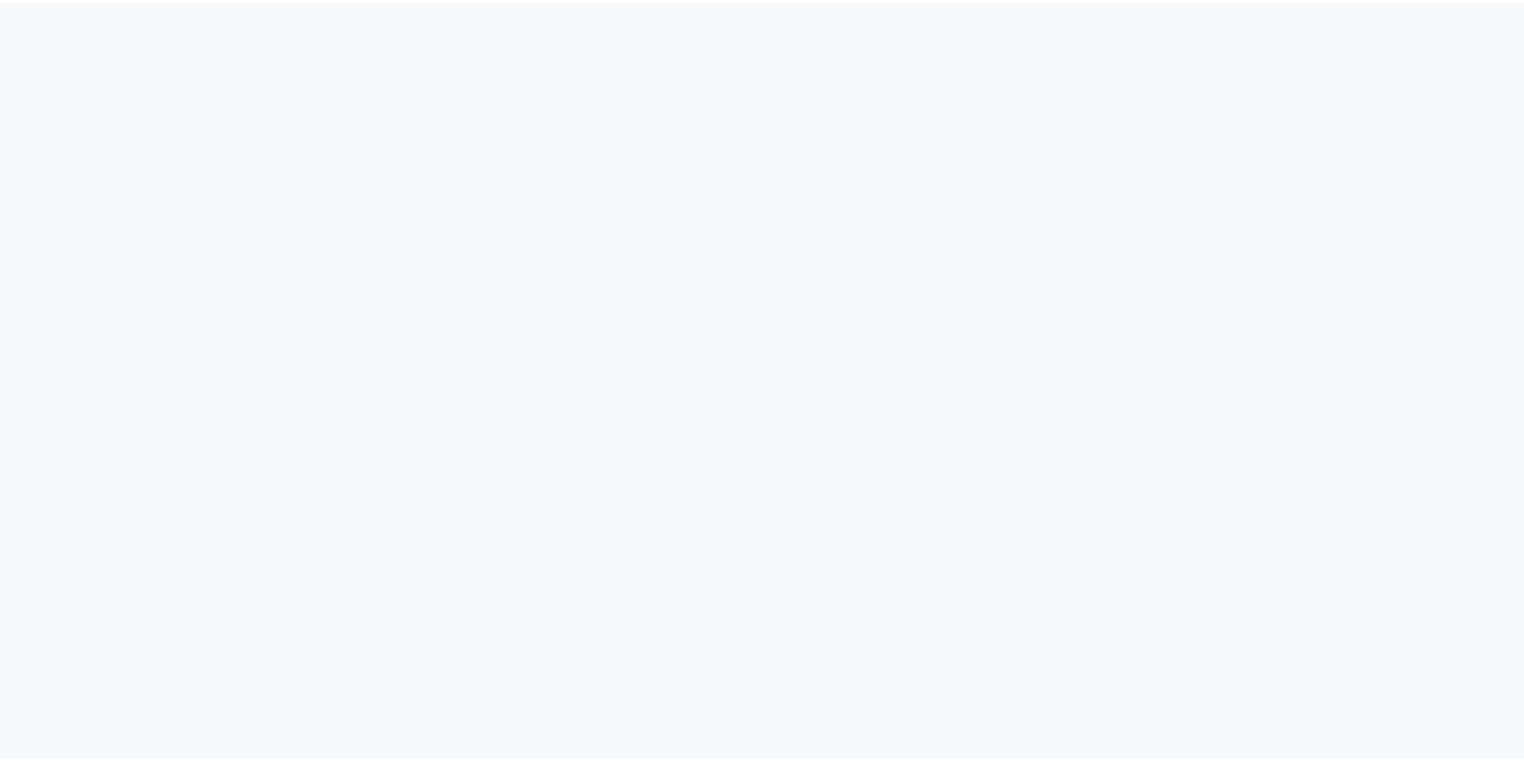 scroll, scrollTop: 0, scrollLeft: 0, axis: both 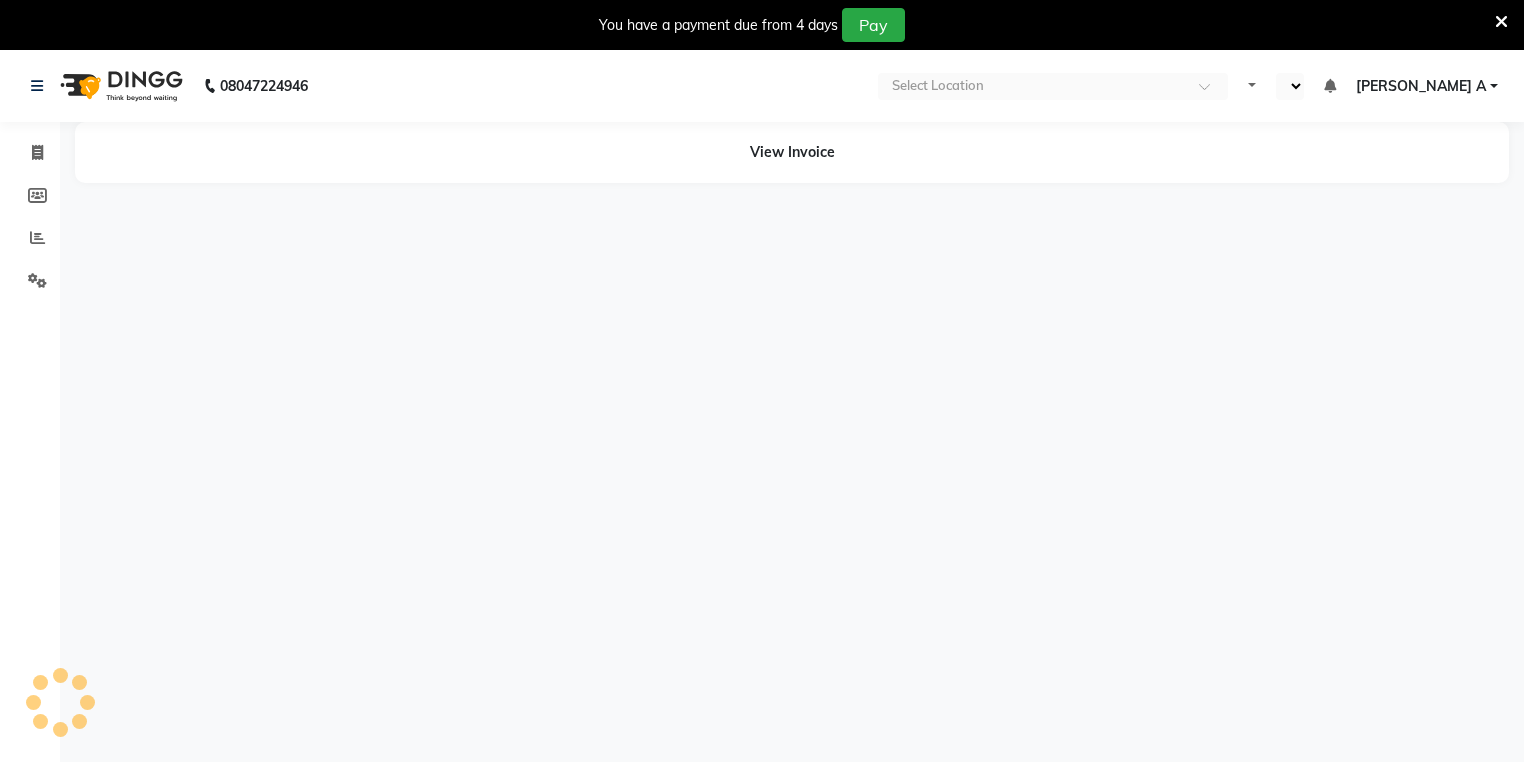 select on "en" 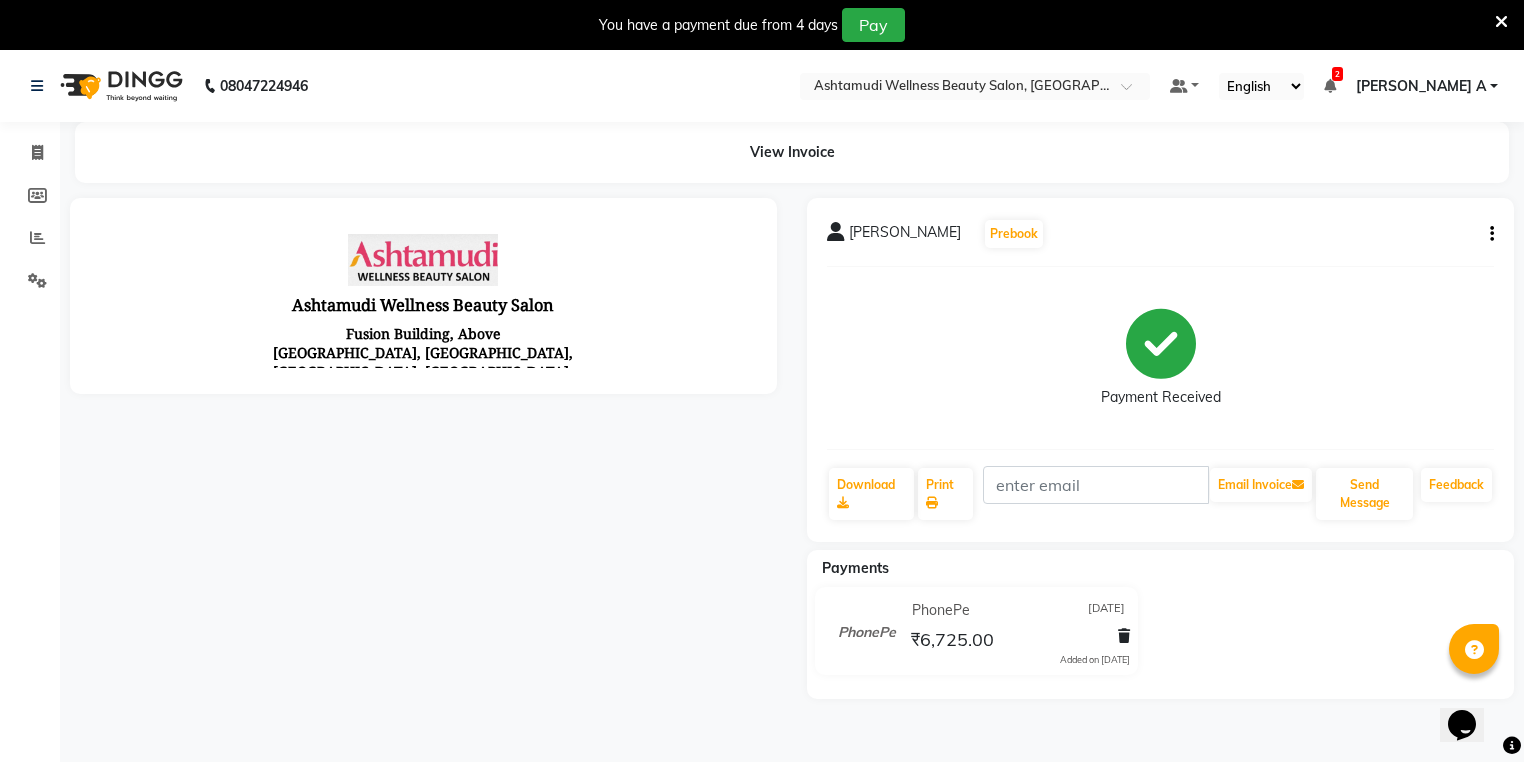 scroll, scrollTop: 0, scrollLeft: 0, axis: both 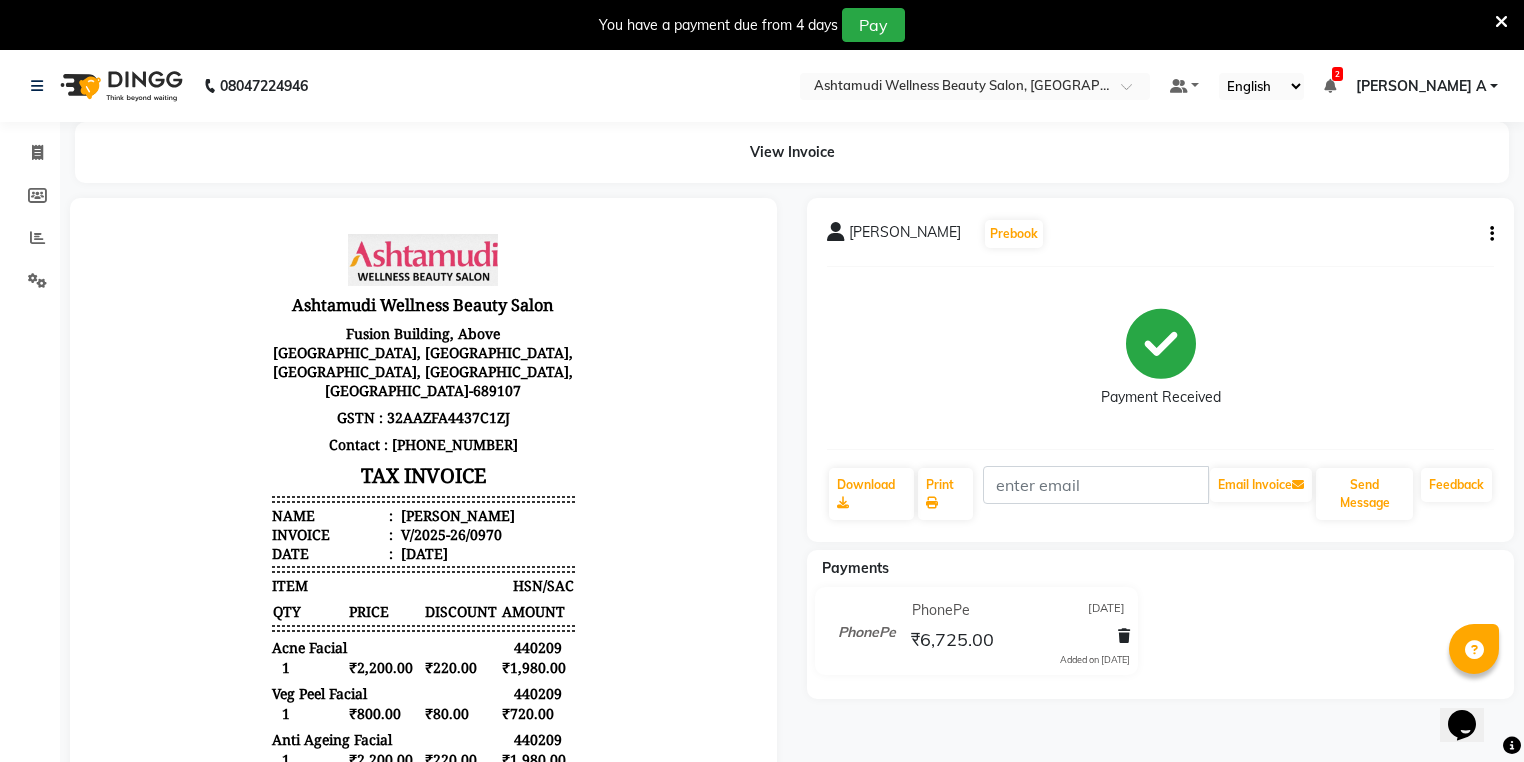 click 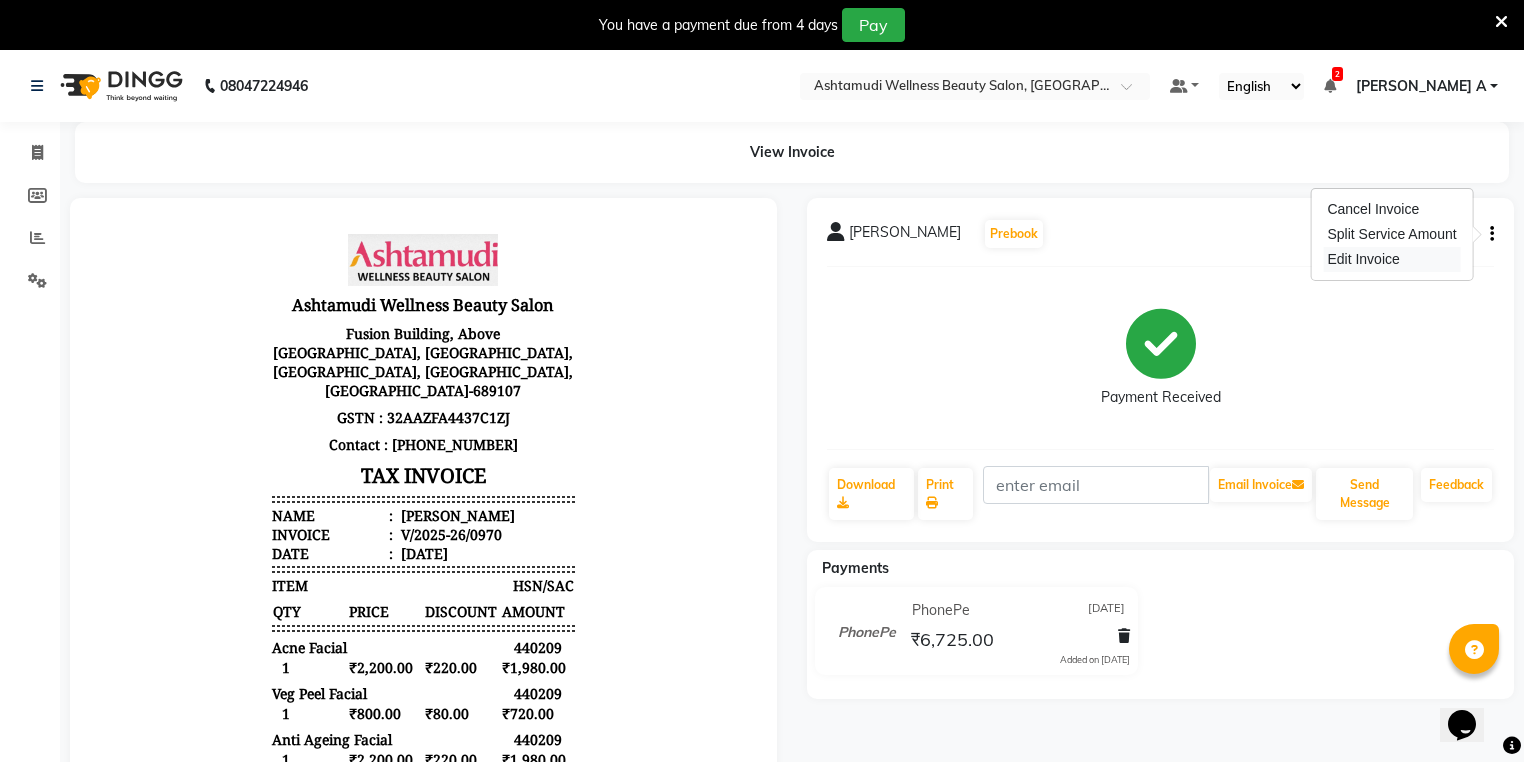 click on "Edit Invoice" at bounding box center (1391, 259) 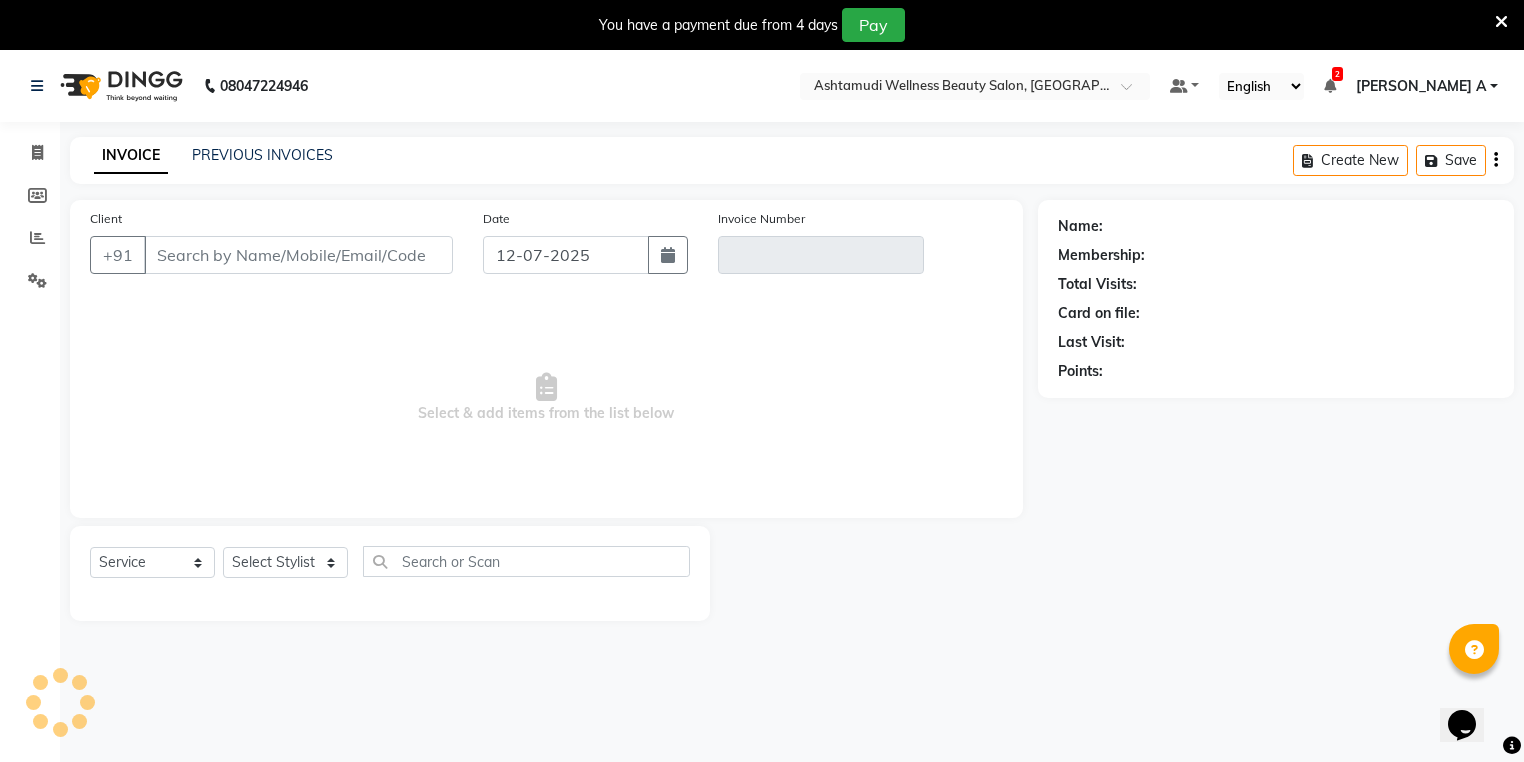 scroll, scrollTop: 50, scrollLeft: 0, axis: vertical 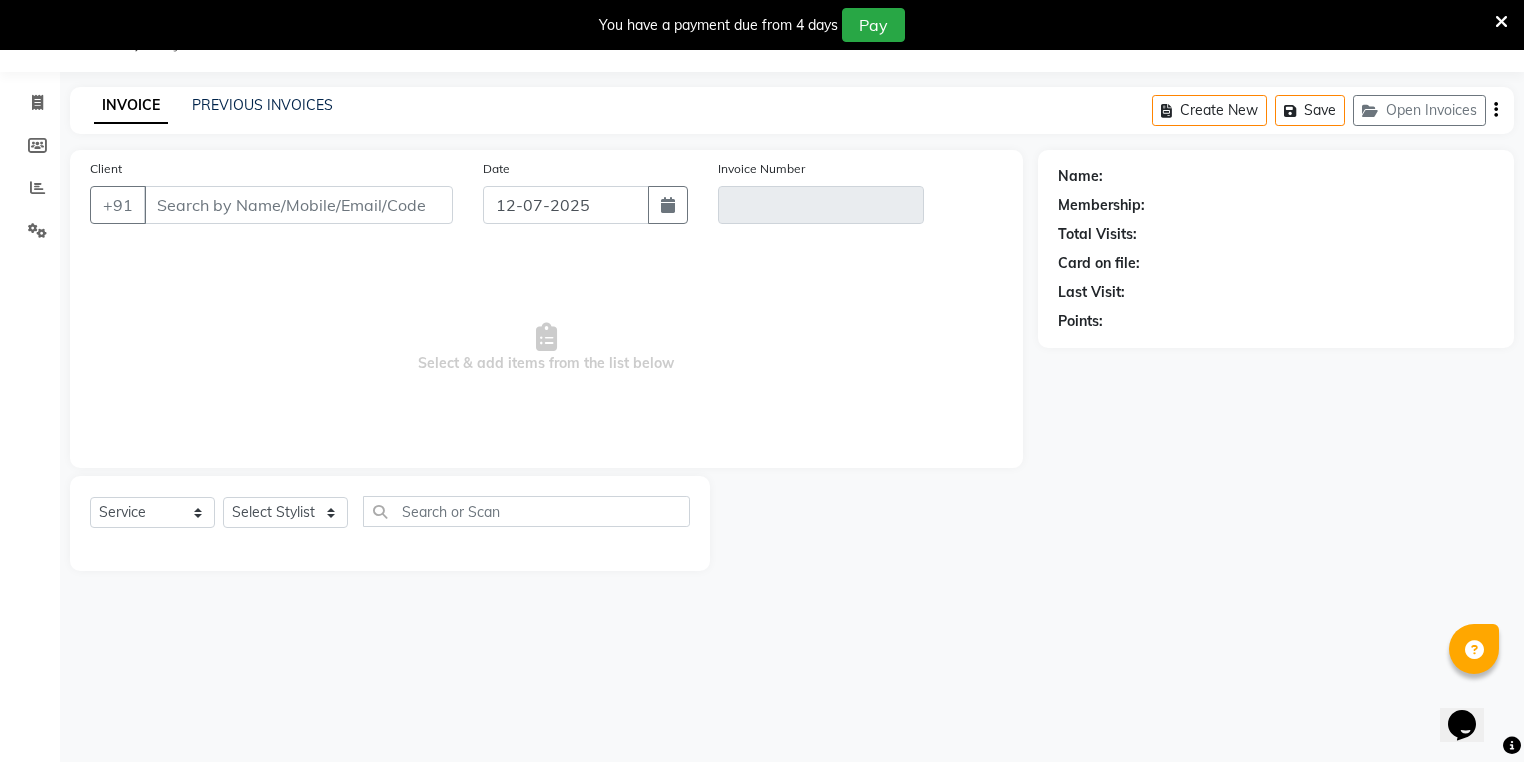 type on "88******32" 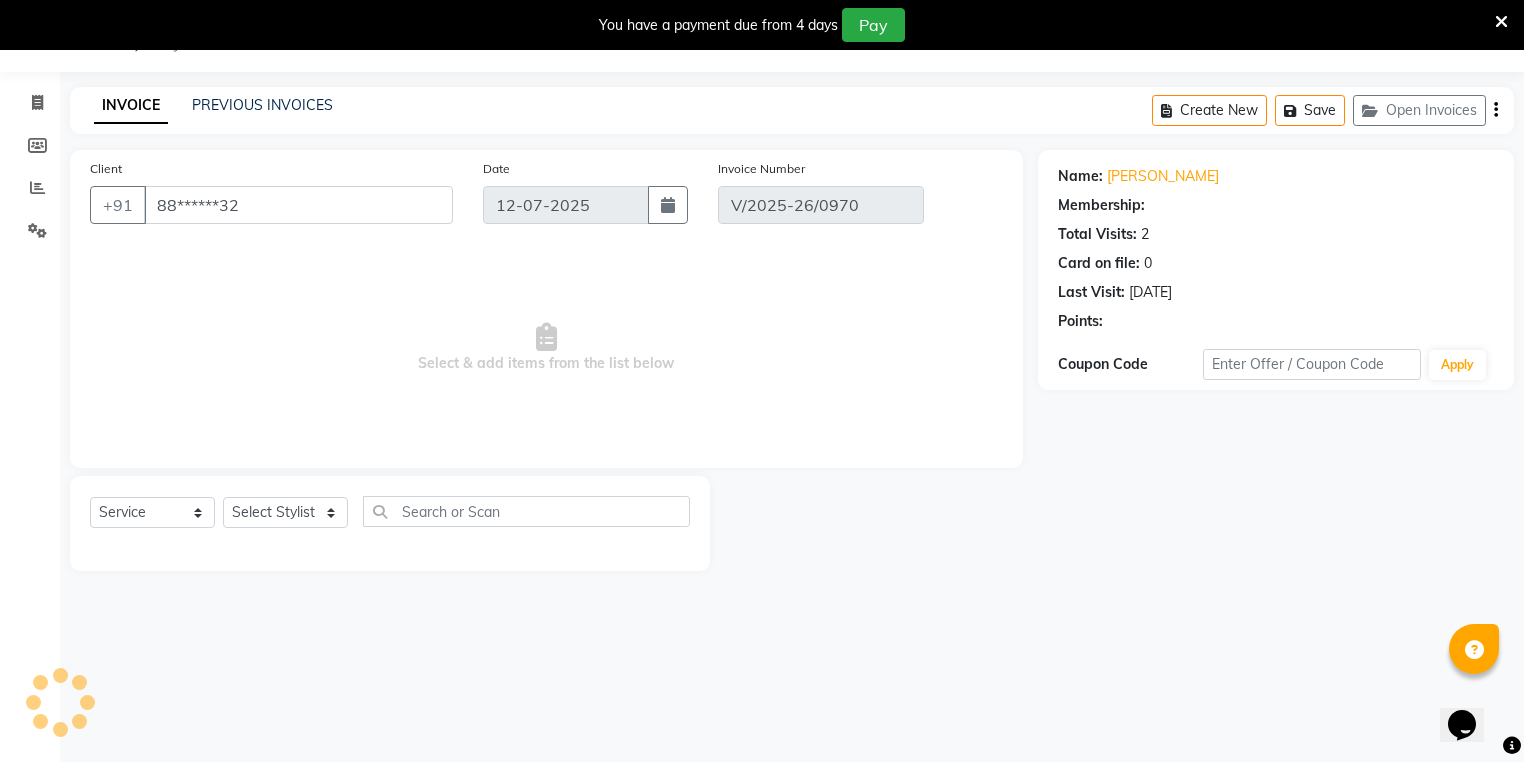 type on "11-07-2025" 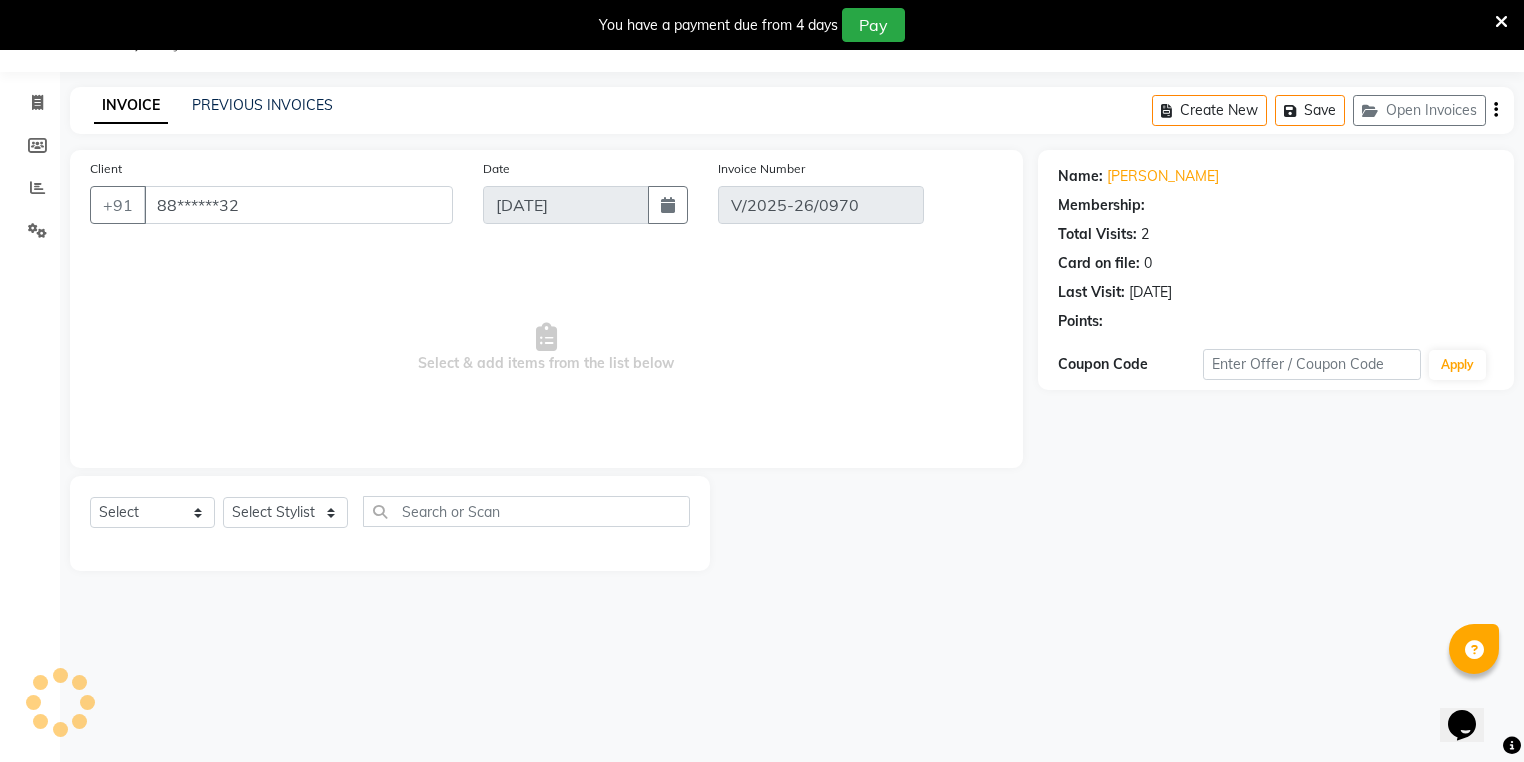 select on "1: Object" 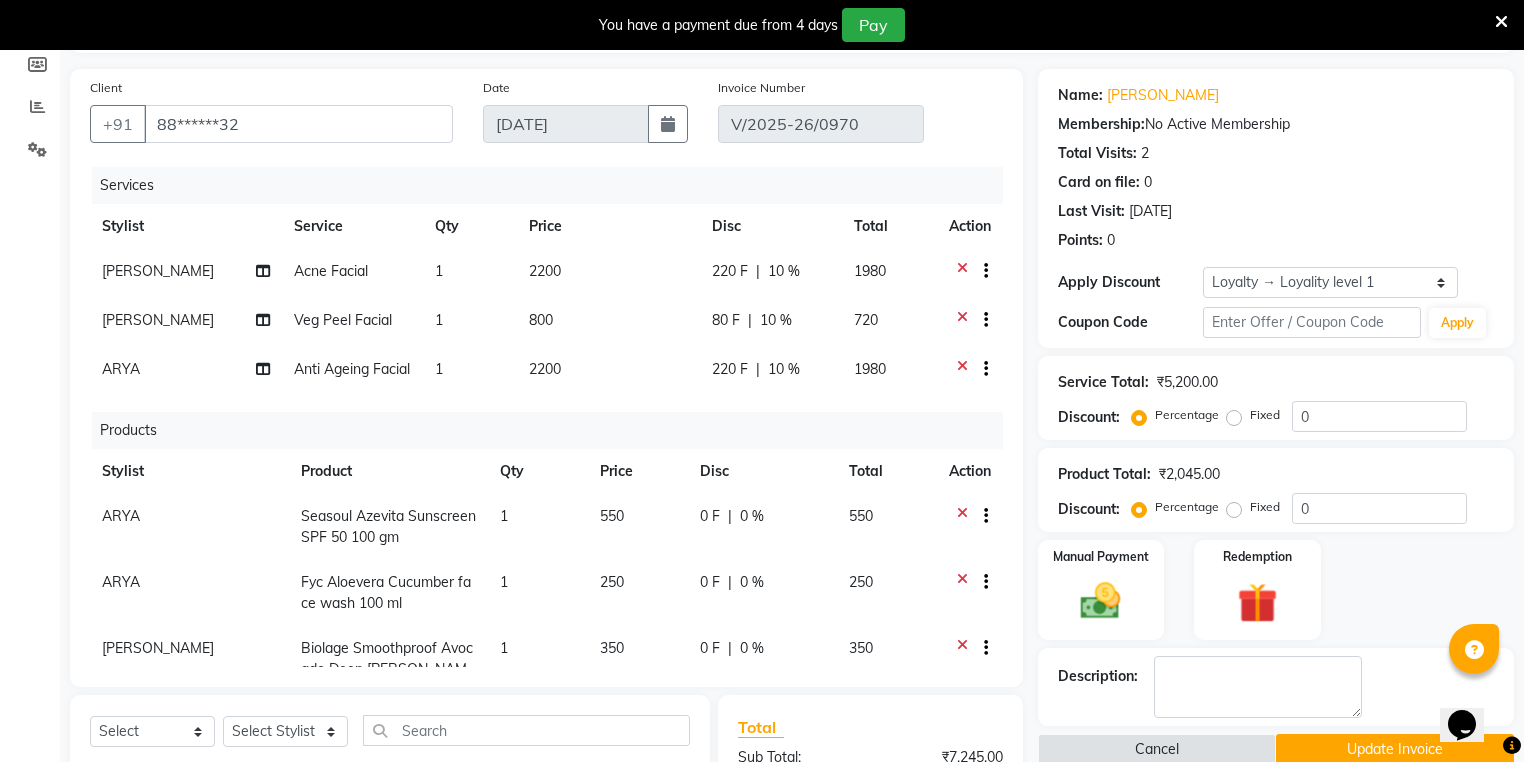 scroll, scrollTop: 130, scrollLeft: 0, axis: vertical 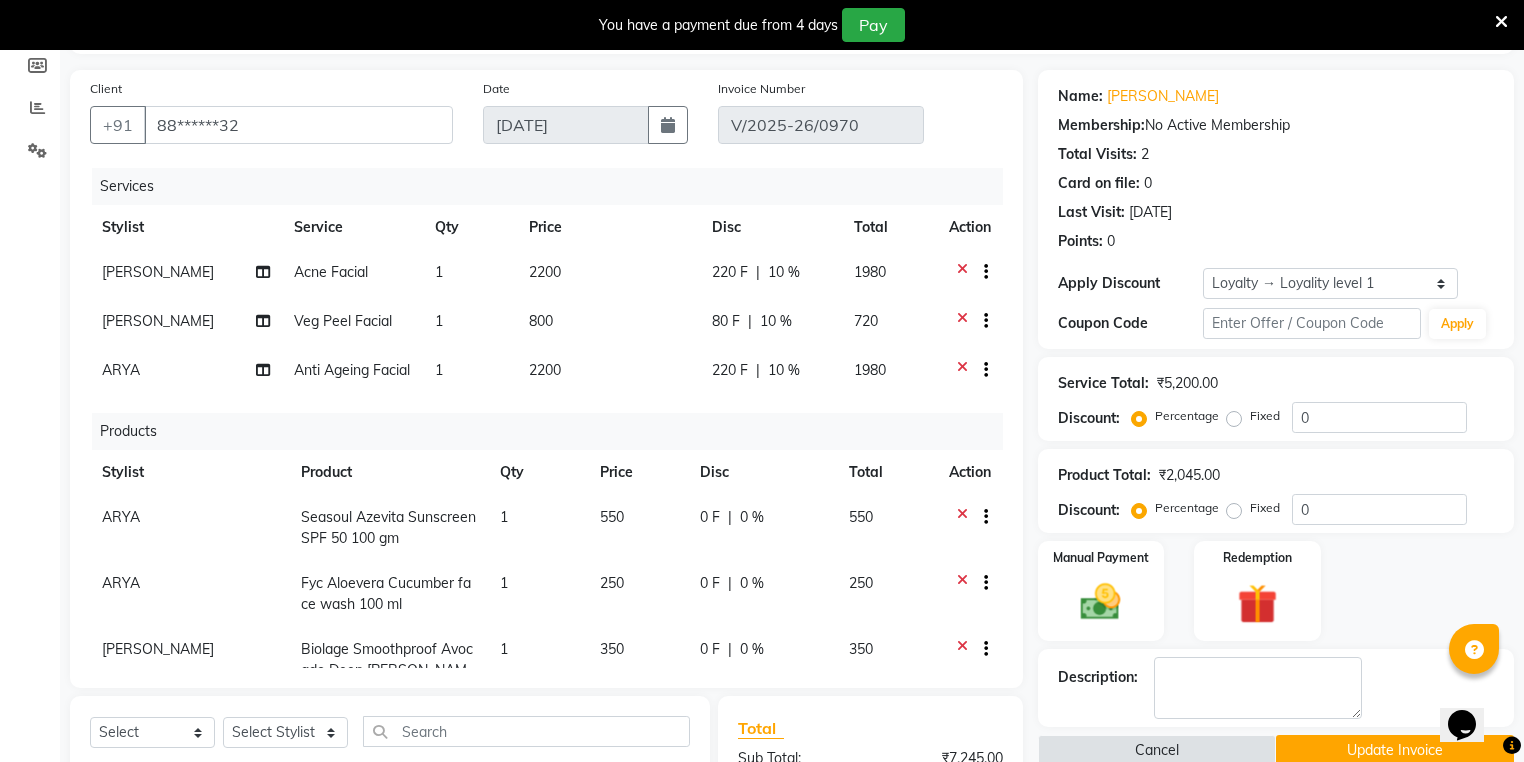 click on "220 F | 10 %" 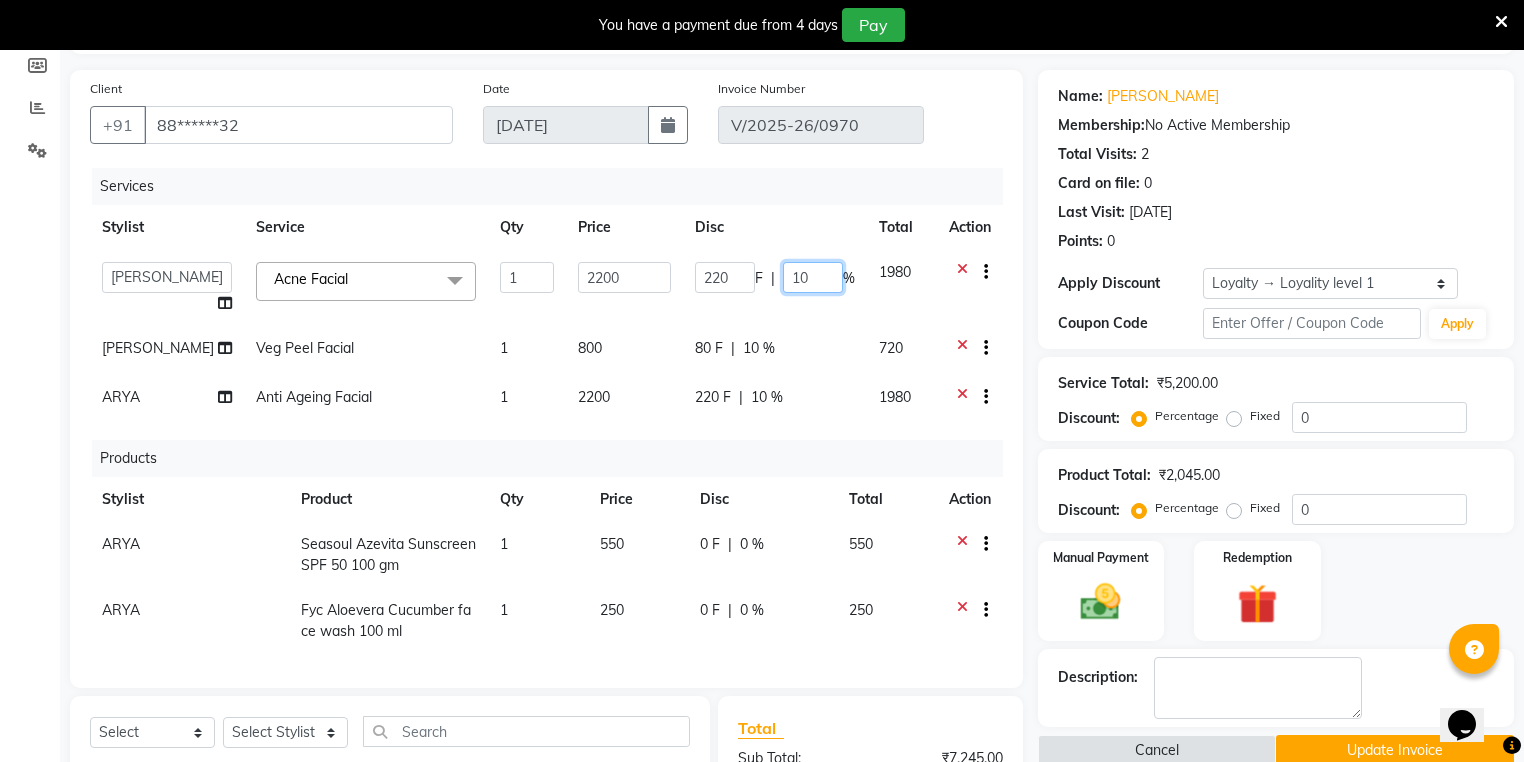 click on "10" 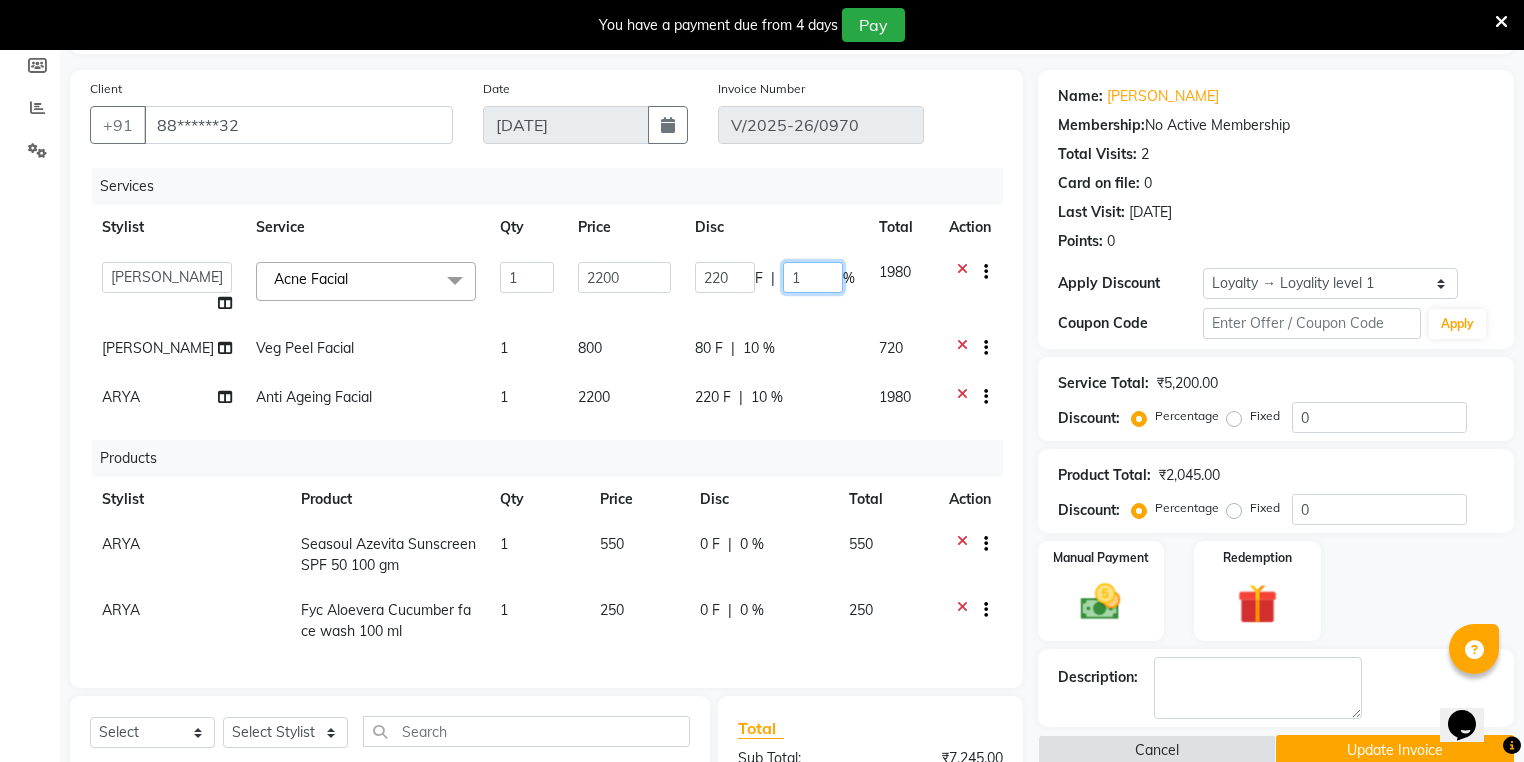 type 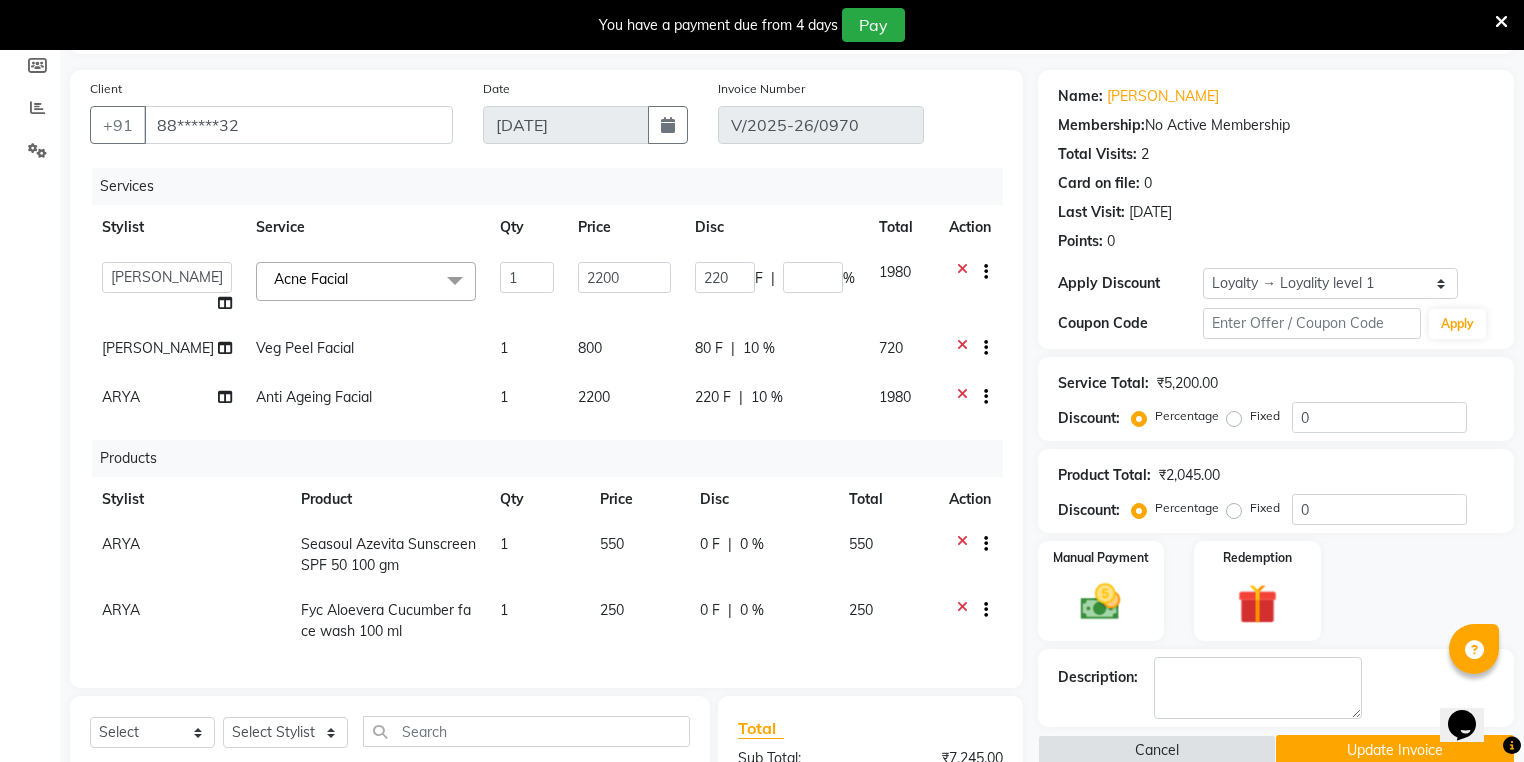 click on "1980" 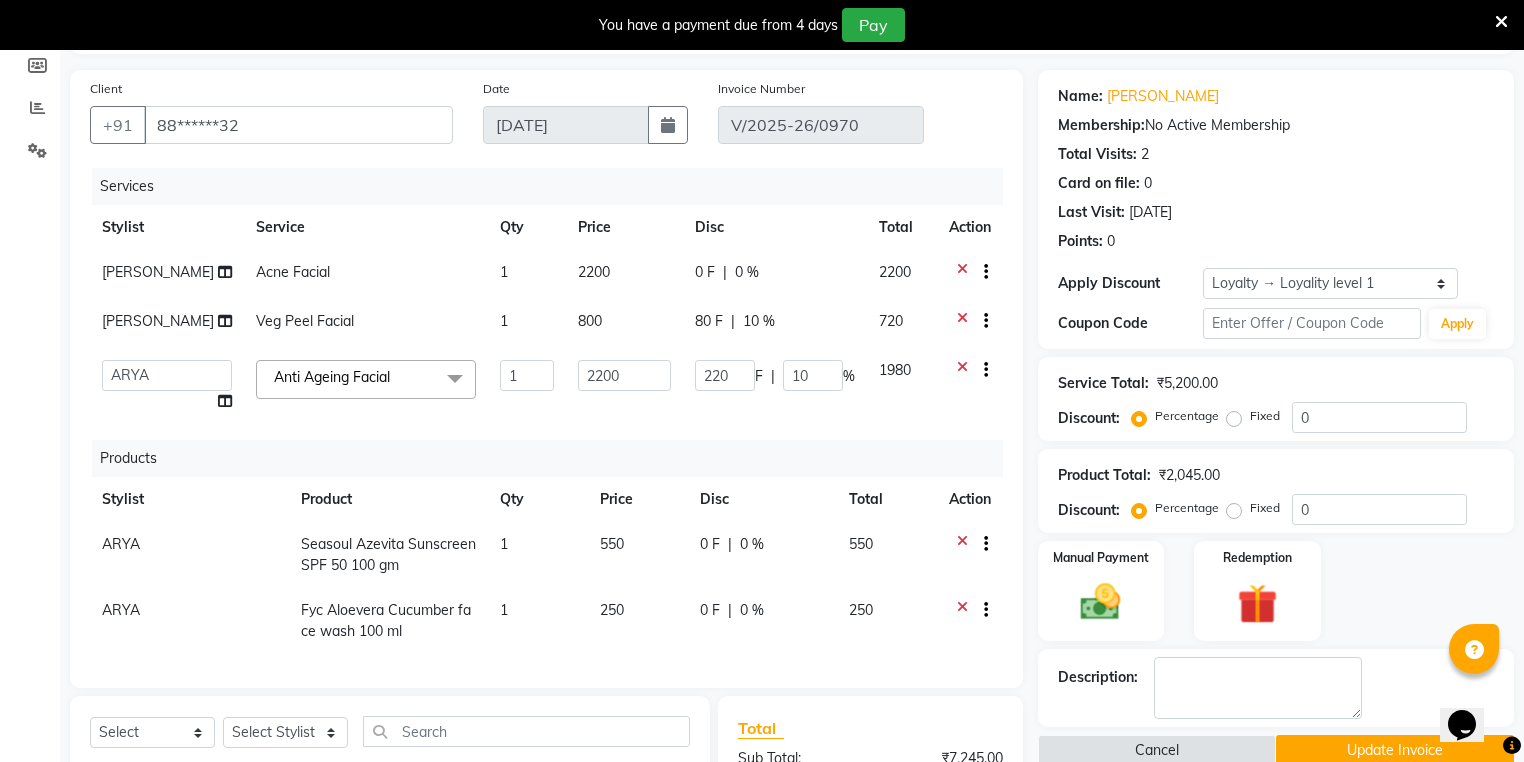 click on "80 F | 10 %" 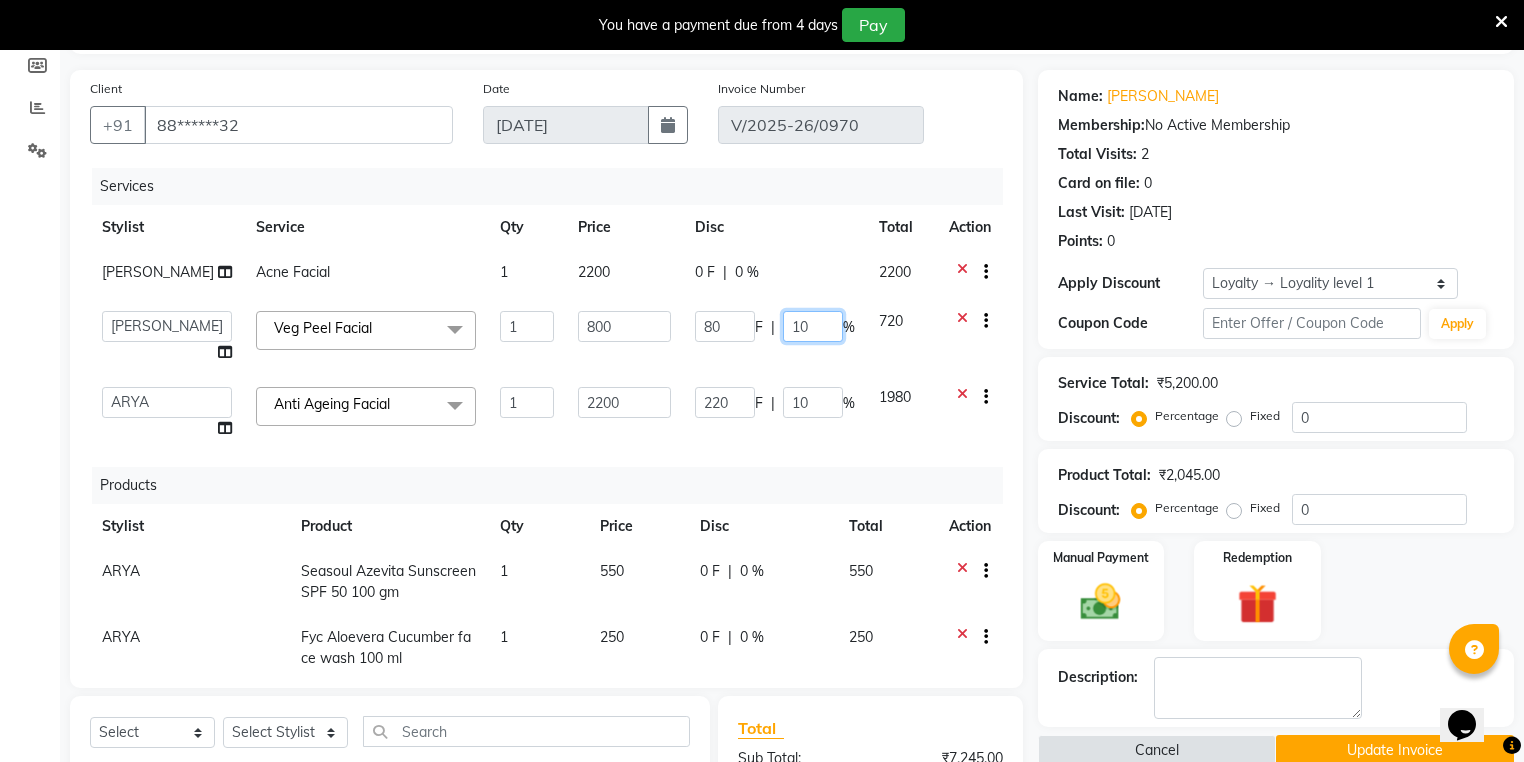click on "10" 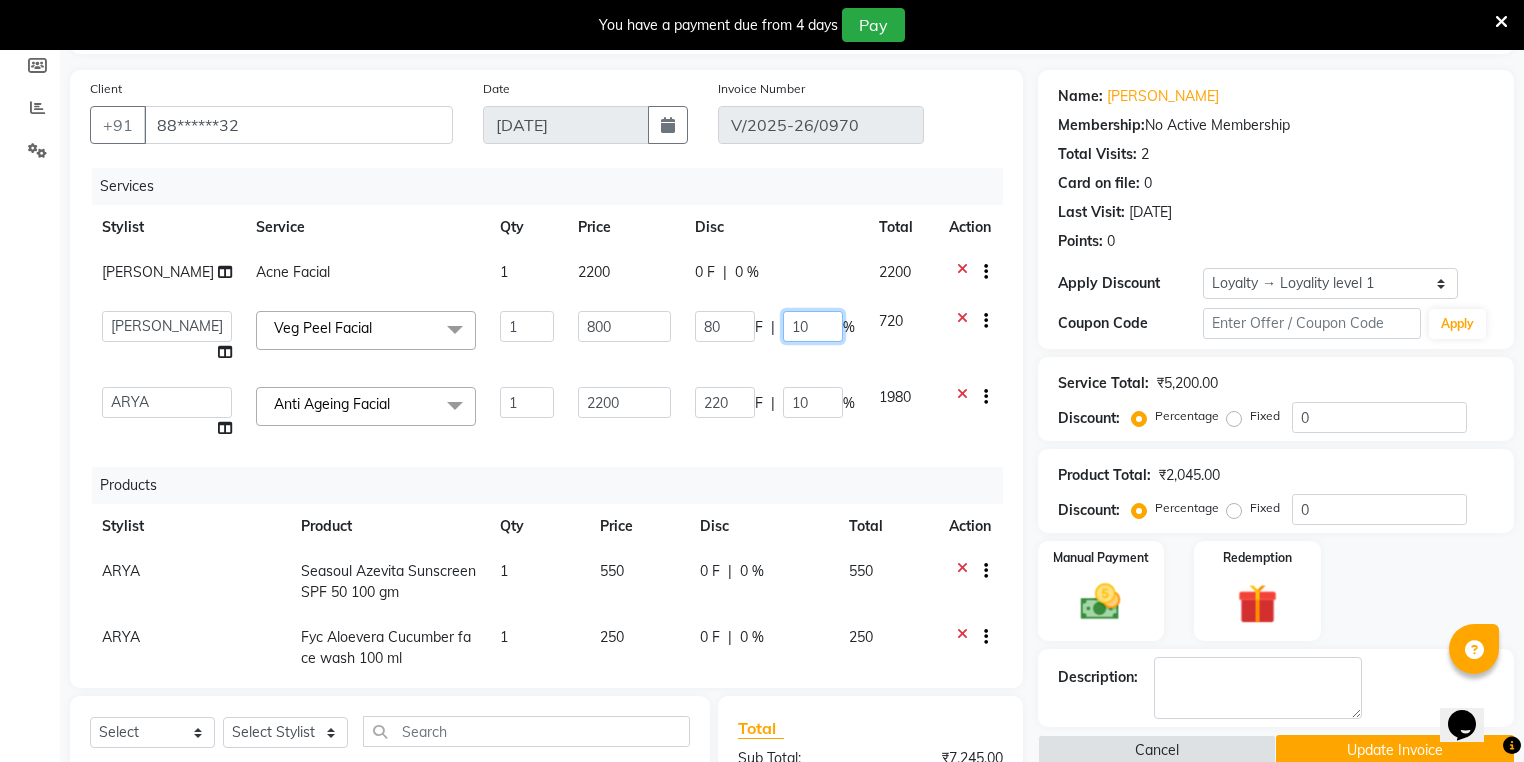 type on "1" 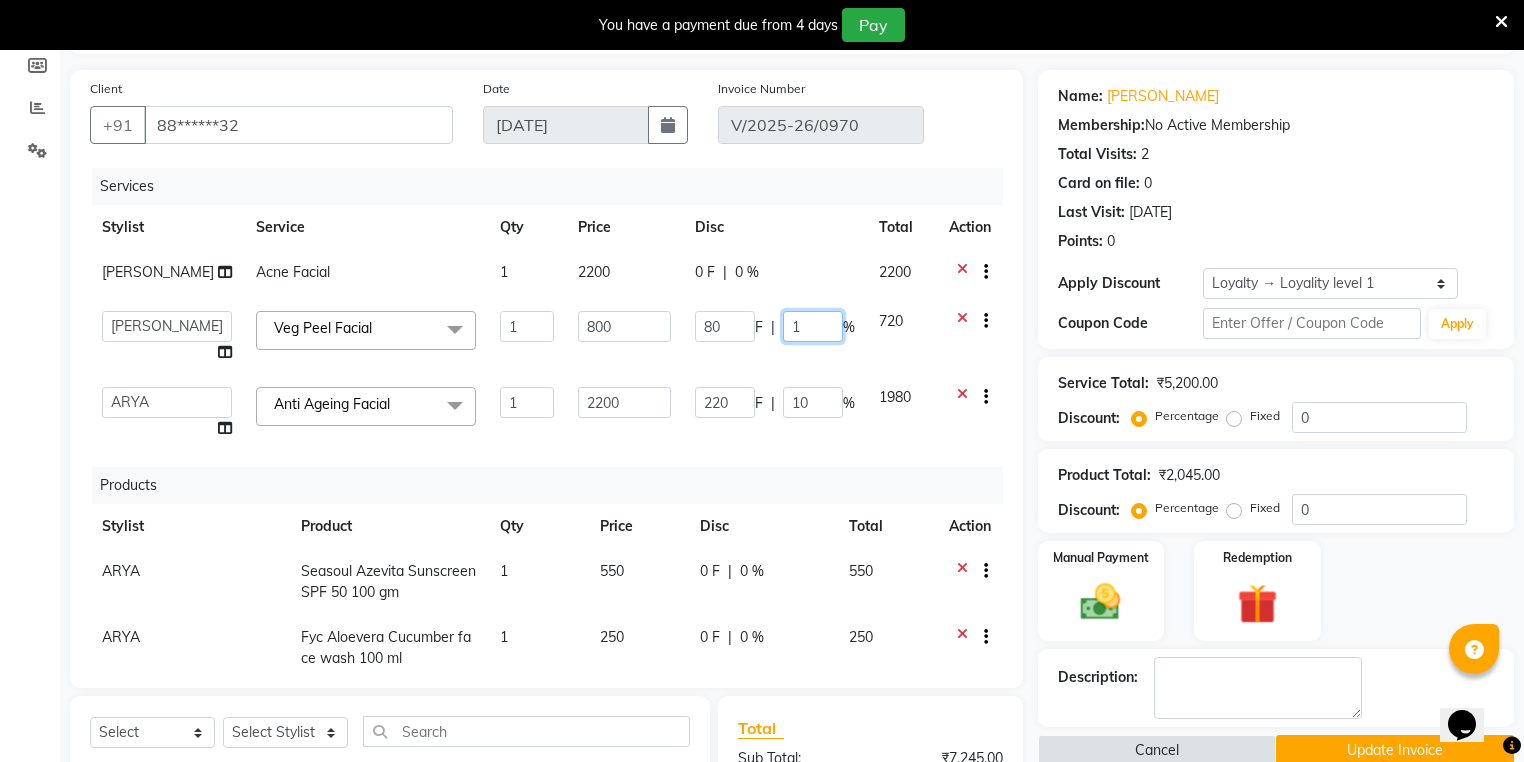 type 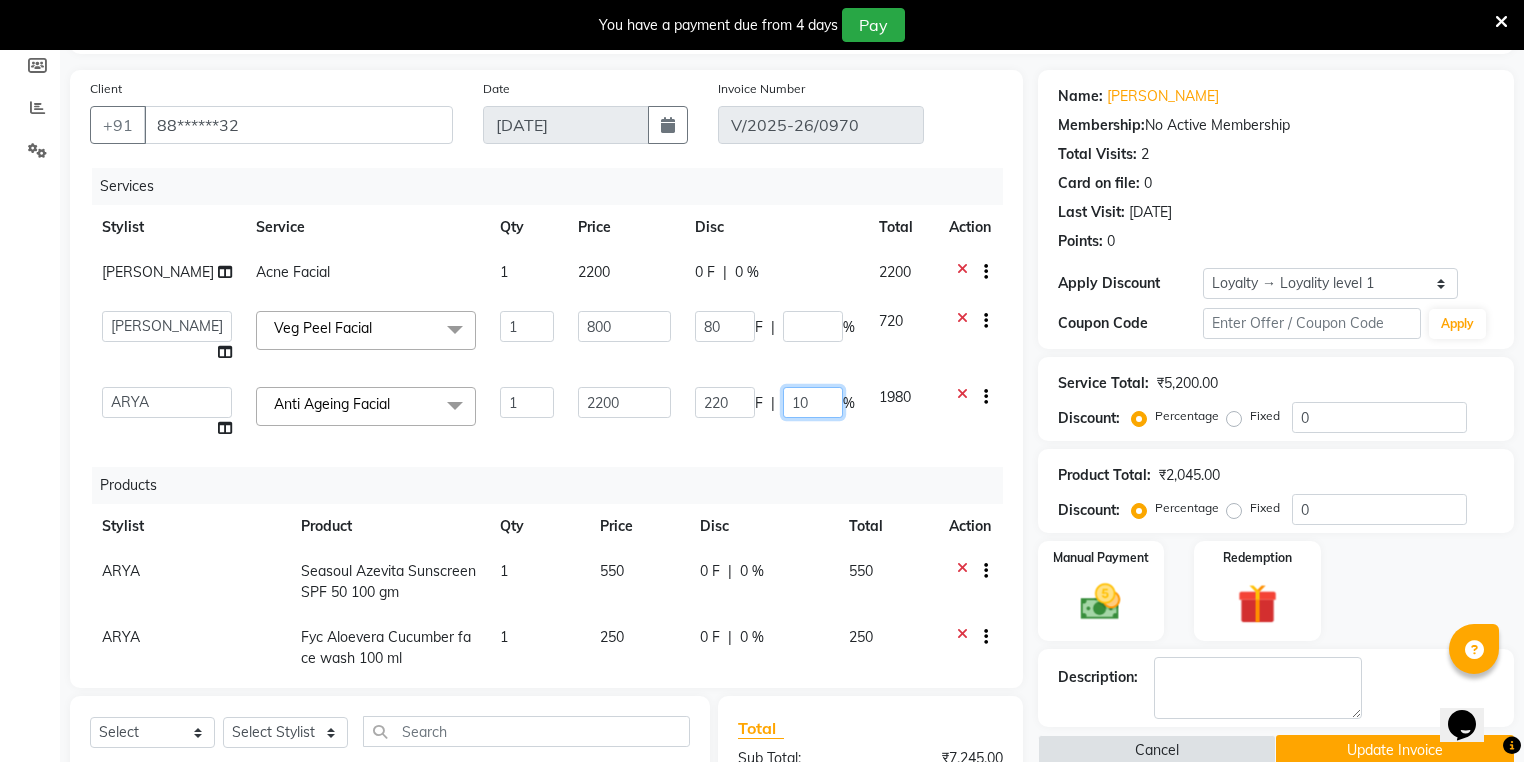 click on "220 F | 10 %" 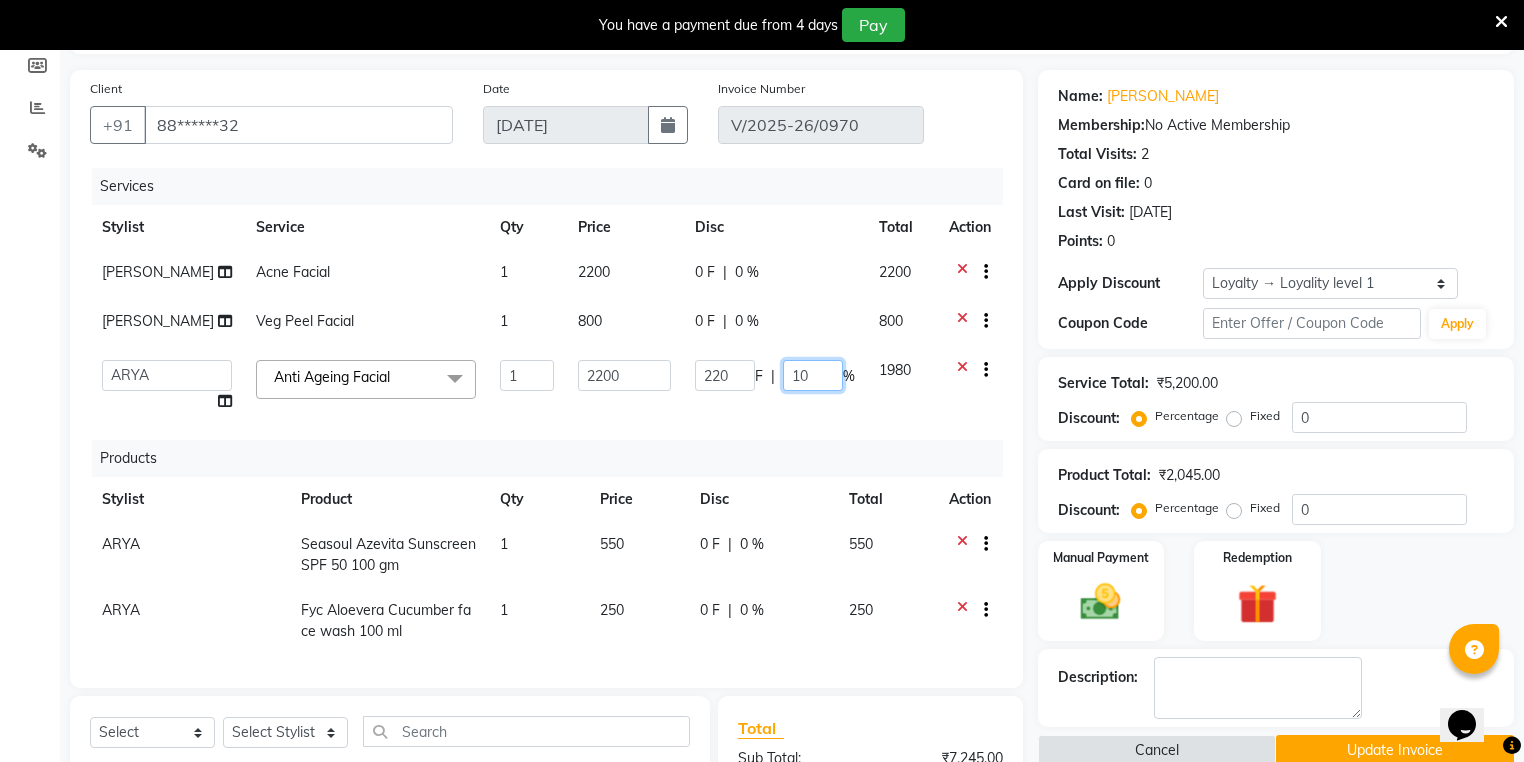 click on "10" 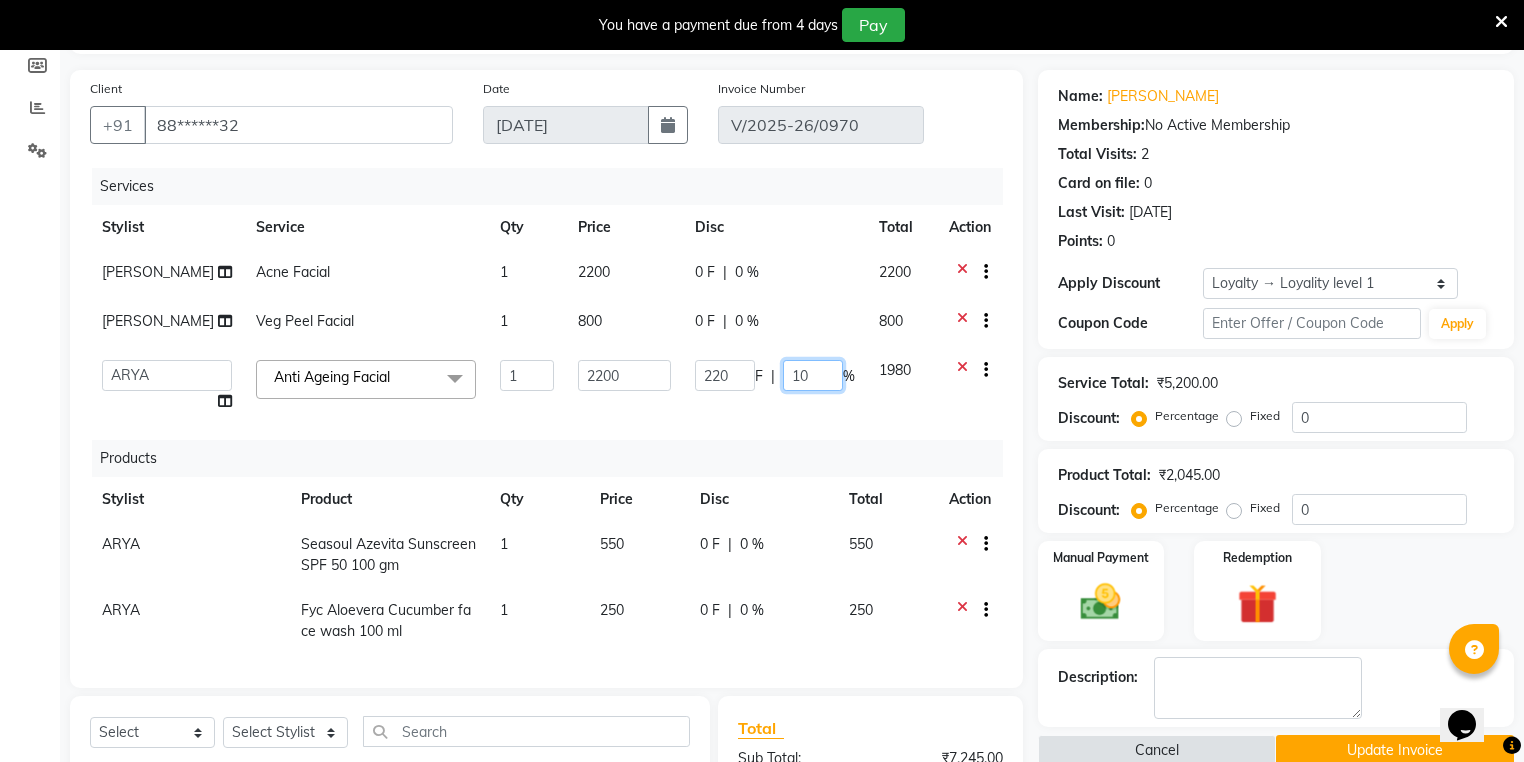 type on "1" 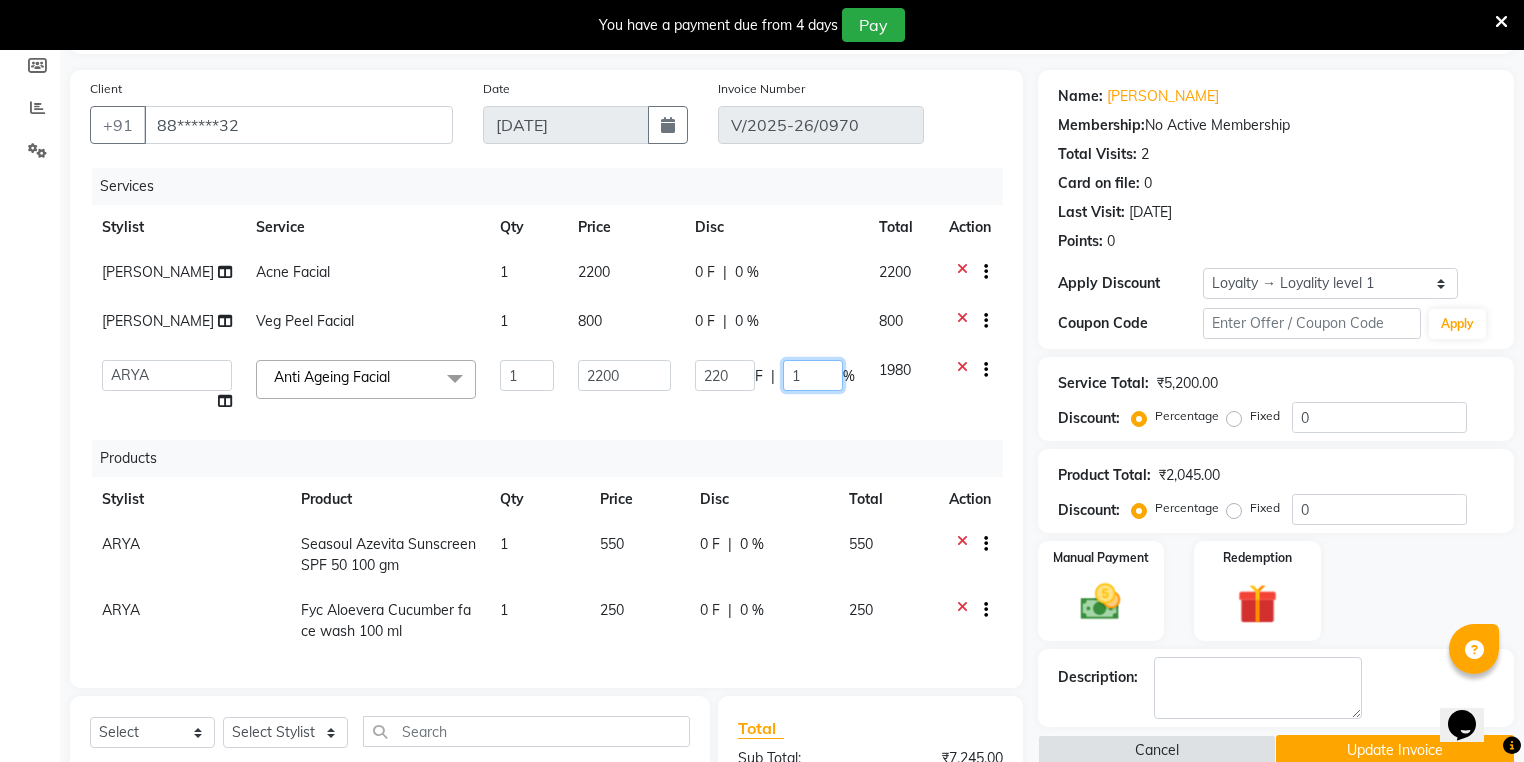 type 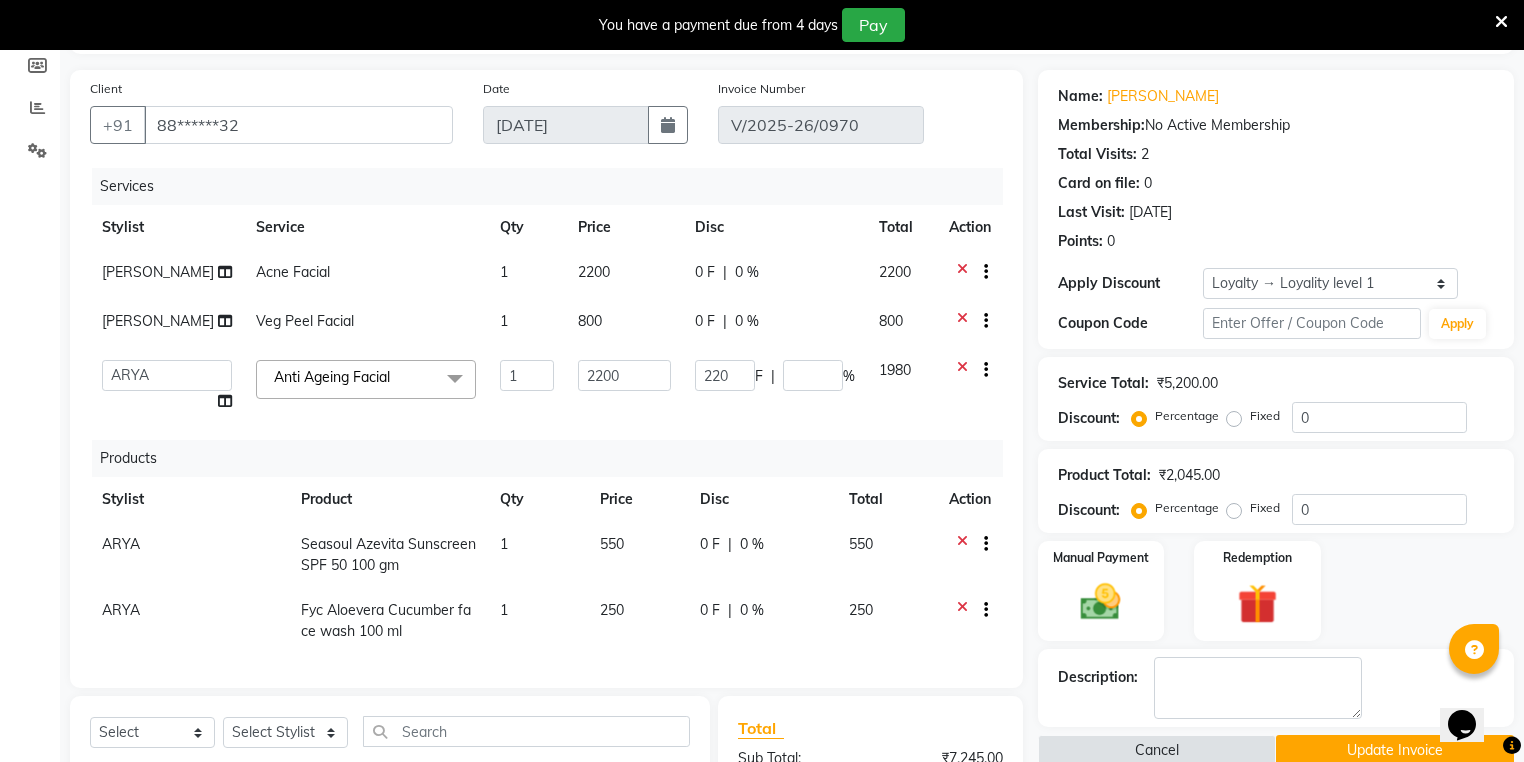 click on "220 F | %" 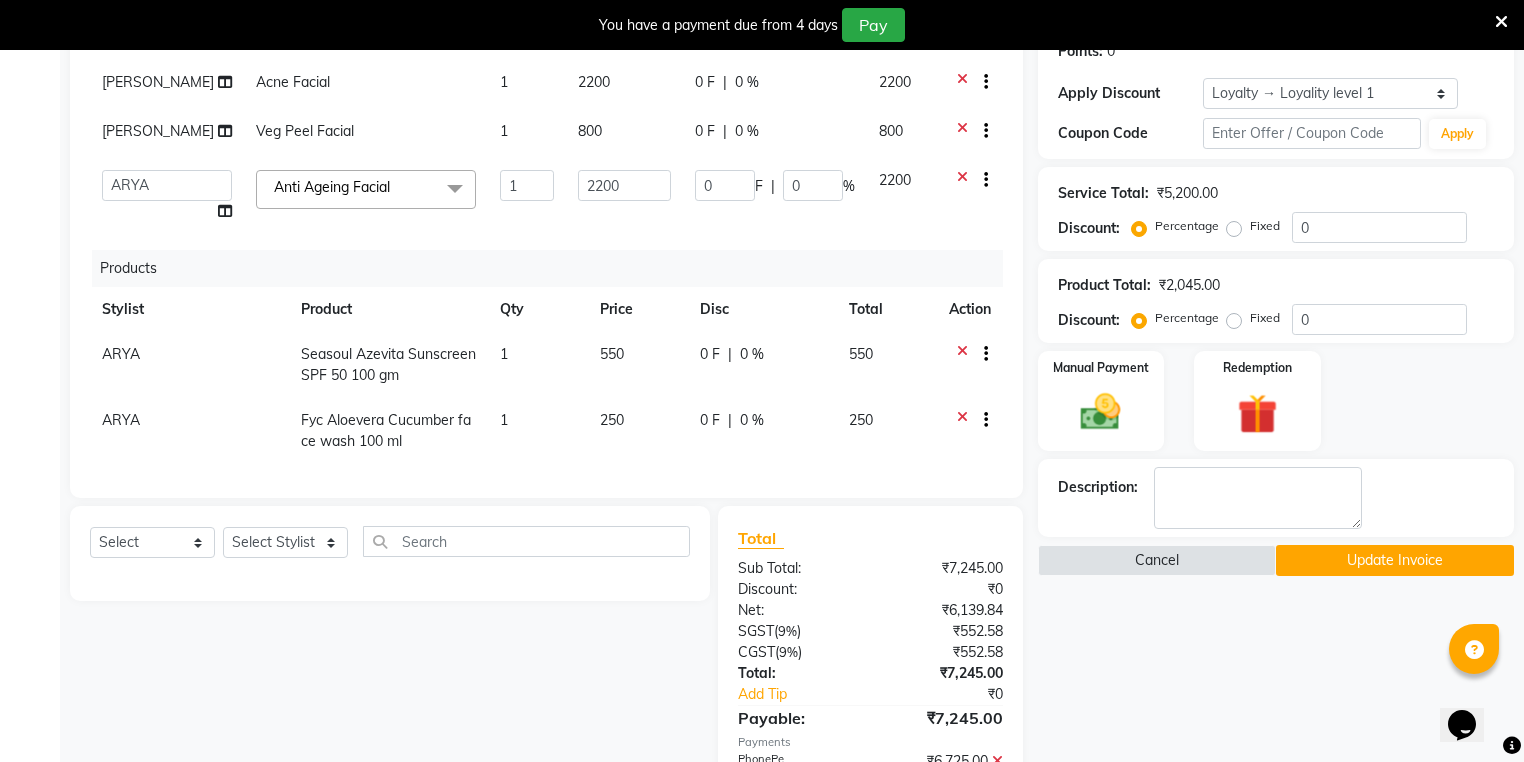 scroll, scrollTop: 231, scrollLeft: 0, axis: vertical 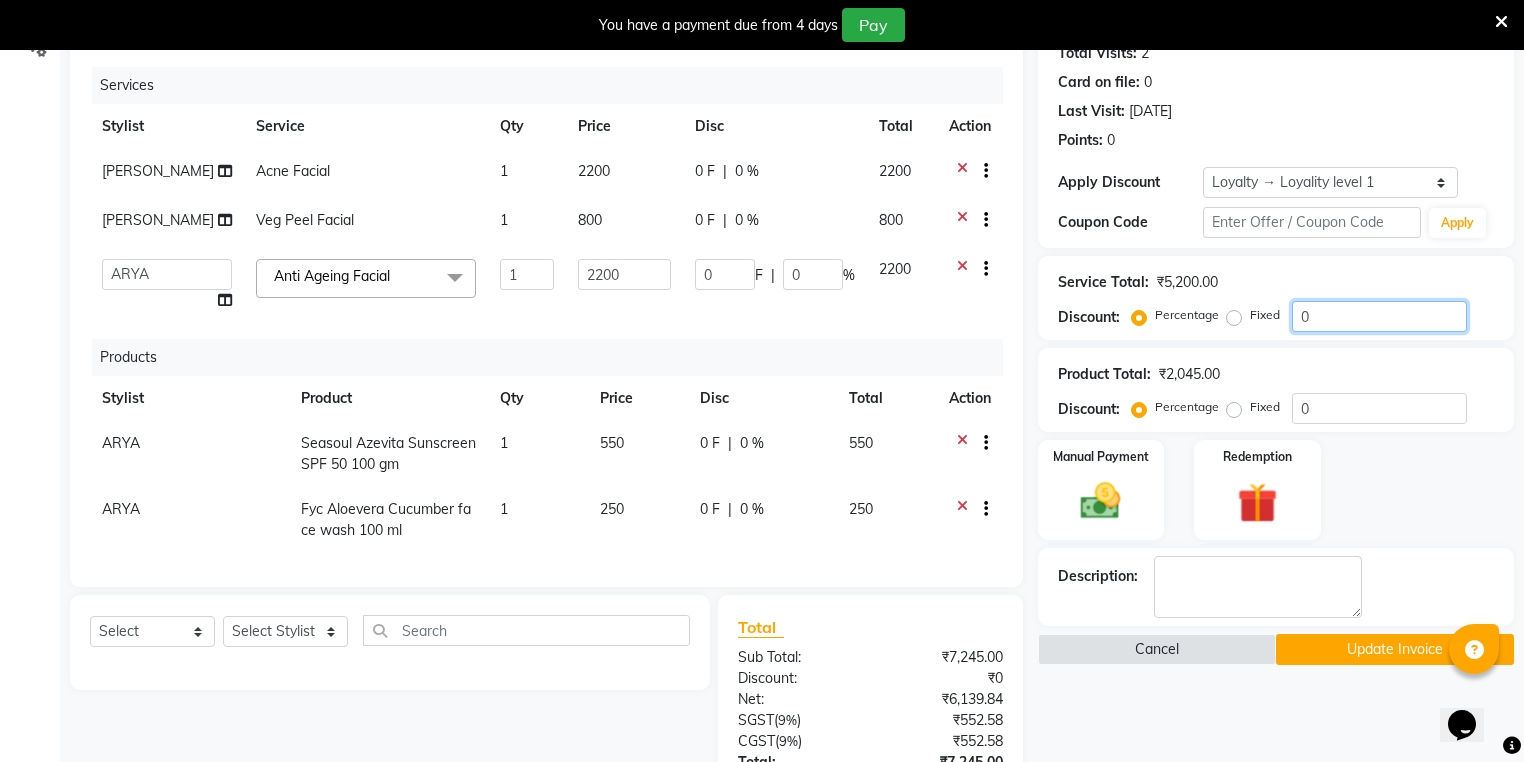 click on "0" 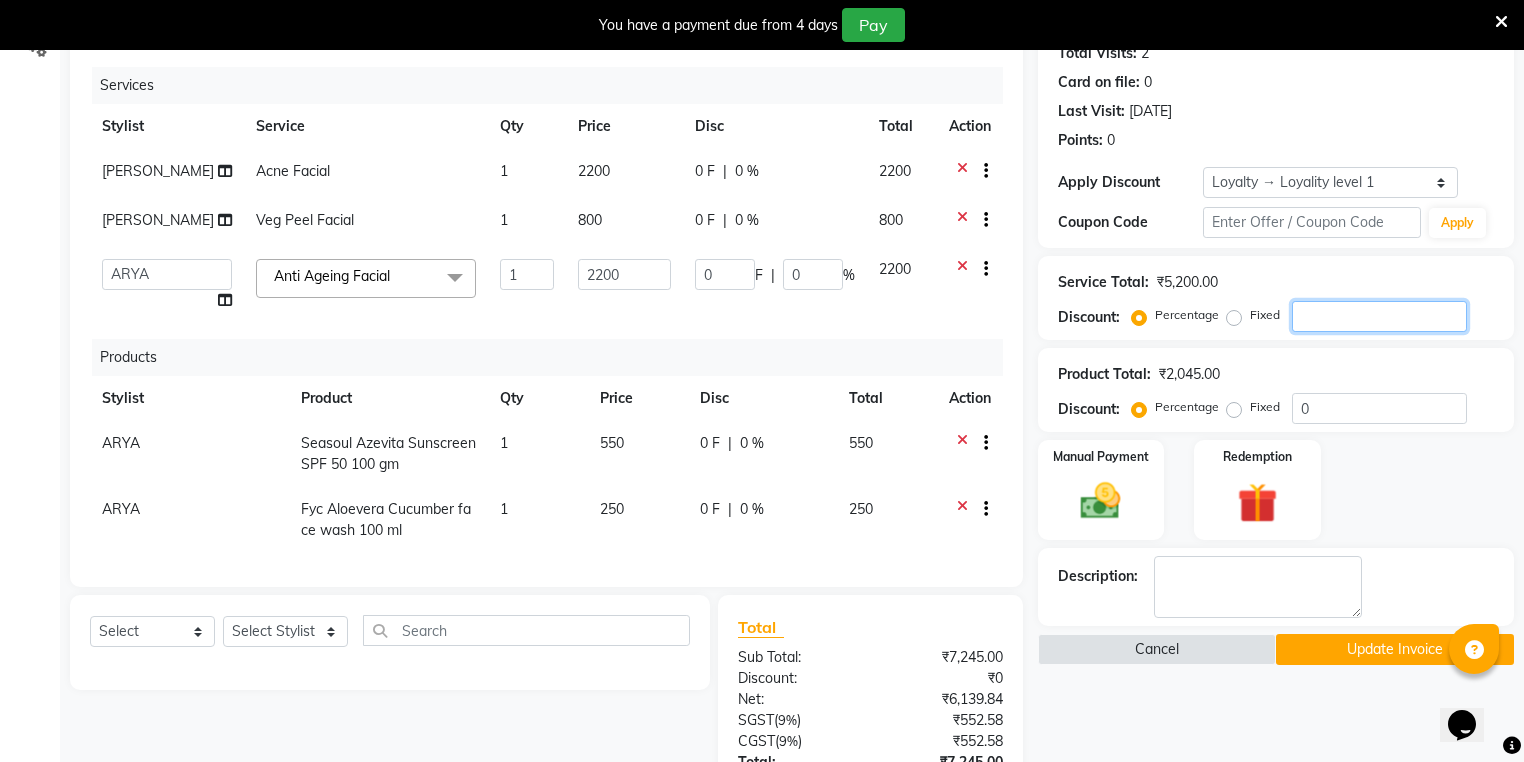 type on "5" 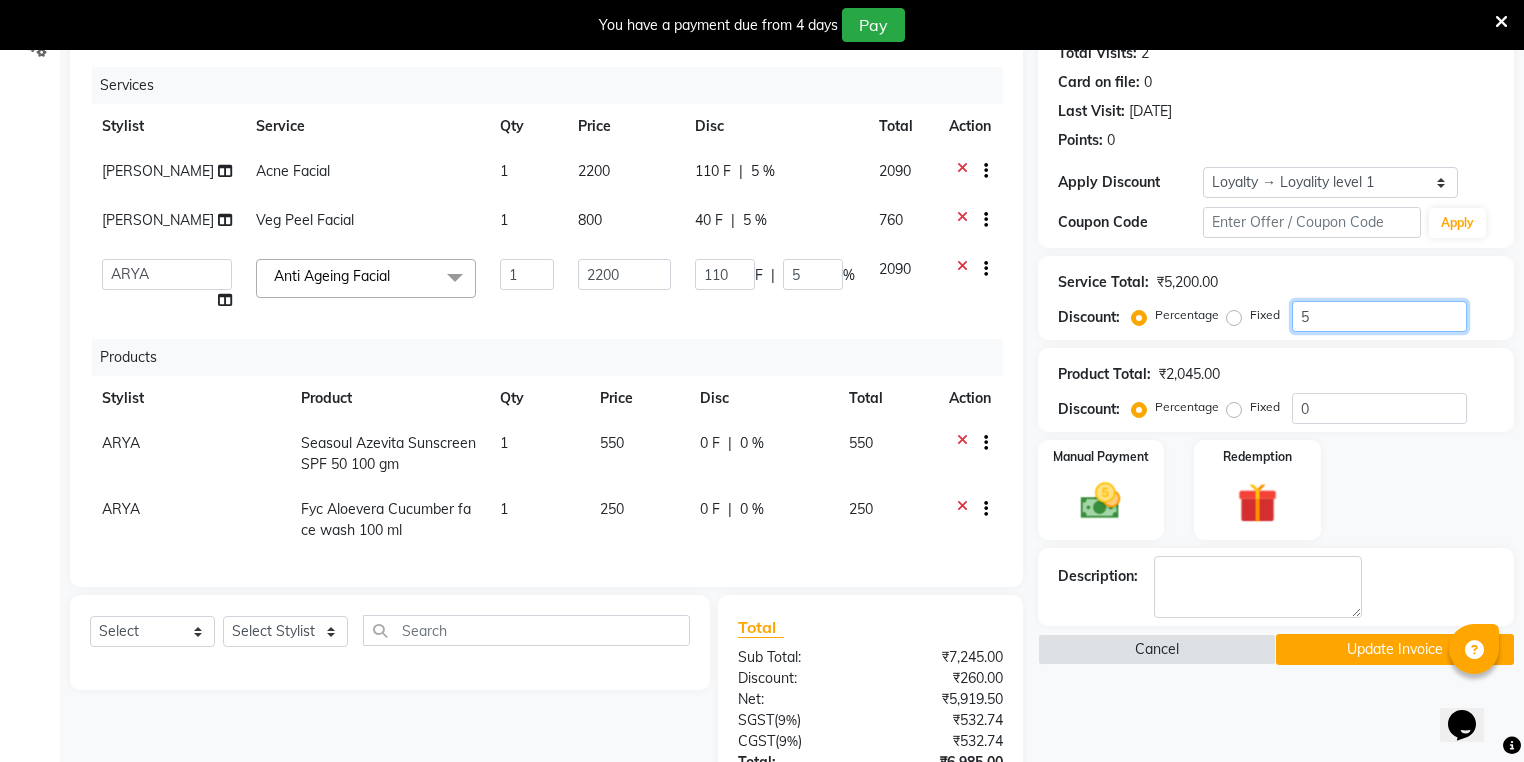 type on "52" 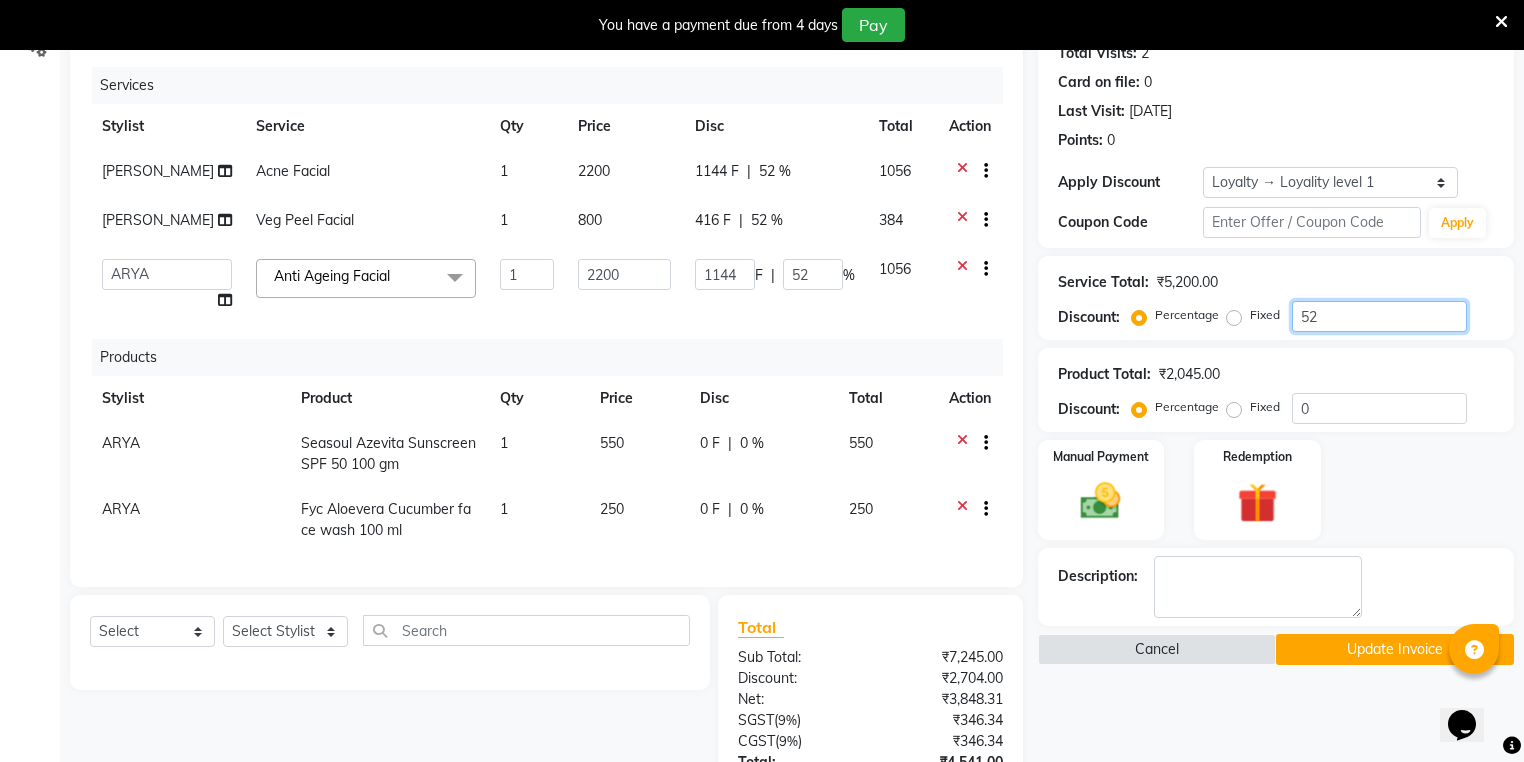 type on "100" 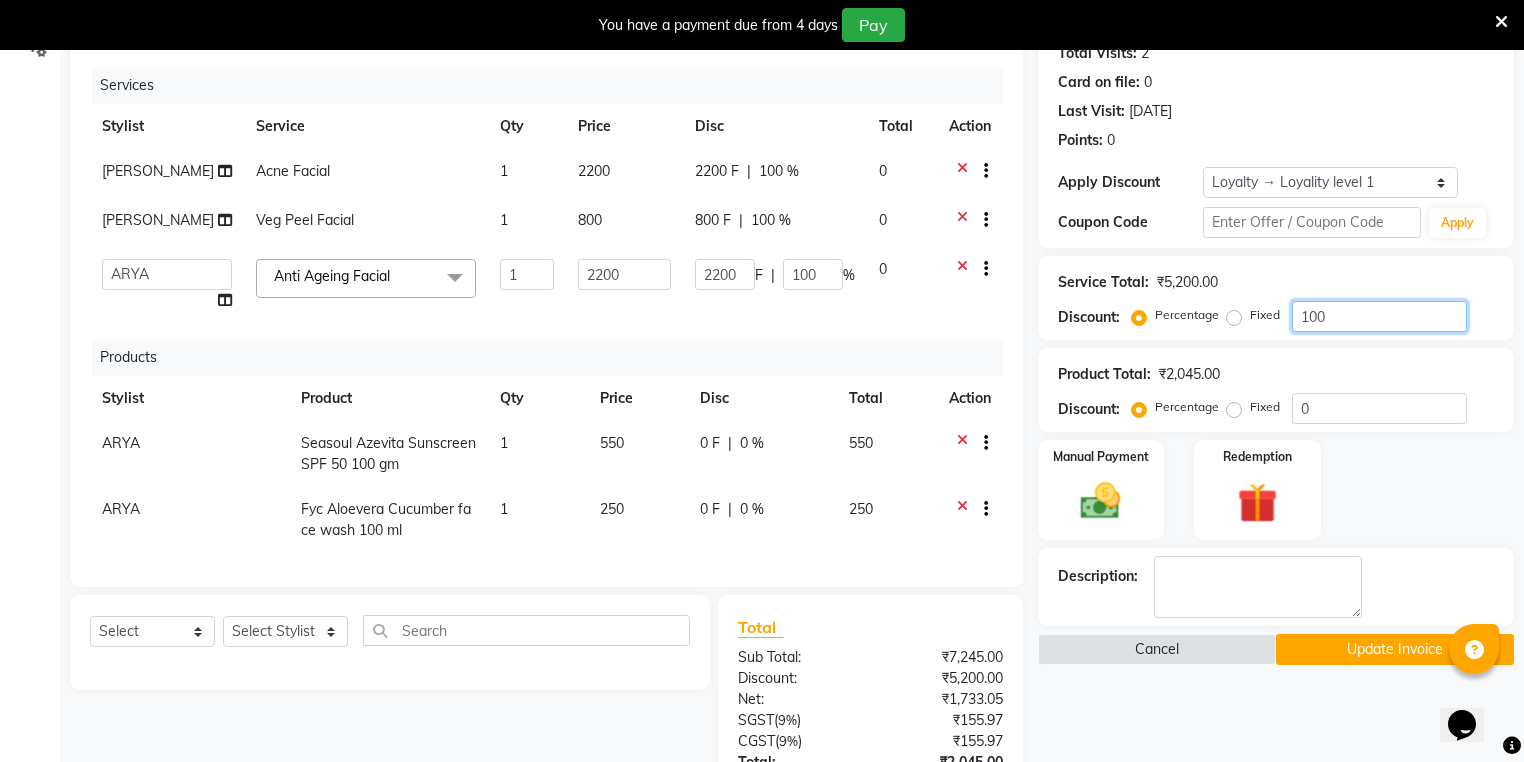 type on "10" 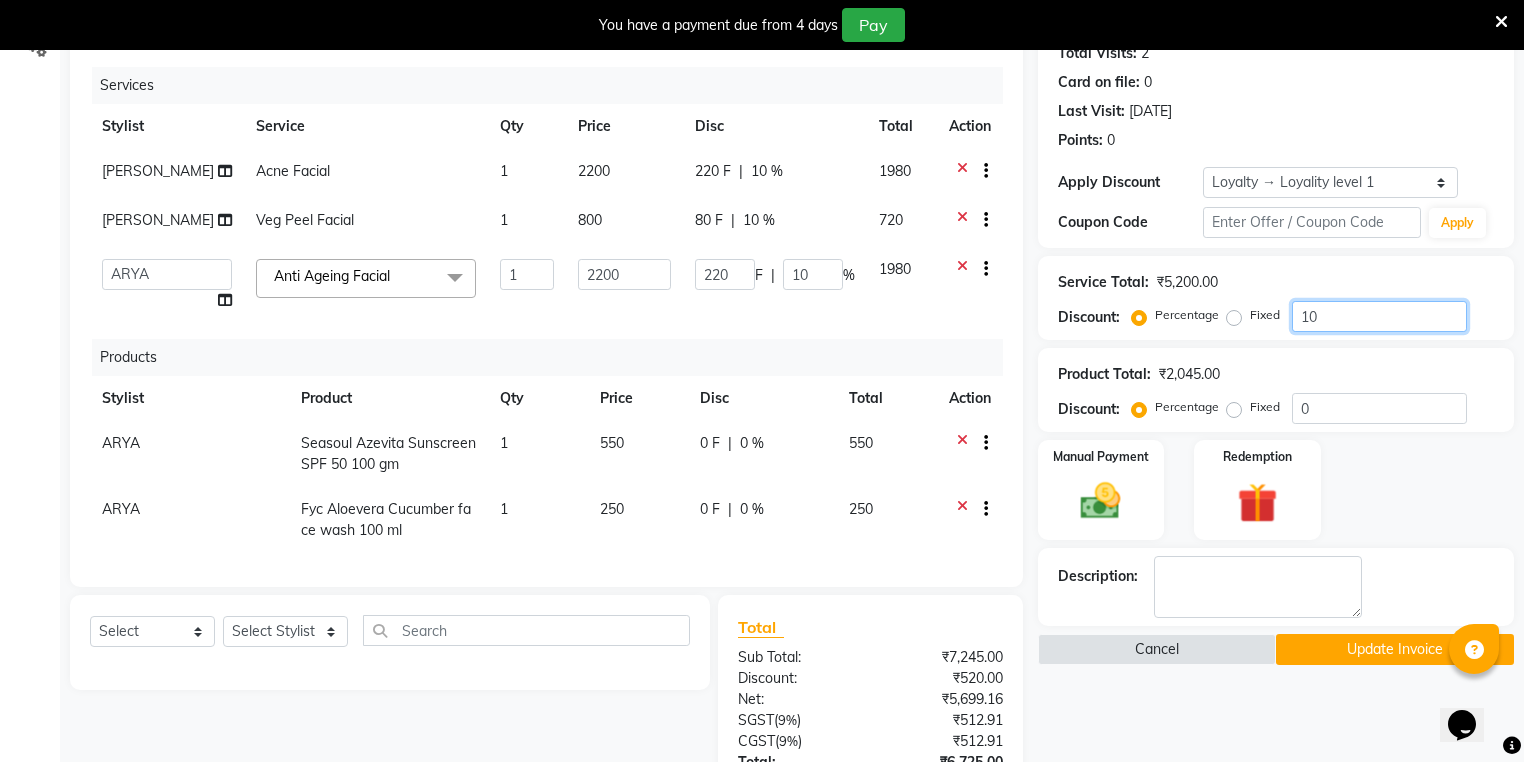 type on "1" 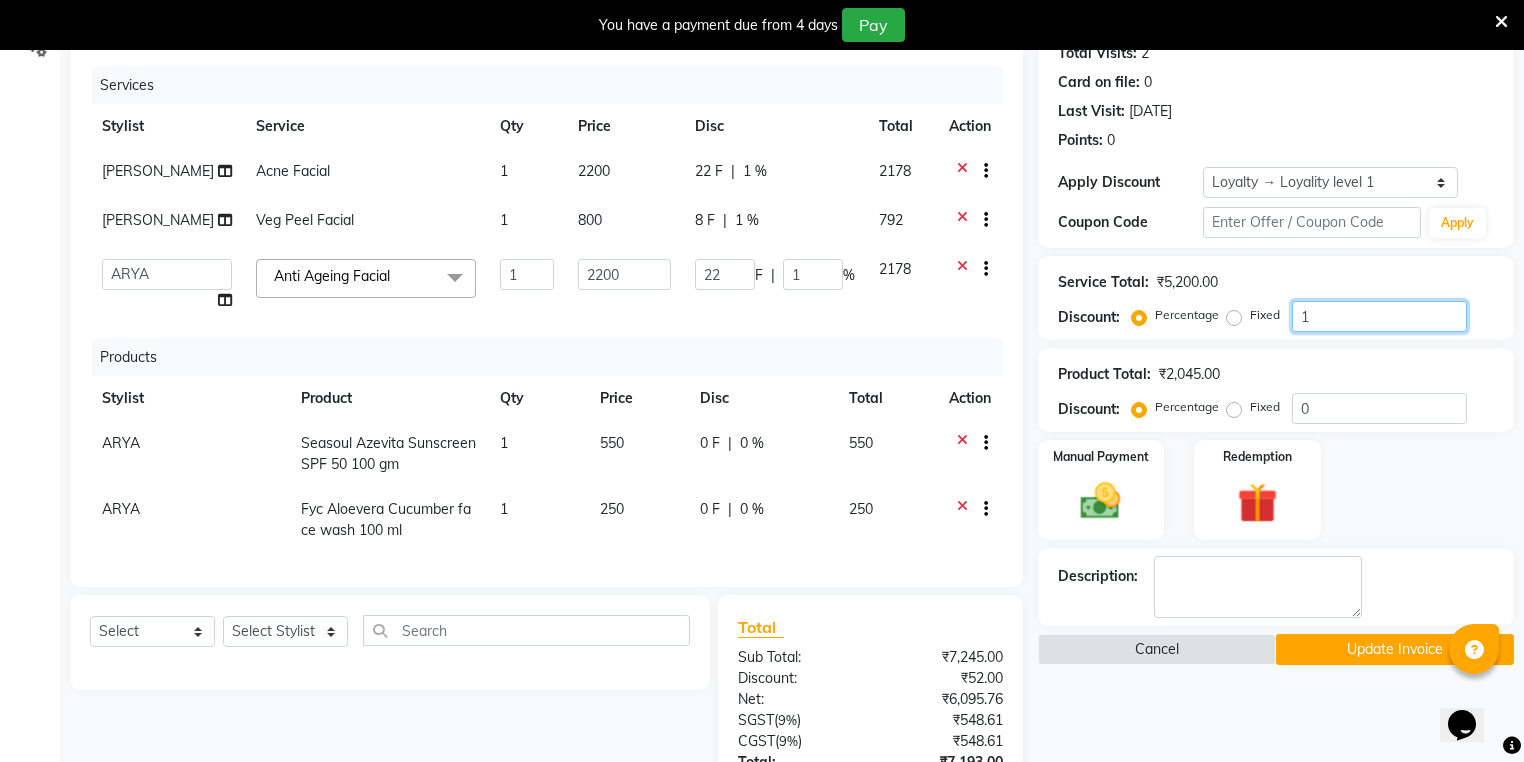 type 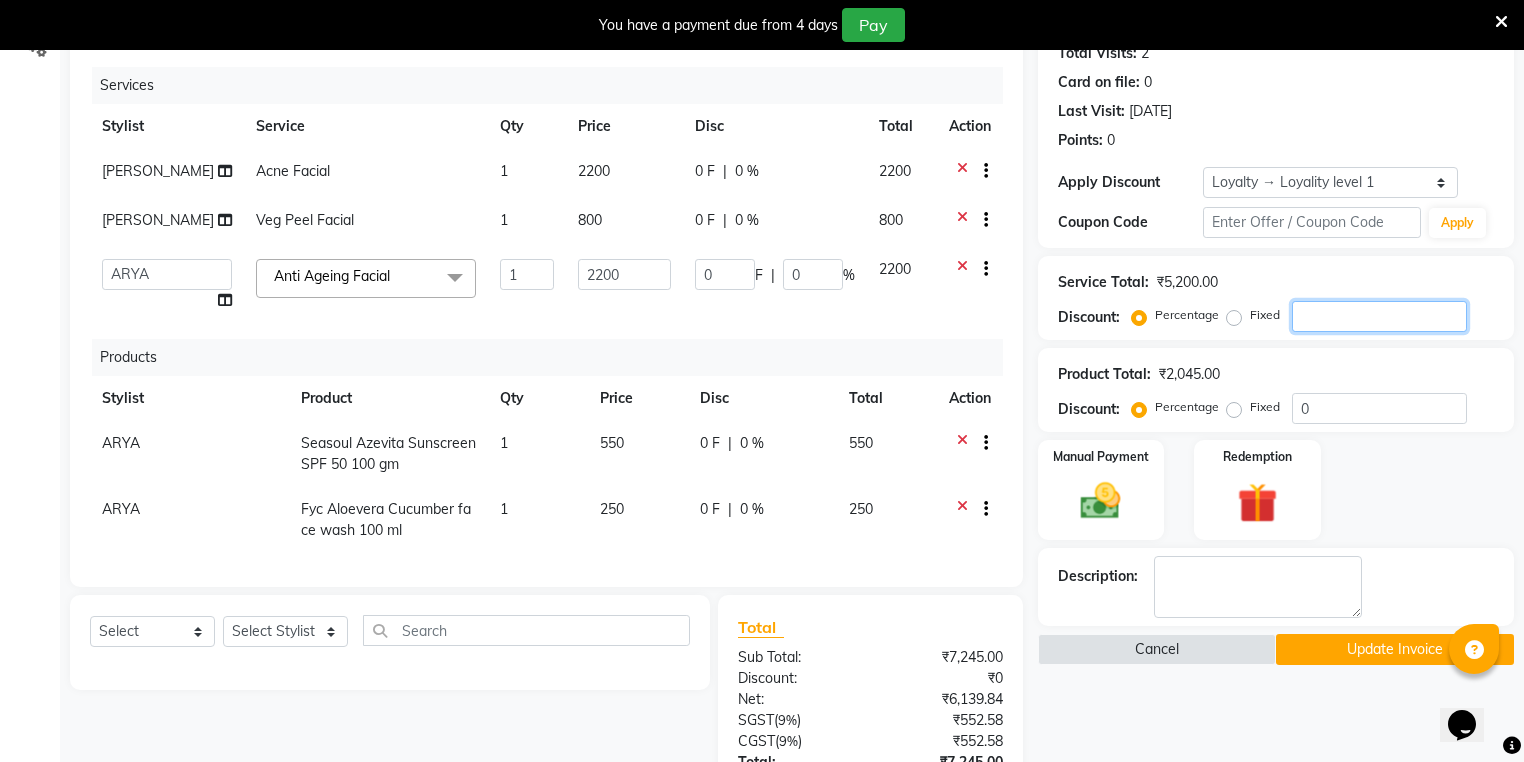 type 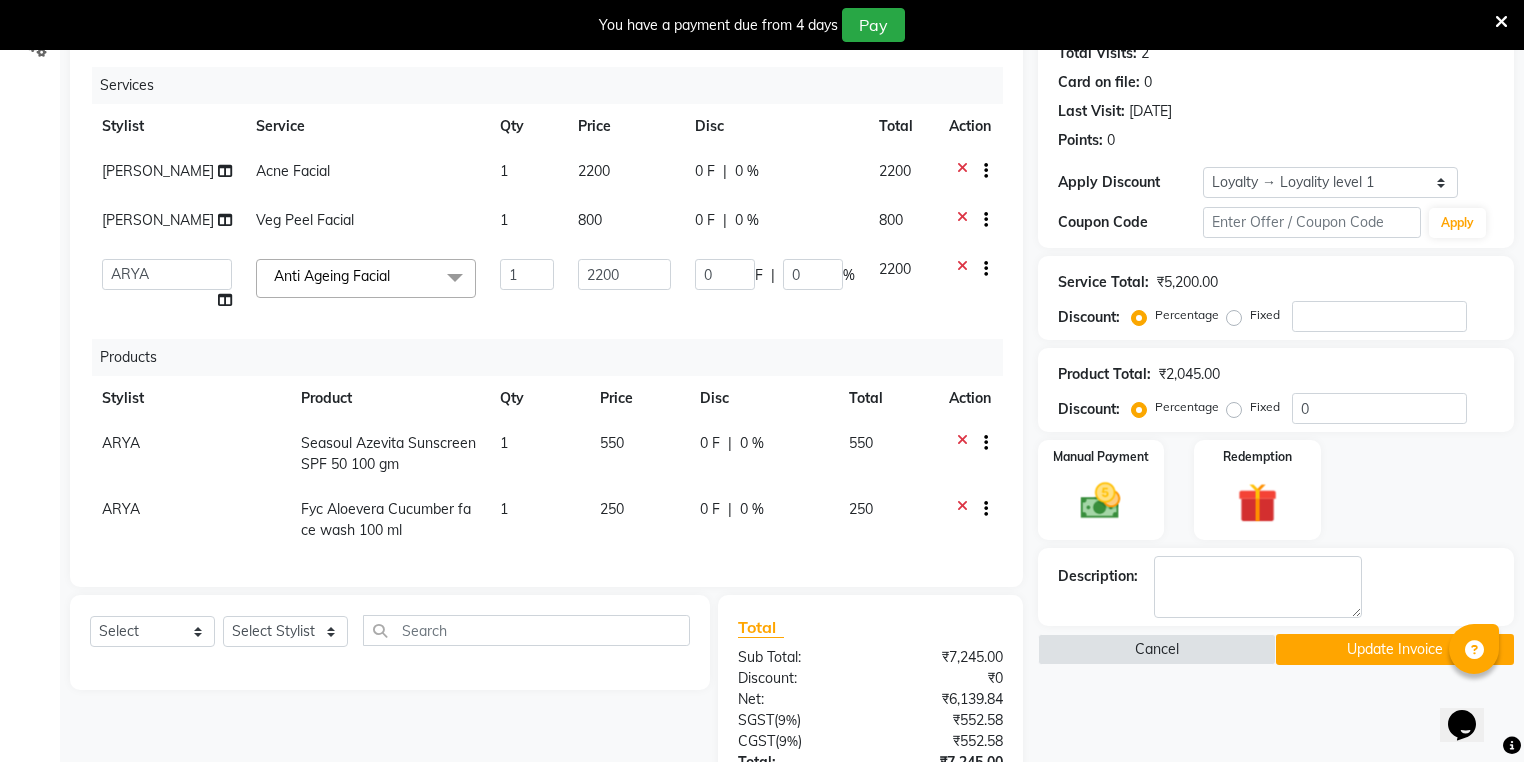click on "Fixed" 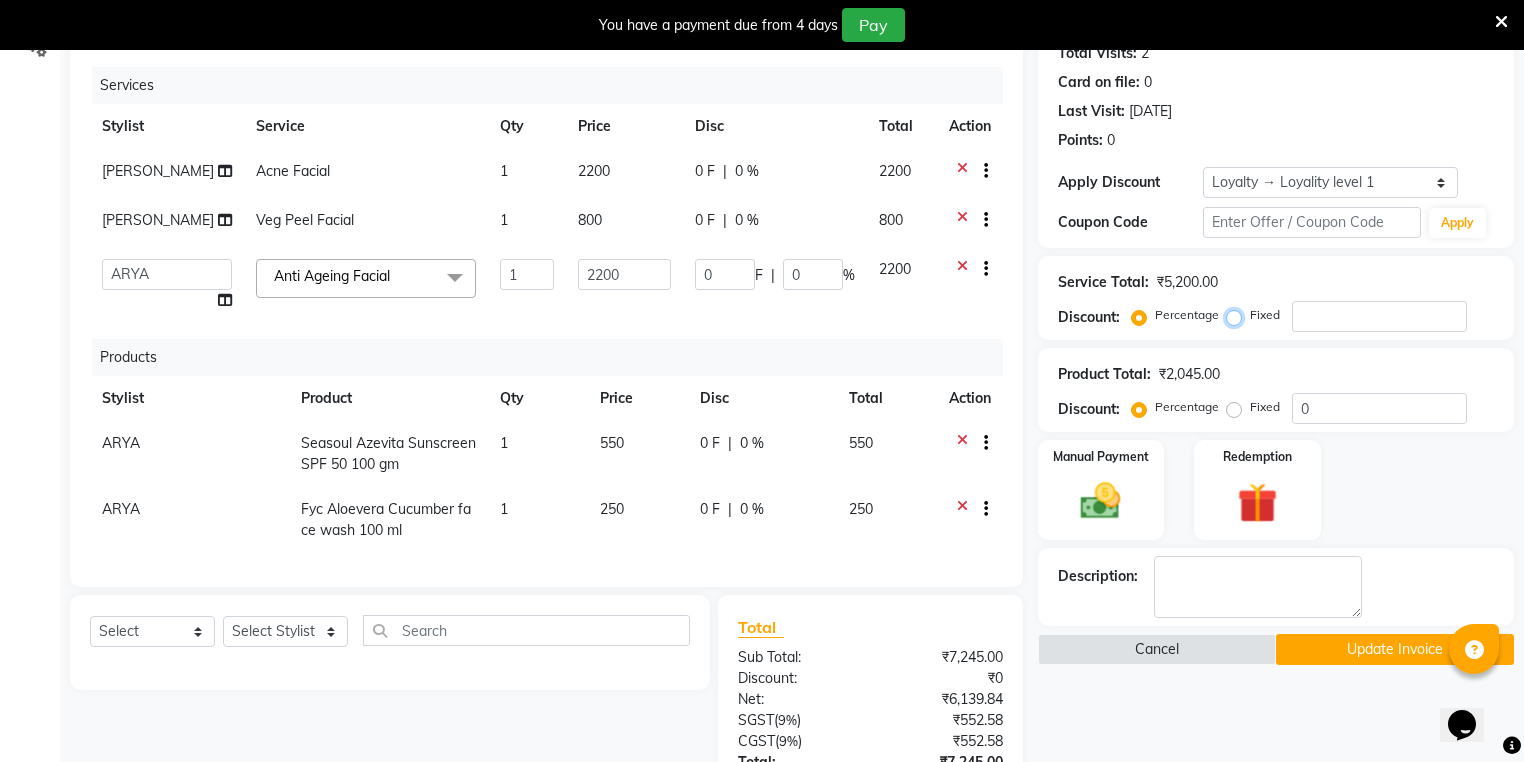 click on "Fixed" at bounding box center (1238, 315) 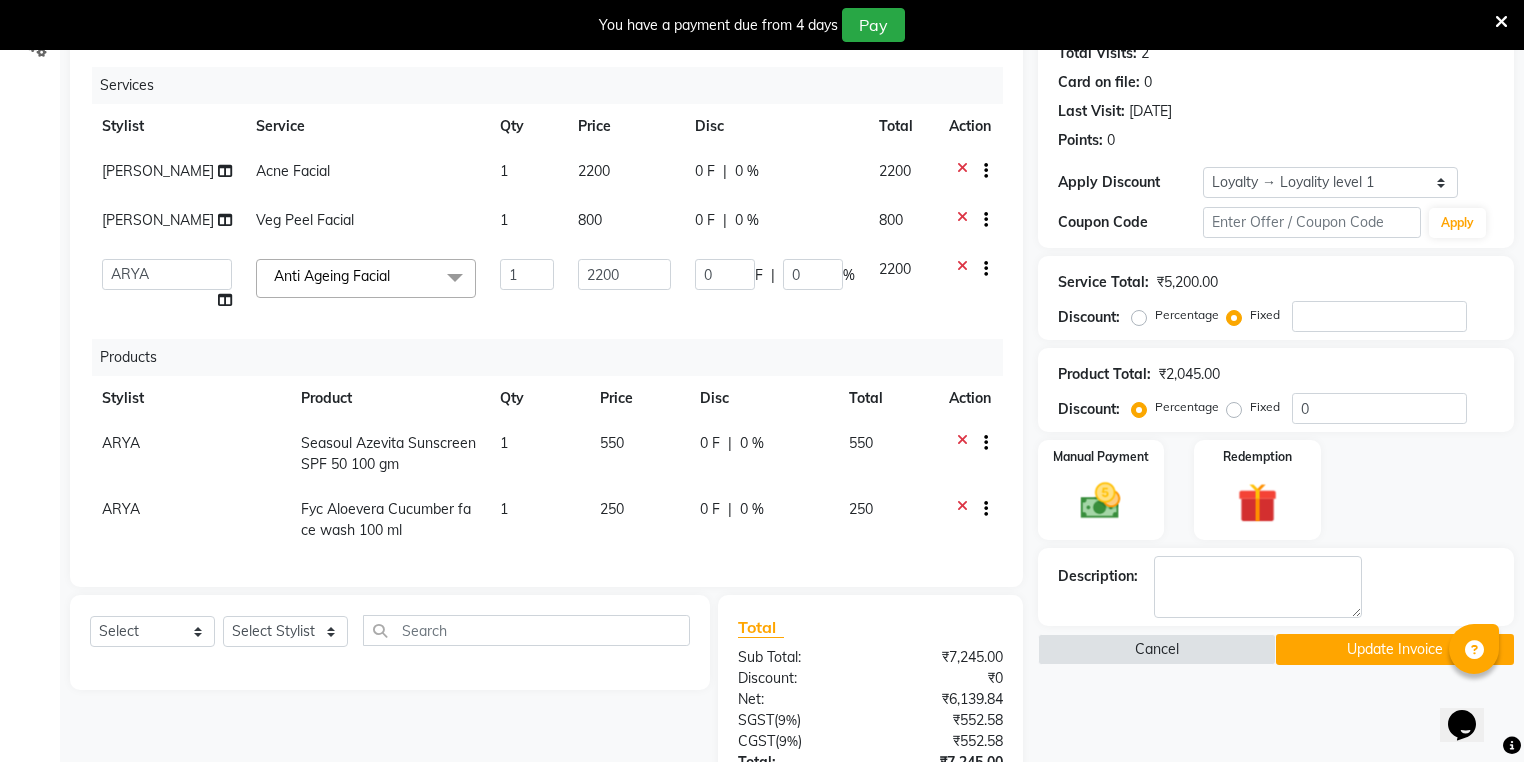 click on "Service Total:  ₹5,200.00  Discount:  Percentage   Fixed" 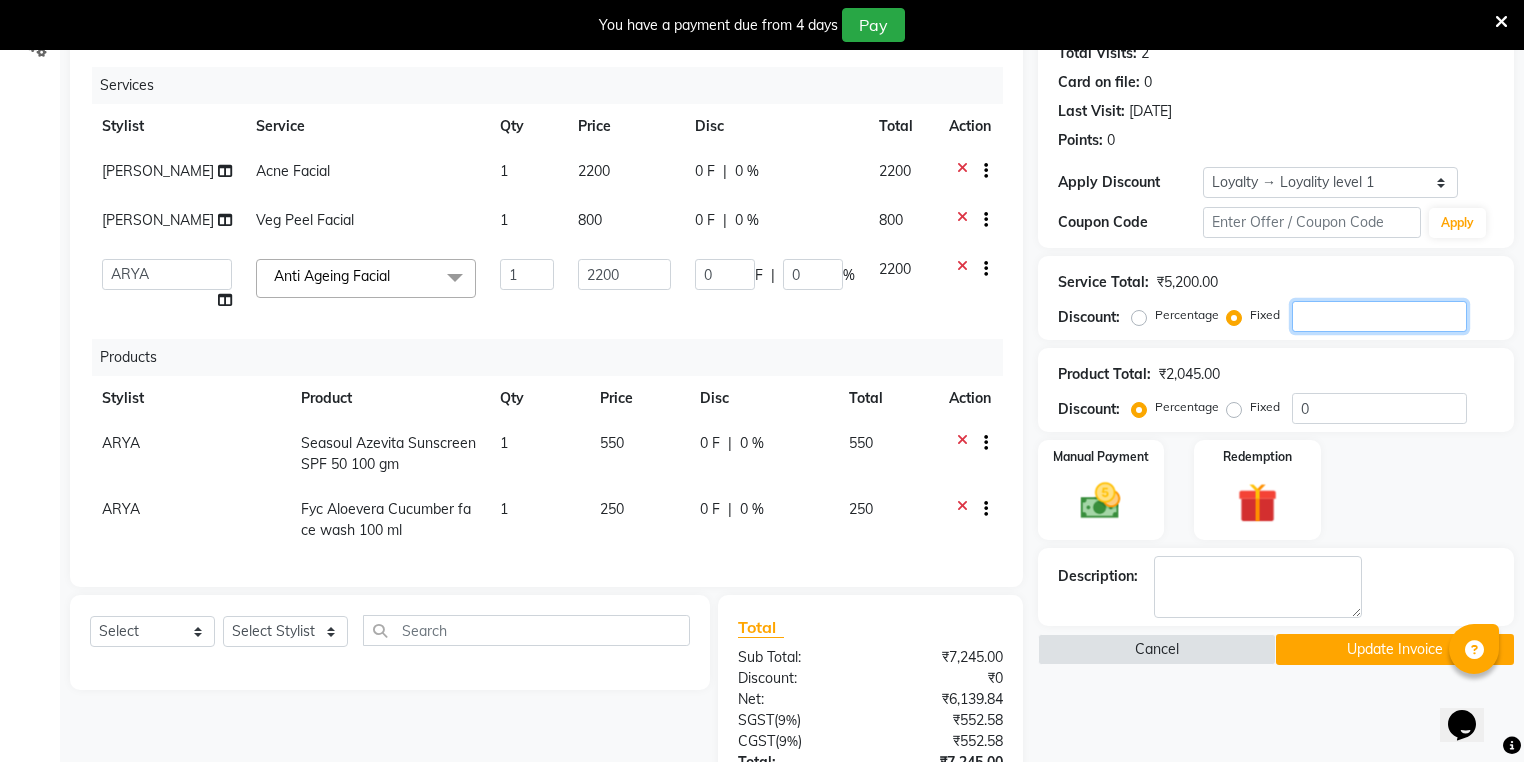 click 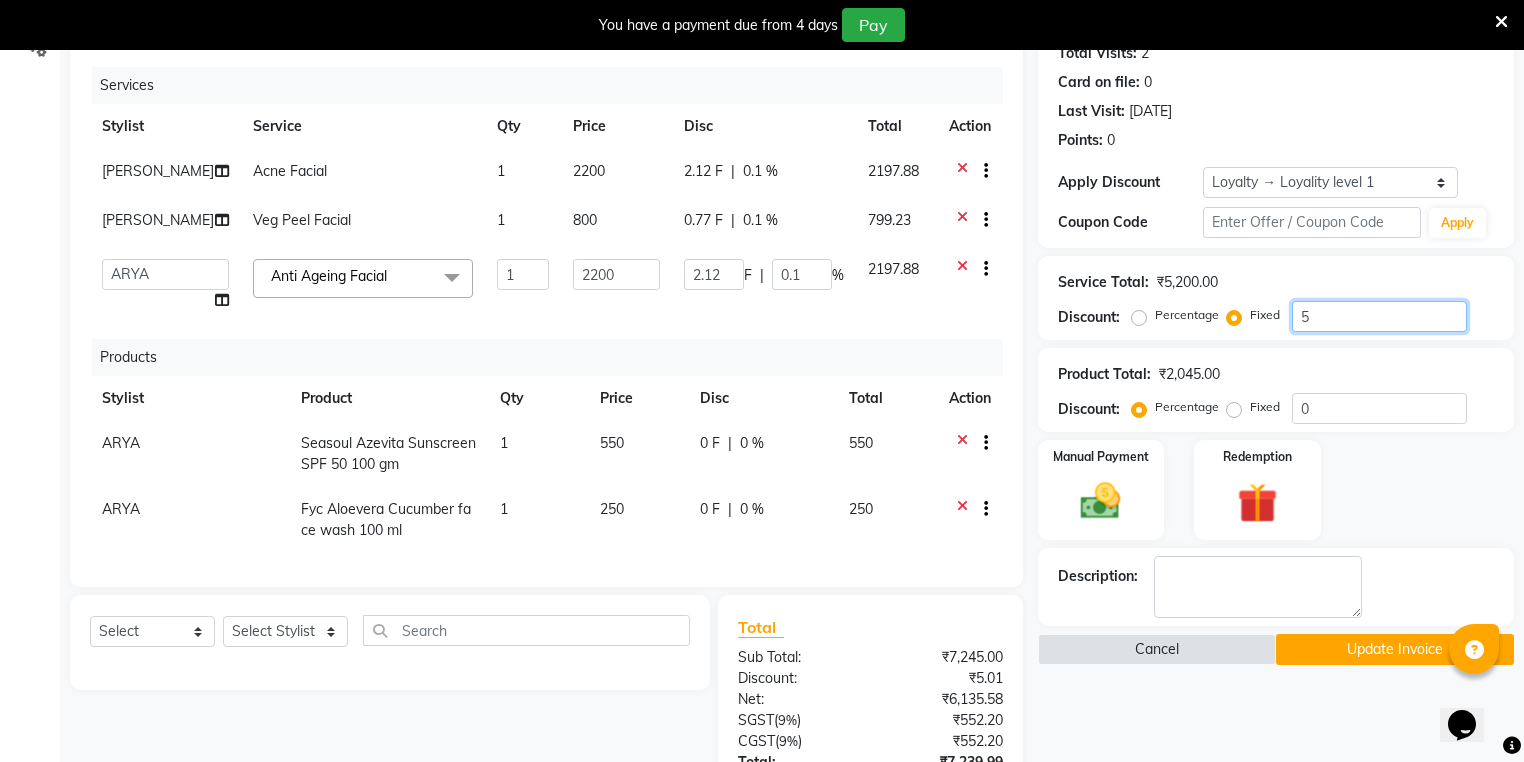 type on "52" 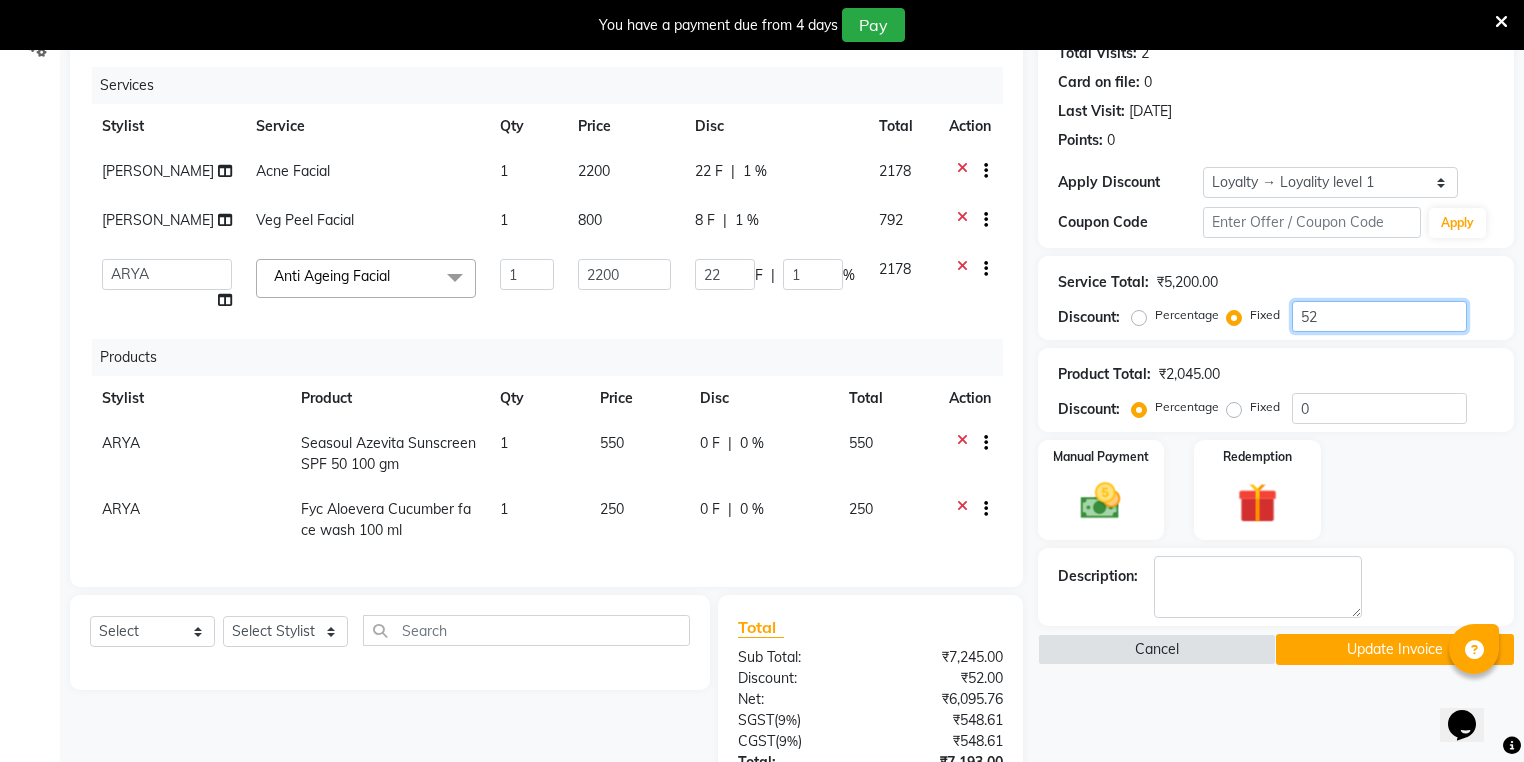 type on "525" 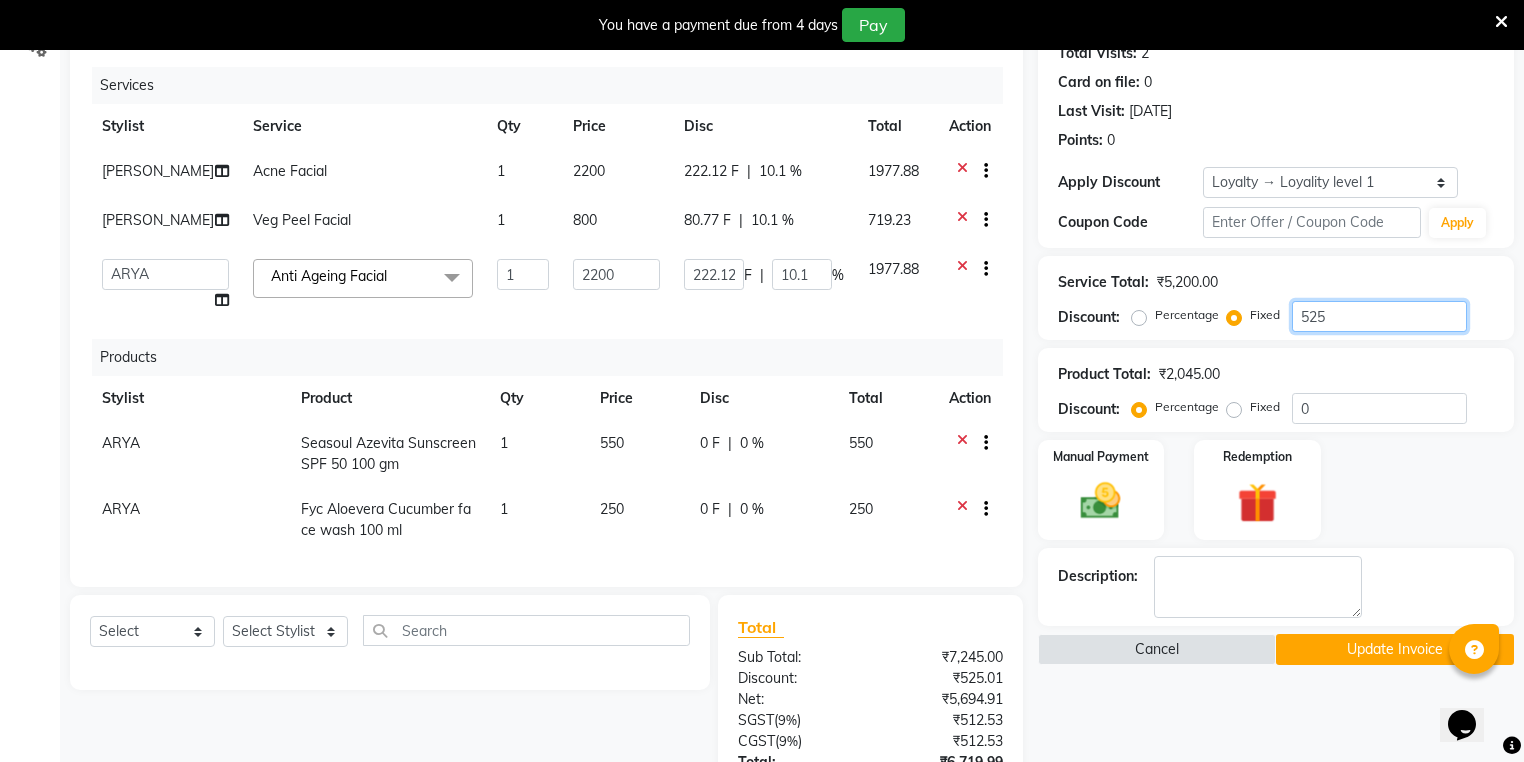 type on "525" 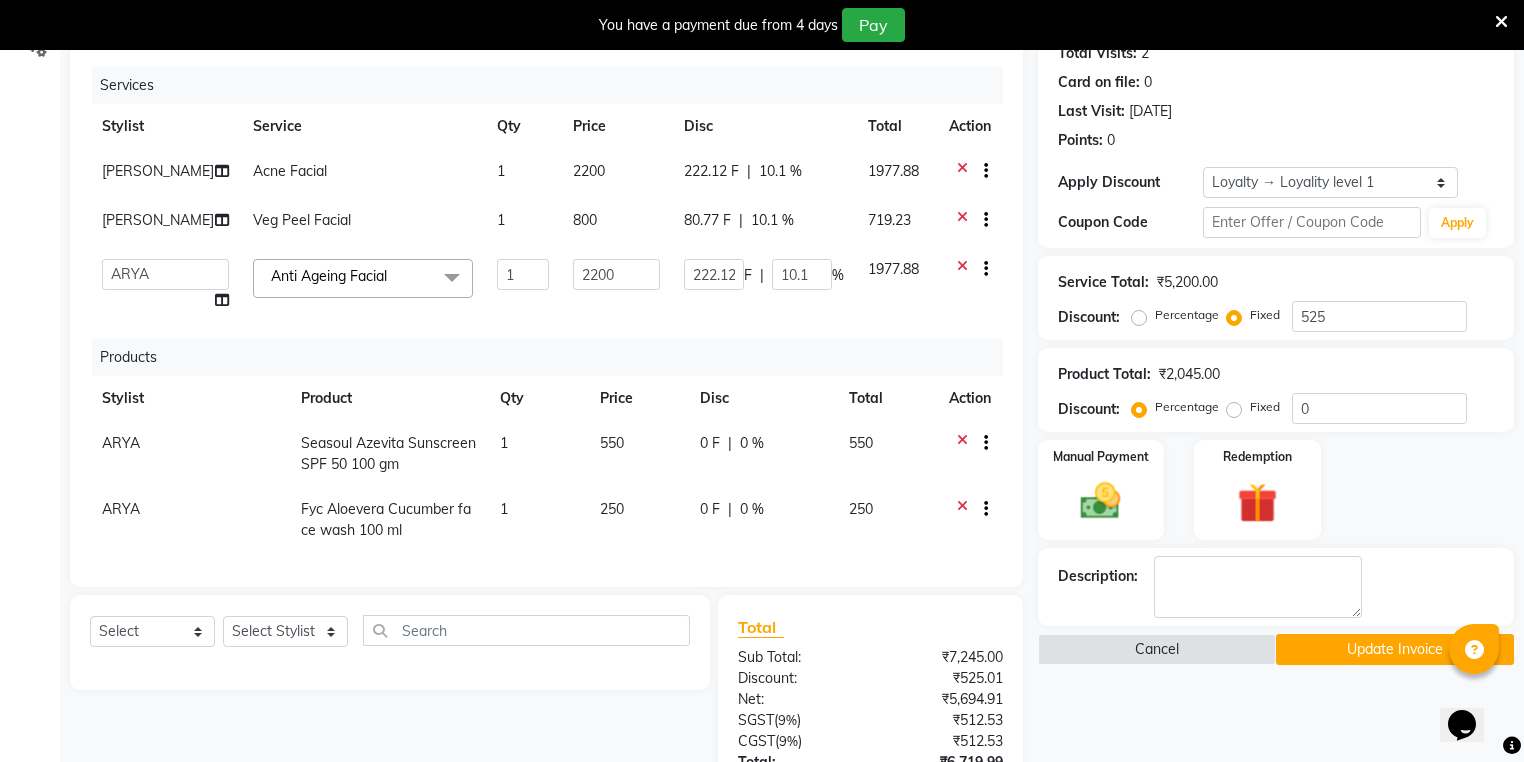 click on "1977.88" 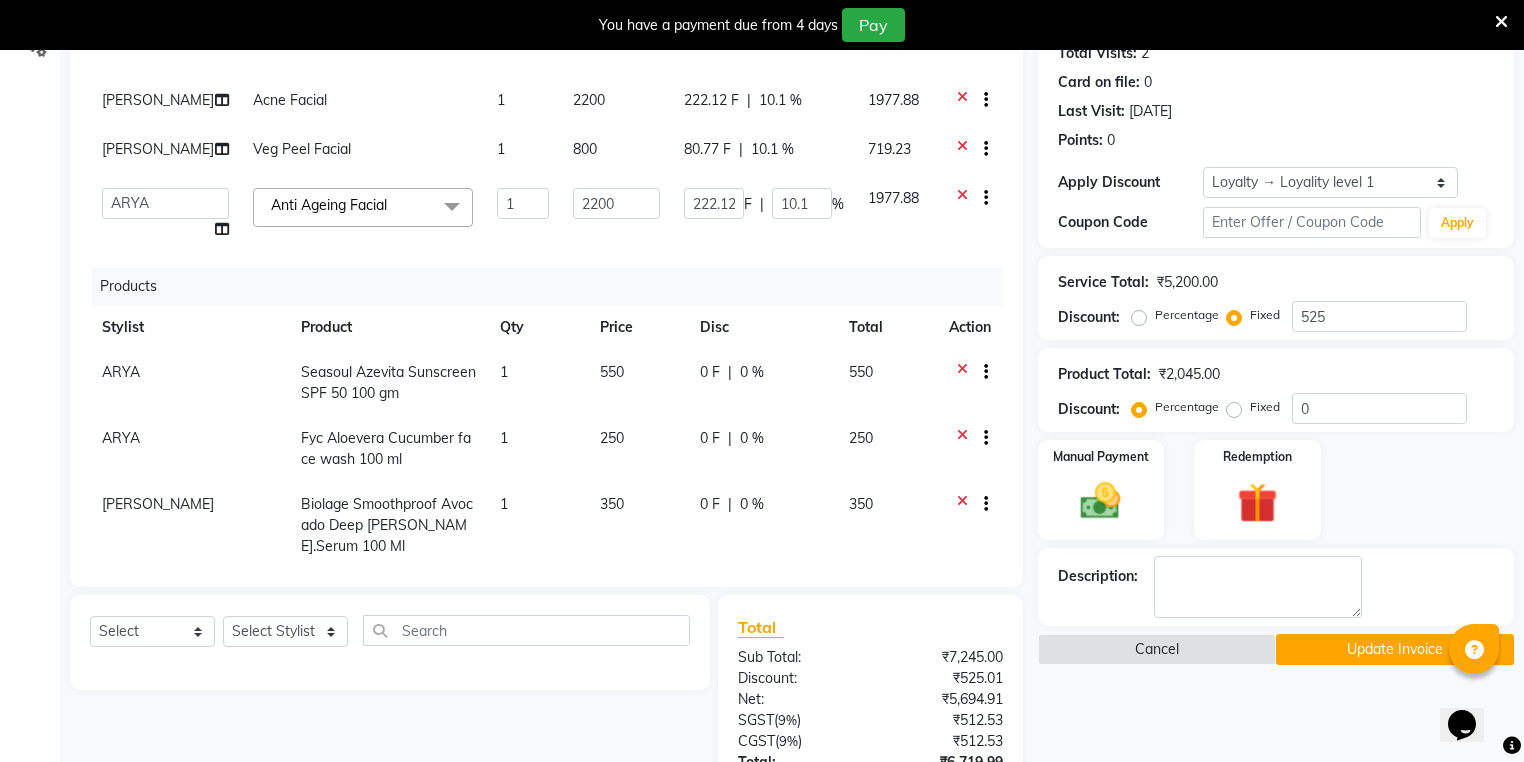 scroll, scrollTop: 166, scrollLeft: 0, axis: vertical 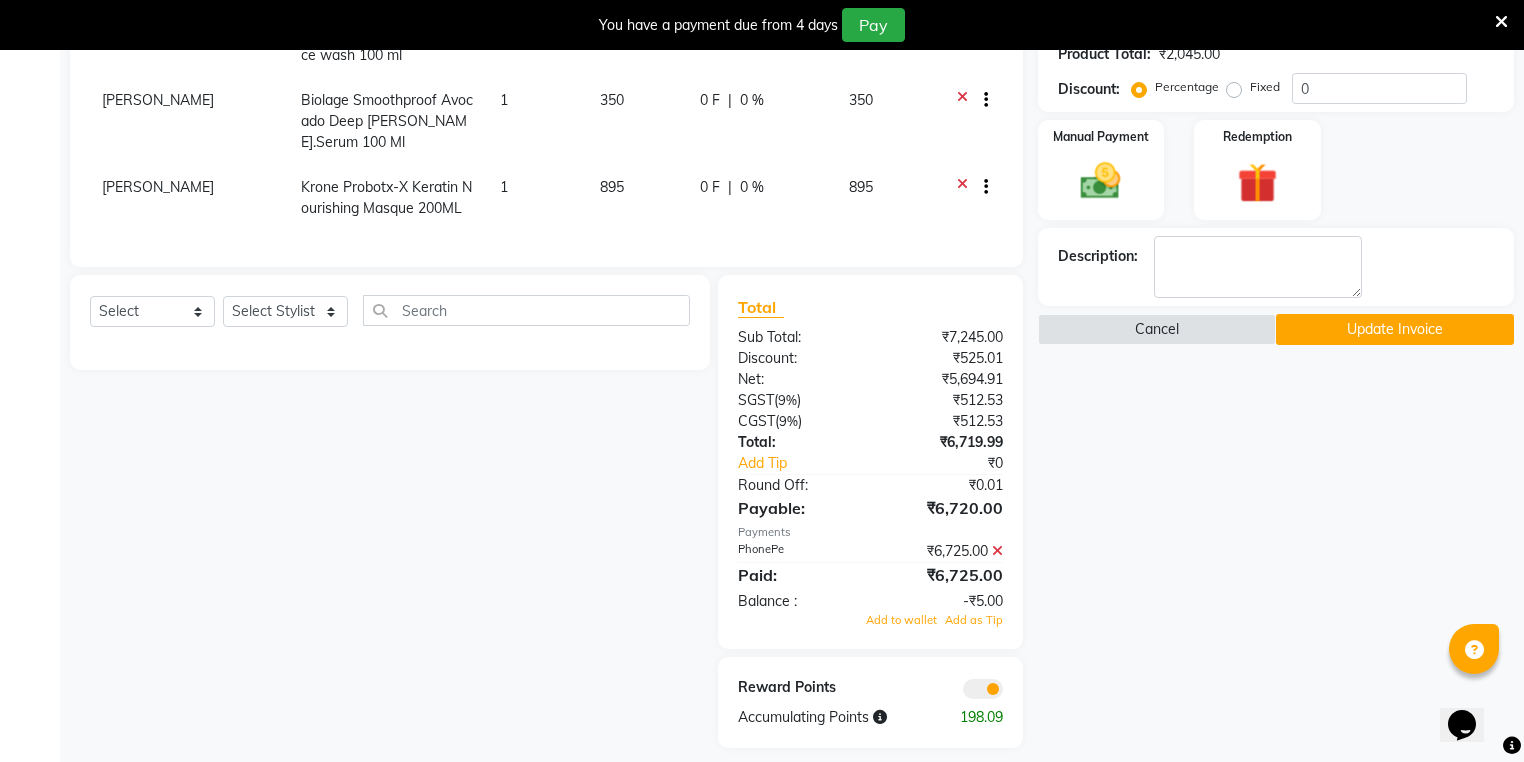 click 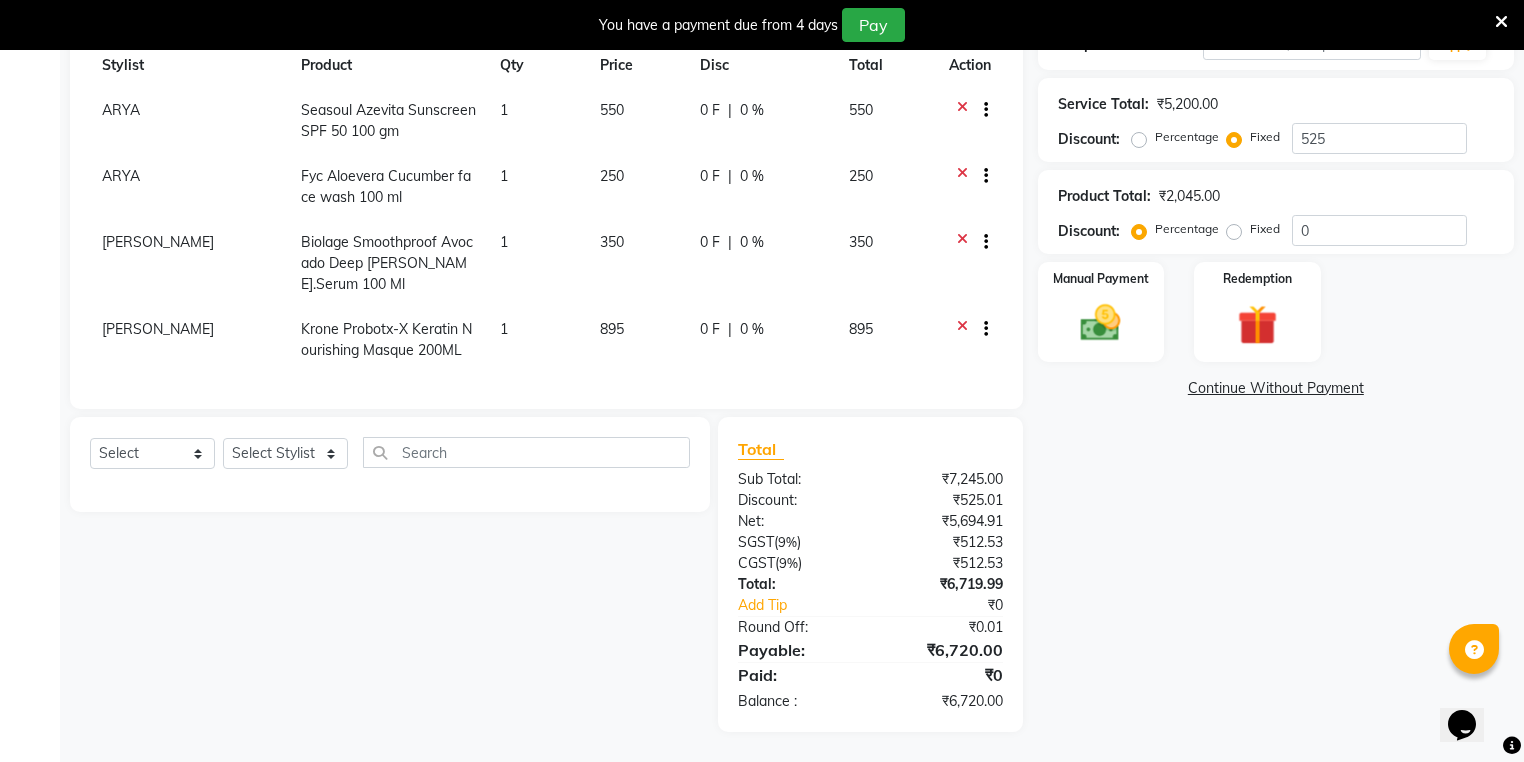 scroll, scrollTop: 409, scrollLeft: 0, axis: vertical 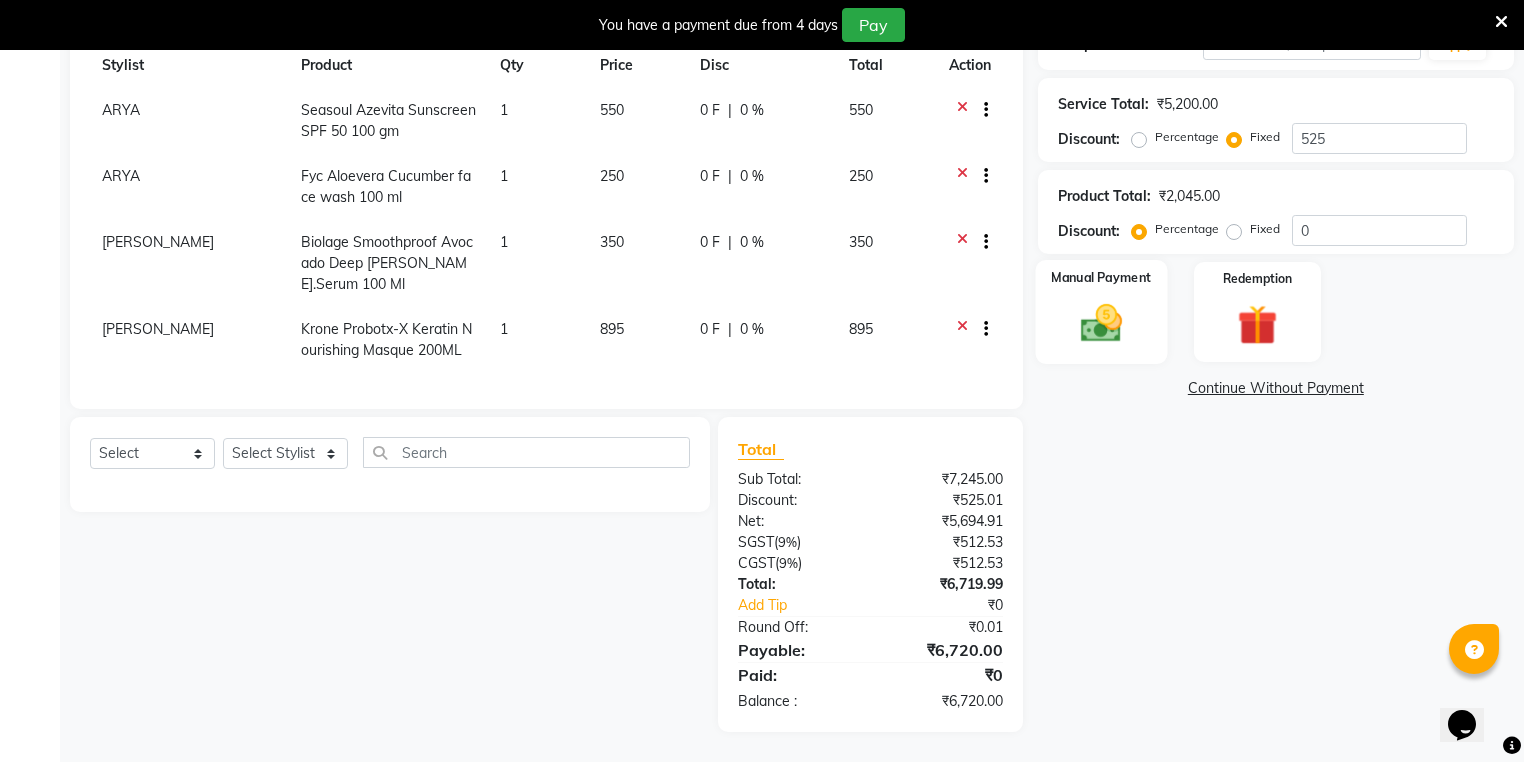 click on "Manual Payment" 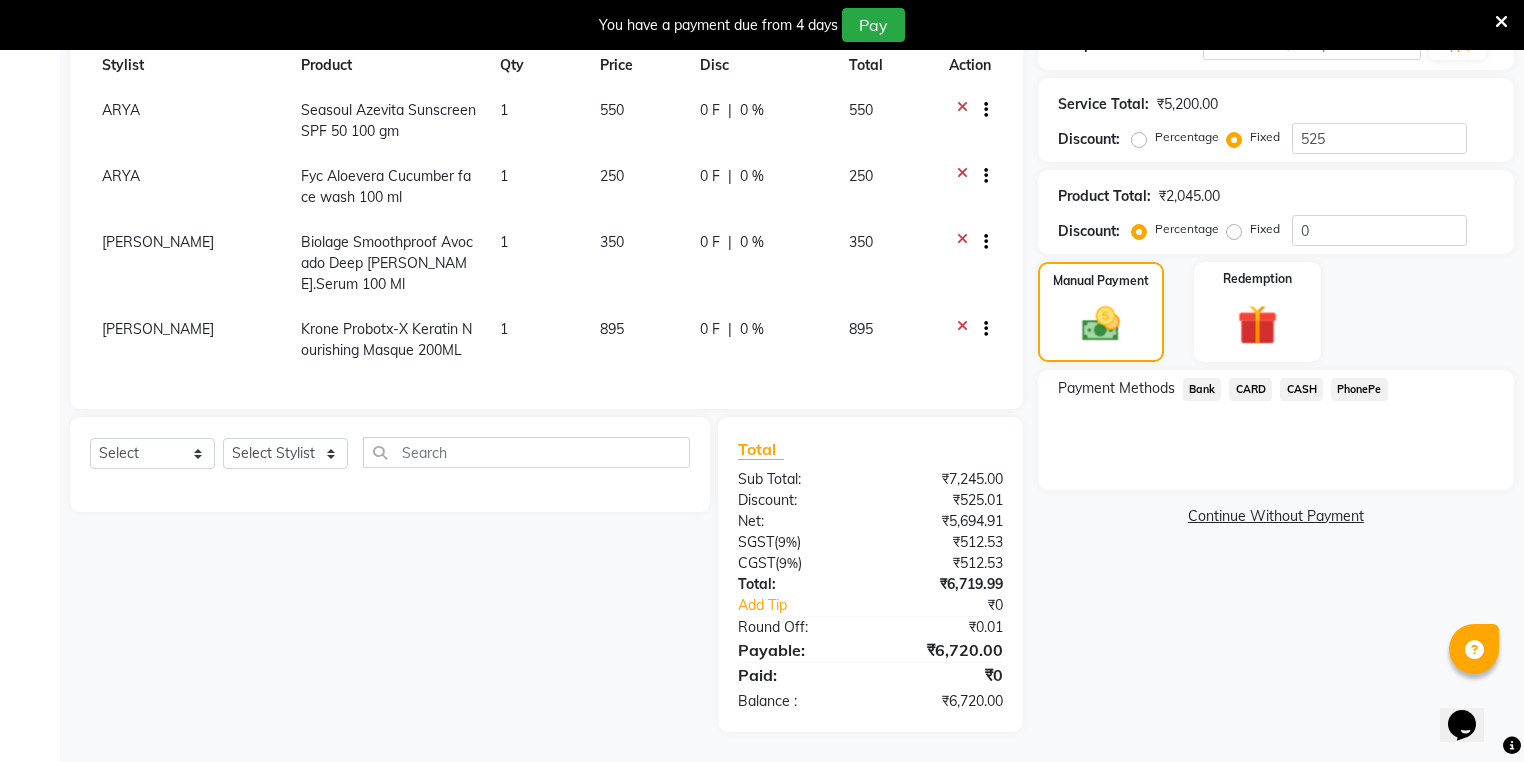 click on "PhonePe" 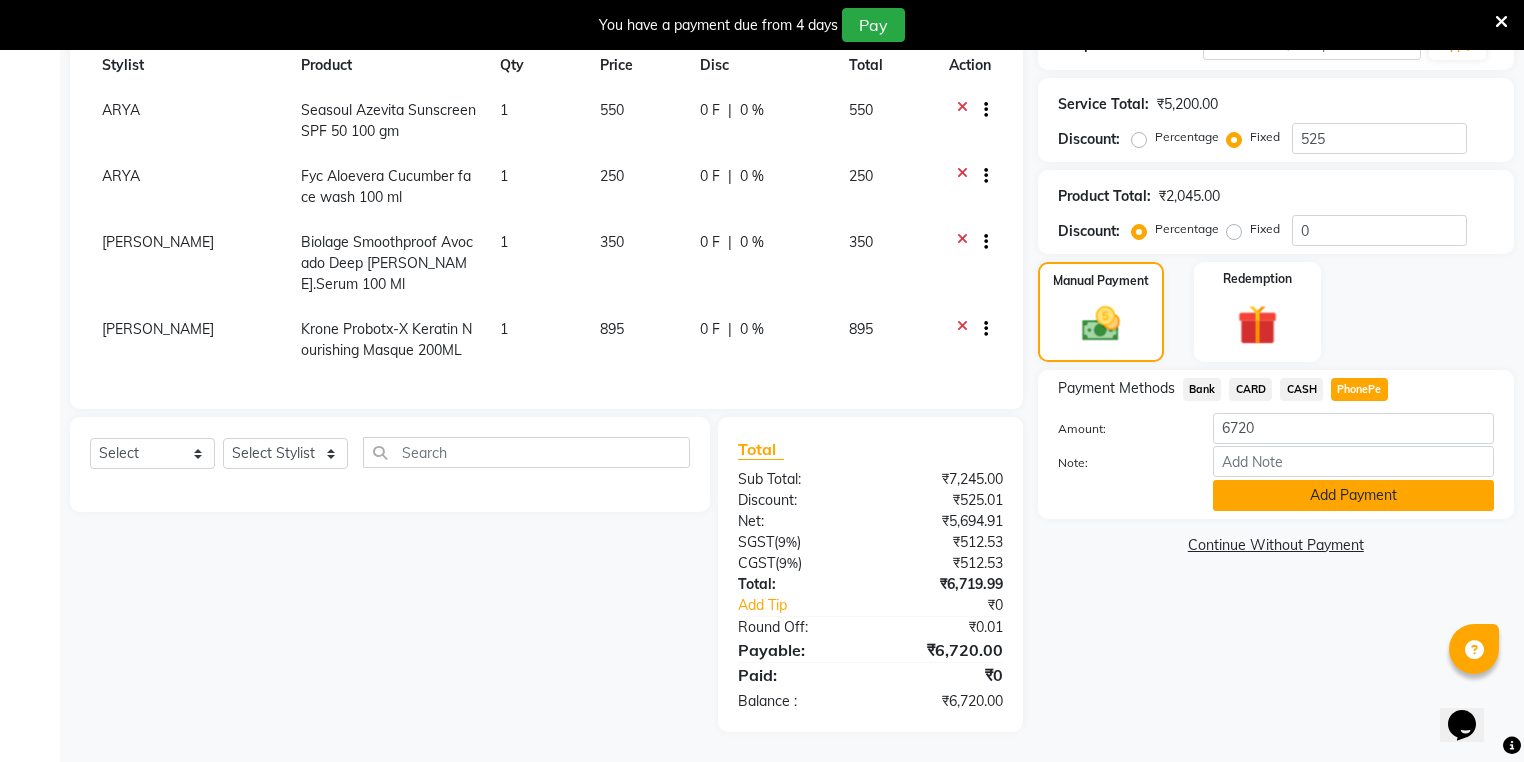 click on "Add Payment" 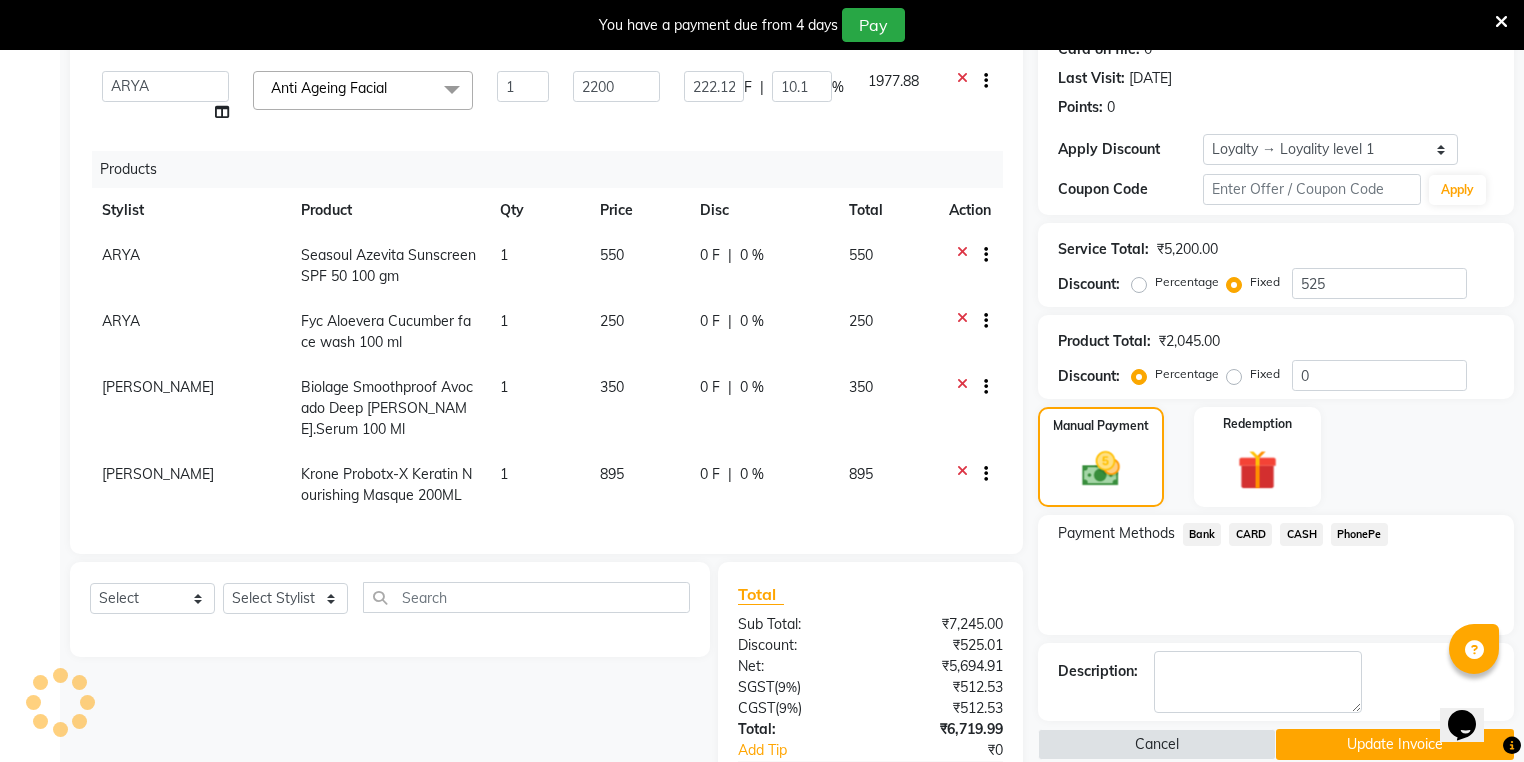 scroll, scrollTop: 409, scrollLeft: 0, axis: vertical 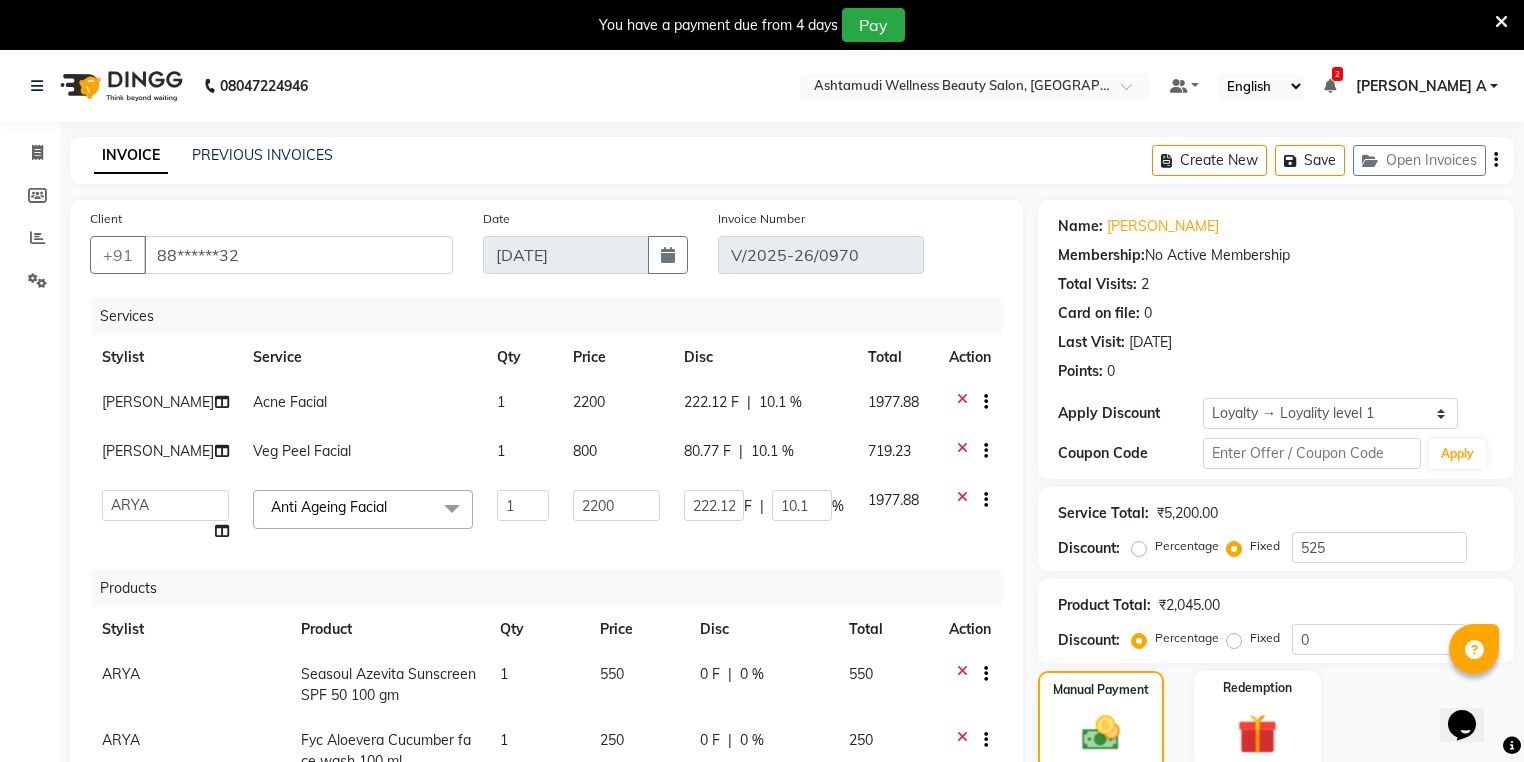 click on "Services" 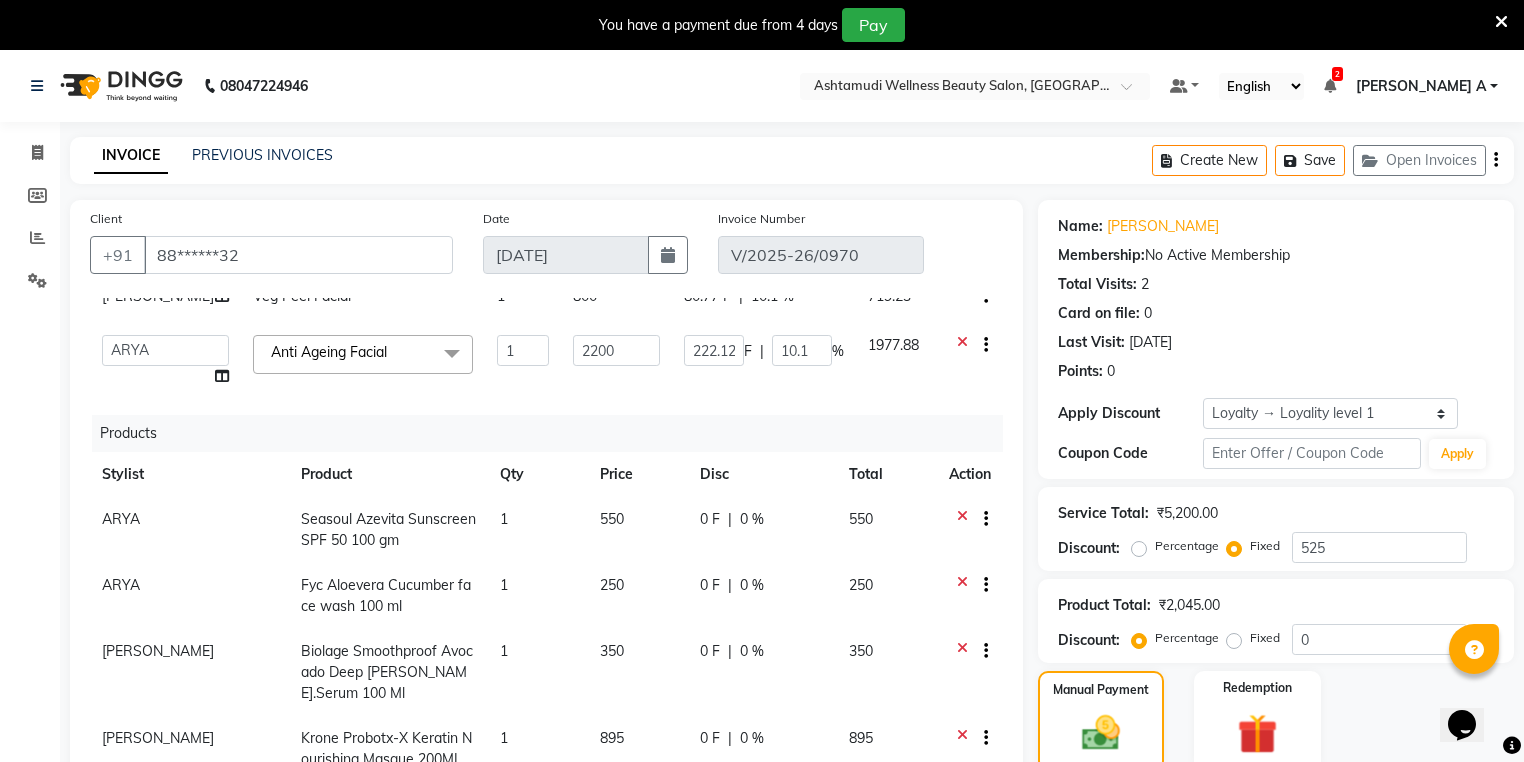 scroll, scrollTop: 166, scrollLeft: 0, axis: vertical 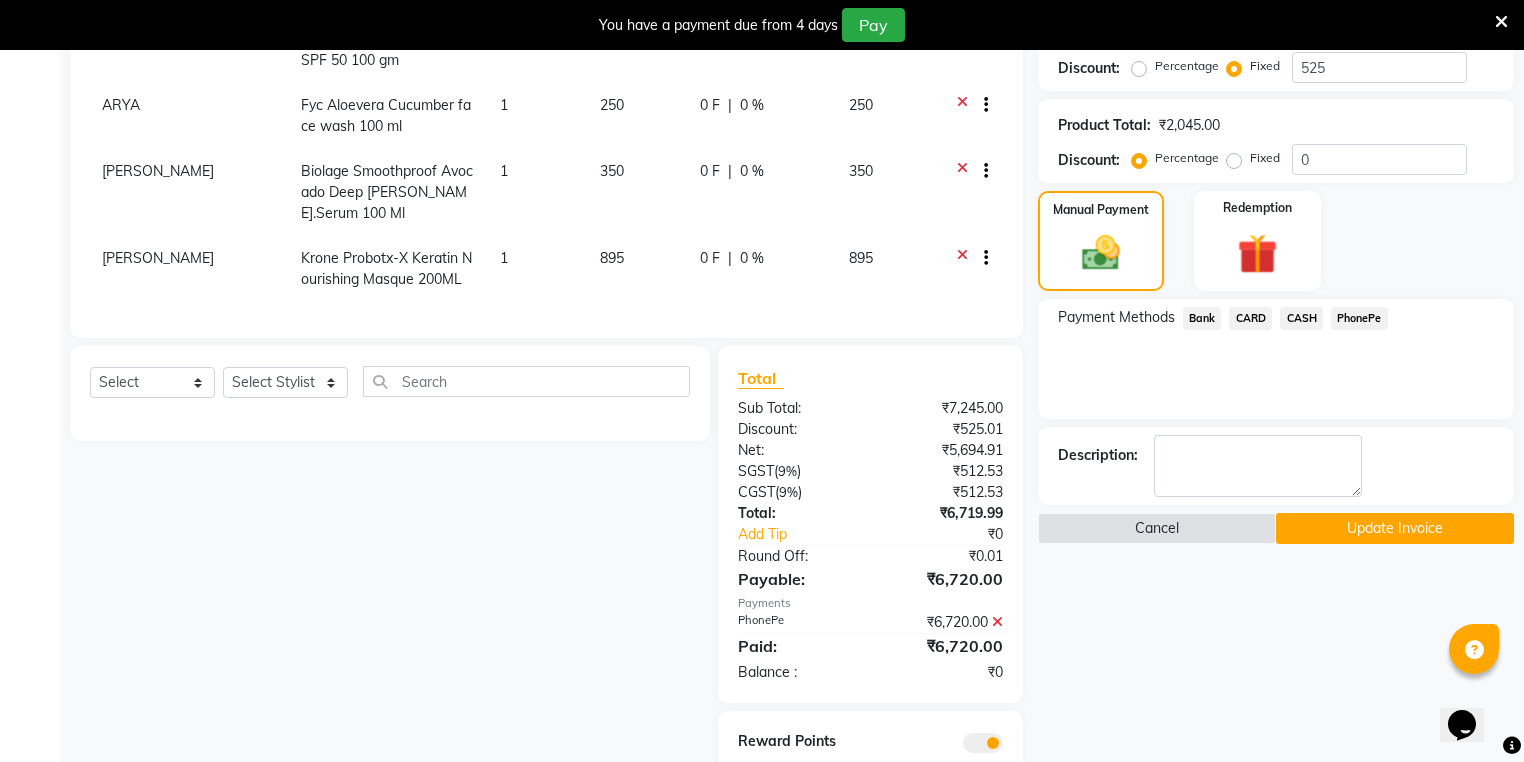 click on "Update Invoice" 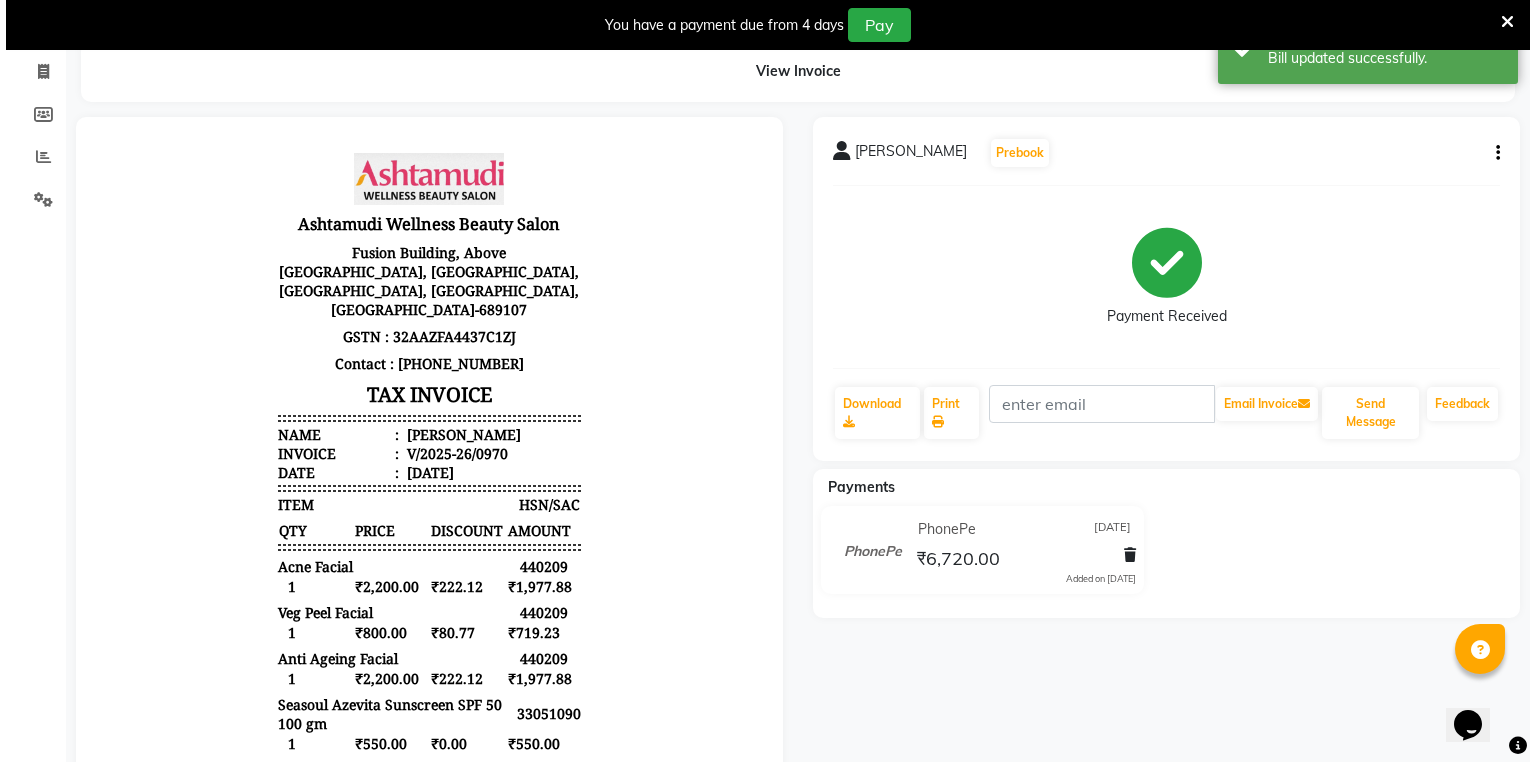 scroll, scrollTop: 80, scrollLeft: 0, axis: vertical 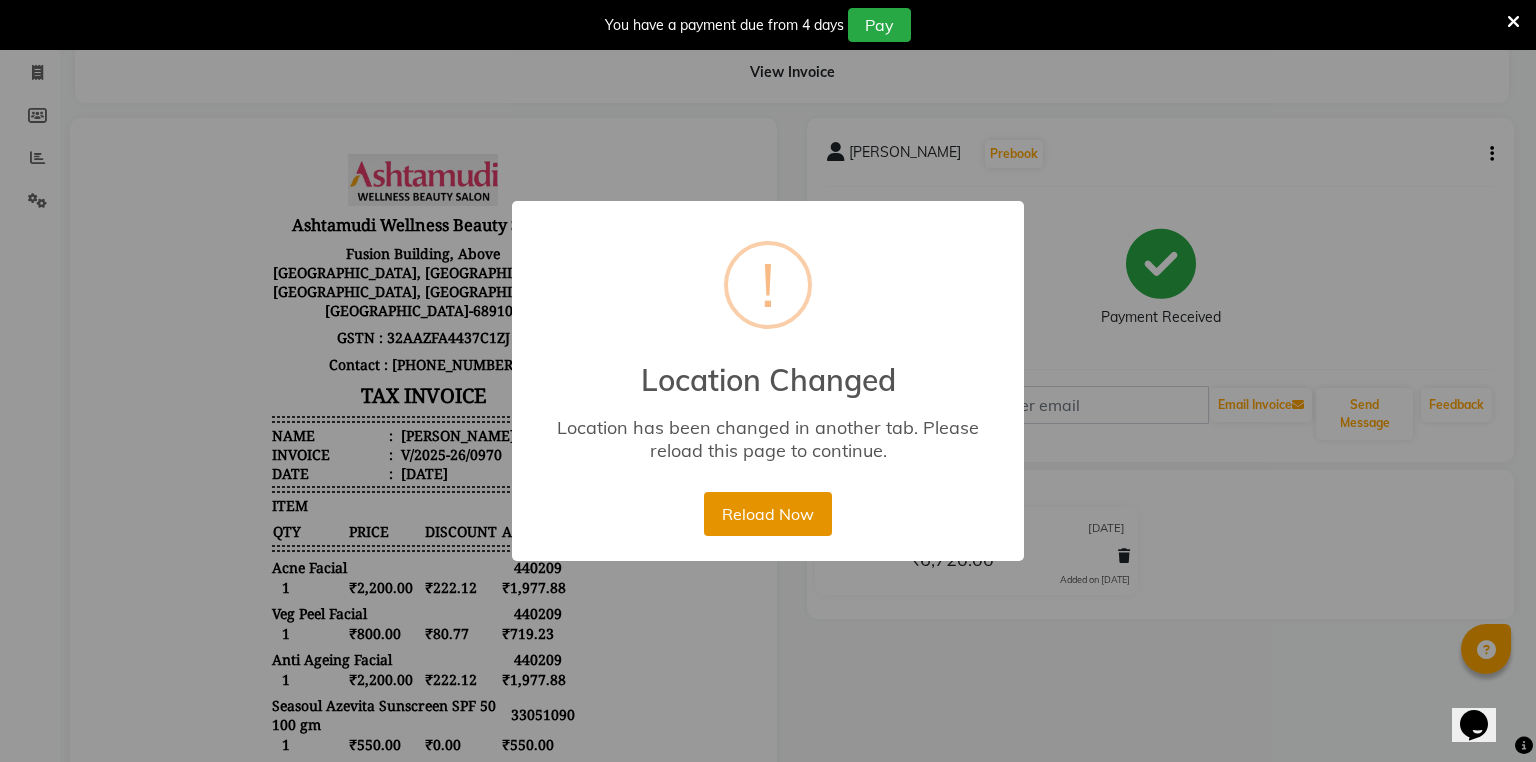 click on "Reload Now" at bounding box center [767, 514] 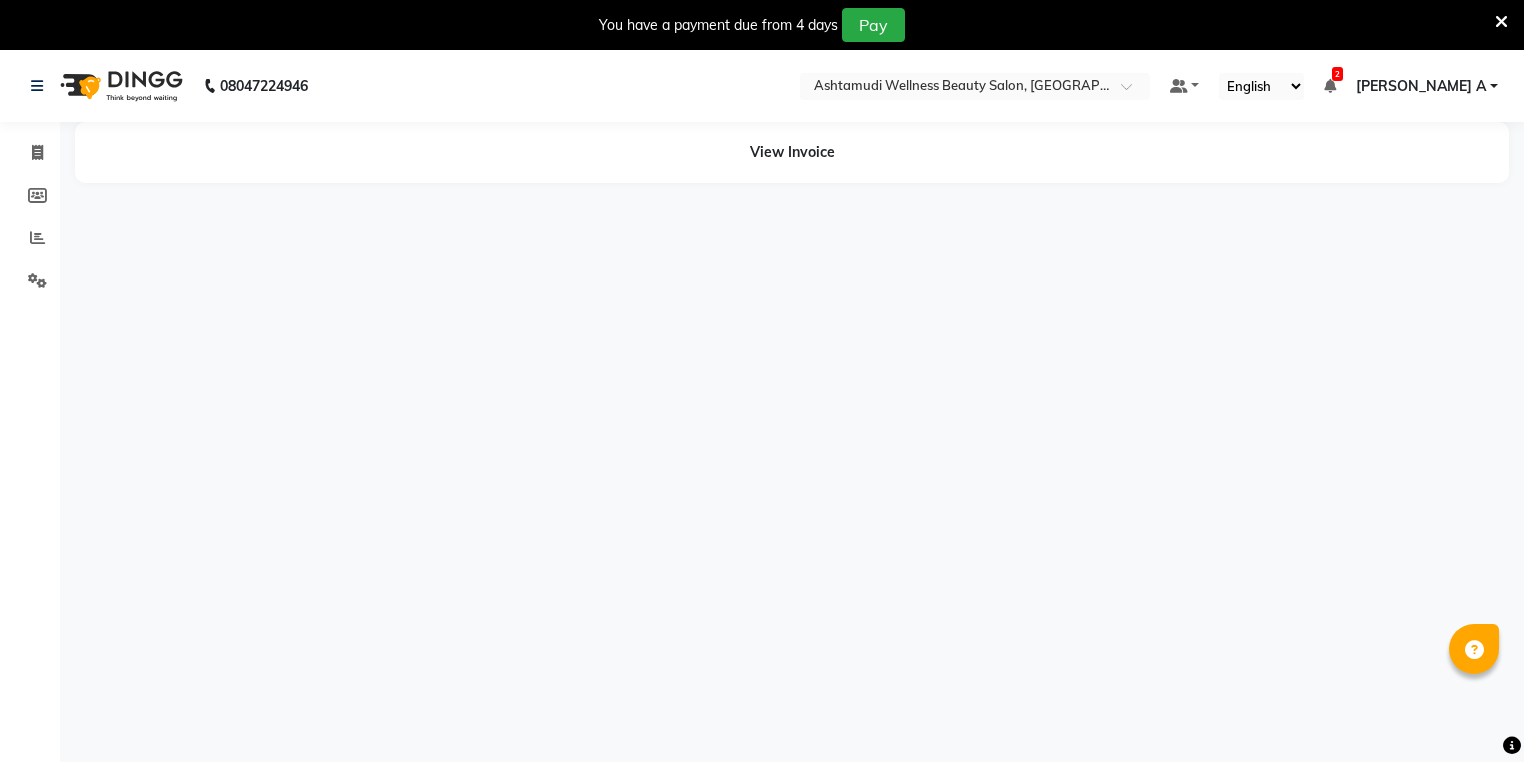 scroll, scrollTop: 0, scrollLeft: 0, axis: both 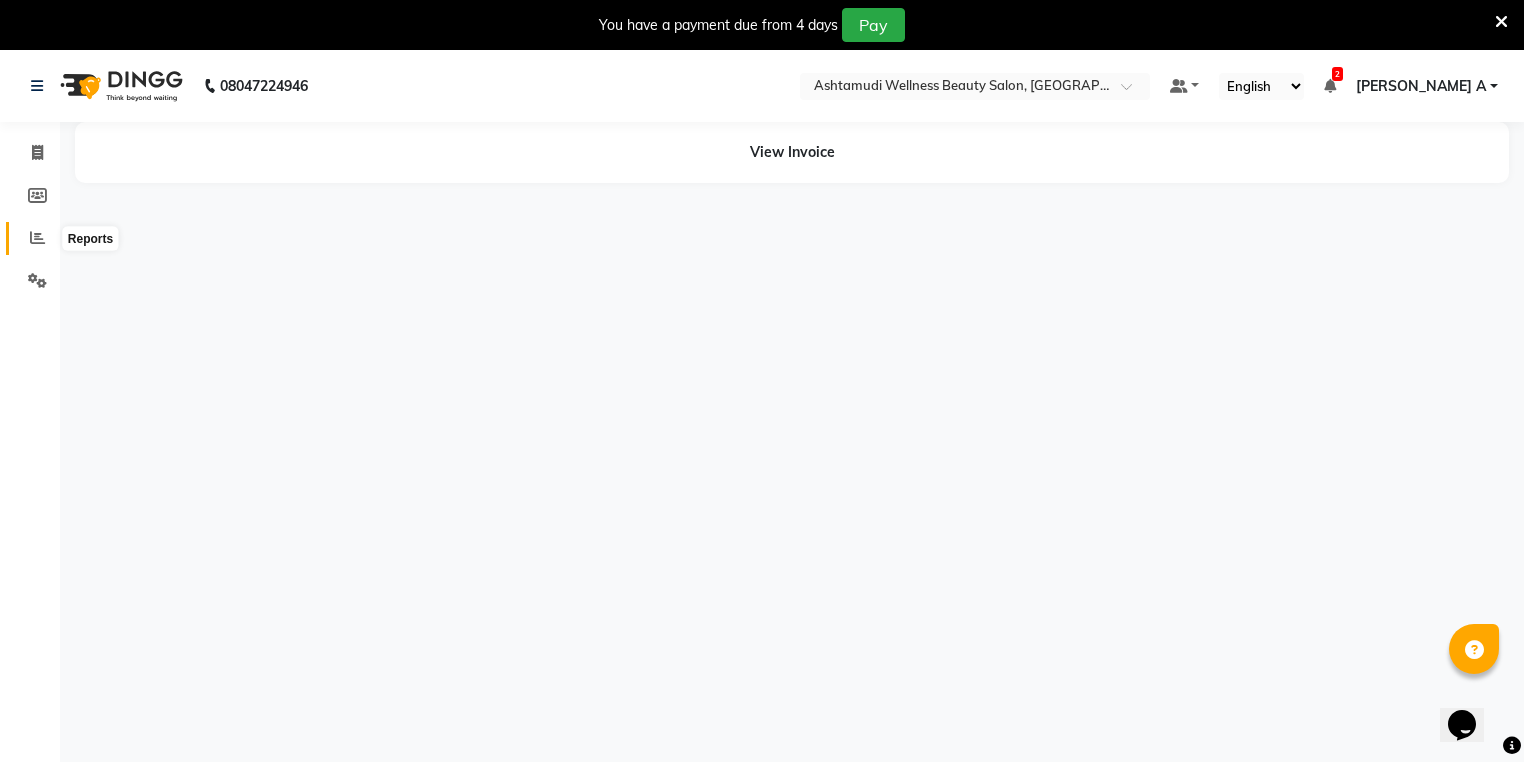 click 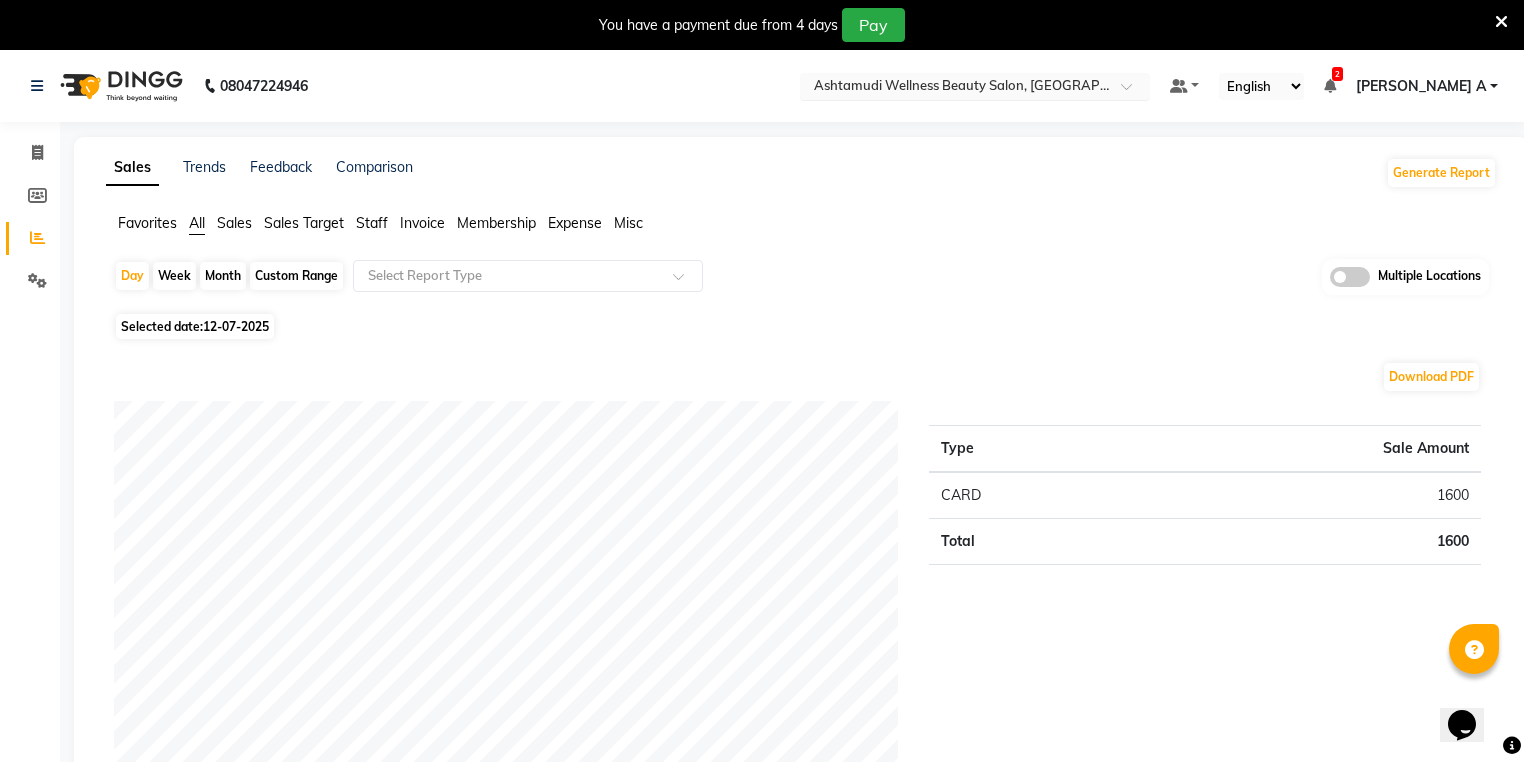 click at bounding box center (955, 88) 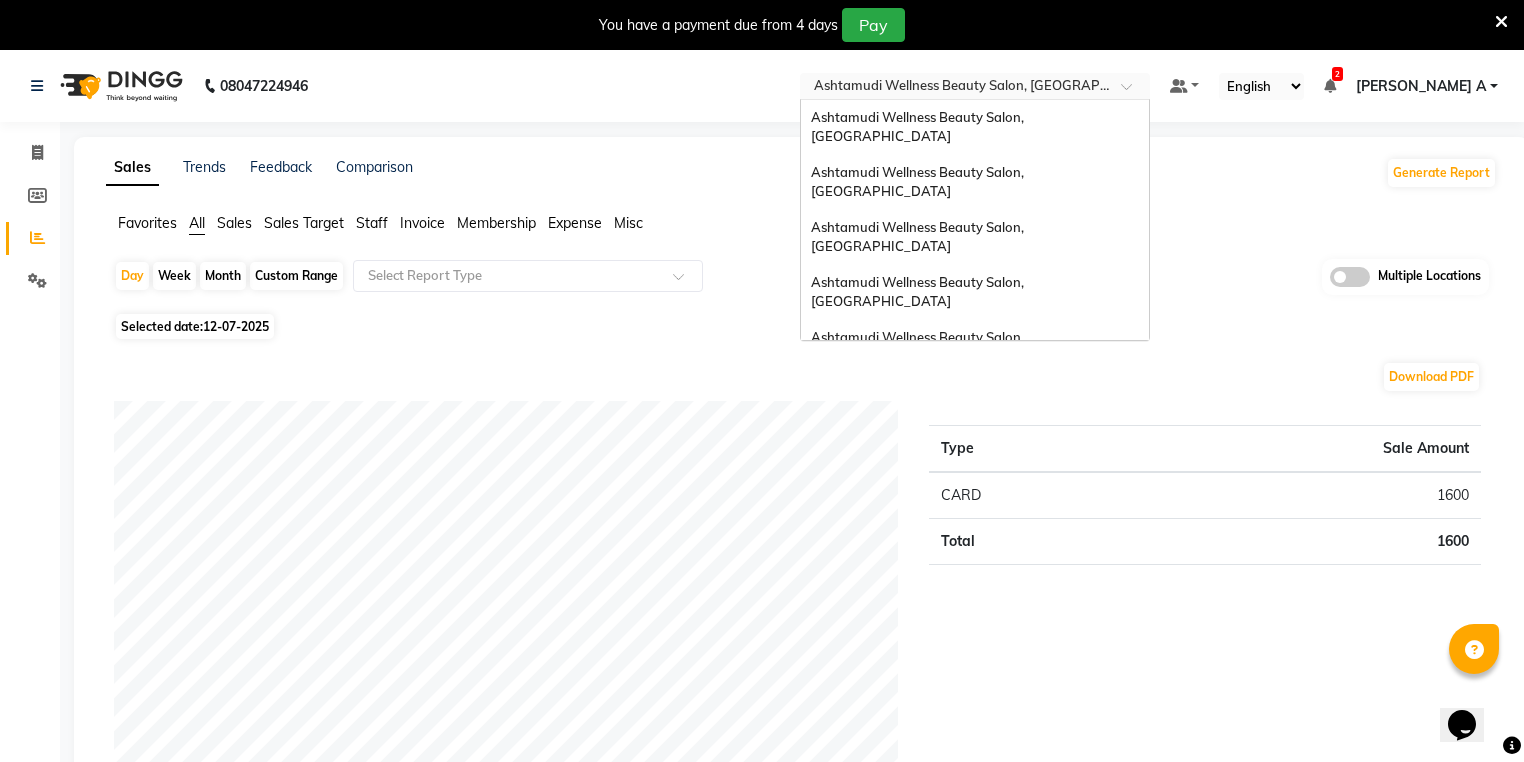 scroll, scrollTop: 248, scrollLeft: 0, axis: vertical 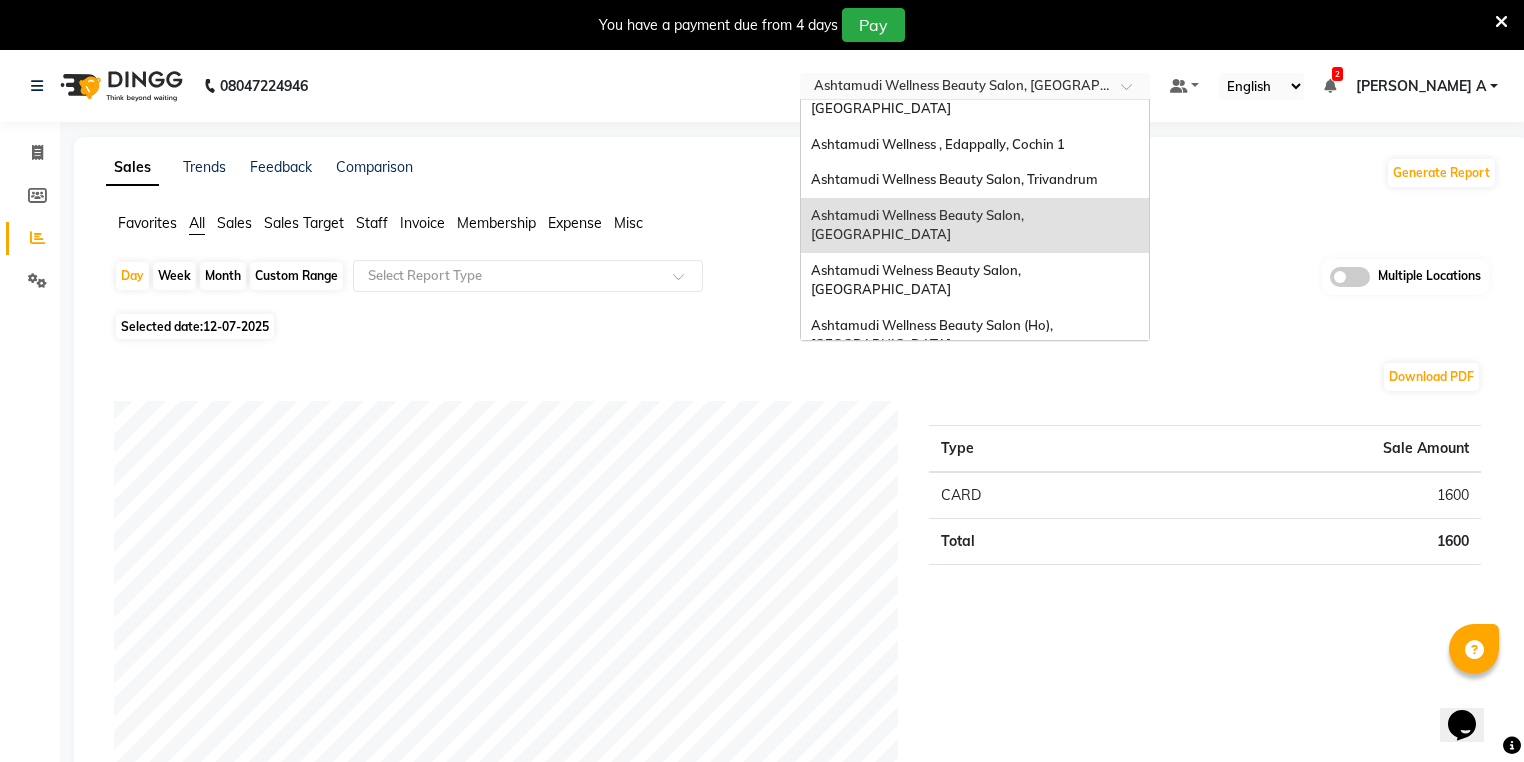click on "Ashtamudi Wellness Beauty Salon, [GEOGRAPHIC_DATA]" at bounding box center [975, 390] 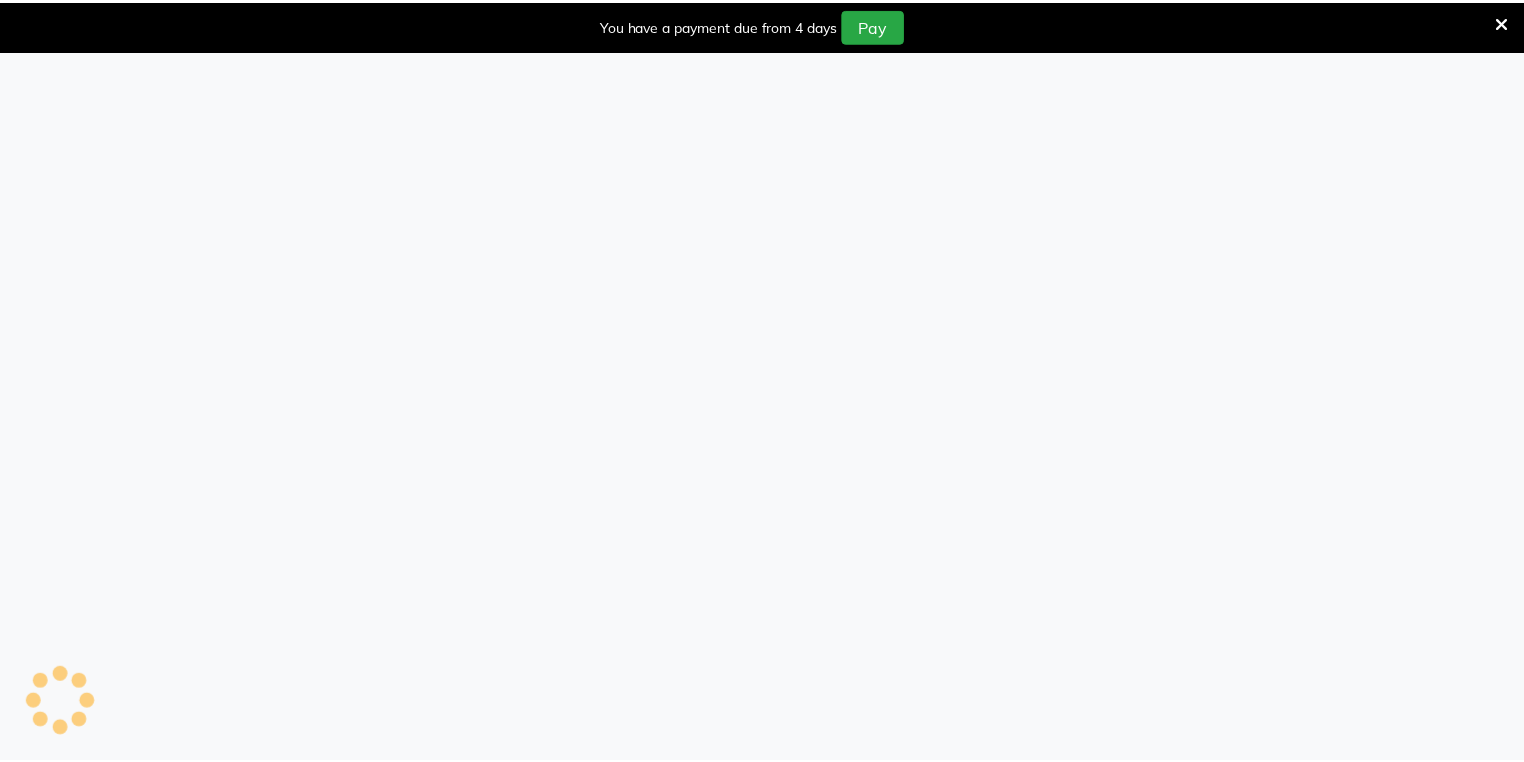 scroll, scrollTop: 0, scrollLeft: 0, axis: both 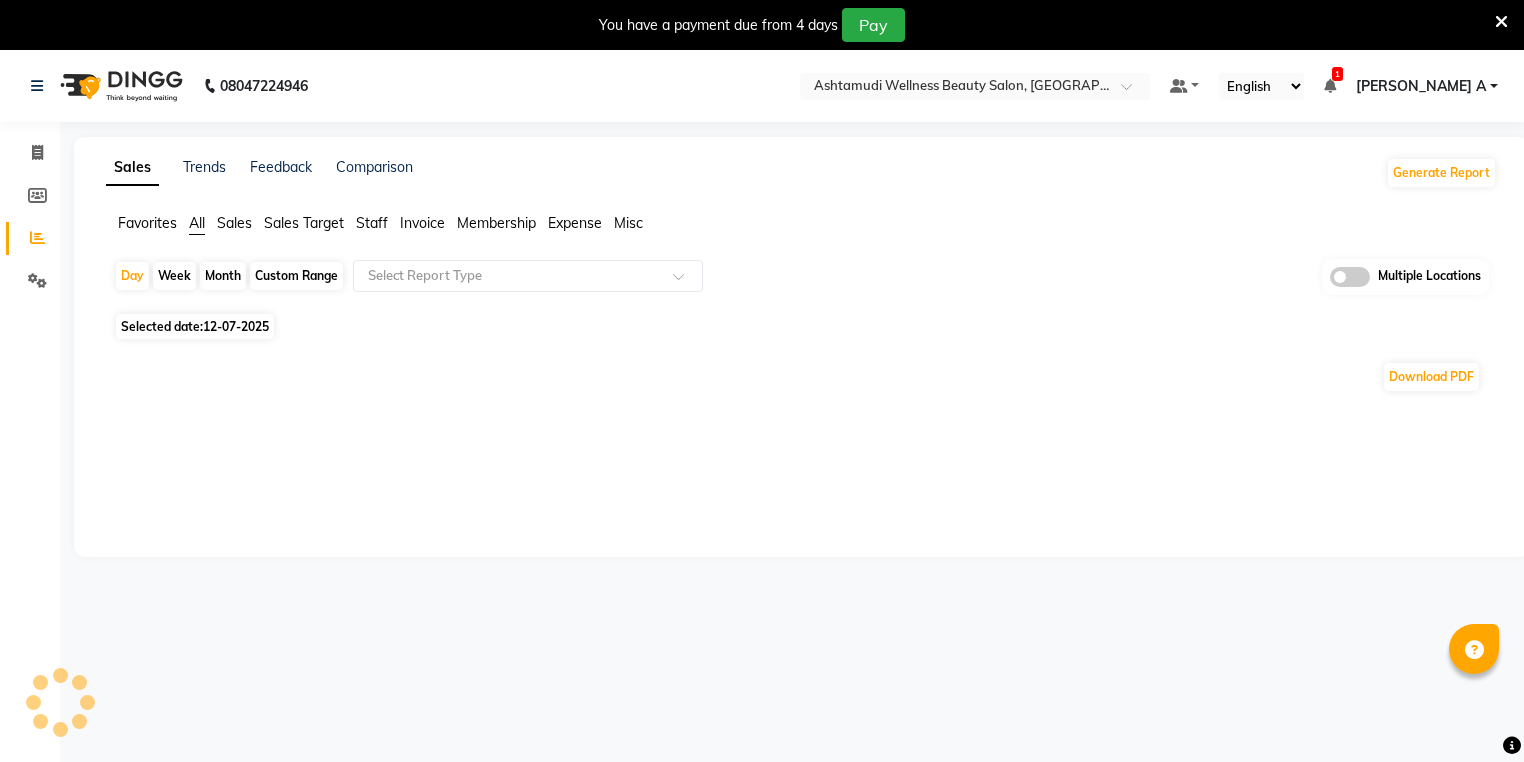click on "Invoice" 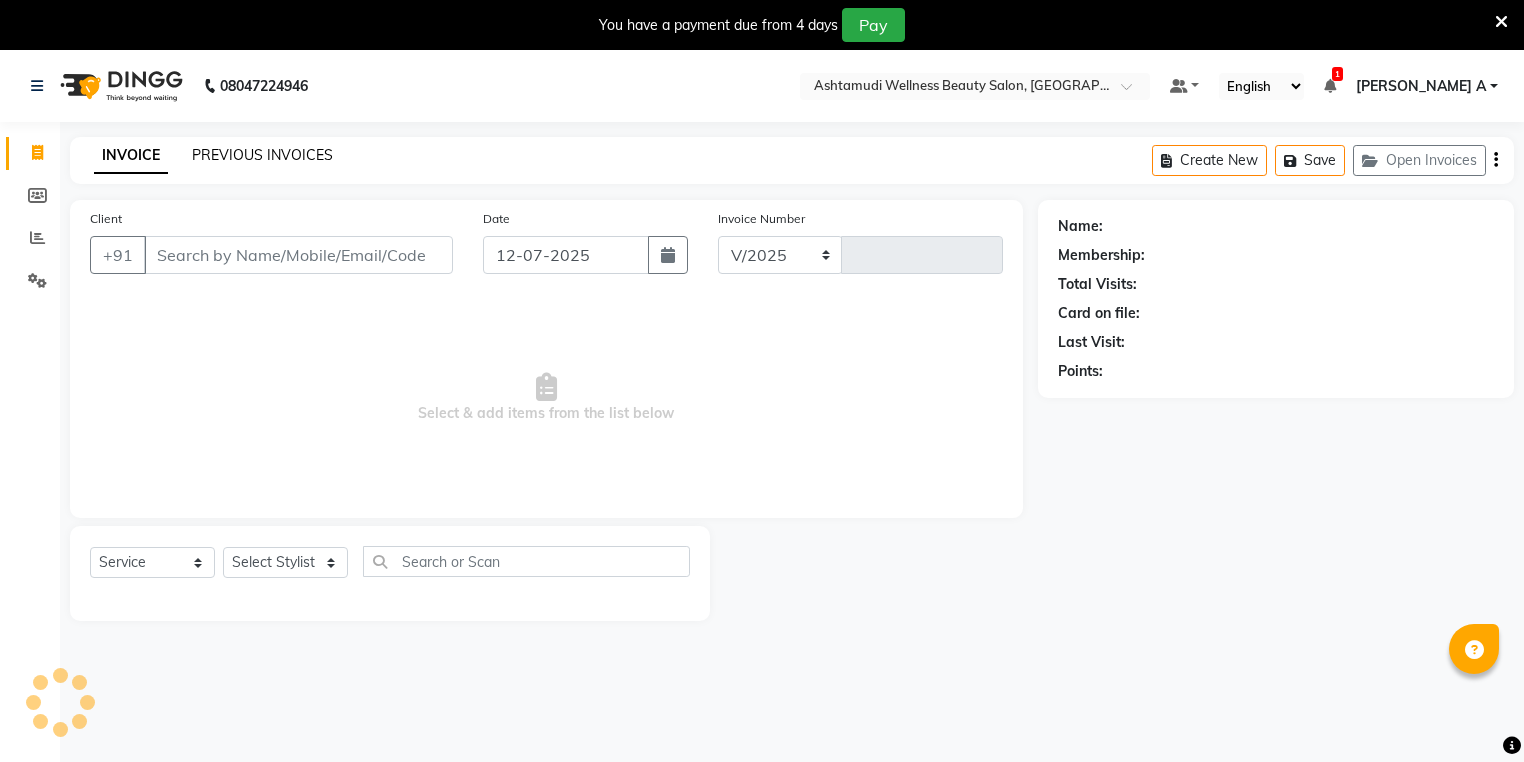 select on "4632" 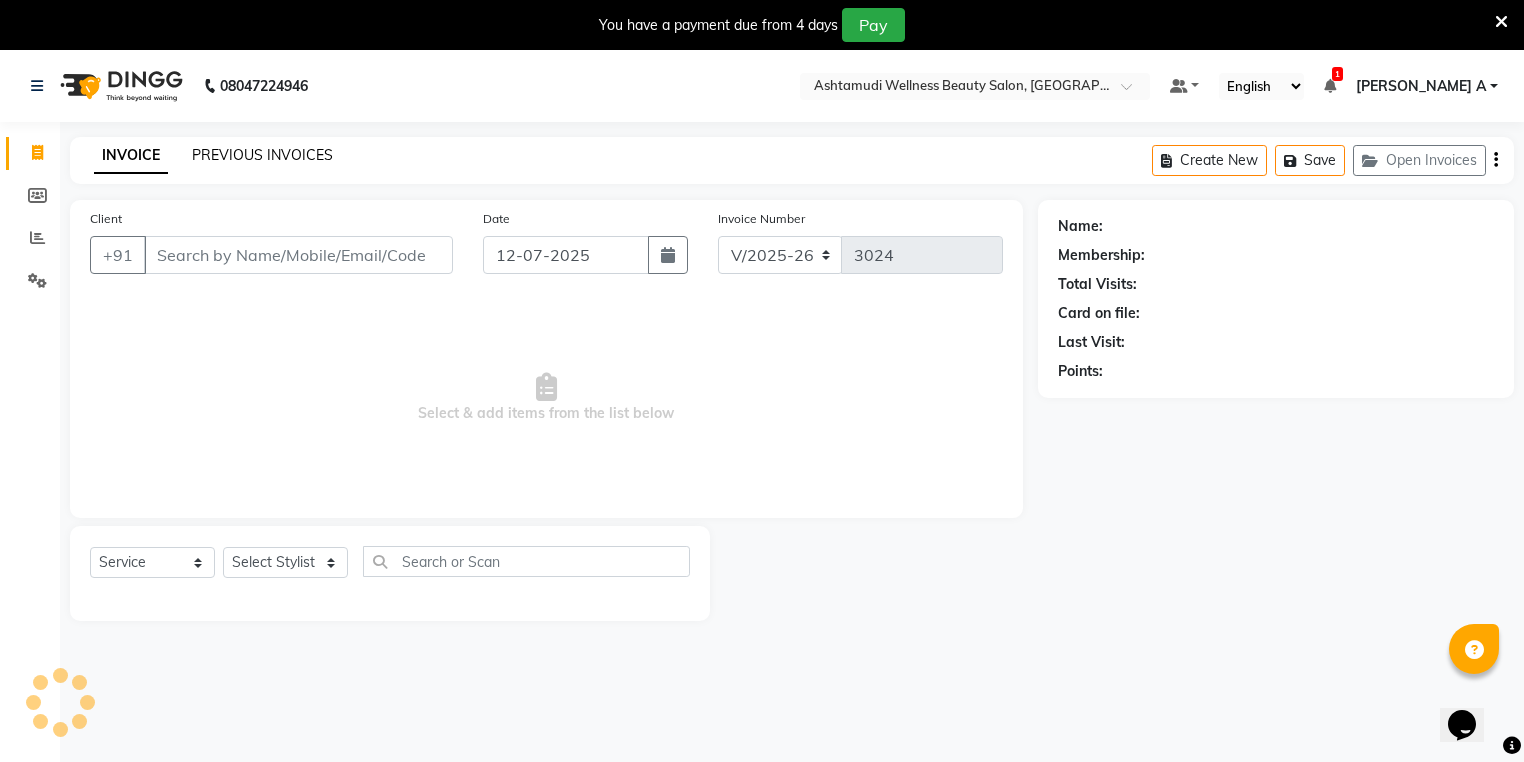 scroll, scrollTop: 0, scrollLeft: 0, axis: both 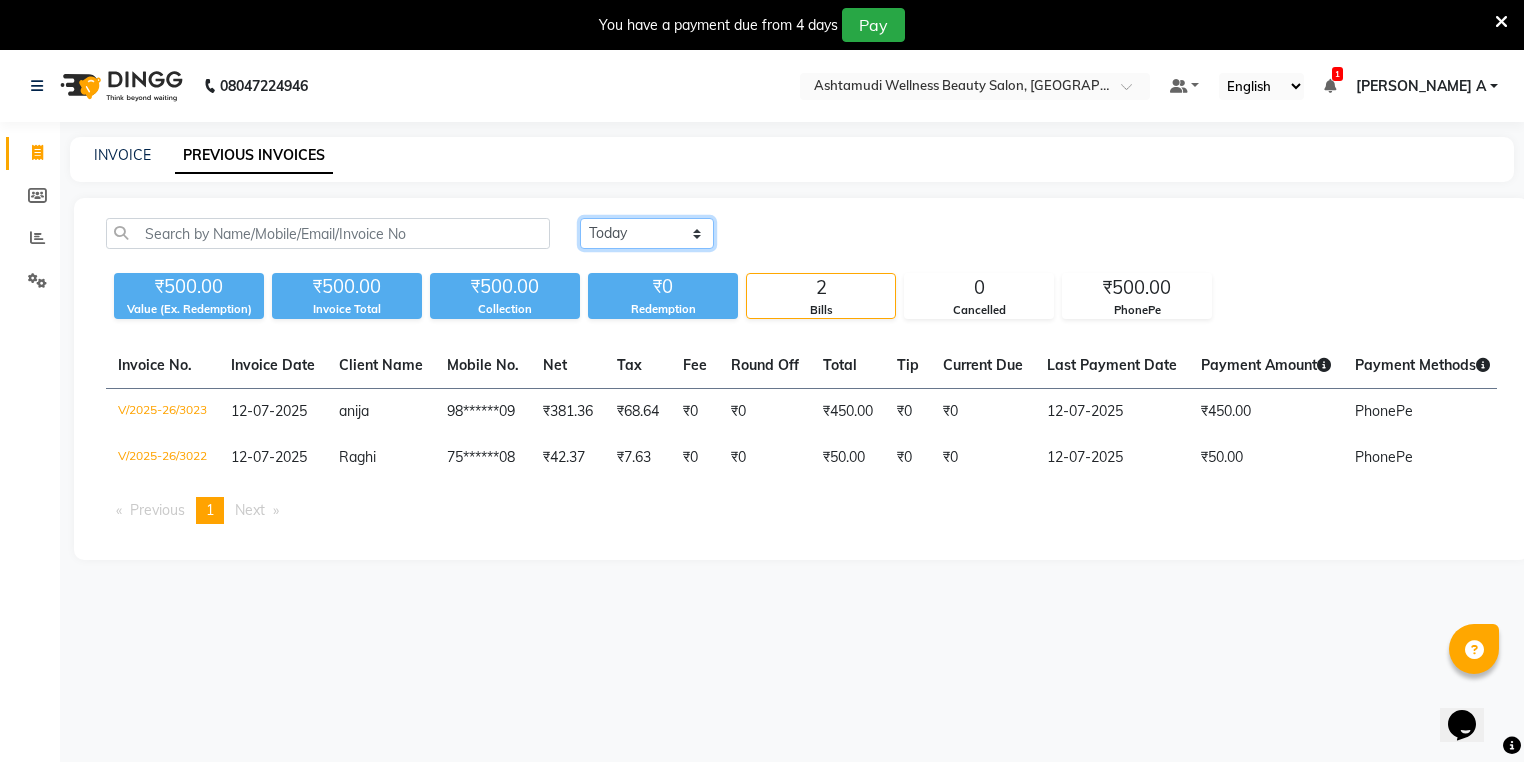 click on "Today Yesterday Custom Range" 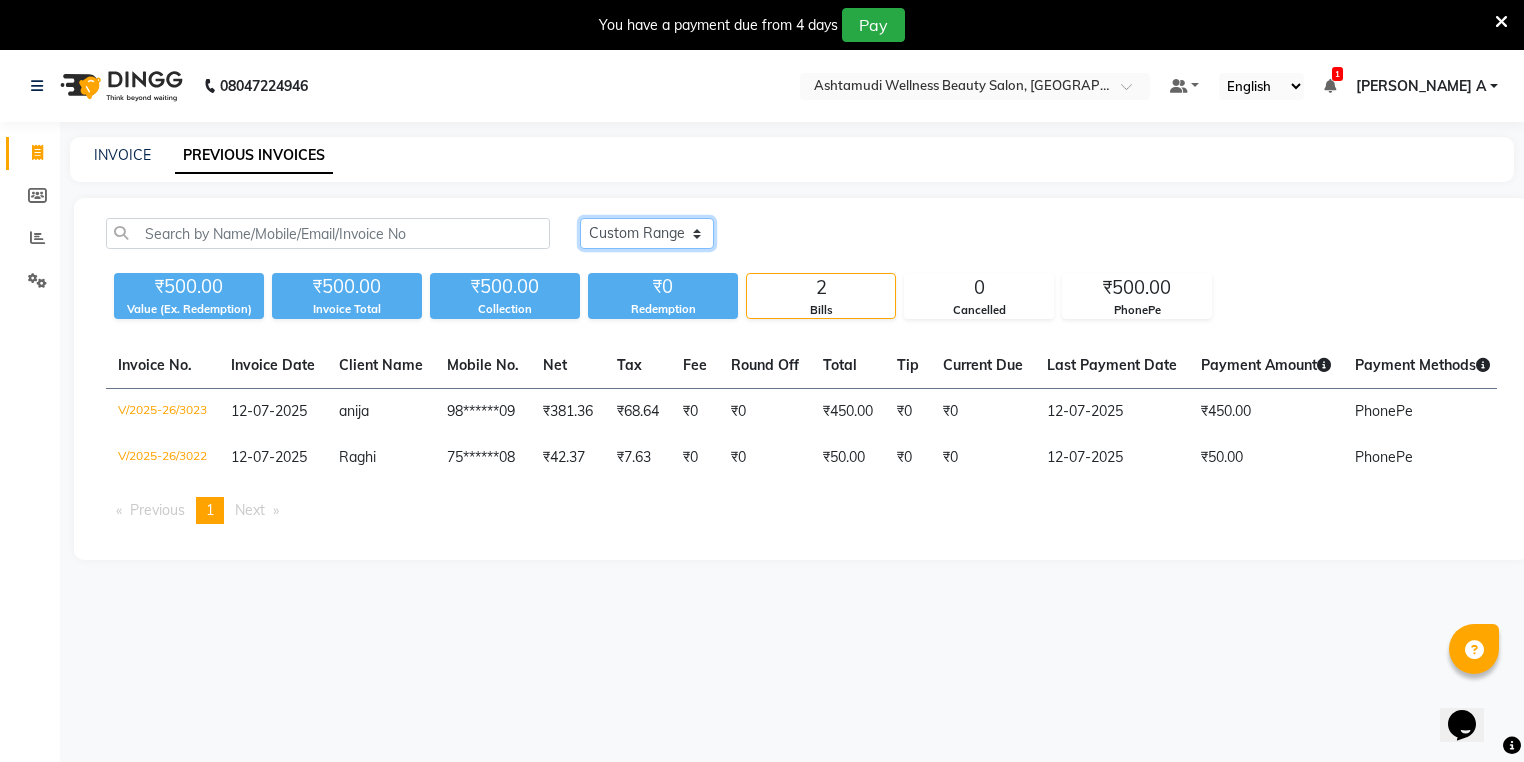 click on "Today Yesterday Custom Range" 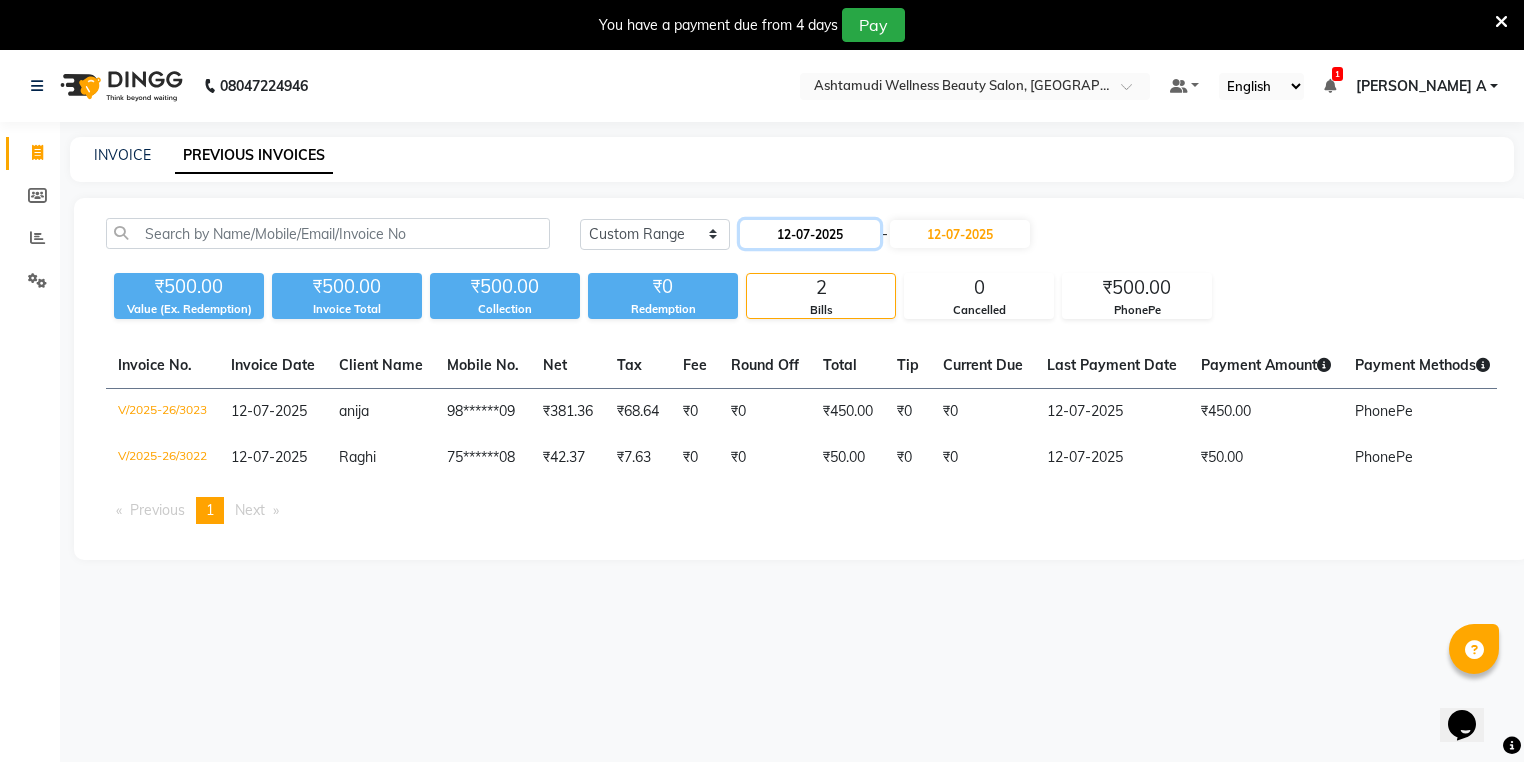 click on "12-07-2025" 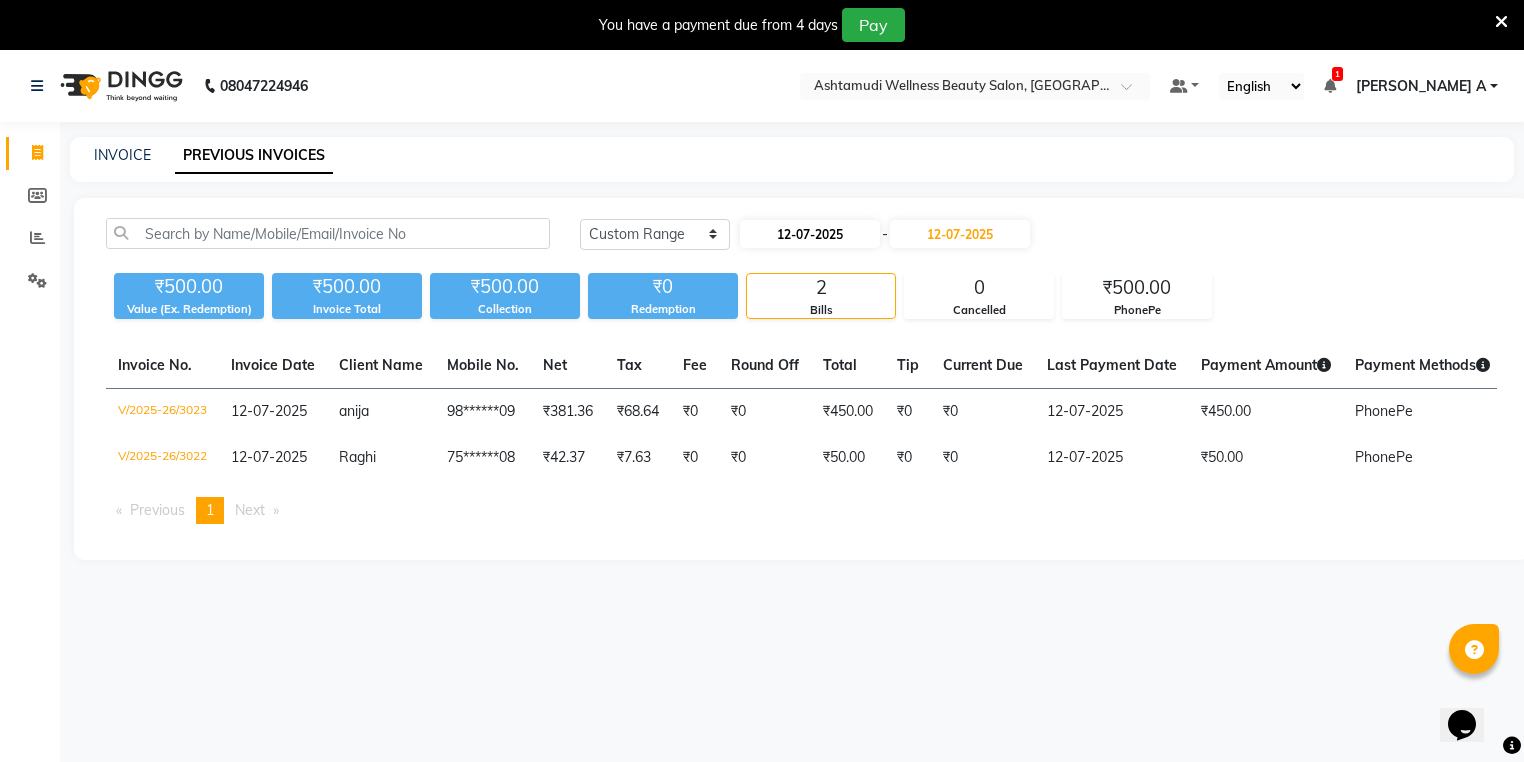 select on "7" 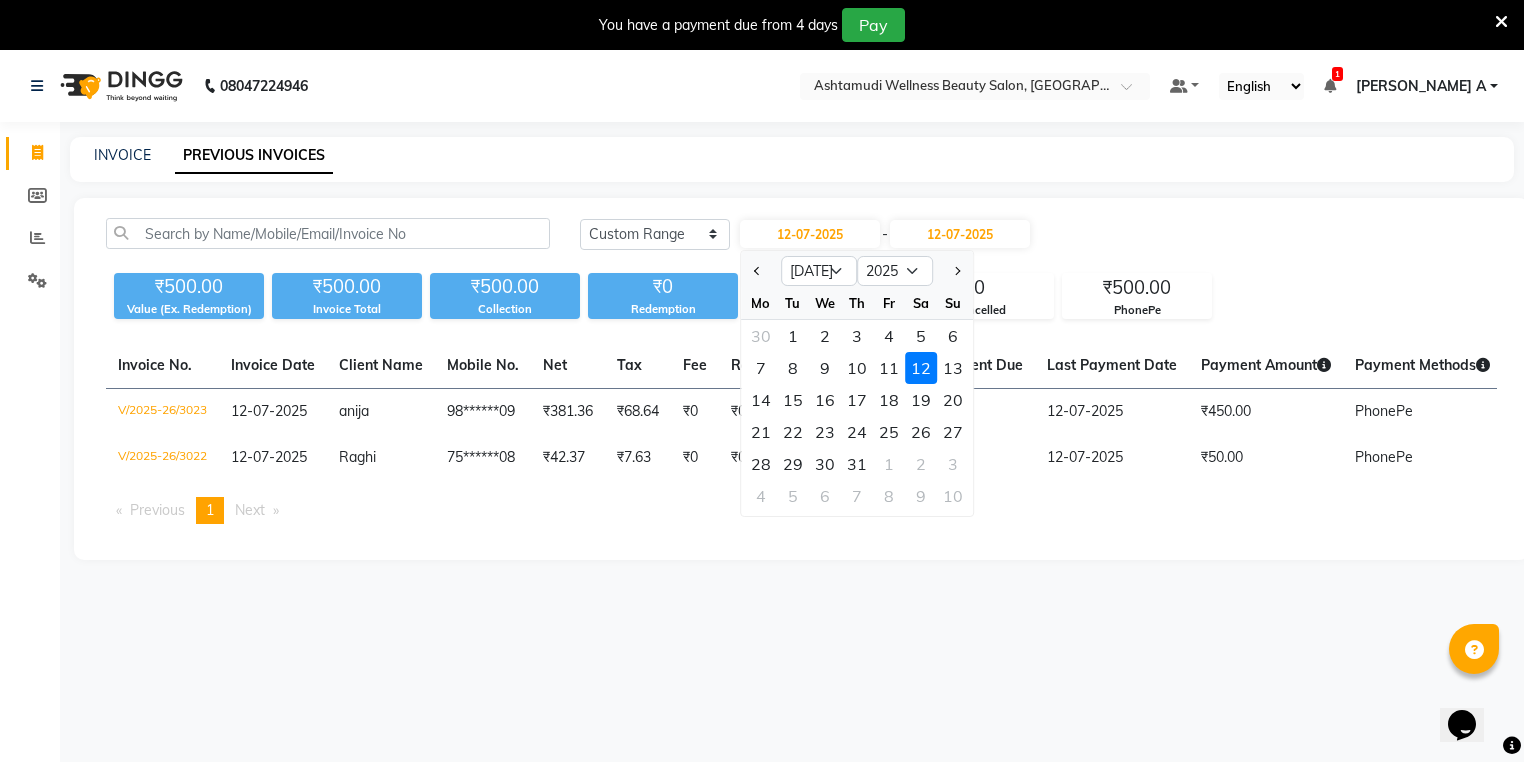 click on "5" 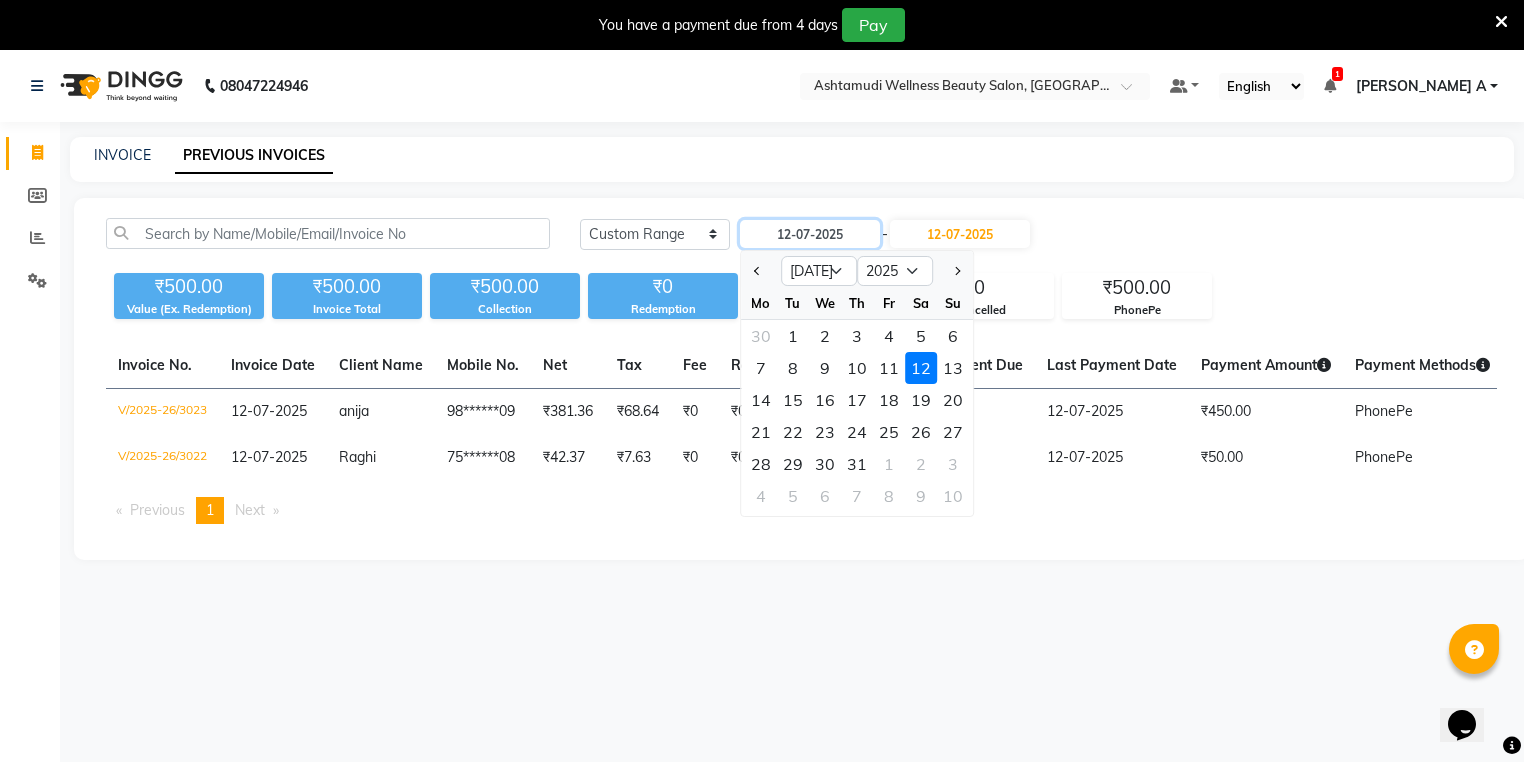 type on "[DATE]" 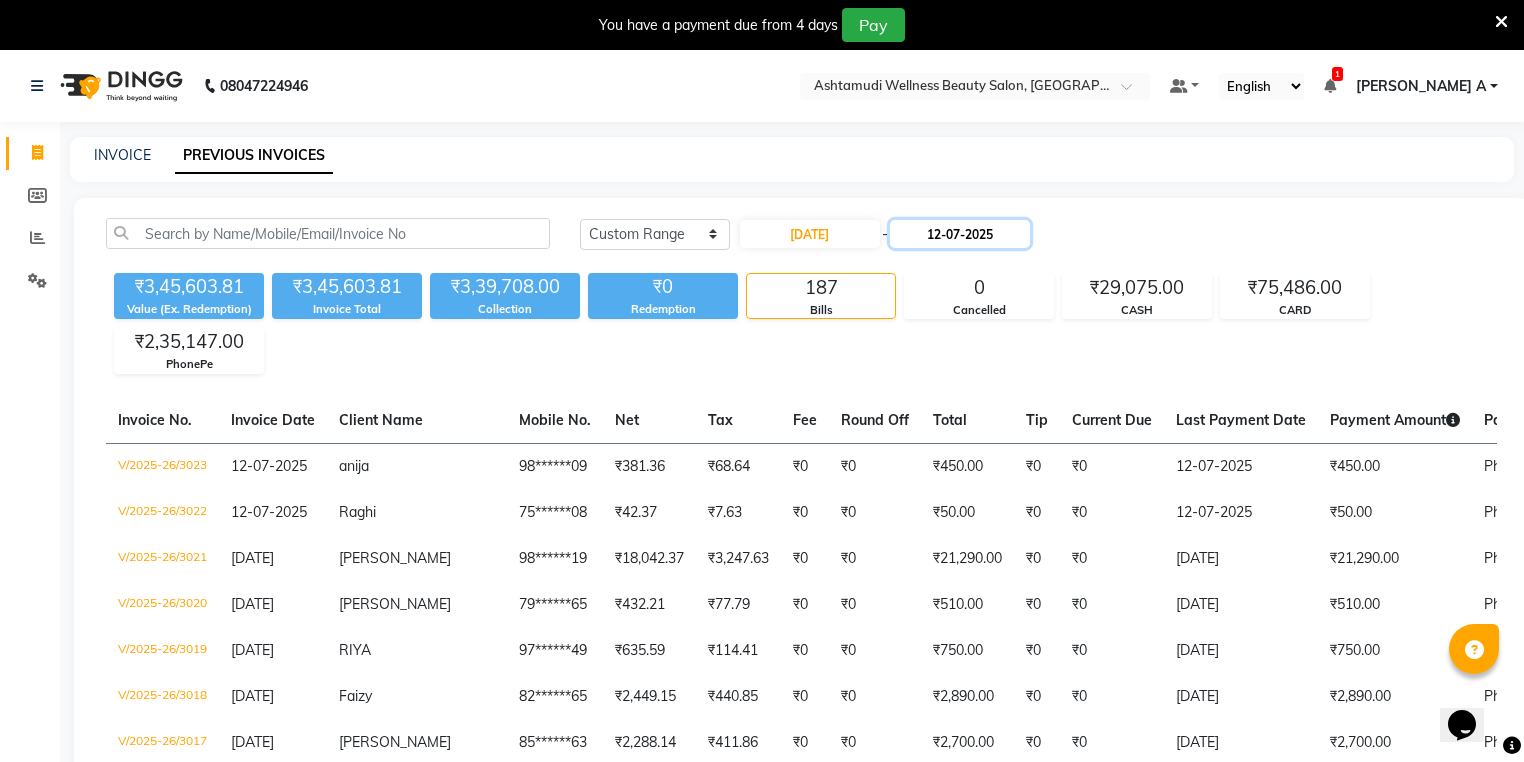 click on "12-07-2025" 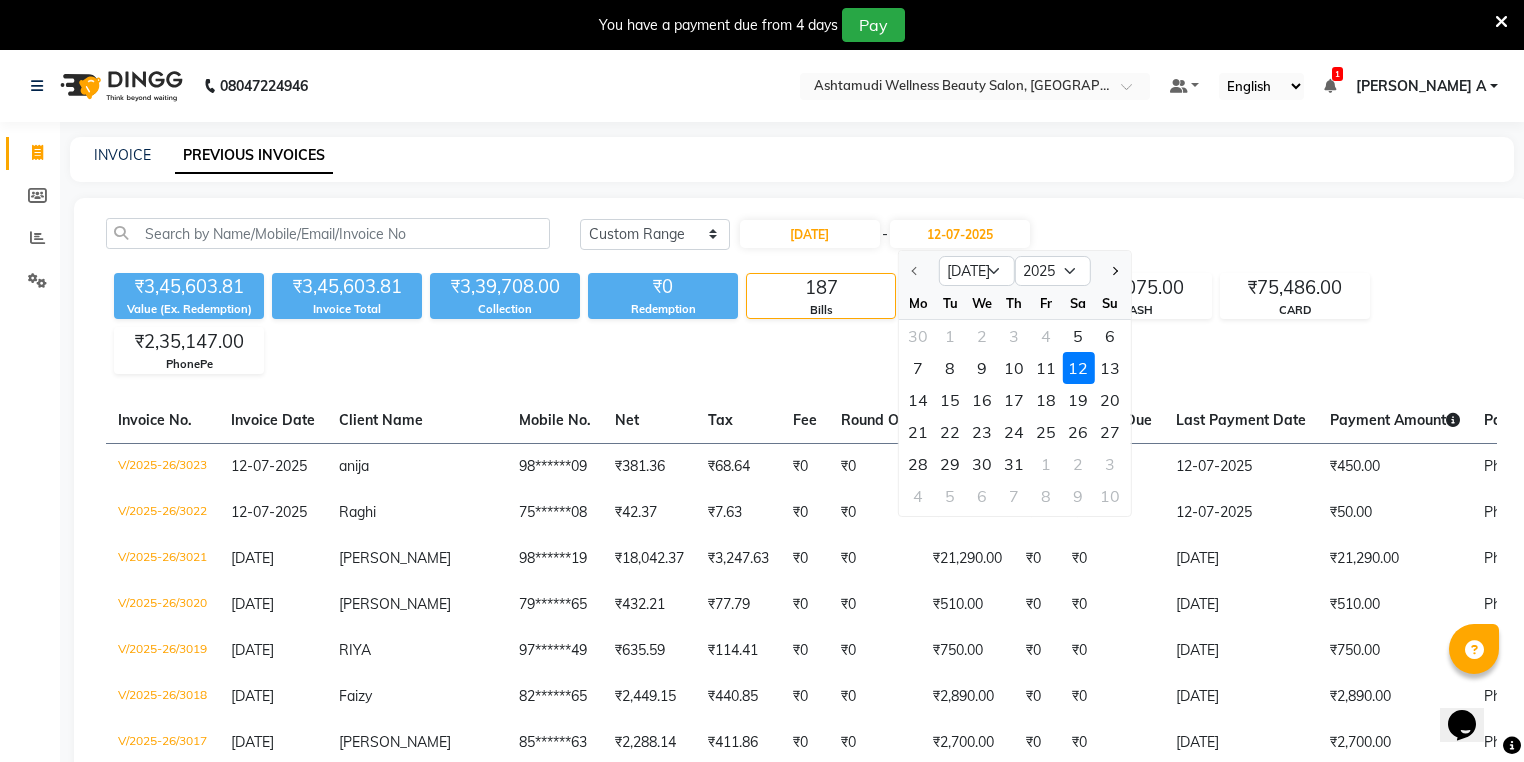 click on "6" 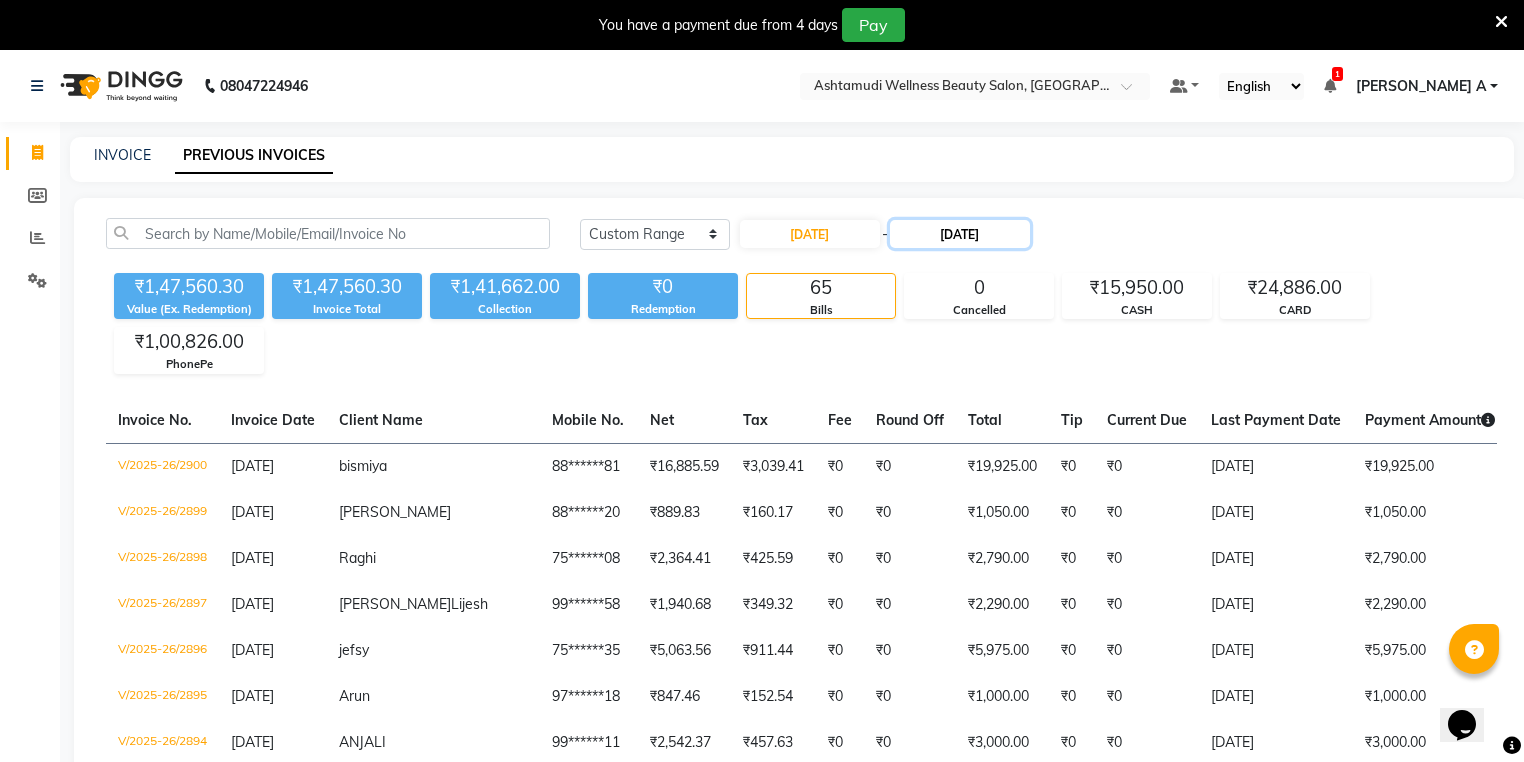 click on "06-07-2025" 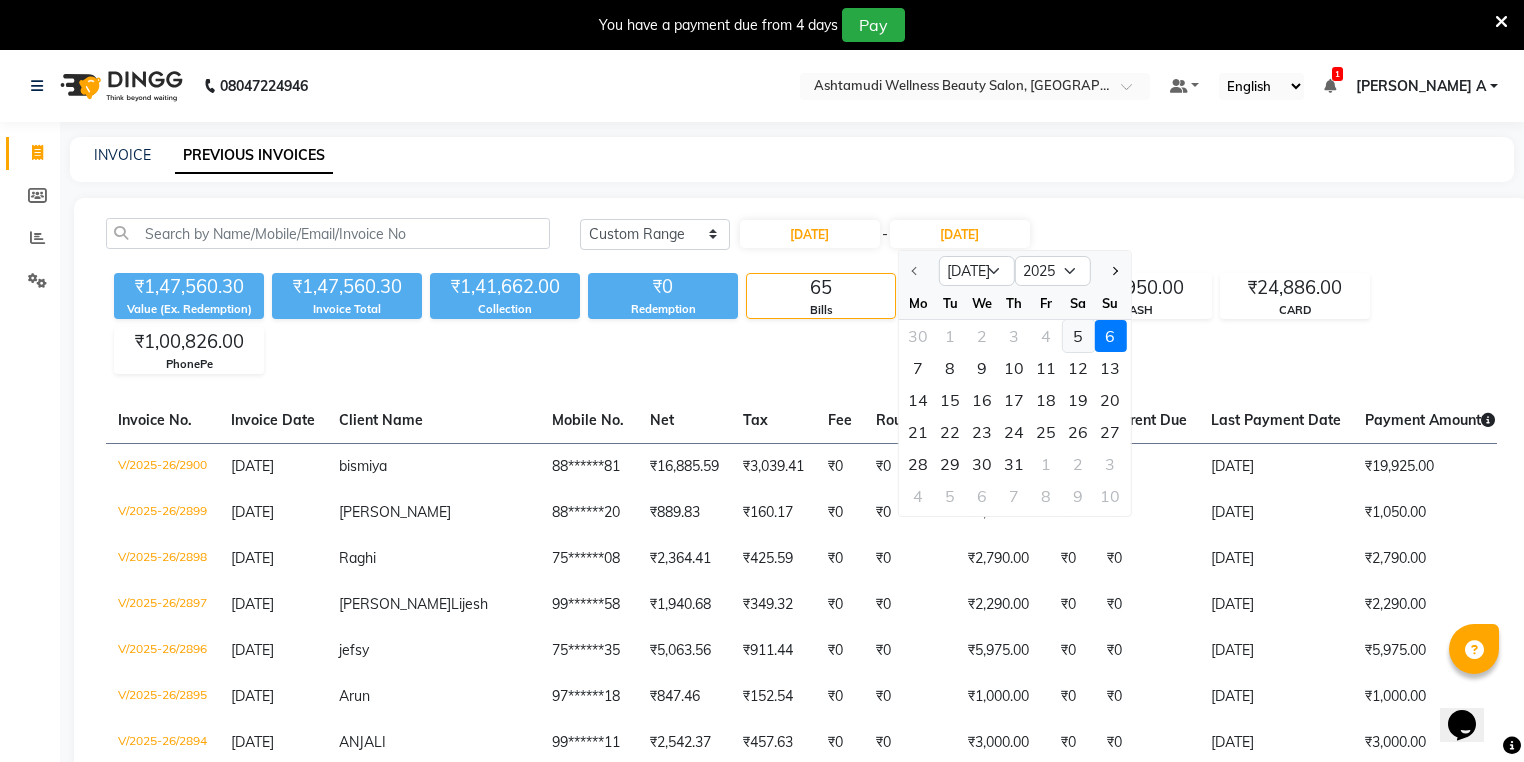 click on "5" 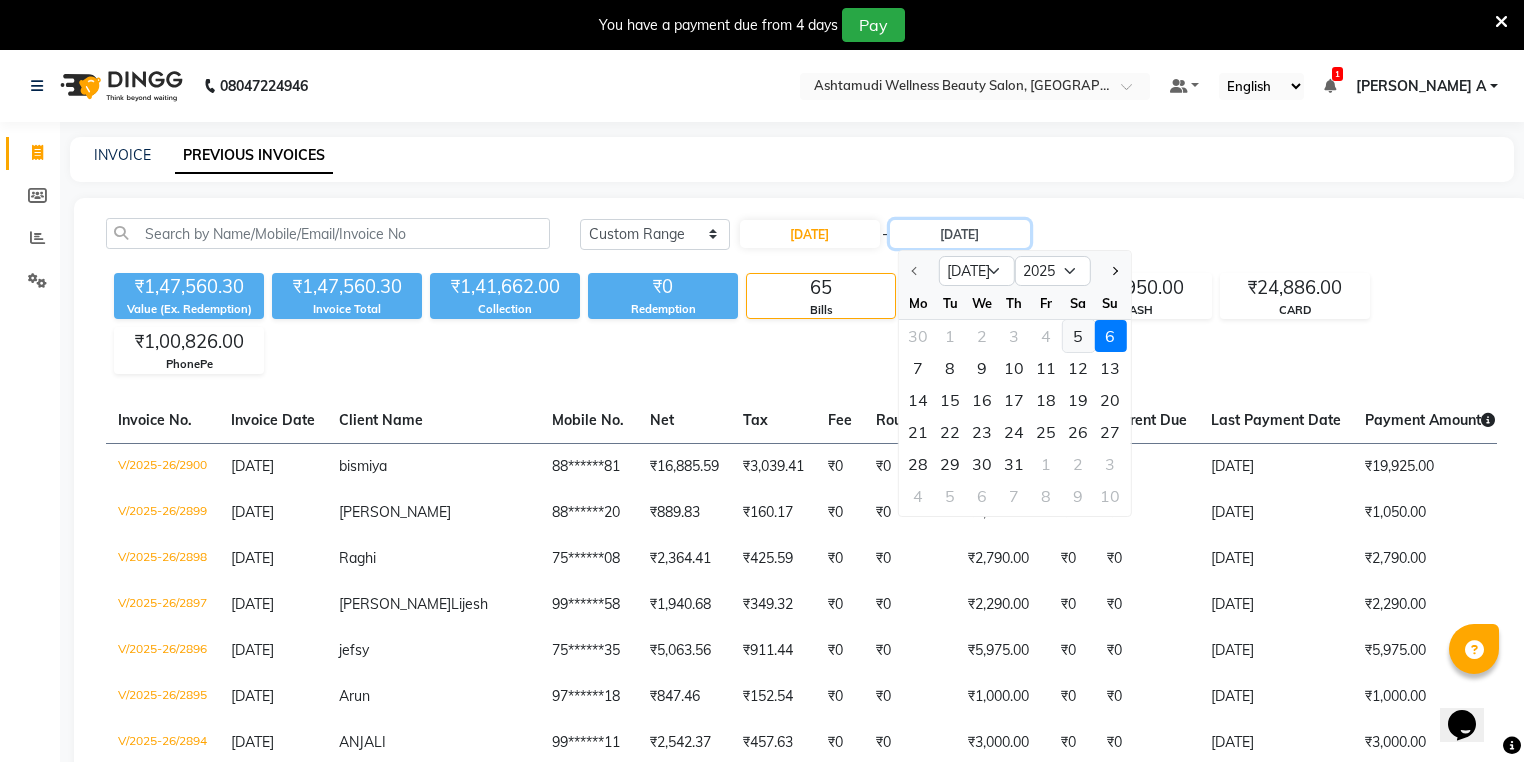 type on "05-07-2025" 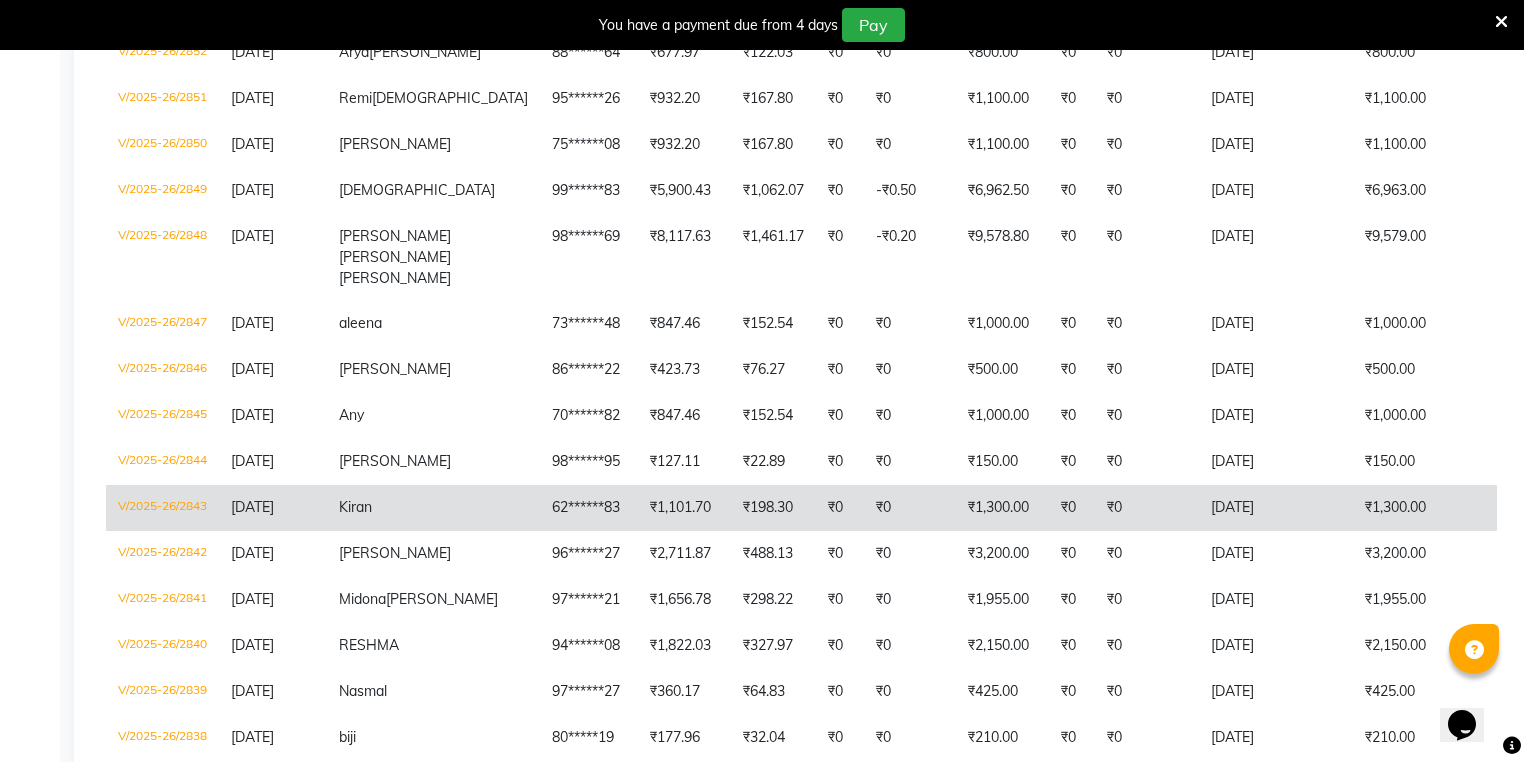 scroll, scrollTop: 1520, scrollLeft: 0, axis: vertical 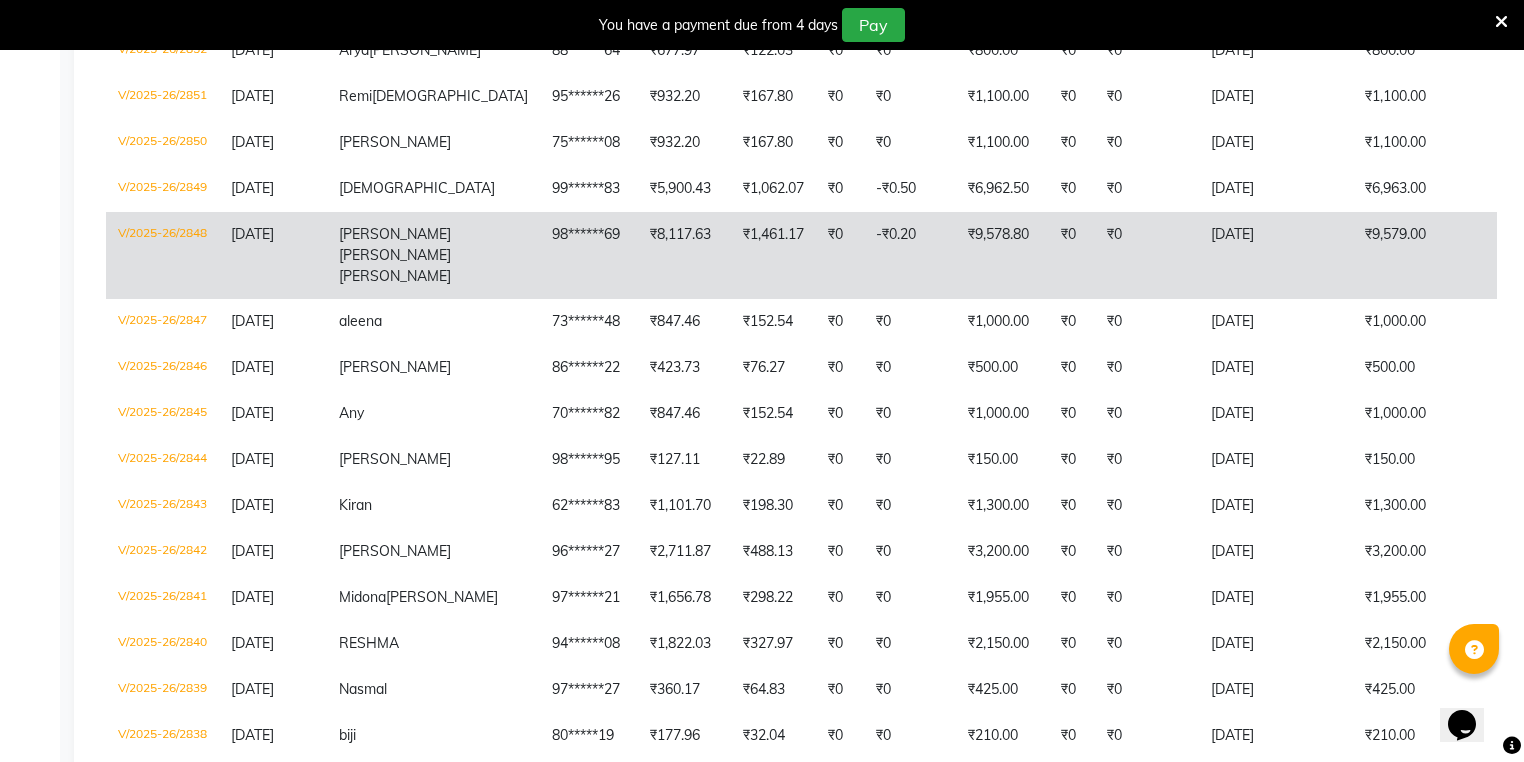 click on "Varghese" 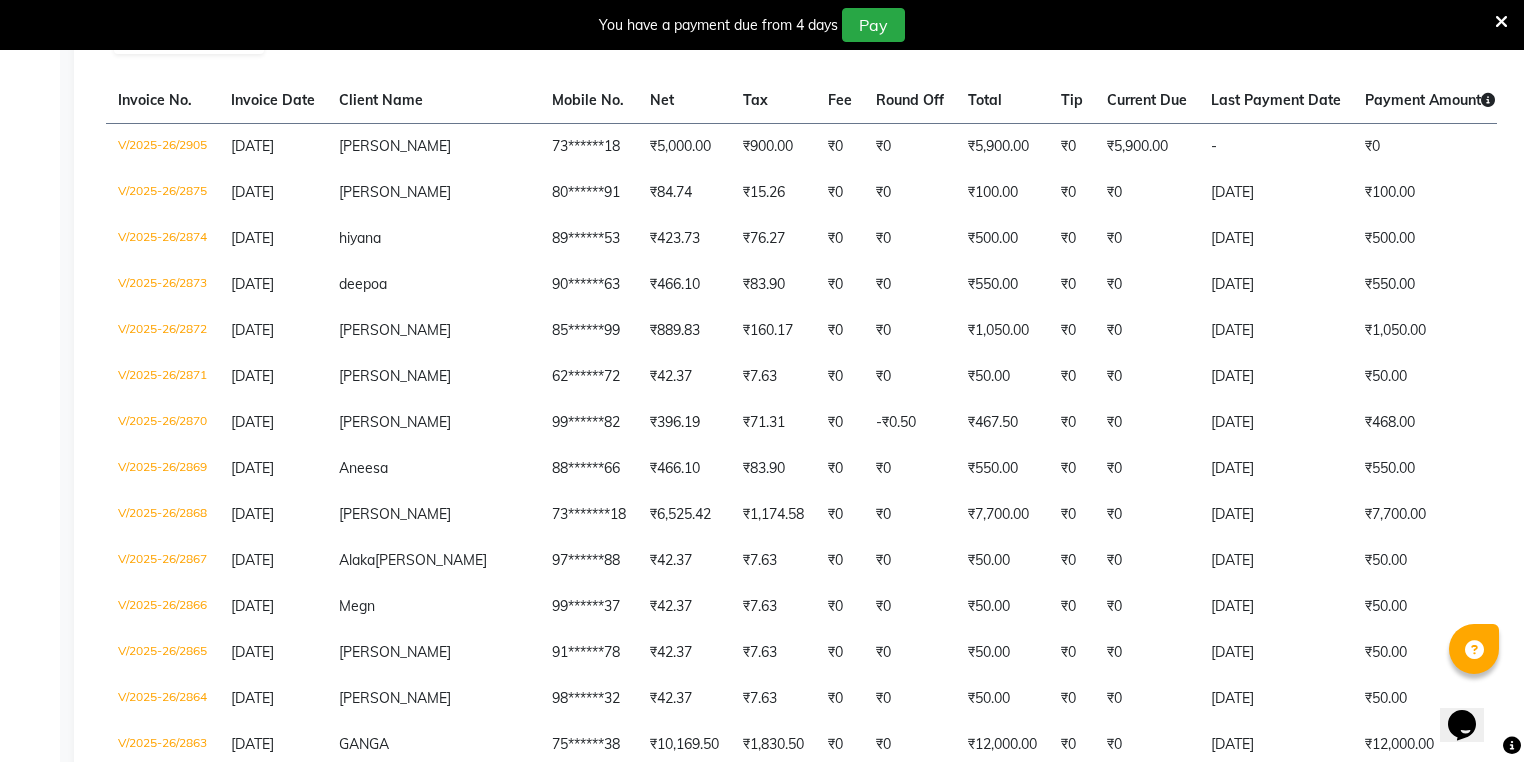 scroll, scrollTop: 0, scrollLeft: 0, axis: both 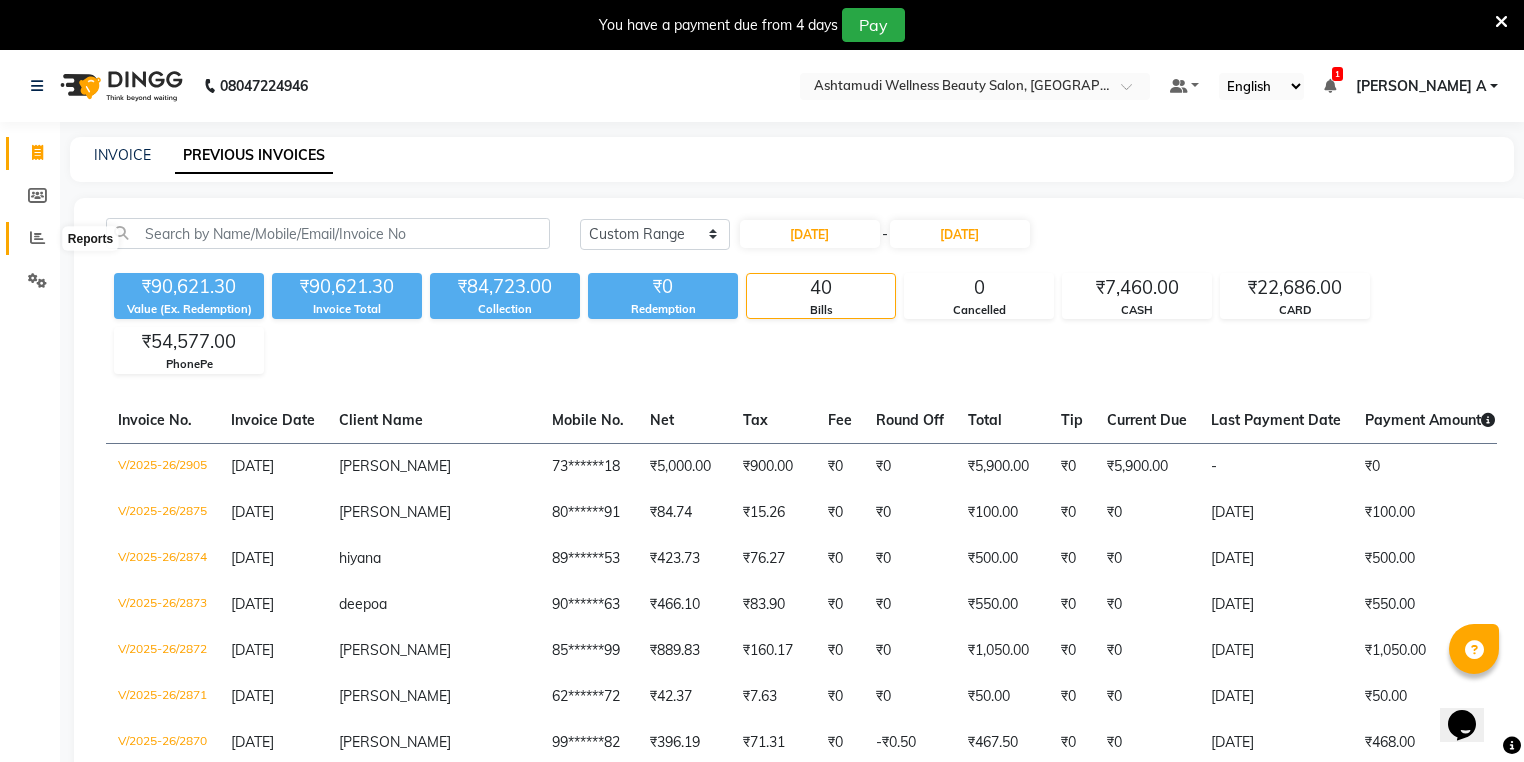 click 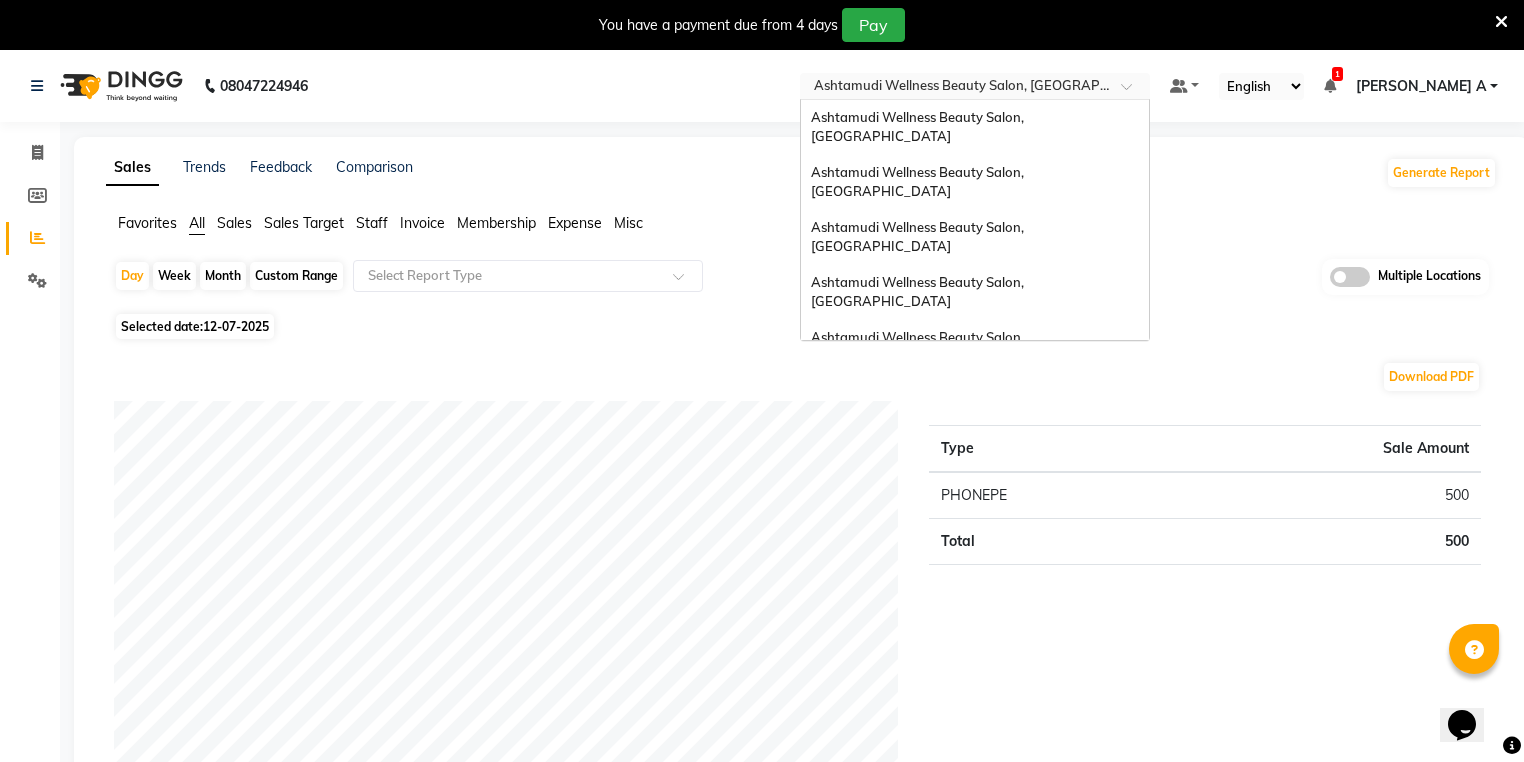 click at bounding box center [955, 88] 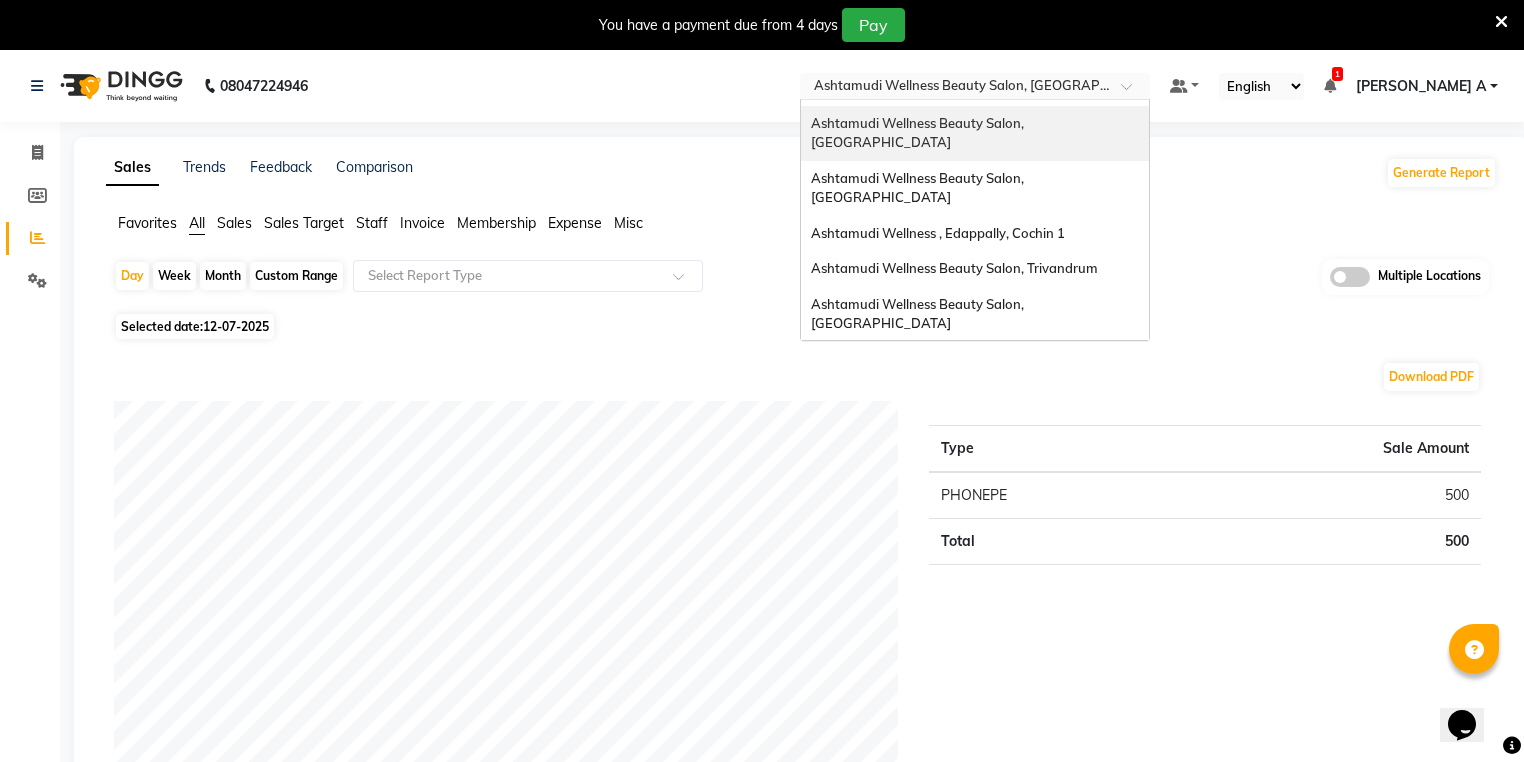 scroll, scrollTop: 160, scrollLeft: 0, axis: vertical 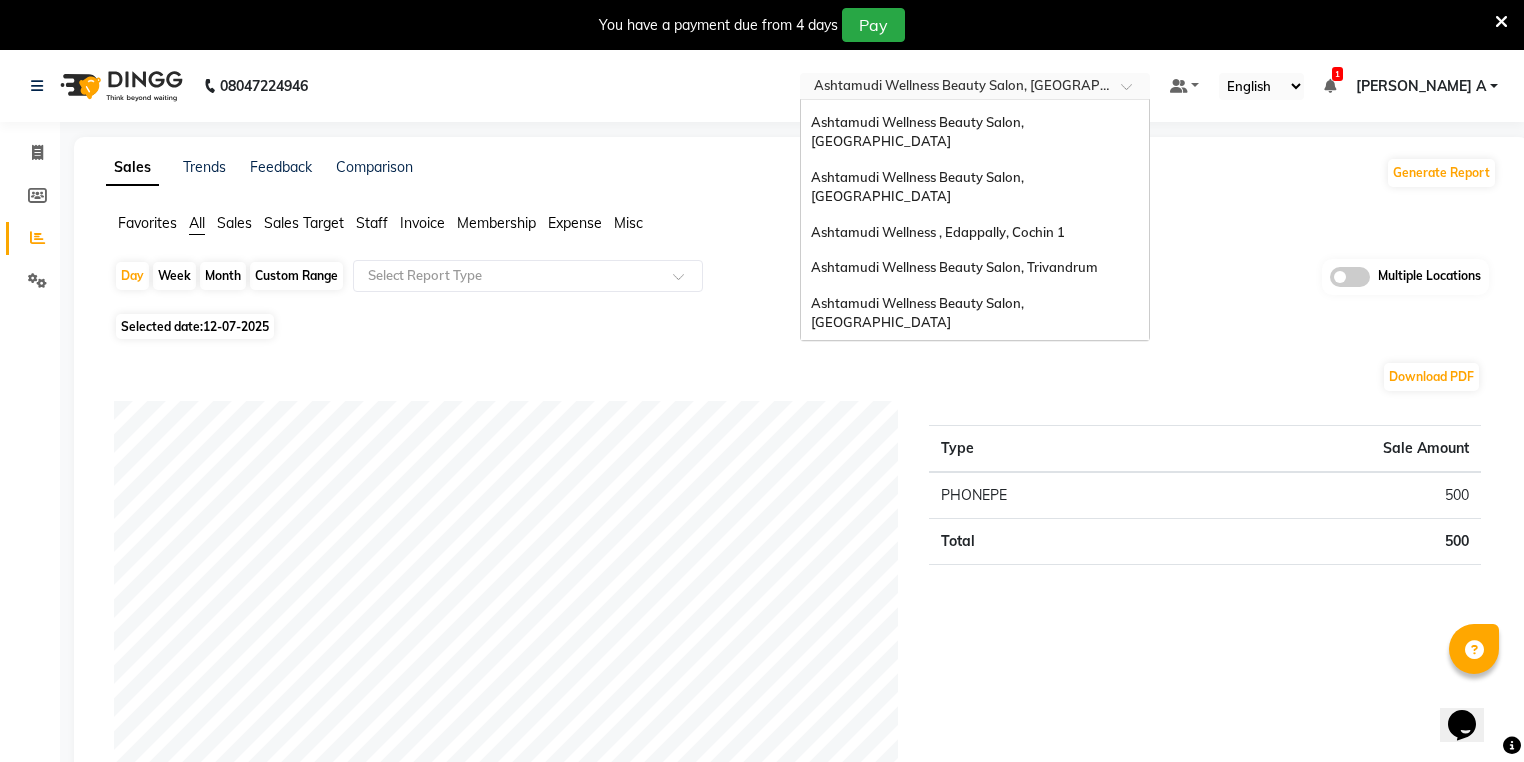 click on "Ashtamudi Welness Beauty Salon, [GEOGRAPHIC_DATA]" at bounding box center [917, 368] 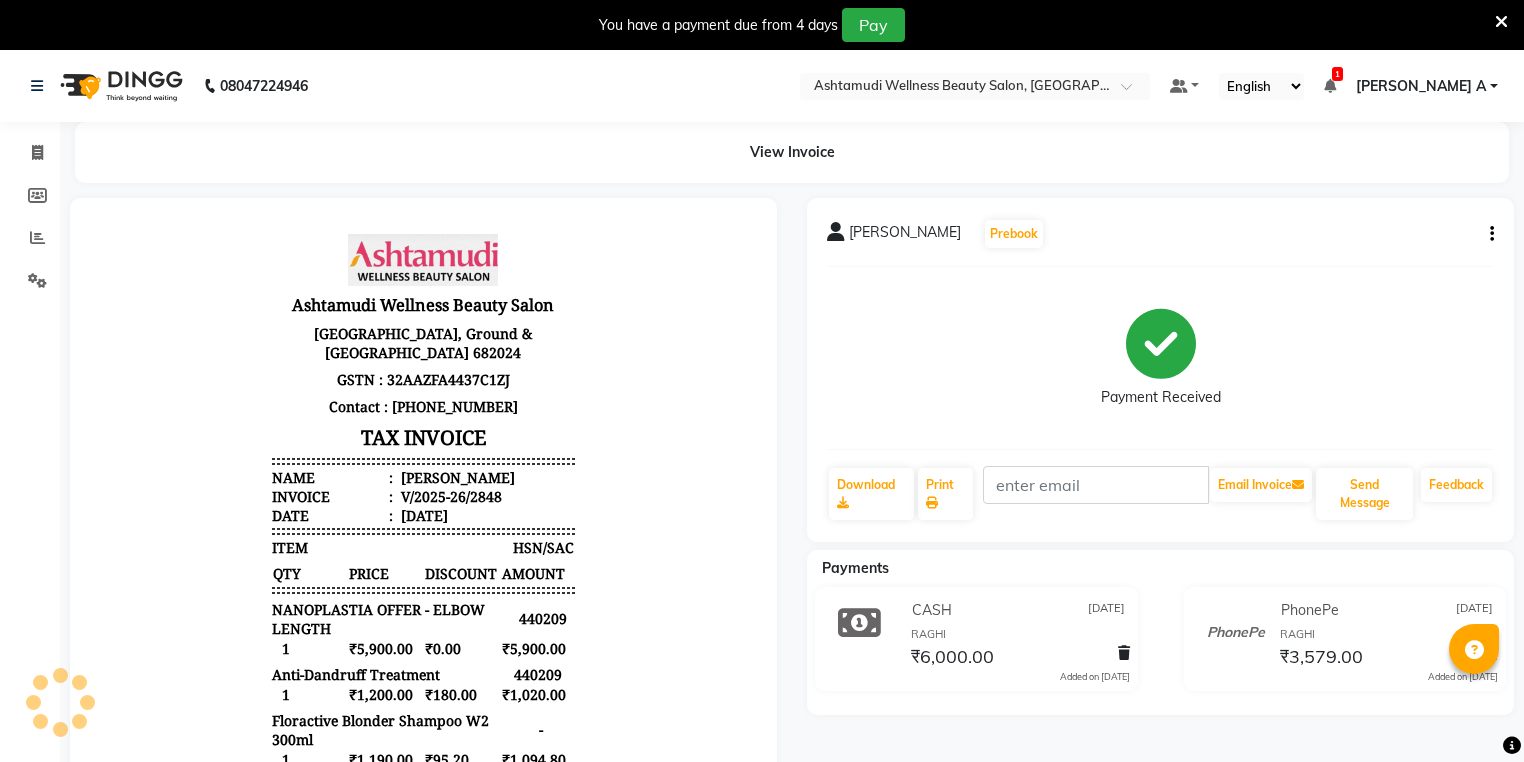 scroll, scrollTop: 0, scrollLeft: 0, axis: both 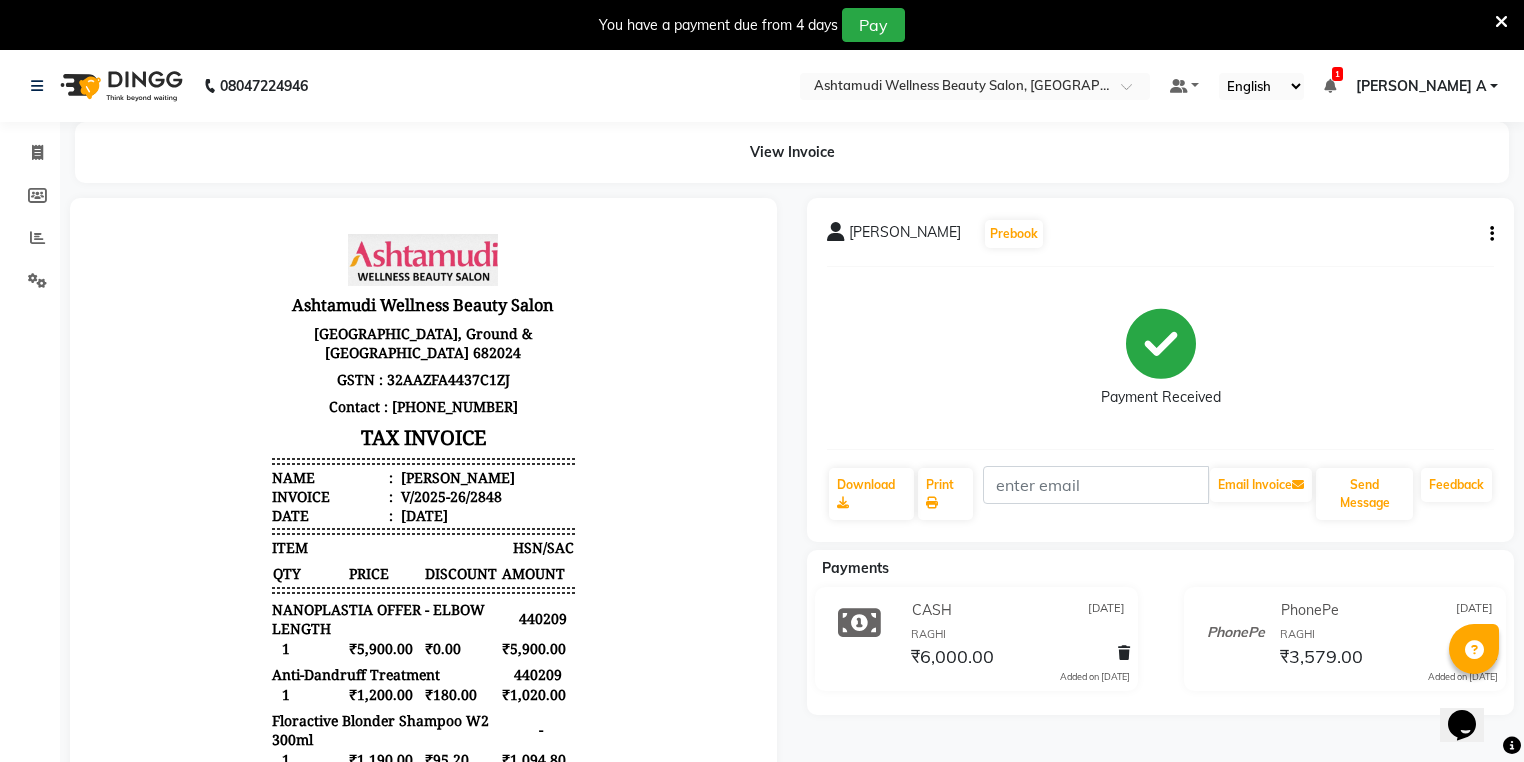 drag, startPoint x: 1492, startPoint y: 236, endPoint x: 1478, endPoint y: 243, distance: 15.652476 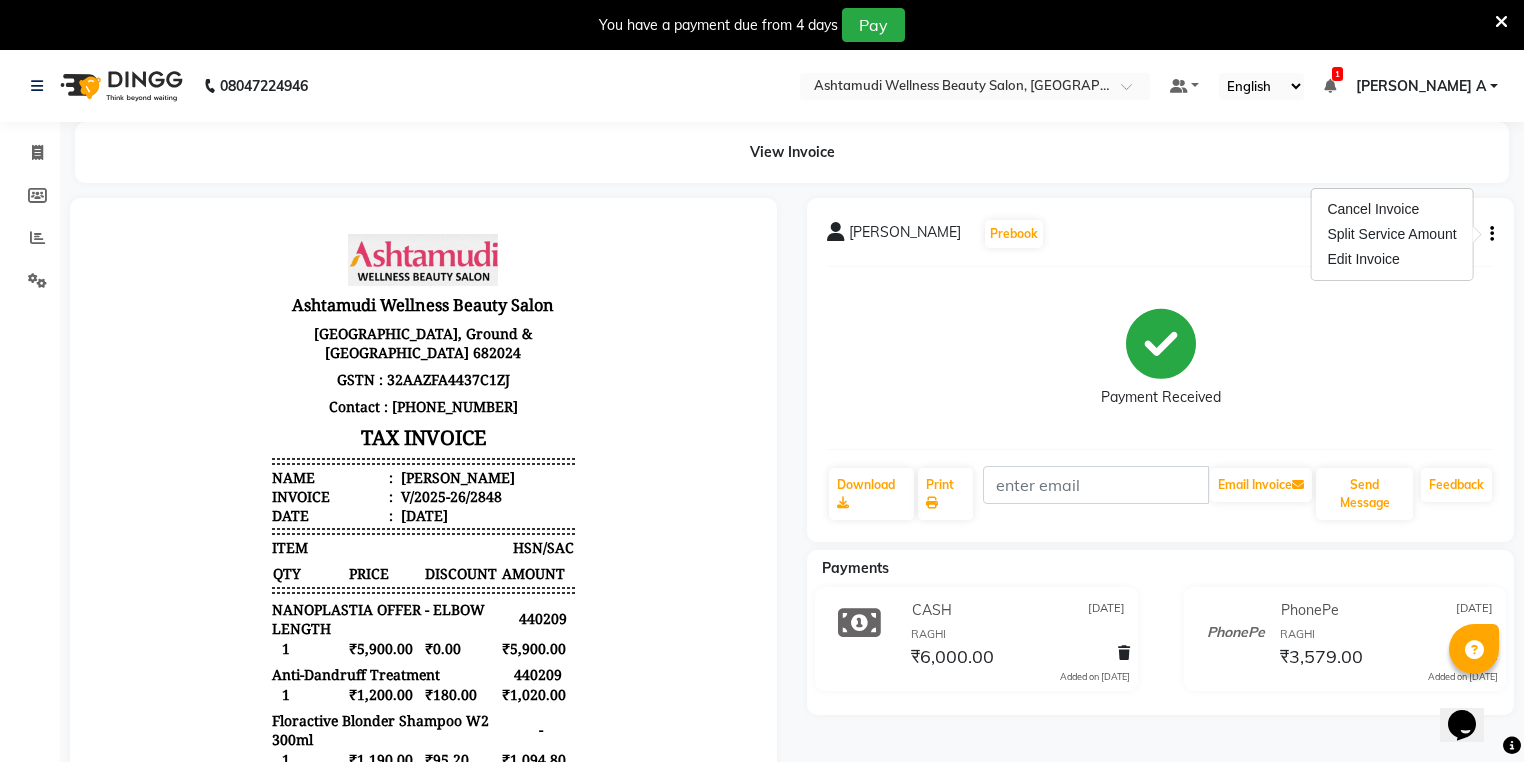 click on "Cancel Invoice   Split Service Amount   Edit Invoice" at bounding box center (1391, 234) 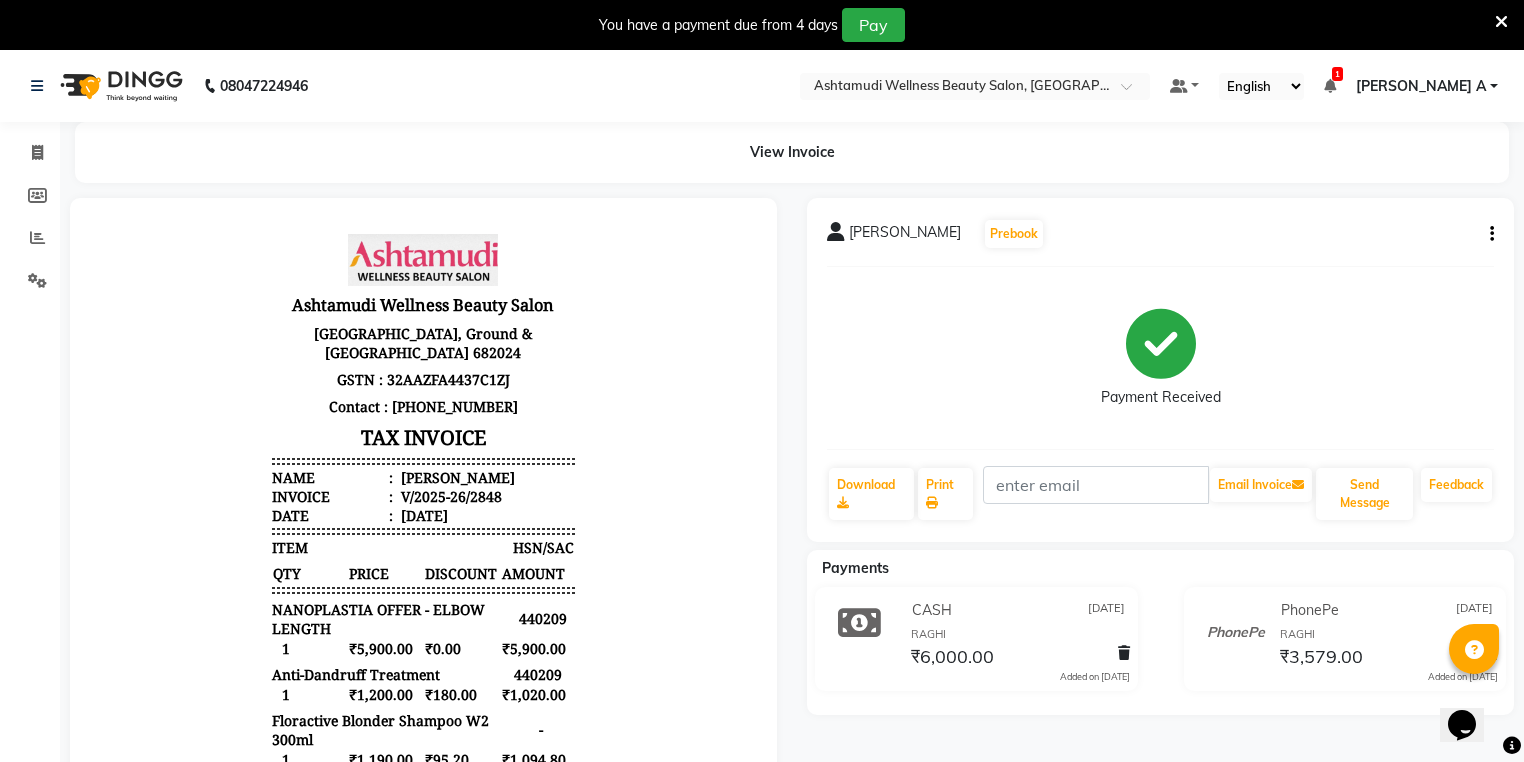 click 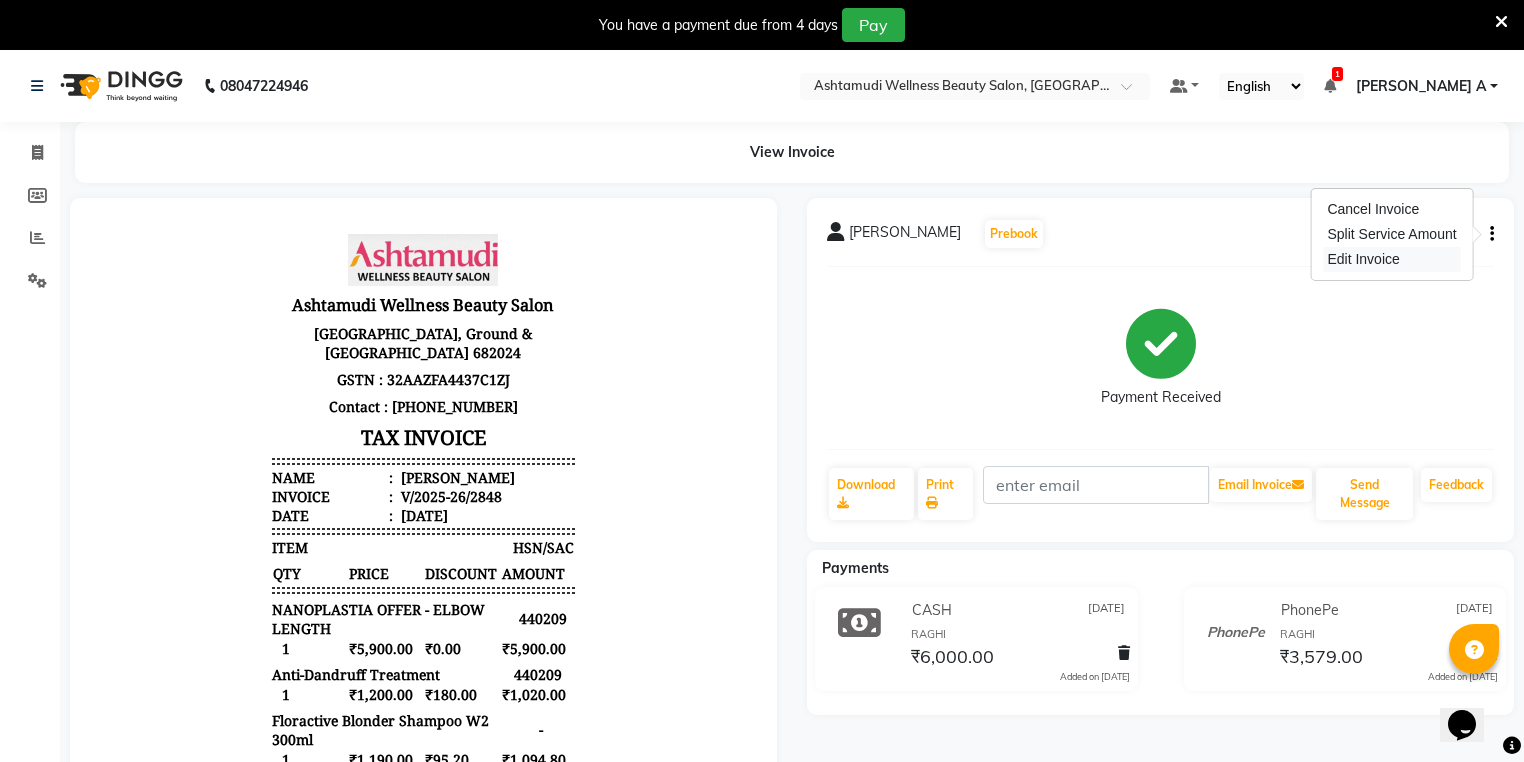 click on "Edit Invoice" at bounding box center [1391, 259] 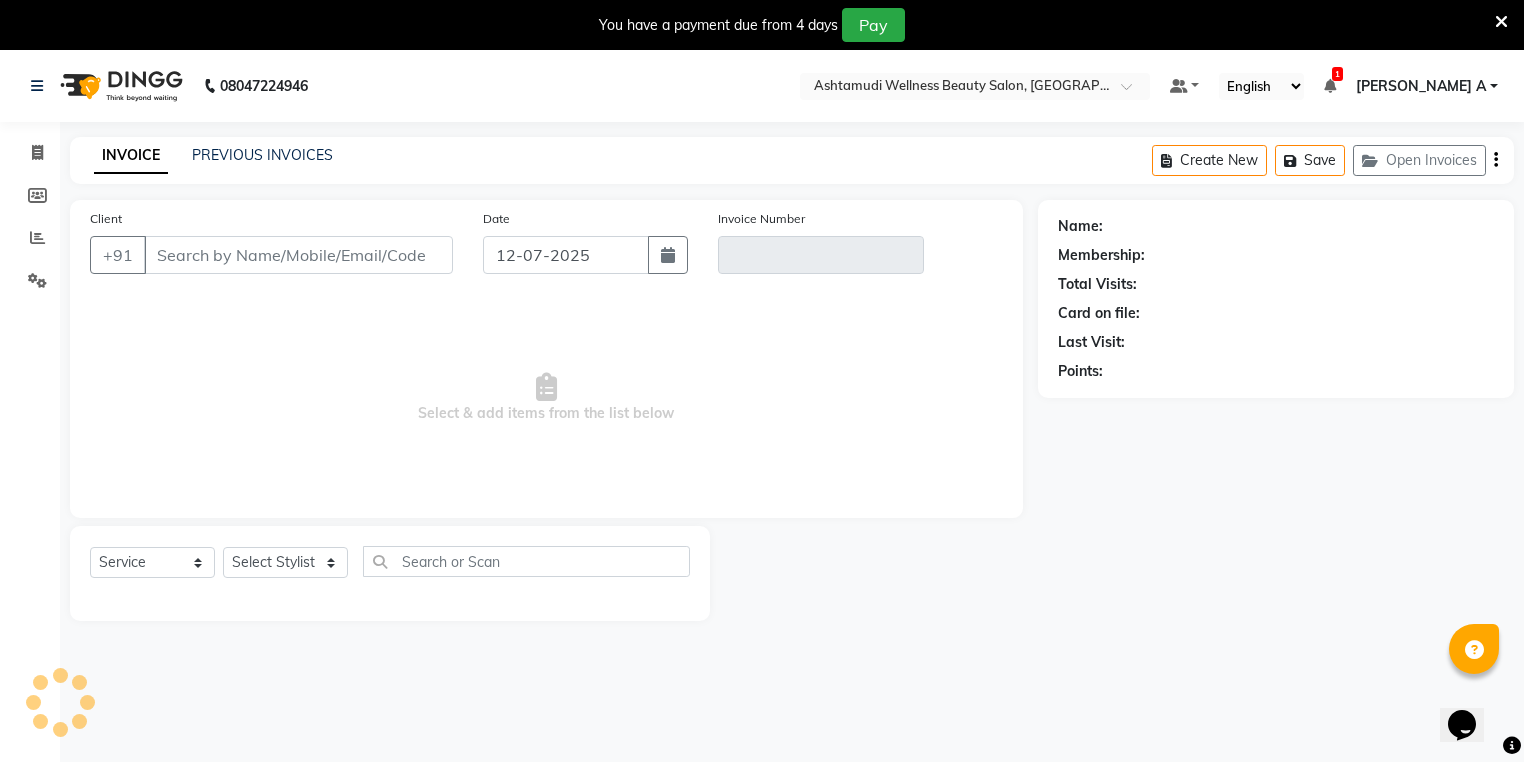 scroll, scrollTop: 50, scrollLeft: 0, axis: vertical 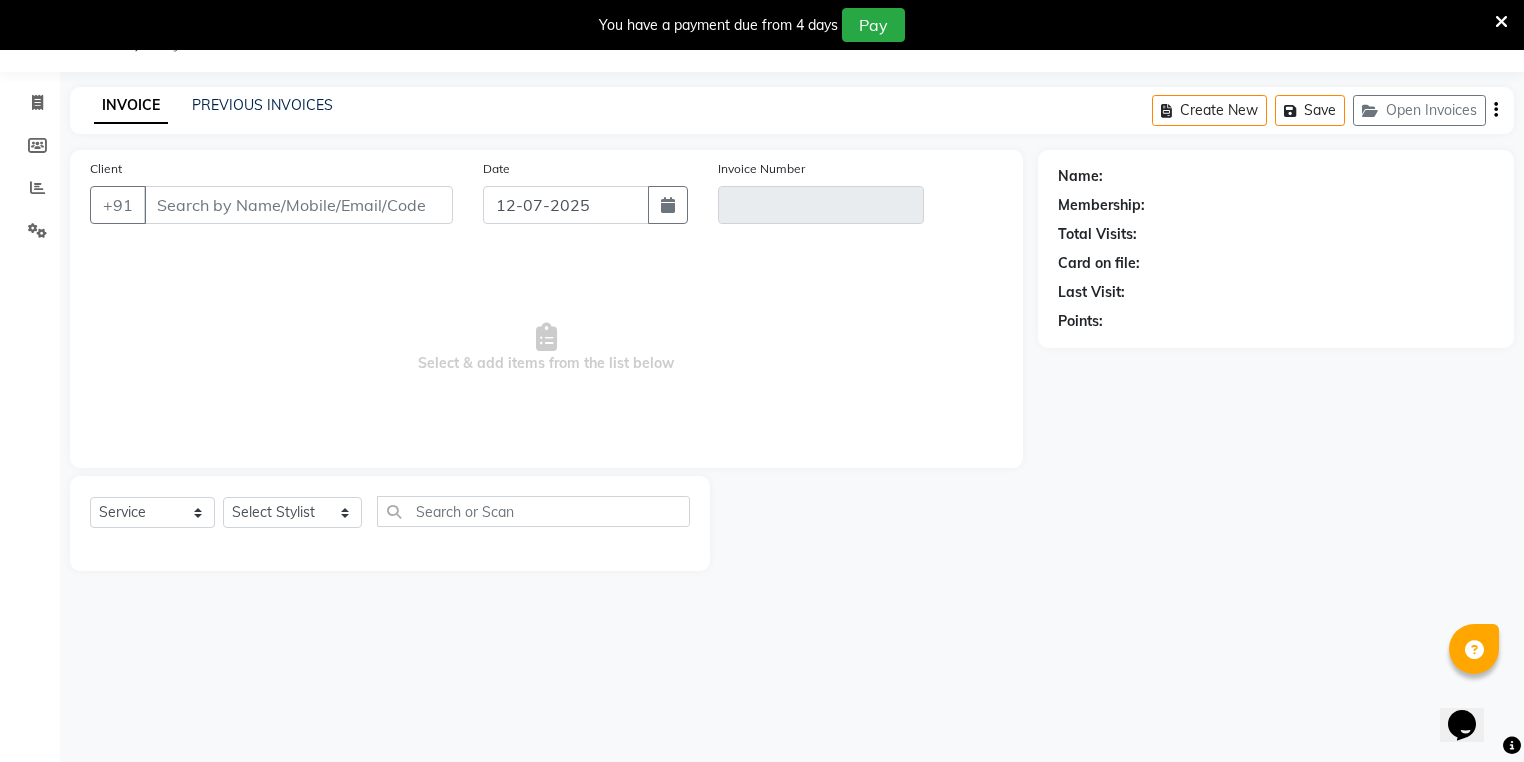 type on "98******69" 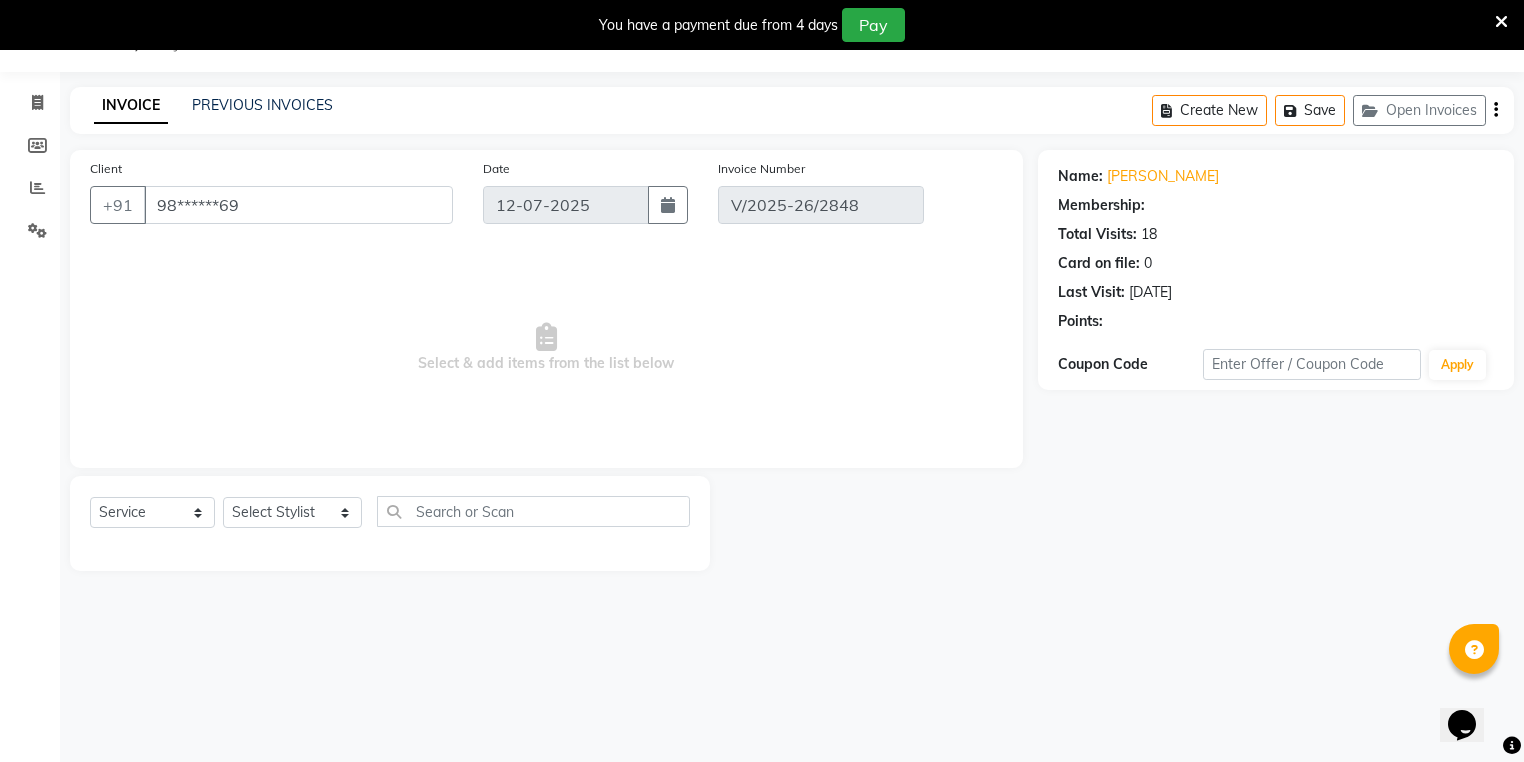 select on "2: Object" 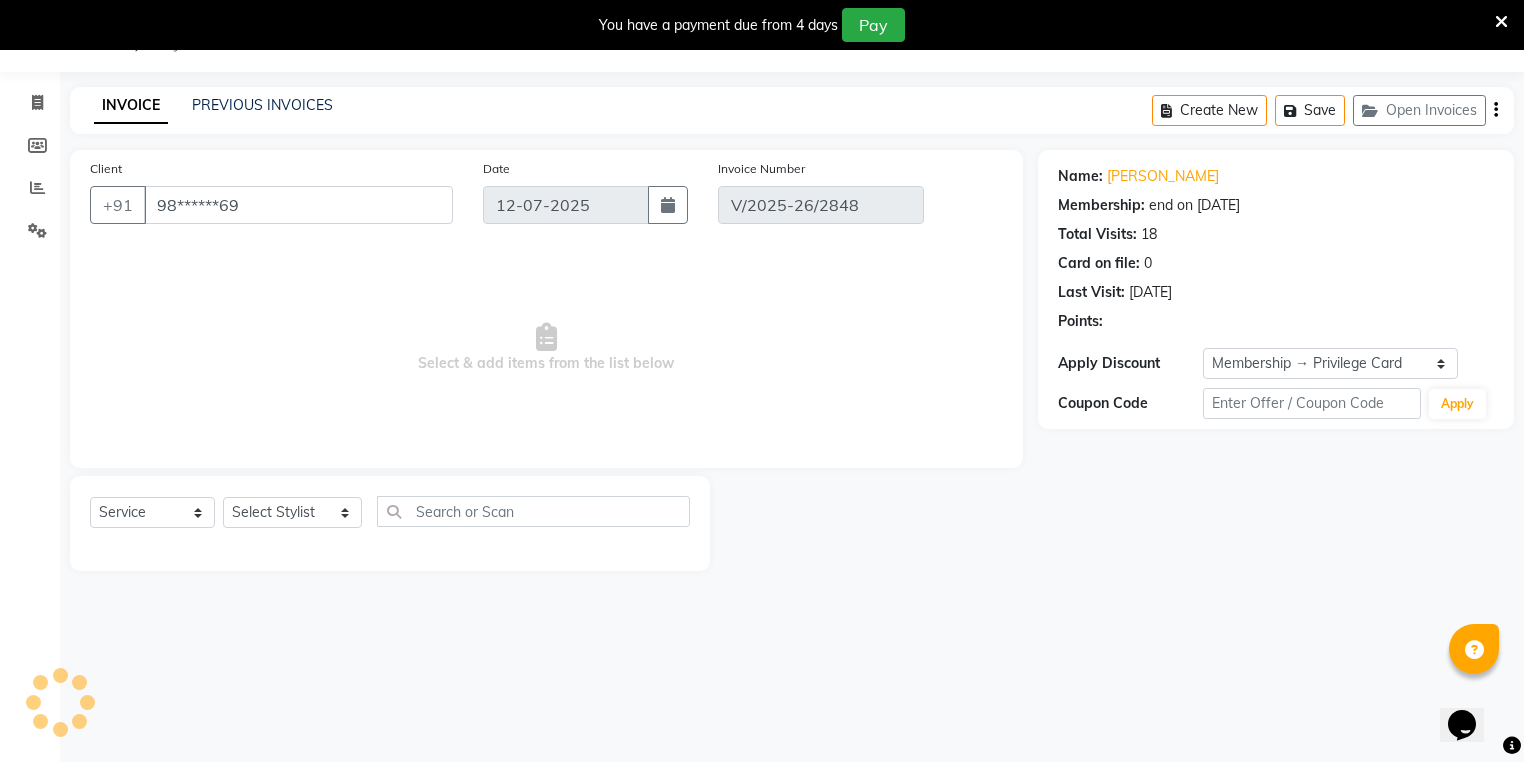 type on "05-07-2025" 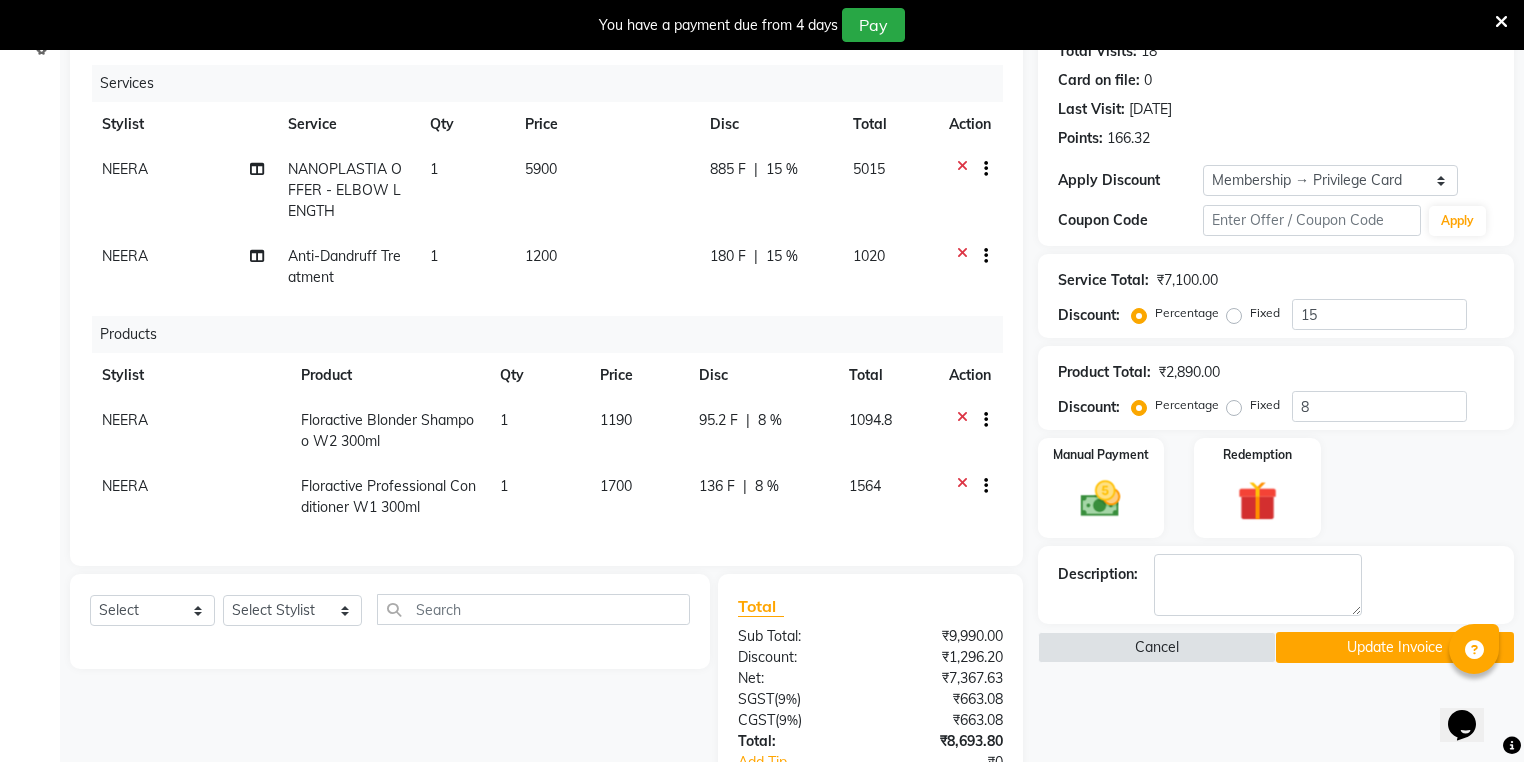 scroll, scrollTop: 182, scrollLeft: 0, axis: vertical 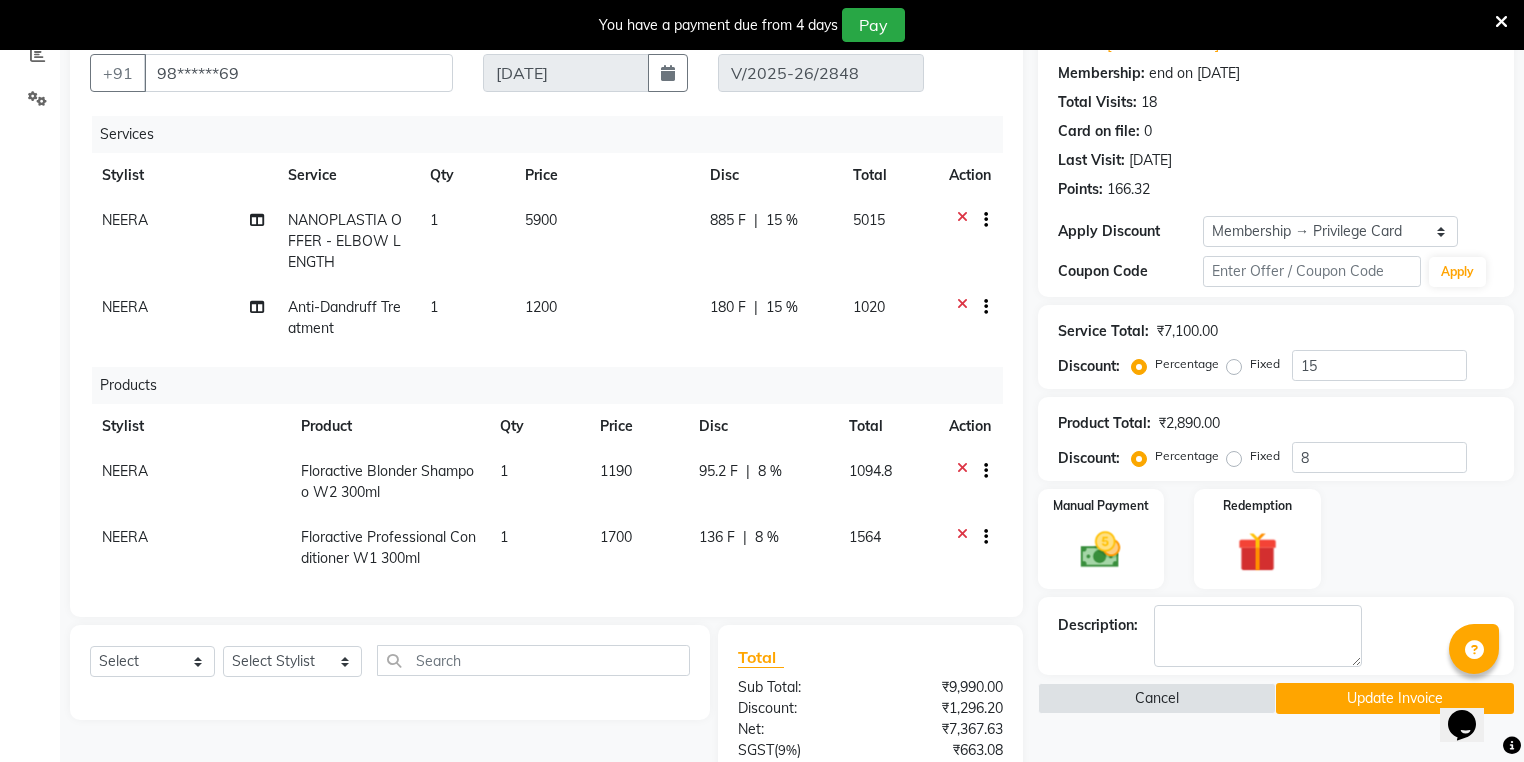 click on "885 F | 15 %" 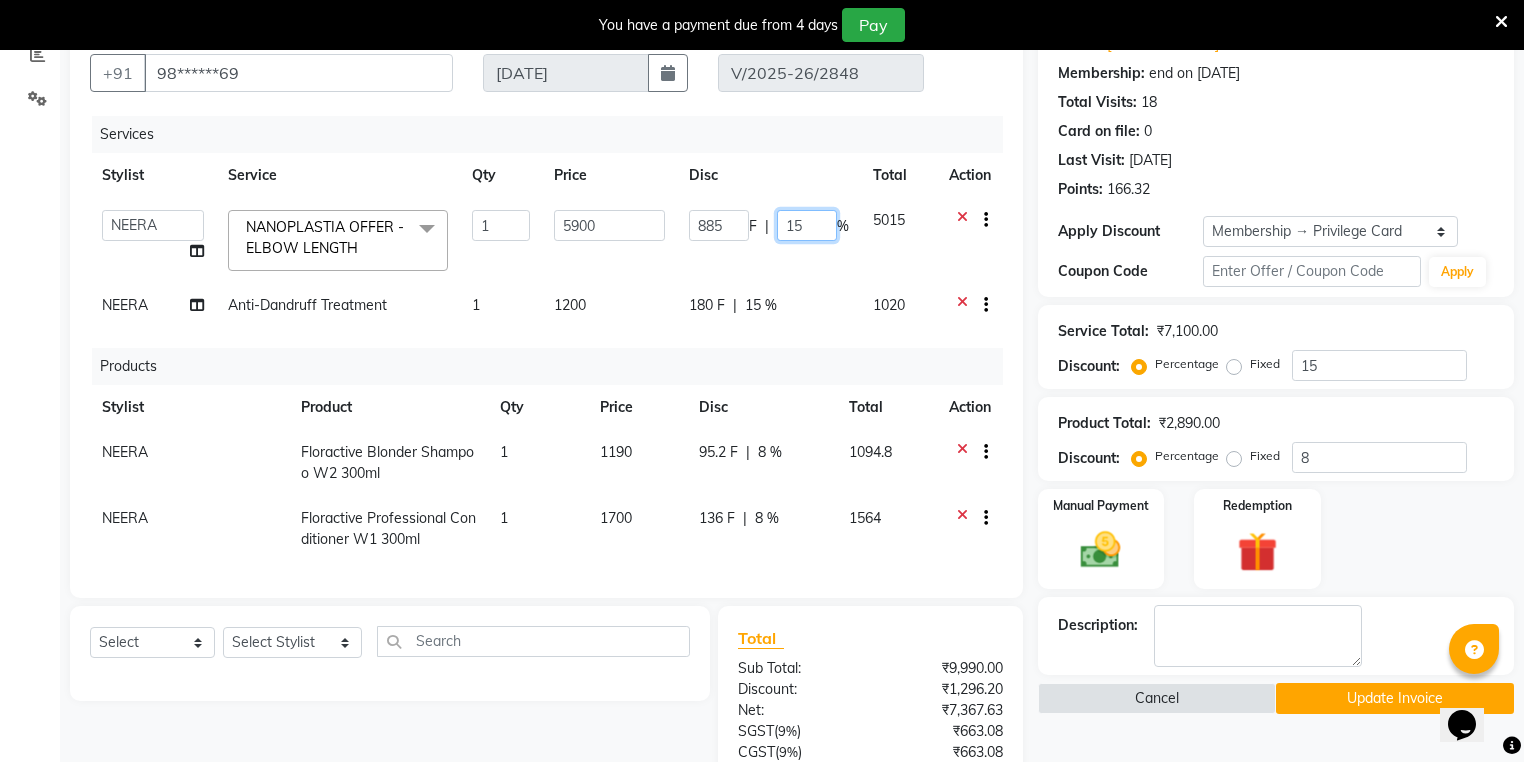 click on "15" 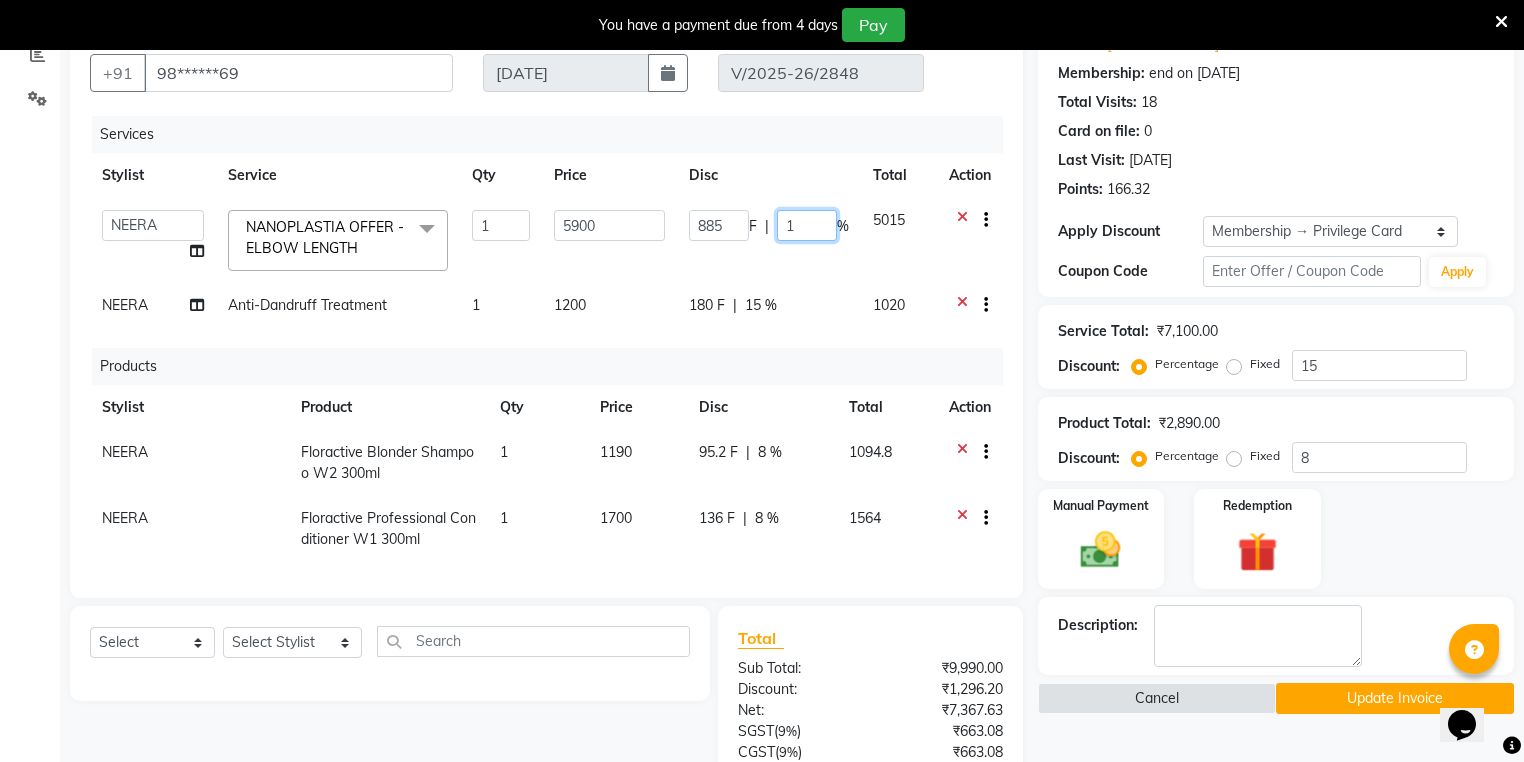 type 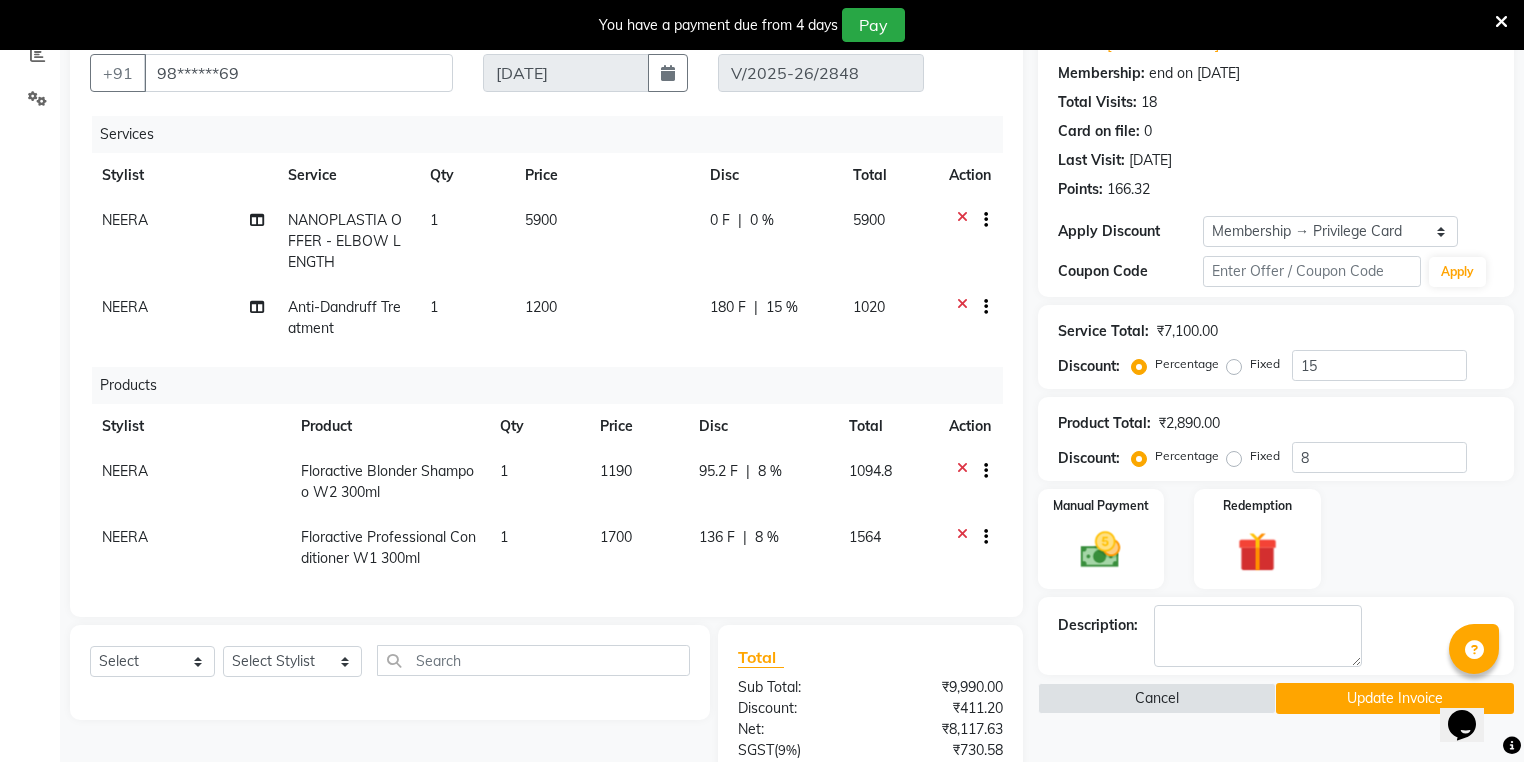 click on "0 F | 0 %" 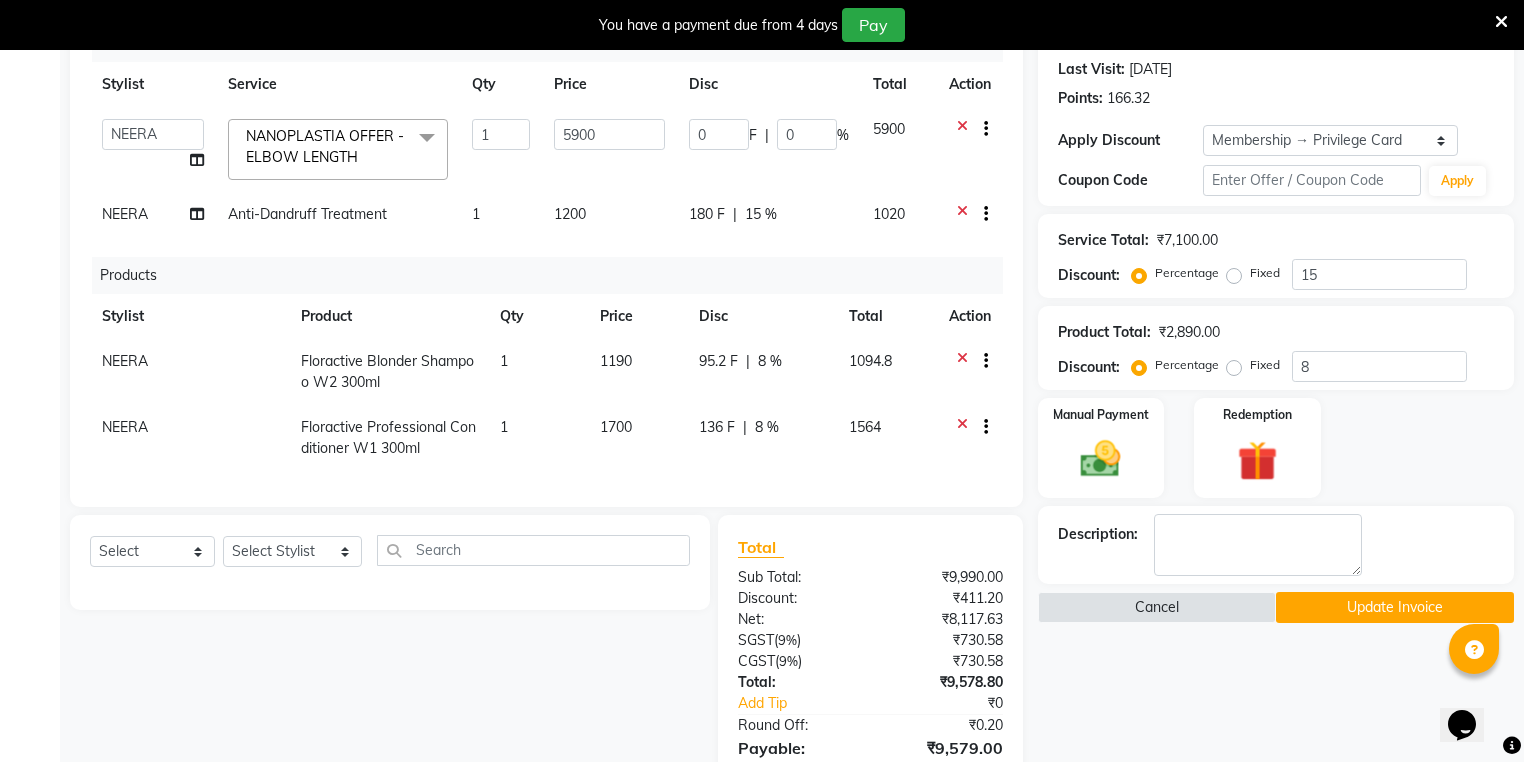 scroll, scrollTop: 225, scrollLeft: 0, axis: vertical 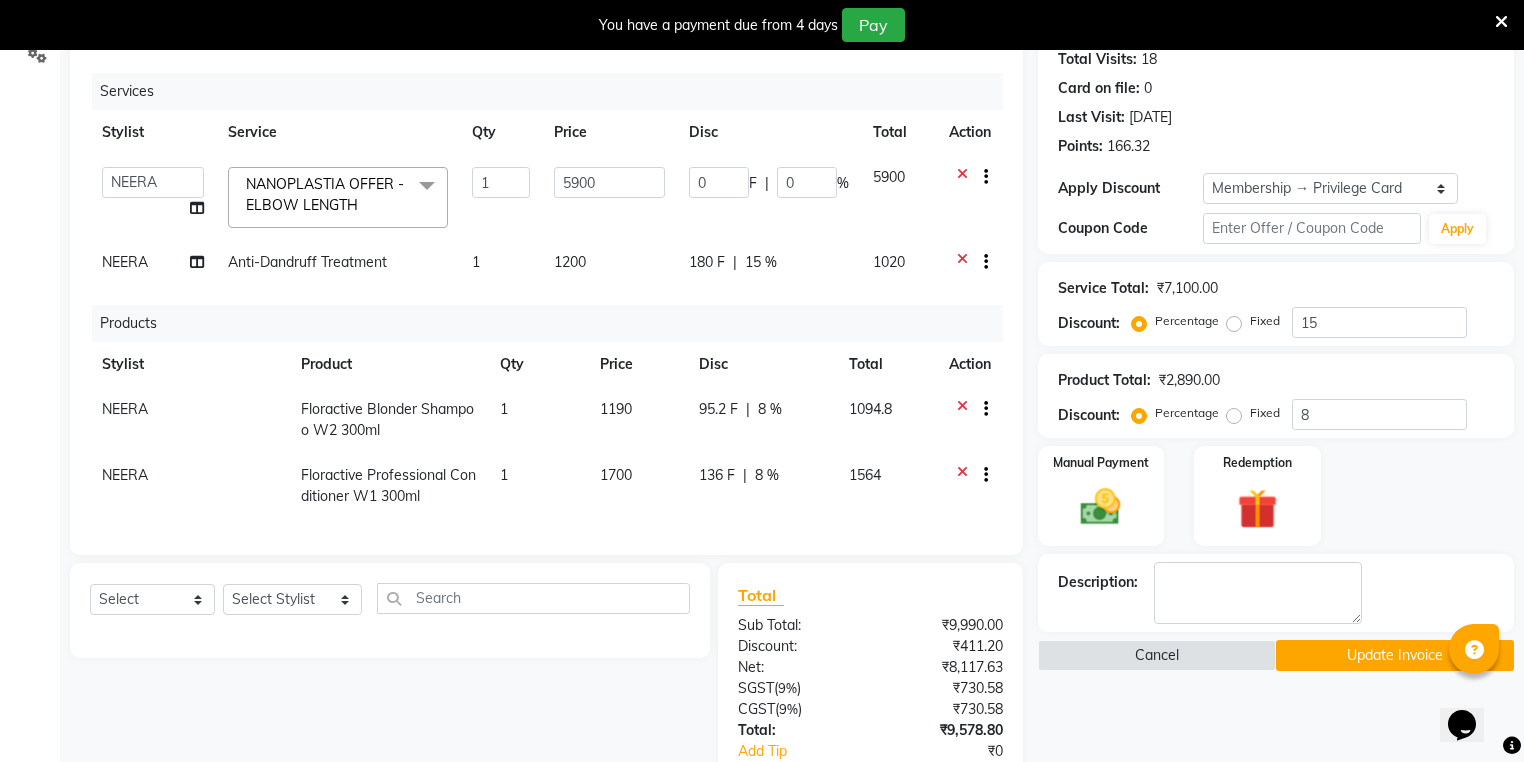 click on "Floractive Blonder Shampoo W2 300ml" 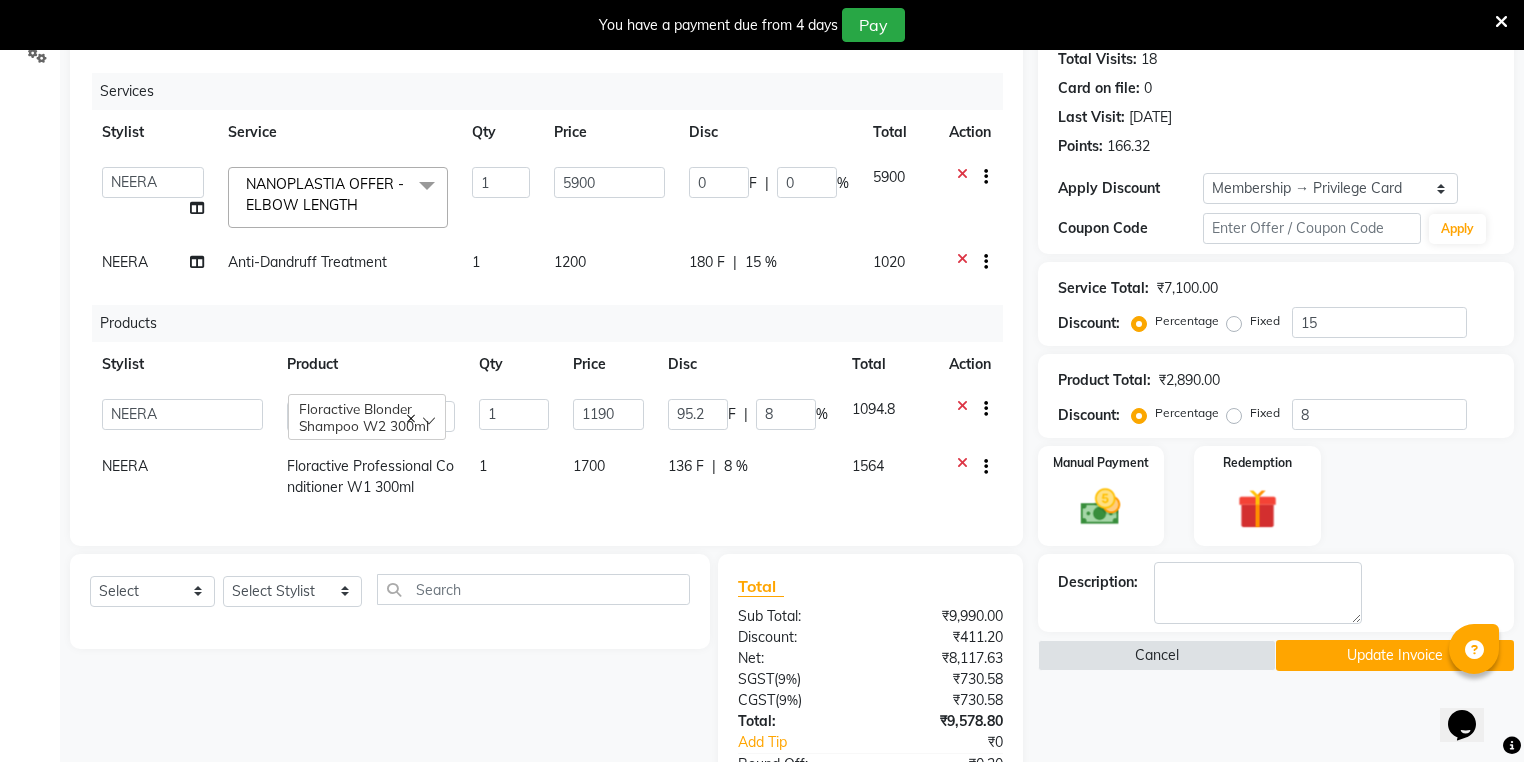 click on "Floractive Blonder Shampoo W2 300ml" 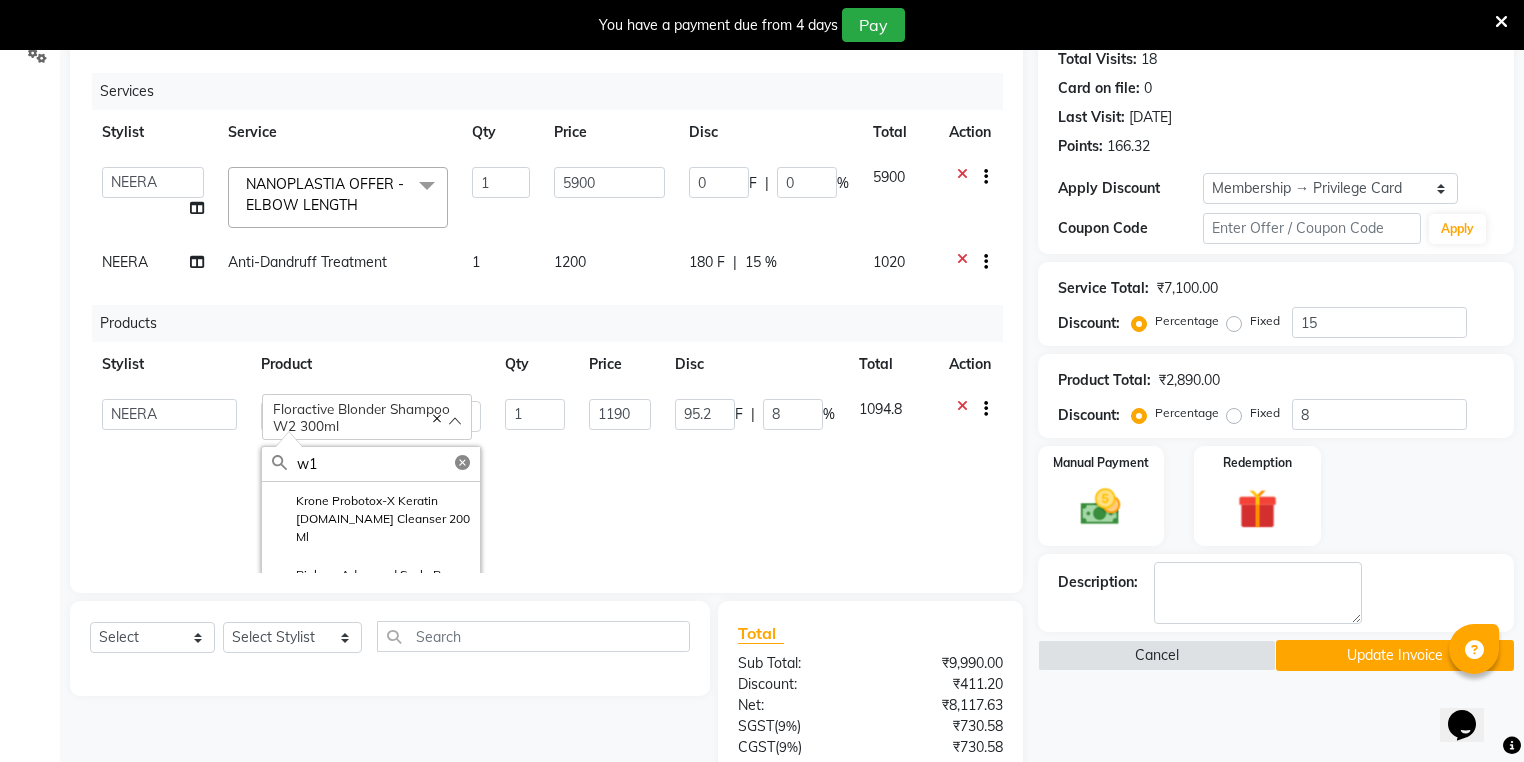 scroll, scrollTop: 160, scrollLeft: 0, axis: vertical 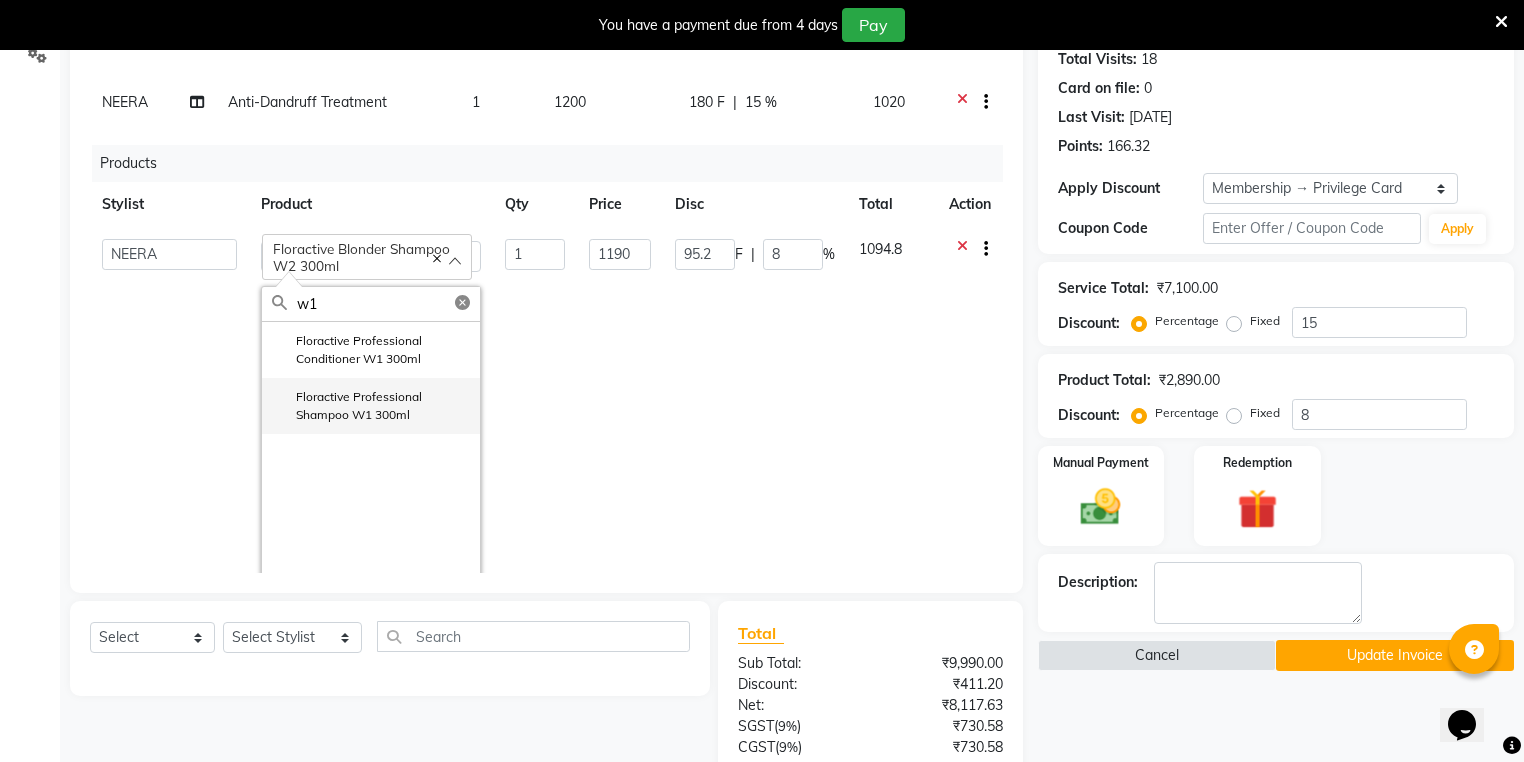 type on "w1" 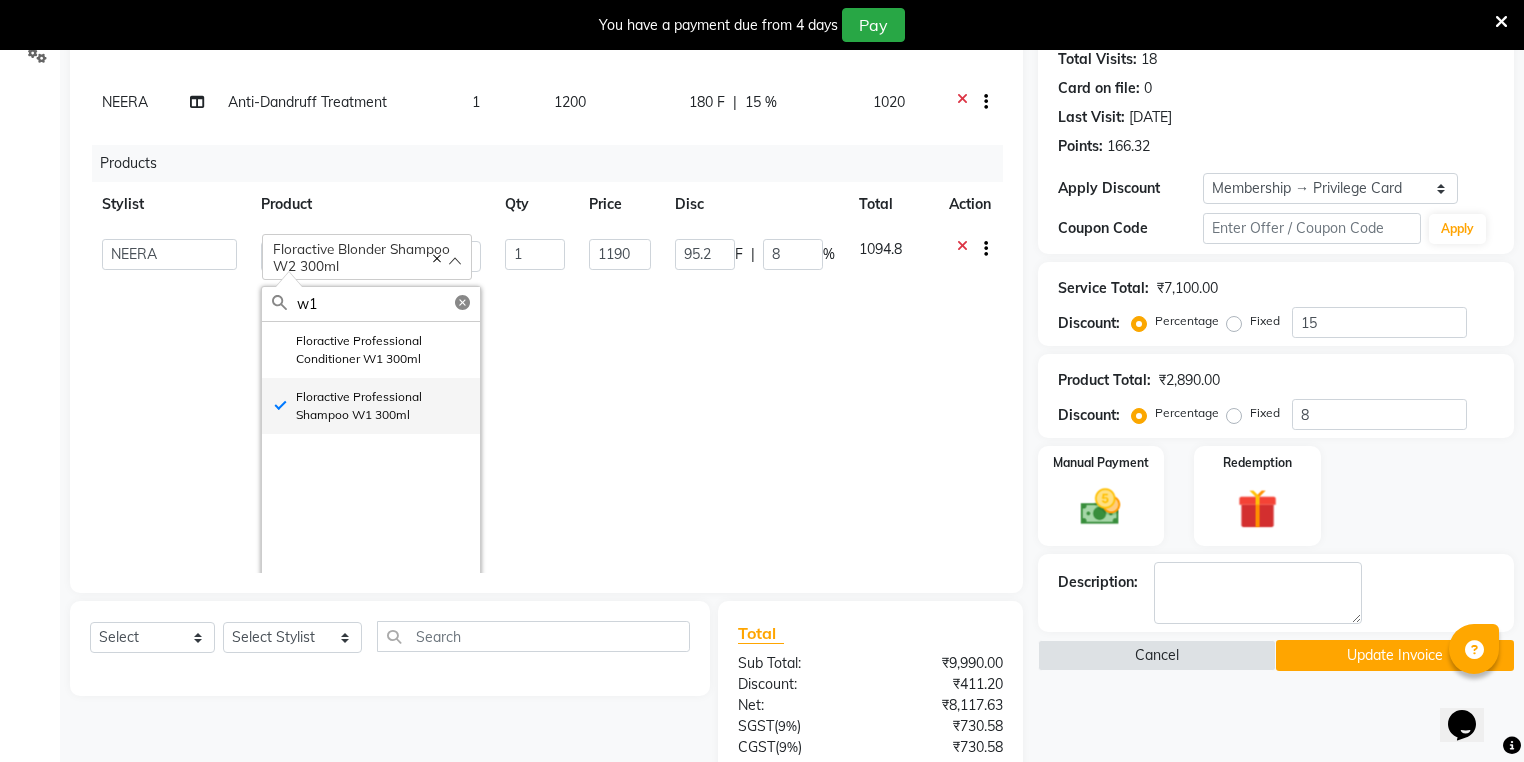 type on "1700" 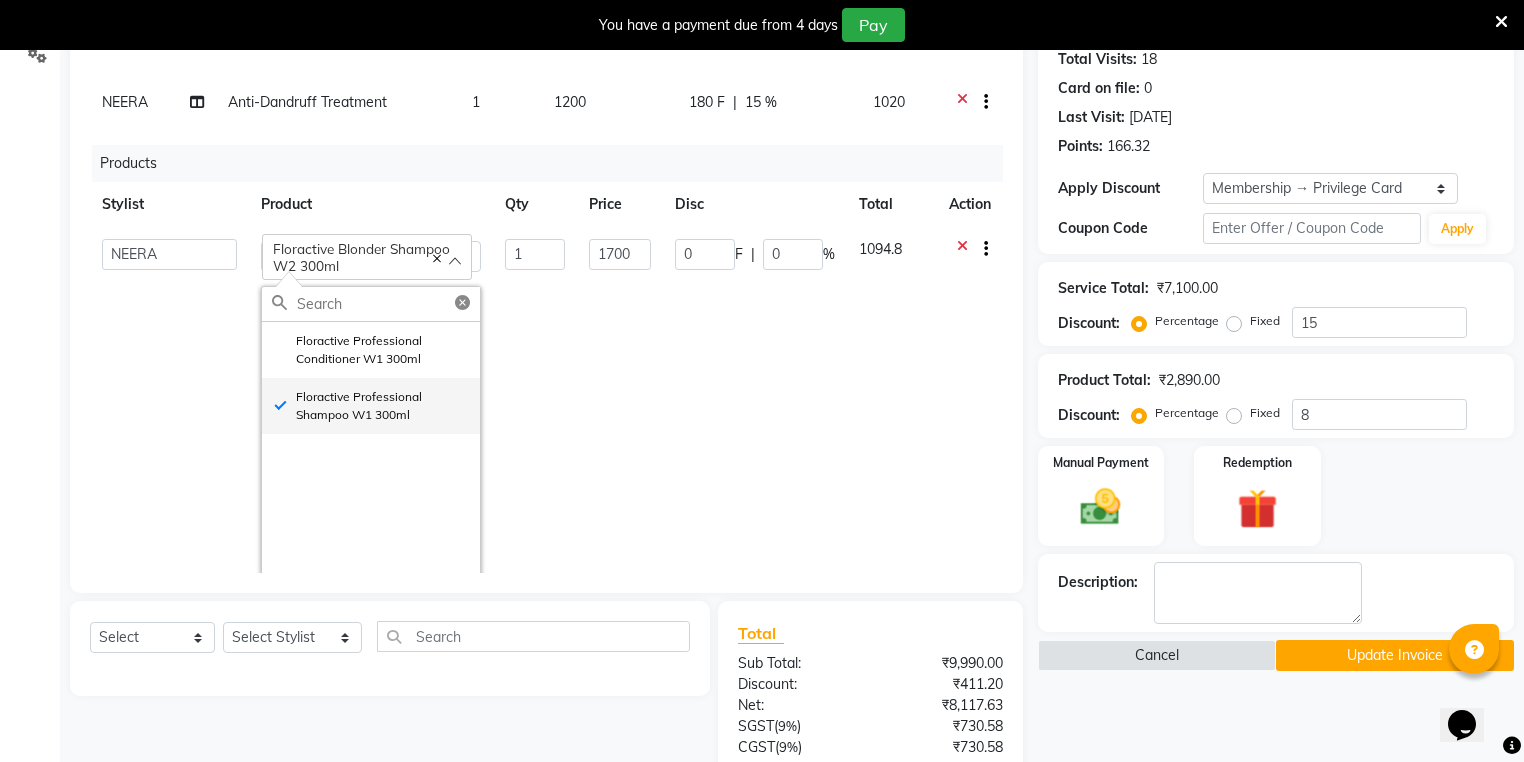scroll, scrollTop: 0, scrollLeft: 0, axis: both 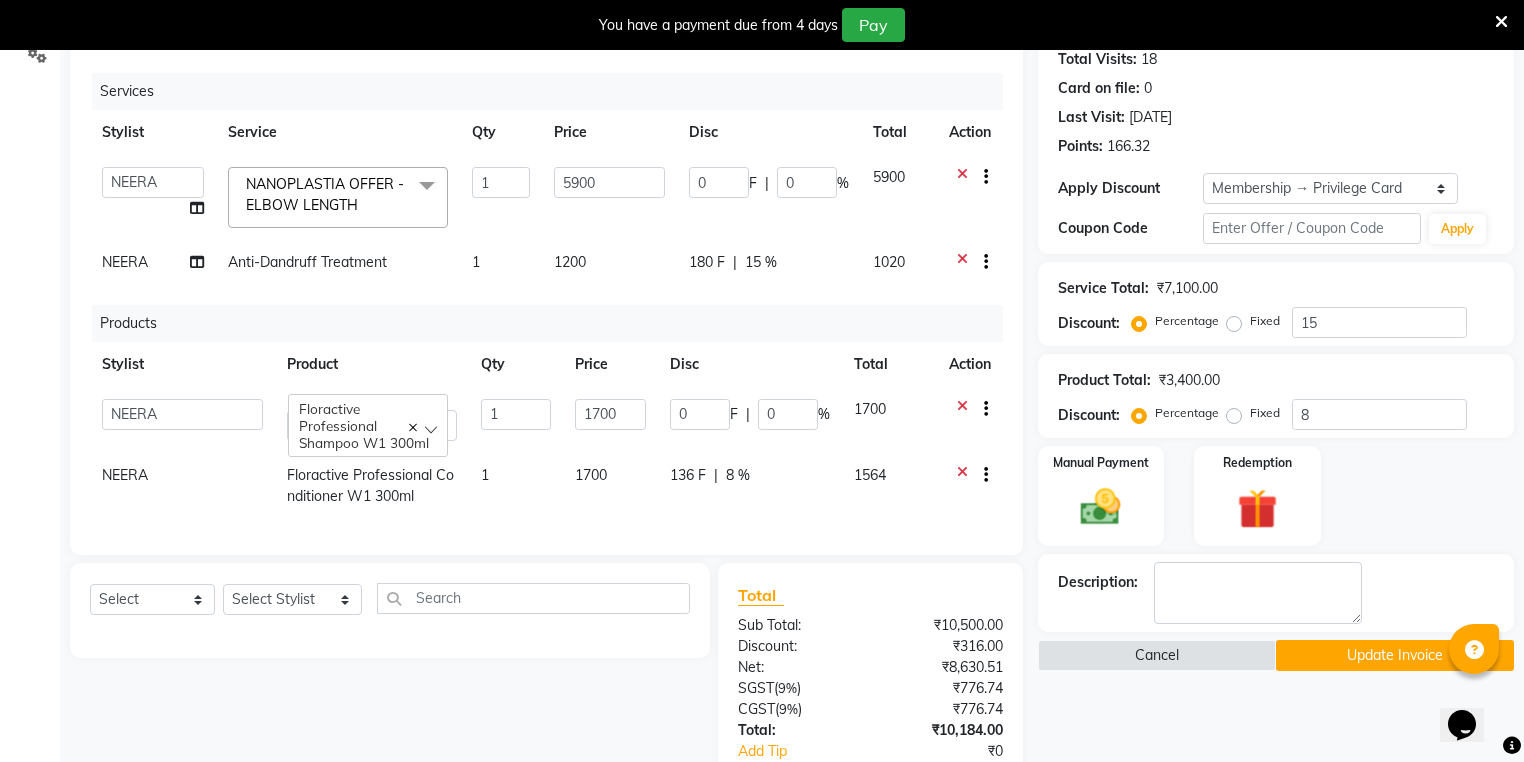 click on "Products" 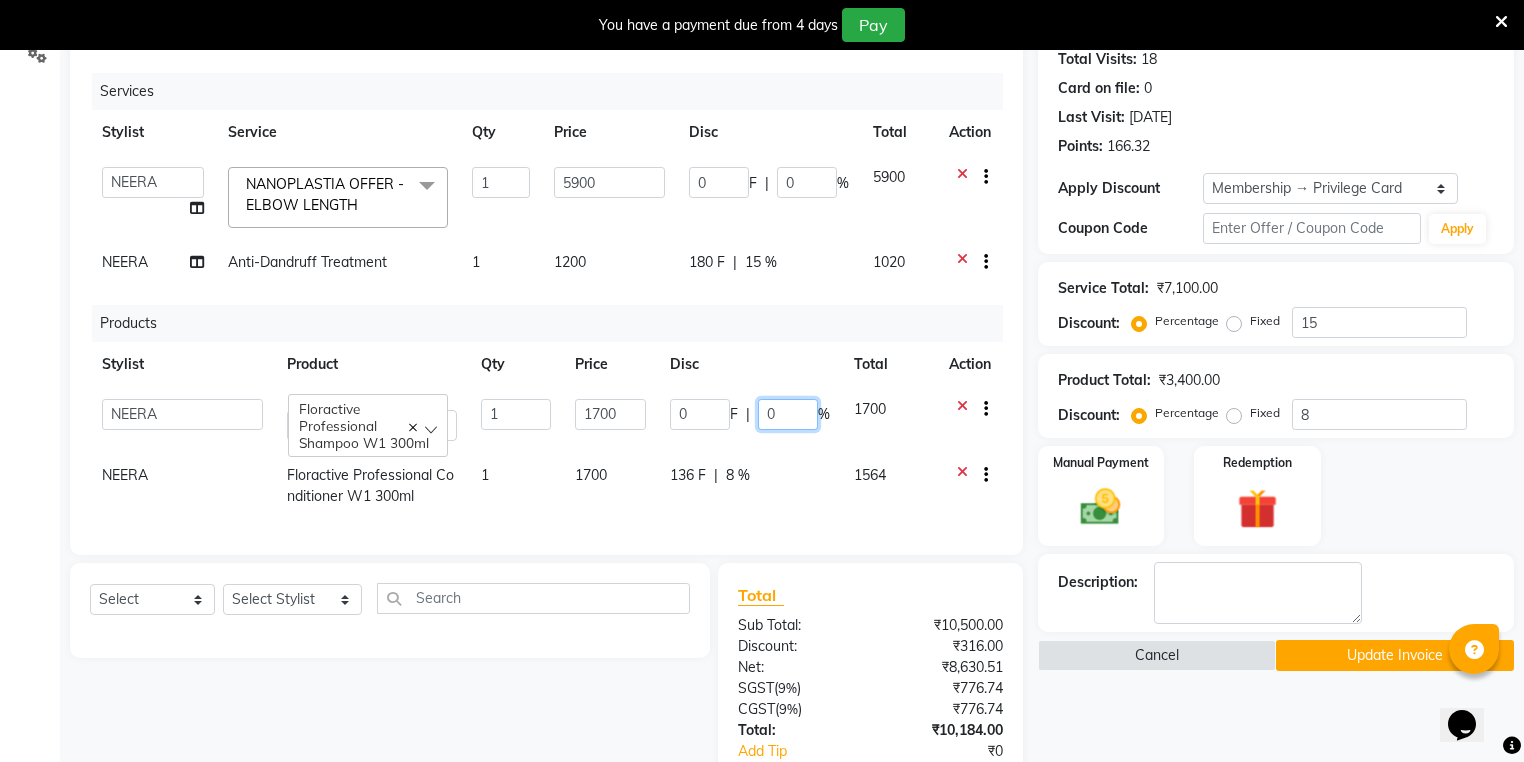 click on "0" 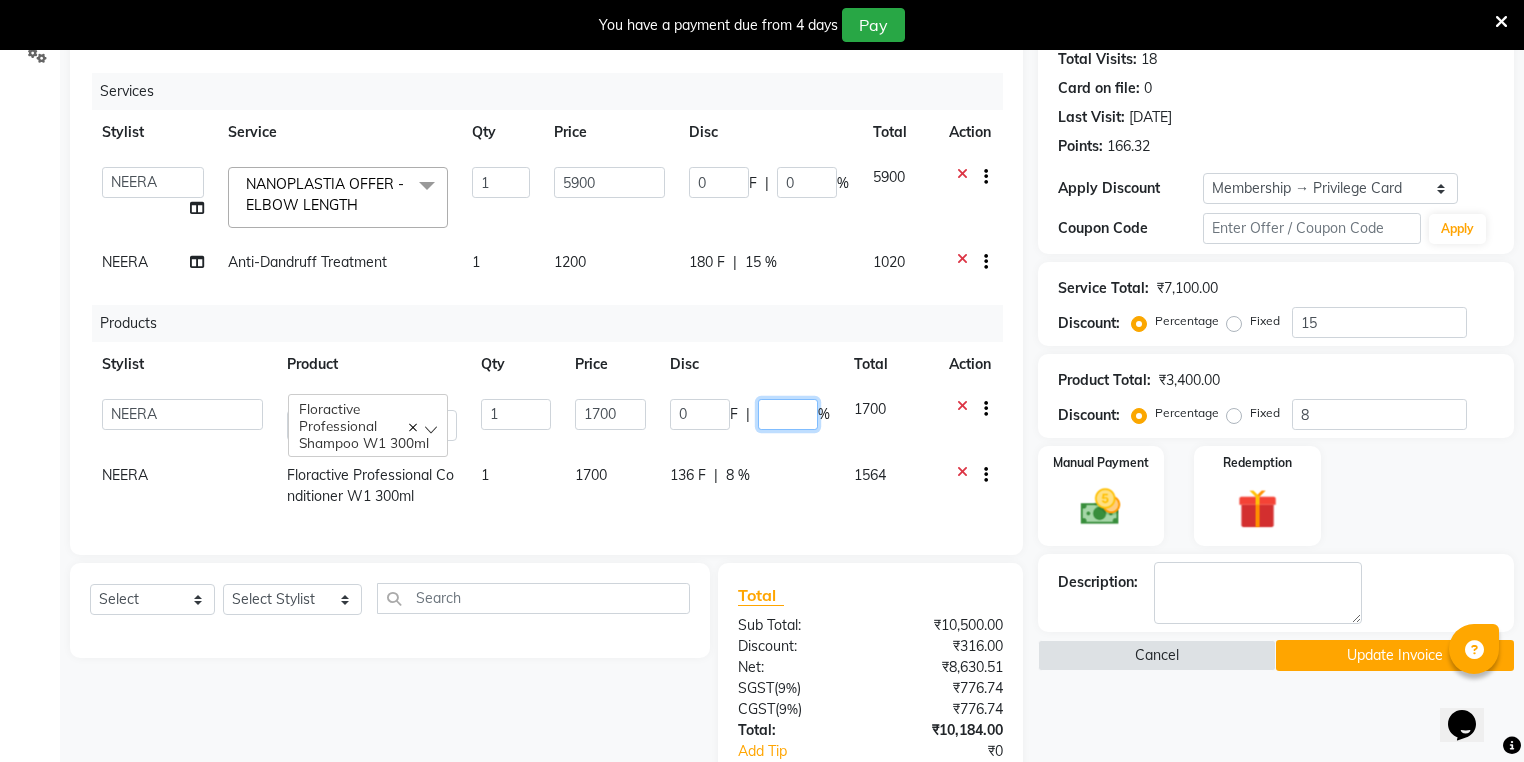type on "8" 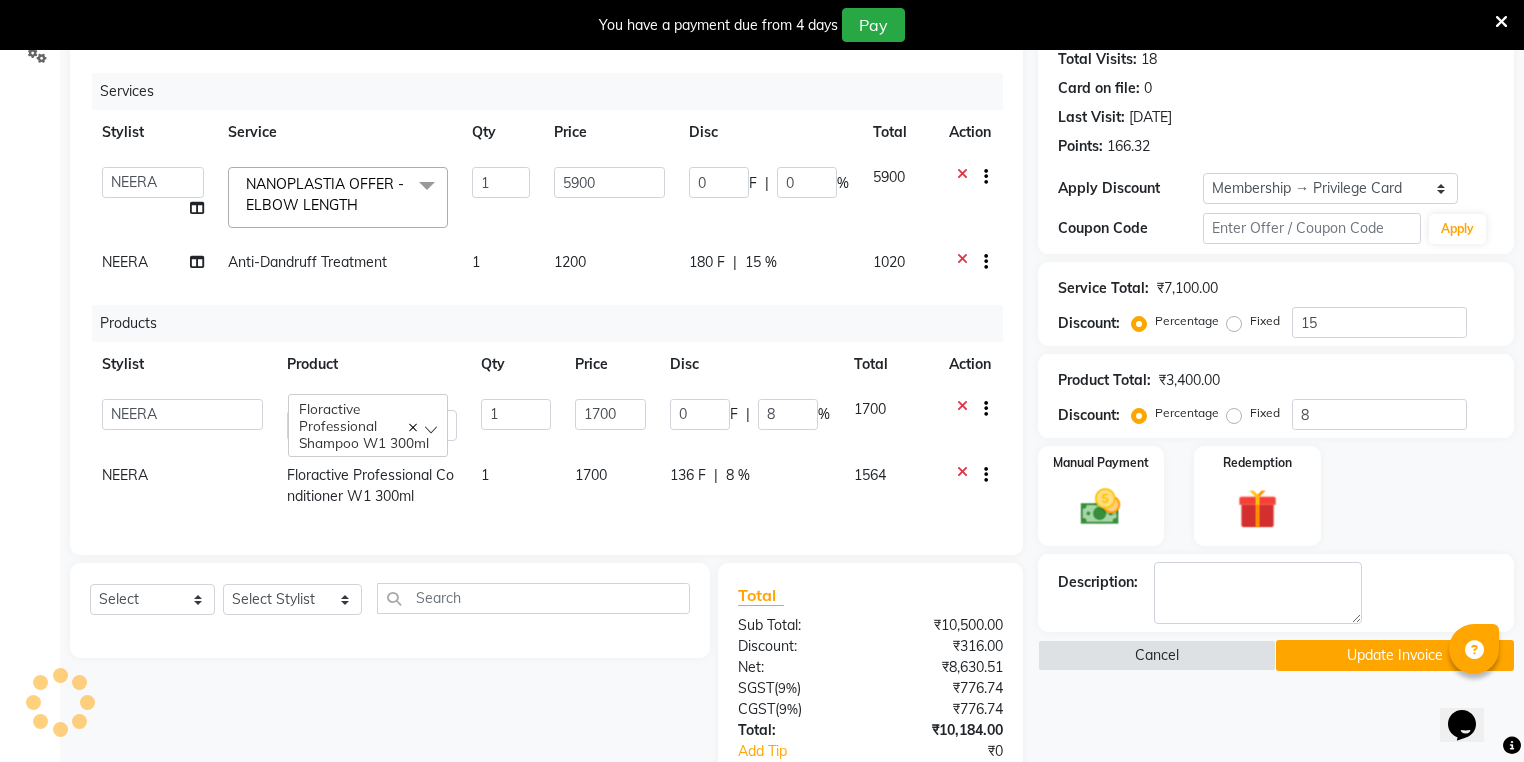click on "136 F | 8 %" 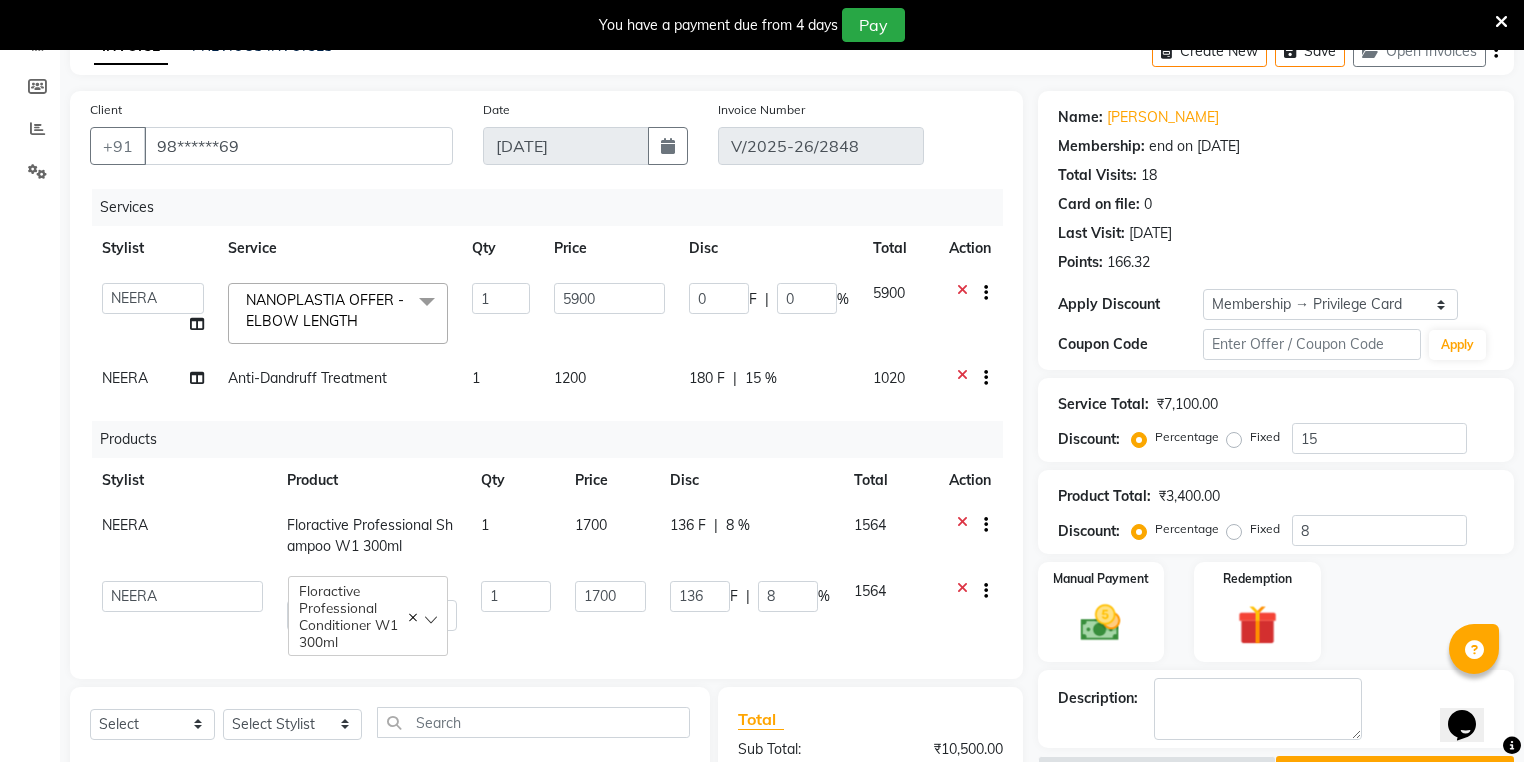 scroll, scrollTop: 0, scrollLeft: 0, axis: both 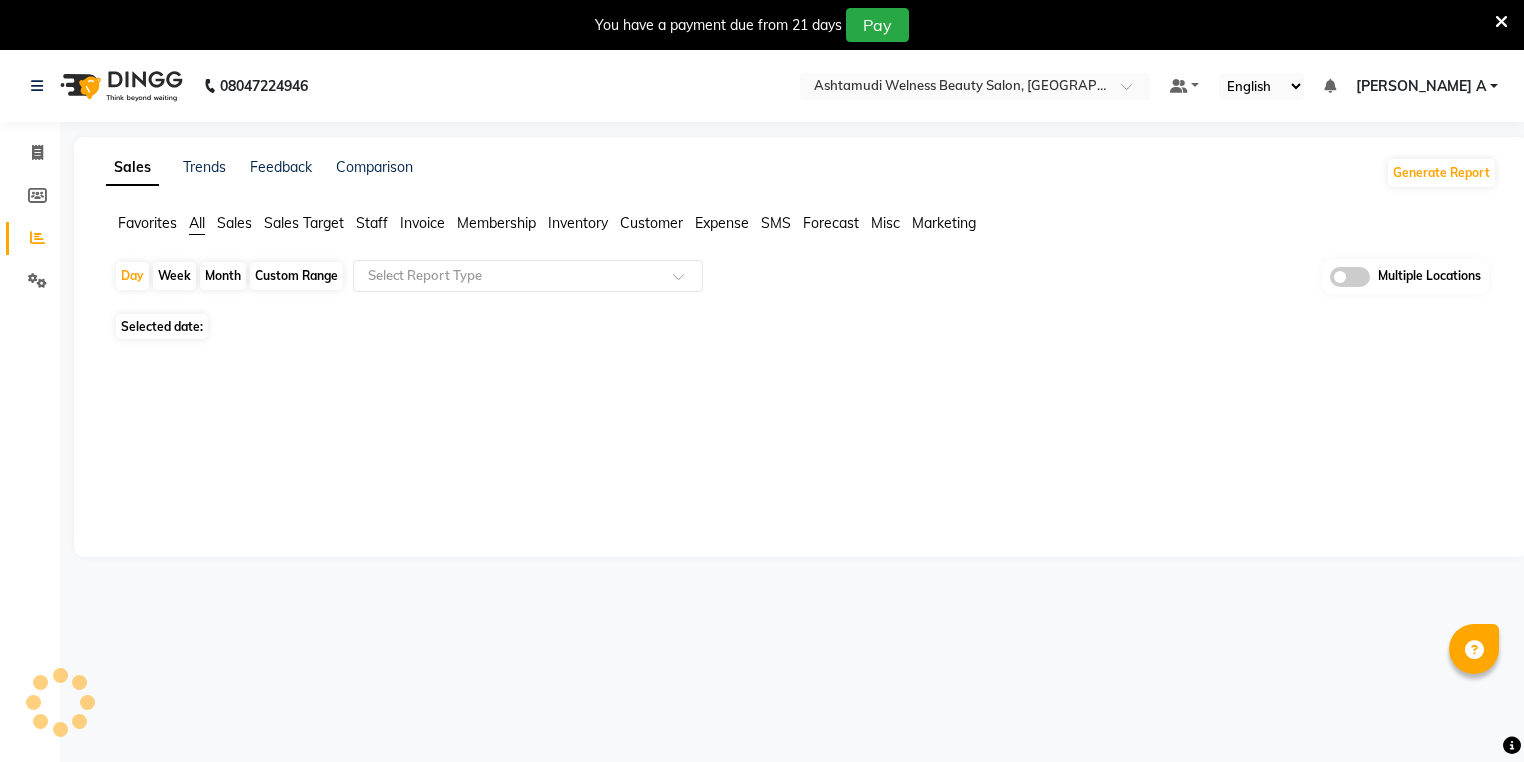 select on "en" 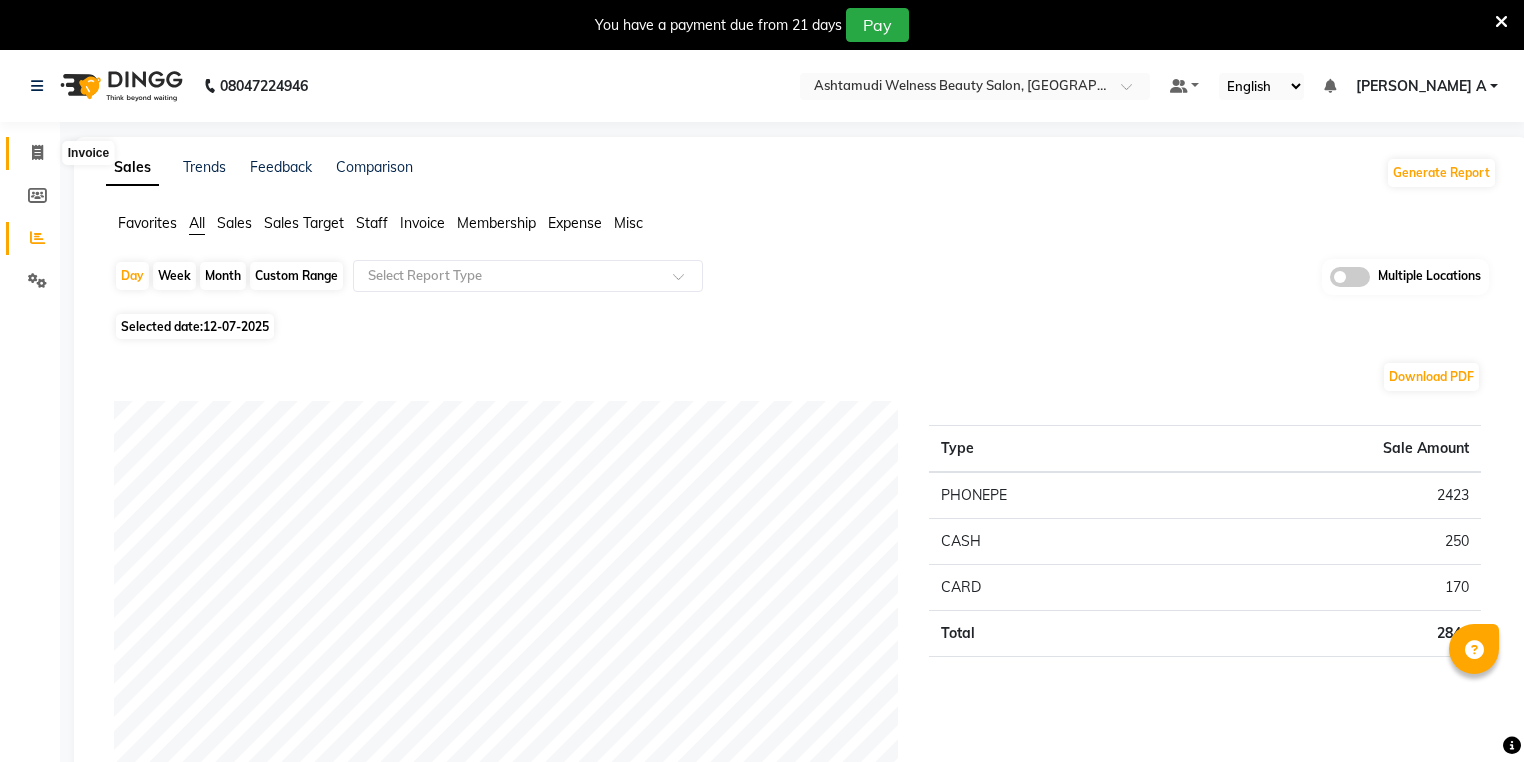 click 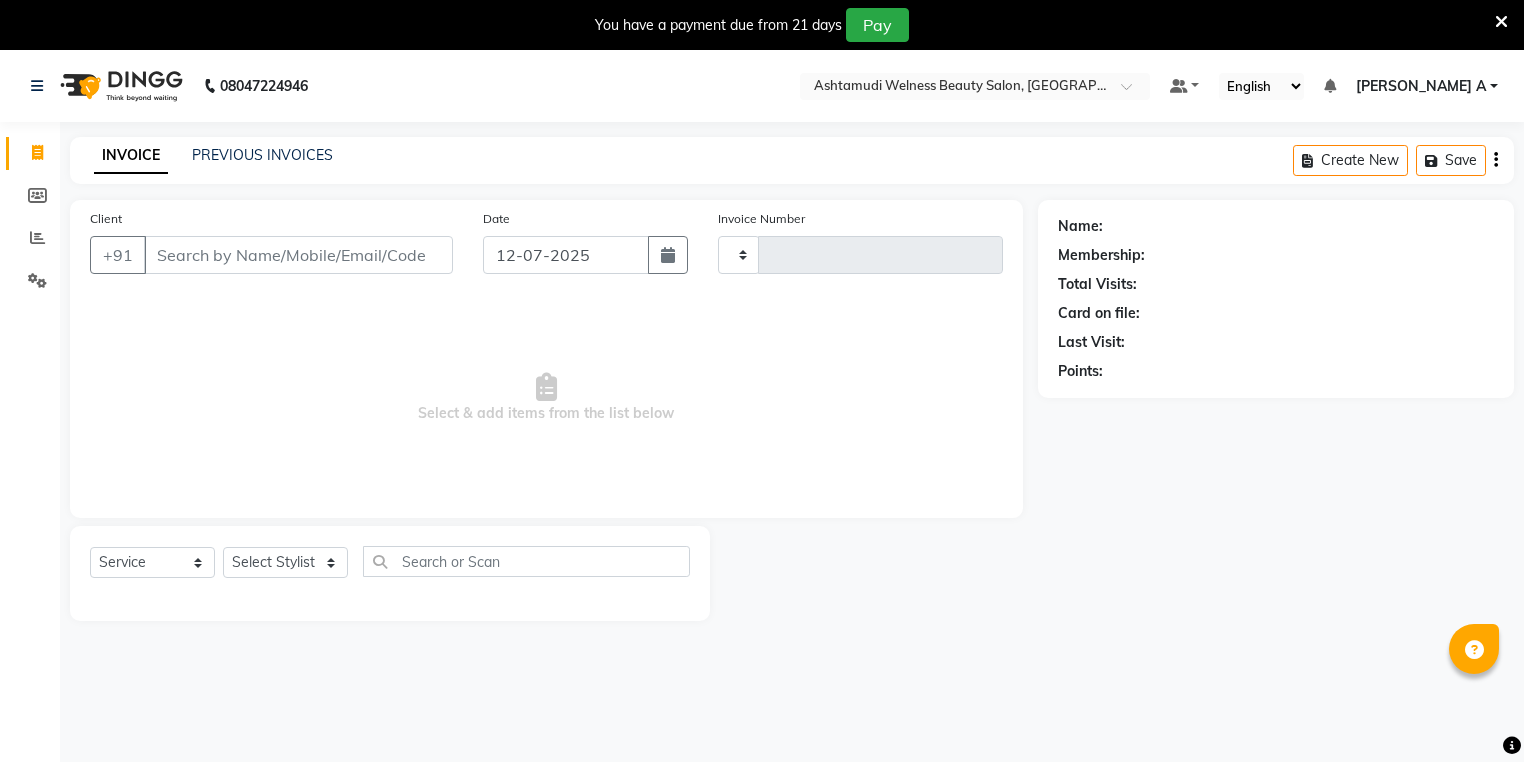 type on "4770" 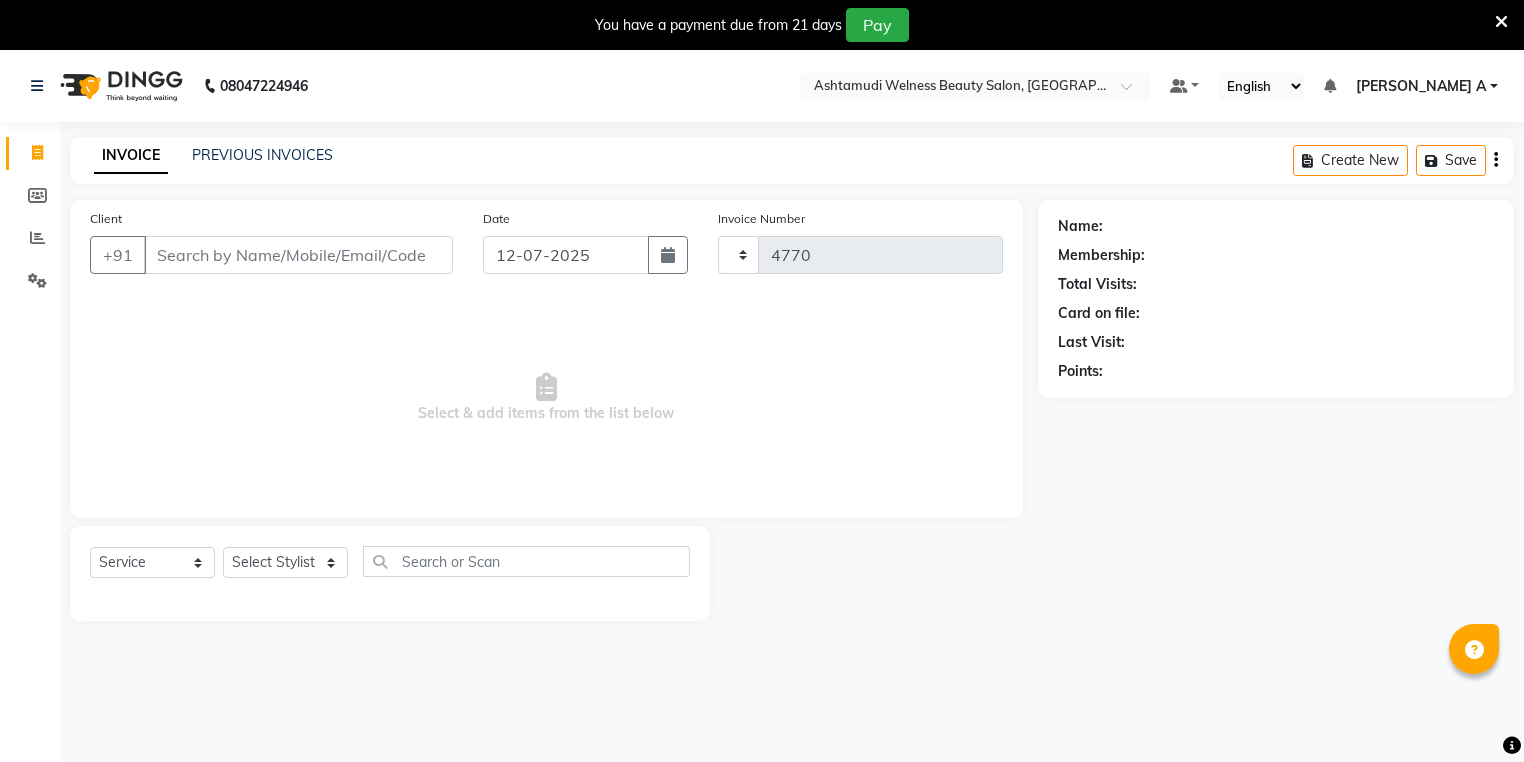 select on "4529" 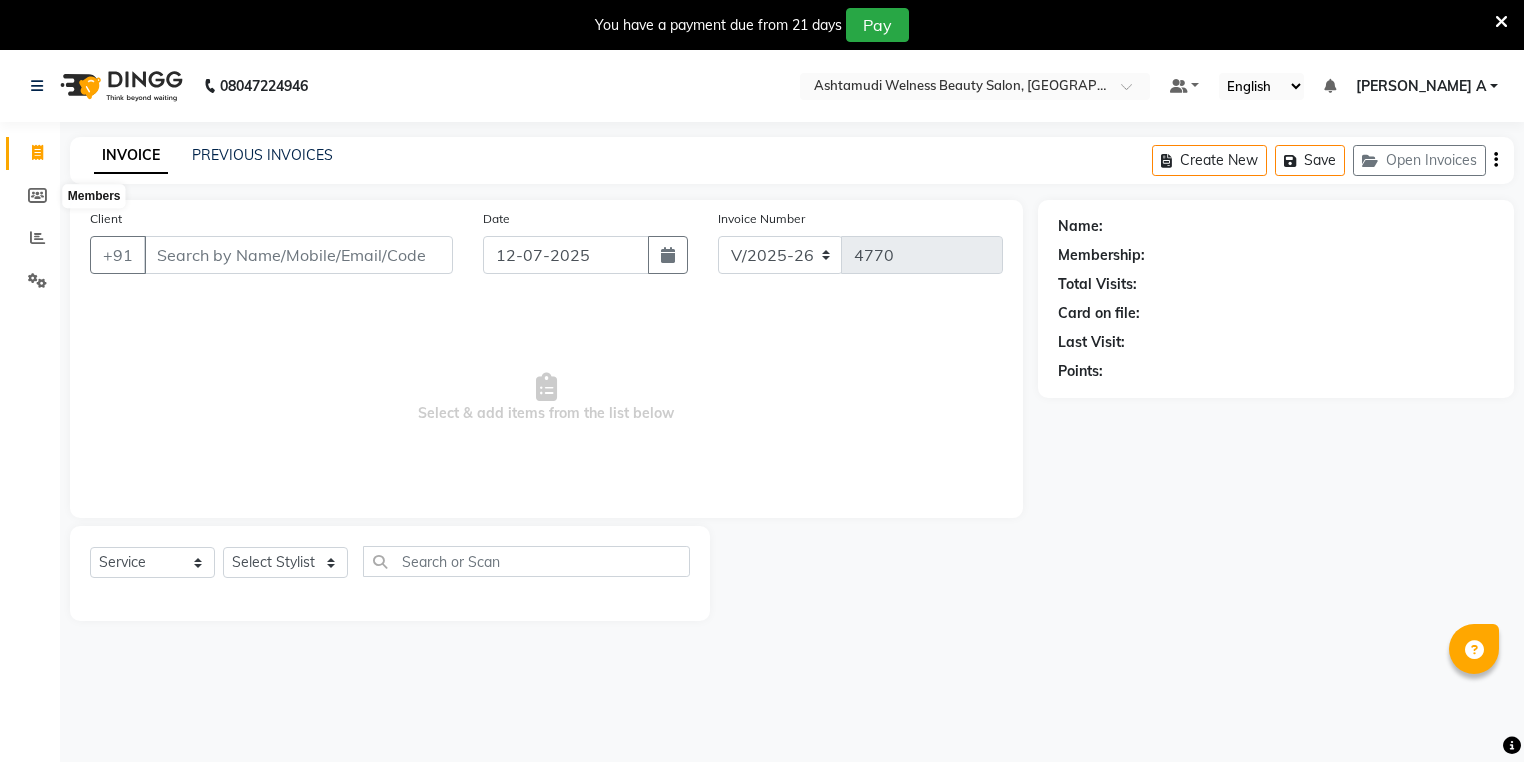 scroll, scrollTop: 50, scrollLeft: 0, axis: vertical 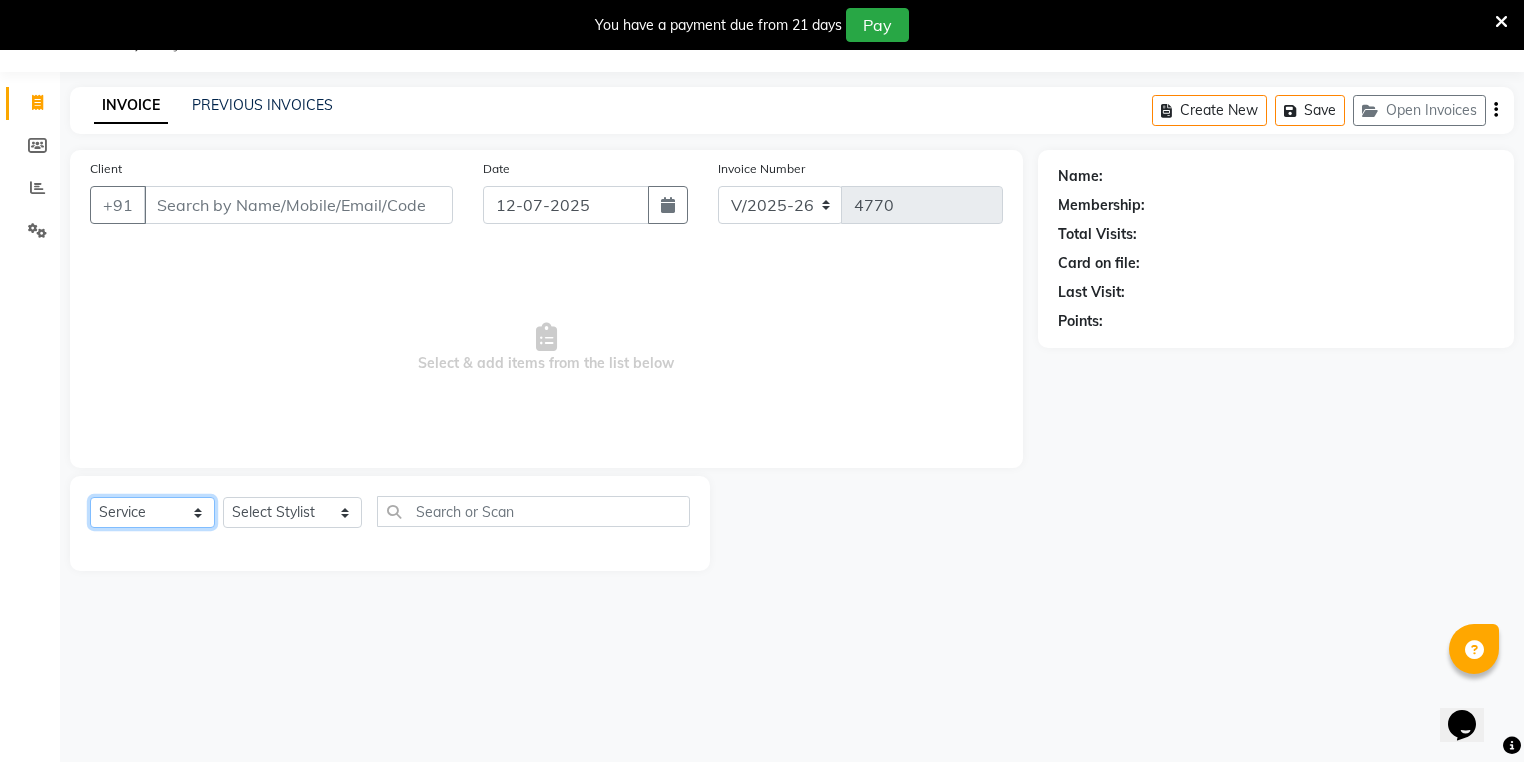 click on "Select  Service  Product  Membership  Package Voucher Prepaid Gift Card" 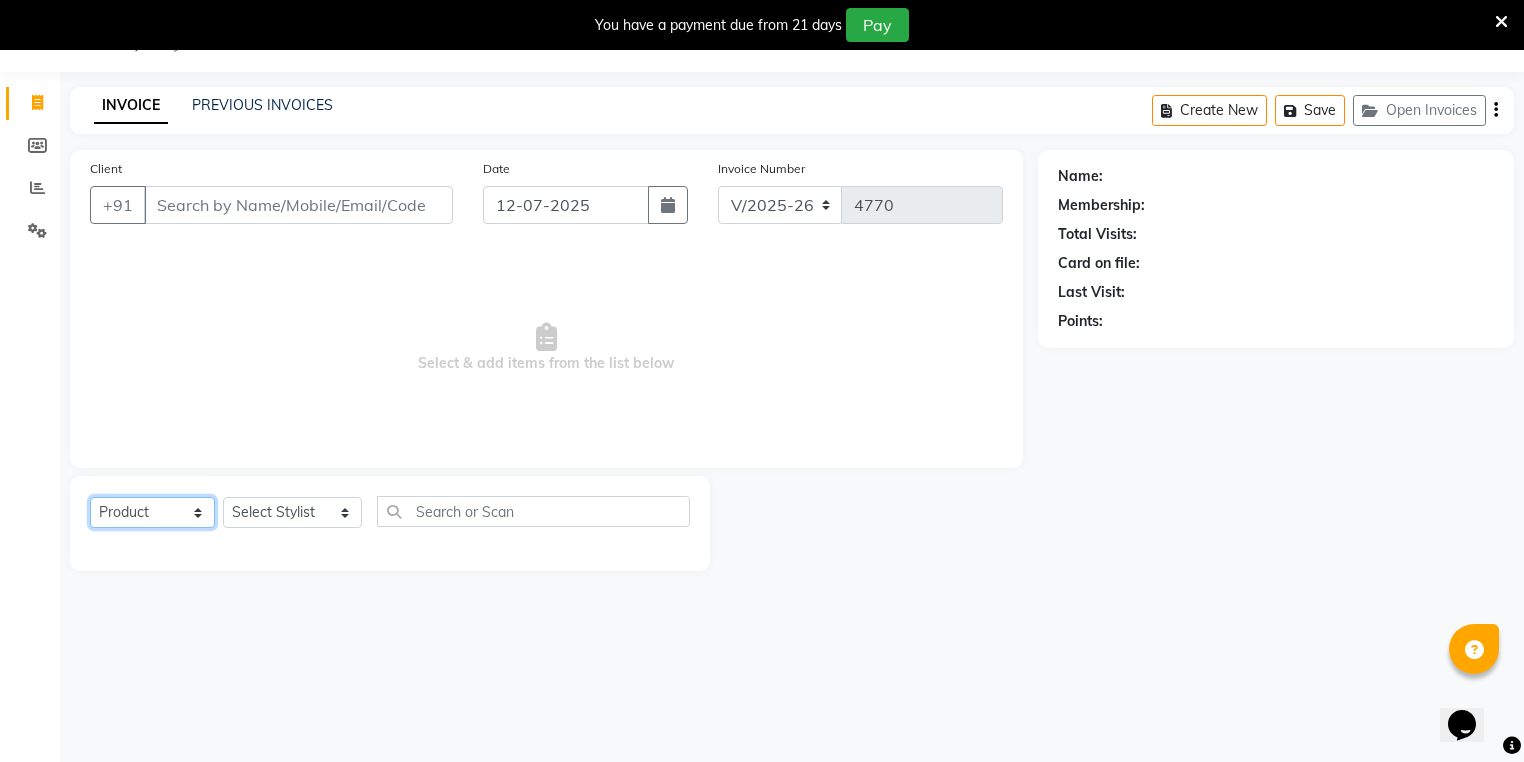 click on "Select  Service  Product  Membership  Package Voucher Prepaid Gift Card" 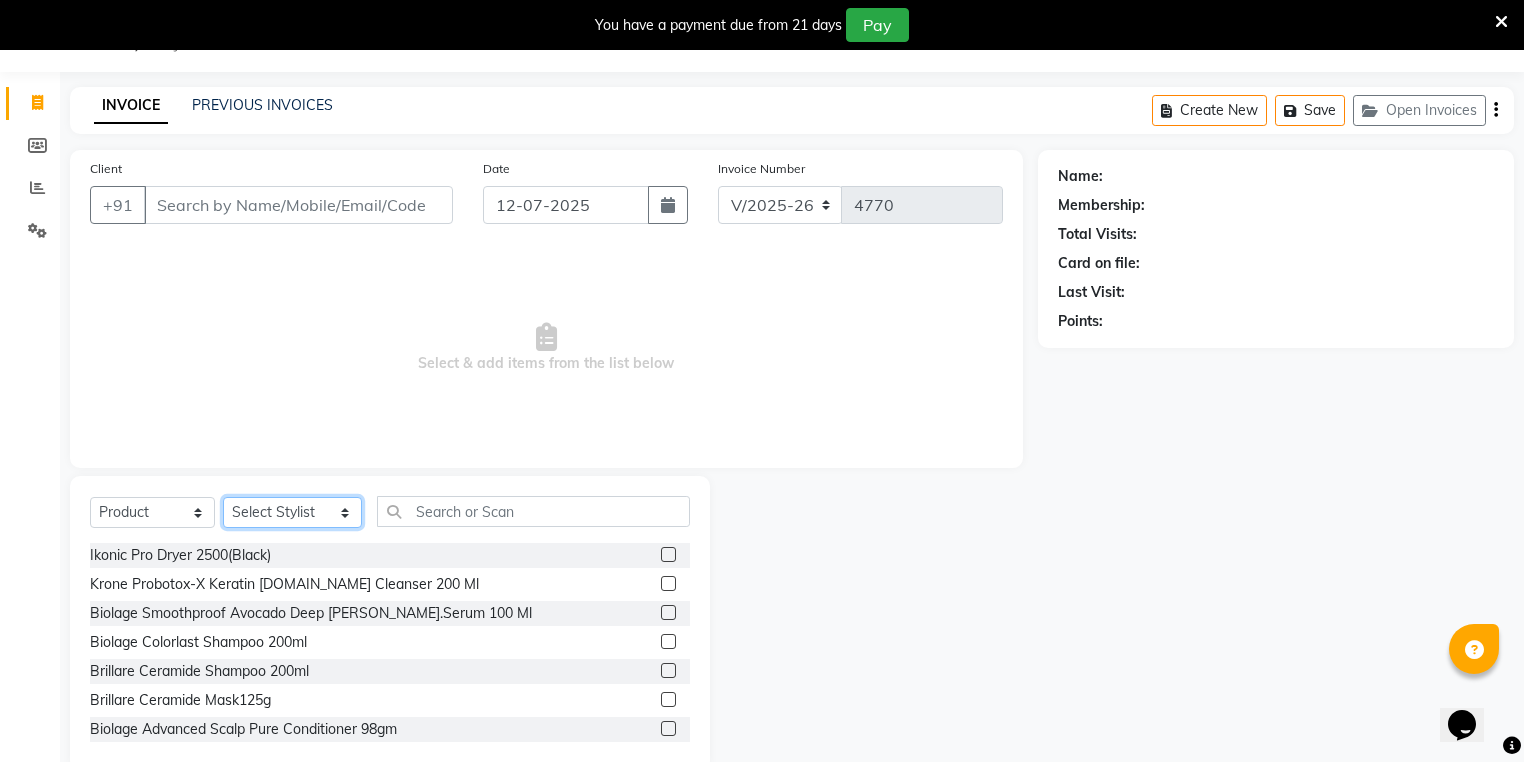 click on "Select Stylist ADITHYA   TAMANG Admin ALTHAF  Anitha  Ardra ATHIRA SANAL BETZA  M BINU GANESH  JIJUMON  P Kavya KOLLAM ASHTAMUDI KOLLAM ASHTAMUDI NEW  Kusum Mohammad Aalam Rahul REENA  VIDHYA RENUKA SUNDAS Revathy B Nair RINA RAI SAJEEV M SAMIR RAI SARIGA PRASAD SHIBU Shilu Fathima Shyni Salim SIBI SUKANYA Supriya SUSHEELA S" 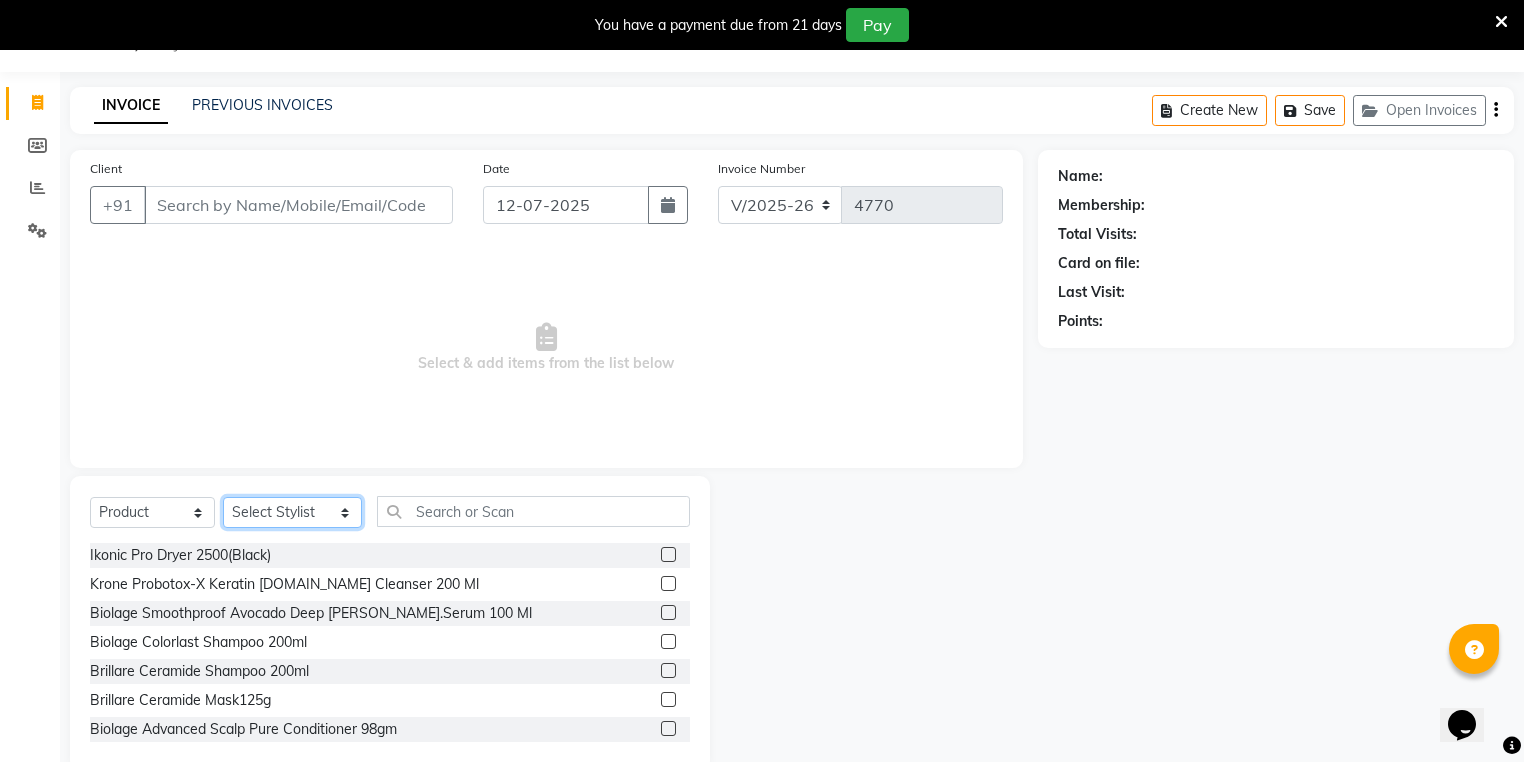 select on "64297" 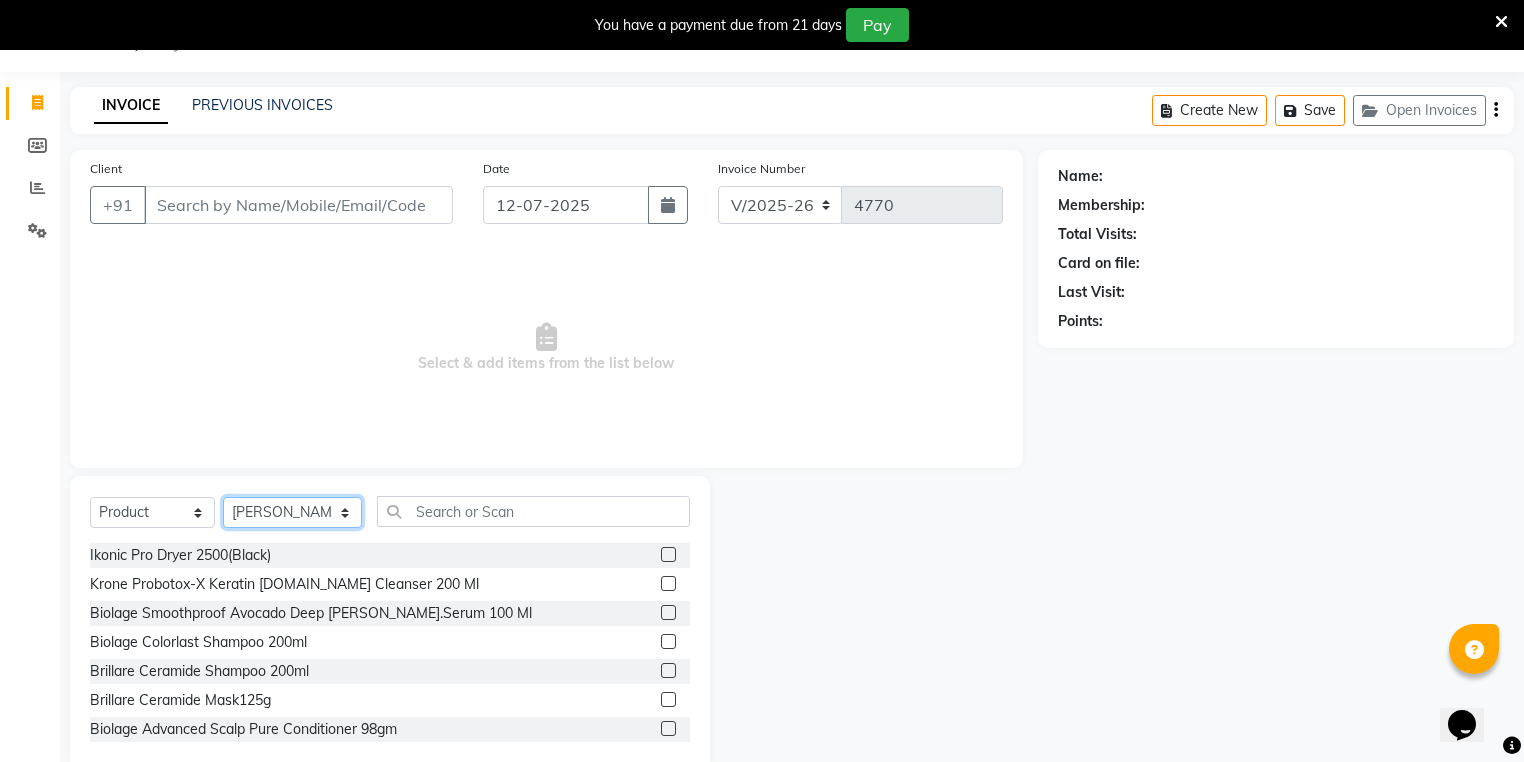 click on "Select Stylist ADITHYA   TAMANG Admin ALTHAF  Anitha  Ardra ATHIRA SANAL BETZA  M BINU GANESH  JIJUMON  P Kavya KOLLAM ASHTAMUDI KOLLAM ASHTAMUDI NEW  Kusum Mohammad Aalam Rahul REENA  VIDHYA RENUKA SUNDAS Revathy B Nair RINA RAI SAJEEV M SAMIR RAI SARIGA PRASAD SHIBU Shilu Fathima Shyni Salim SIBI SUKANYA Supriya SUSHEELA S" 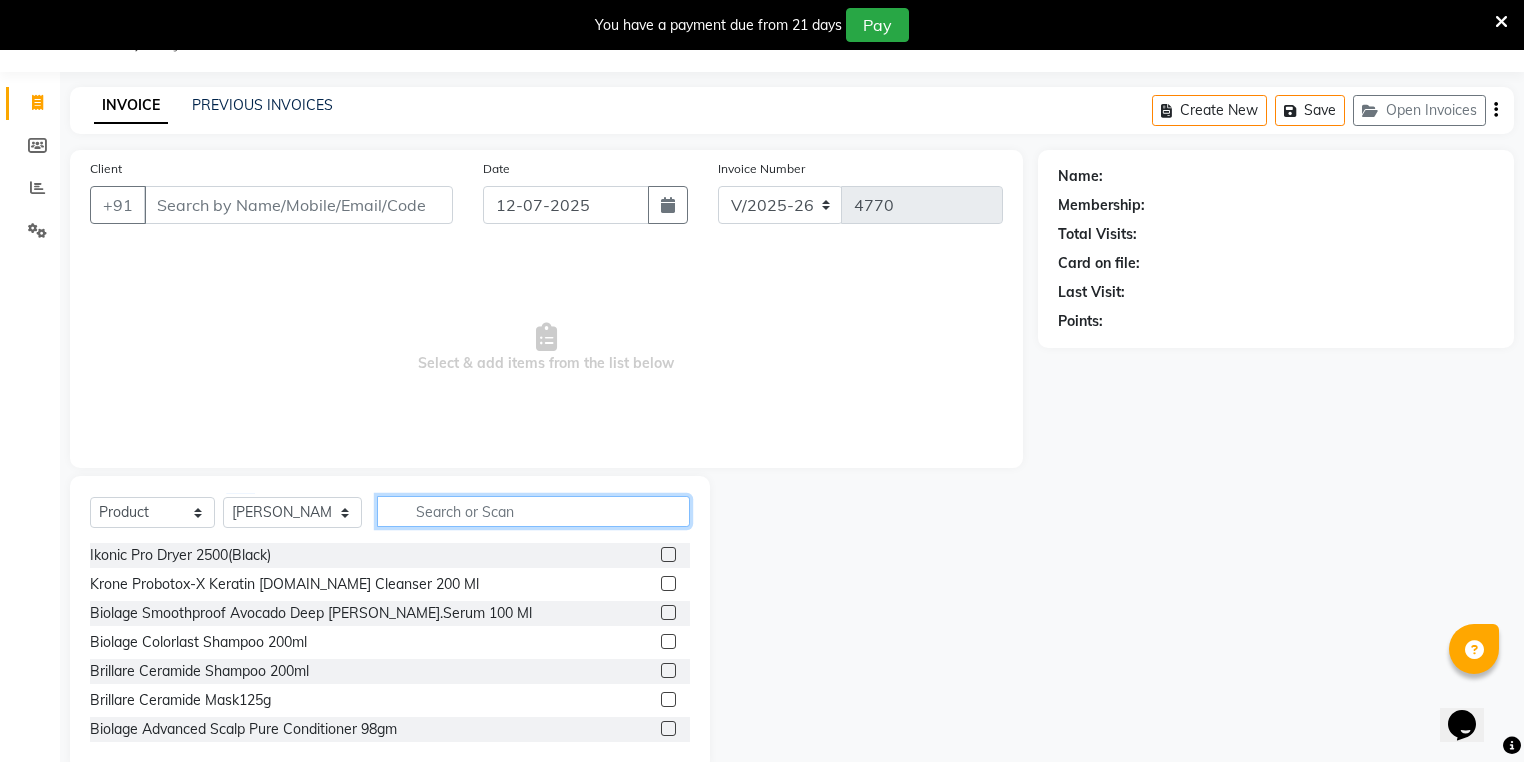 click 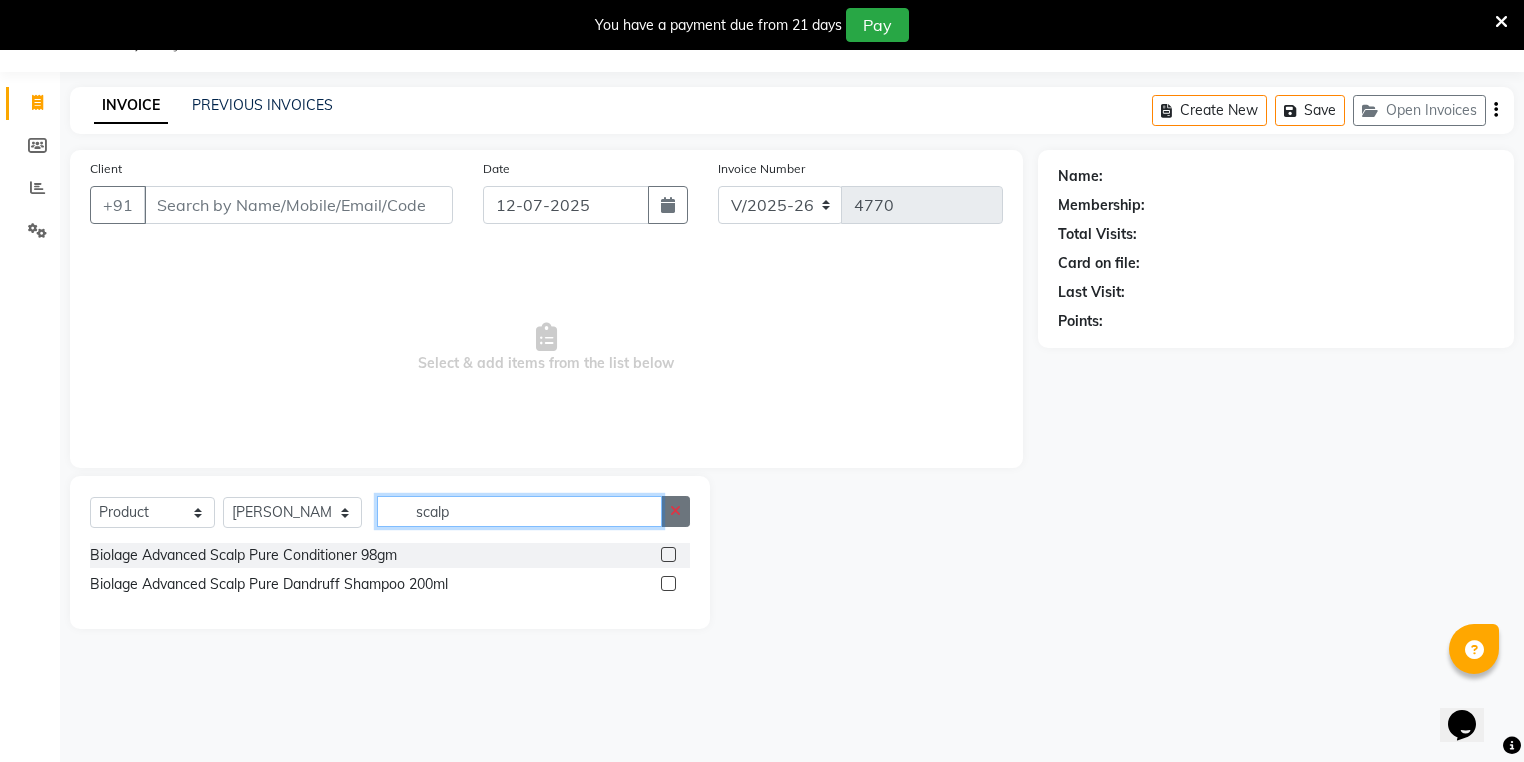 type on "scalp" 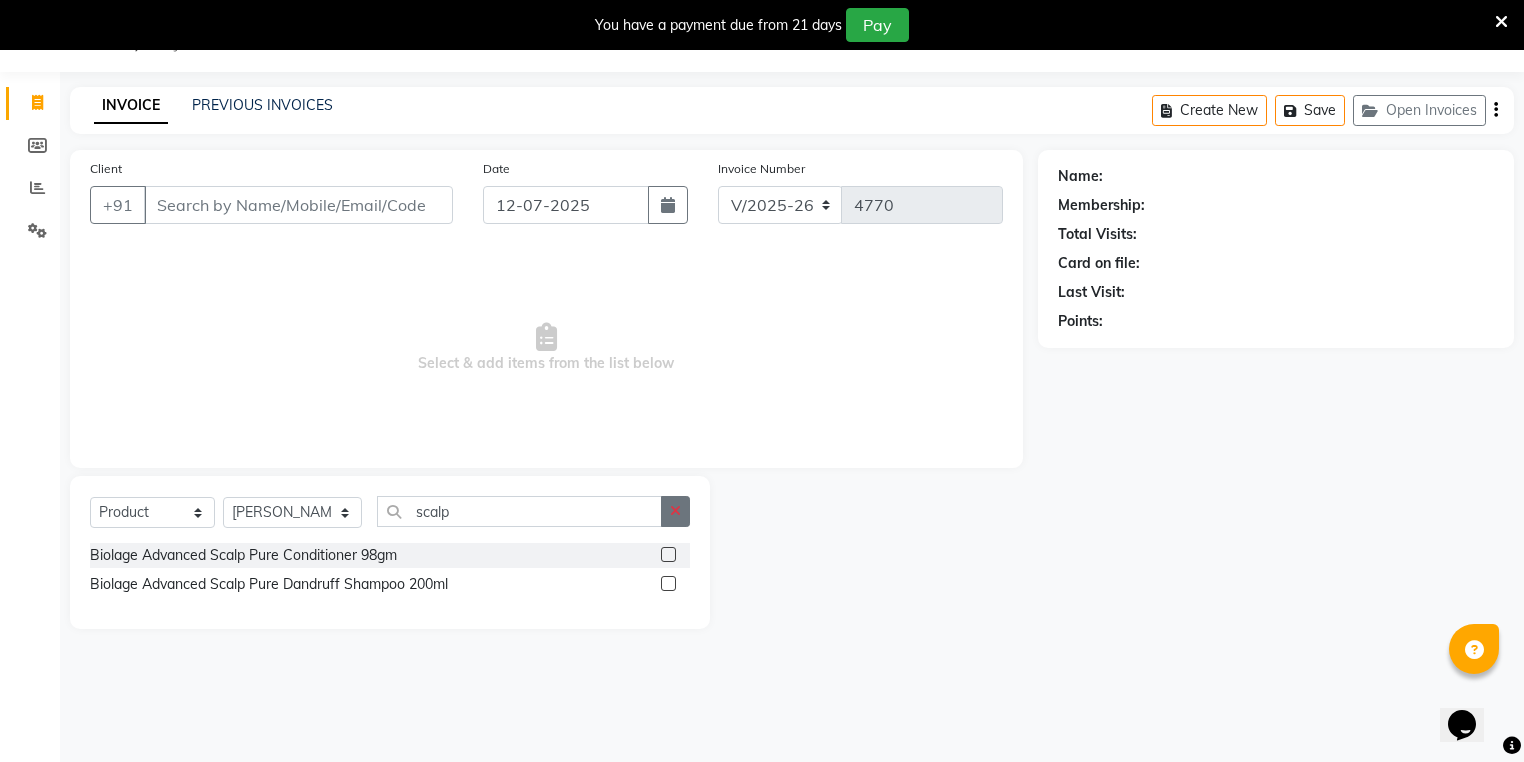 click 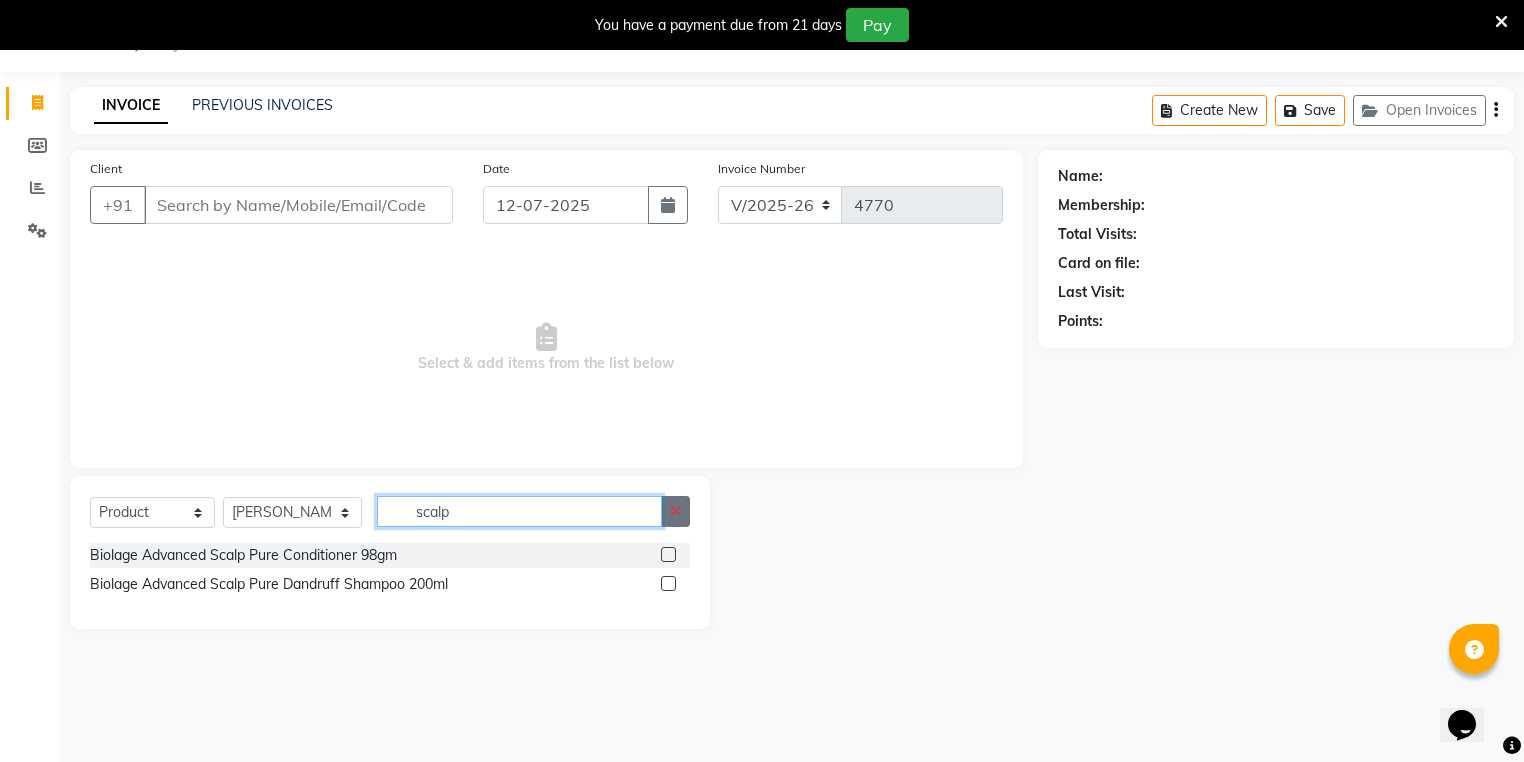 type 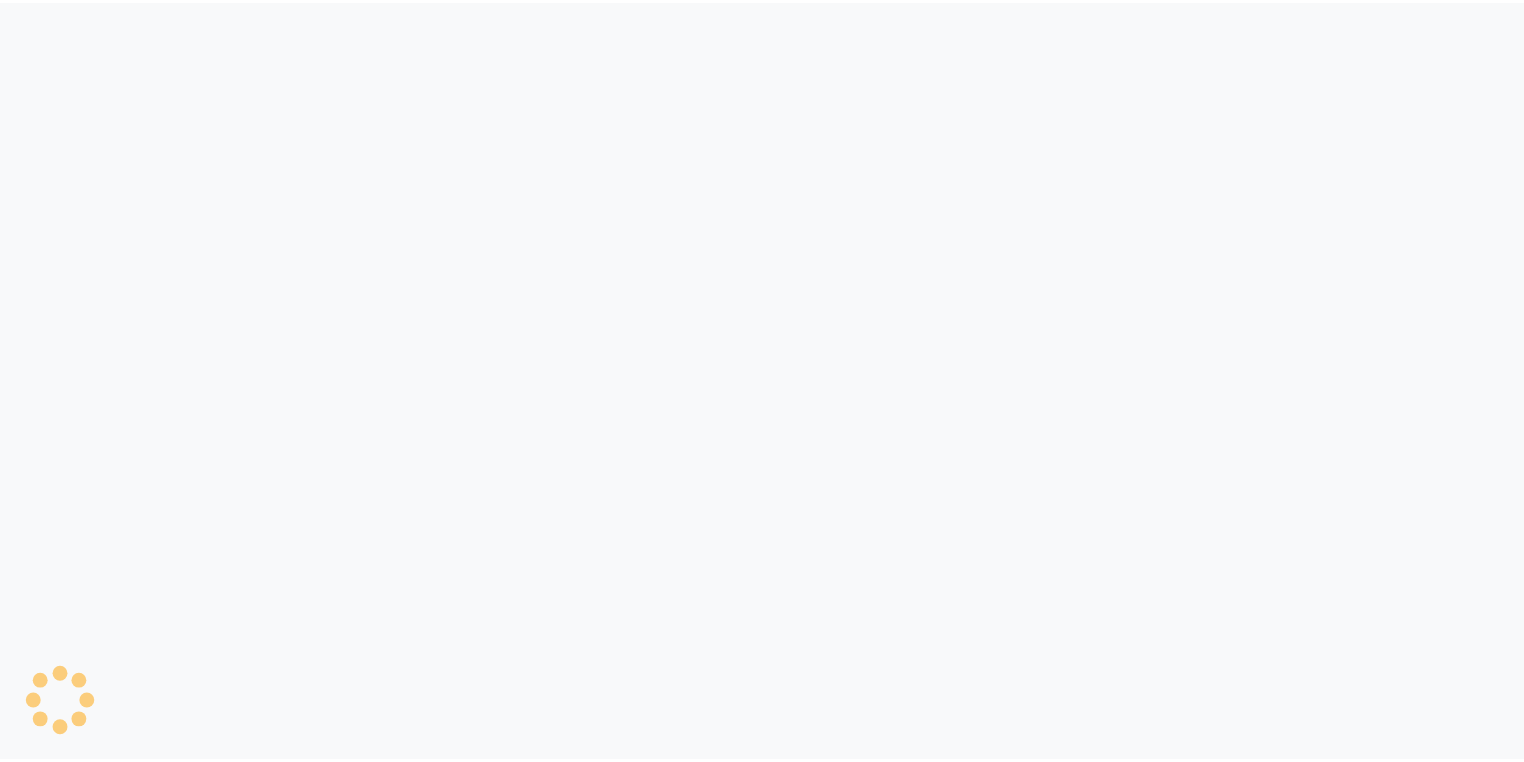 scroll, scrollTop: 0, scrollLeft: 0, axis: both 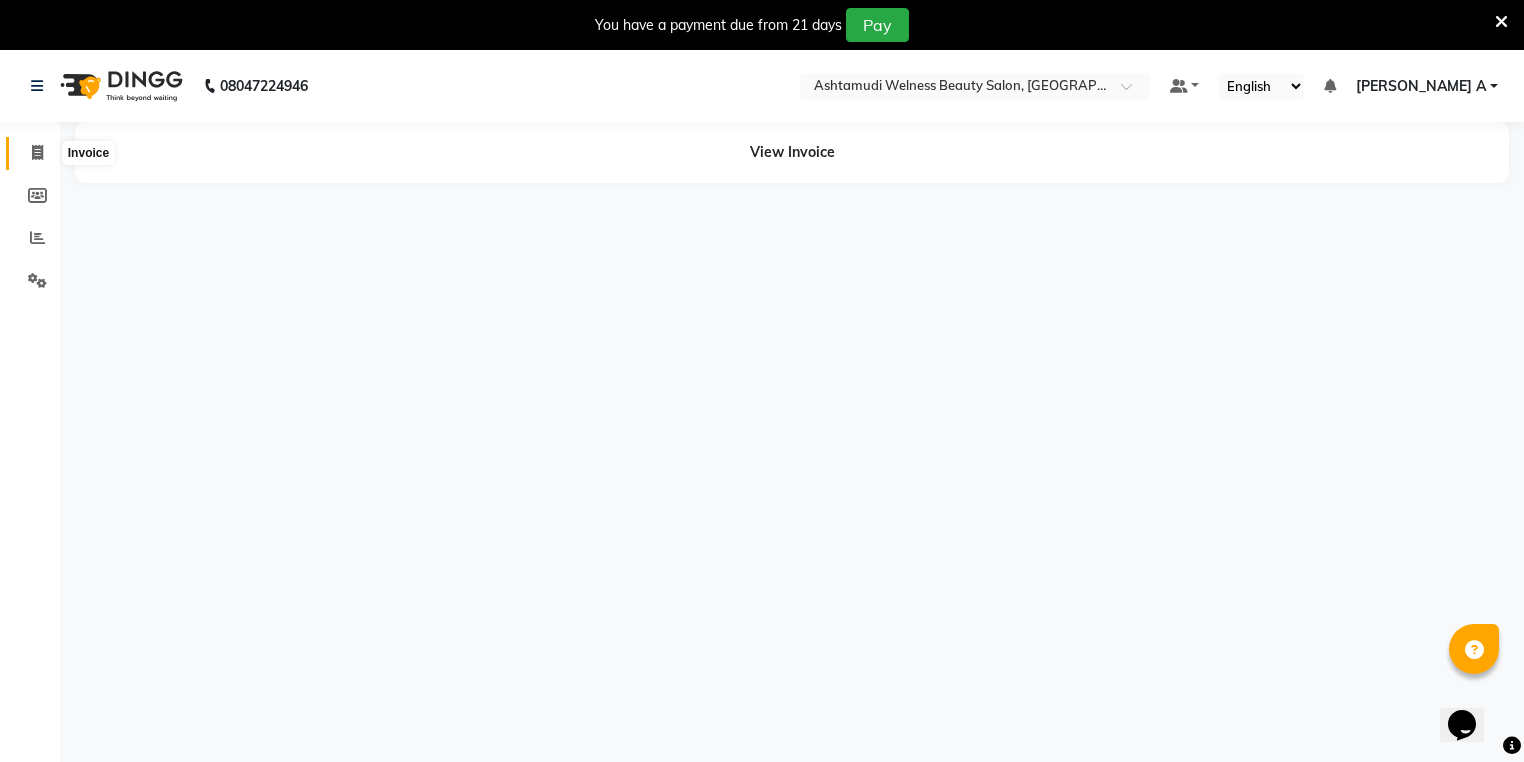 click on "Invoice" 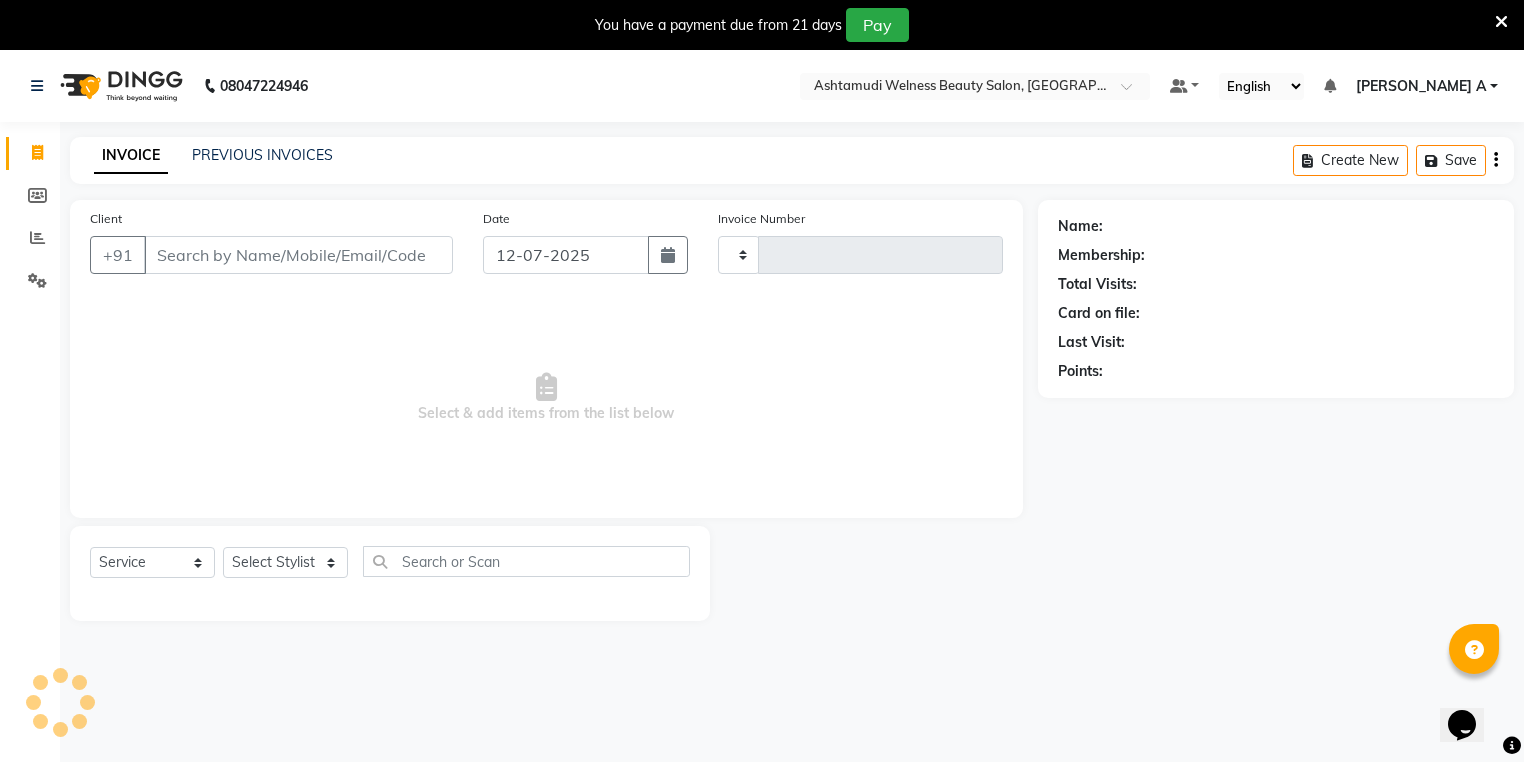 type on "4770" 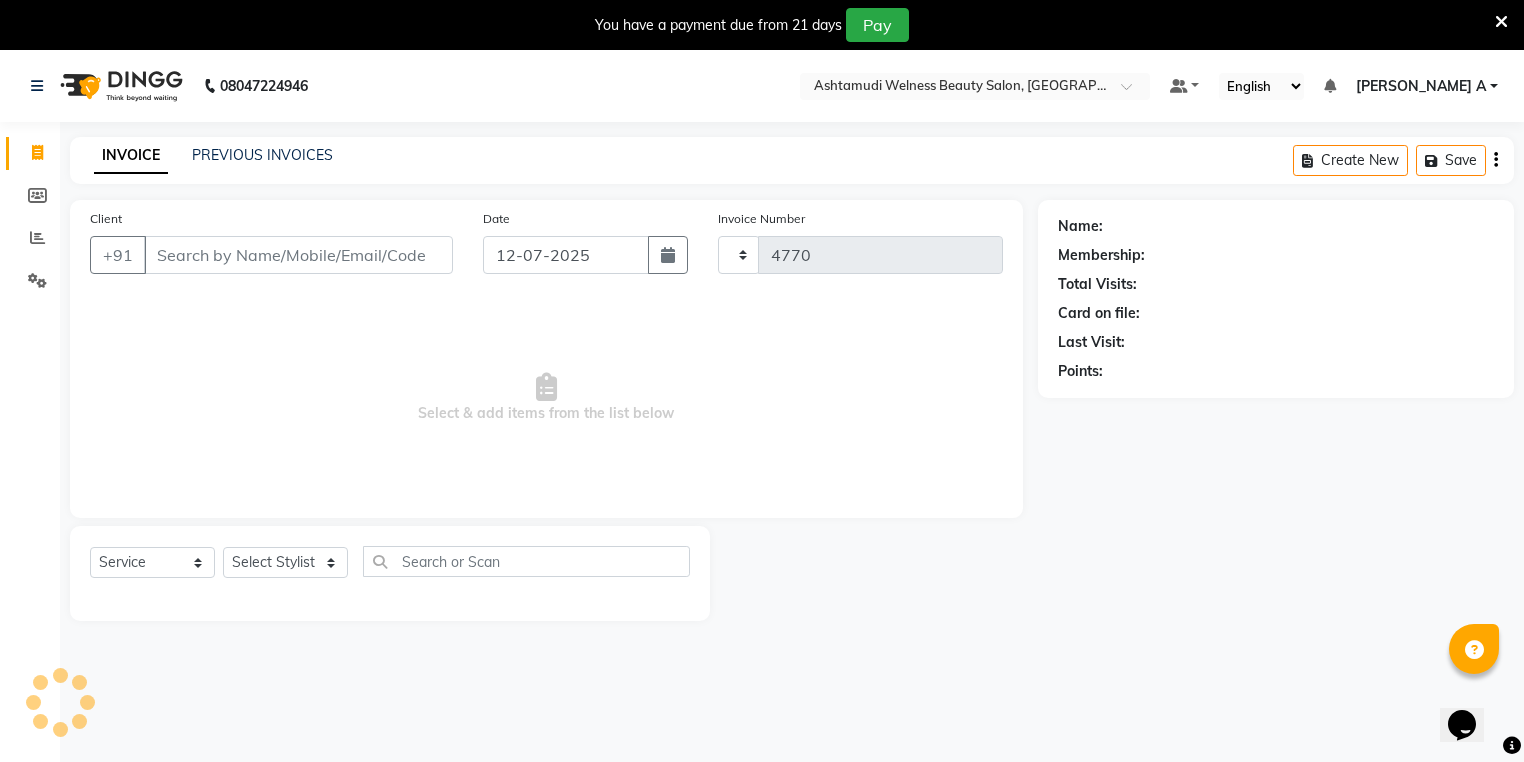 select on "4529" 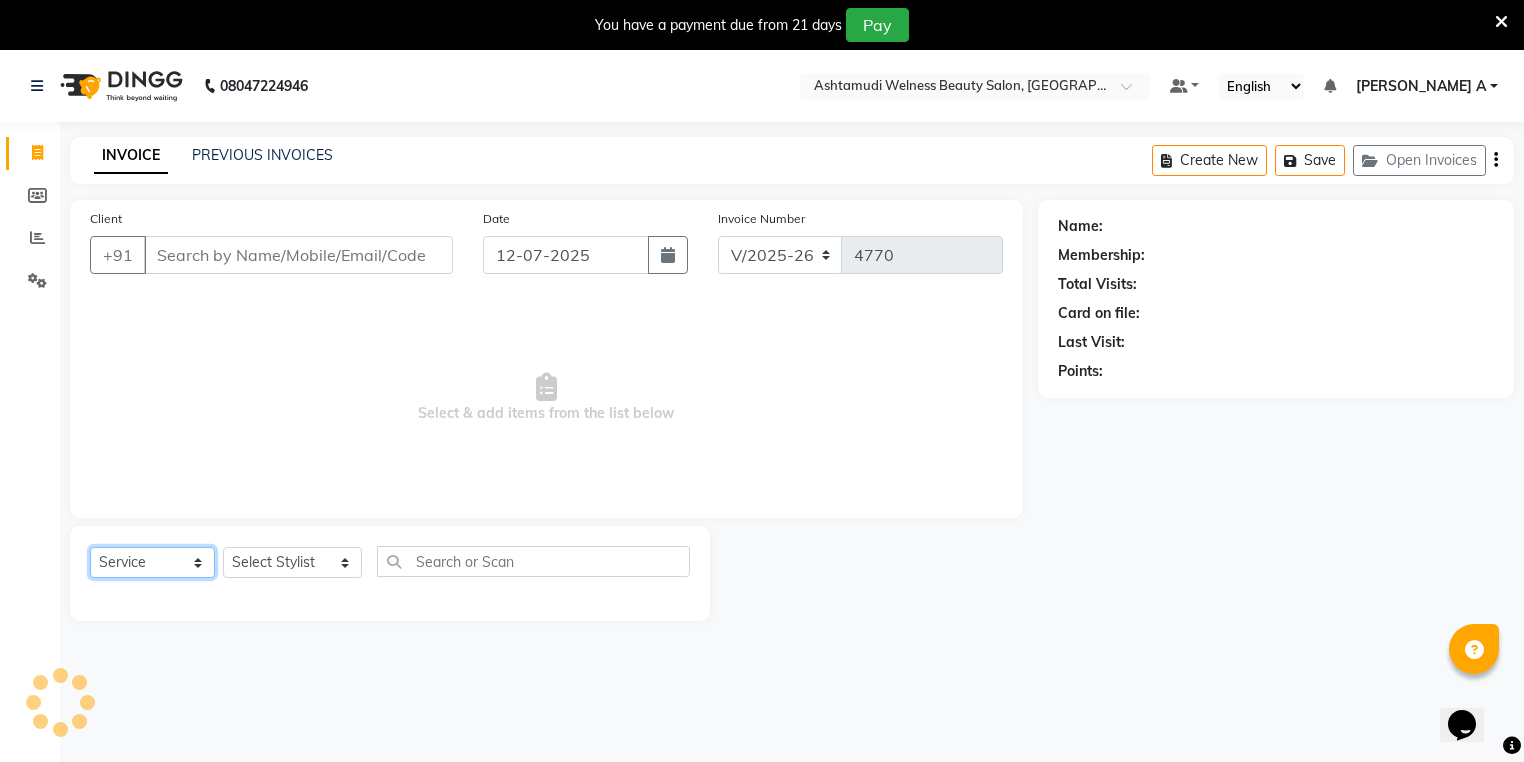 click on "Select  Service  Product  Membership  Package Voucher Prepaid Gift Card" 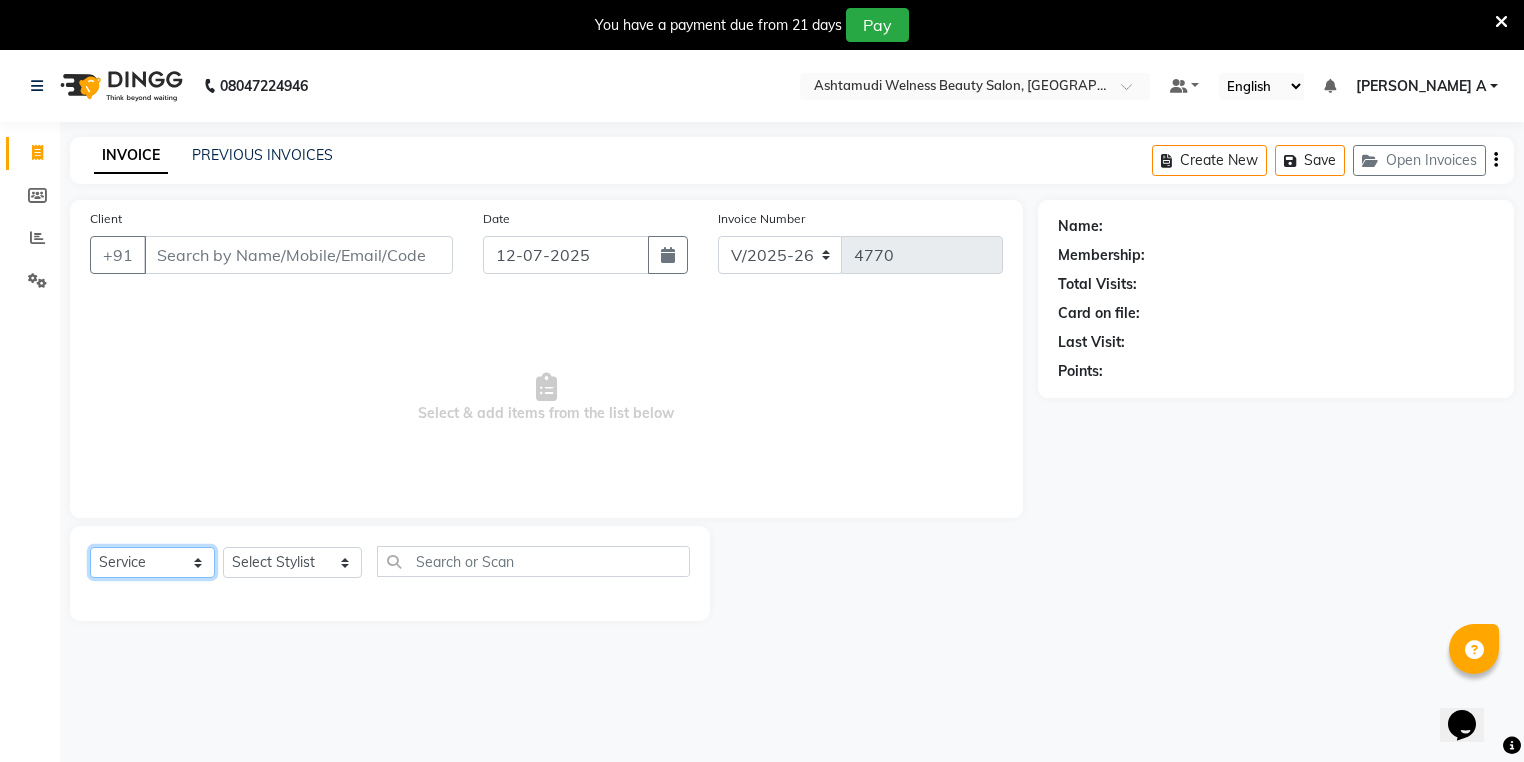 select on "product" 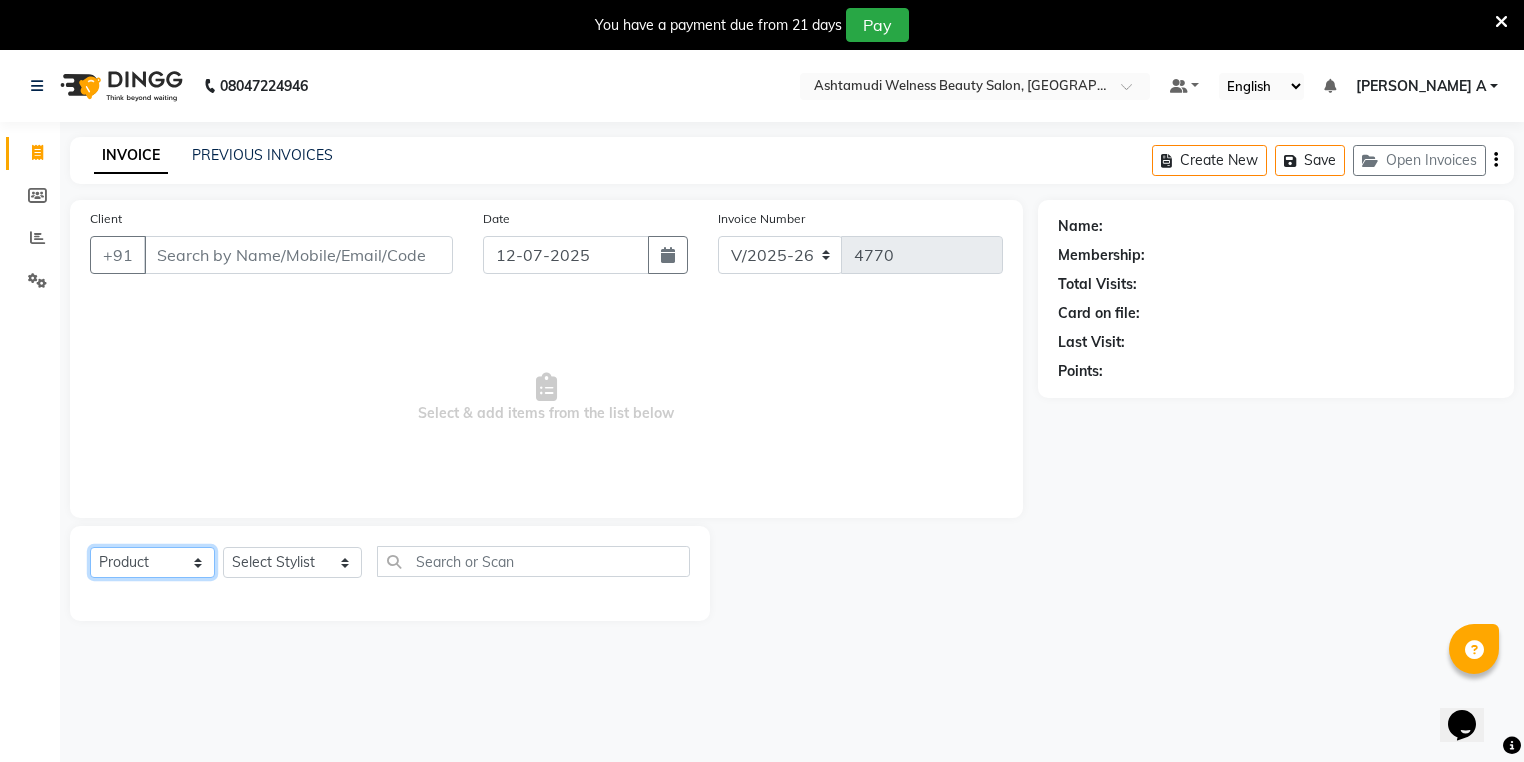 click on "Select  Service  Product  Membership  Package Voucher Prepaid Gift Card" 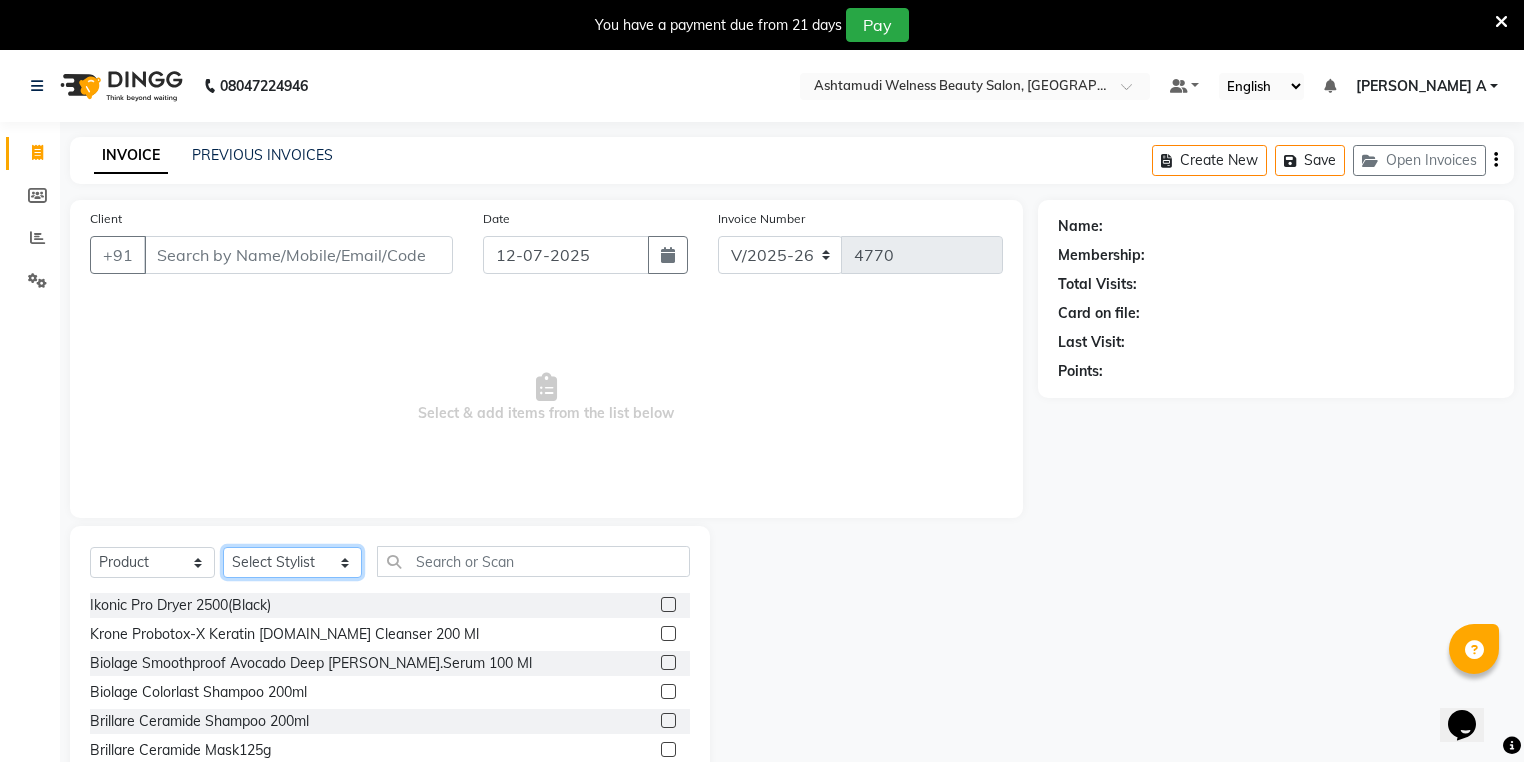 click on "Select Stylist [PERSON_NAME] Admin [PERSON_NAME]  [PERSON_NAME] [PERSON_NAME] [PERSON_NAME]  M [PERSON_NAME]  [PERSON_NAME]  P [PERSON_NAME] KOLLAM ASHTAMUDI NEW  [PERSON_NAME] [PERSON_NAME] [PERSON_NAME]  [PERSON_NAME] [PERSON_NAME] [PERSON_NAME] [PERSON_NAME] [PERSON_NAME] M [PERSON_NAME] SARIGA [PERSON_NAME] [PERSON_NAME] [PERSON_NAME] SIBI [PERSON_NAME] [PERSON_NAME] S" 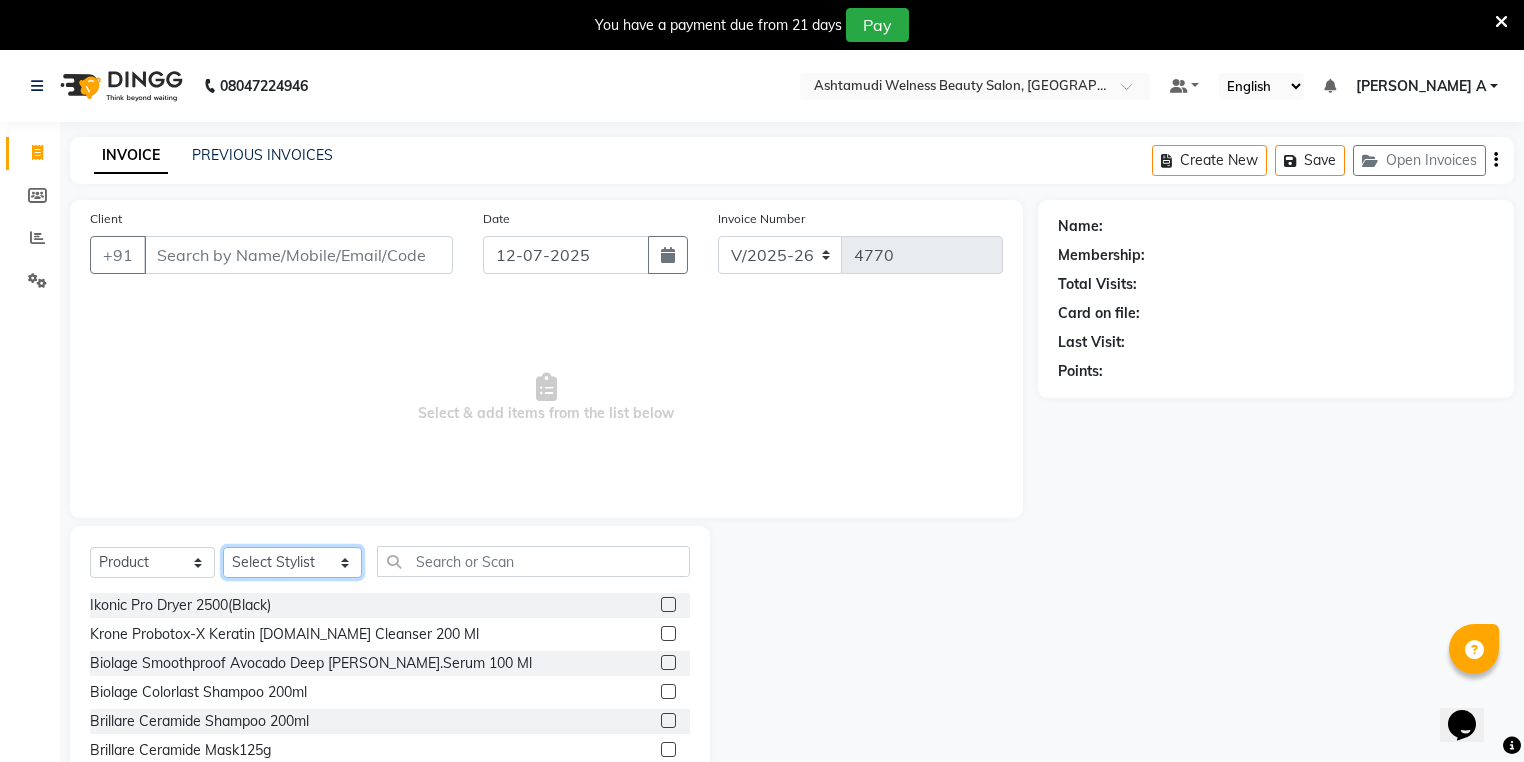 select on "62404" 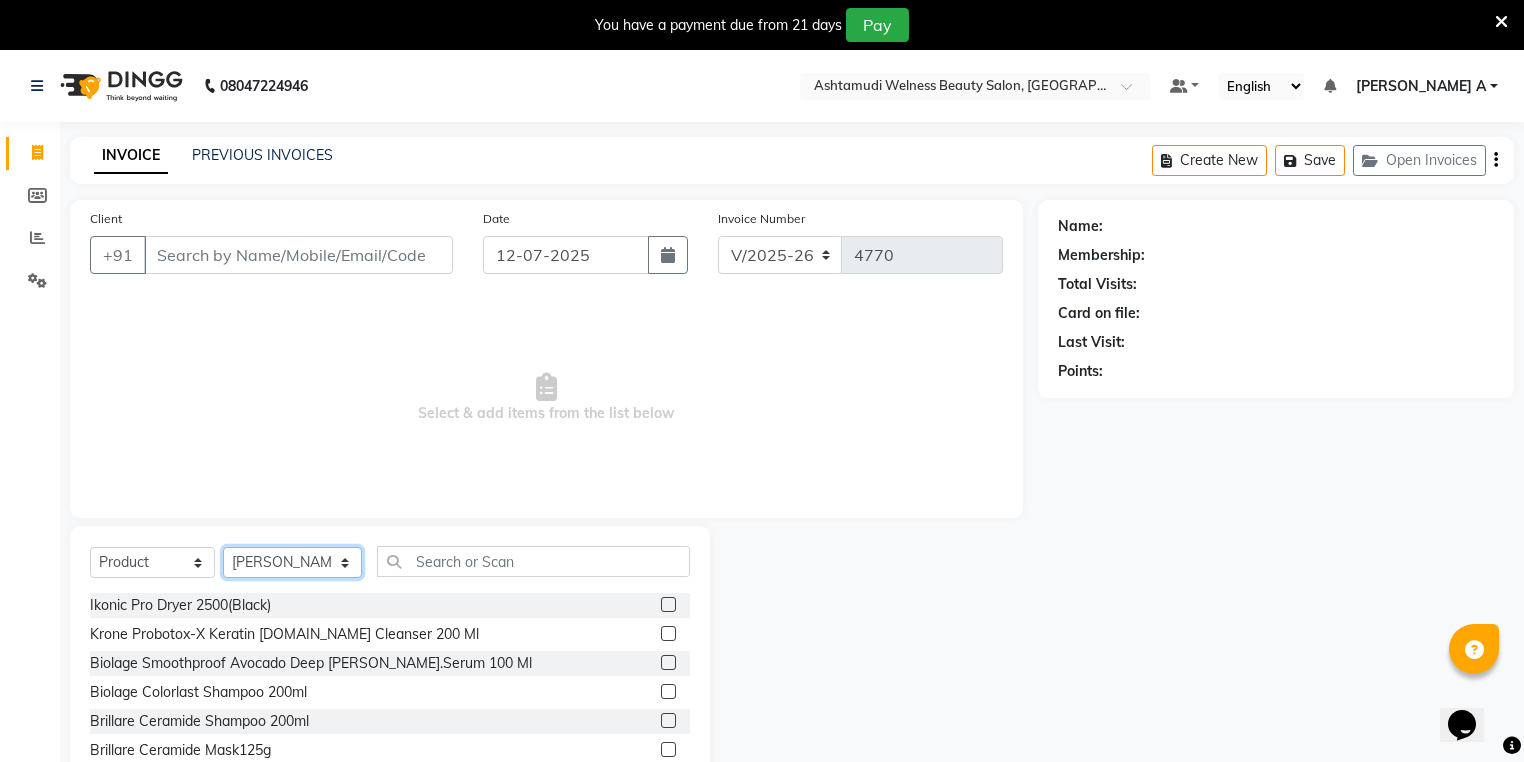 click on "Select Stylist [PERSON_NAME] Admin [PERSON_NAME]  [PERSON_NAME] [PERSON_NAME] [PERSON_NAME]  M [PERSON_NAME]  [PERSON_NAME]  P [PERSON_NAME] KOLLAM ASHTAMUDI NEW  [PERSON_NAME] [PERSON_NAME] [PERSON_NAME]  [PERSON_NAME] [PERSON_NAME] [PERSON_NAME] [PERSON_NAME] [PERSON_NAME] M [PERSON_NAME] SARIGA [PERSON_NAME] [PERSON_NAME] [PERSON_NAME] SIBI [PERSON_NAME] [PERSON_NAME] S" 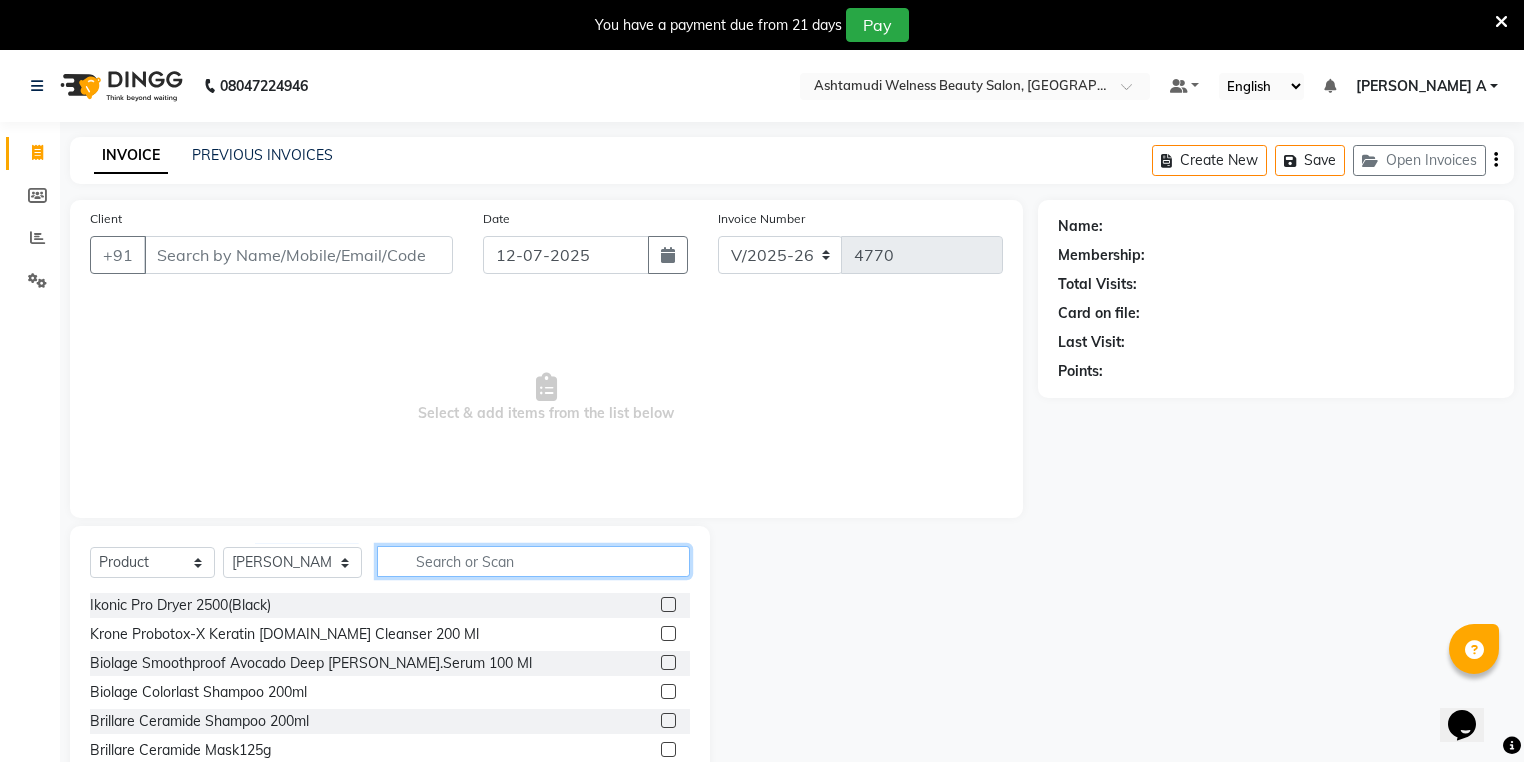 click 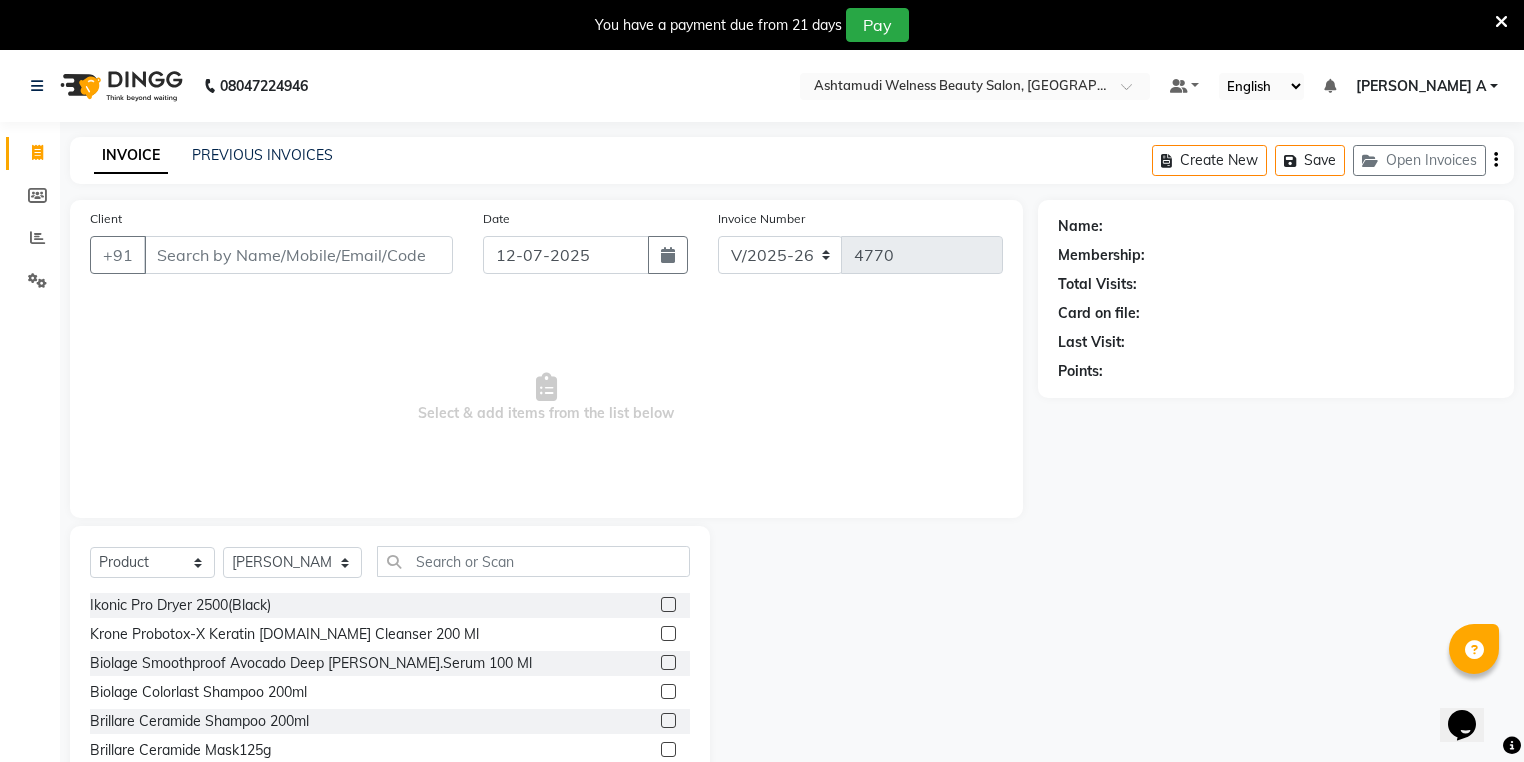 click on "Invoice" 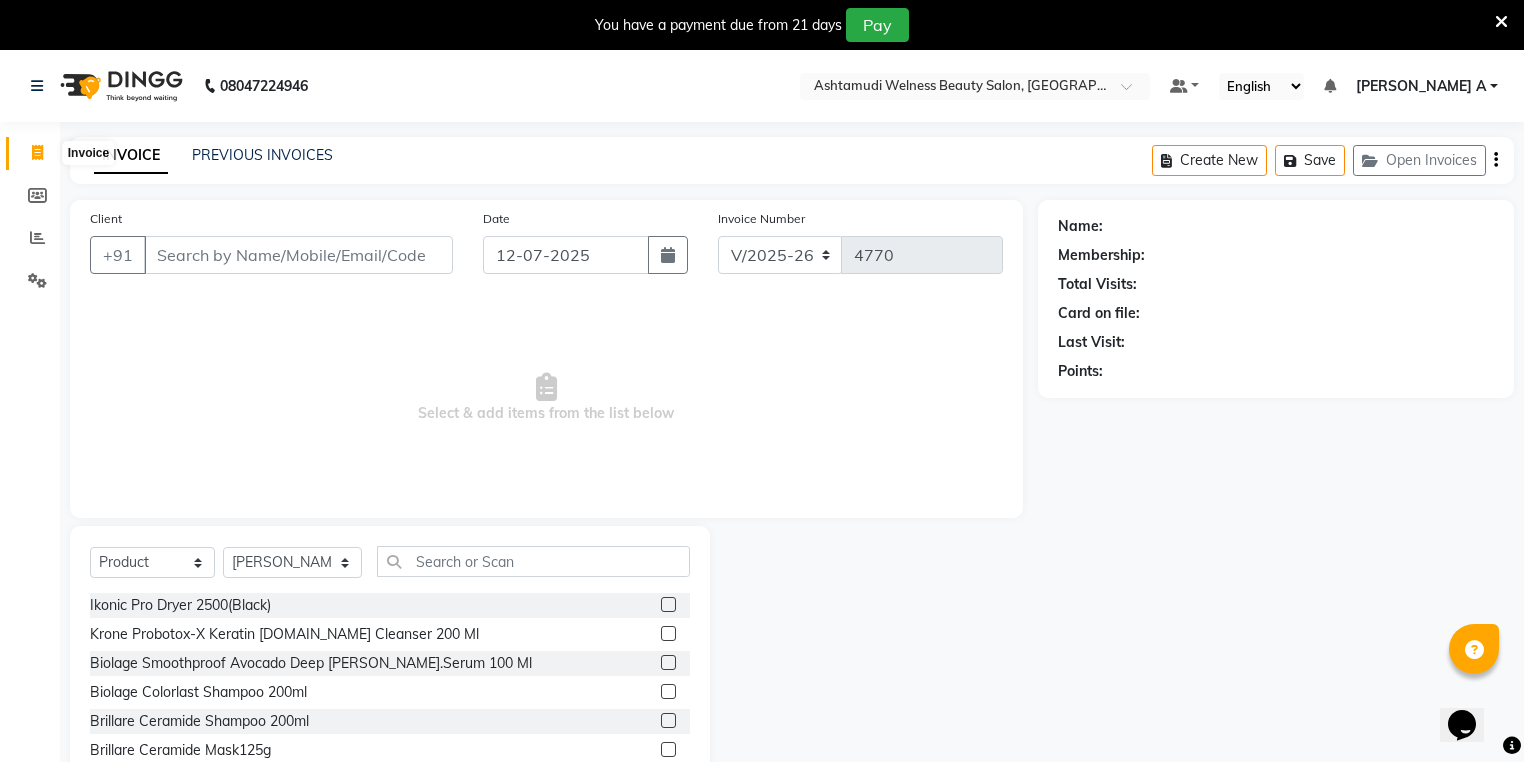 click 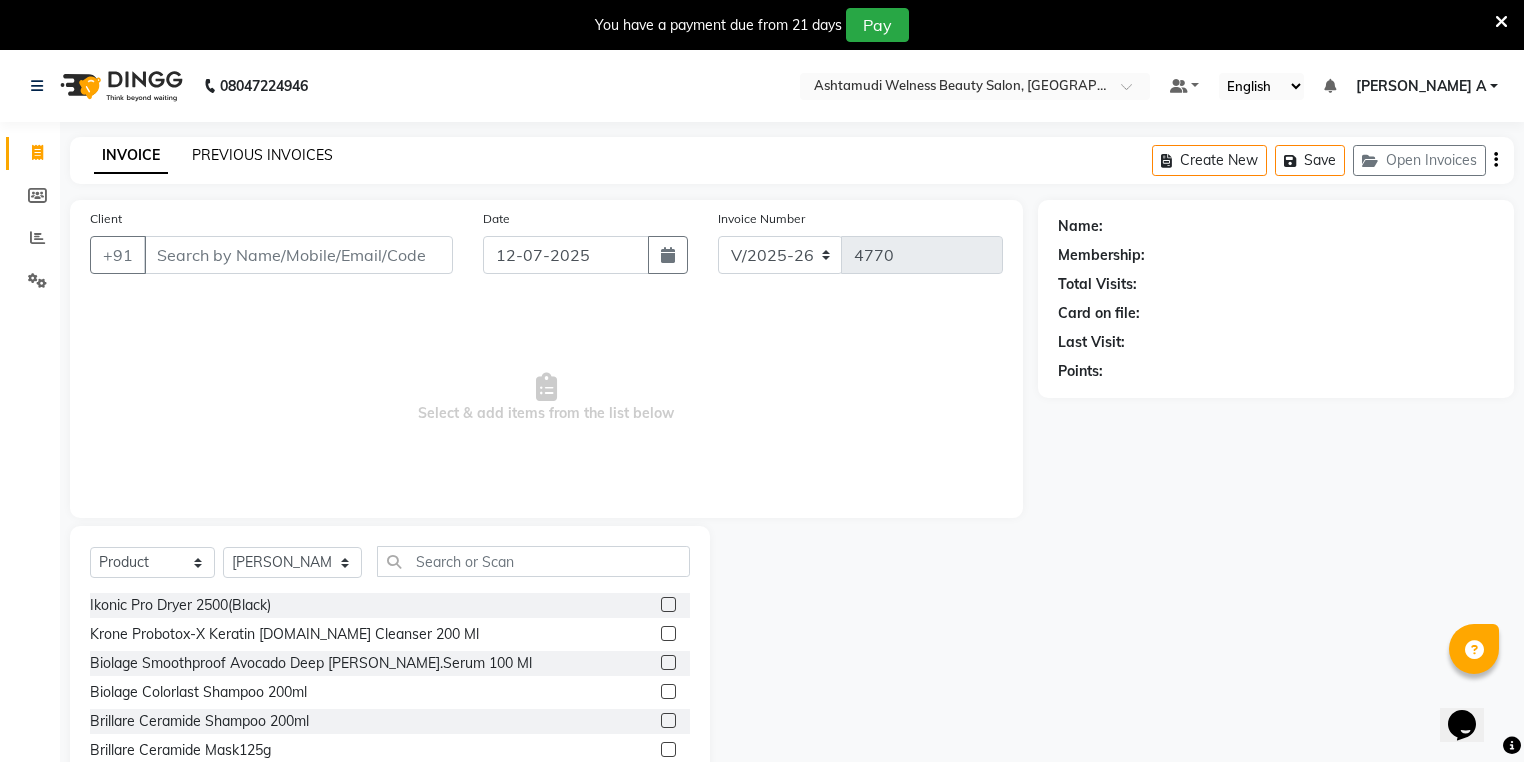 click on "PREVIOUS INVOICES" 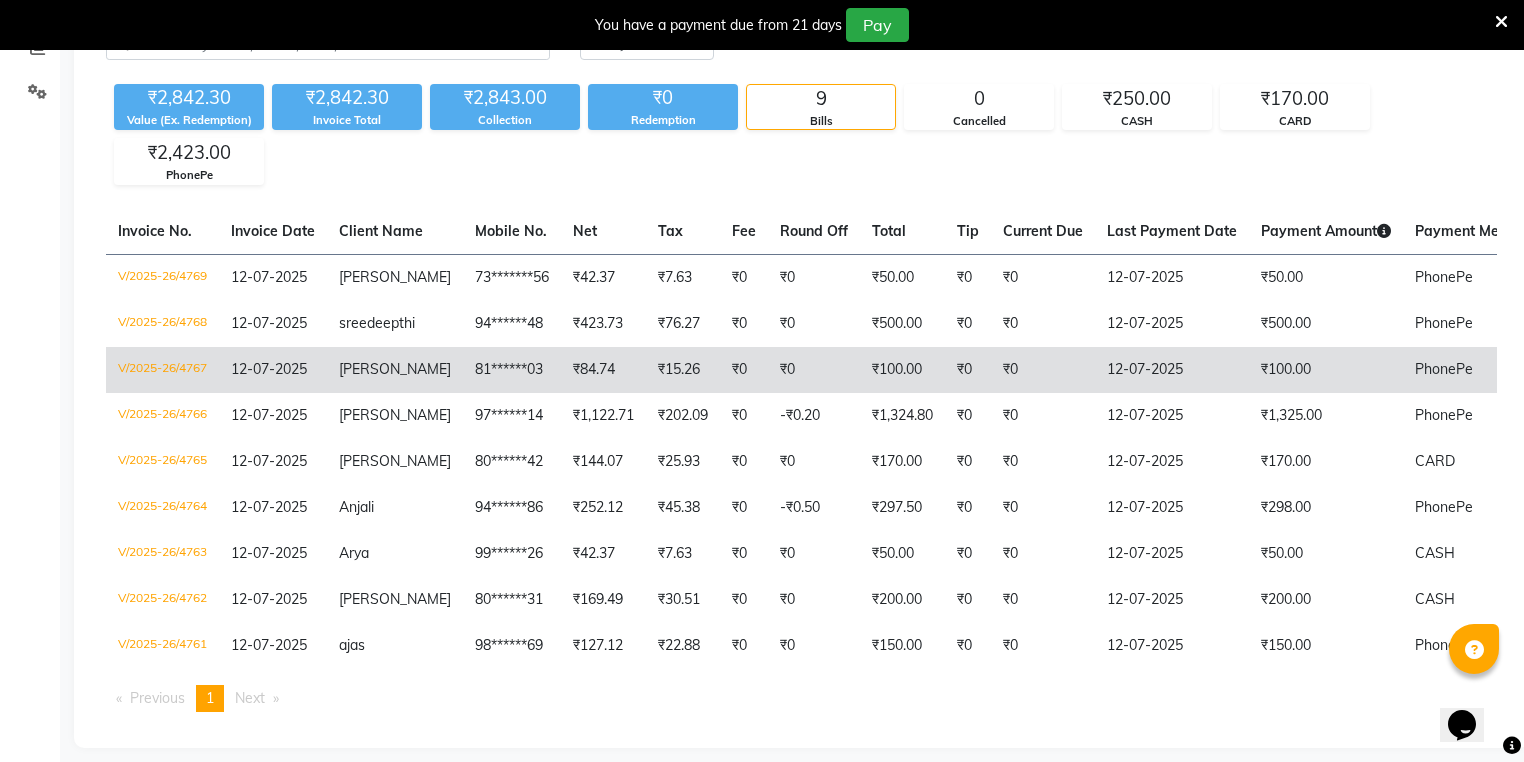 scroll, scrollTop: 217, scrollLeft: 0, axis: vertical 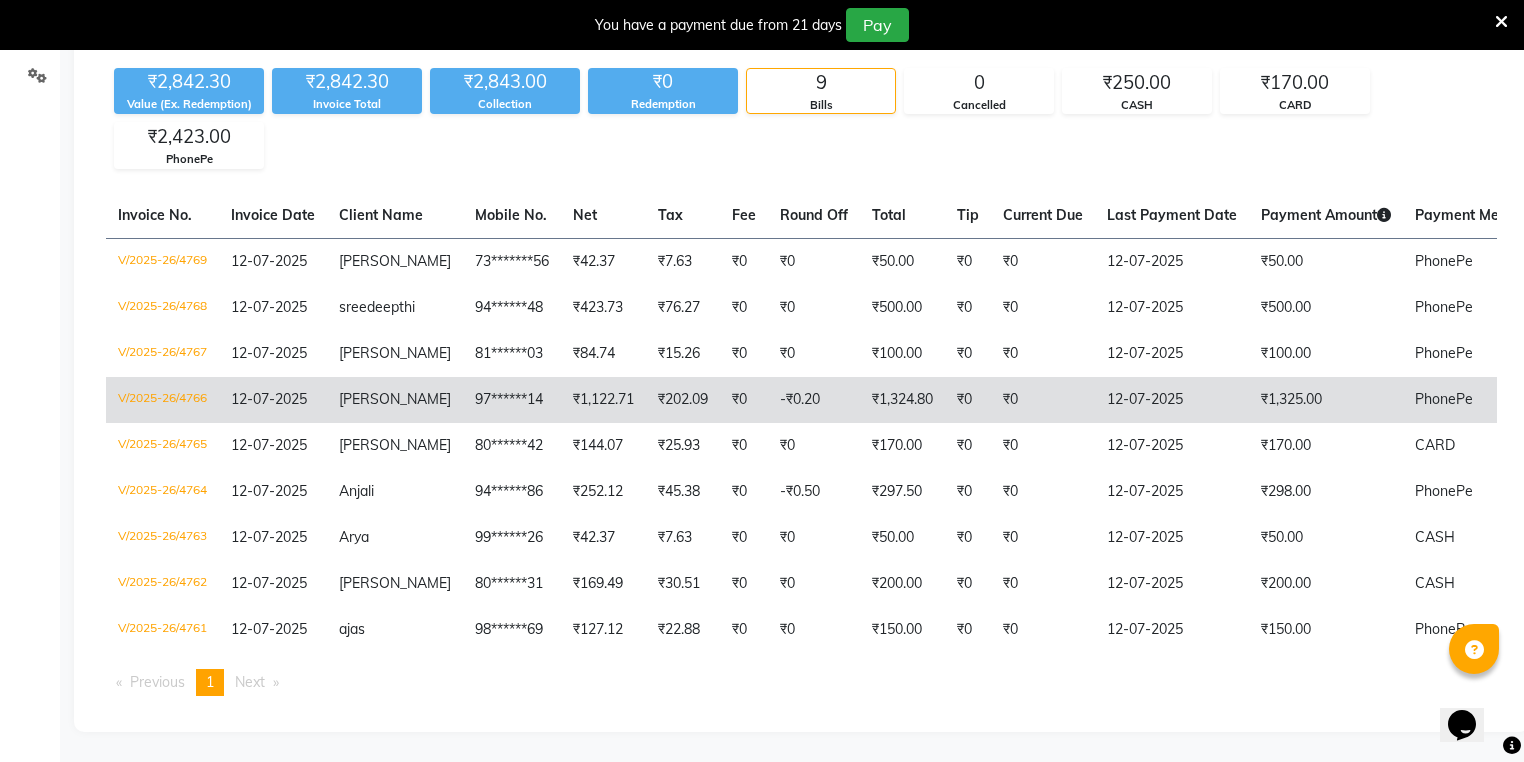 click on "[PERSON_NAME]" 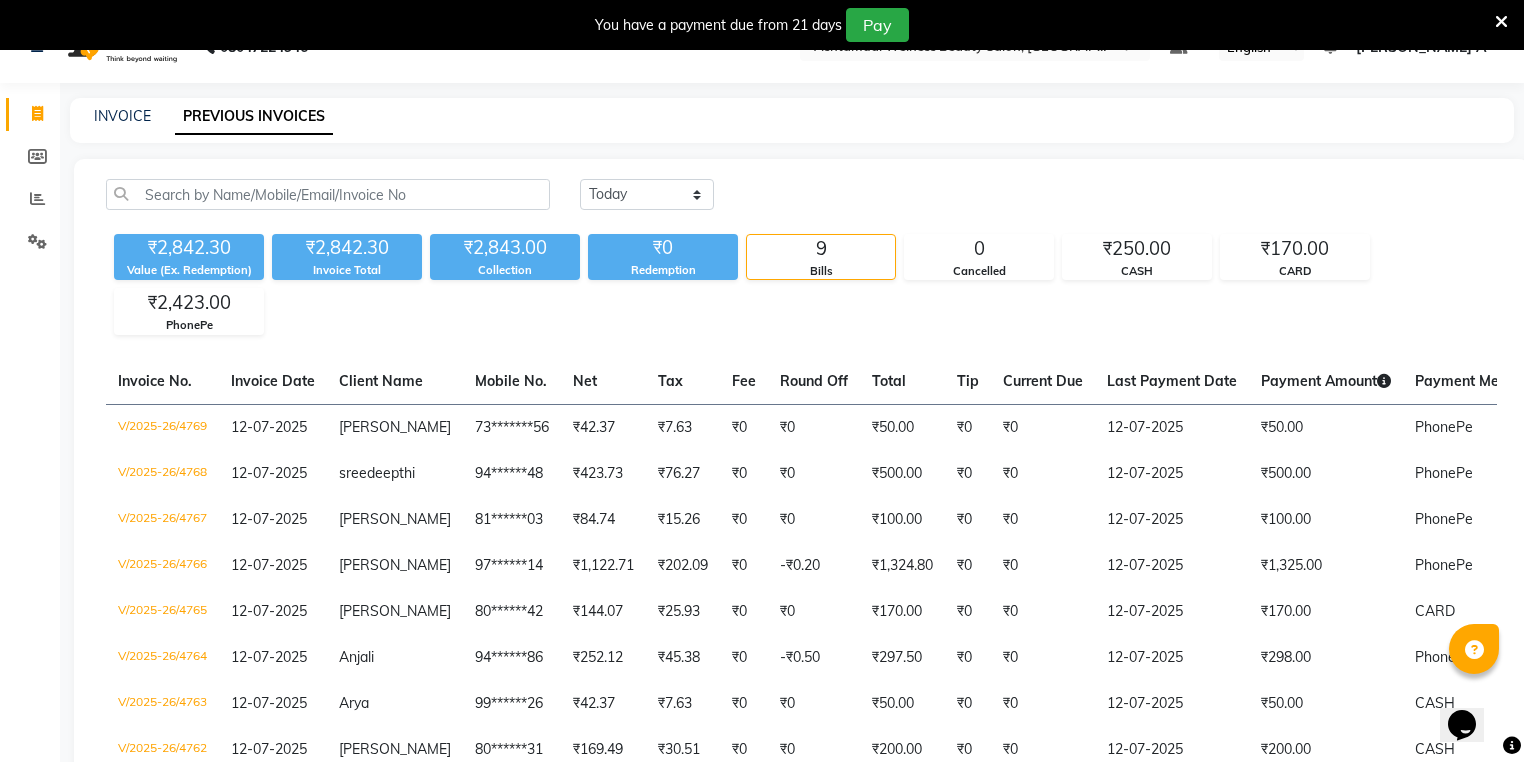 scroll, scrollTop: 0, scrollLeft: 0, axis: both 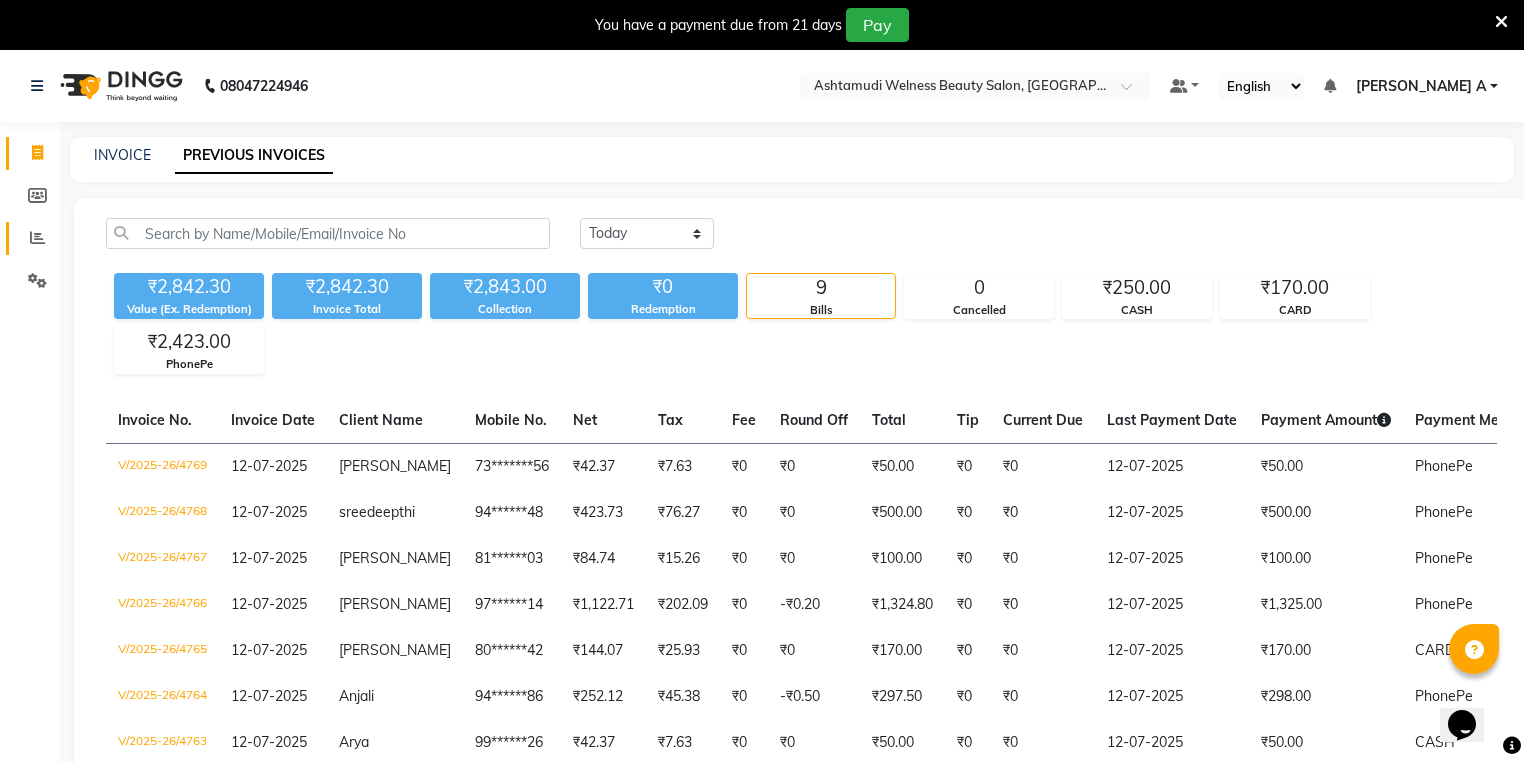 click on "Reports" 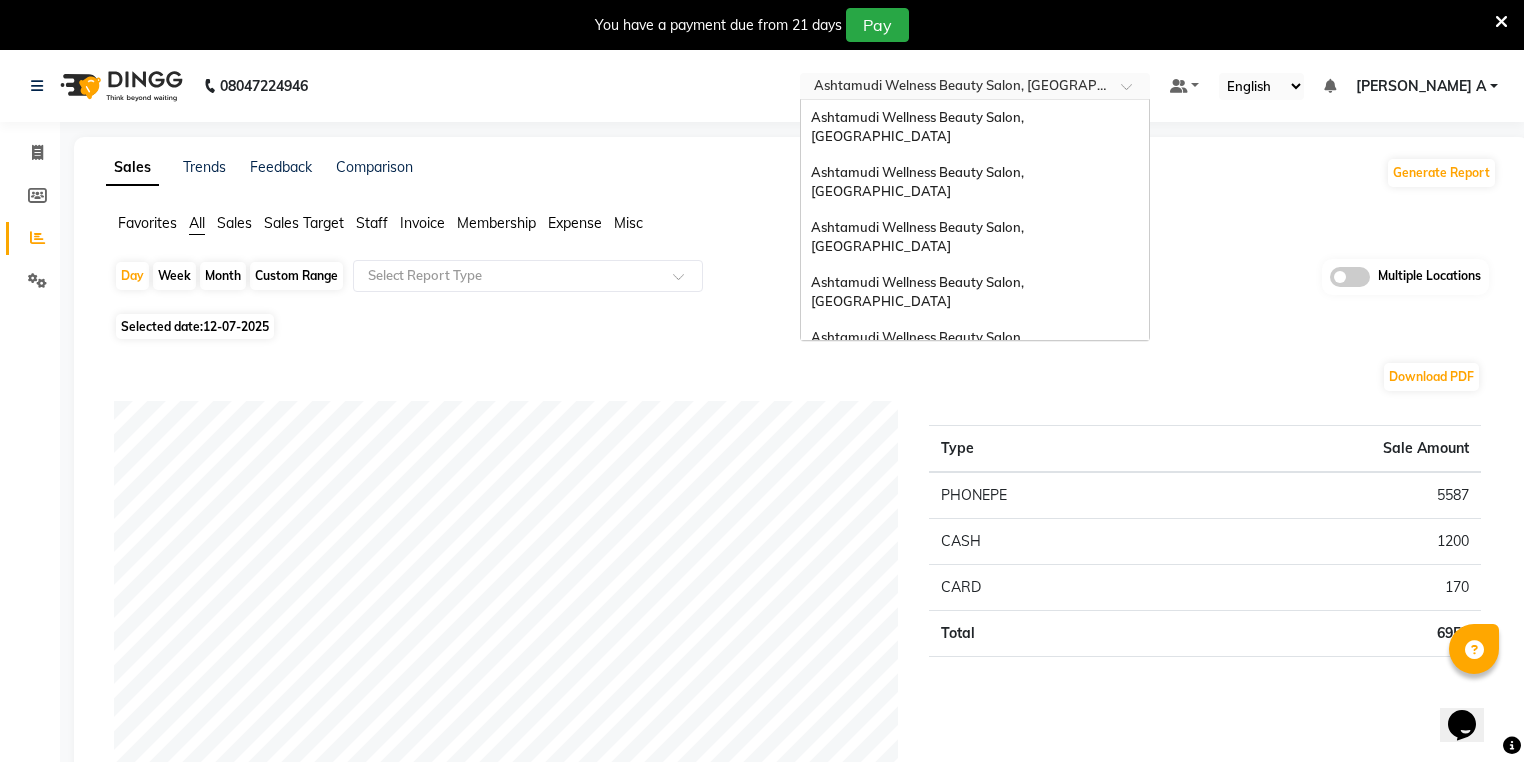 click at bounding box center [955, 88] 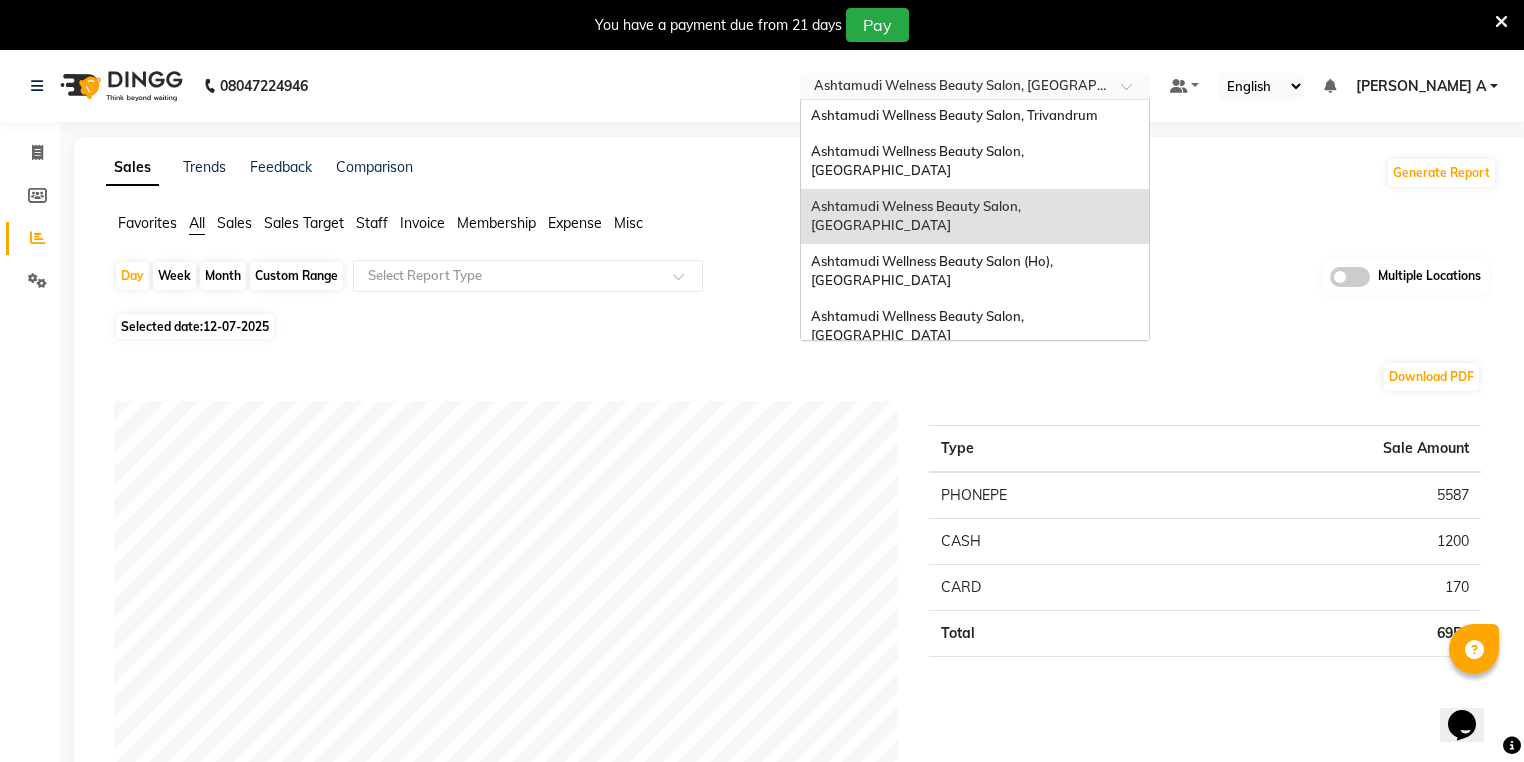 scroll, scrollTop: 232, scrollLeft: 0, axis: vertical 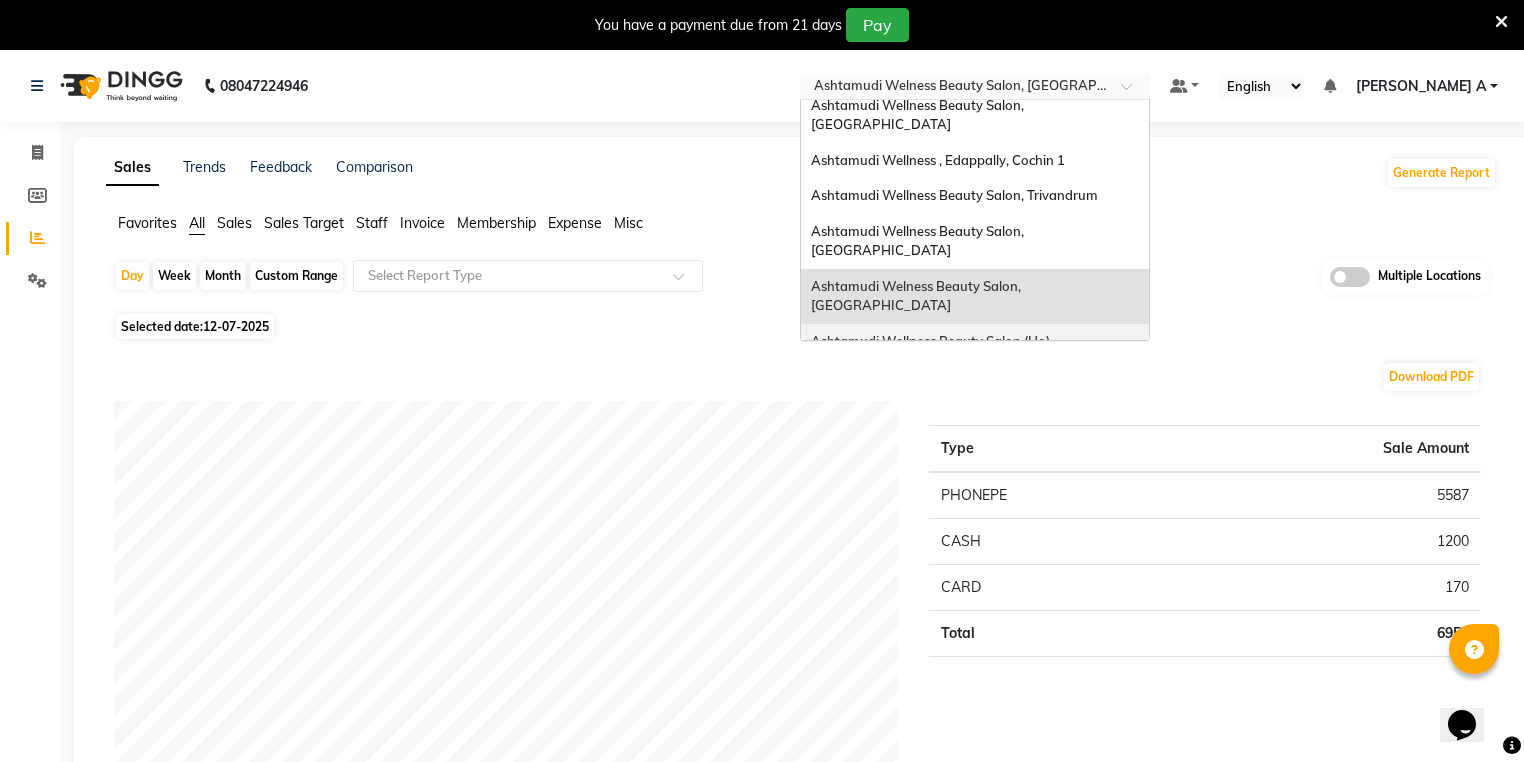 click on "Ashtamudi Wellness Beauty Salon (Ho), [GEOGRAPHIC_DATA]" at bounding box center (933, 351) 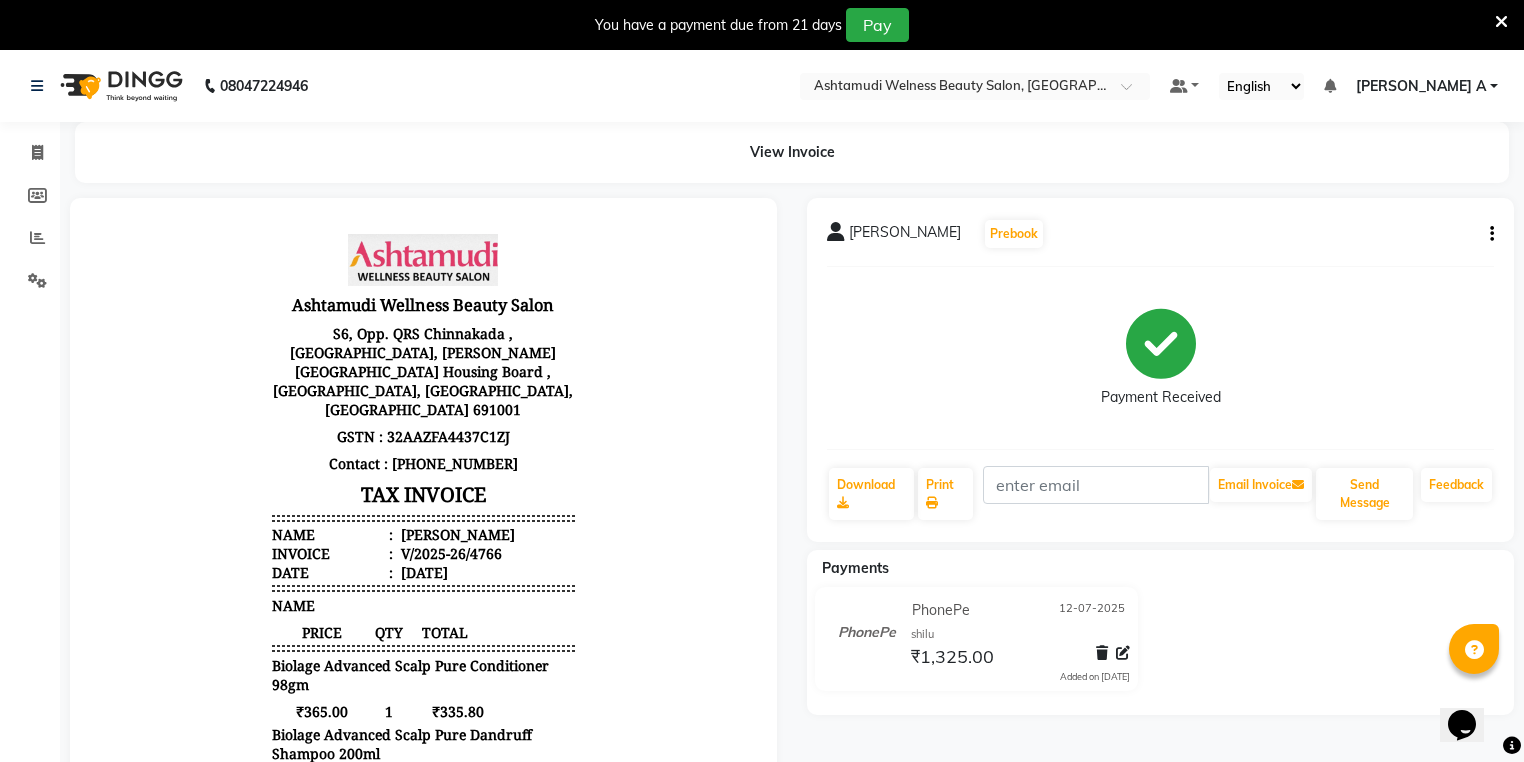 scroll, scrollTop: 0, scrollLeft: 0, axis: both 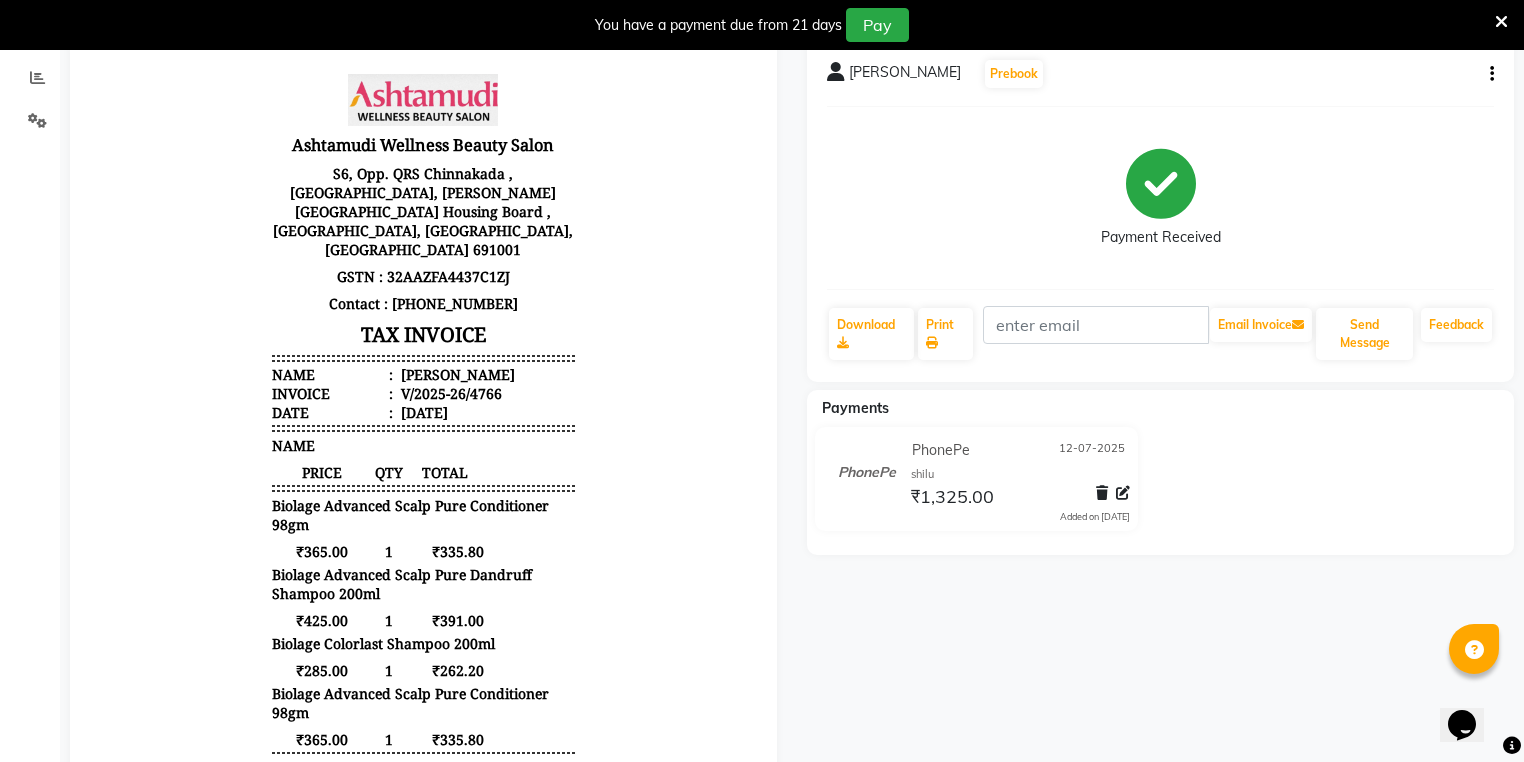 click 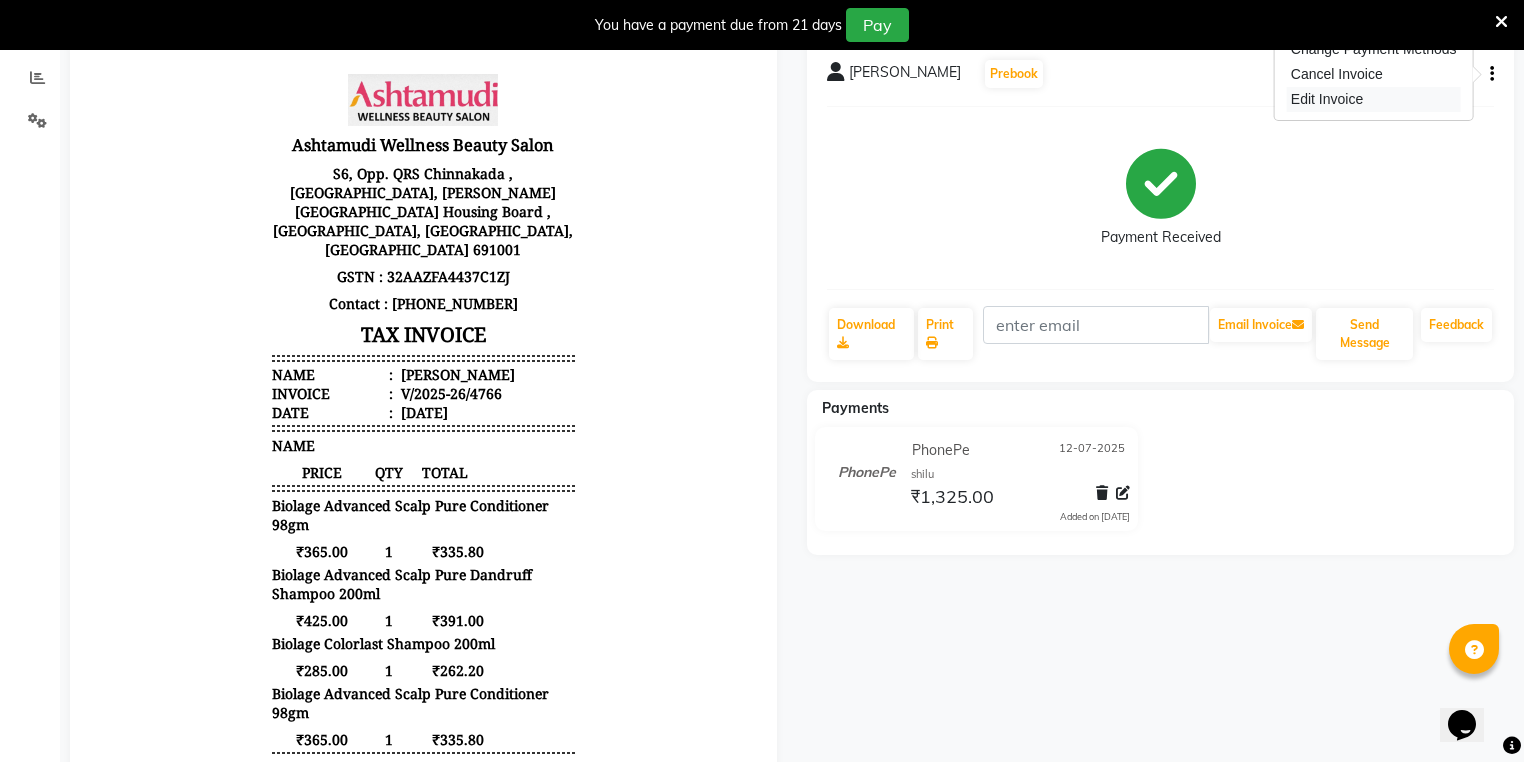 click on "Edit Invoice" at bounding box center [1374, 99] 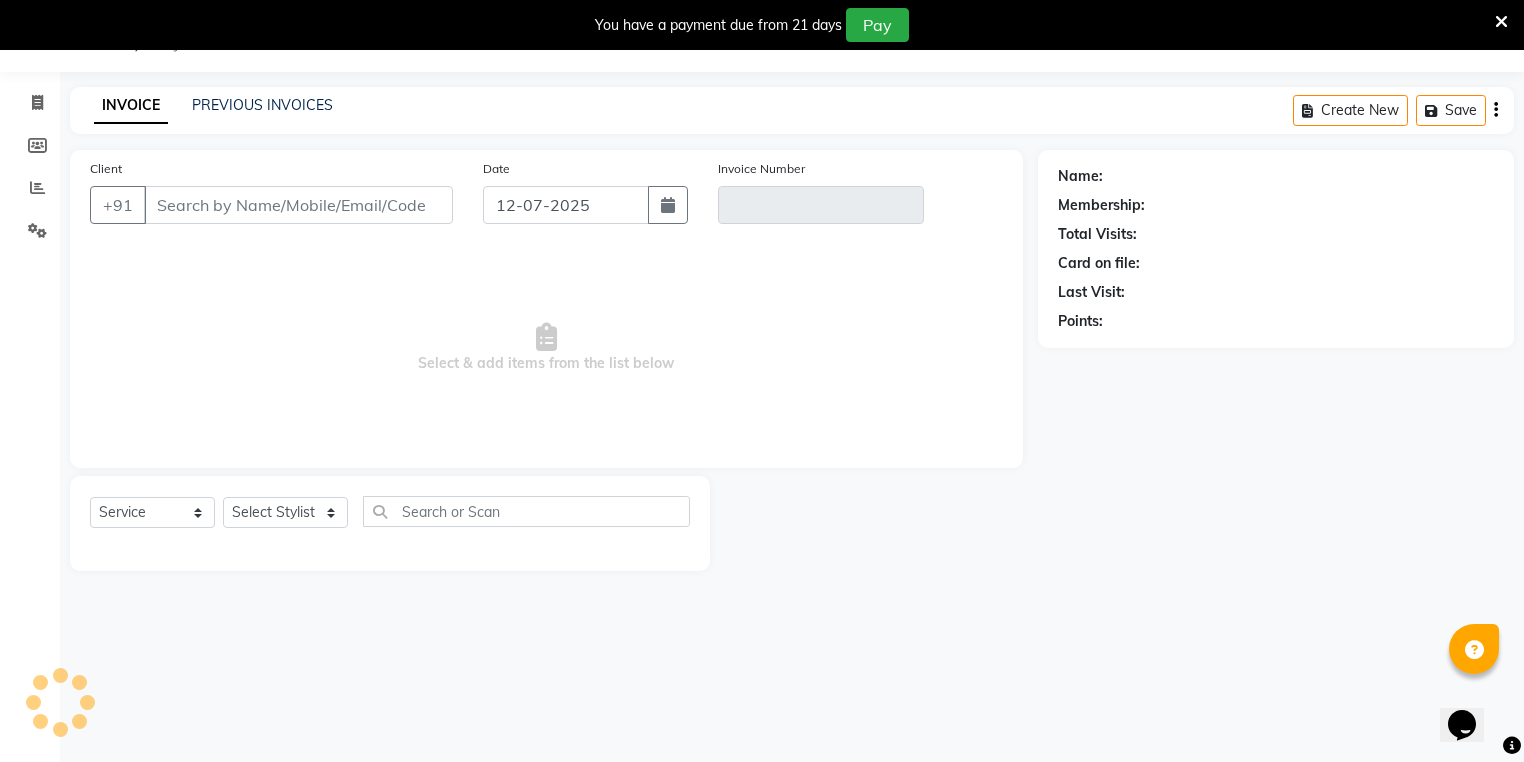 scroll, scrollTop: 50, scrollLeft: 0, axis: vertical 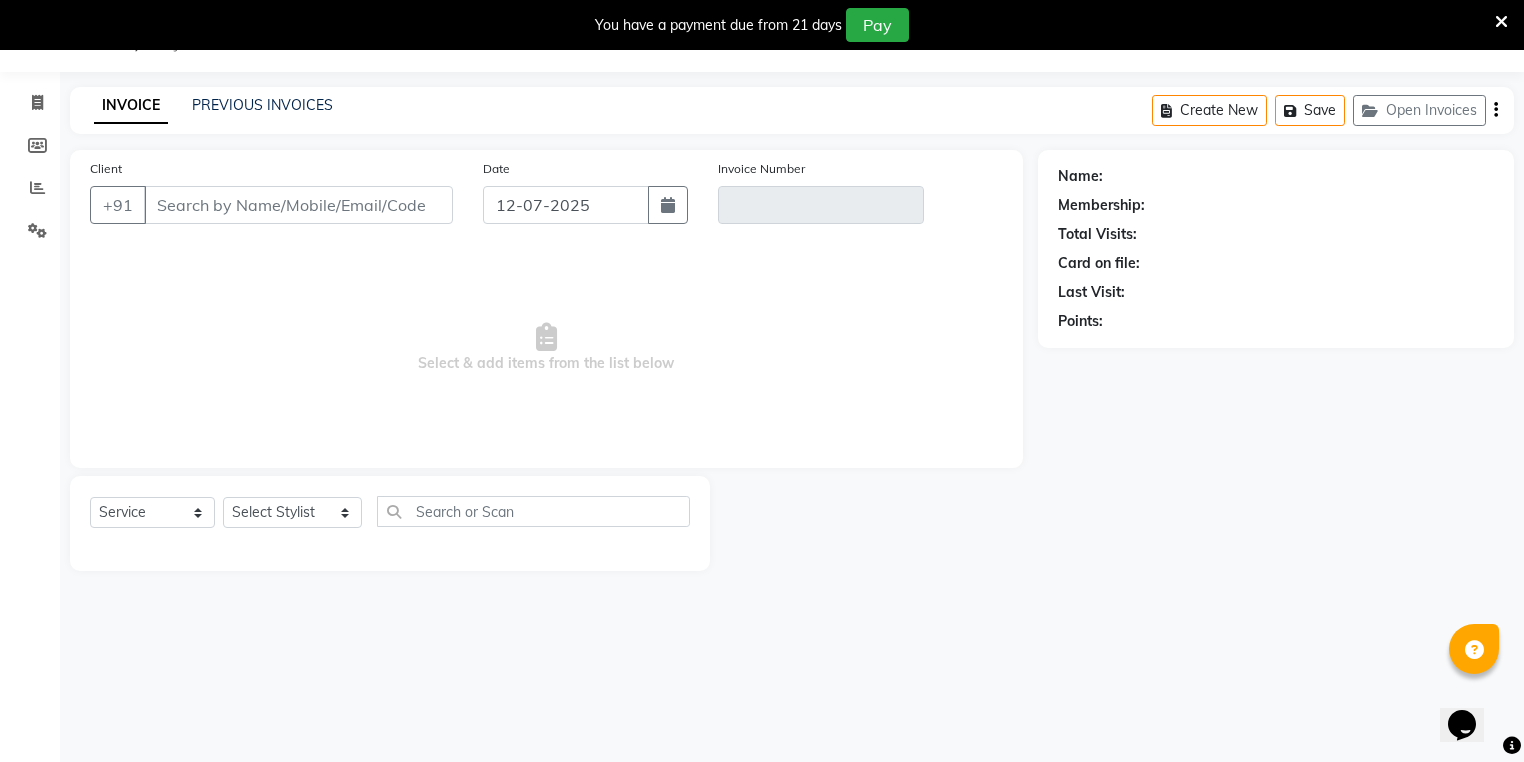 type on "97******14" 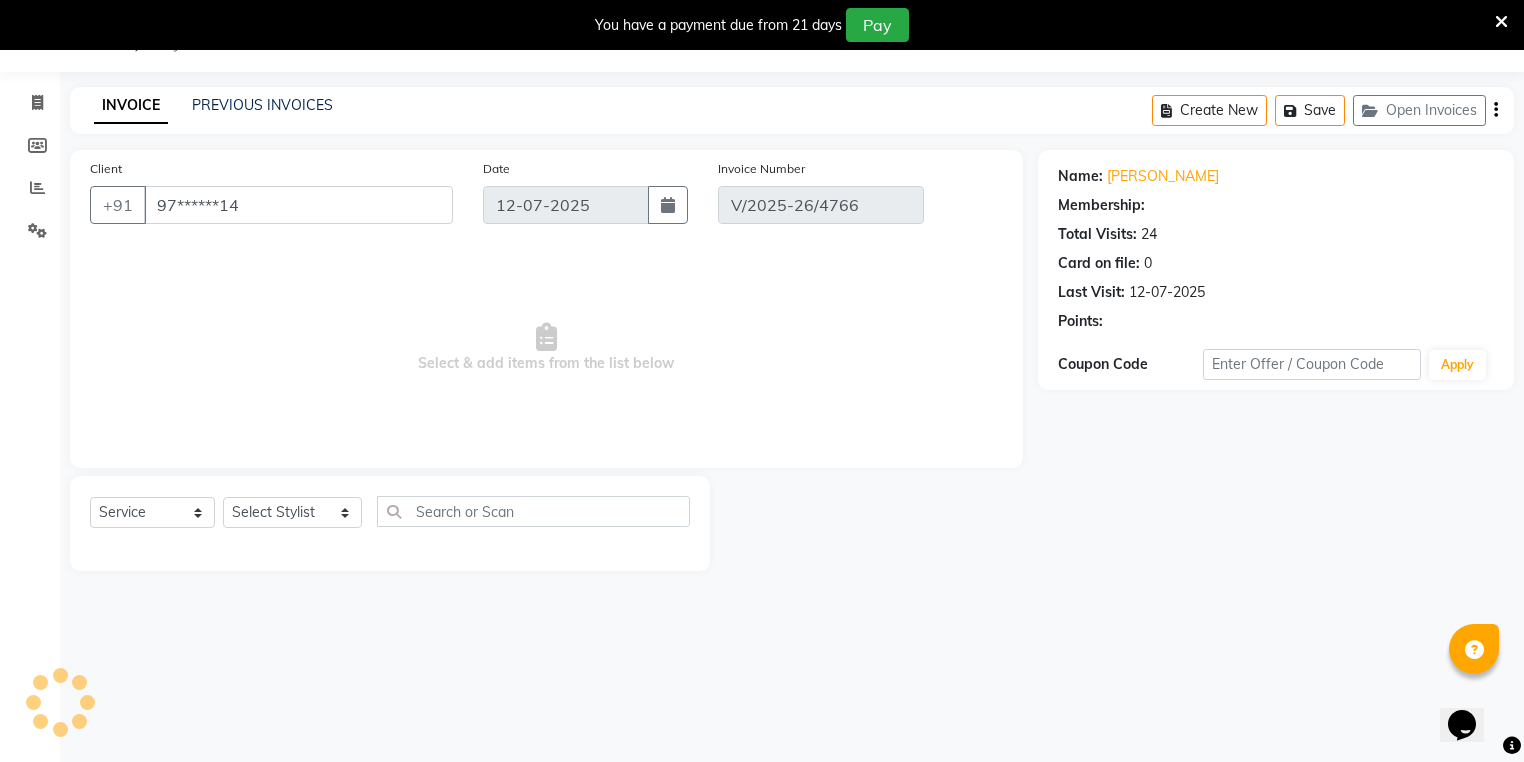 select on "1: Object" 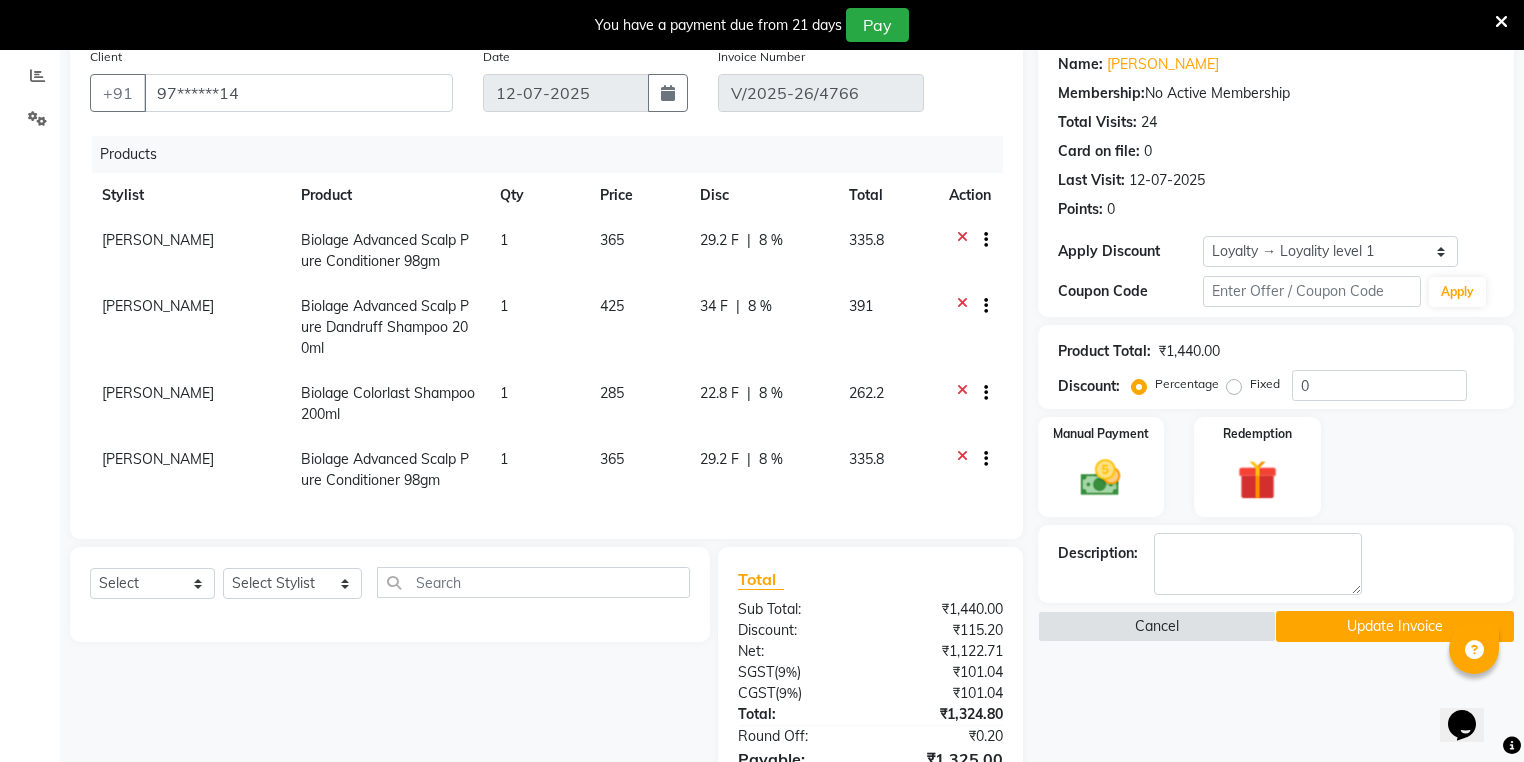 scroll, scrollTop: 185, scrollLeft: 0, axis: vertical 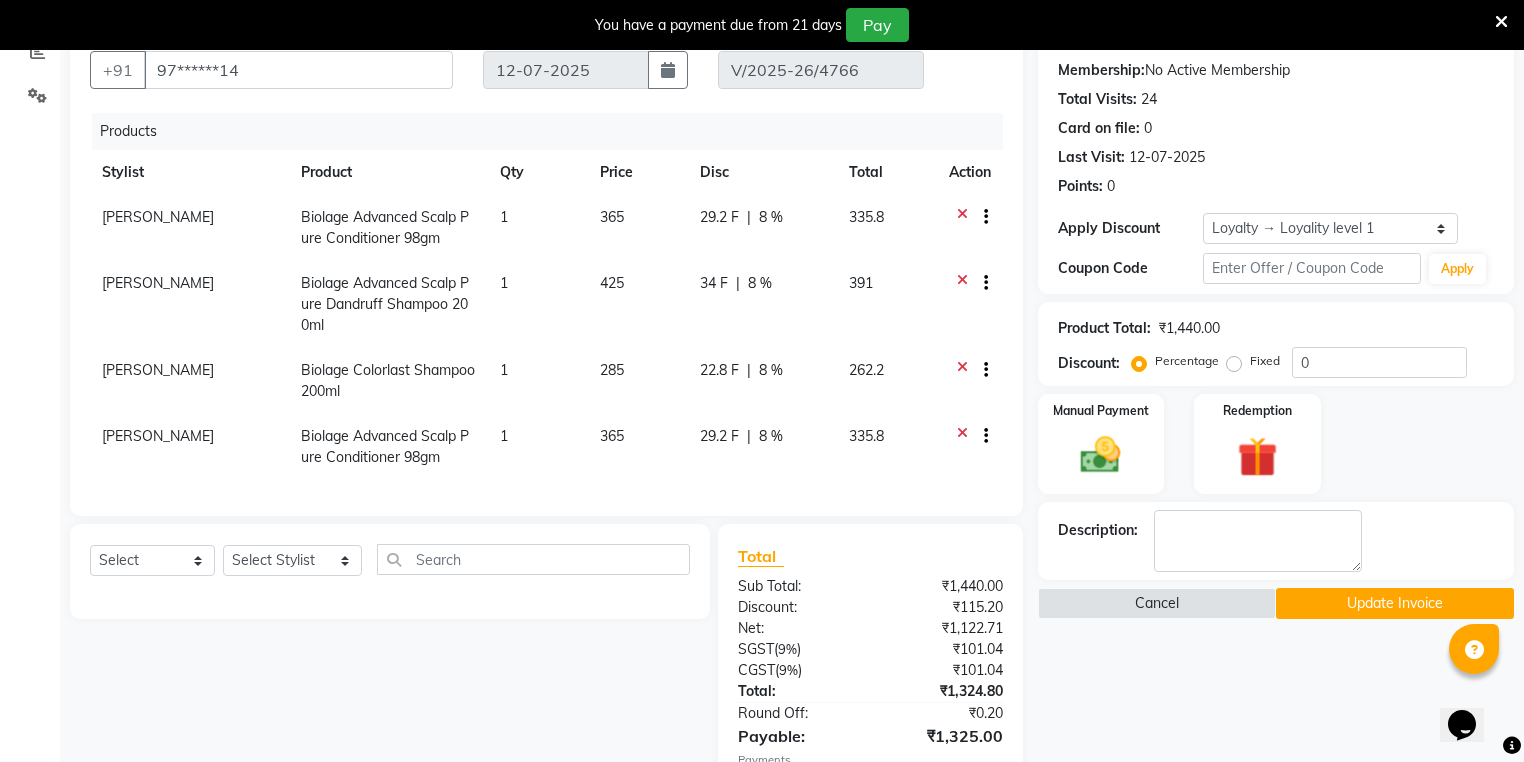 click on "Select  Service  Product  Membership  Package Voucher Prepaid Gift Card  Select Stylist ADITHYA   TAMANG Admin ALTHAF  Anitha  Ardra ATHIRA SANAL BETZA  M BINU GANESH  JIJUMON  P Kavya KOLLAM ASHTAMUDI KOLLAM ASHTAMUDI NEW  Kusum Mohammad Aalam Rahul REENA  VIDHYA RENUKA SUNDAS Revathy B Nair RINA RAI SAJEEV M SAMIR RAI SARIGA PRASAD SHIBU Shilu Fathima Shyni Salim SIBI SUKANYA Supriya SUSHEELA S" 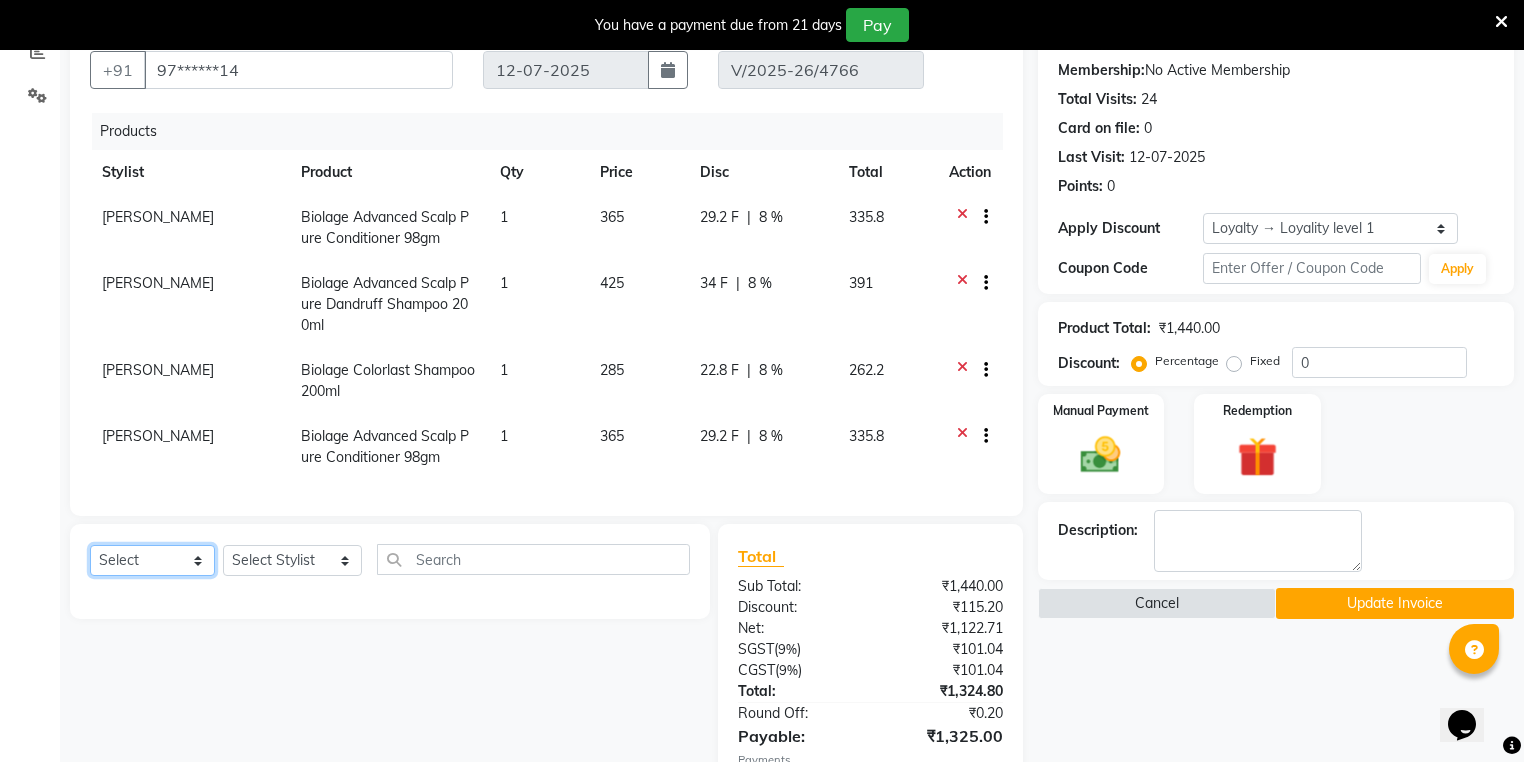 click on "Select  Service  Product  Membership  Package Voucher Prepaid Gift Card" 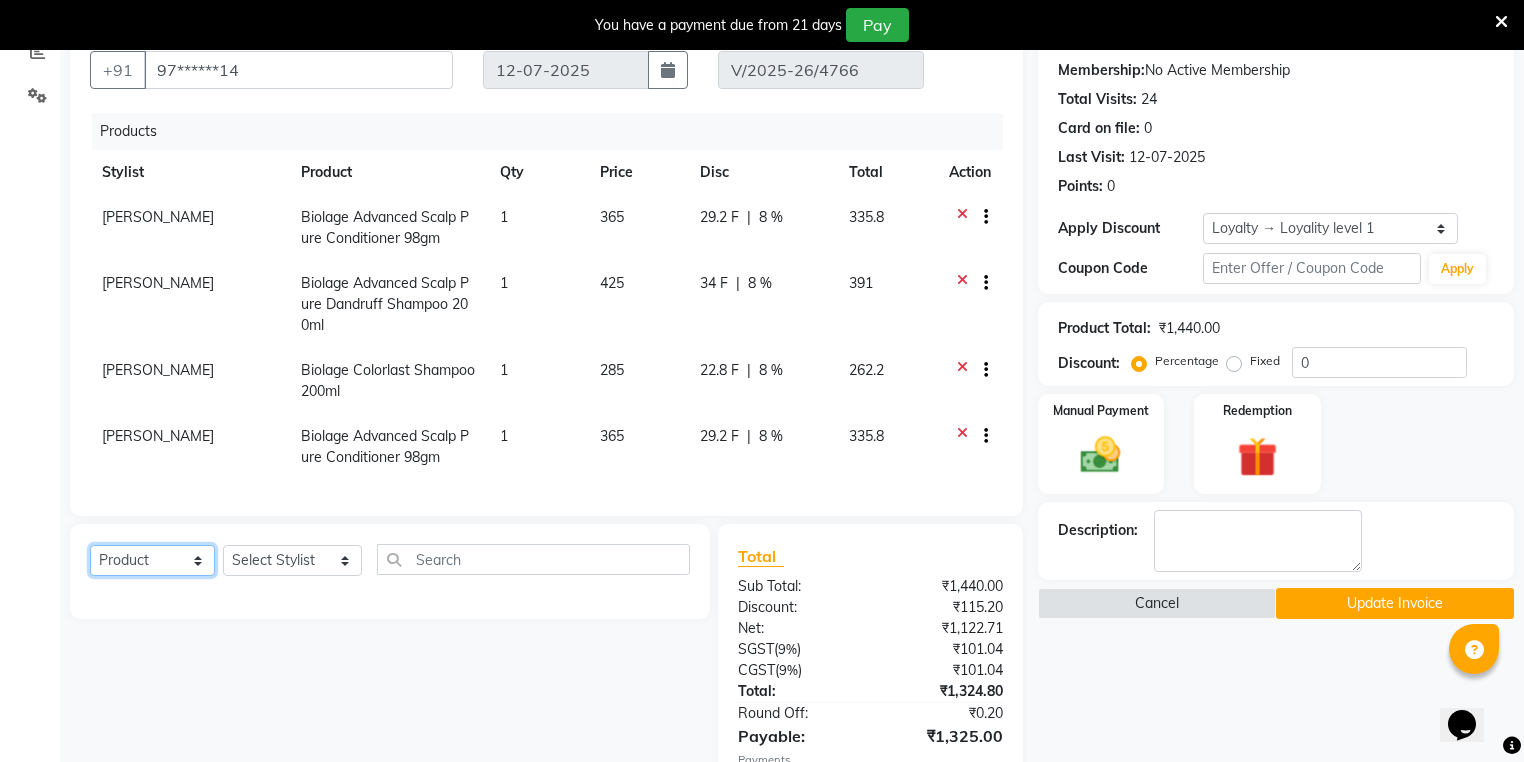 click on "Select  Service  Product  Membership  Package Voucher Prepaid Gift Card" 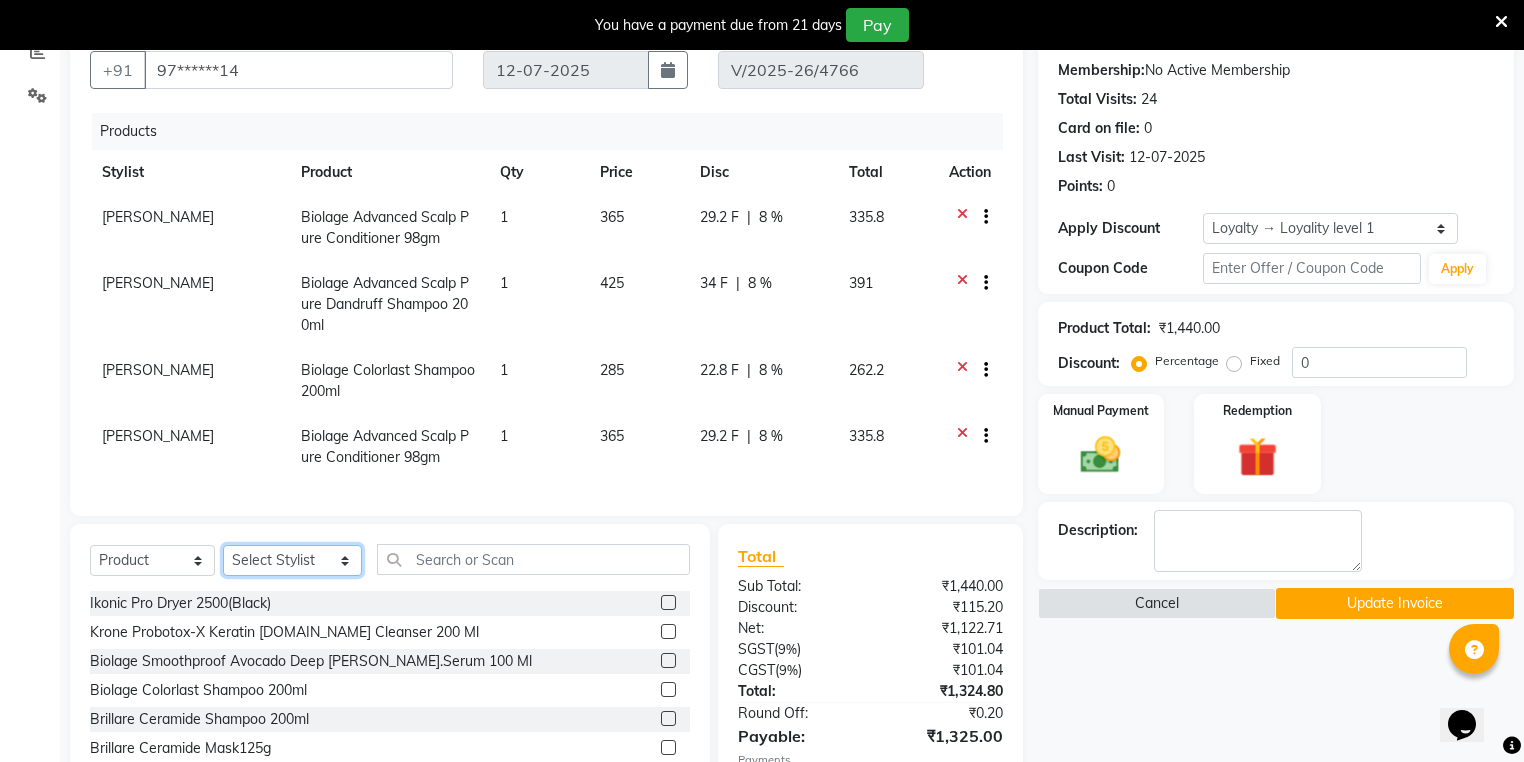 click on "Select Stylist ADITHYA   TAMANG Admin ALTHAF  Anitha  Ardra ATHIRA SANAL BETZA  M BINU GANESH  JIJUMON  P Kavya KOLLAM ASHTAMUDI KOLLAM ASHTAMUDI NEW  Kusum Mohammad Aalam Rahul REENA  VIDHYA RENUKA SUNDAS Revathy B Nair RINA RAI SAJEEV M SAMIR RAI SARIGA PRASAD SHIBU Shilu Fathima Shyni Salim SIBI SUKANYA Supriya SUSHEELA S" 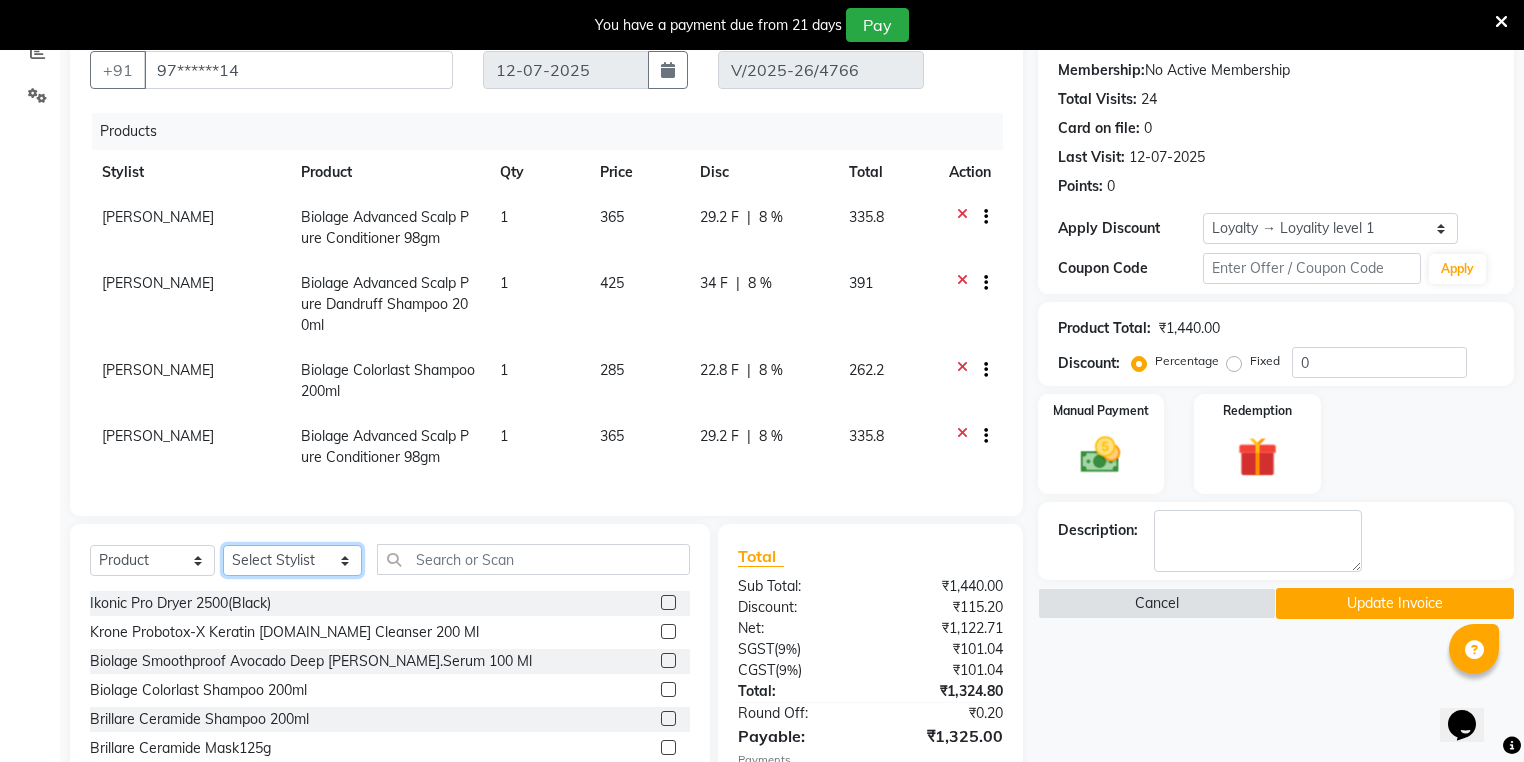 select on "78962" 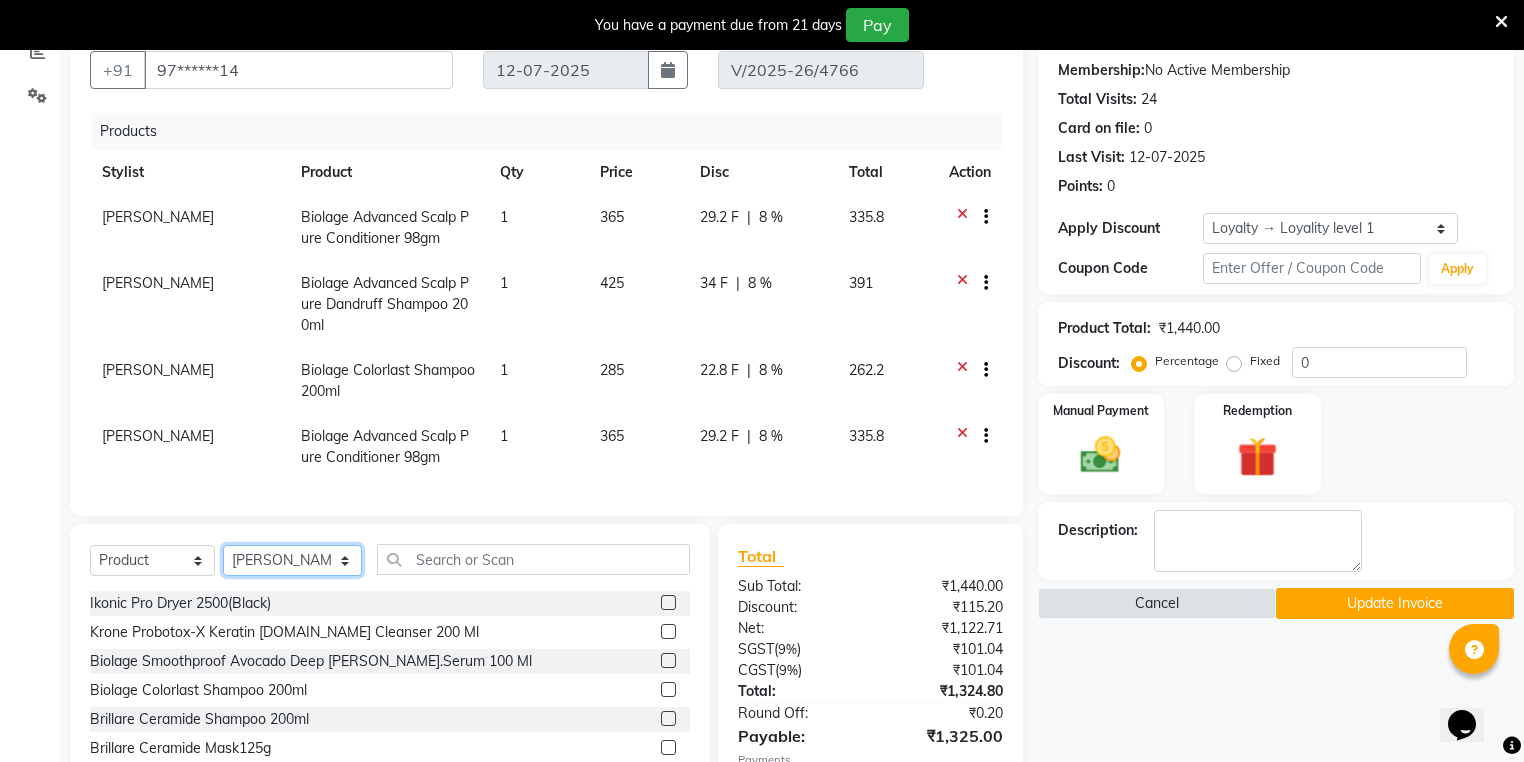 click on "Select Stylist ADITHYA   TAMANG Admin ALTHAF  Anitha  Ardra ATHIRA SANAL BETZA  M BINU GANESH  JIJUMON  P Kavya KOLLAM ASHTAMUDI KOLLAM ASHTAMUDI NEW  Kusum Mohammad Aalam Rahul REENA  VIDHYA RENUKA SUNDAS Revathy B Nair RINA RAI SAJEEV M SAMIR RAI SARIGA PRASAD SHIBU Shilu Fathima Shyni Salim SIBI SUKANYA Supriya SUSHEELA S" 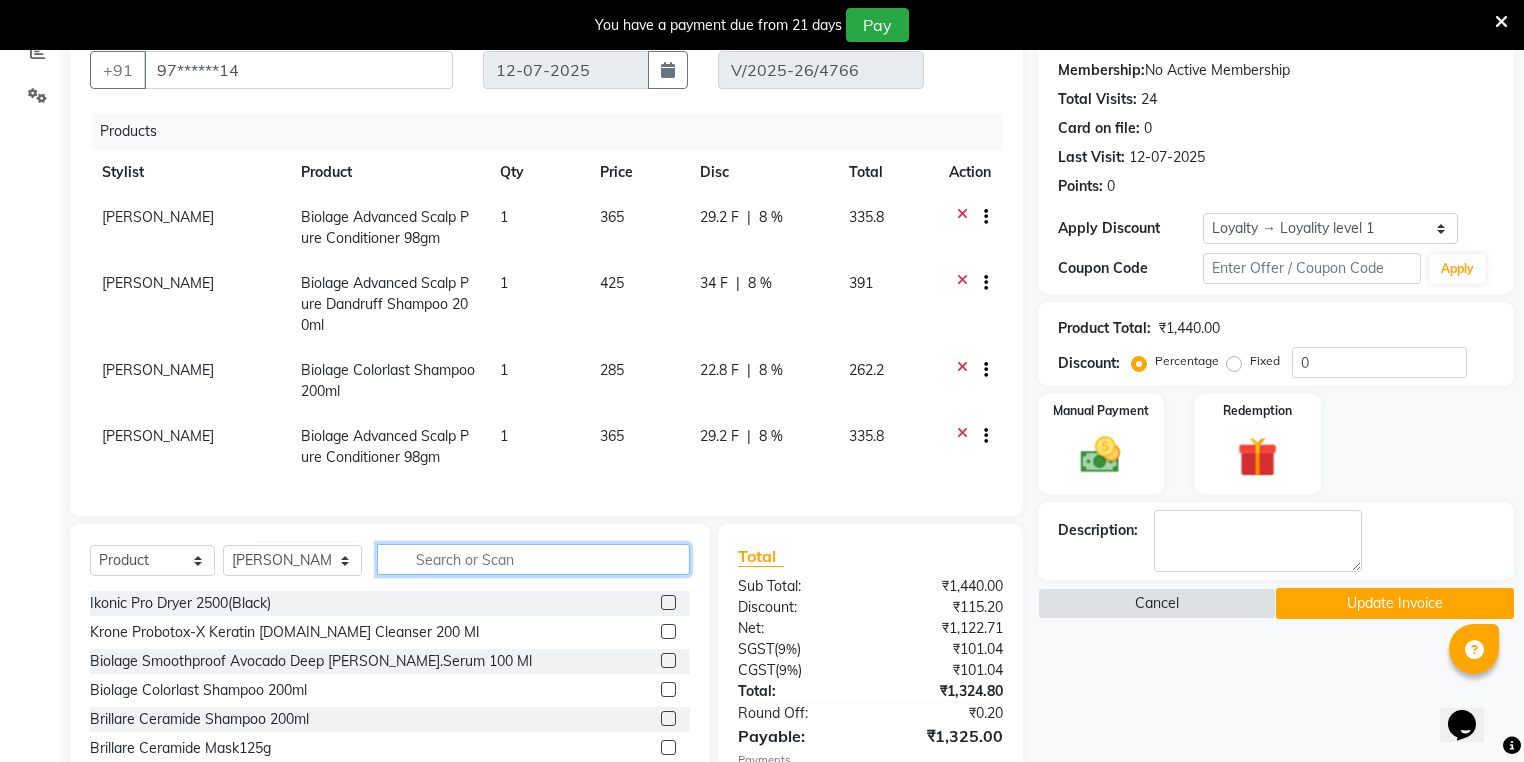 click 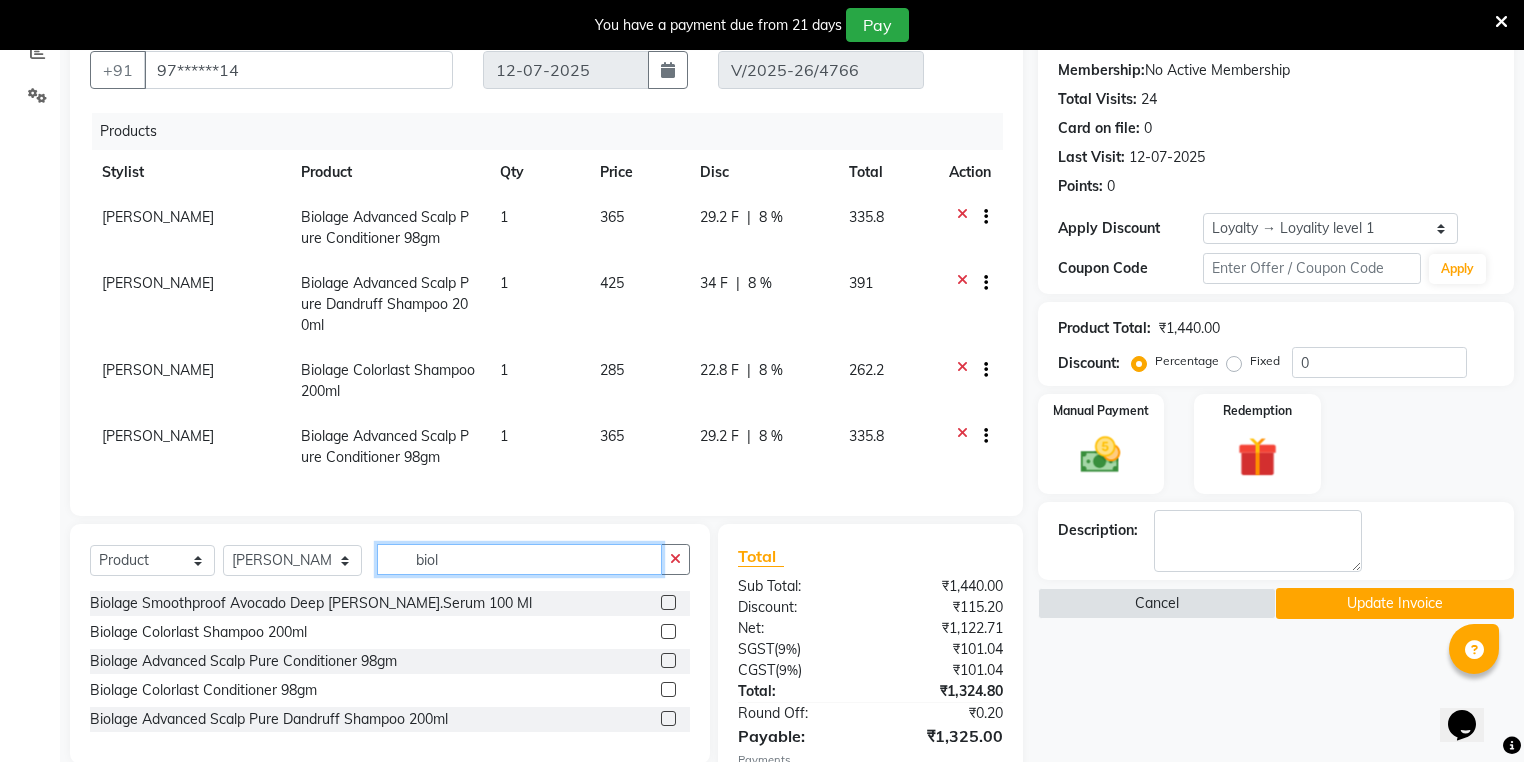 scroll, scrollTop: 265, scrollLeft: 0, axis: vertical 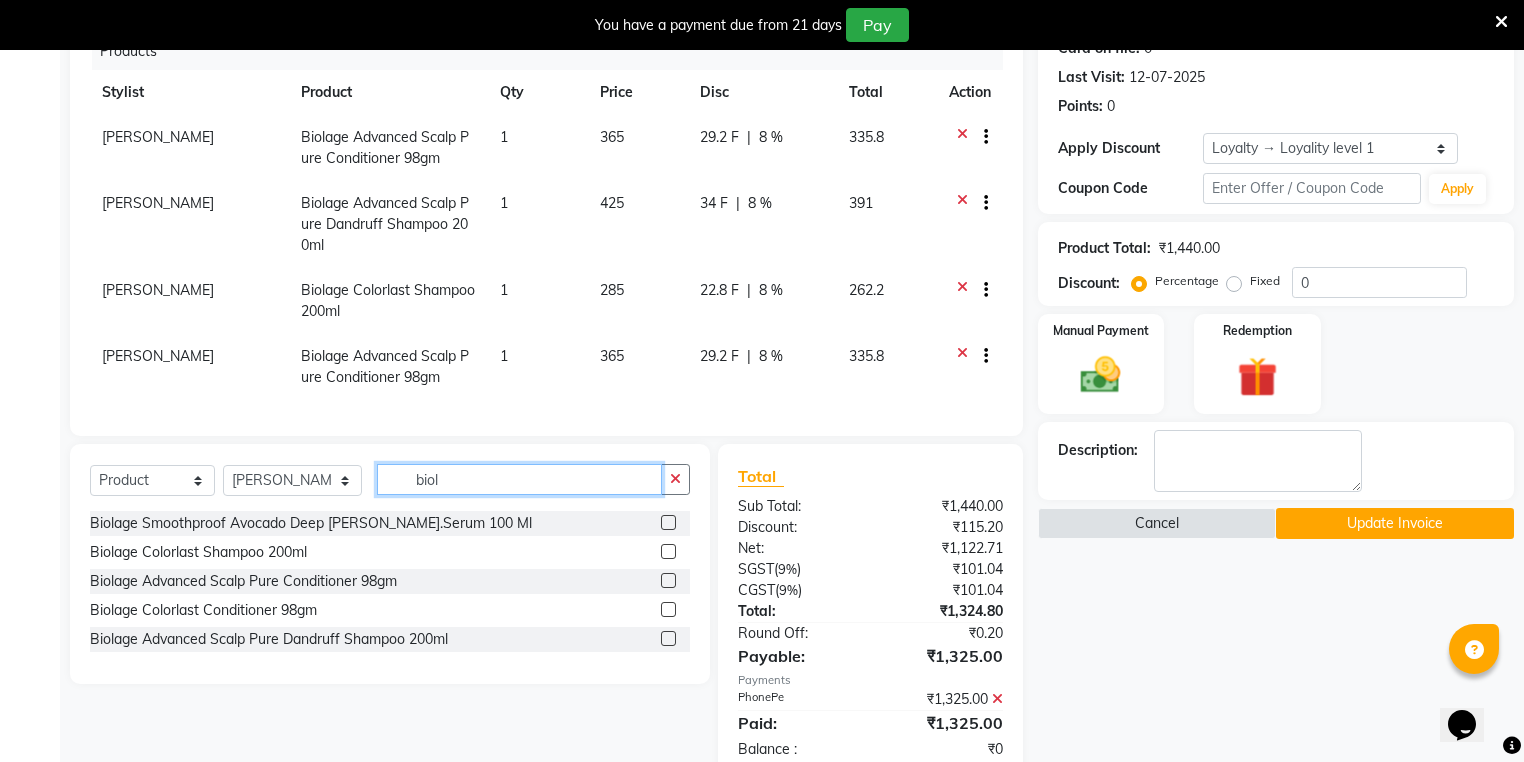 type on "biol" 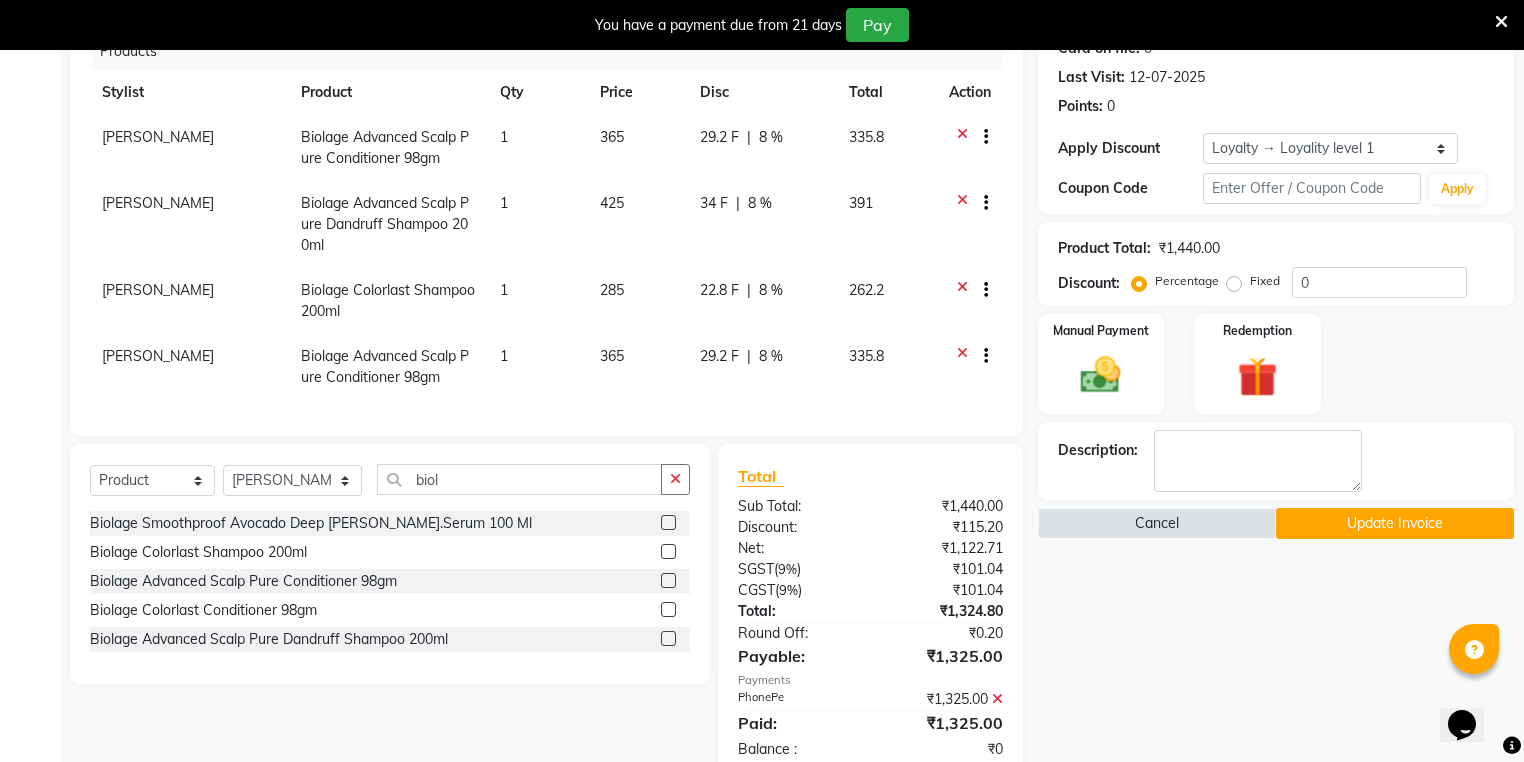click 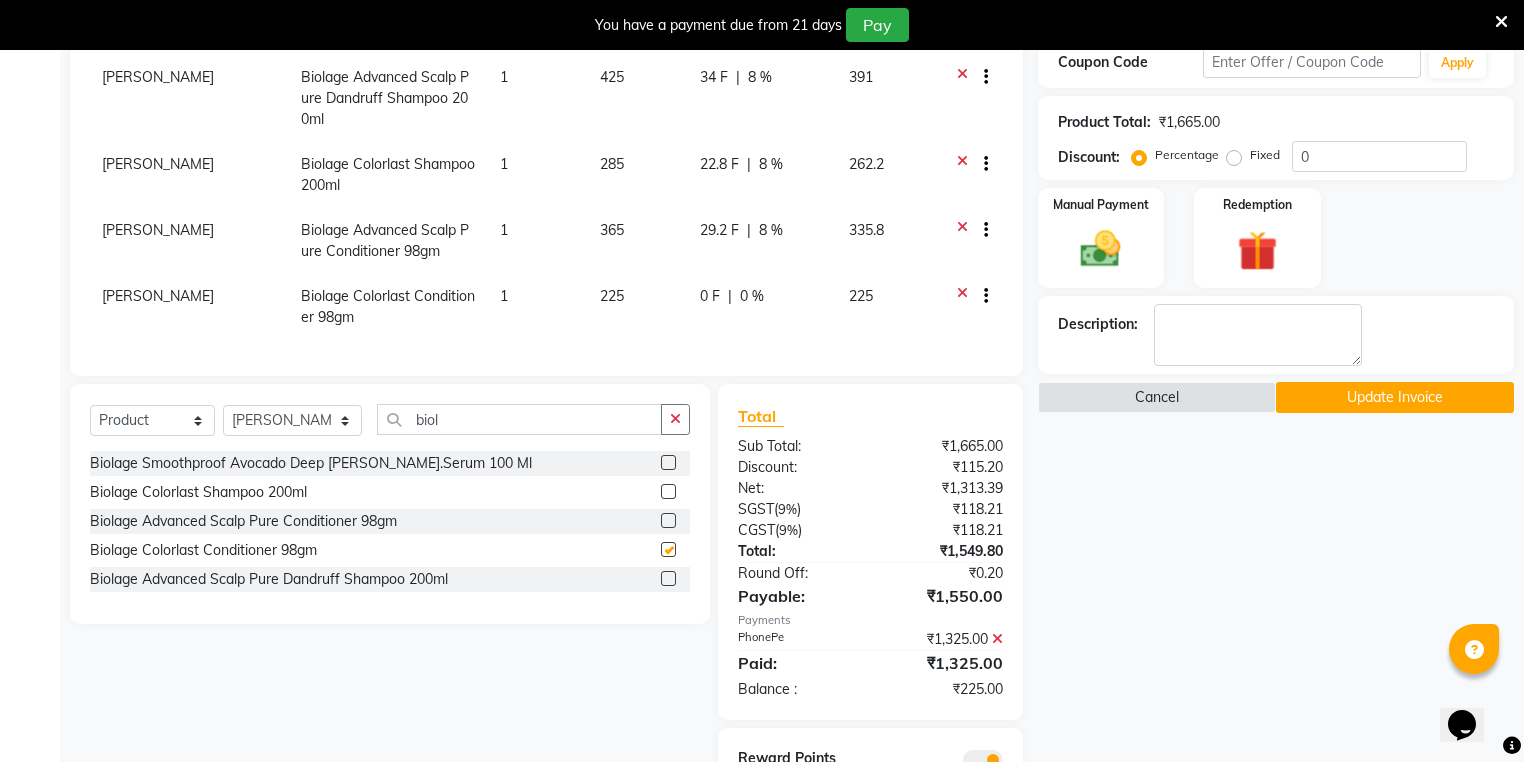 checkbox on "false" 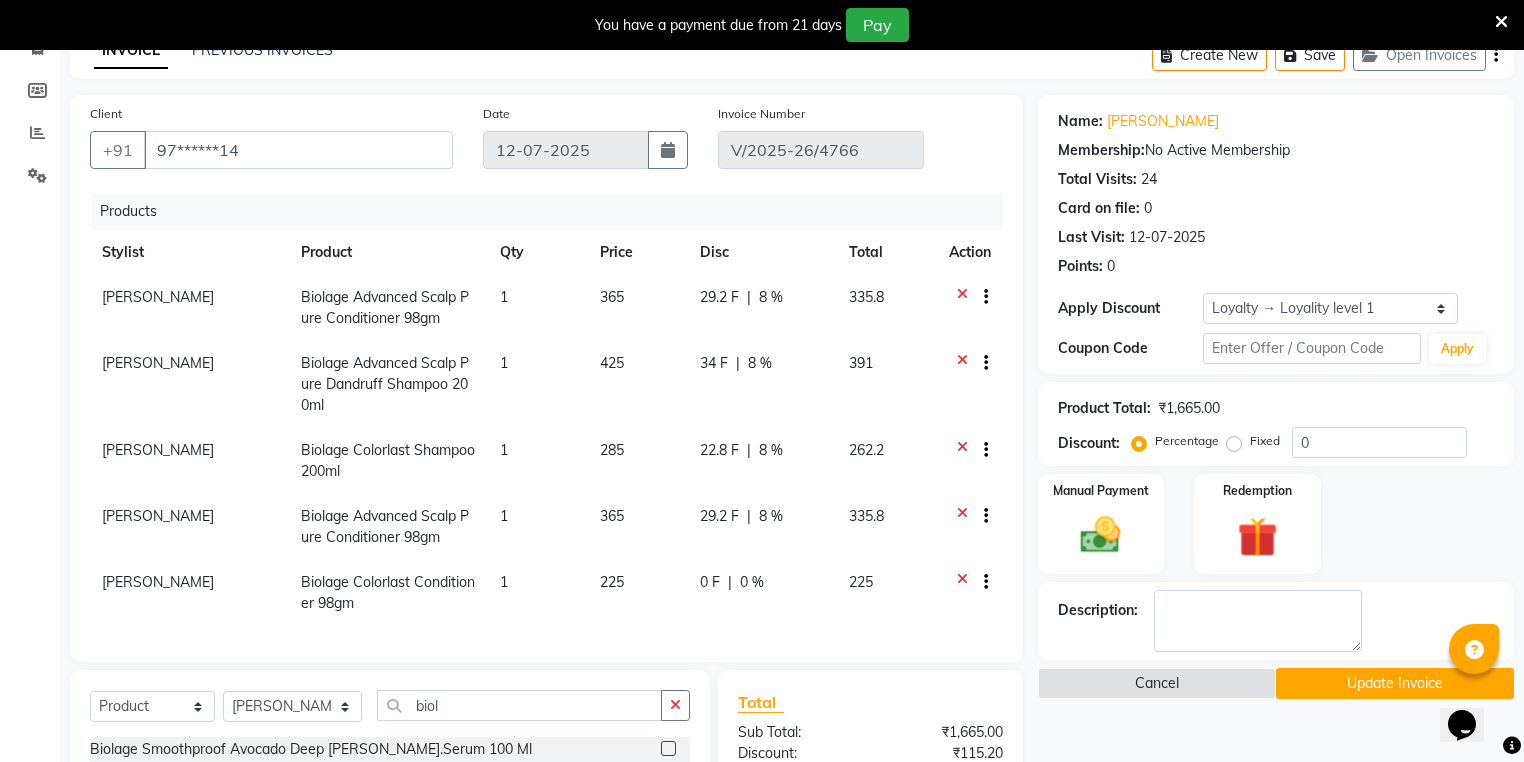 scroll, scrollTop: 91, scrollLeft: 0, axis: vertical 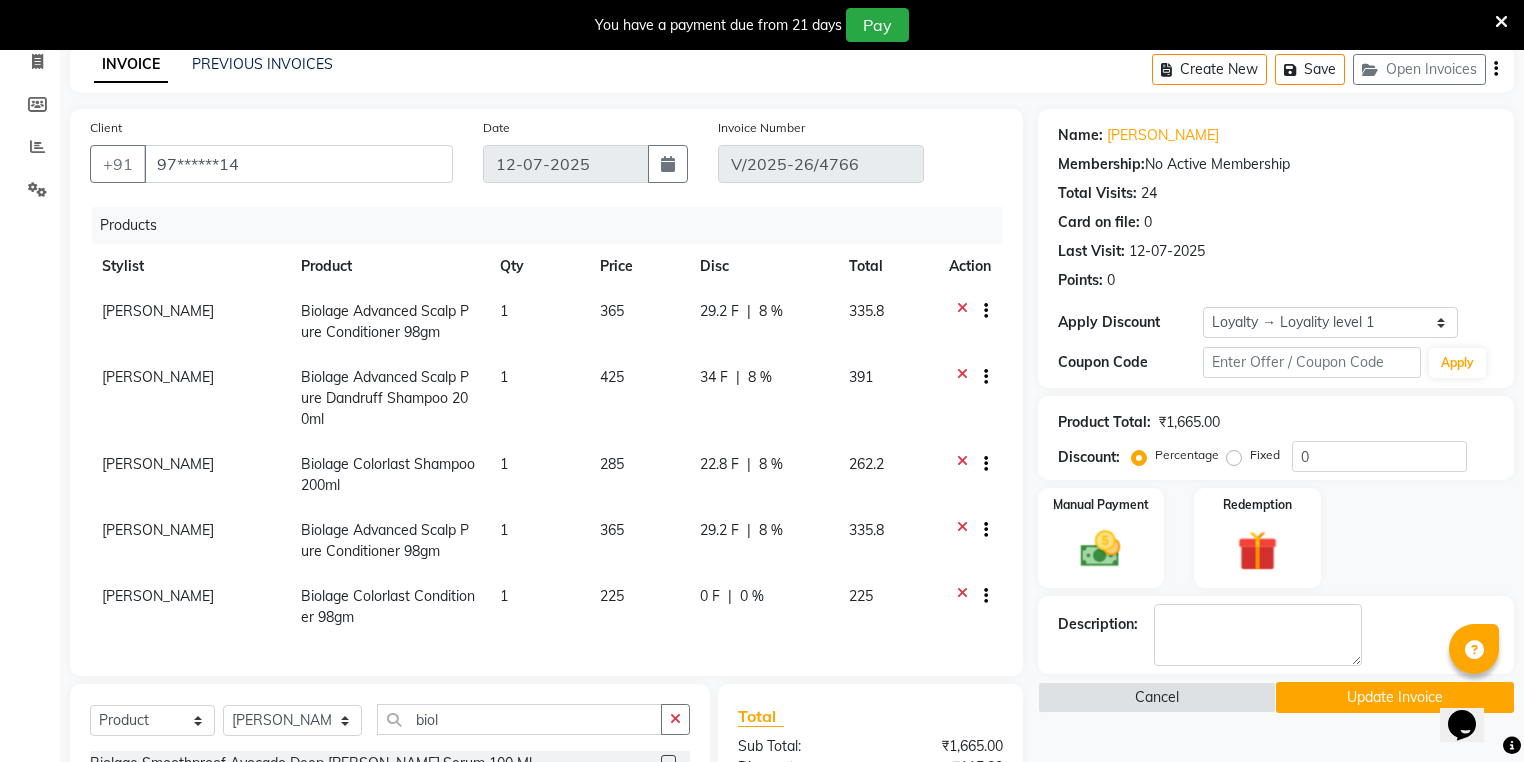click on "Products Stylist Product Qty Price Disc Total Action Shilu Fathima Biolage Advanced Scalp Pure Conditioner 98gm 1 365 29.2 F | 8 % 335.8 Shilu Fathima Biolage Advanced Scalp Pure Dandruff Shampoo 200ml 1 425 34 F | 8 % 391 Shilu Fathima Biolage Colorlast Shampoo 200ml 1 285 22.8 F | 8 % 262.2 Shilu Fathima Biolage Advanced Scalp Pure Conditioner 98gm 1 365 29.2 F | 8 % 335.8 Revathy B Nair Biolage Colorlast Conditioner 98gm 1 225 0 F | 0 % 225" 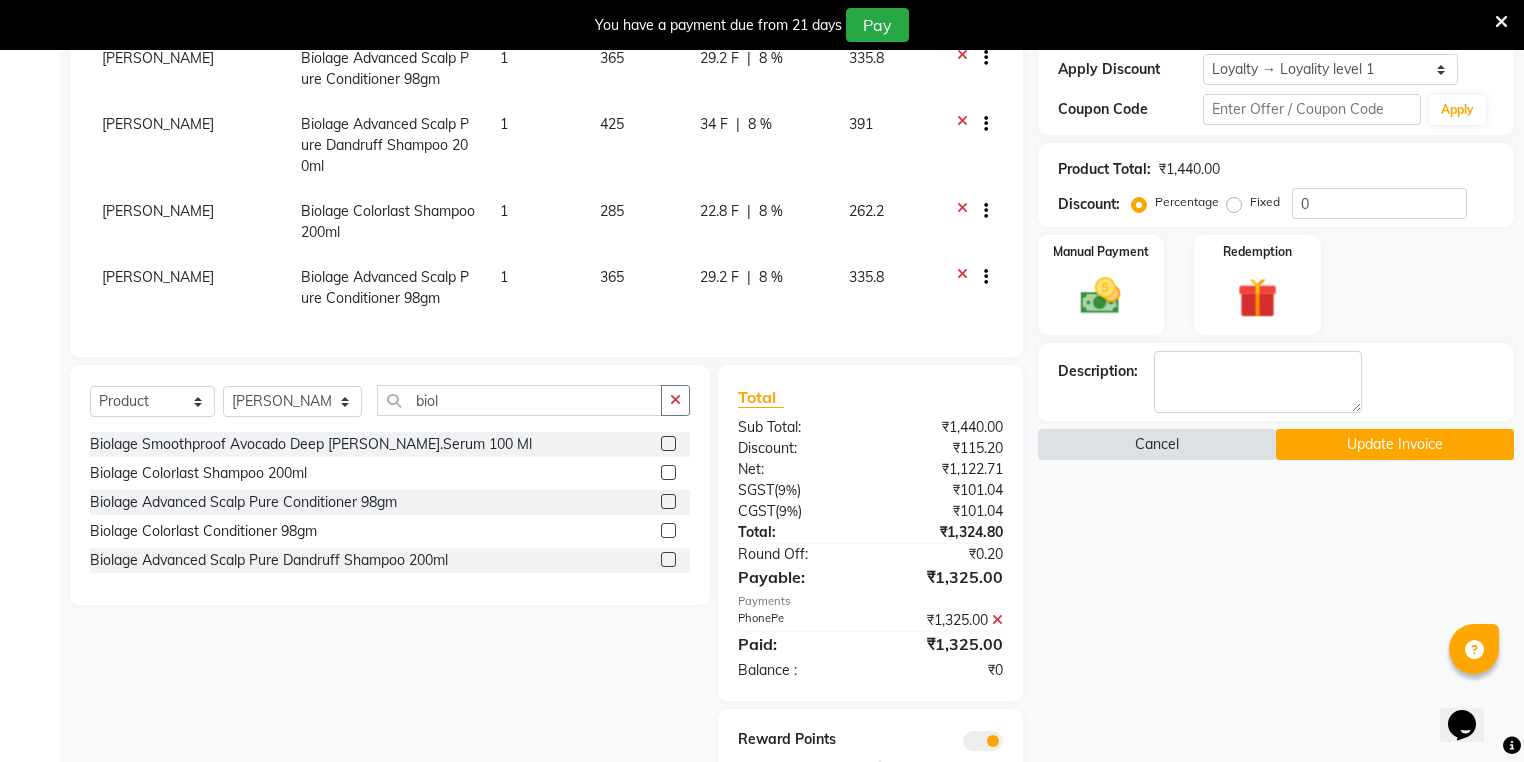 scroll, scrollTop: 425, scrollLeft: 0, axis: vertical 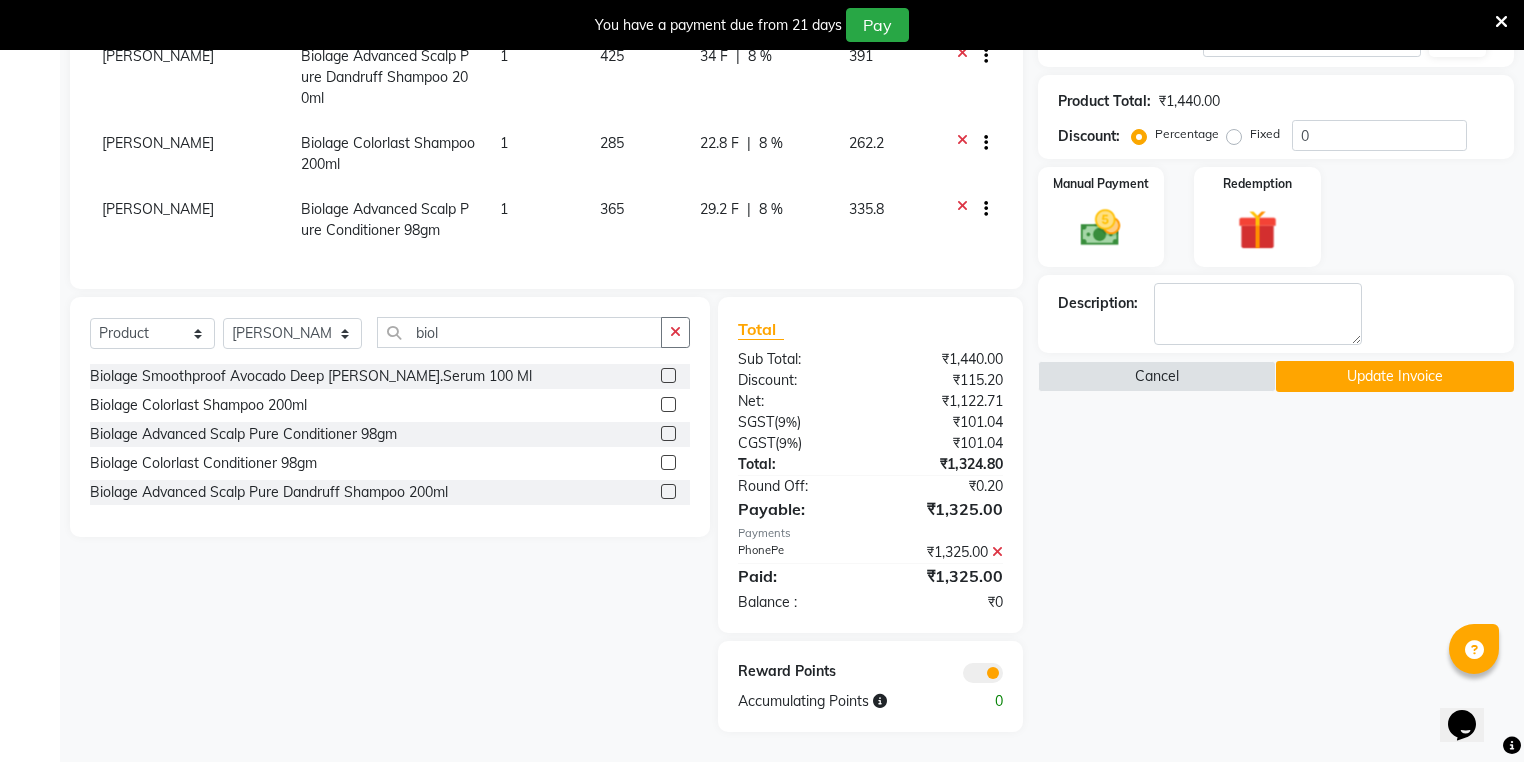 click on "Update Invoice" 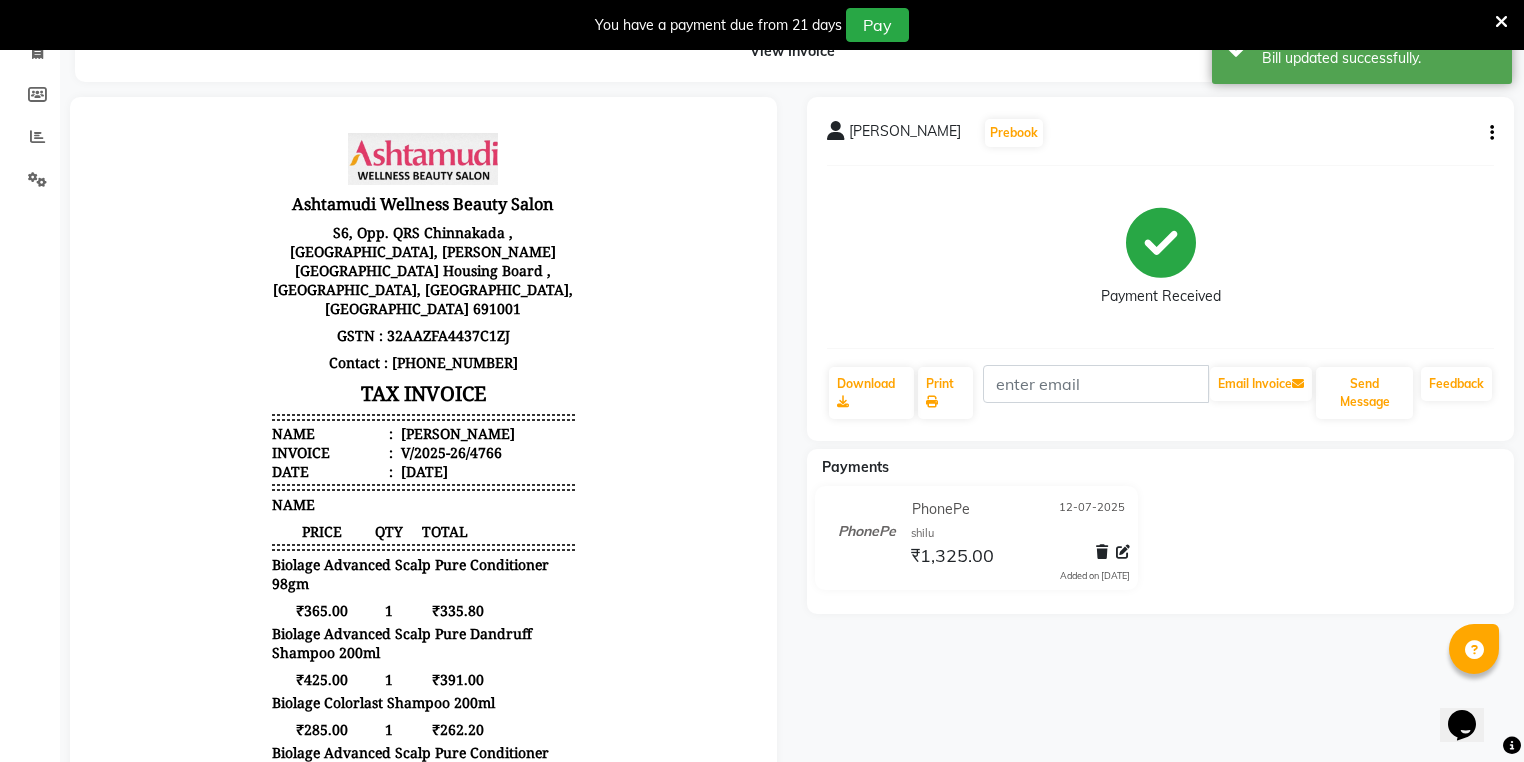 scroll, scrollTop: 0, scrollLeft: 0, axis: both 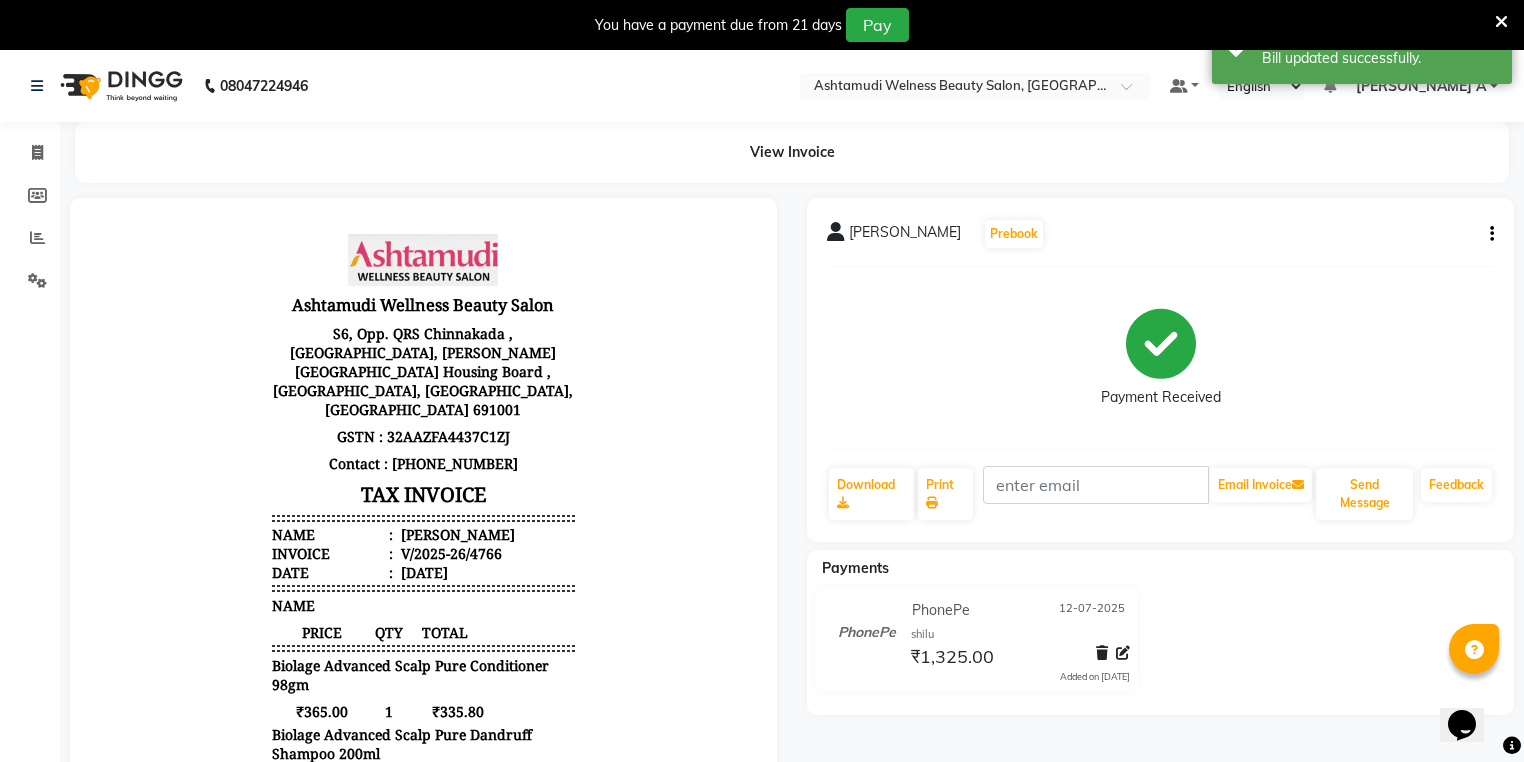 click 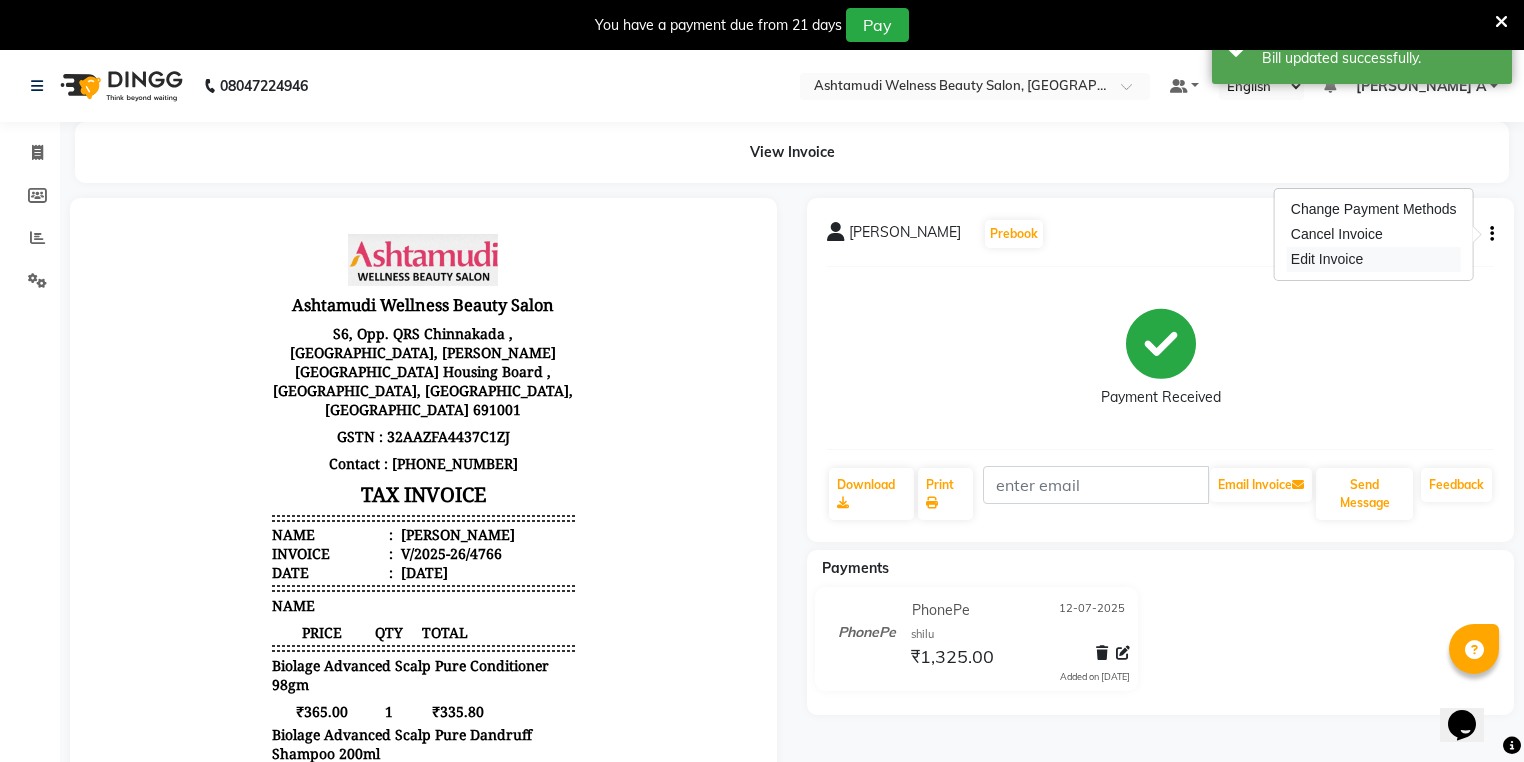 click on "Edit Invoice" at bounding box center (1374, 259) 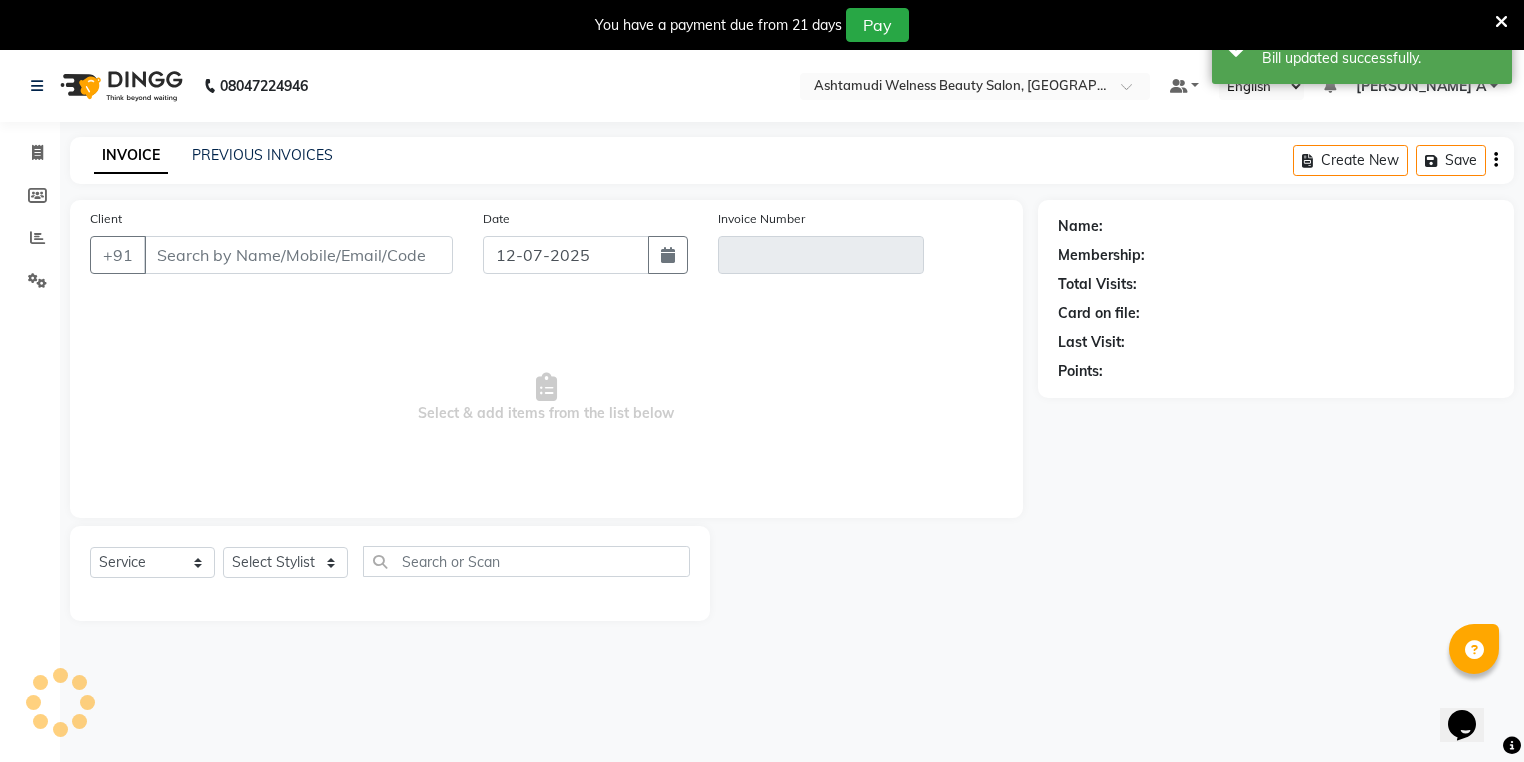 scroll, scrollTop: 50, scrollLeft: 0, axis: vertical 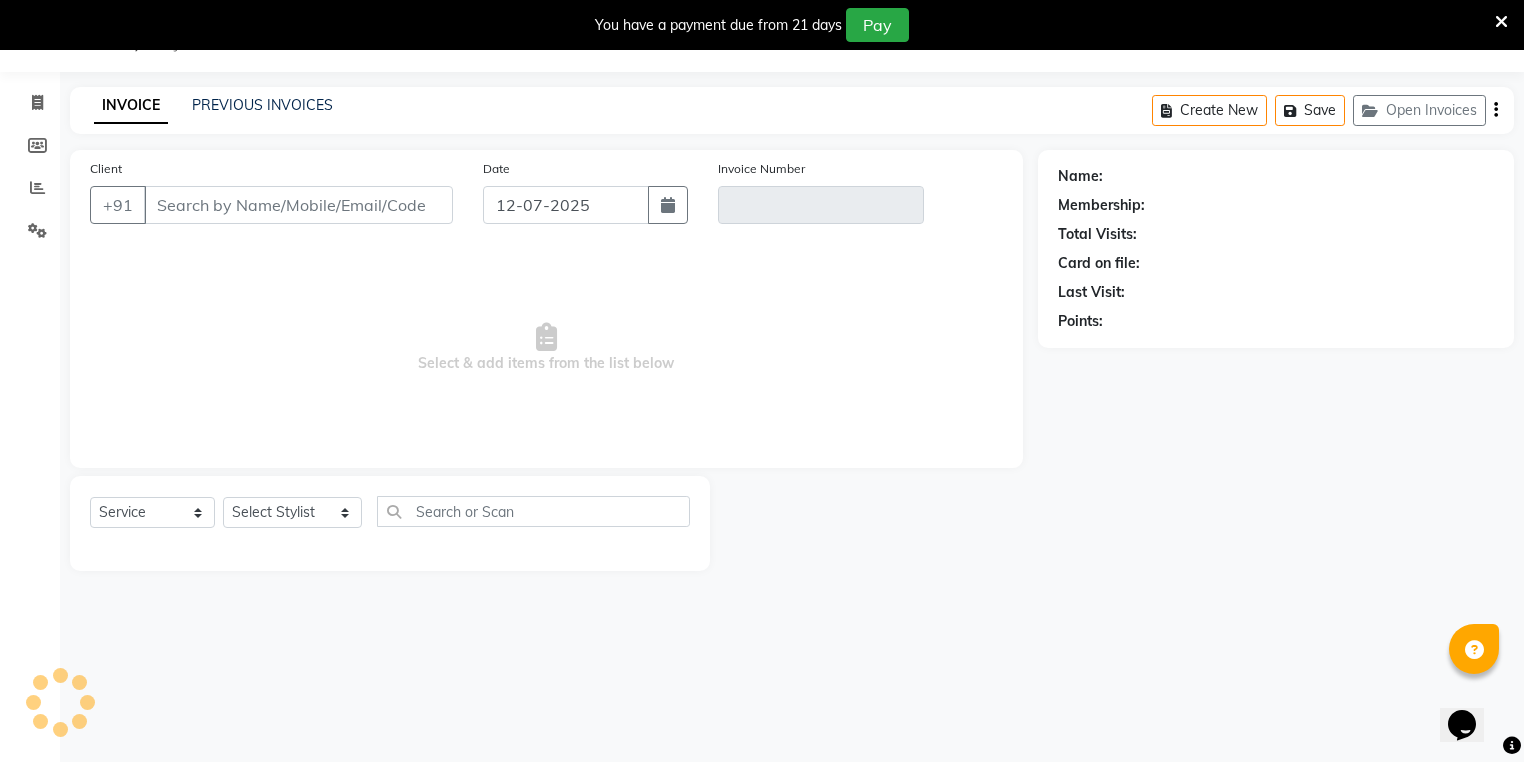 type on "97******14" 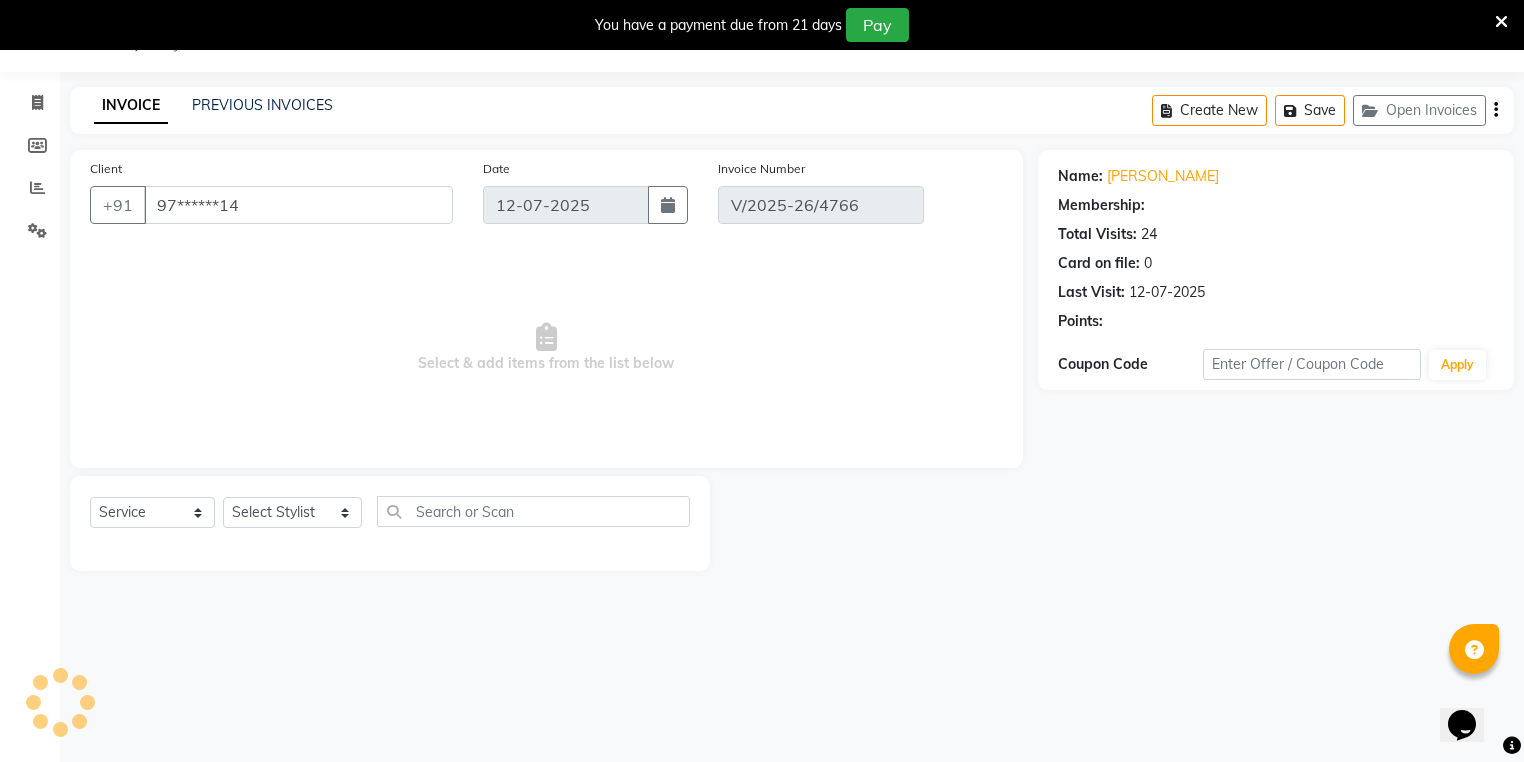 select on "select" 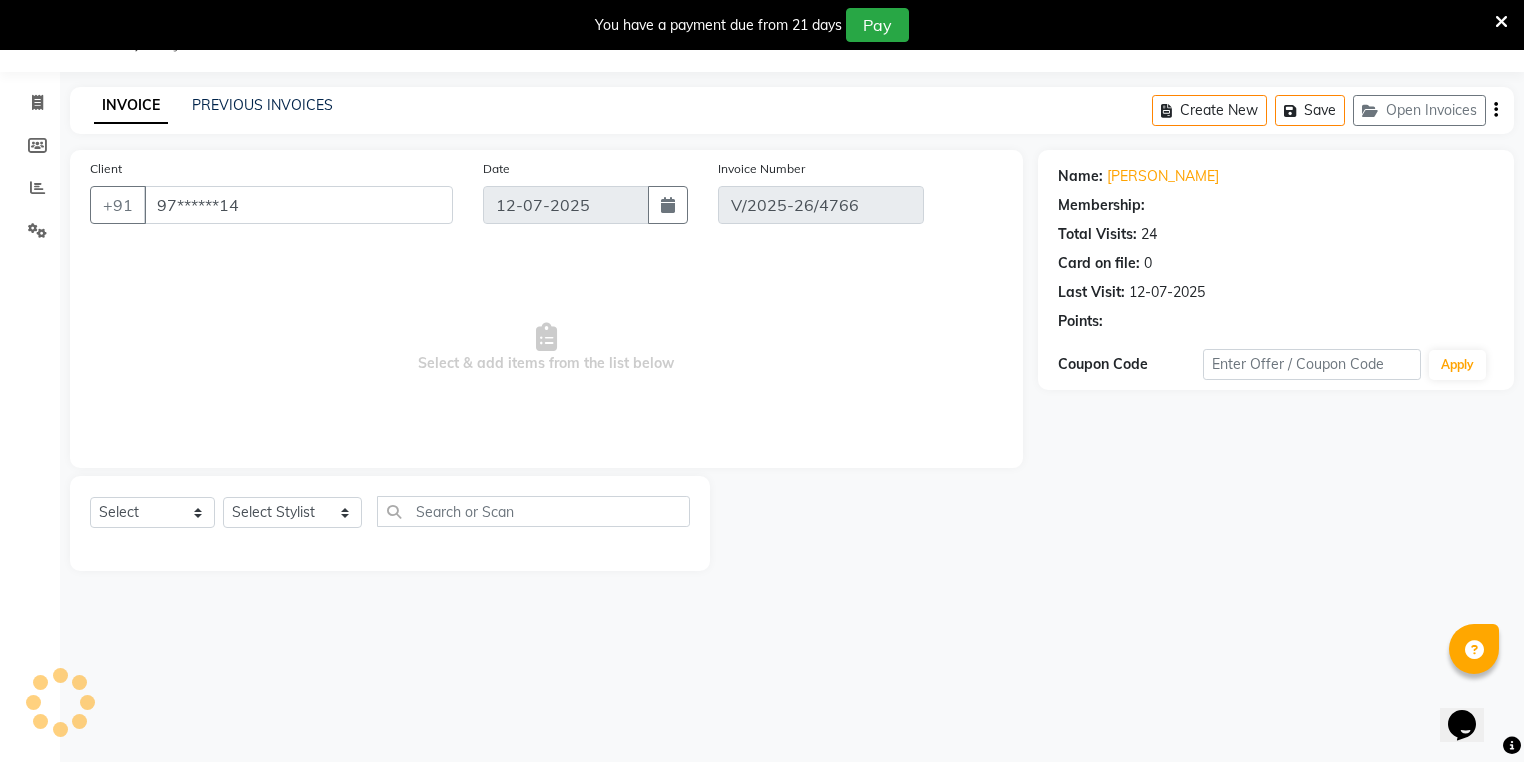 select on "1: Object" 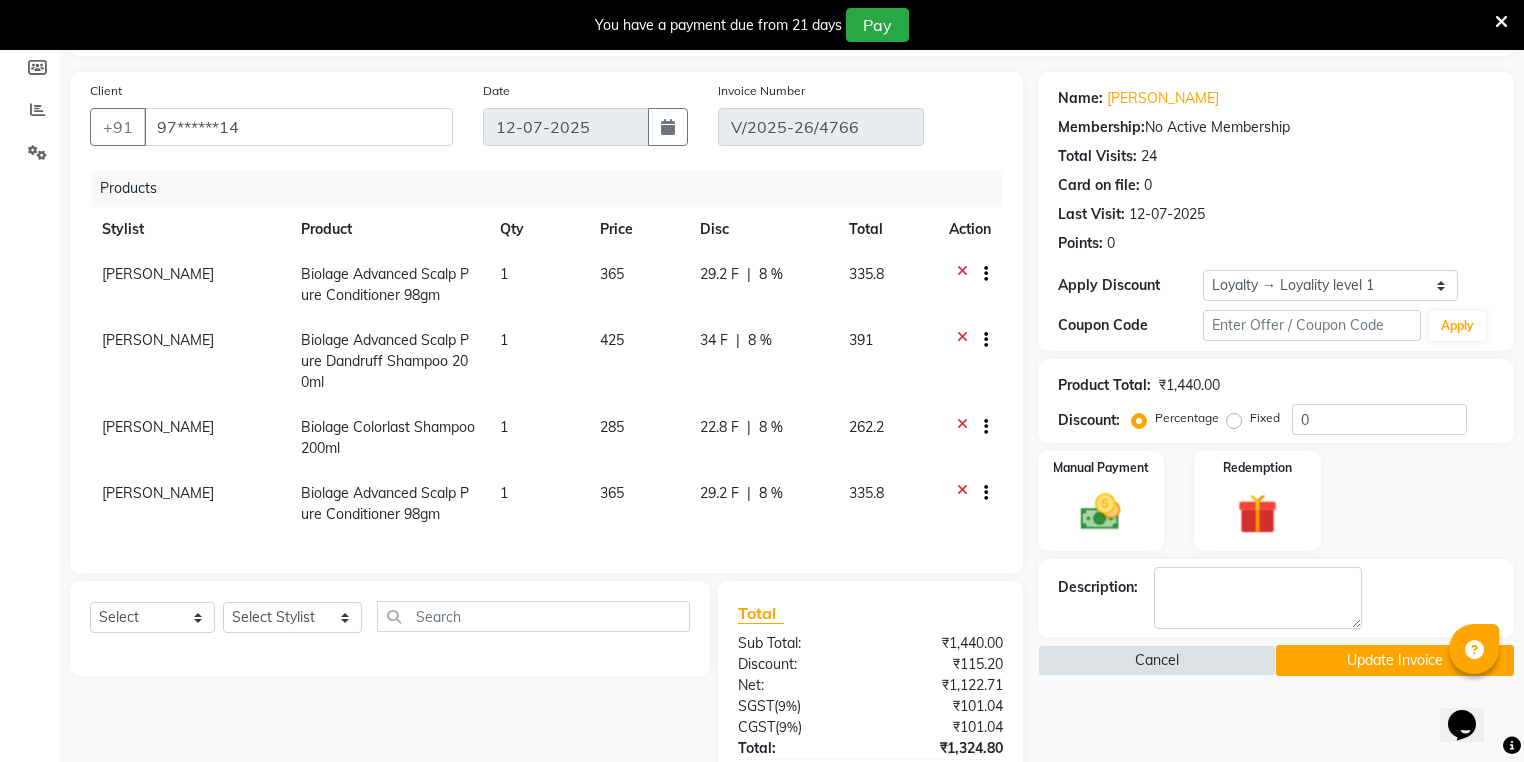 scroll, scrollTop: 130, scrollLeft: 0, axis: vertical 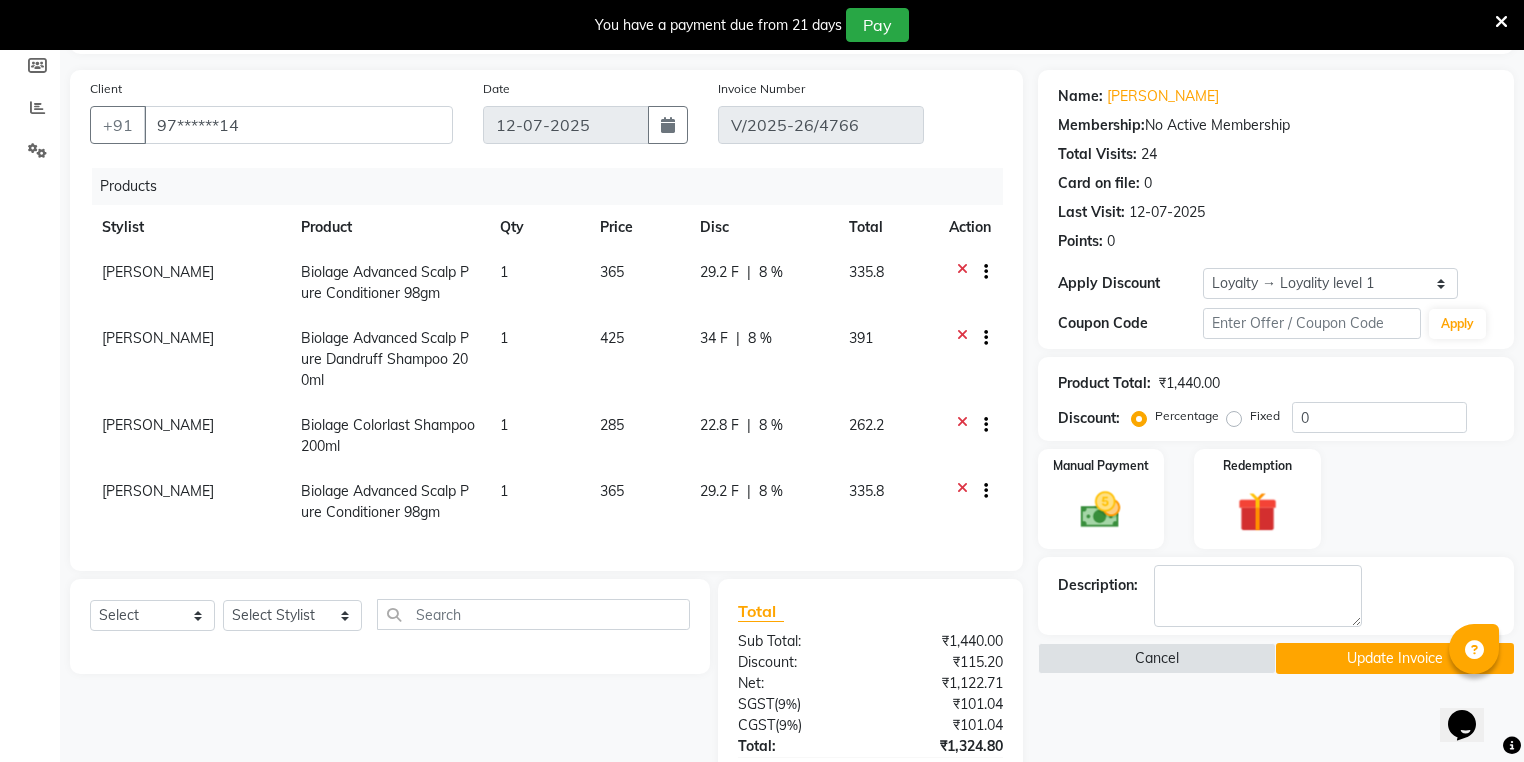 click 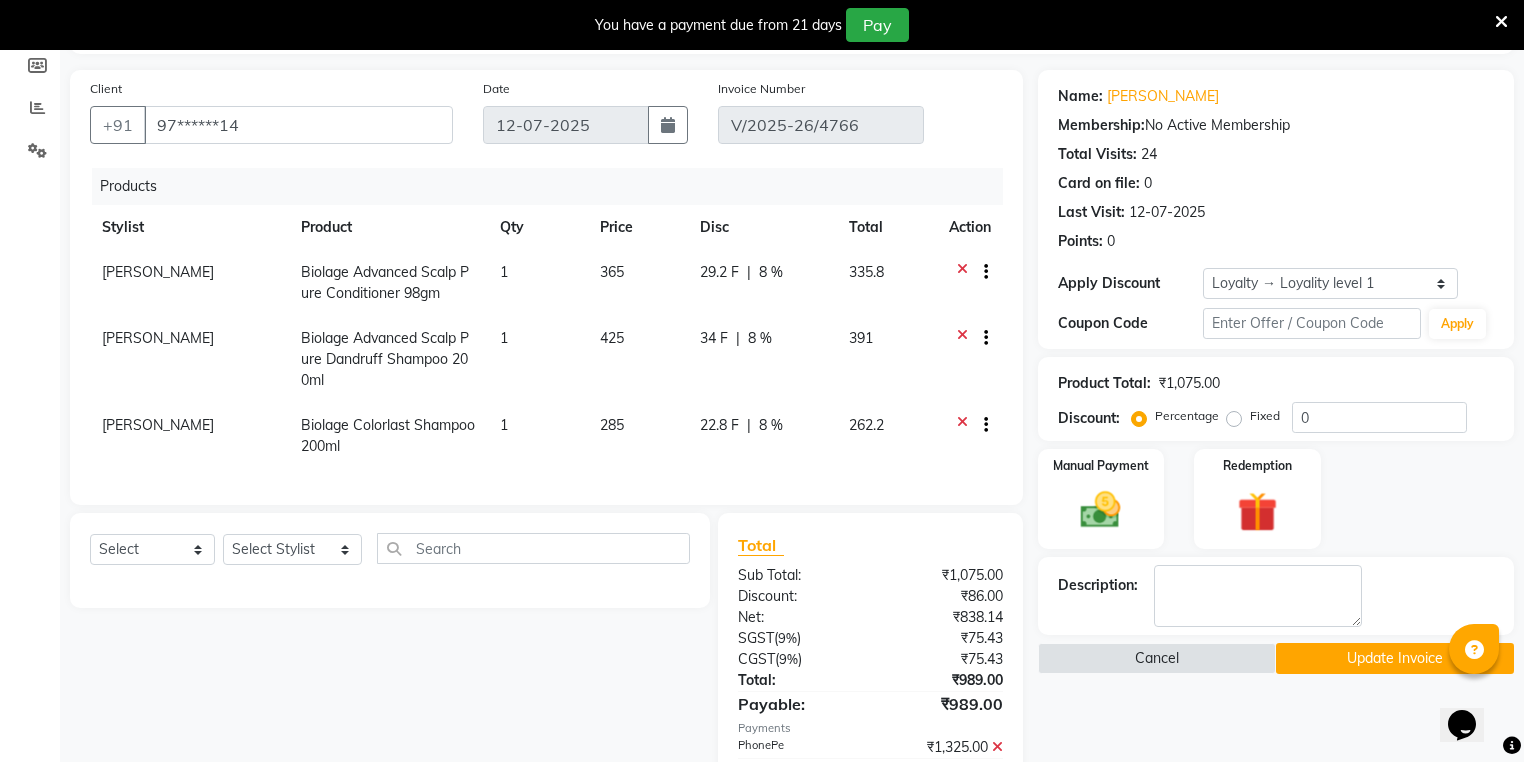 scroll, scrollTop: 355, scrollLeft: 0, axis: vertical 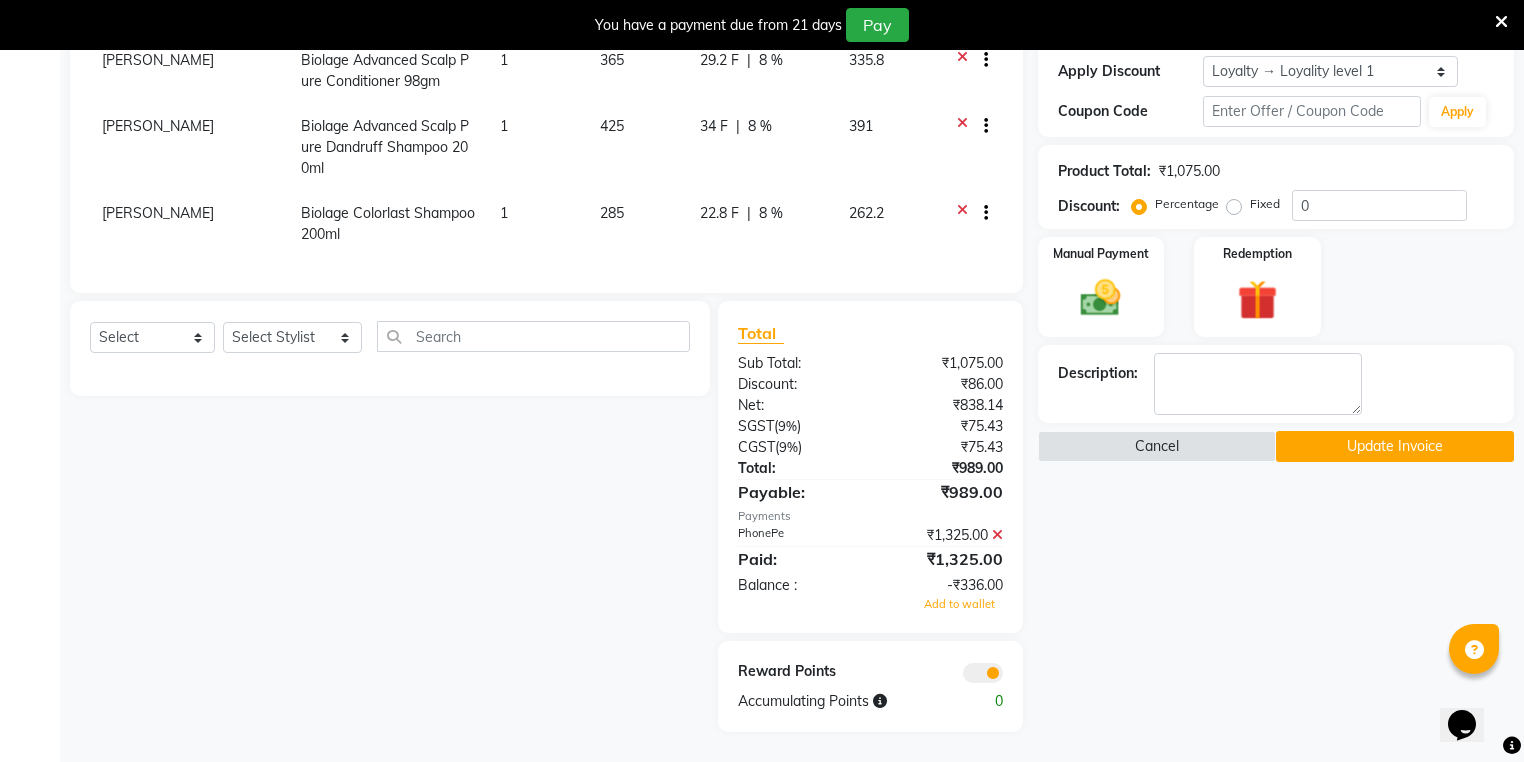 click 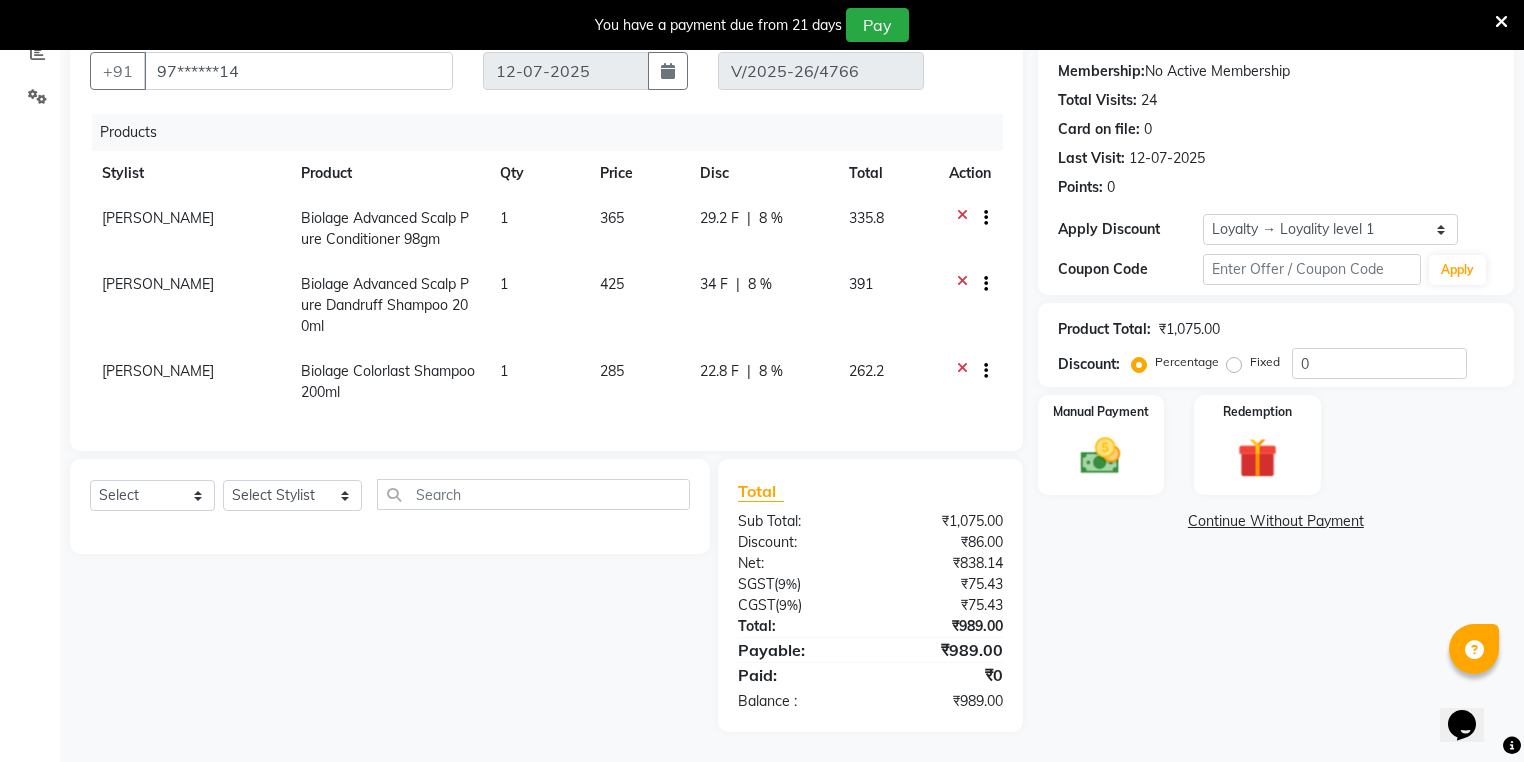 scroll, scrollTop: 196, scrollLeft: 0, axis: vertical 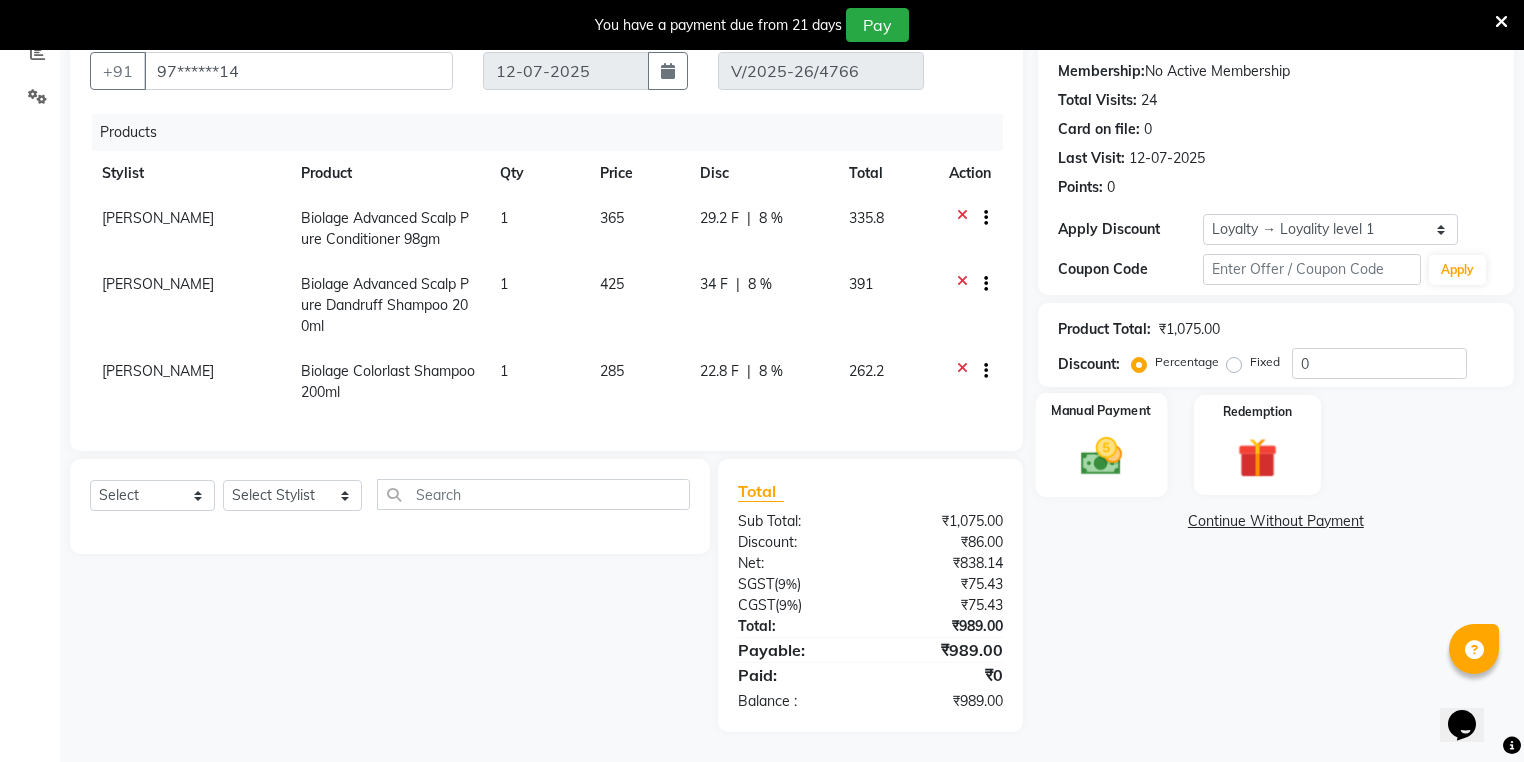 click 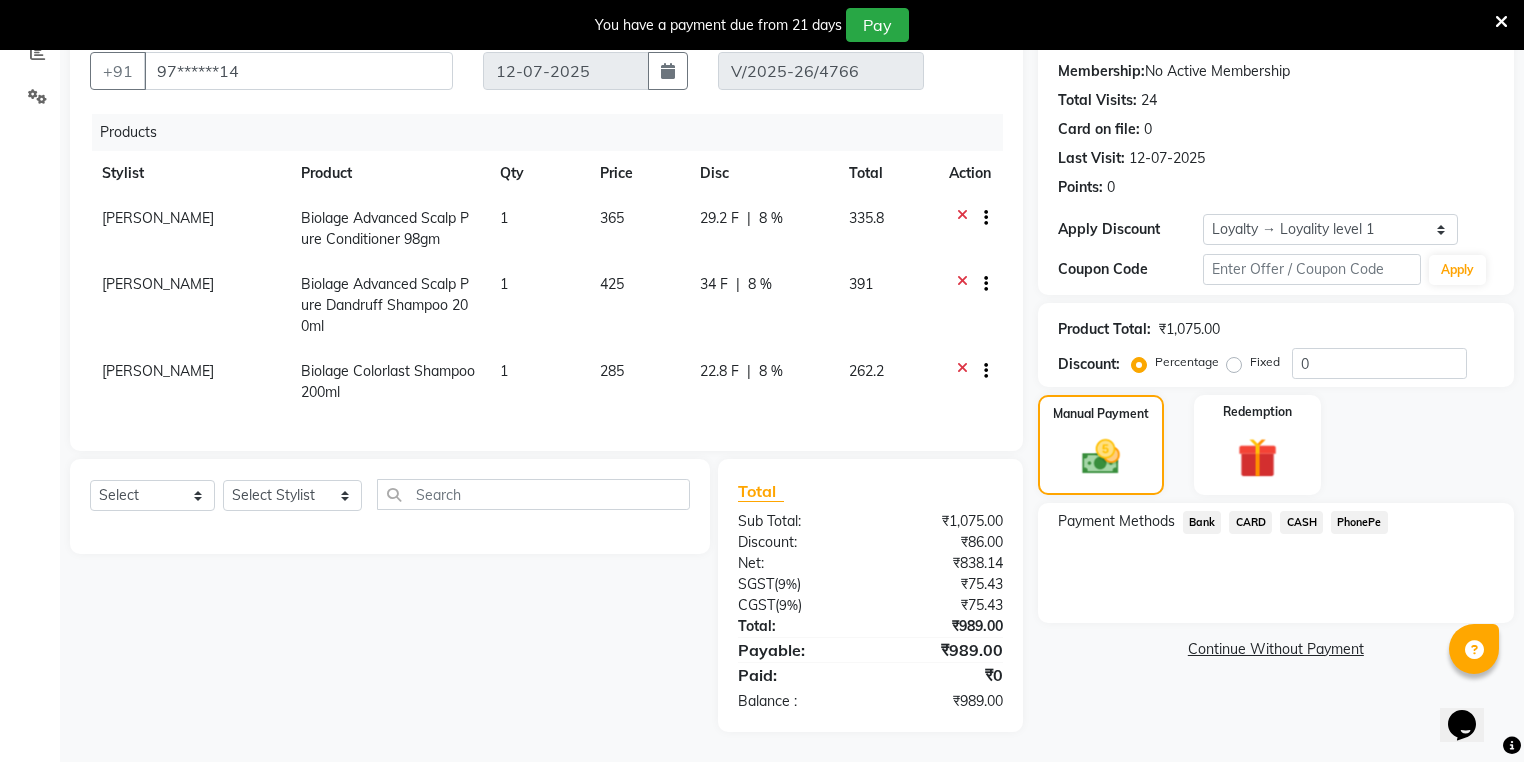 click on "PhonePe" 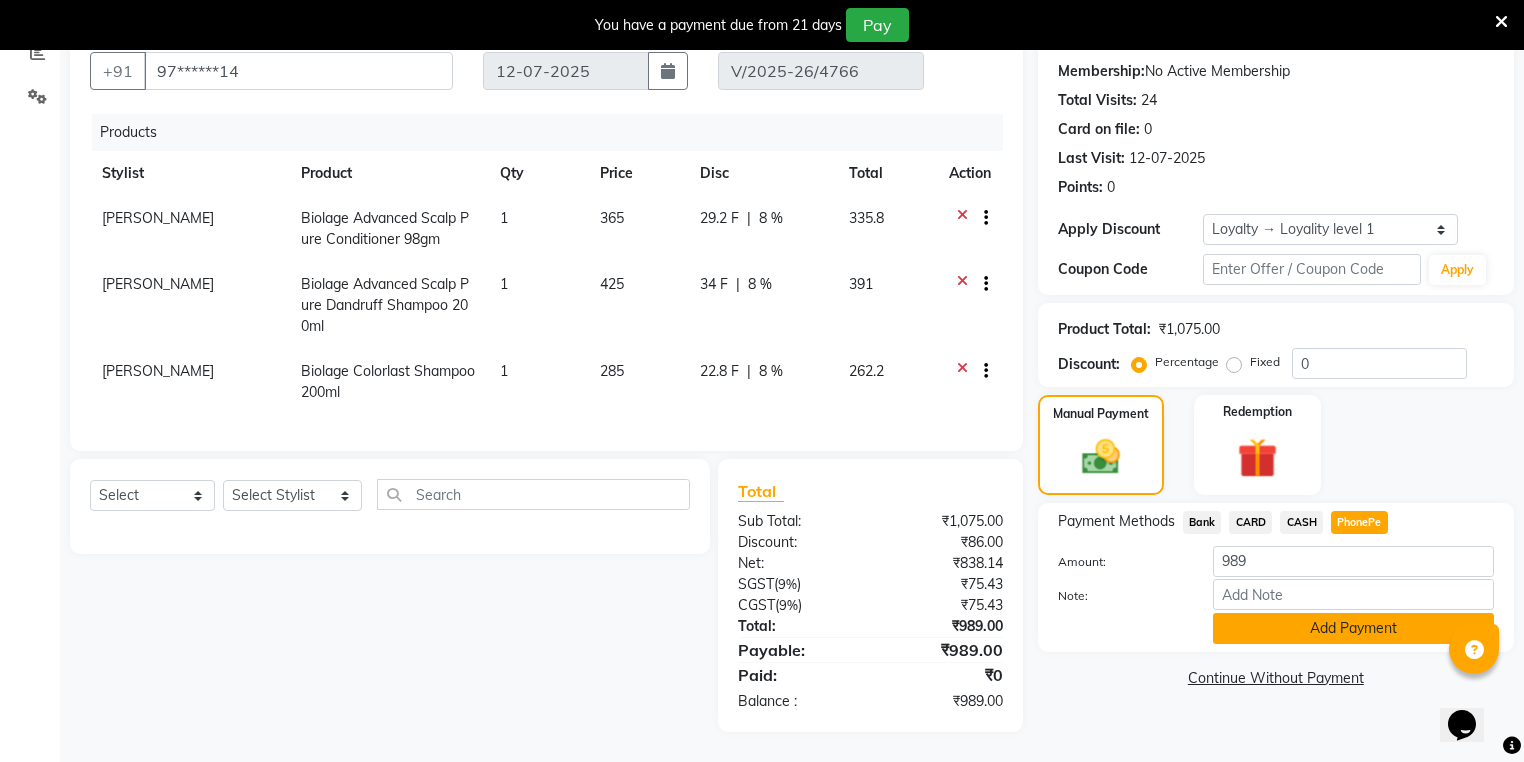 click on "Add Payment" 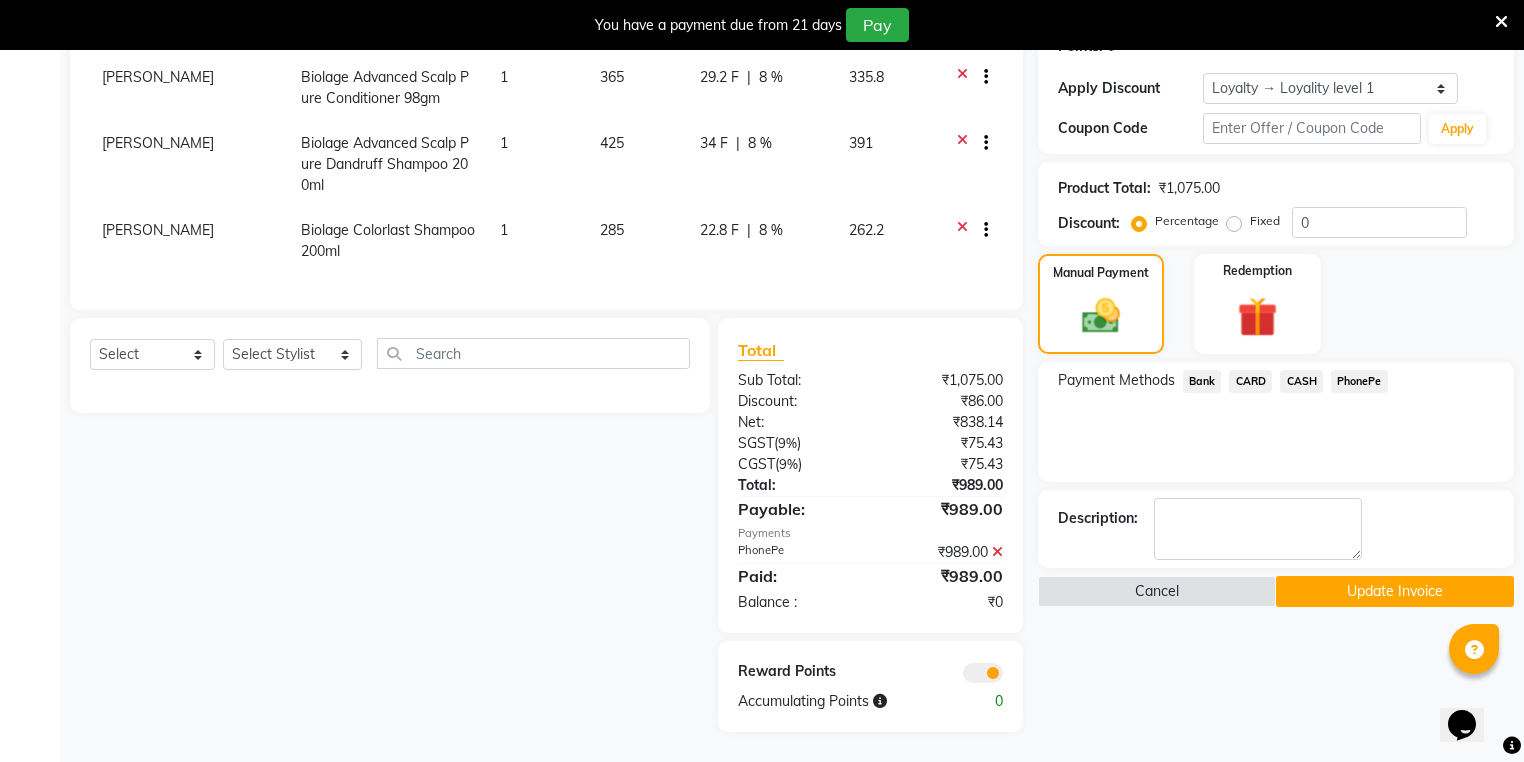 scroll, scrollTop: 338, scrollLeft: 0, axis: vertical 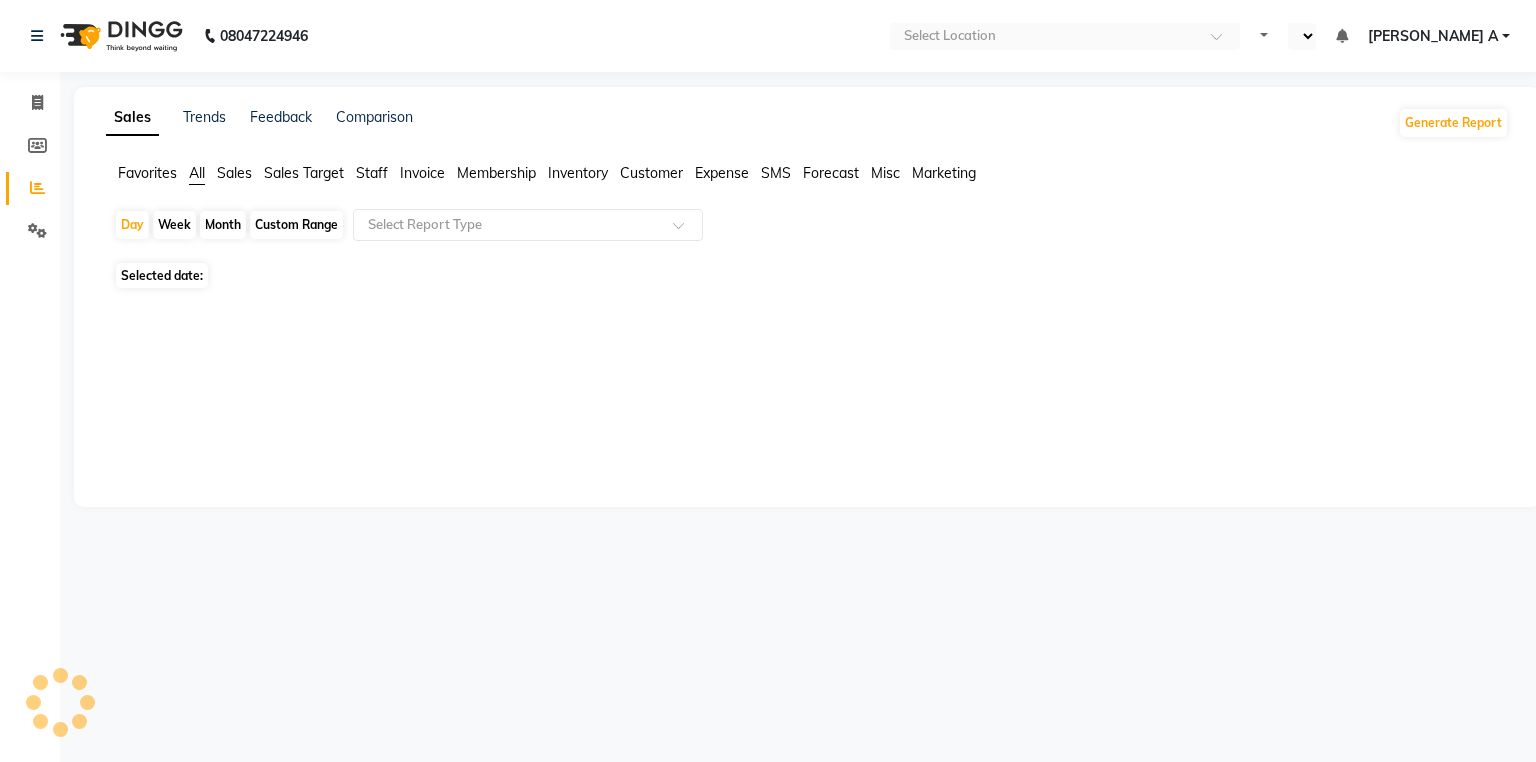 select on "en" 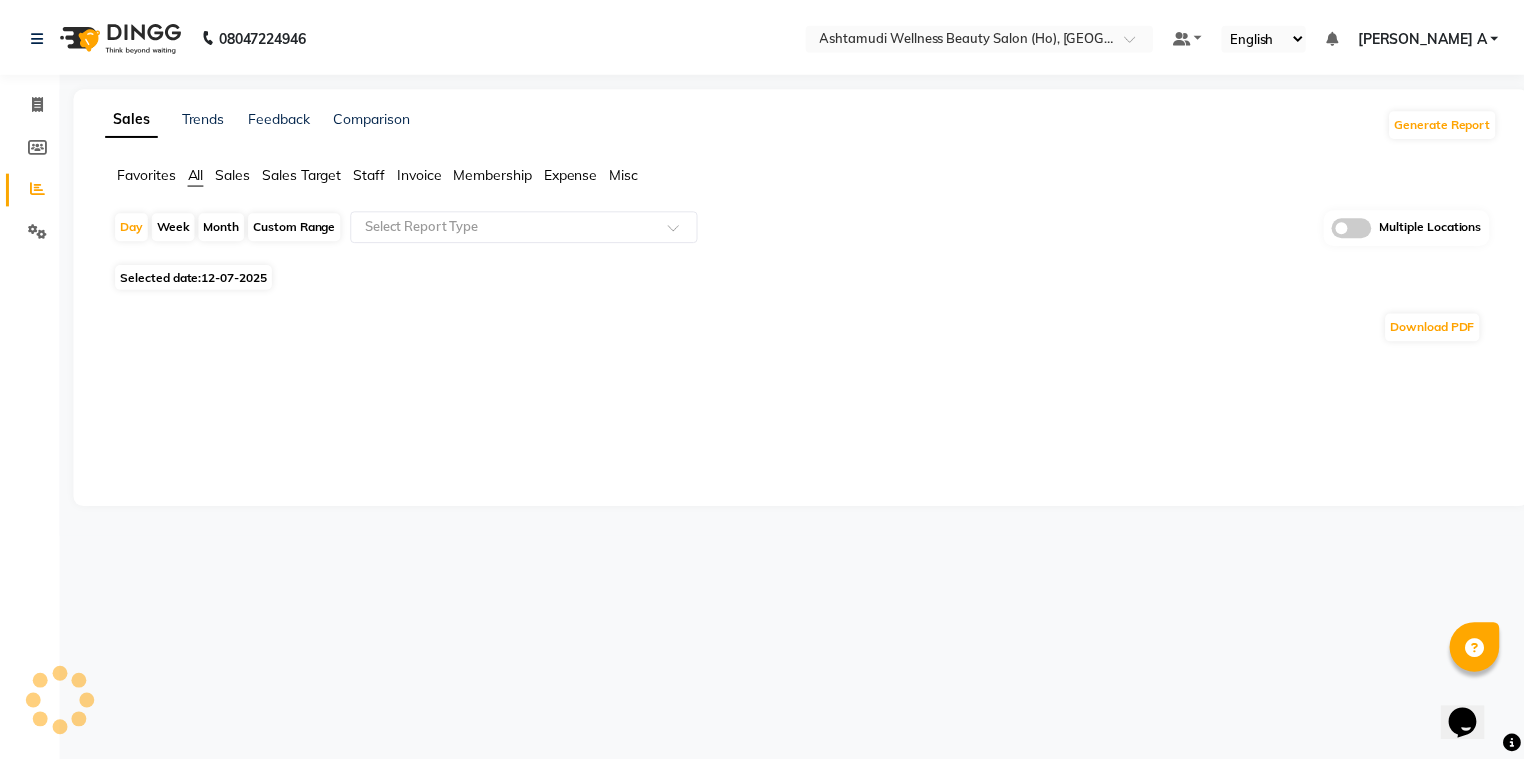scroll, scrollTop: 0, scrollLeft: 0, axis: both 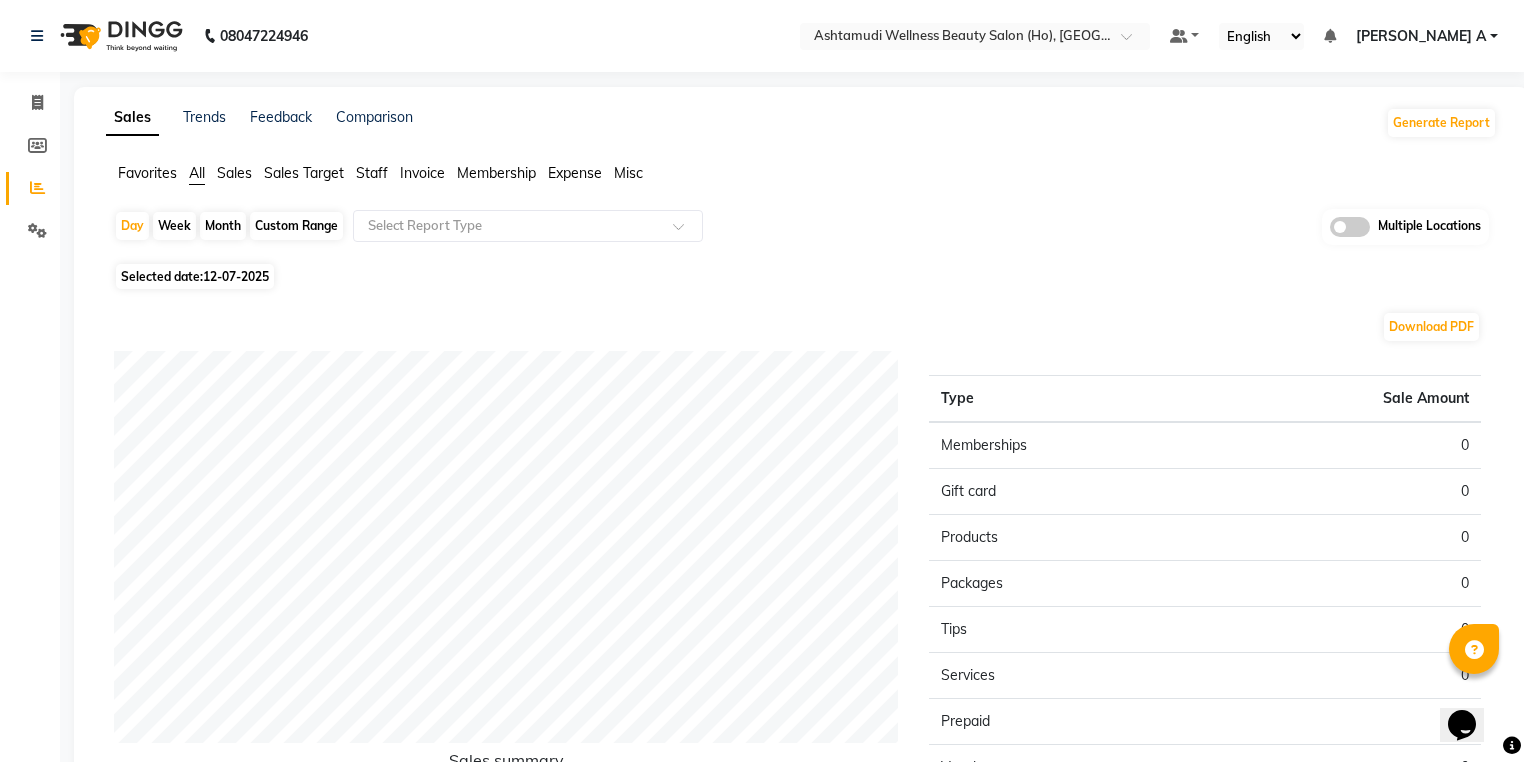 click on "Month" 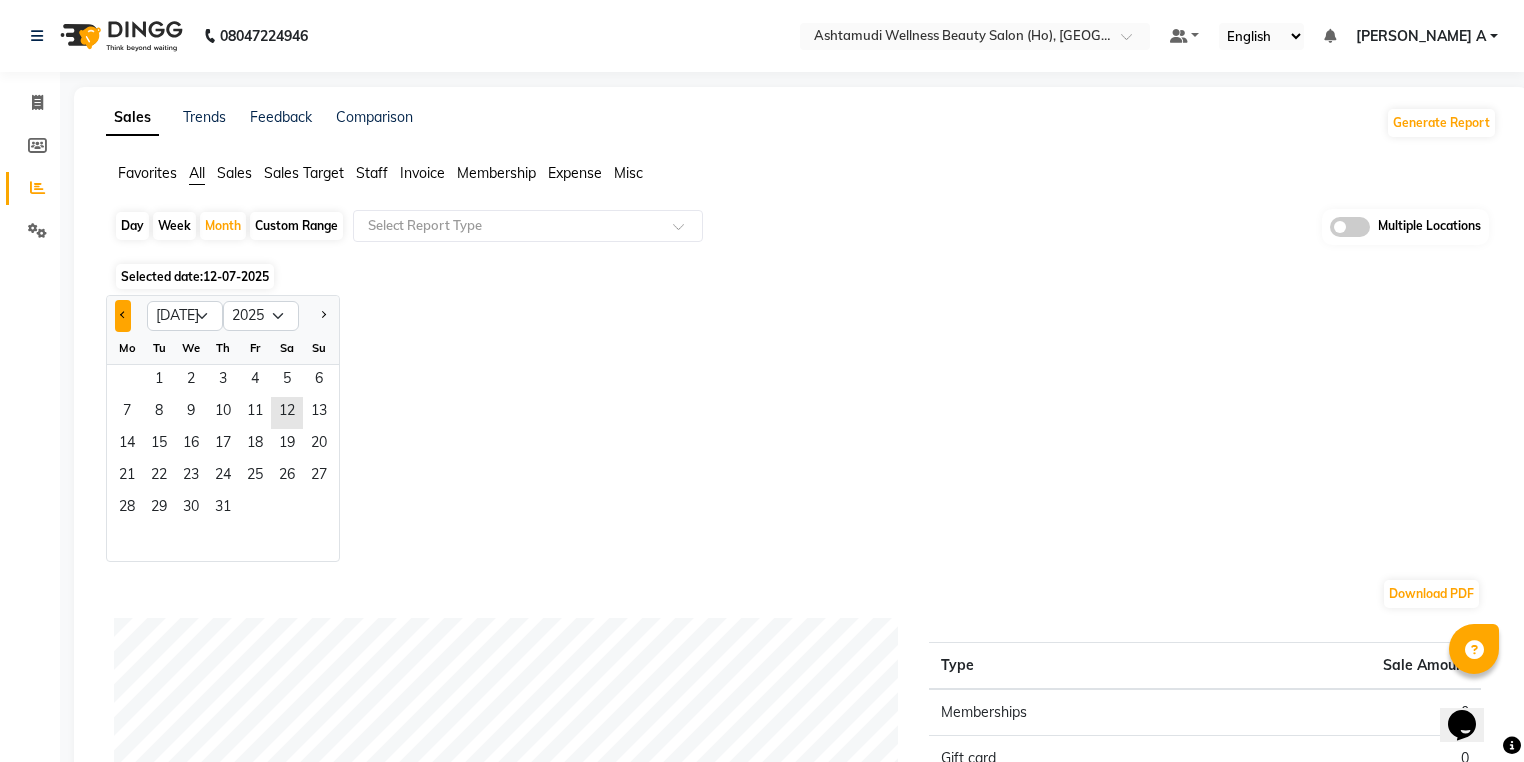 click 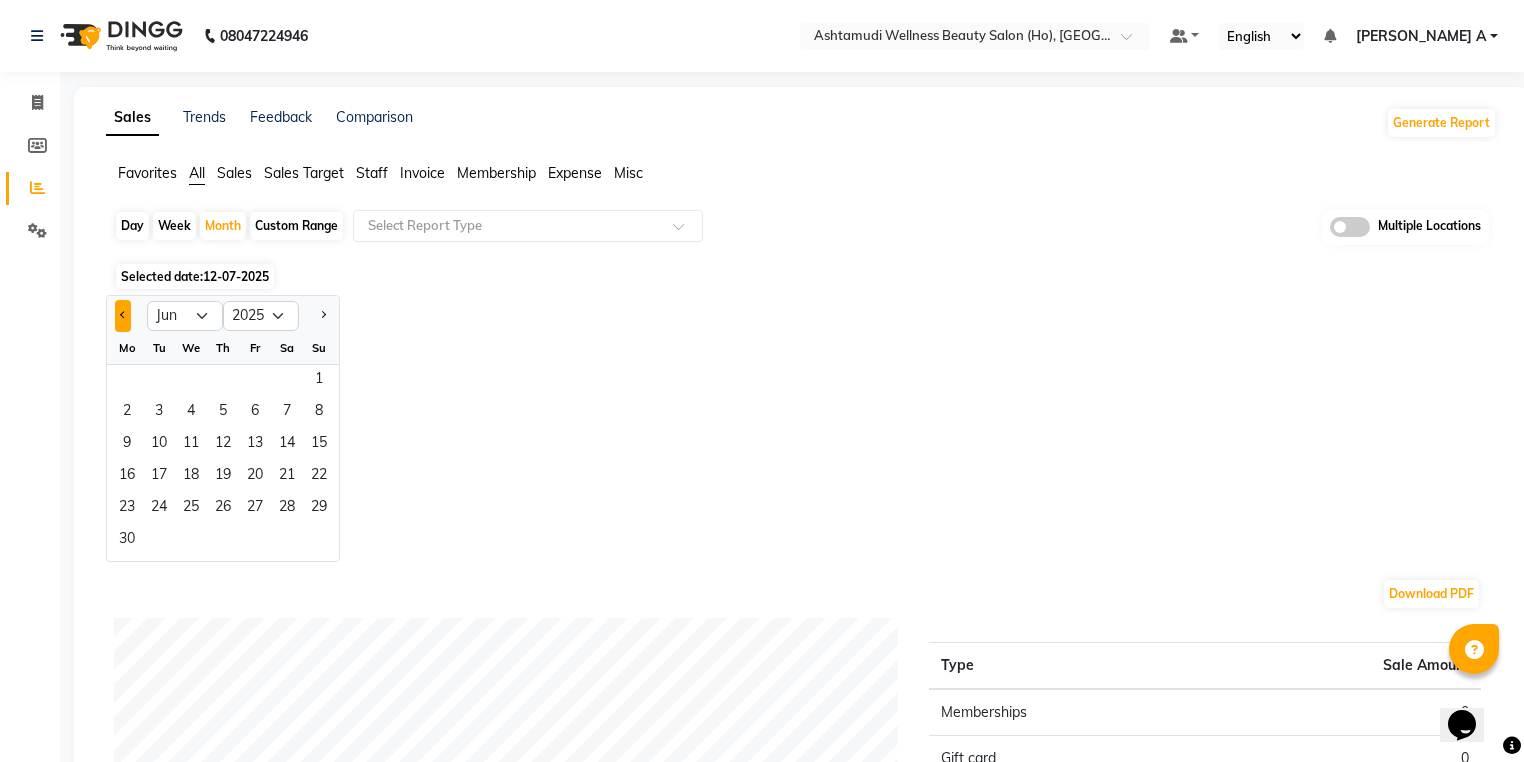 click 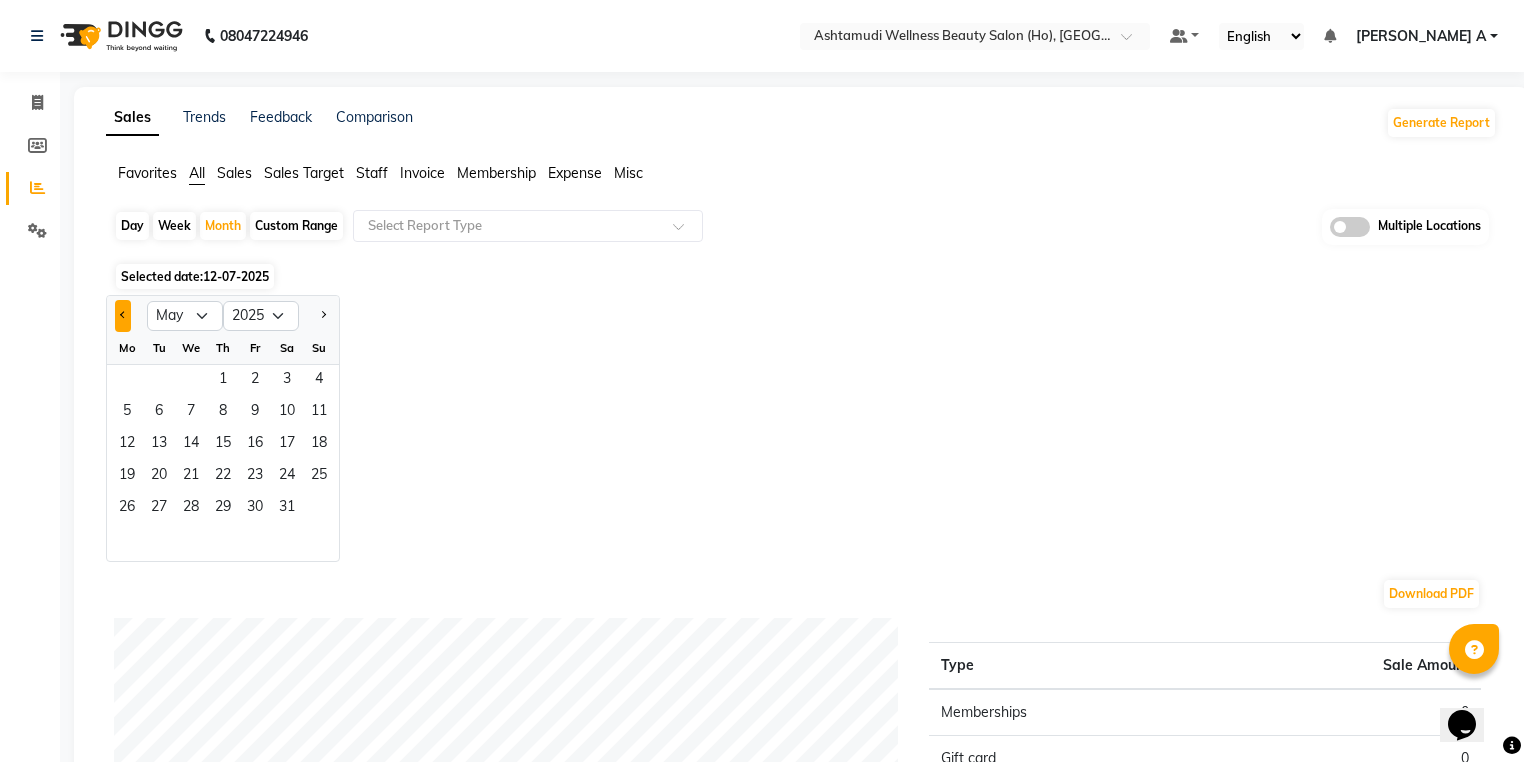 click 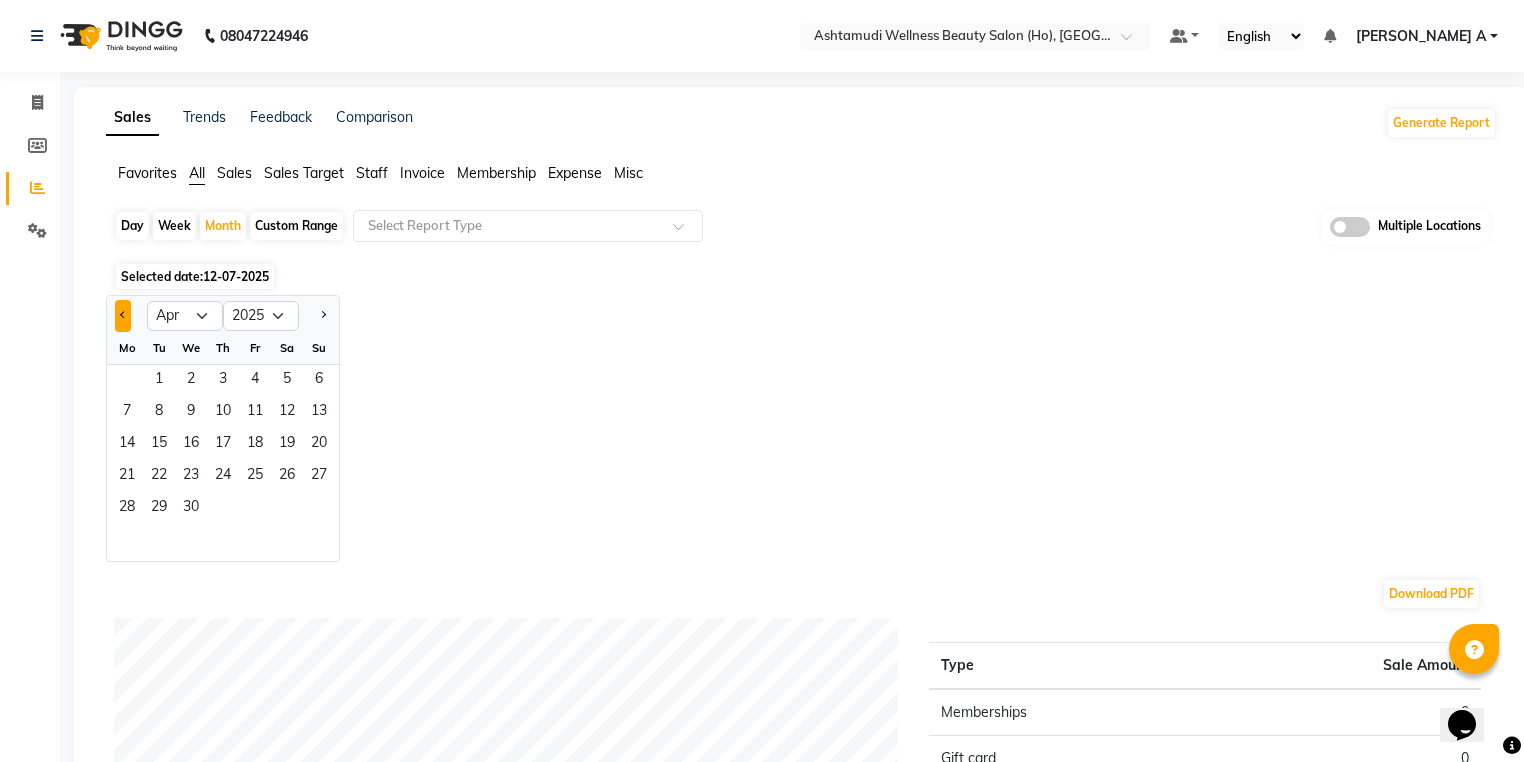 click 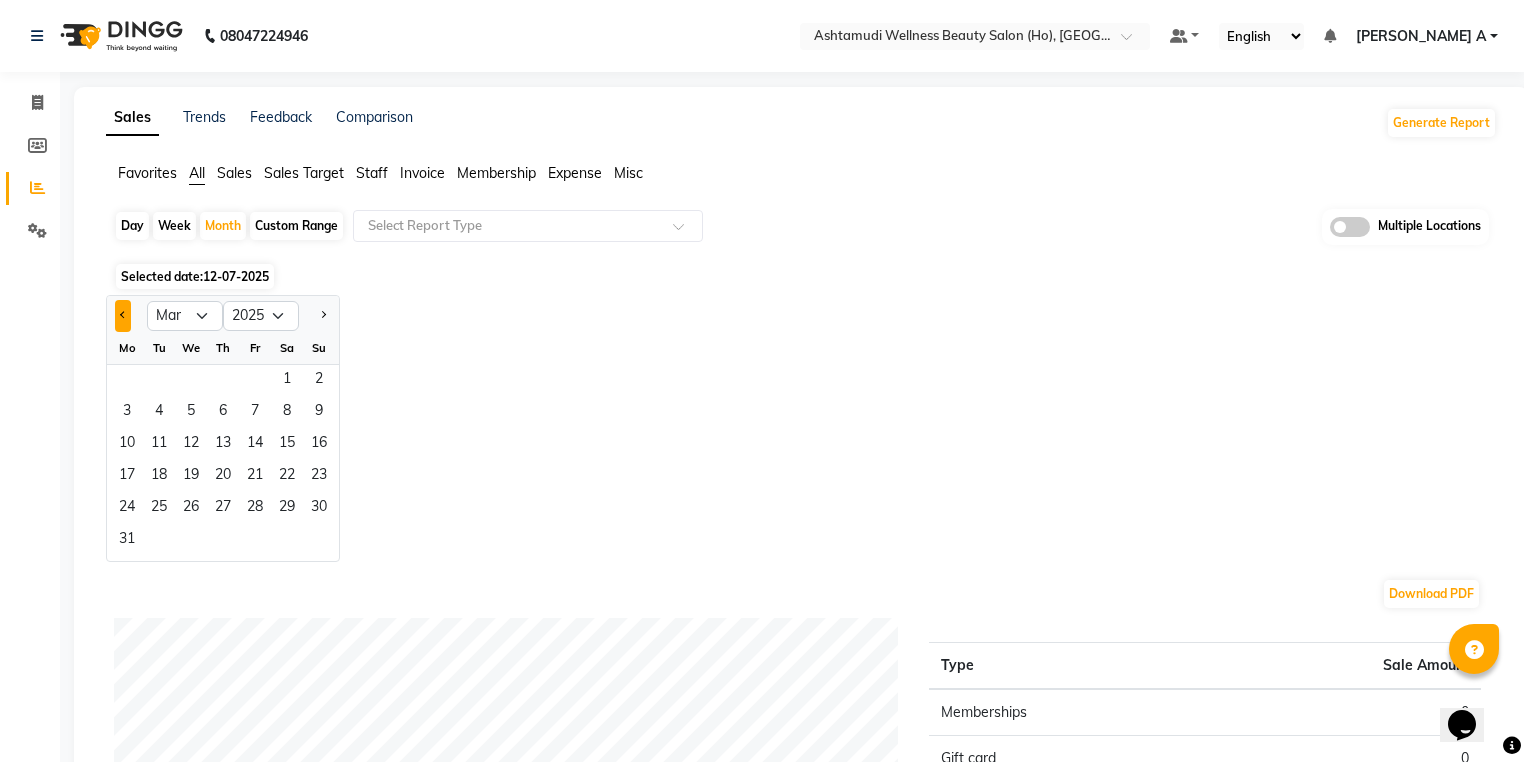click 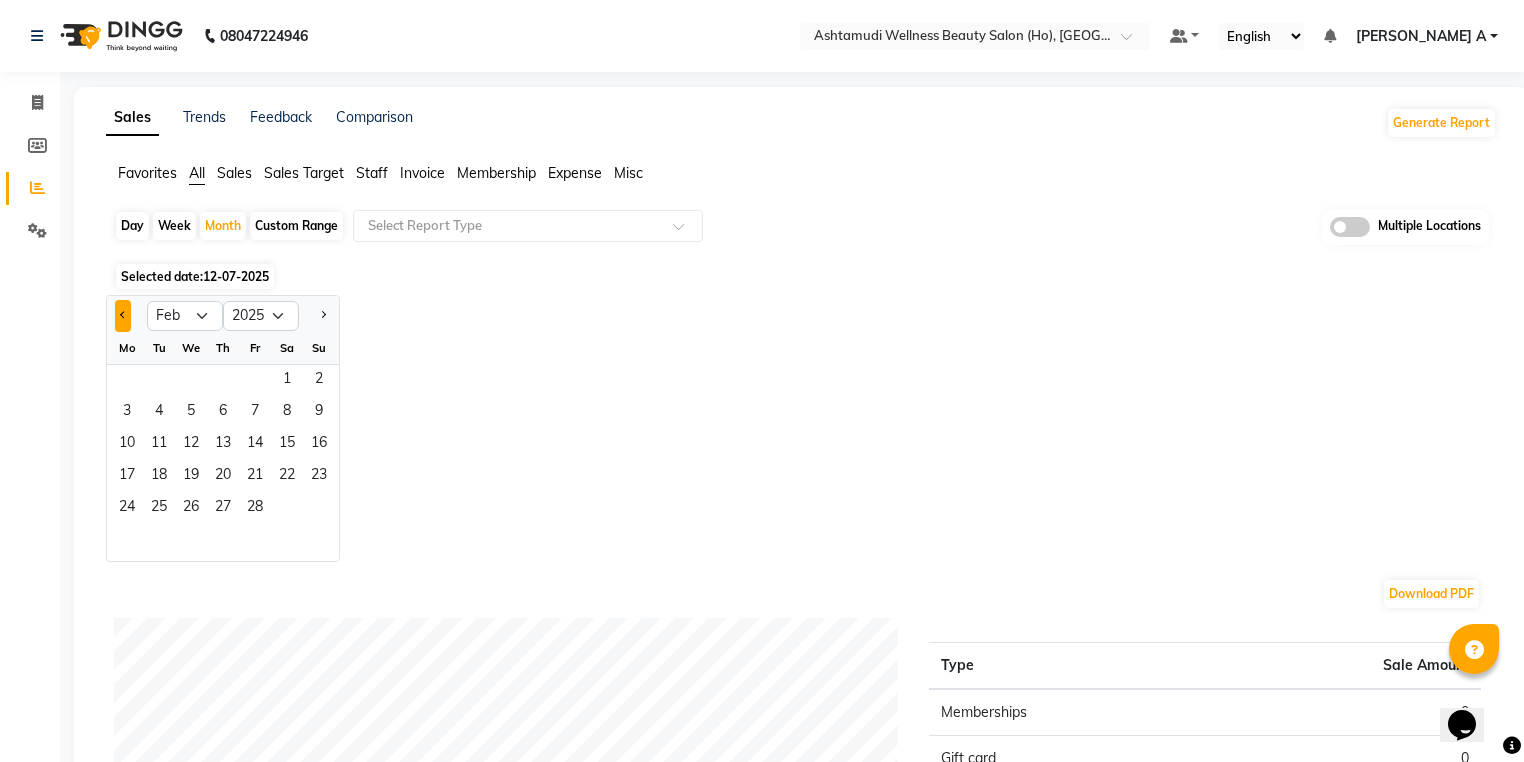 click 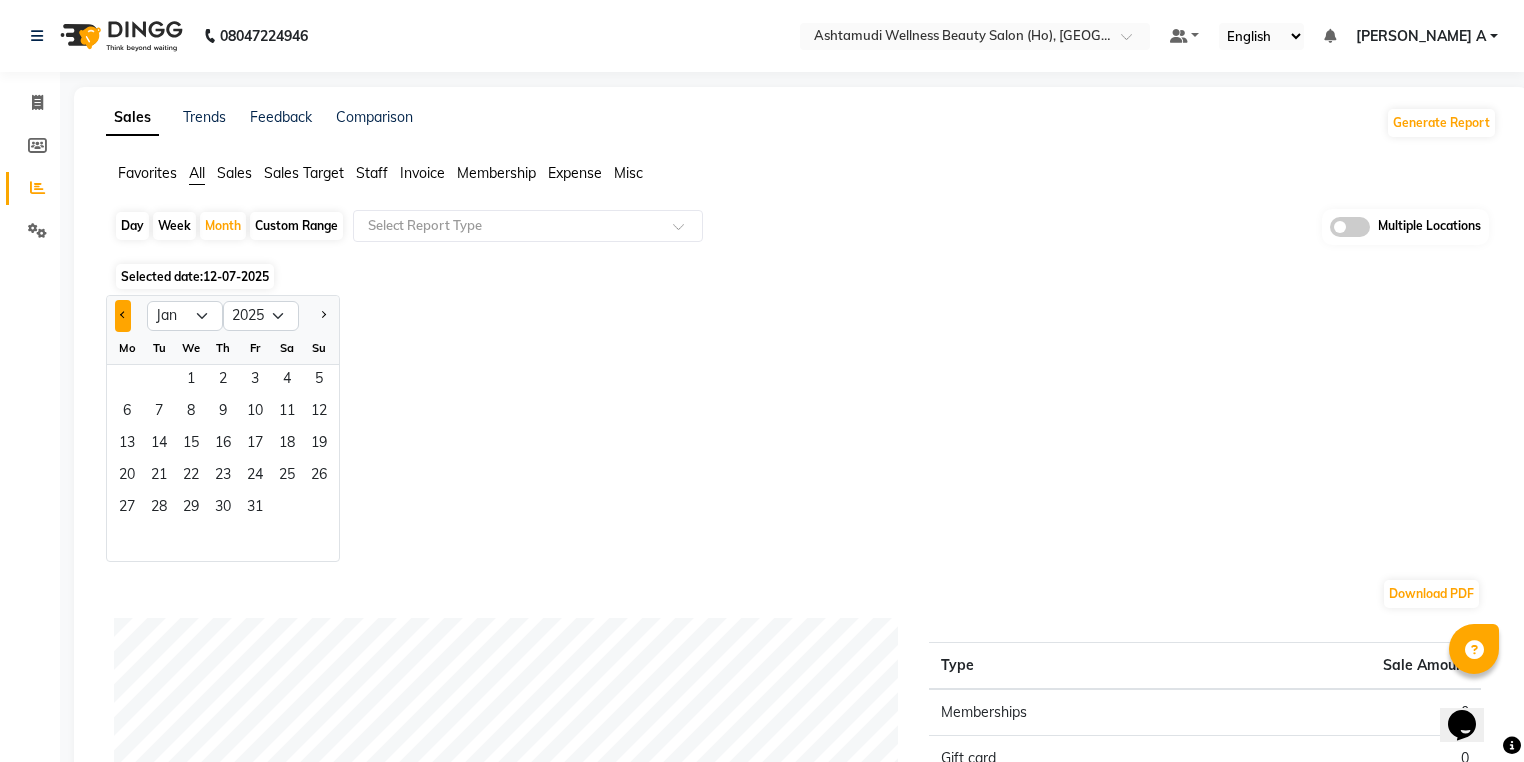 click 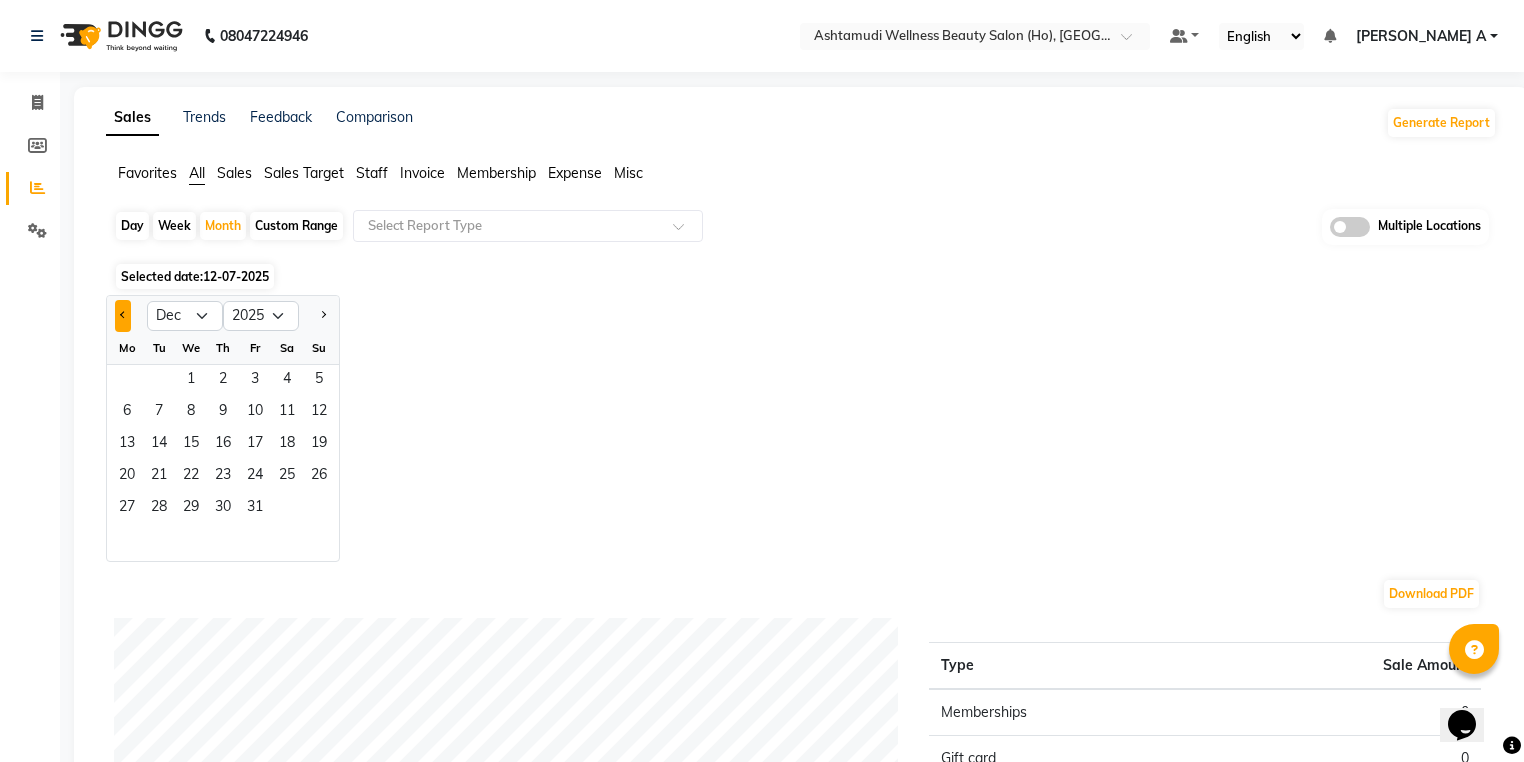click 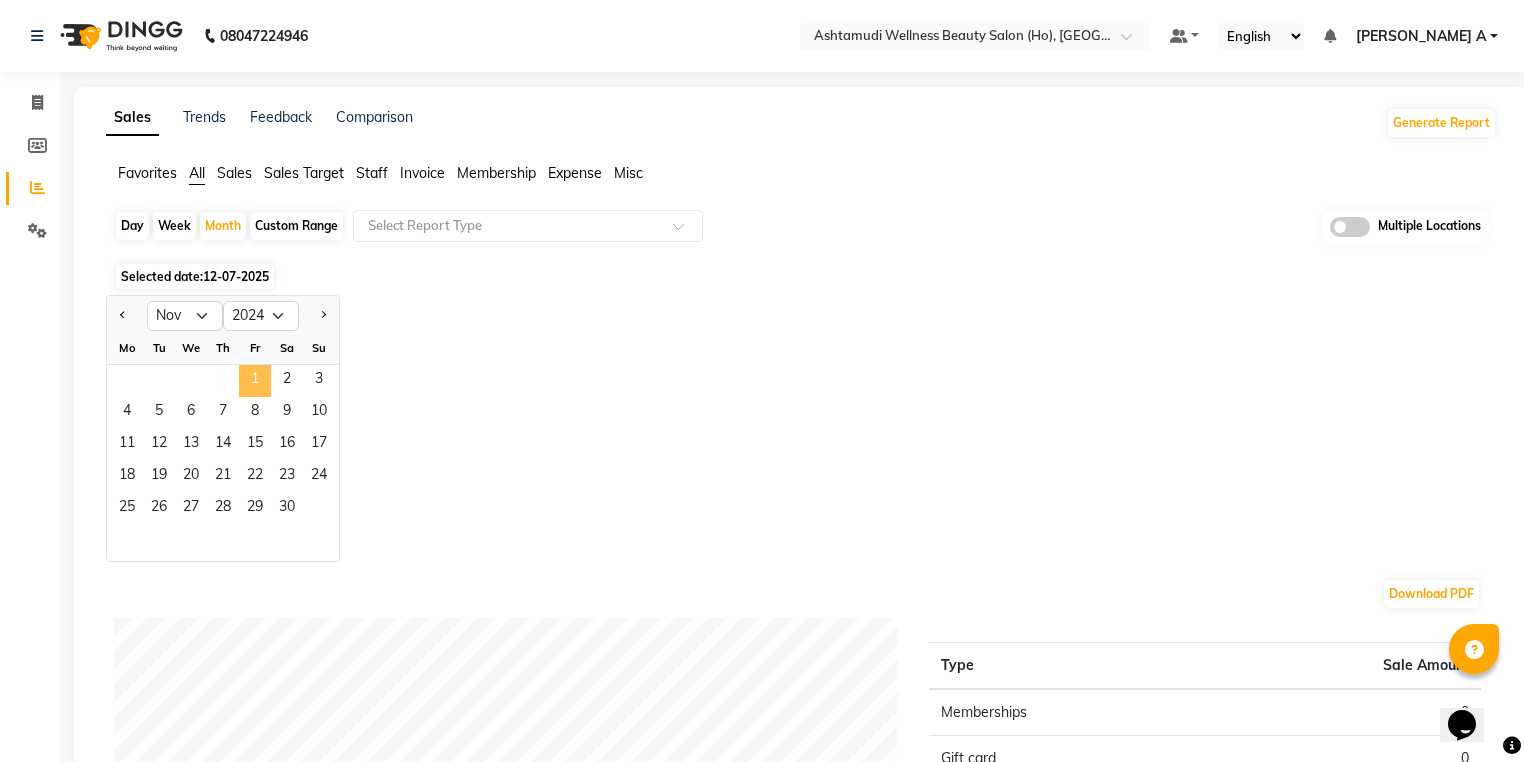 click on "1" 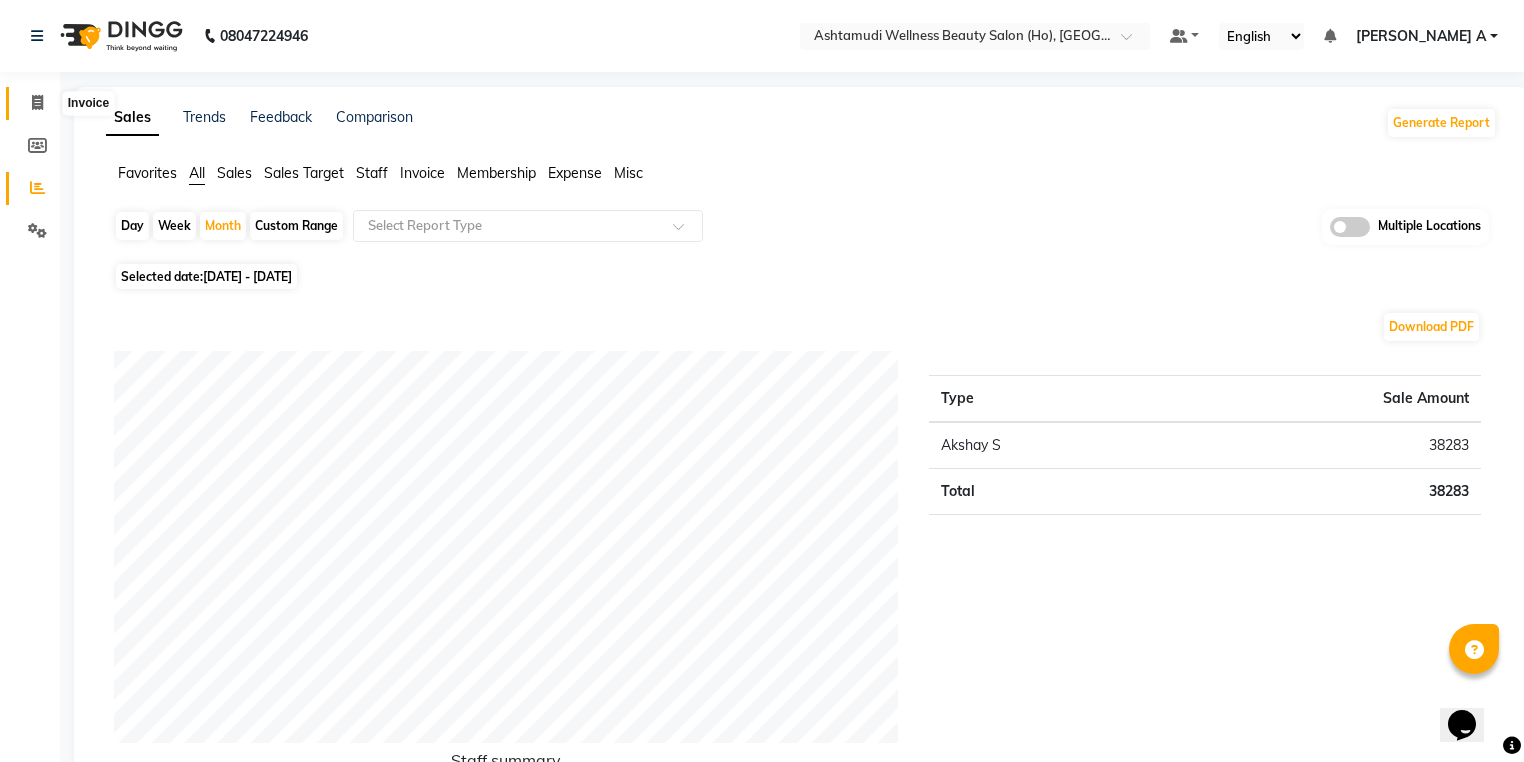 click 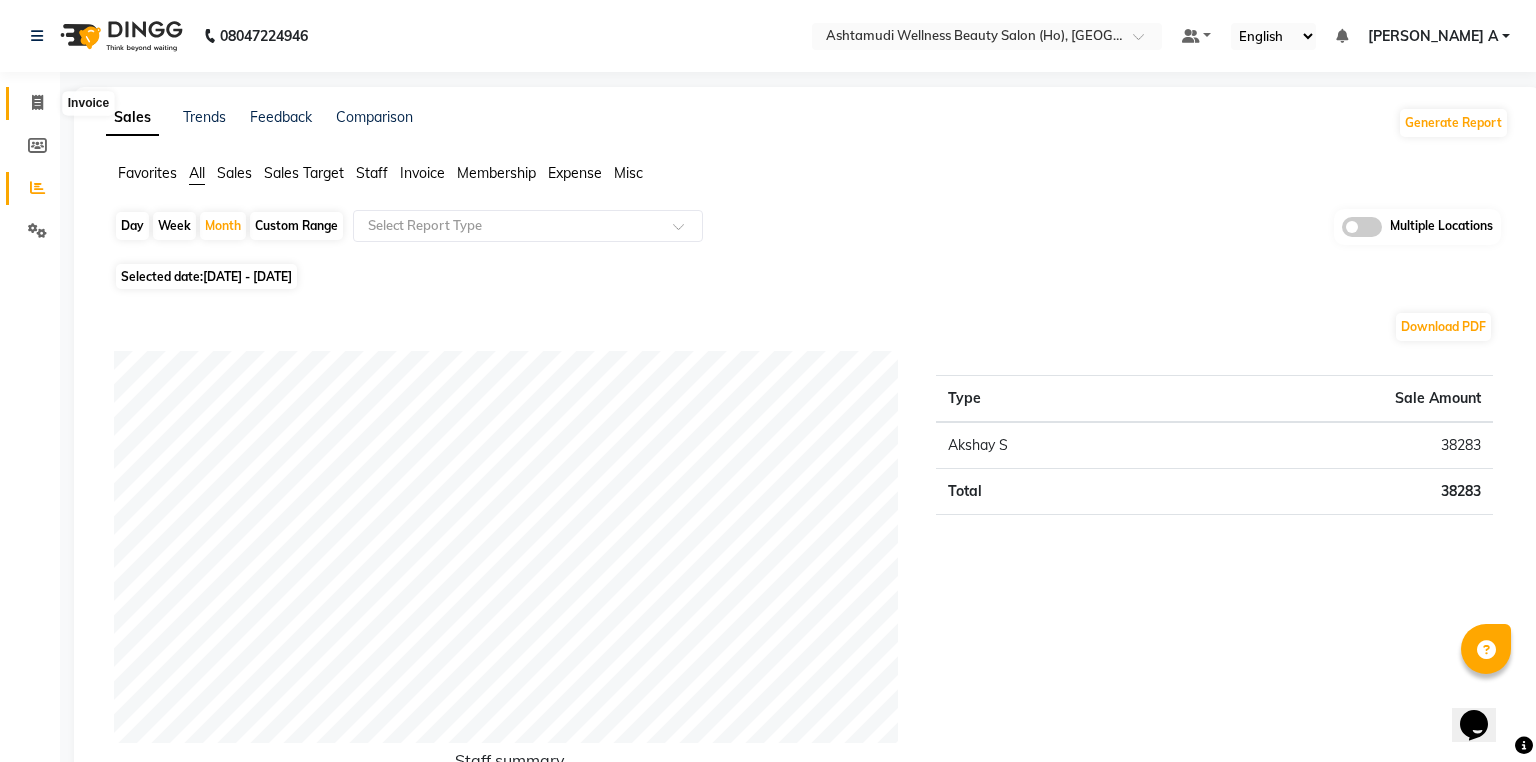 select on "service" 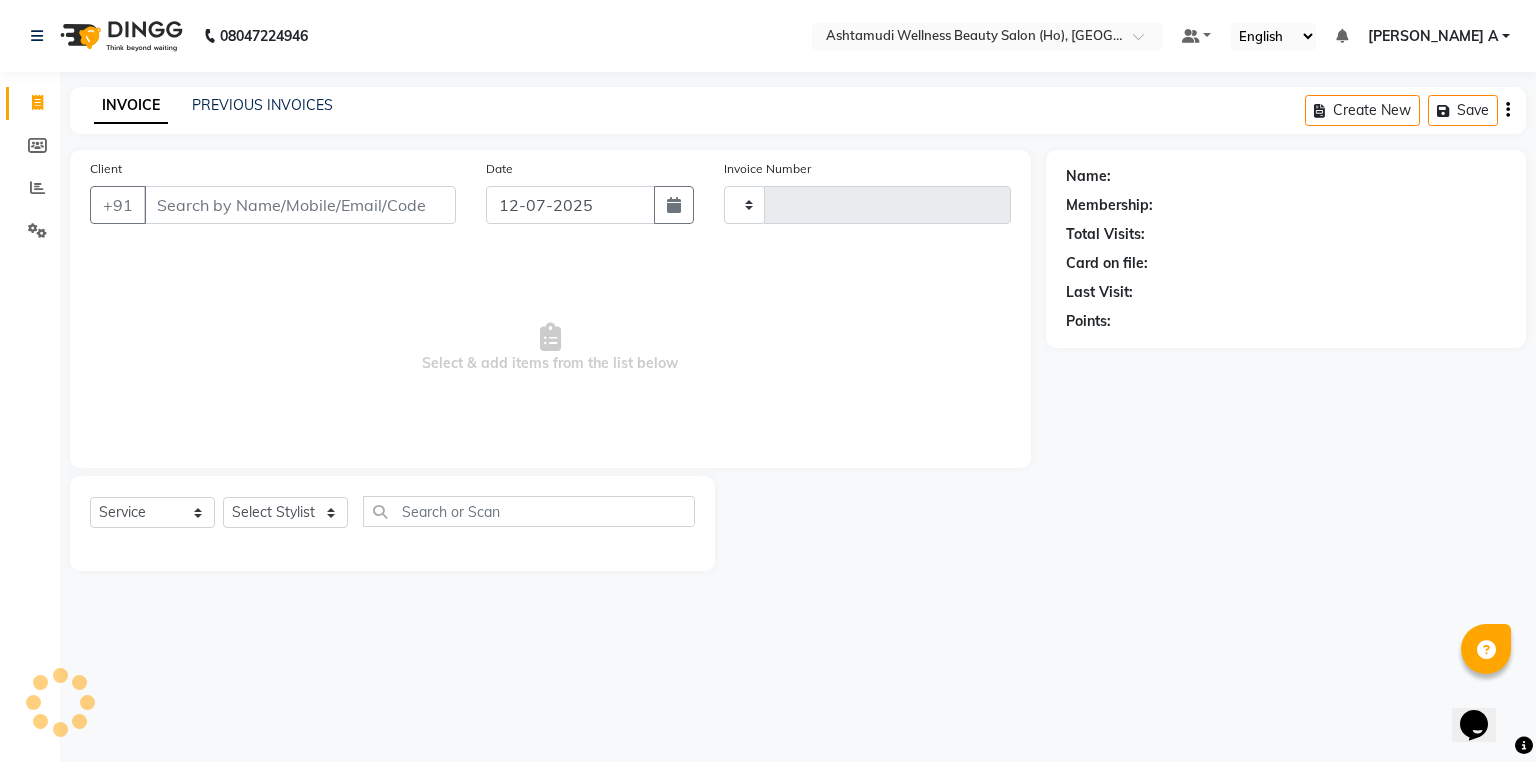 type on "0027" 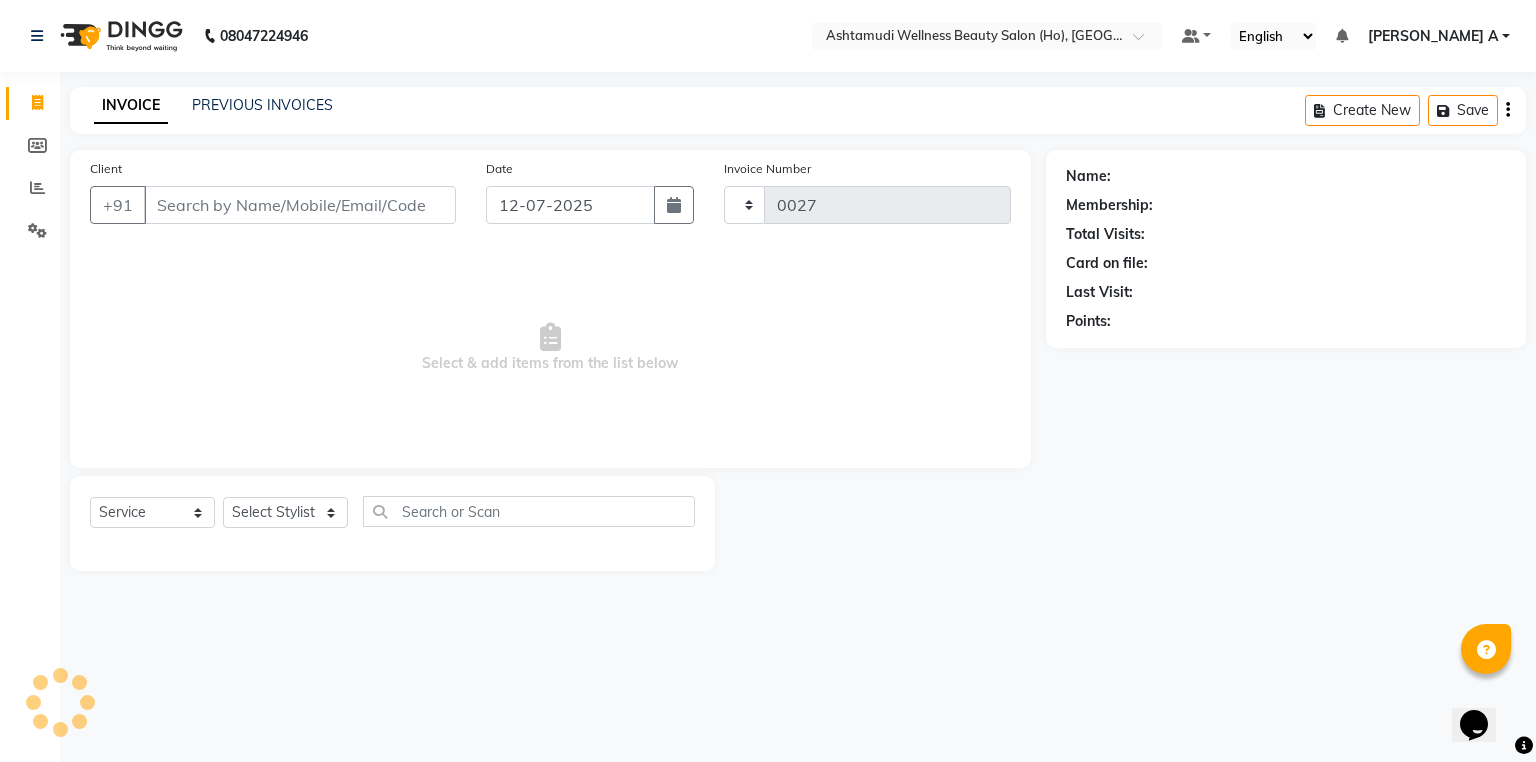 select on "4548" 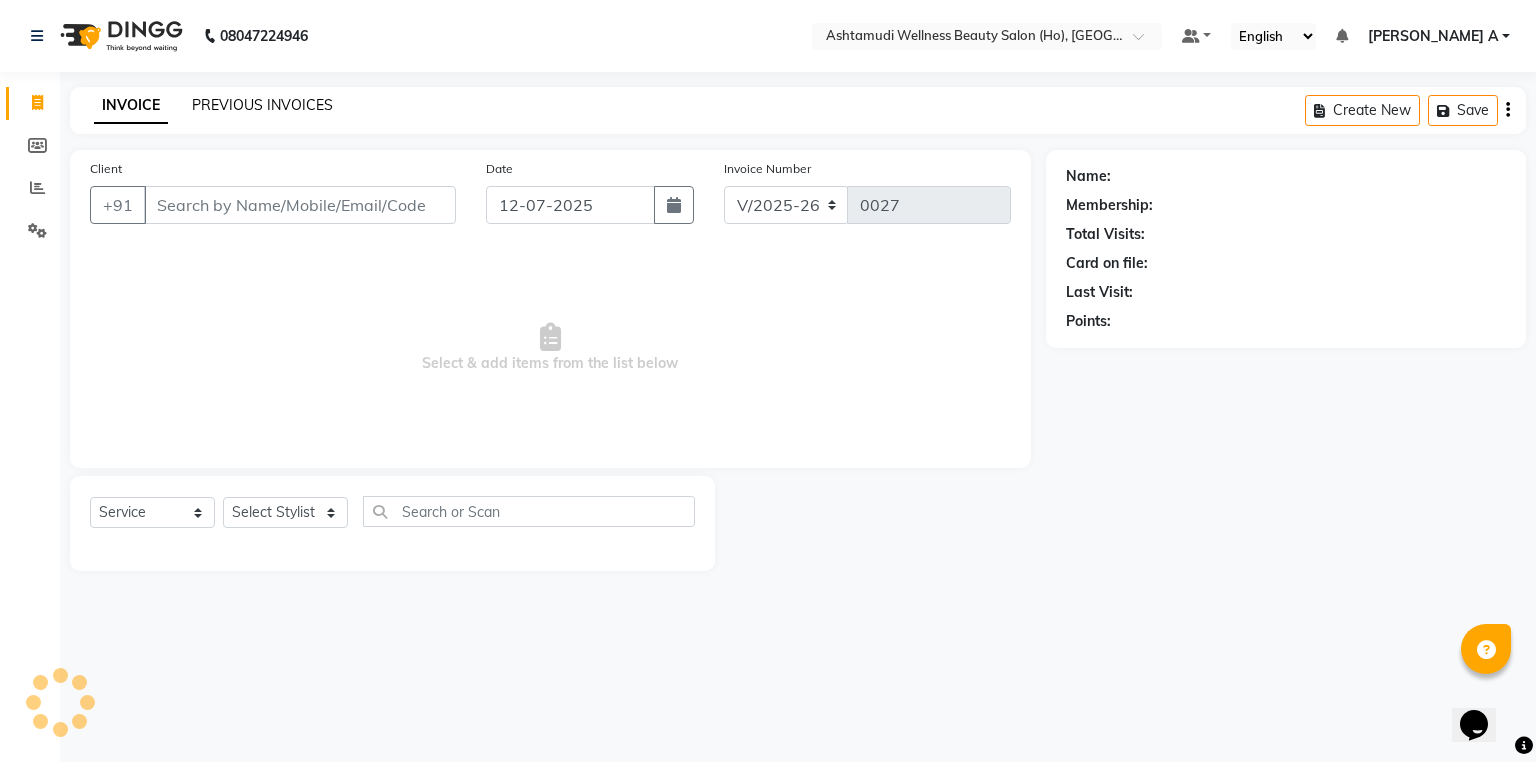 click on "PREVIOUS INVOICES" 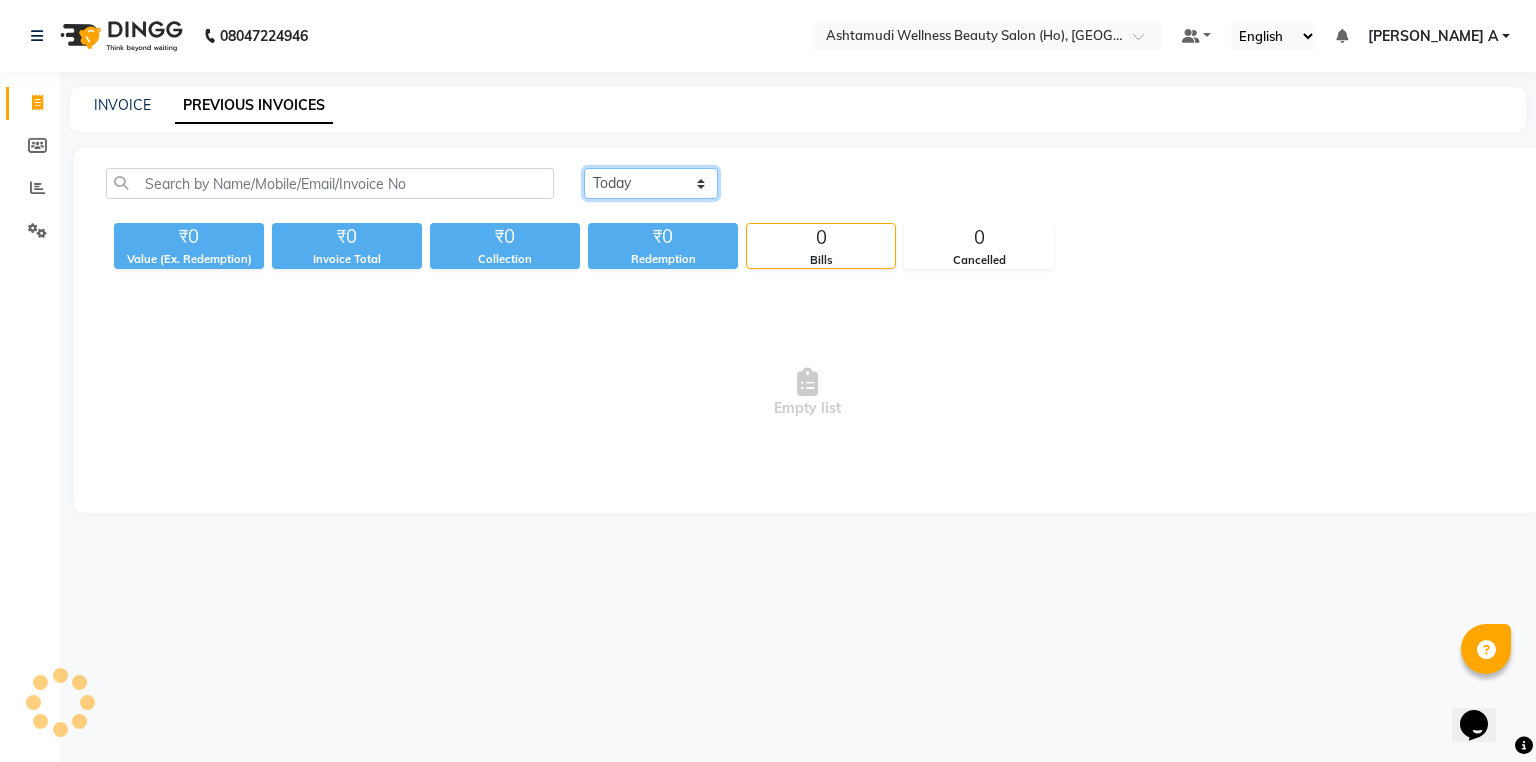 drag, startPoint x: 652, startPoint y: 188, endPoint x: 640, endPoint y: 198, distance: 15.6205 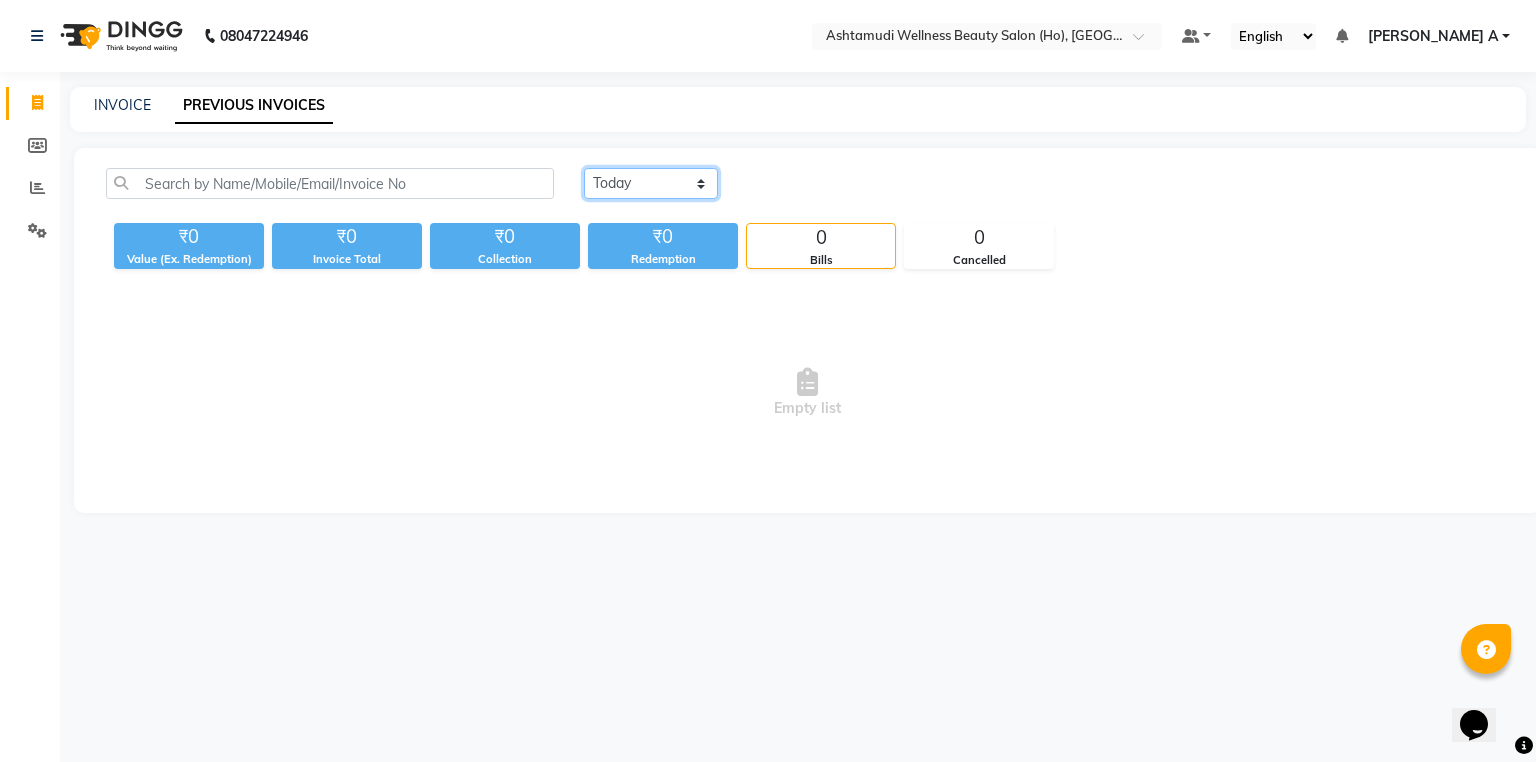 select on "range" 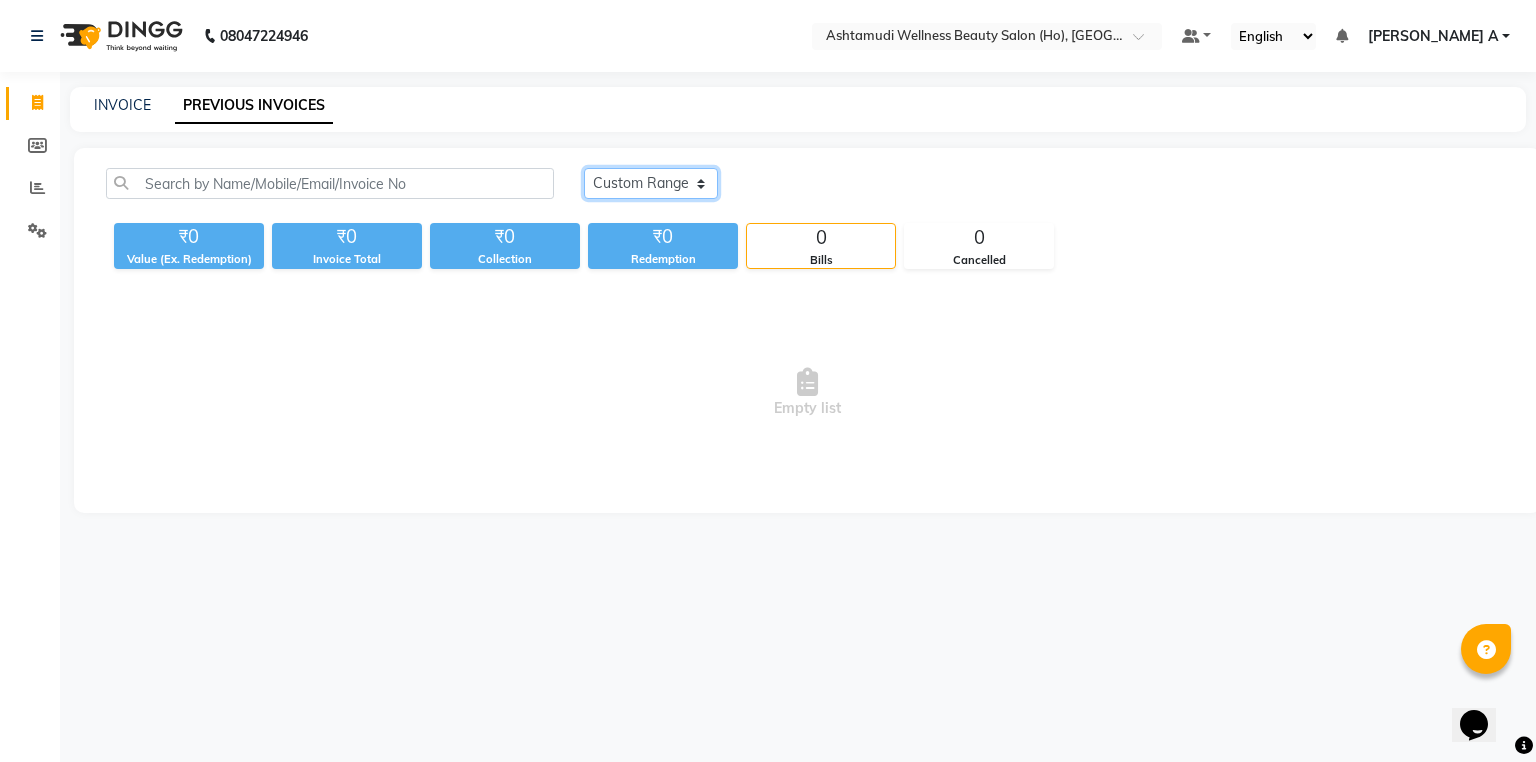 click on "Today Yesterday Custom Range" 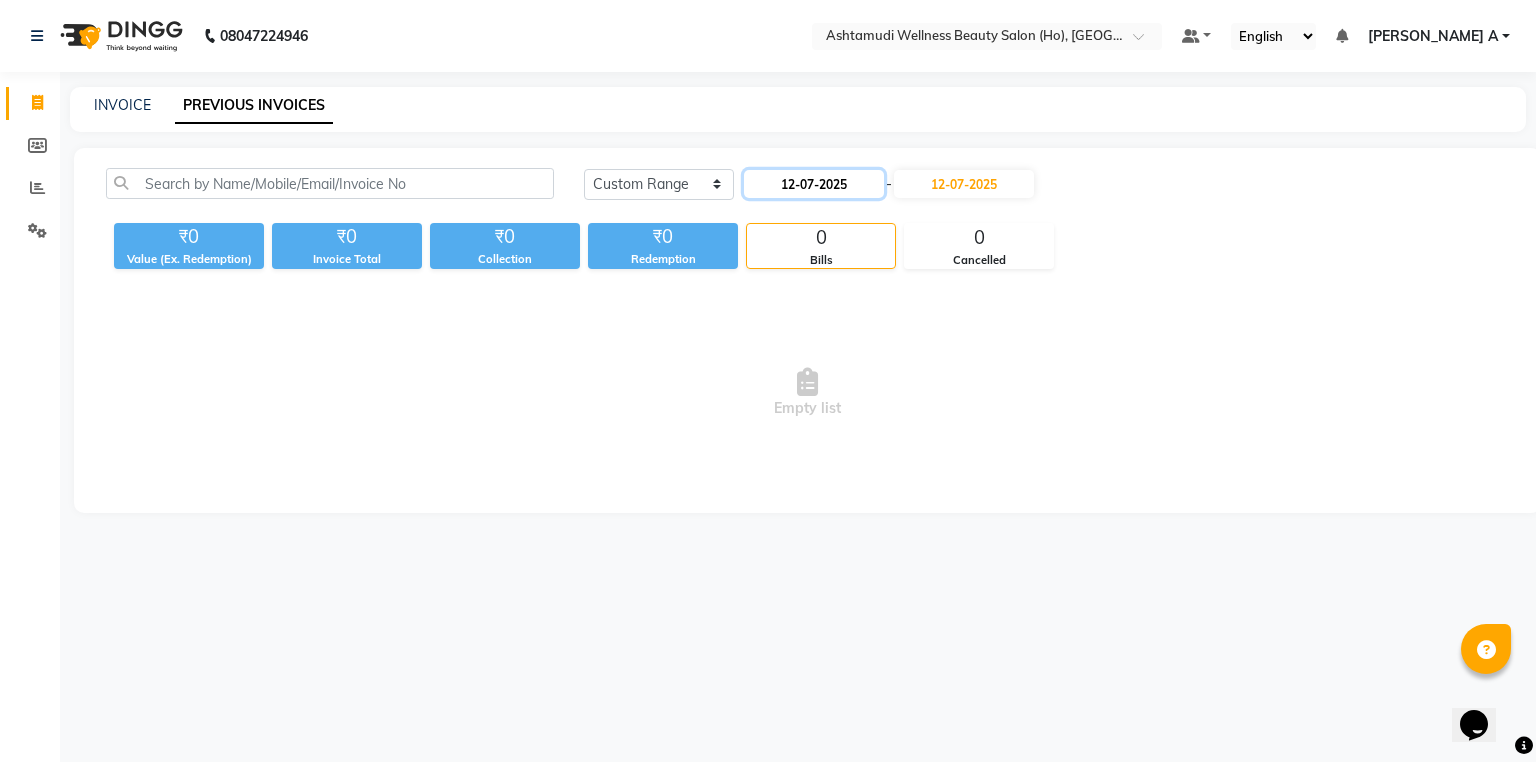 click on "12-07-2025" 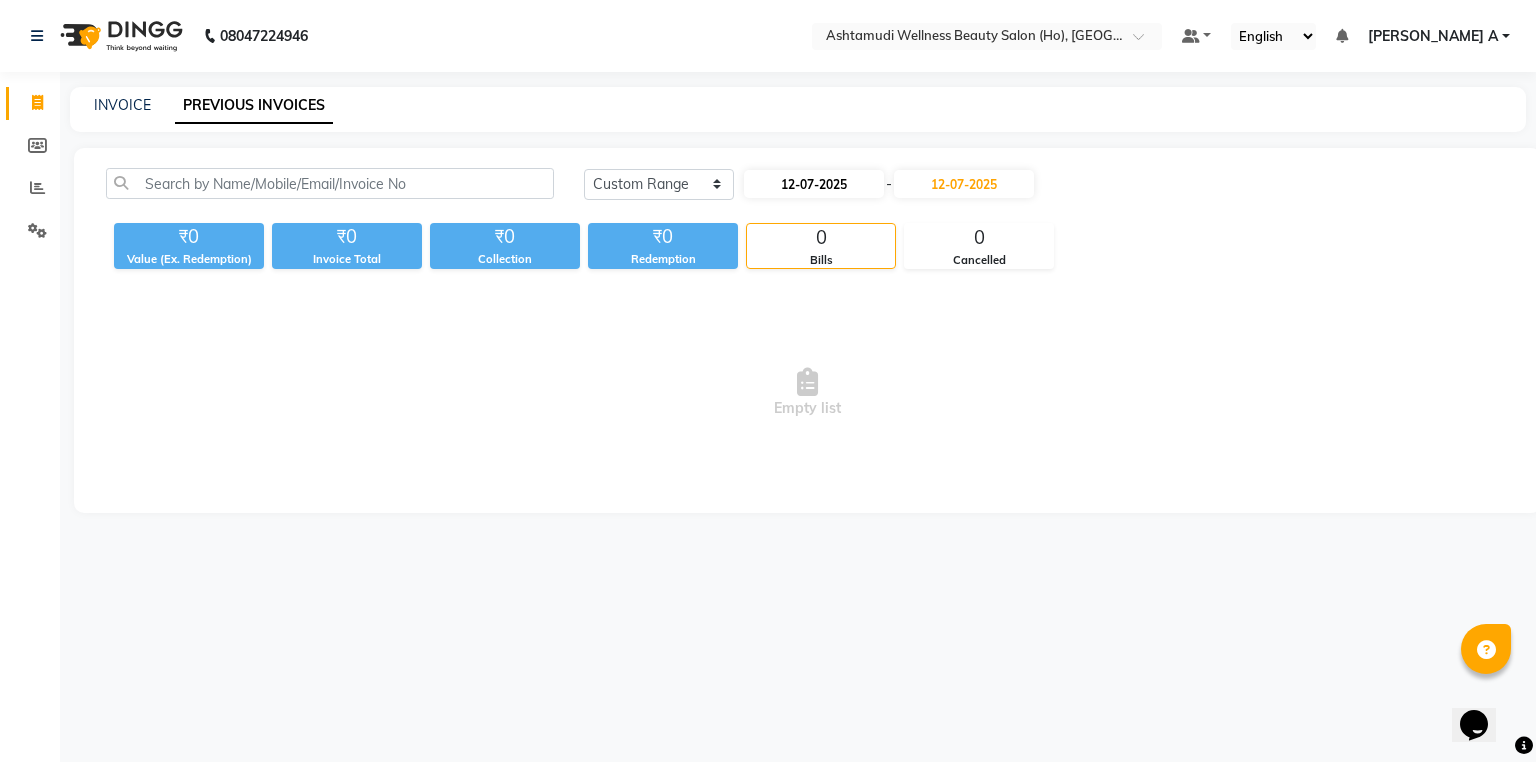 select on "7" 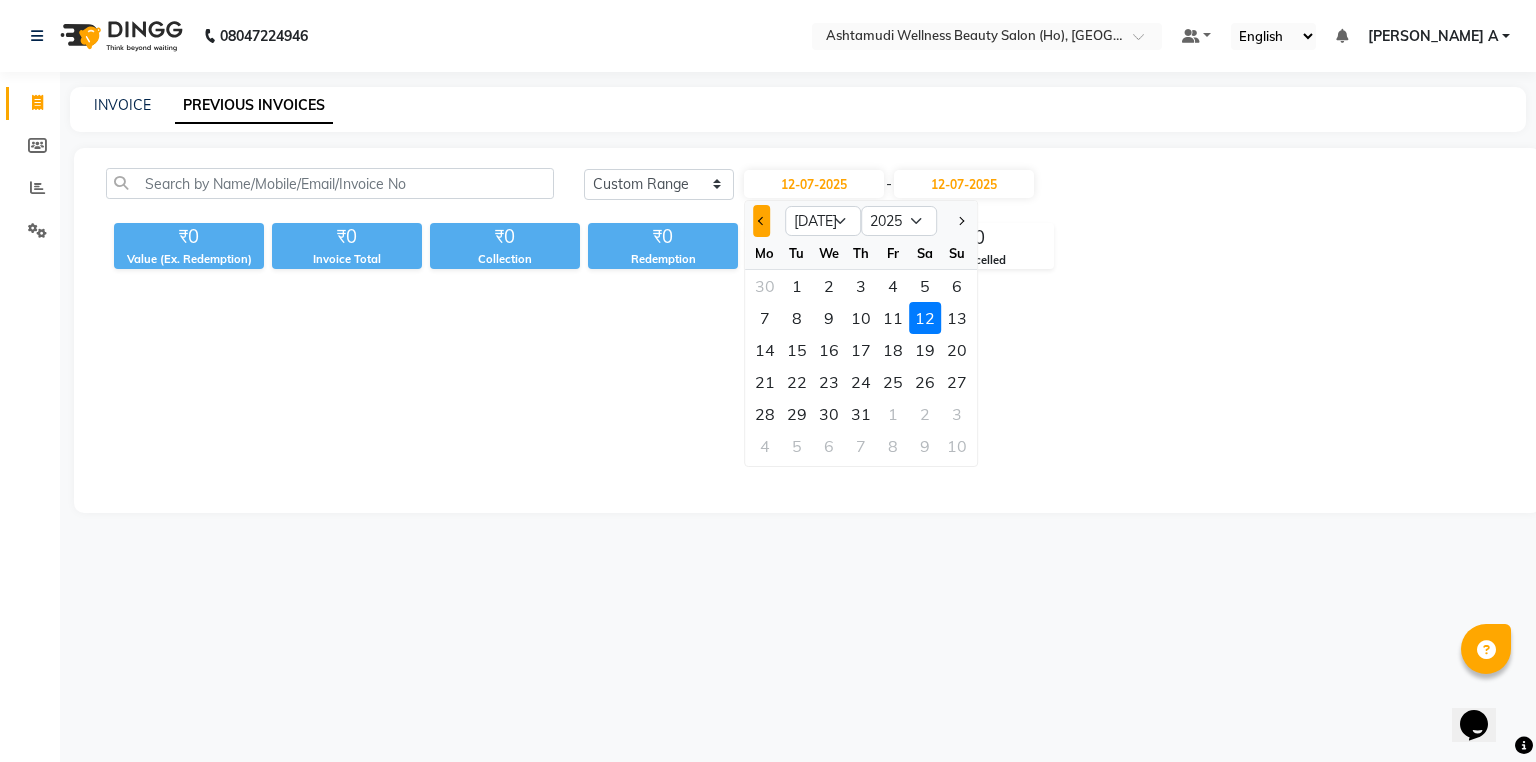 click 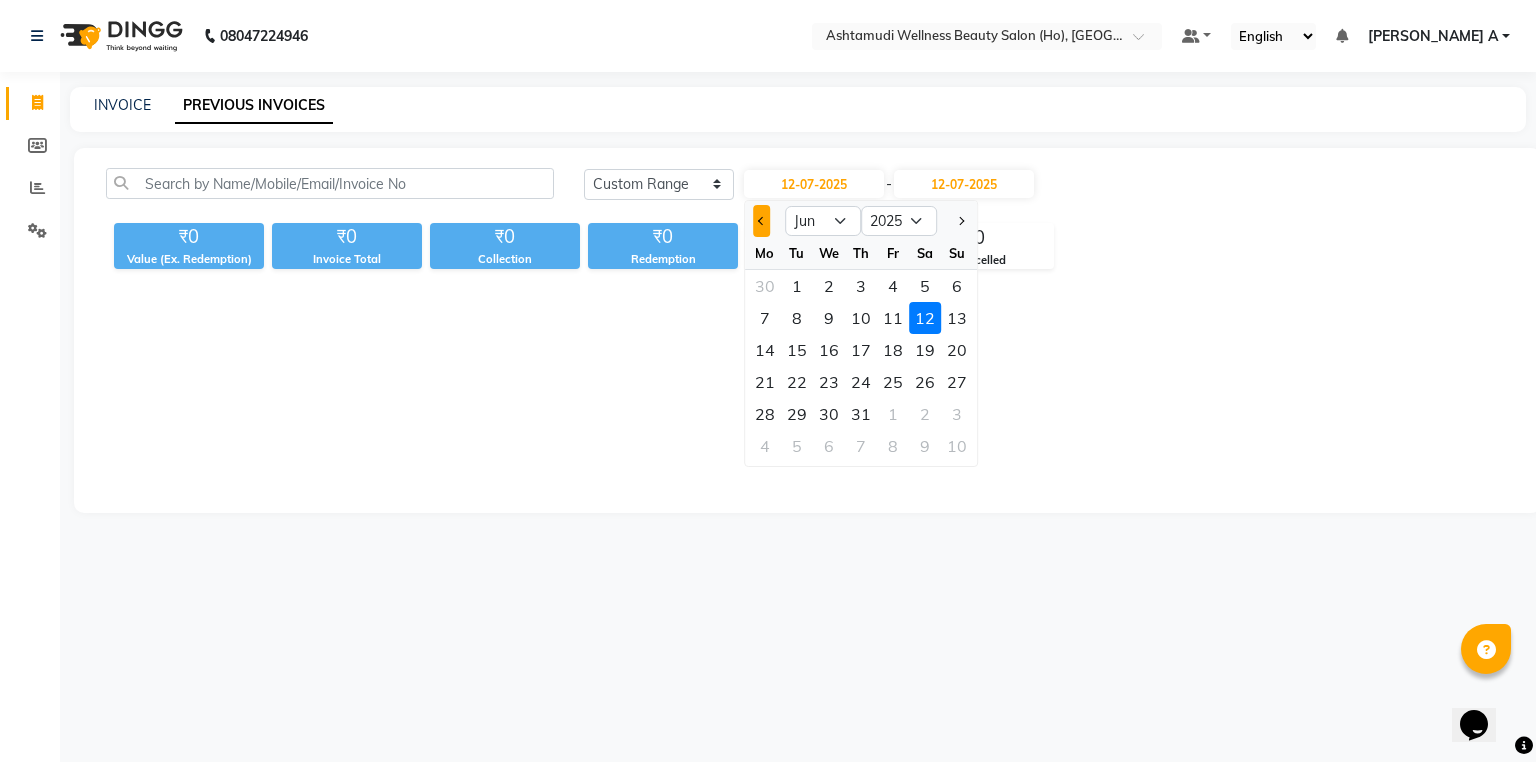 click 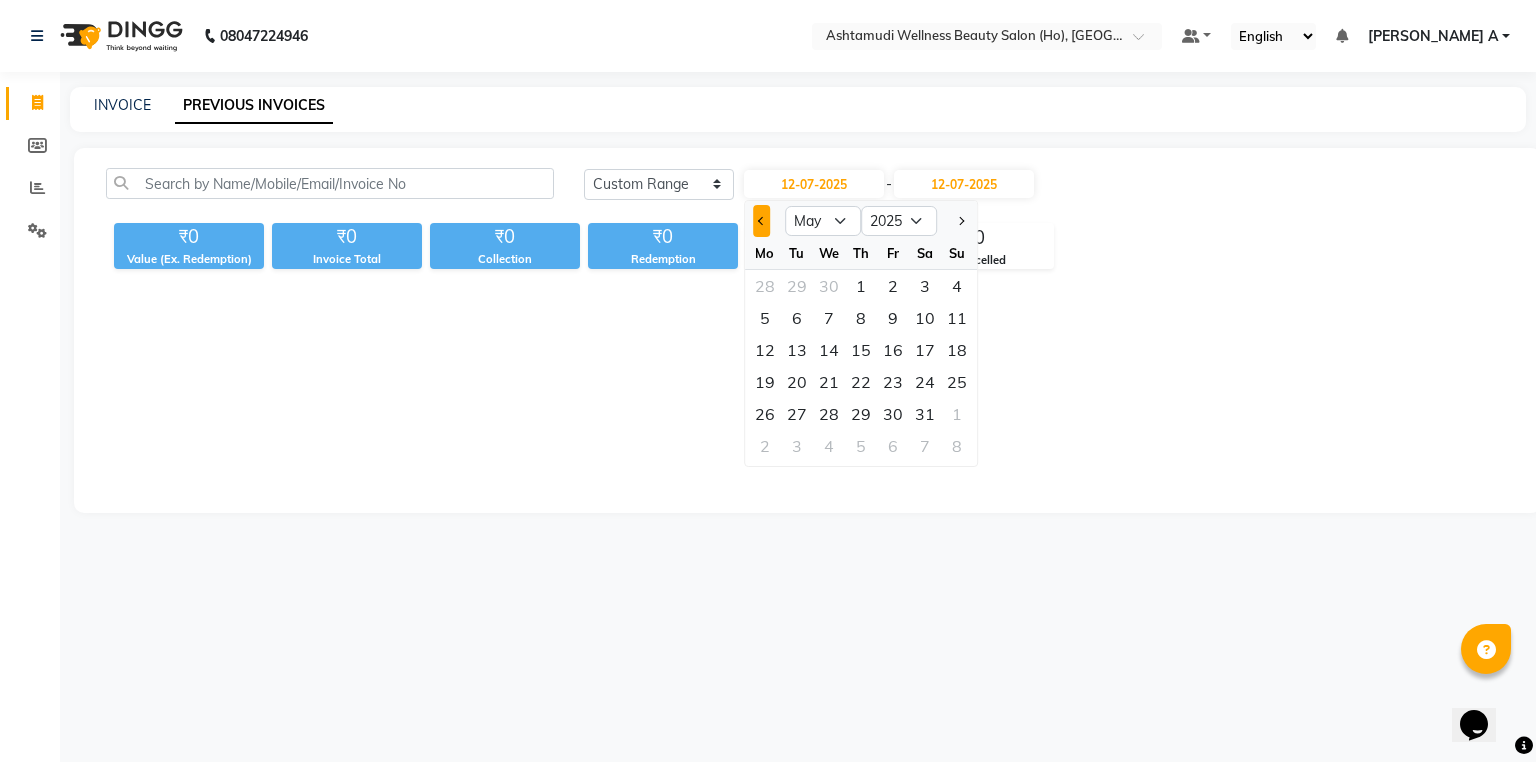click 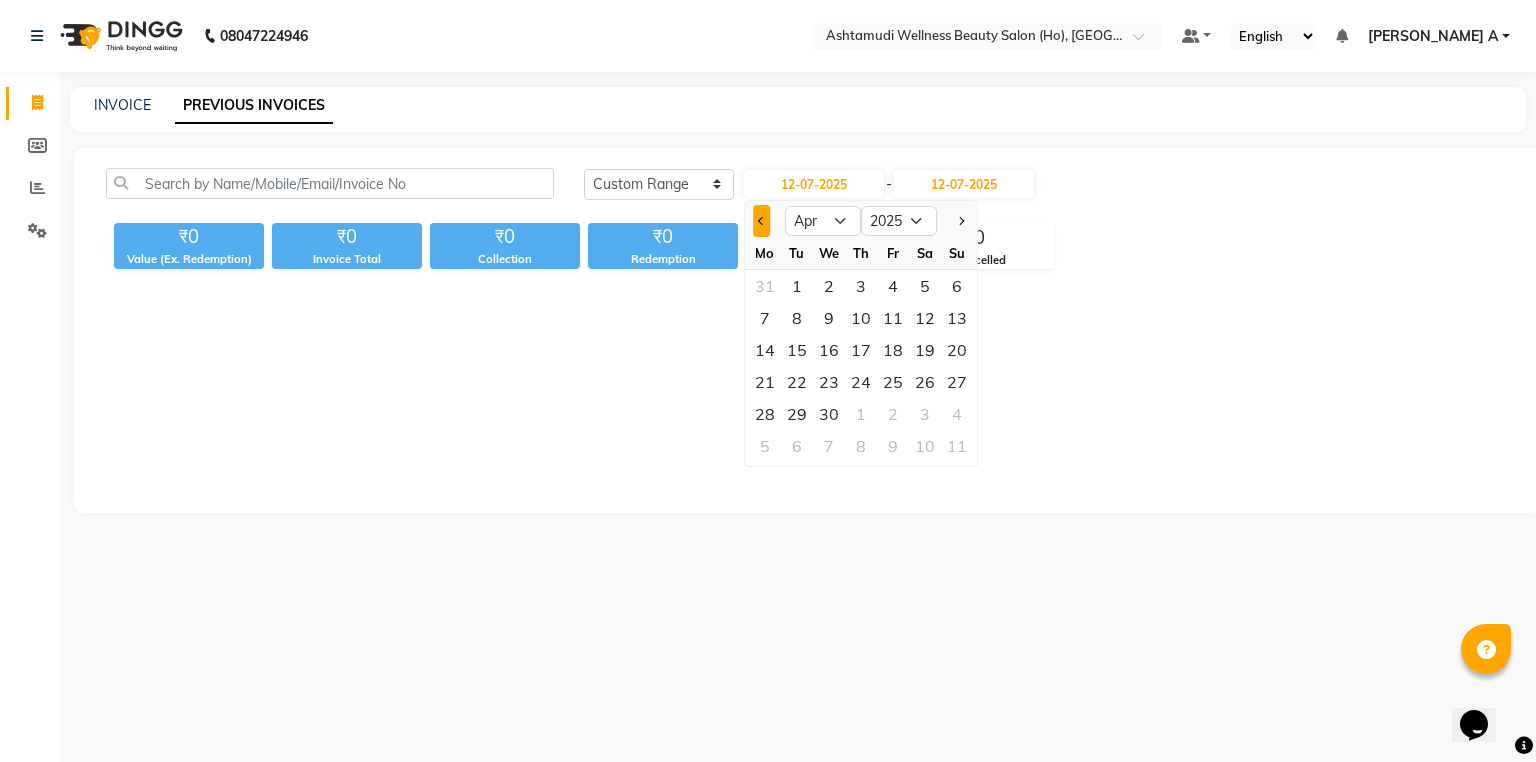 click 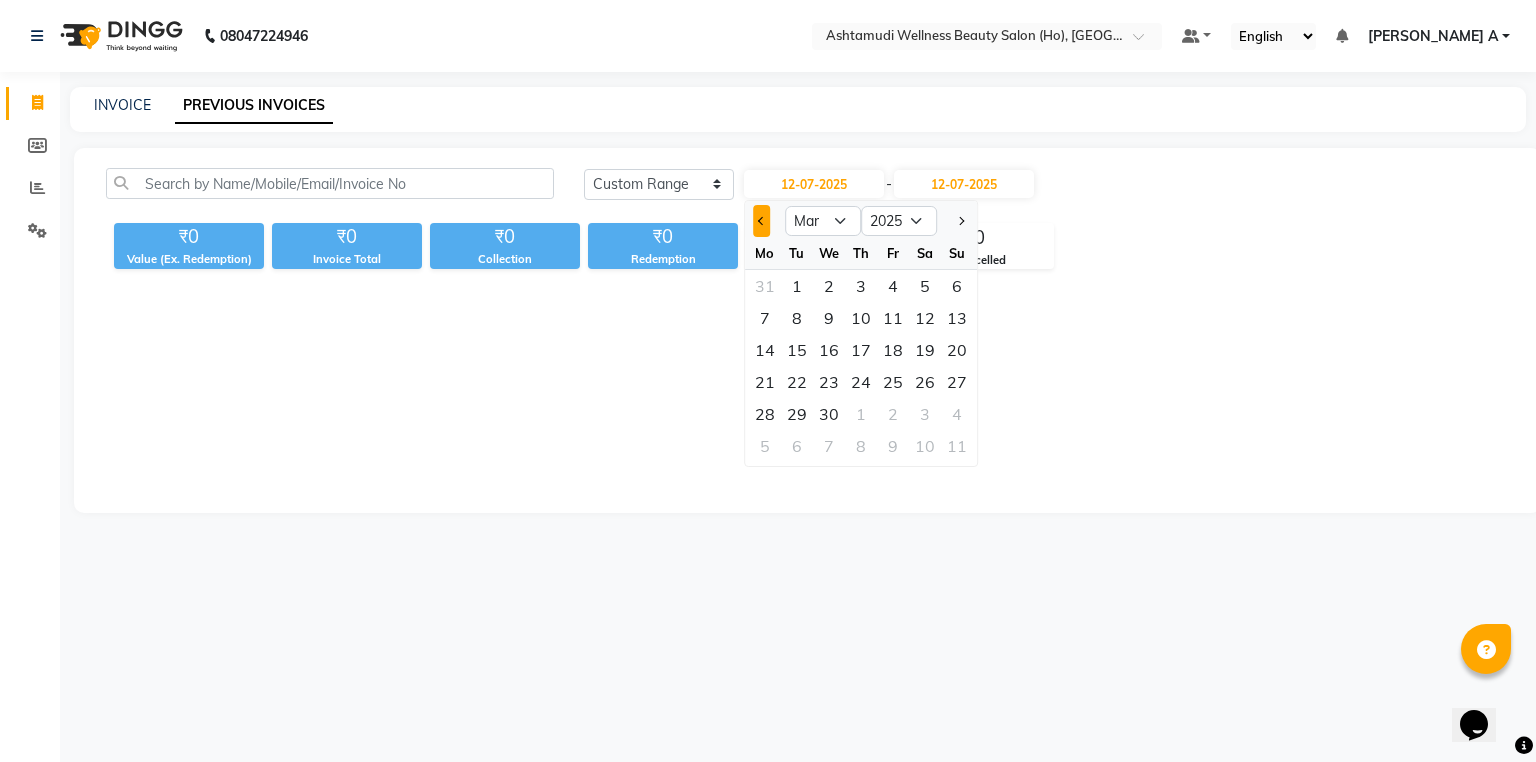 click 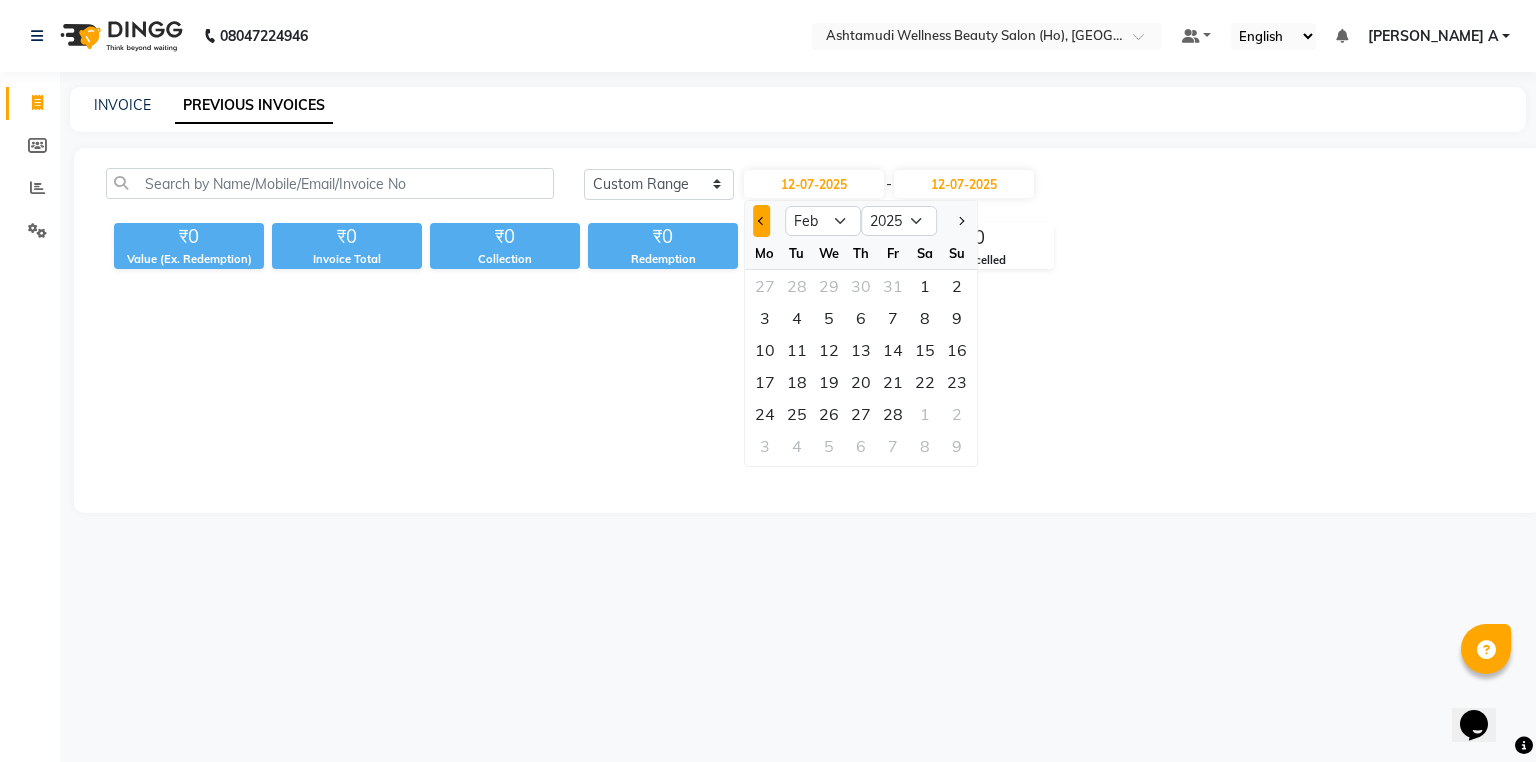 click 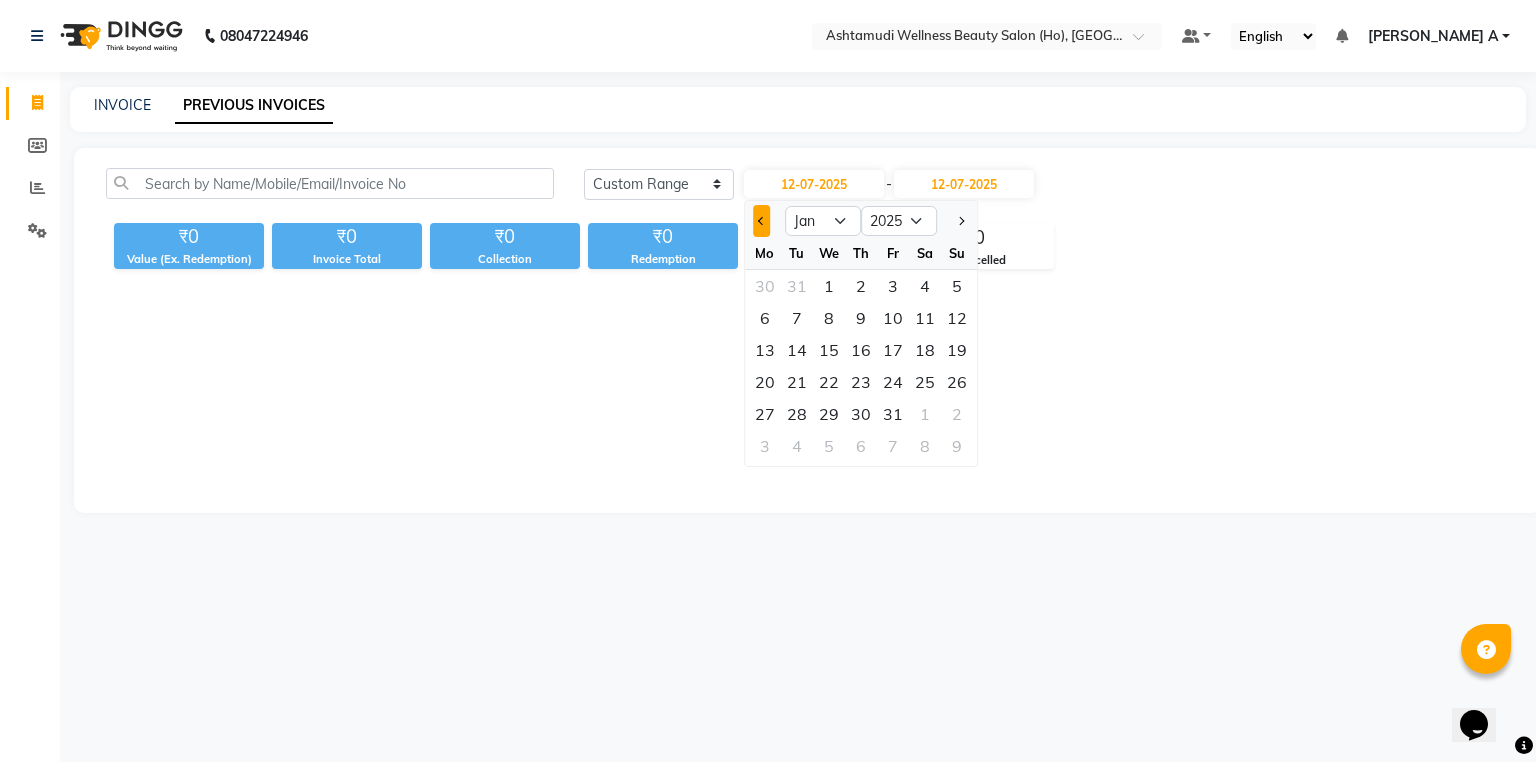 click 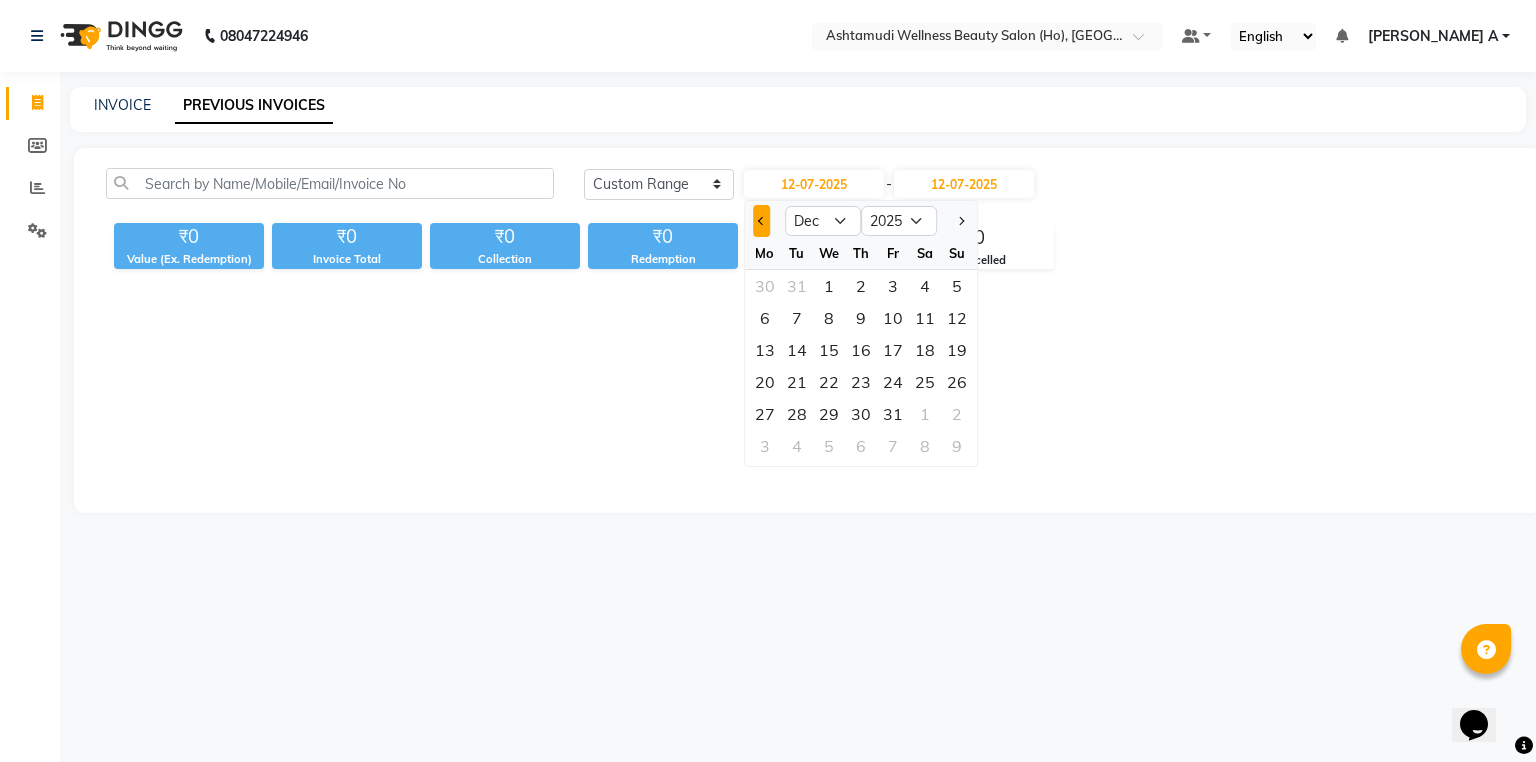 click 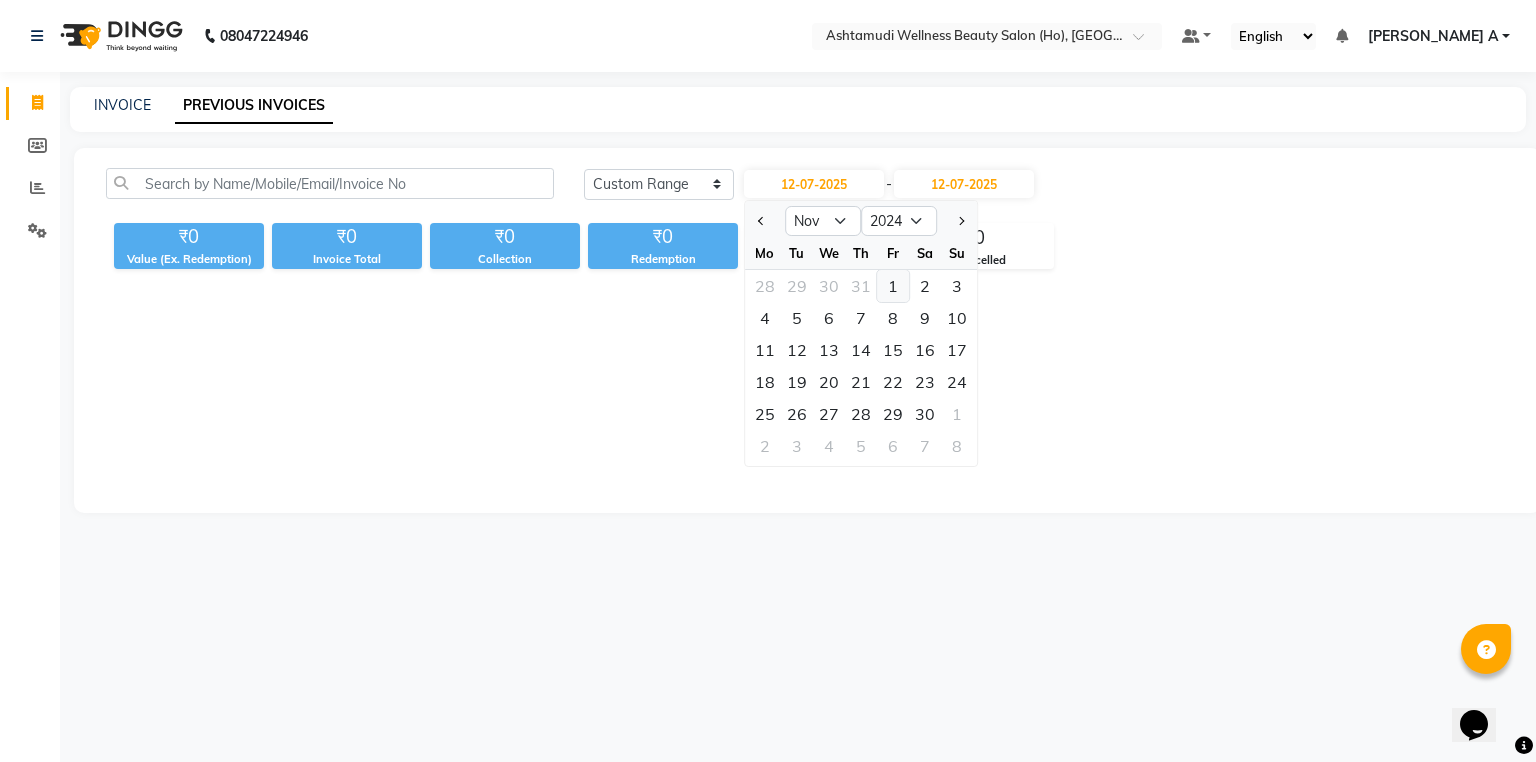 click on "1" 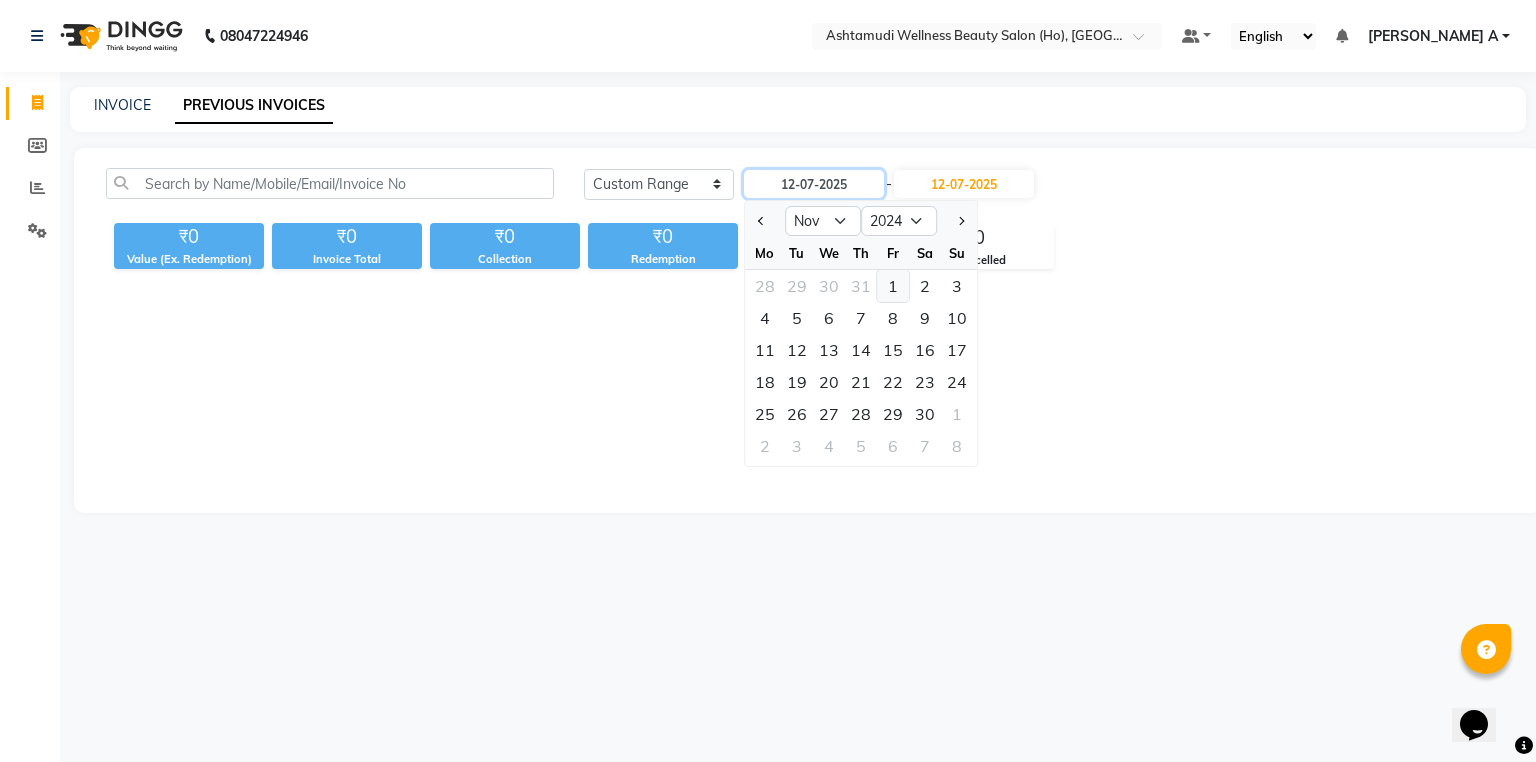 type on "01-11-2024" 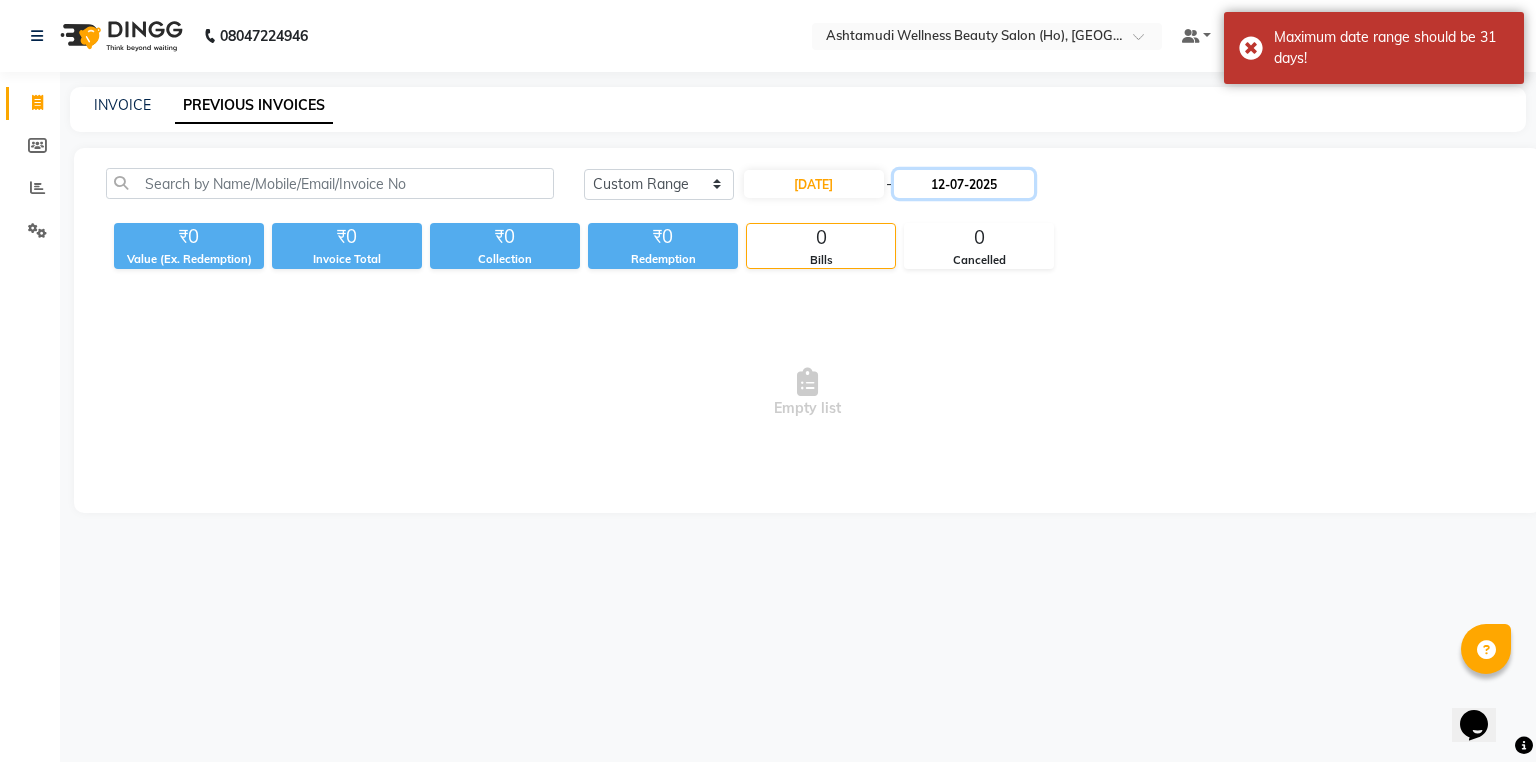 click on "12-07-2025" 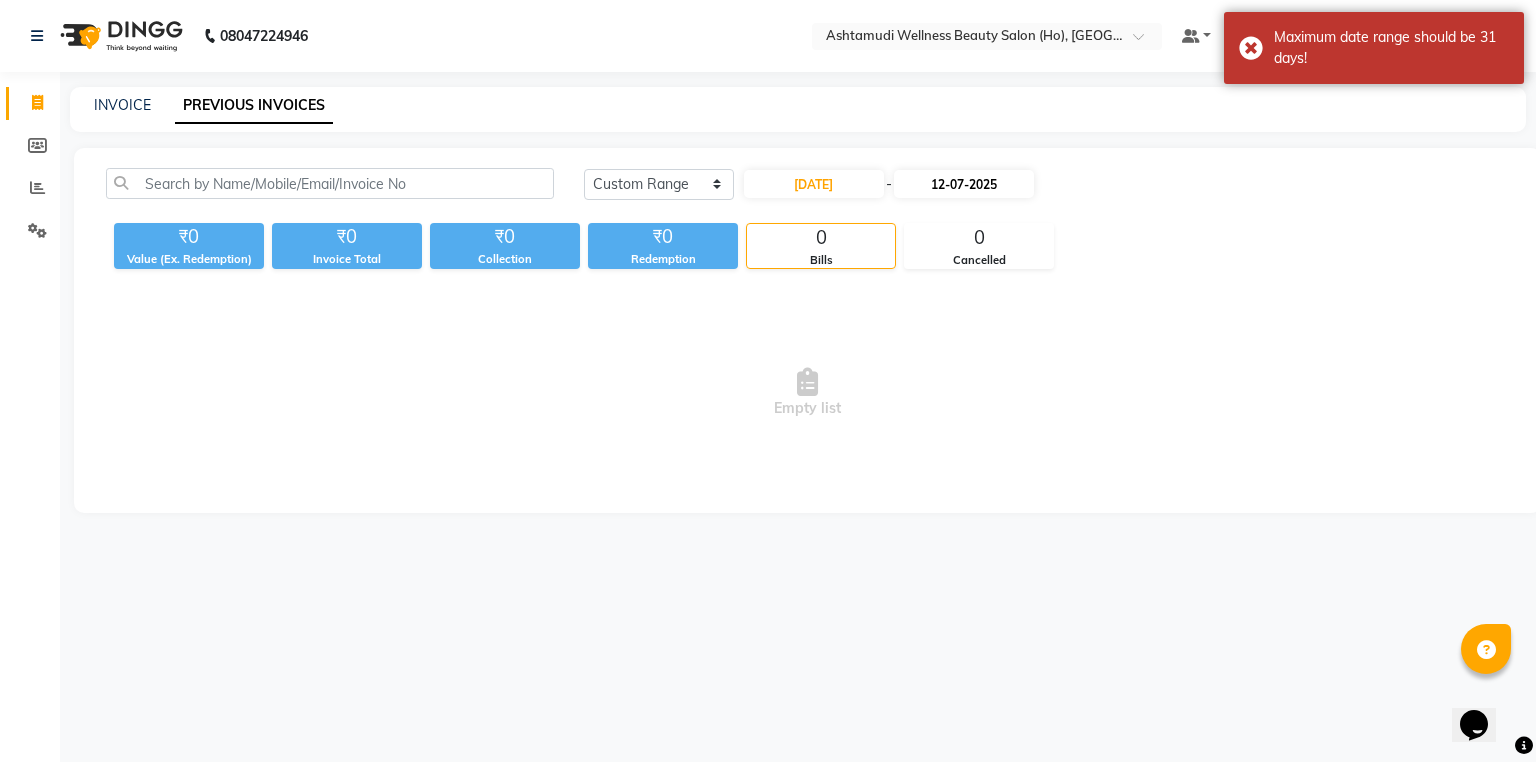 select on "7" 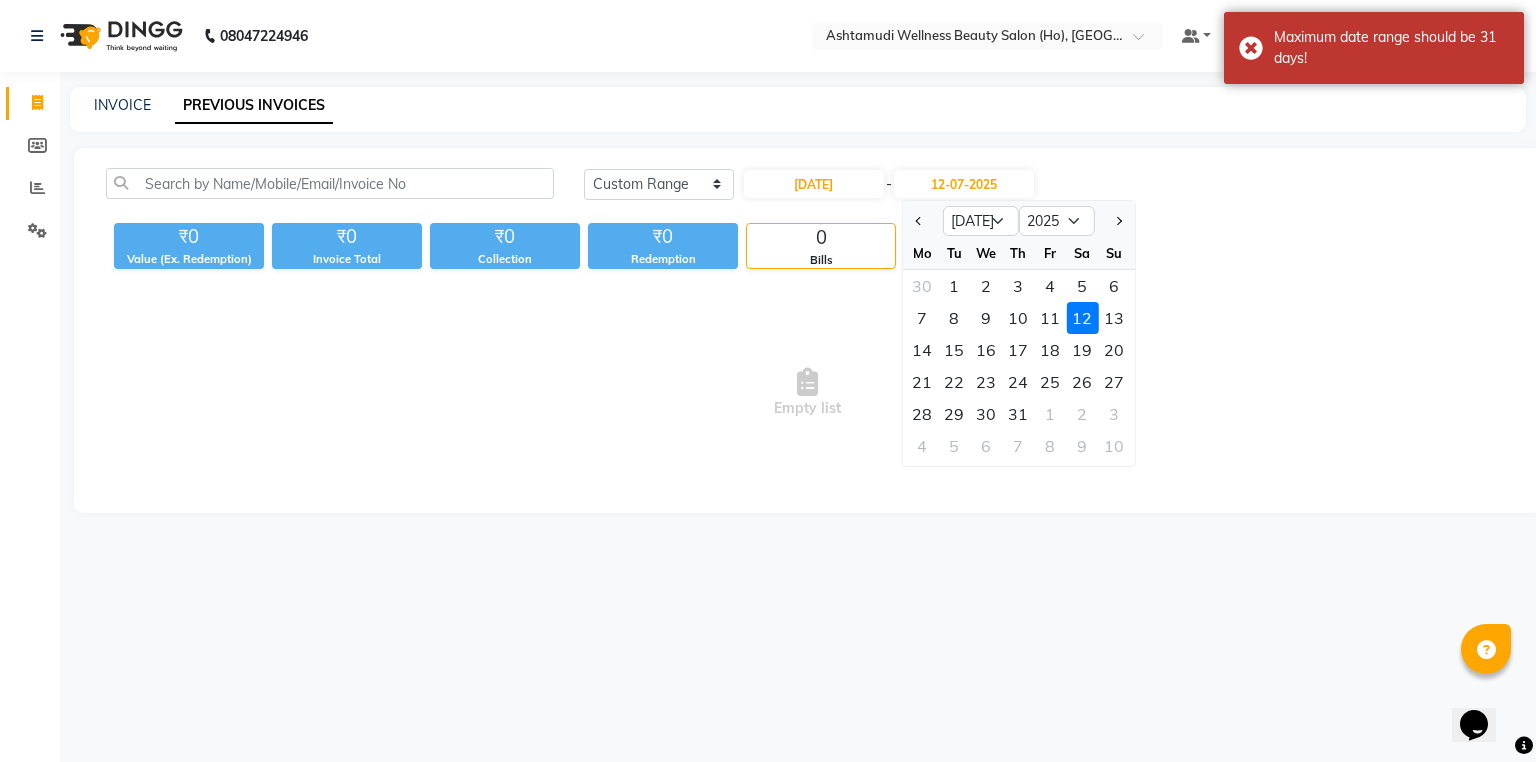 click on "Mo" 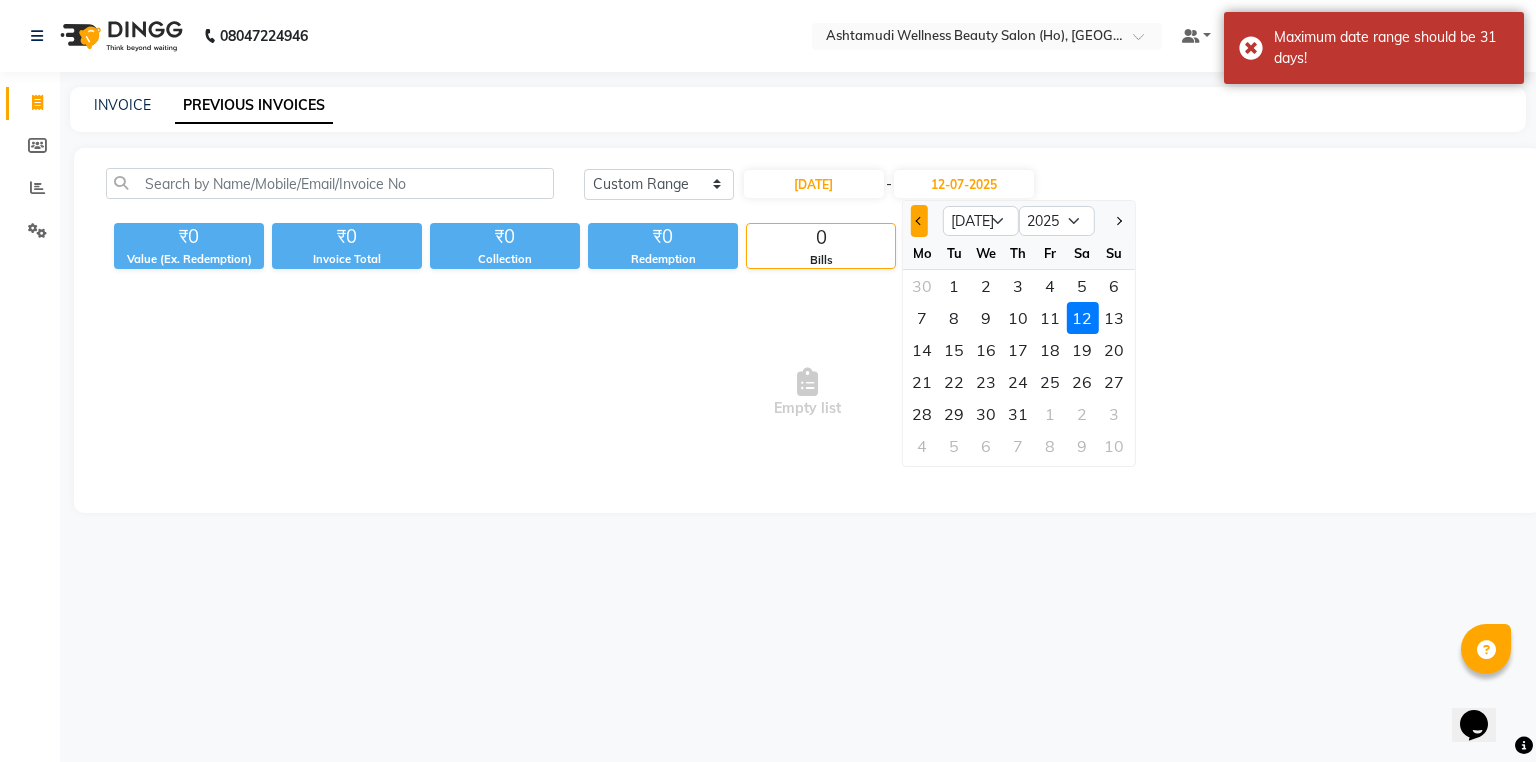 click 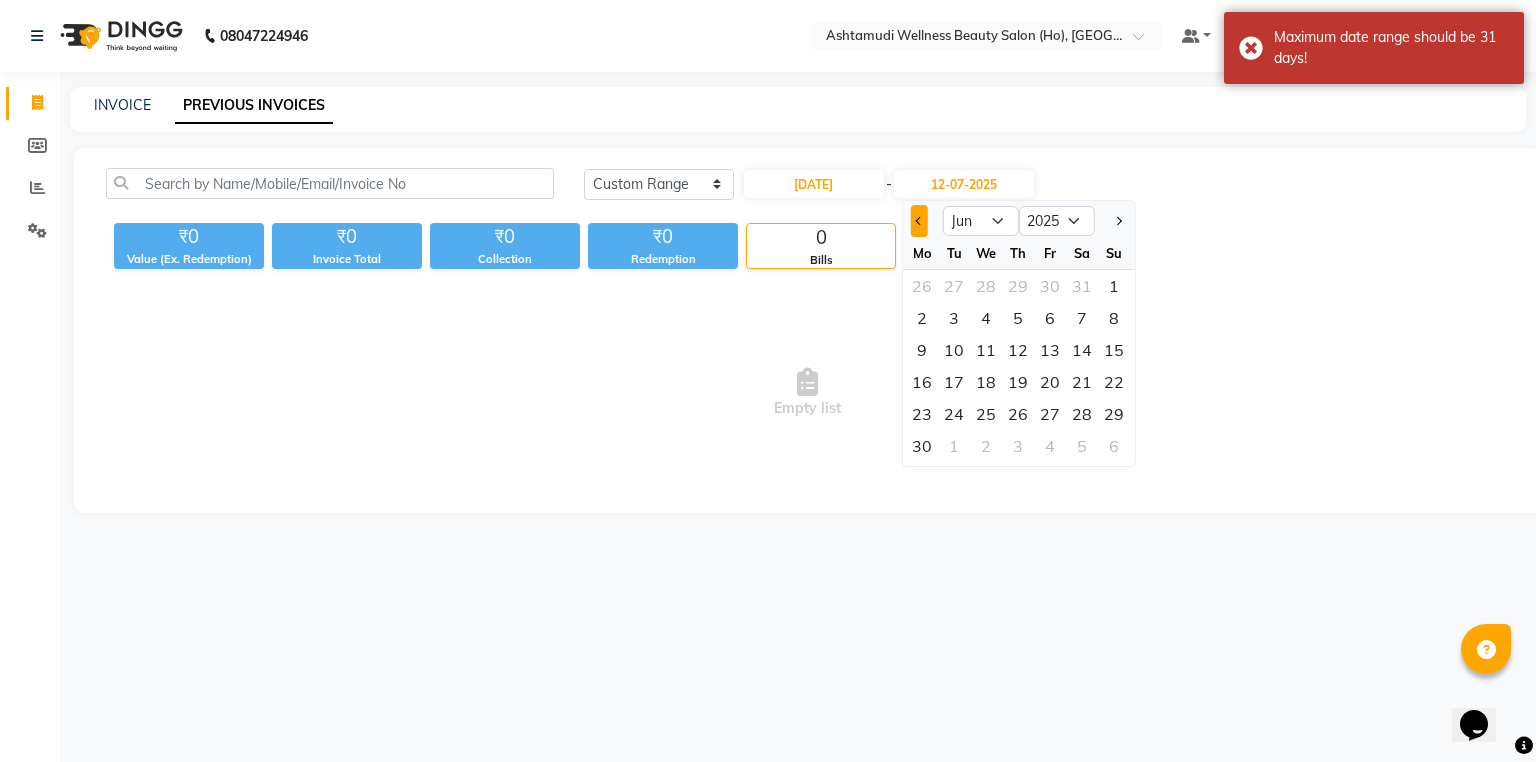 click 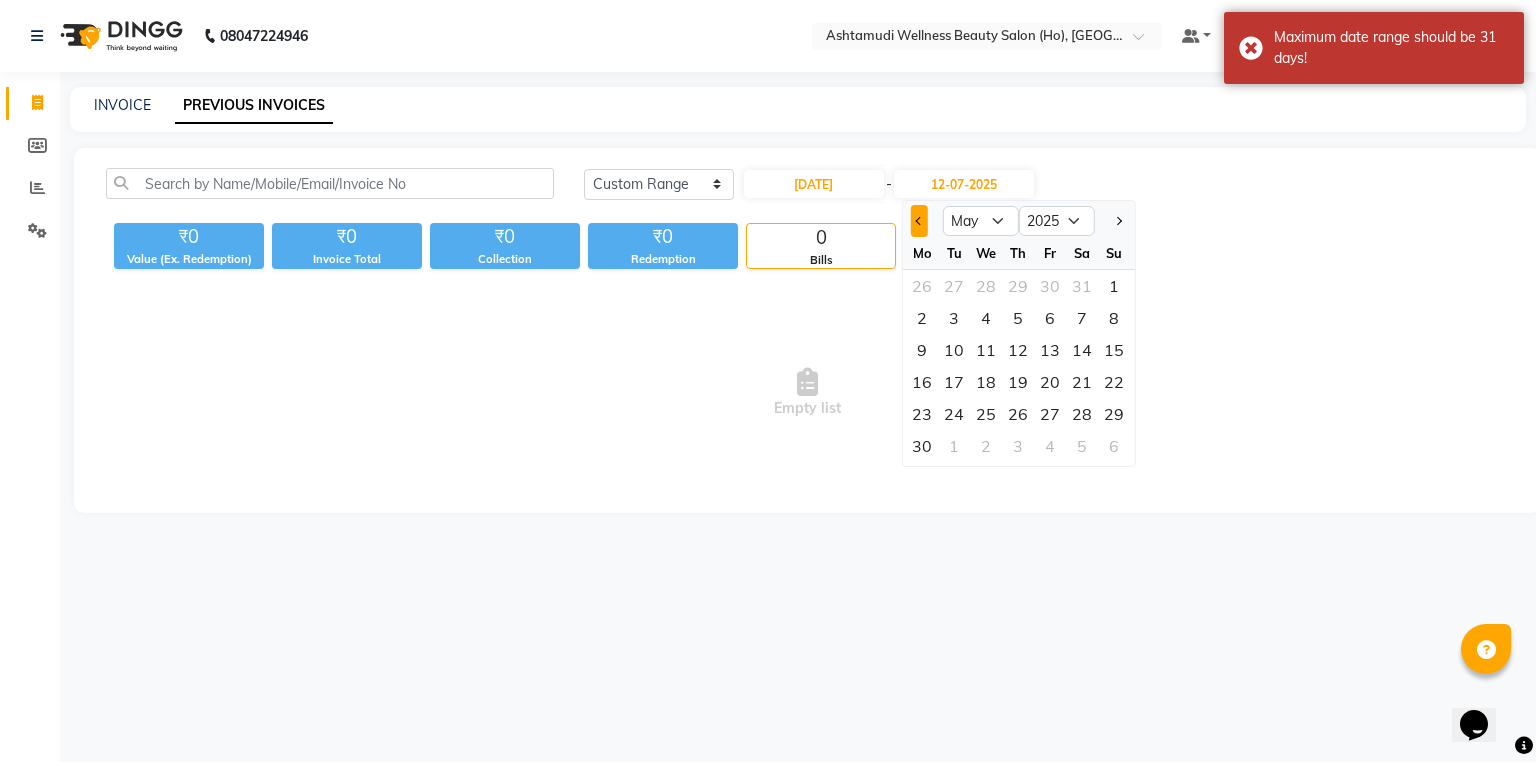 click 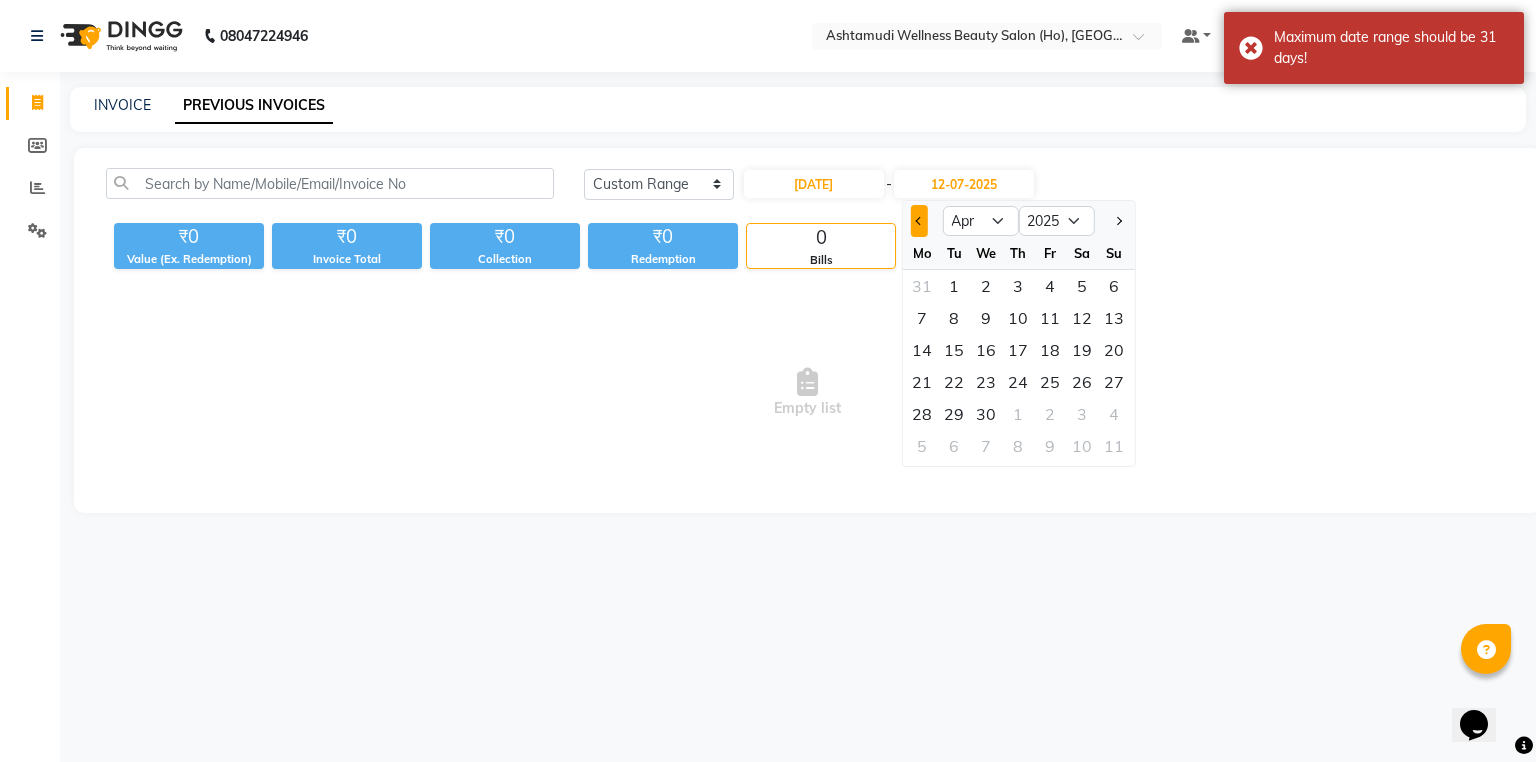 click 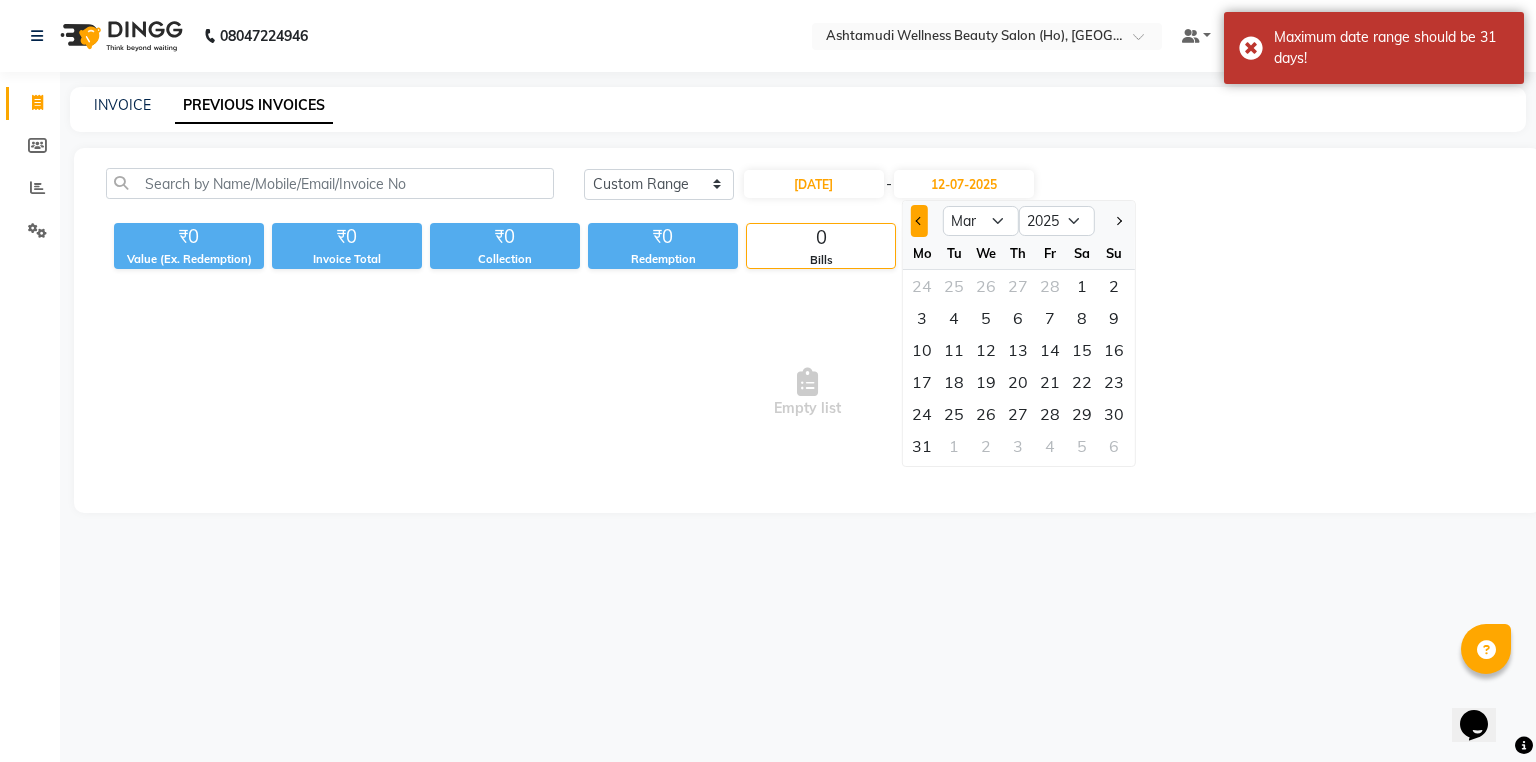 click 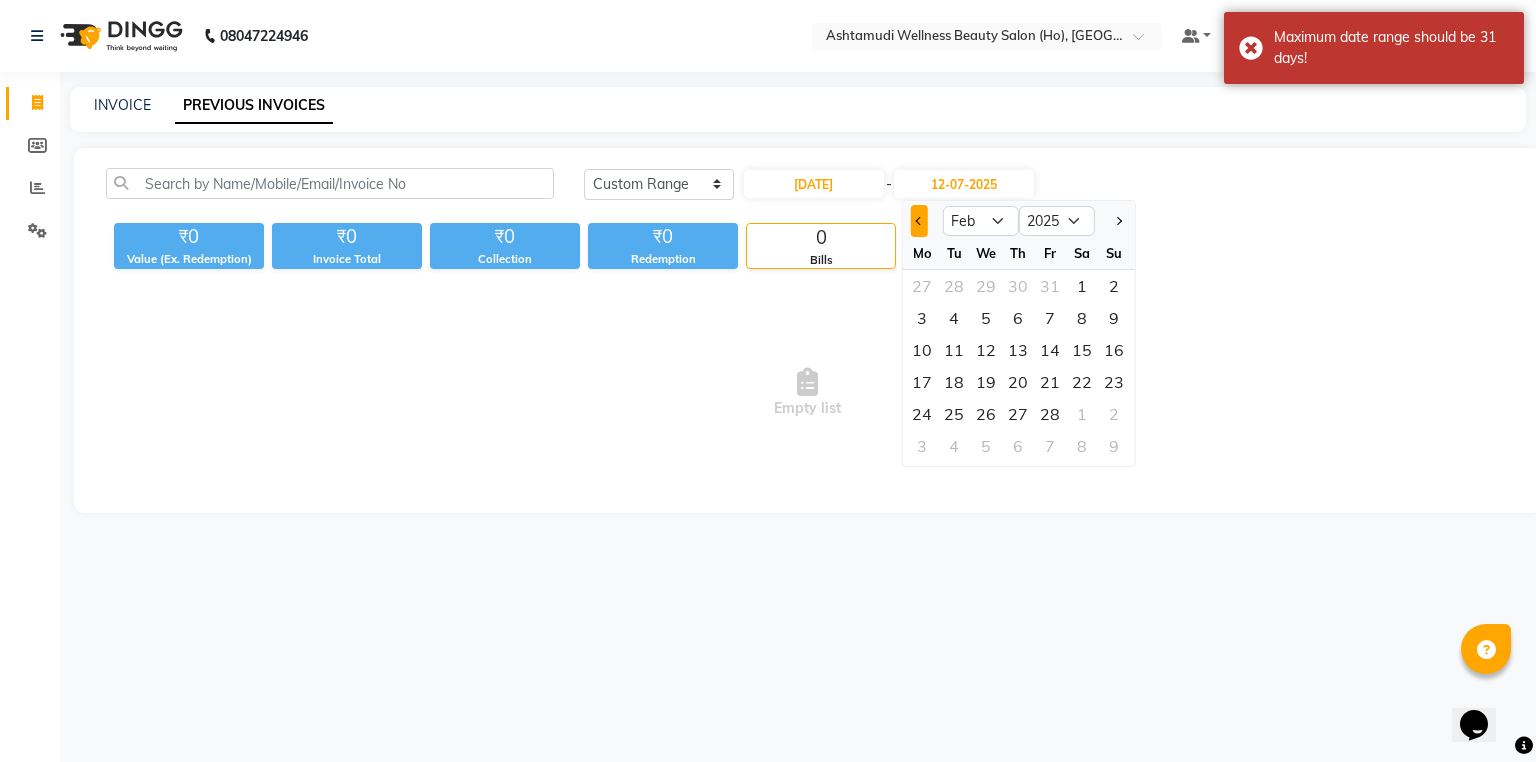 click 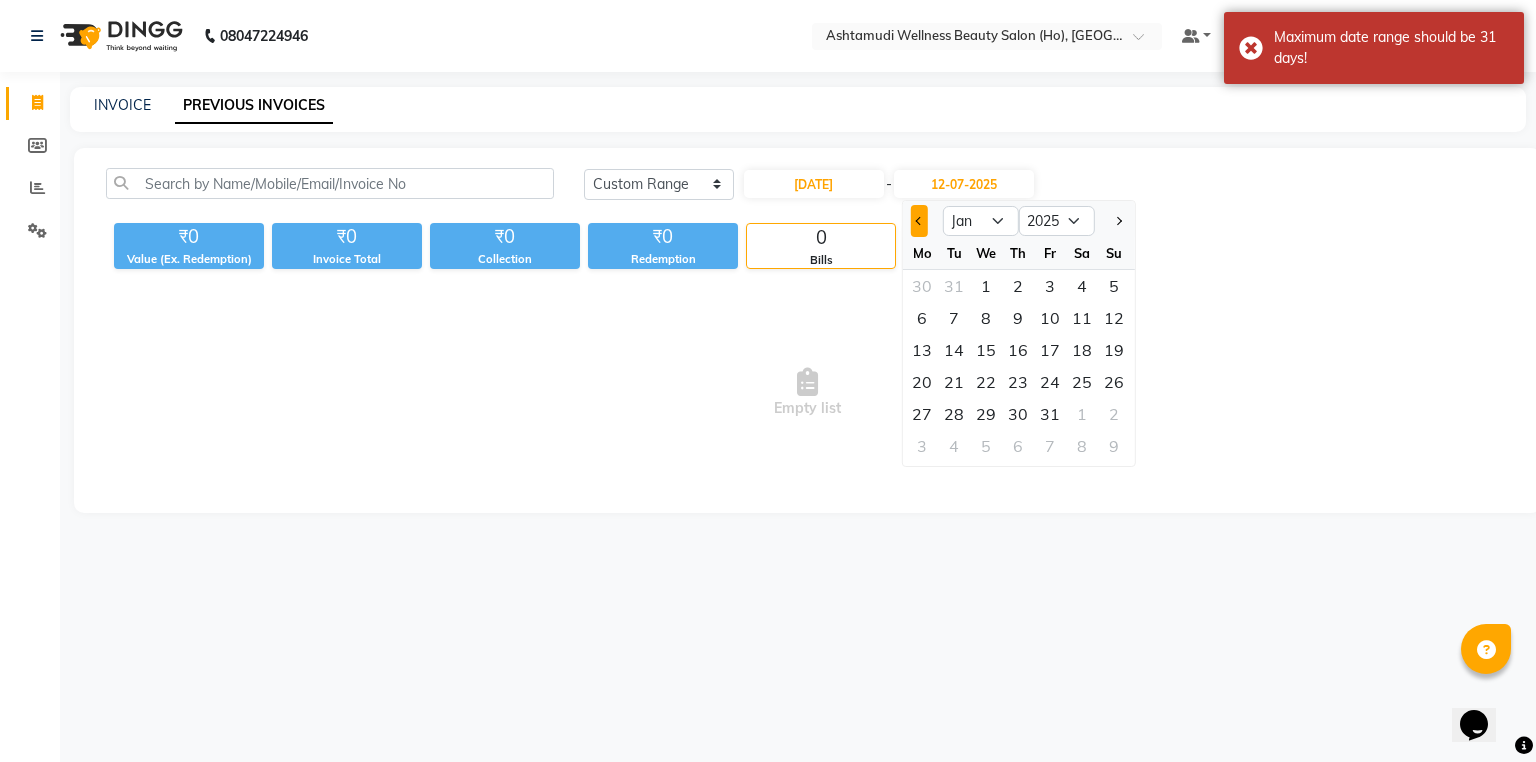 click 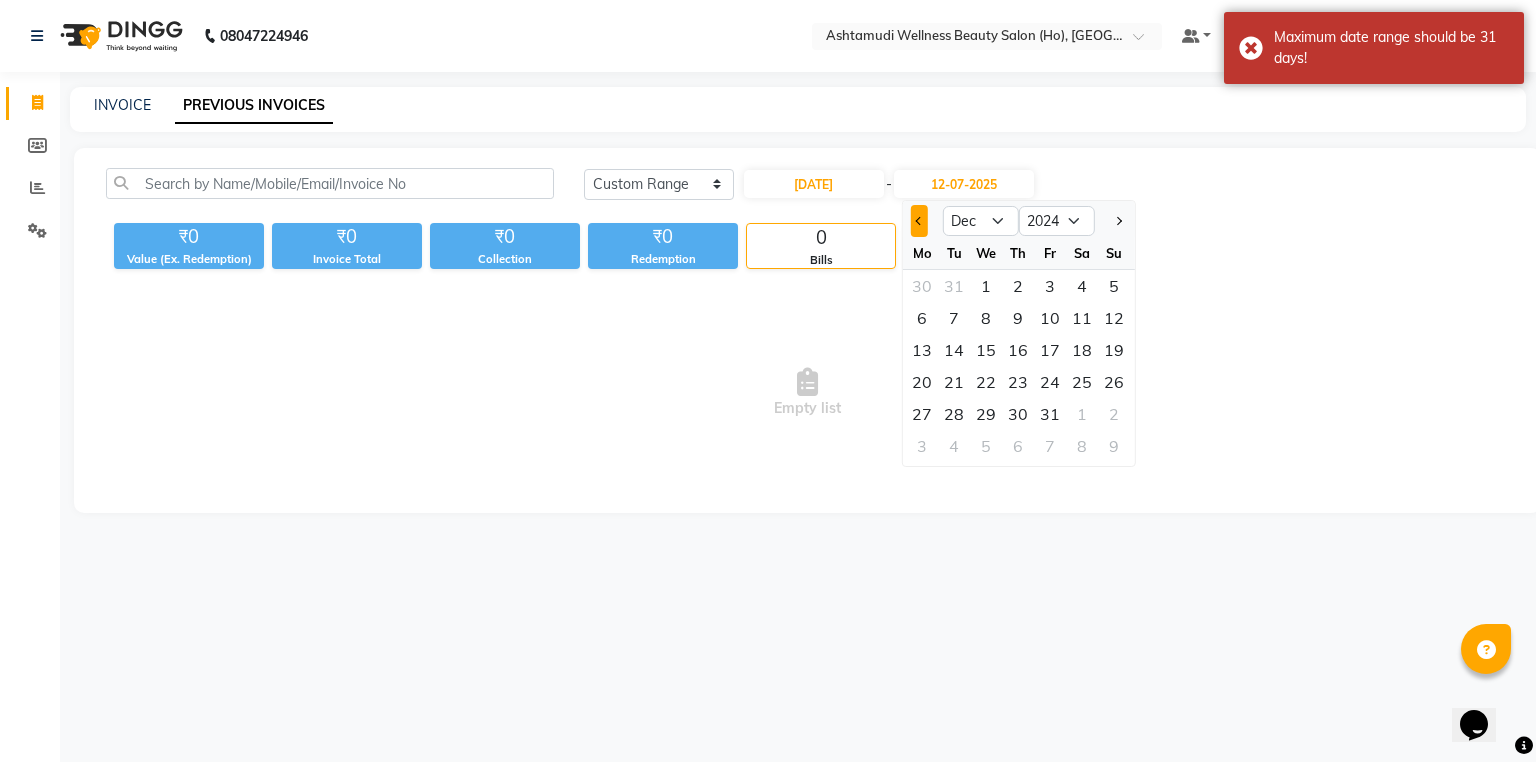 click 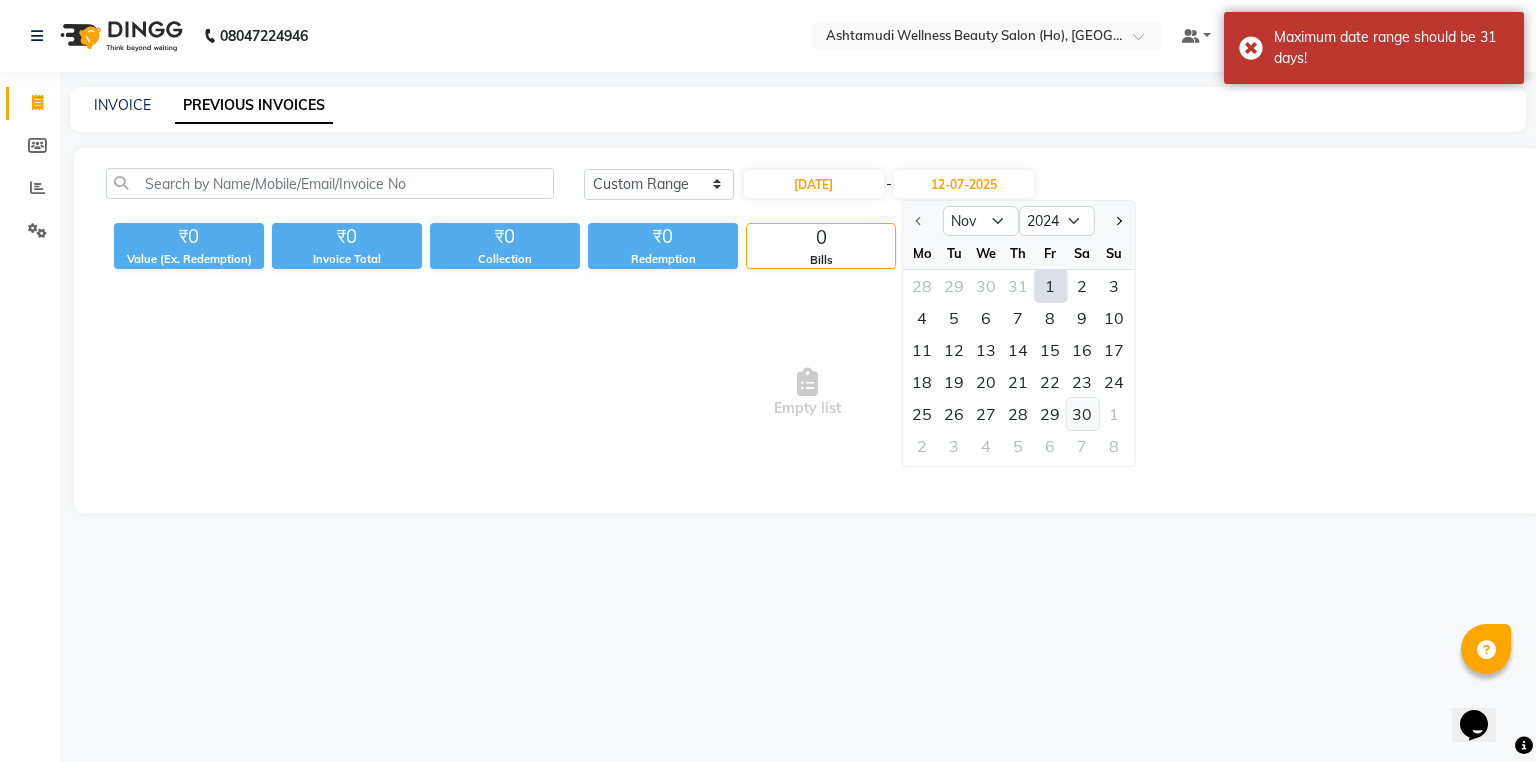 click on "30" 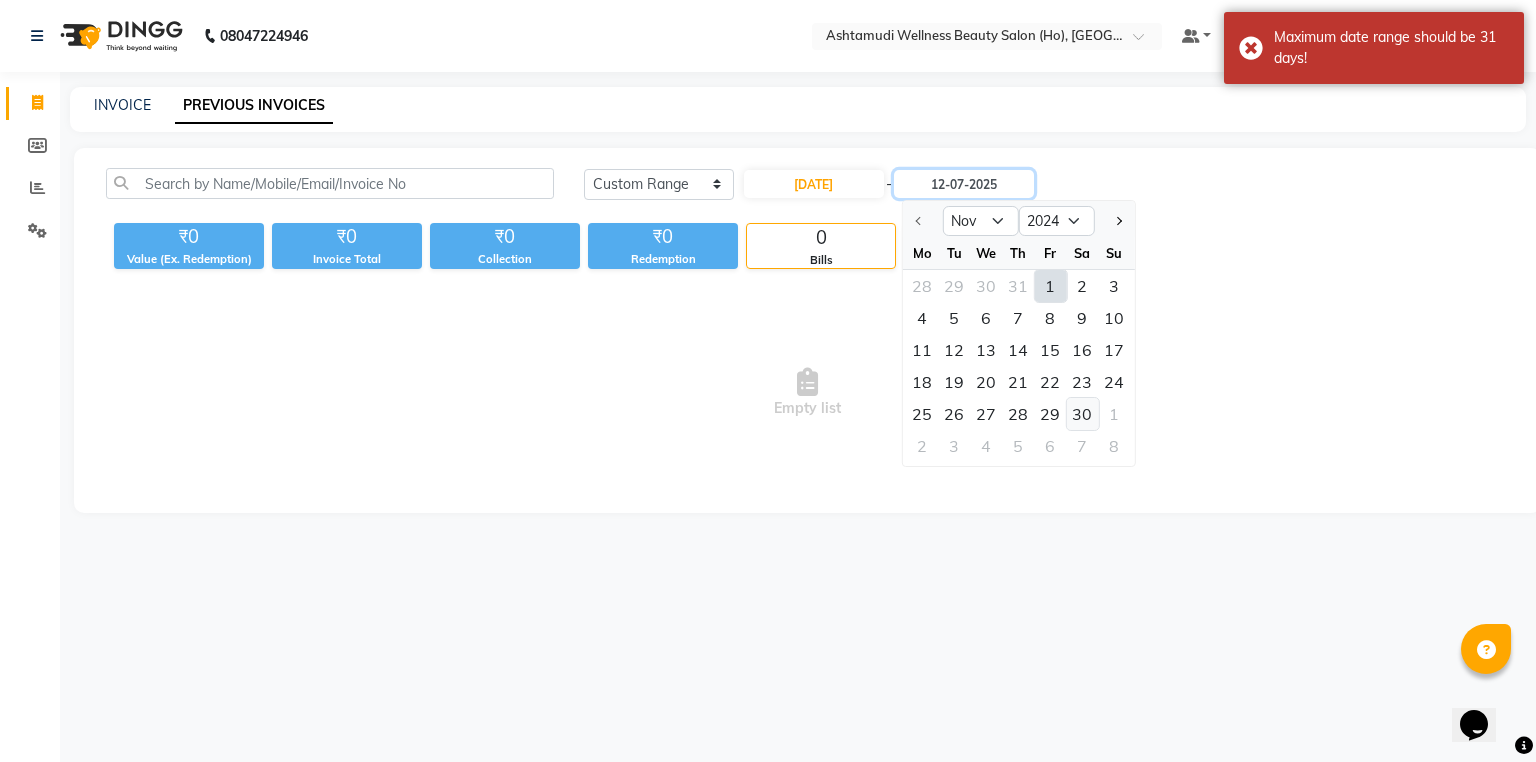 type on "30-11-2024" 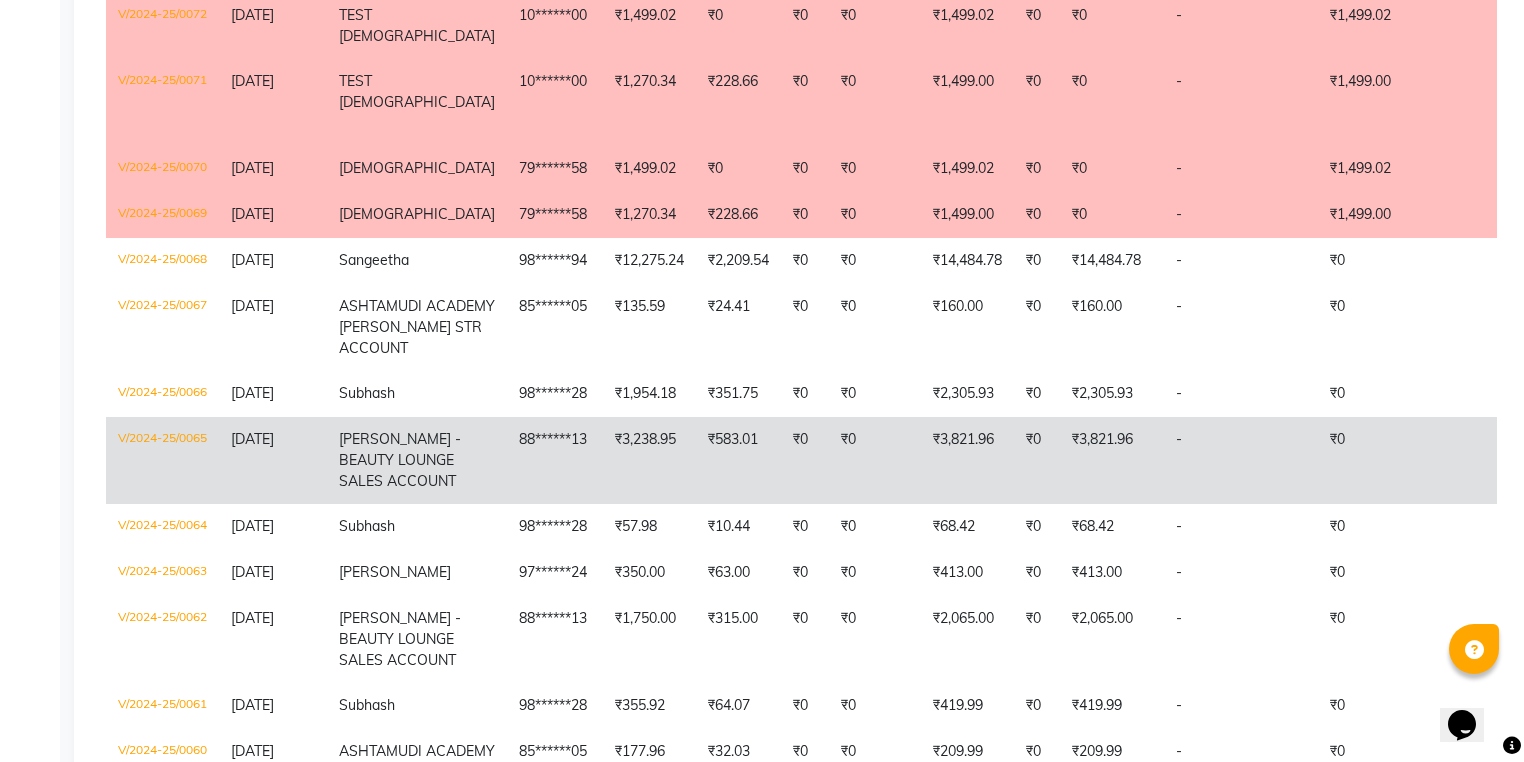 scroll, scrollTop: 640, scrollLeft: 0, axis: vertical 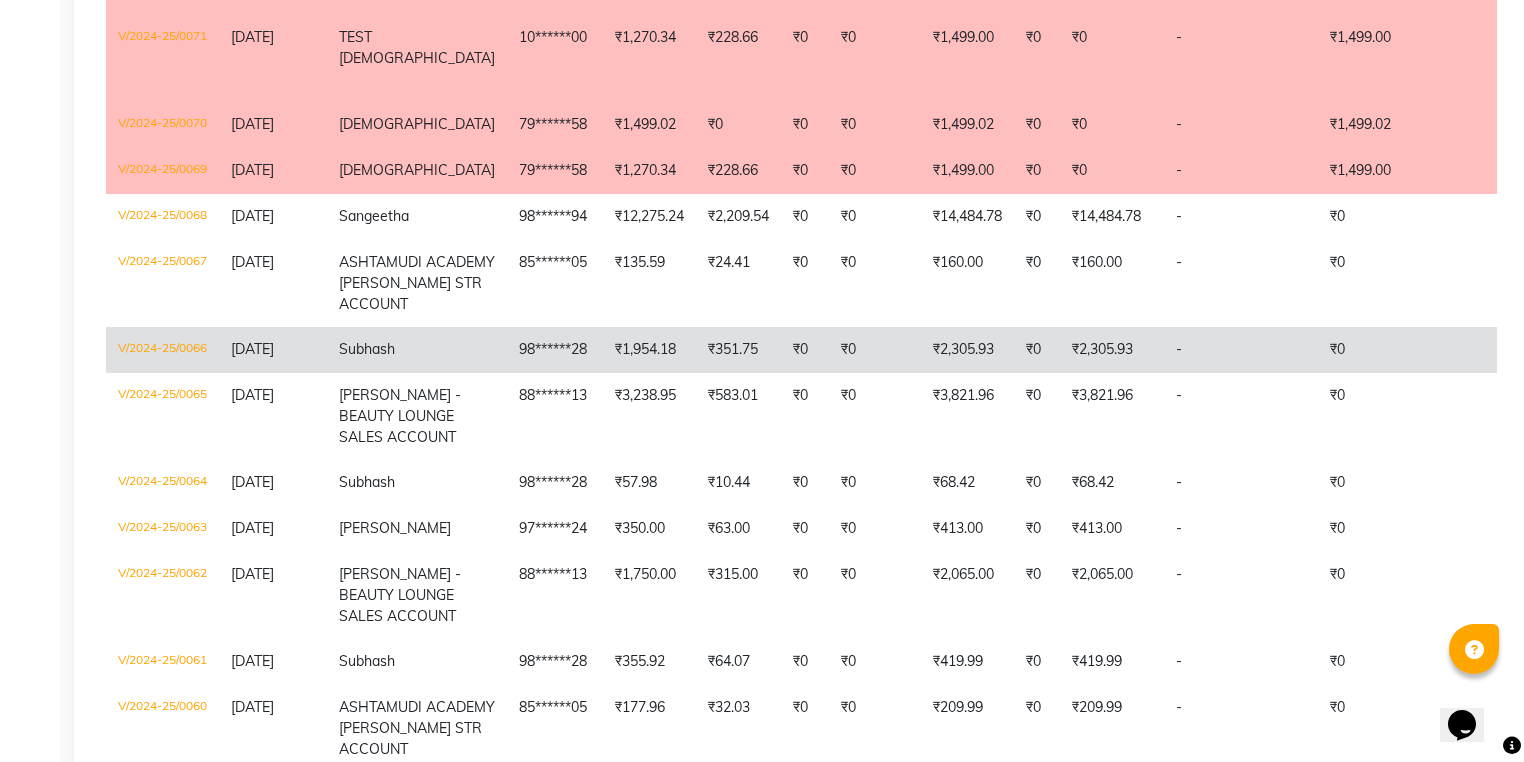 click on "Subhash" 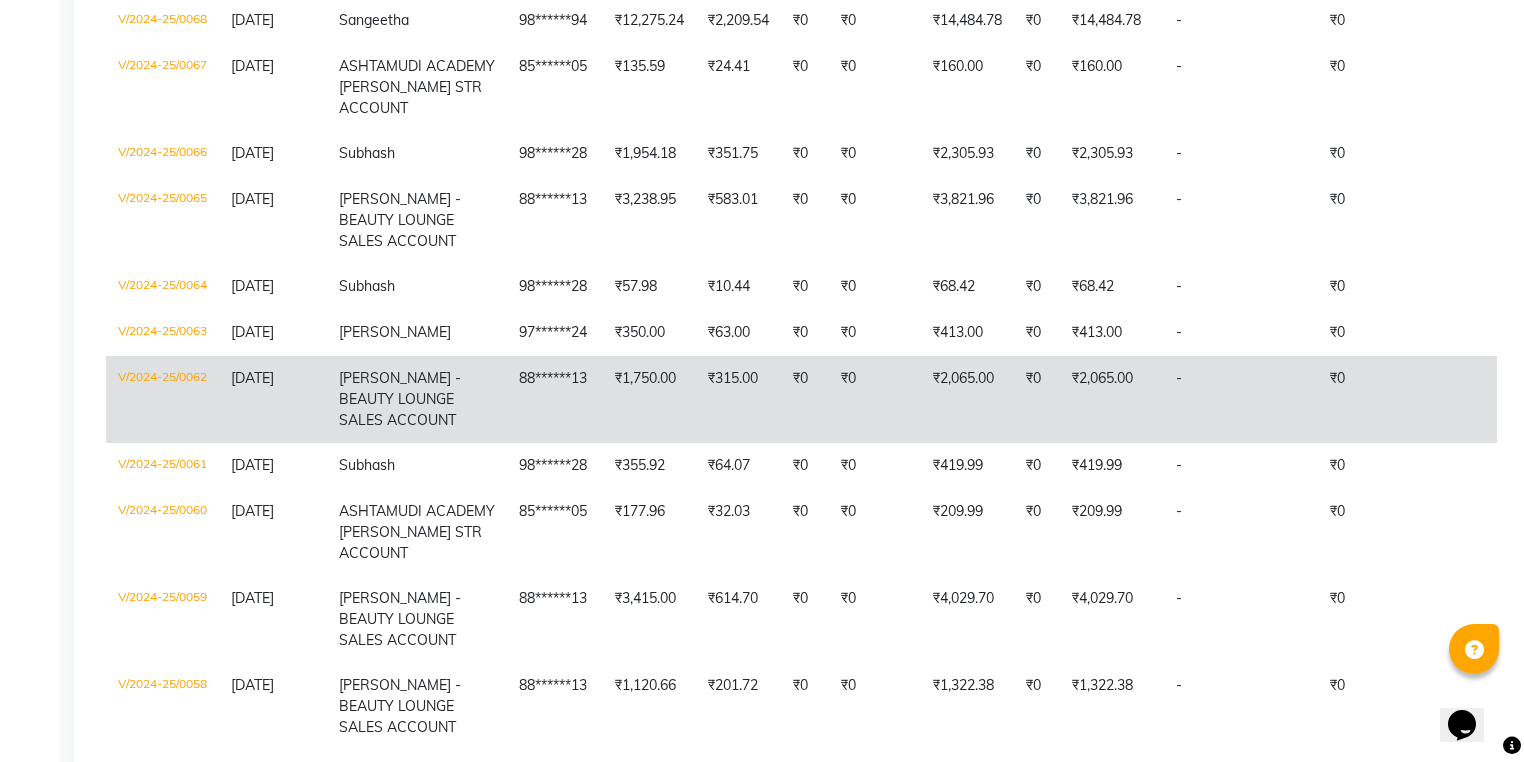 scroll, scrollTop: 880, scrollLeft: 0, axis: vertical 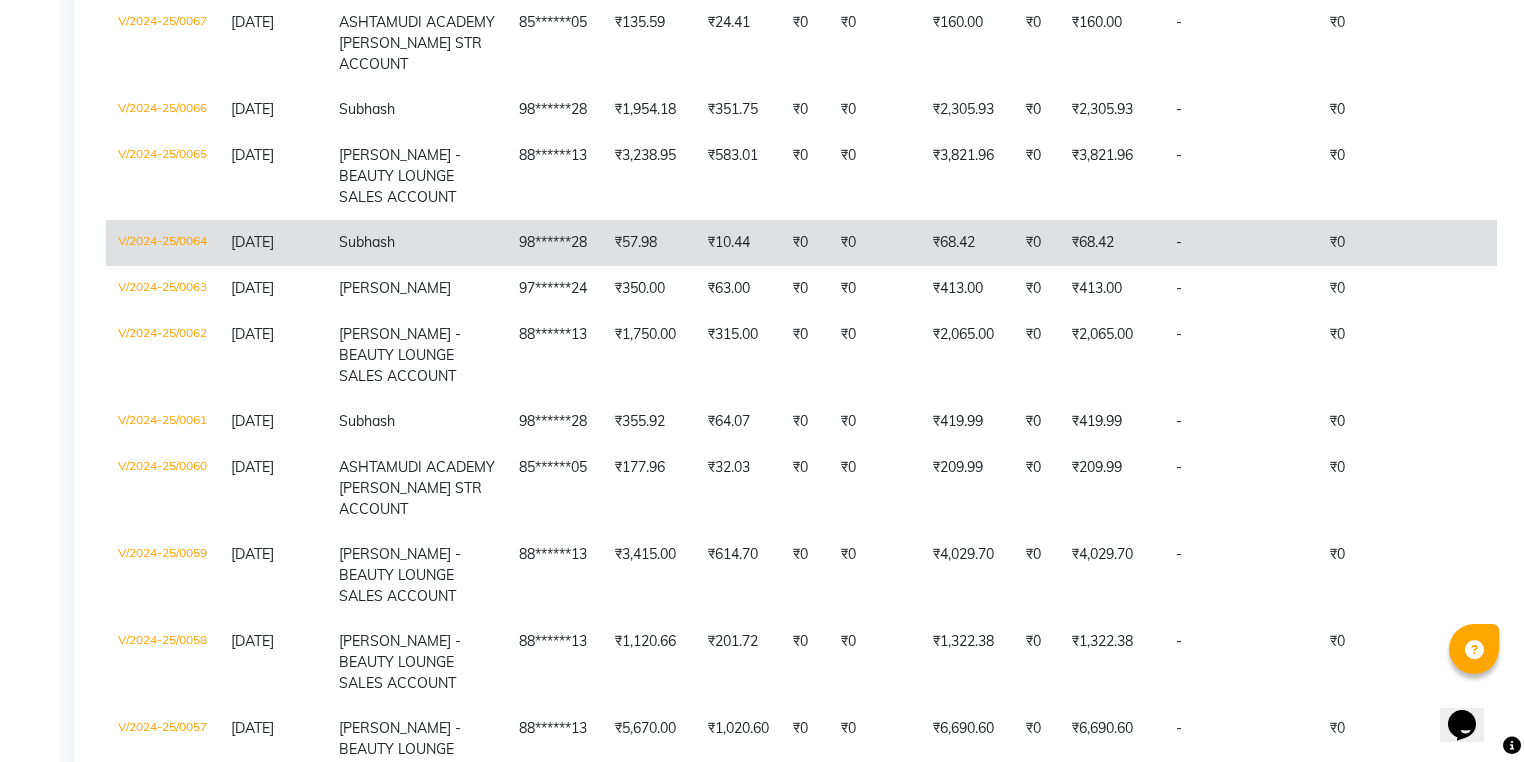 click on "Subhash" 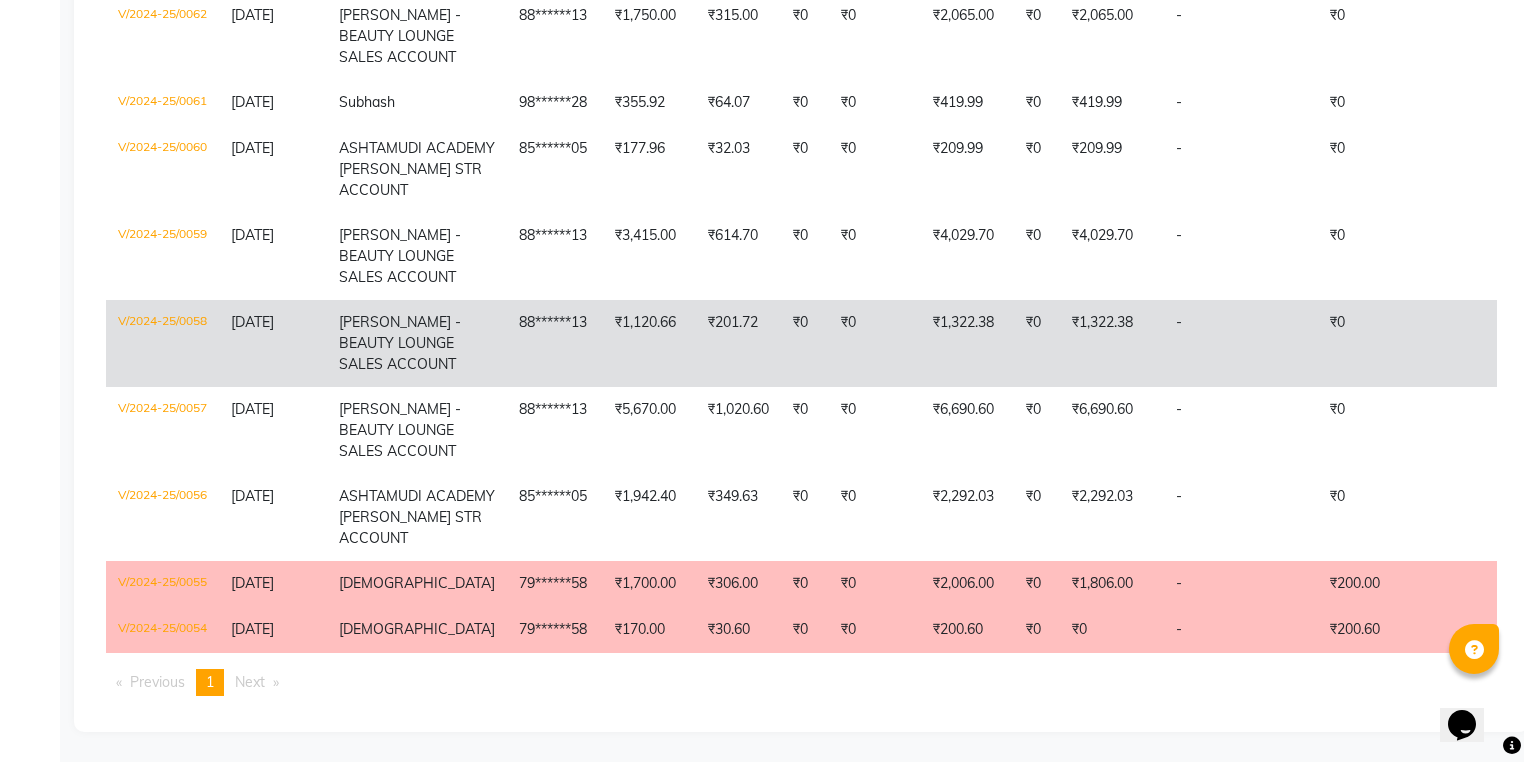 scroll, scrollTop: 1271, scrollLeft: 0, axis: vertical 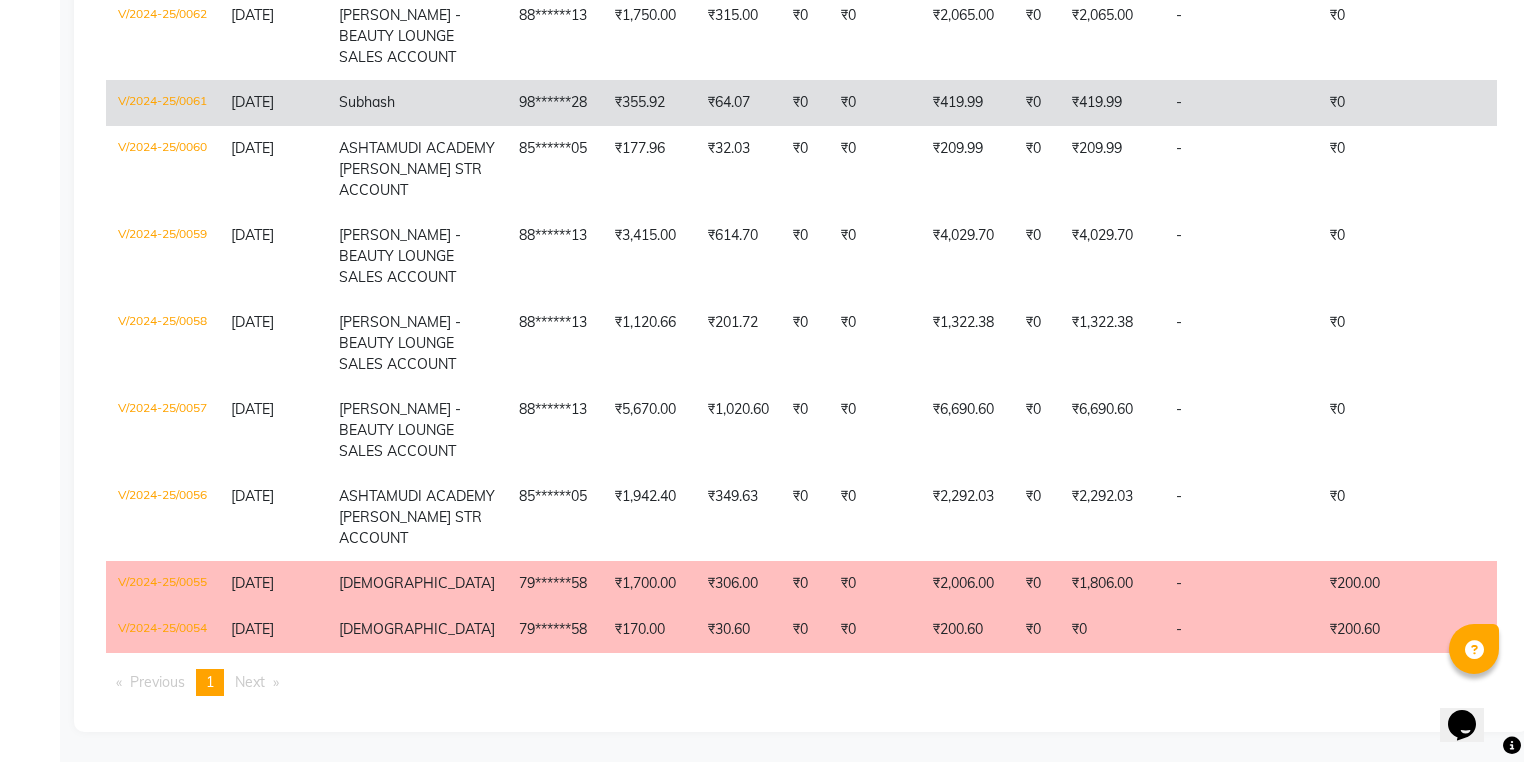 click on "15-11-2024" 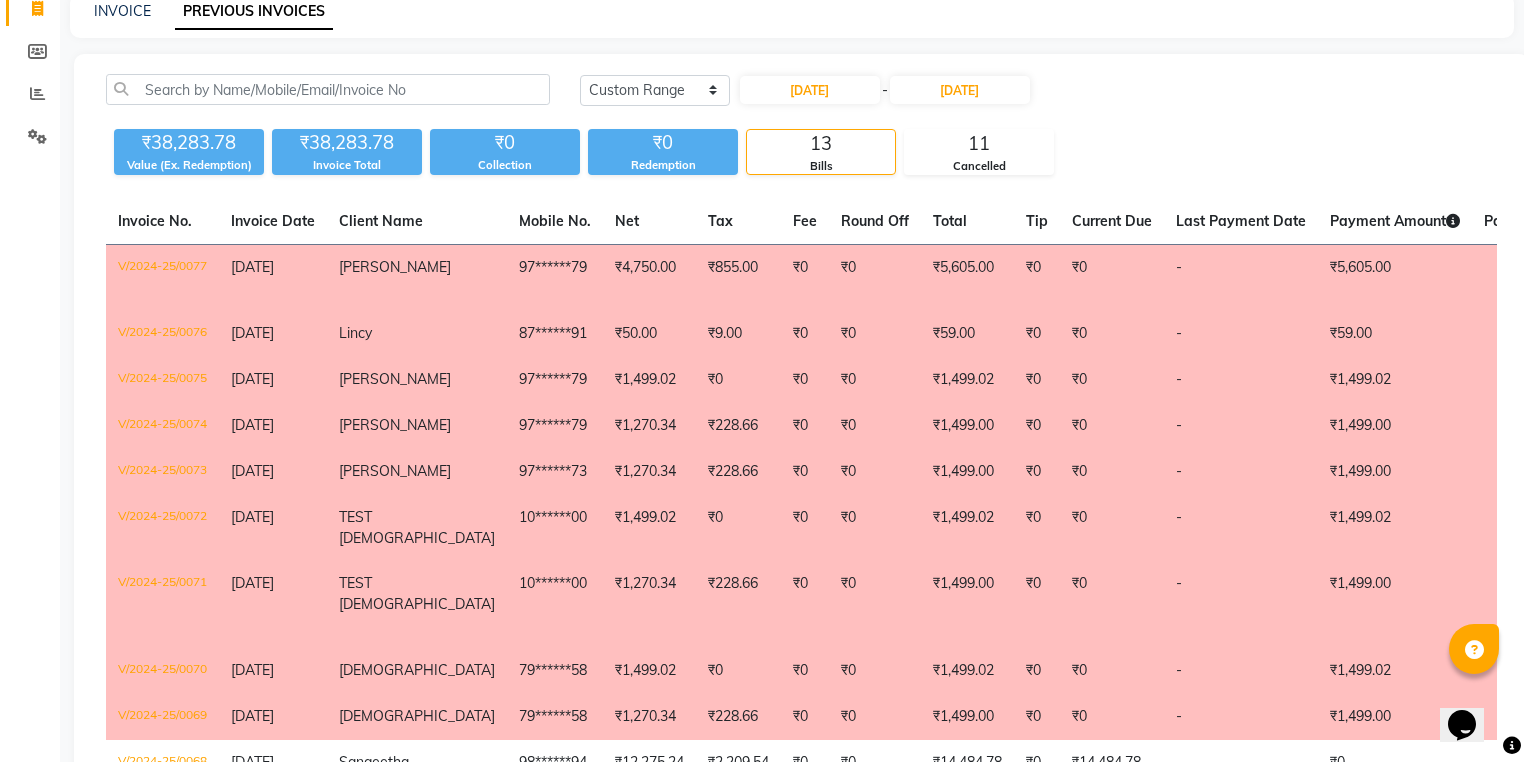 scroll, scrollTop: 0, scrollLeft: 0, axis: both 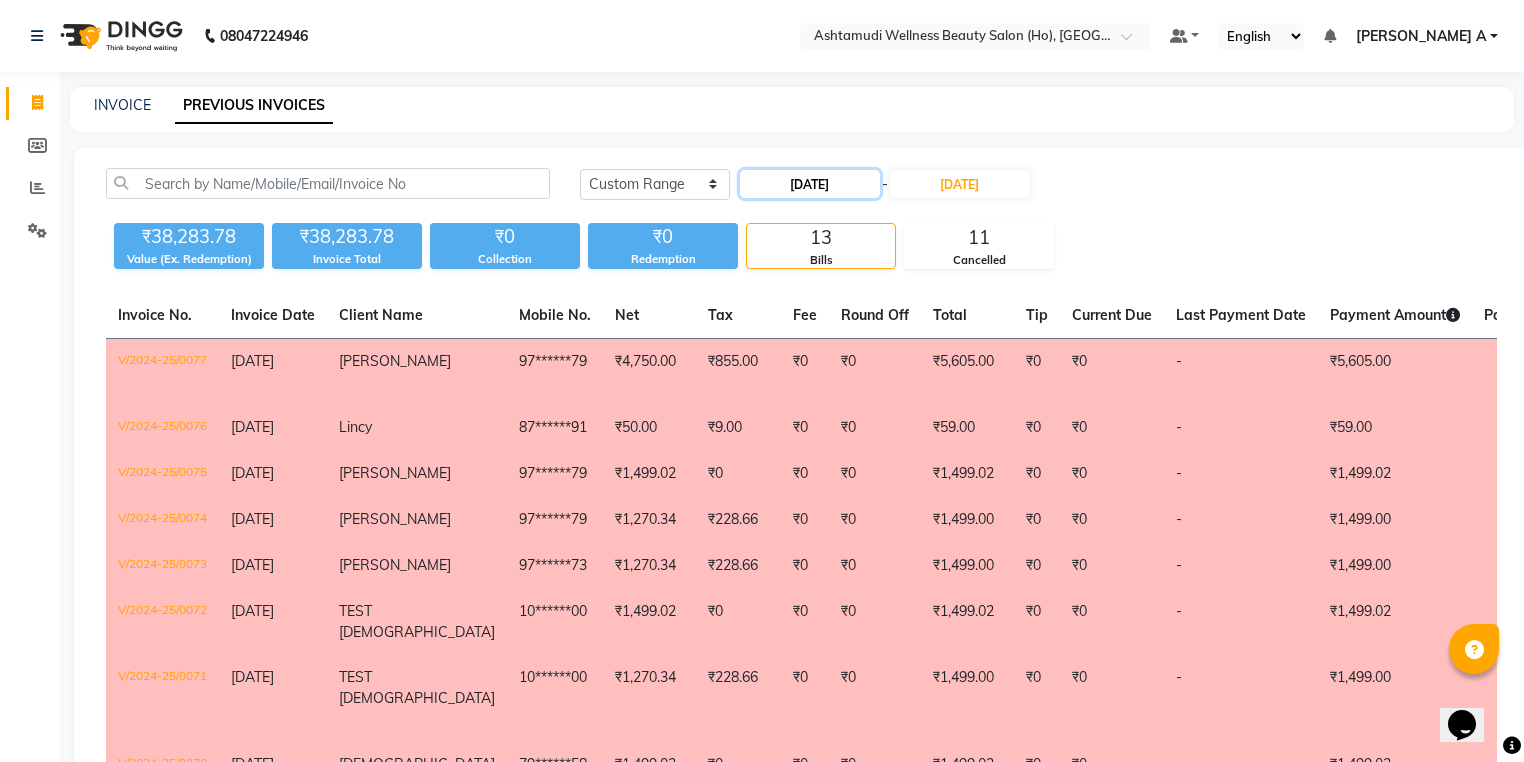 click on "01-11-2024" 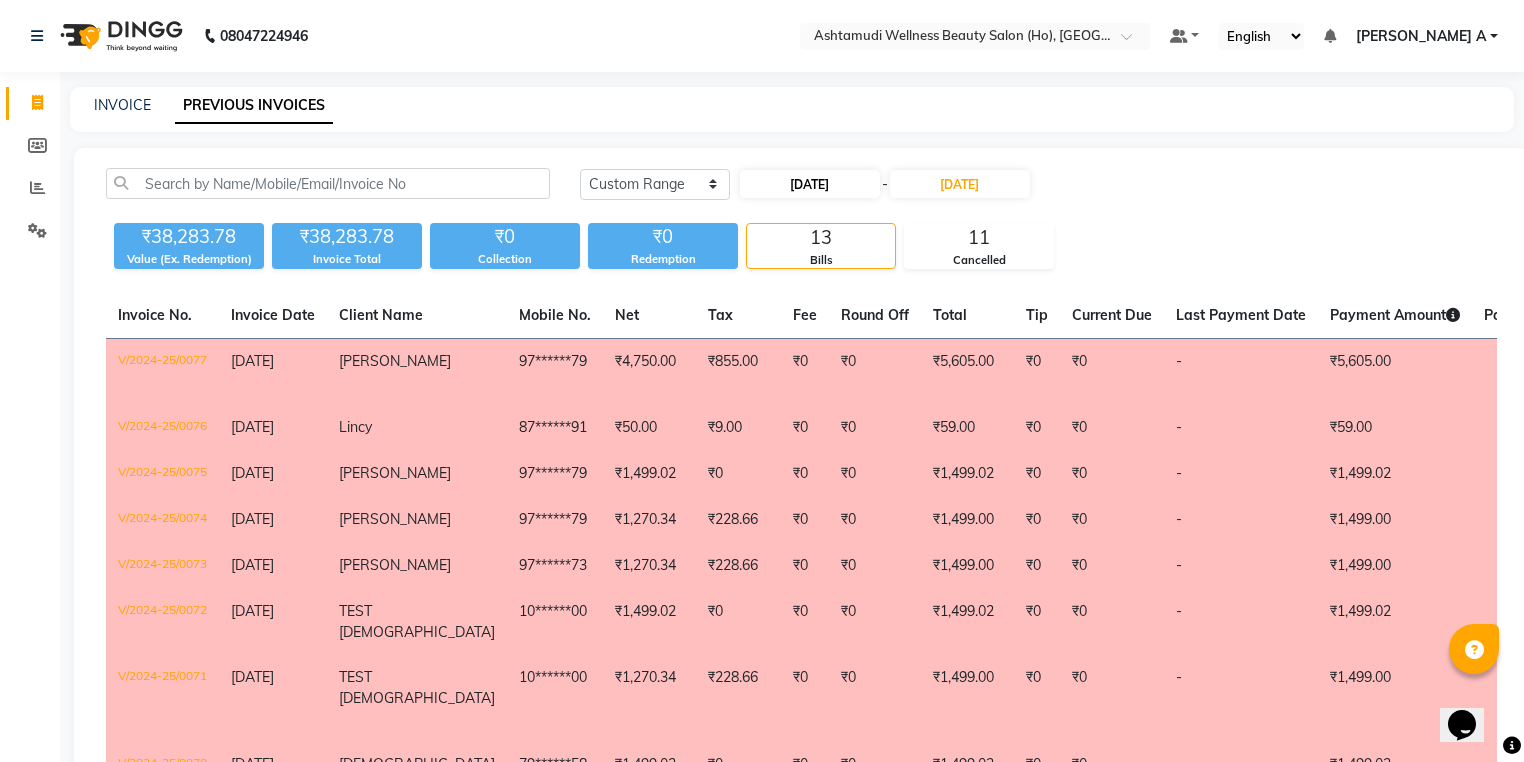 select on "11" 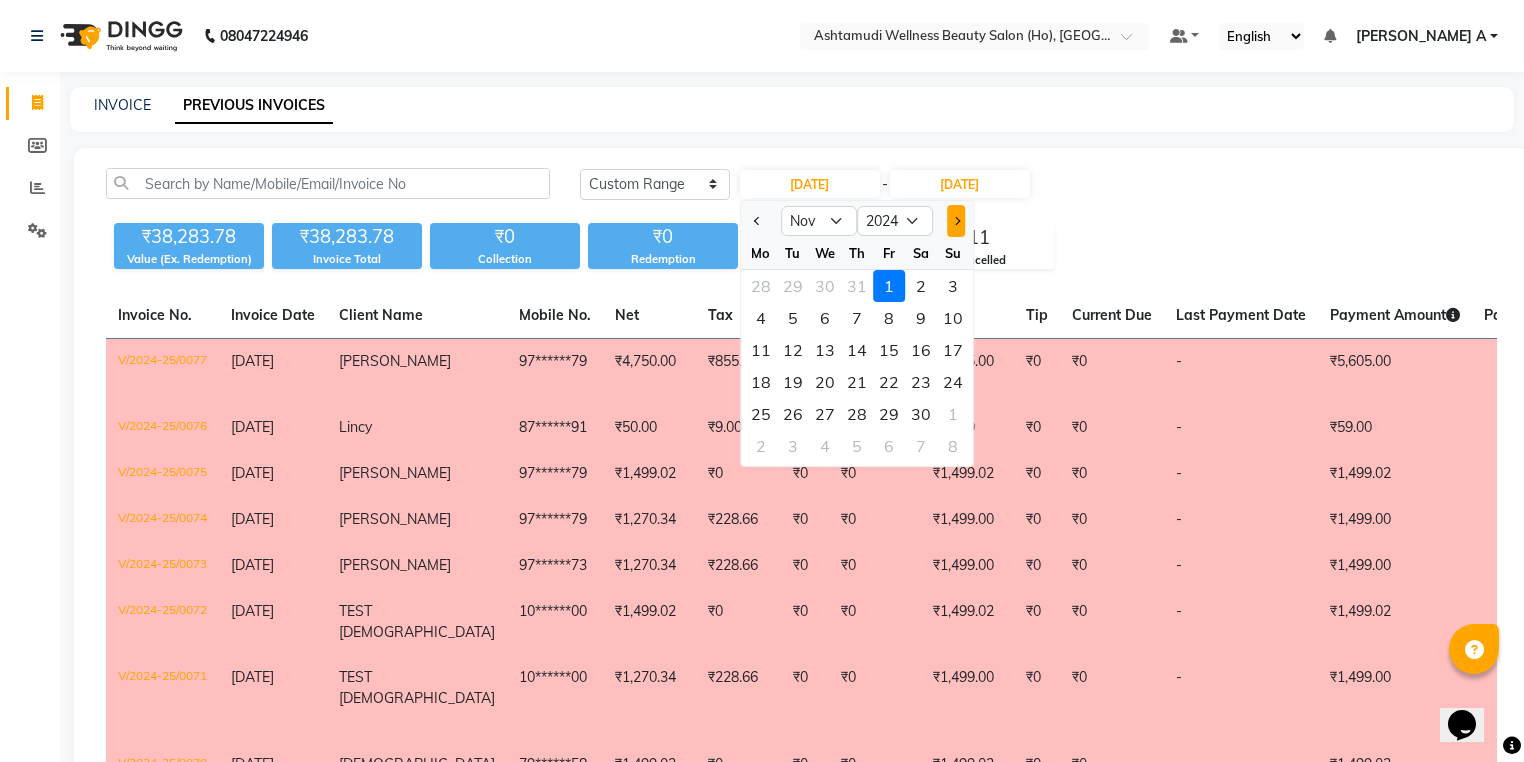click 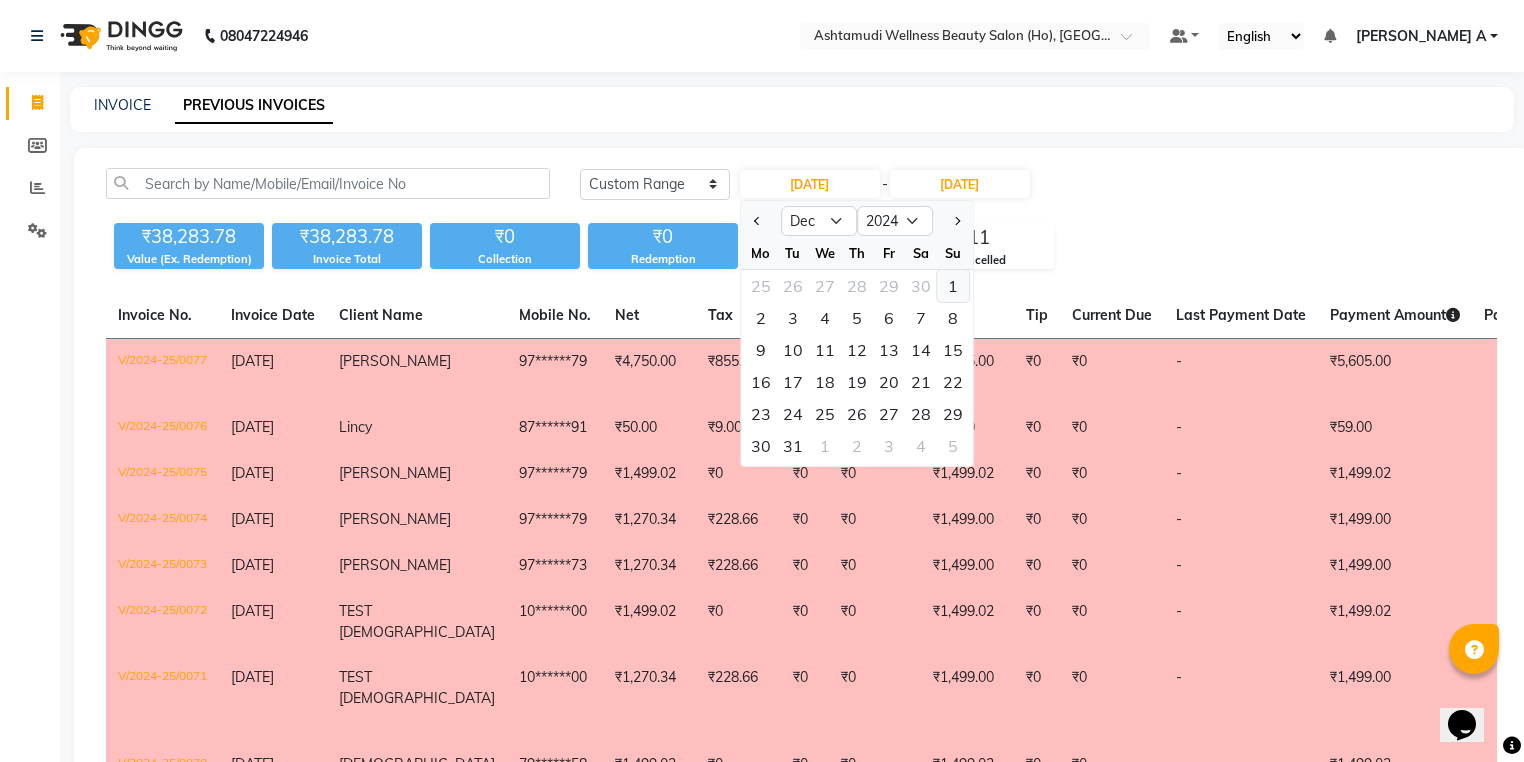 click on "1" 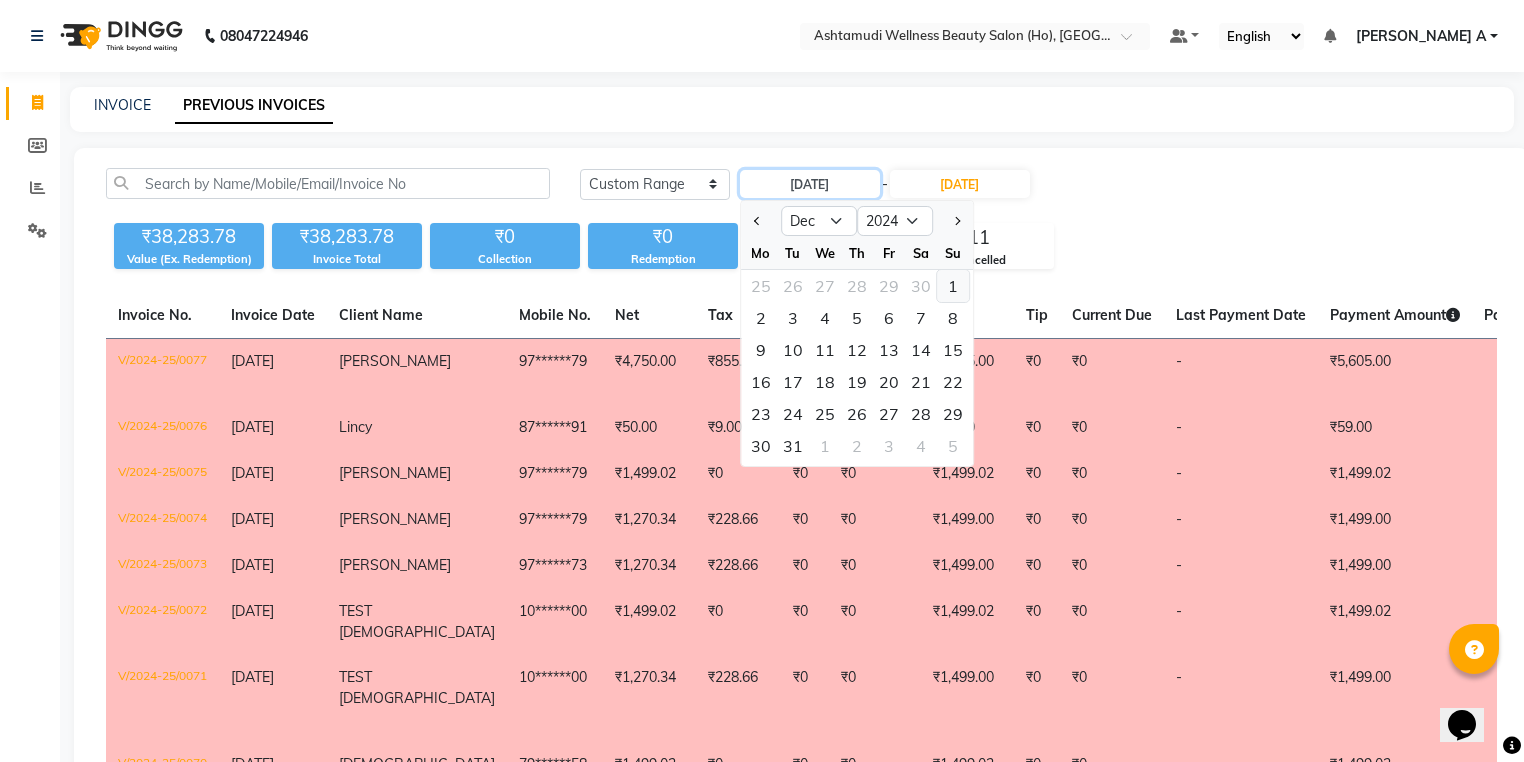 type on "01-12-2024" 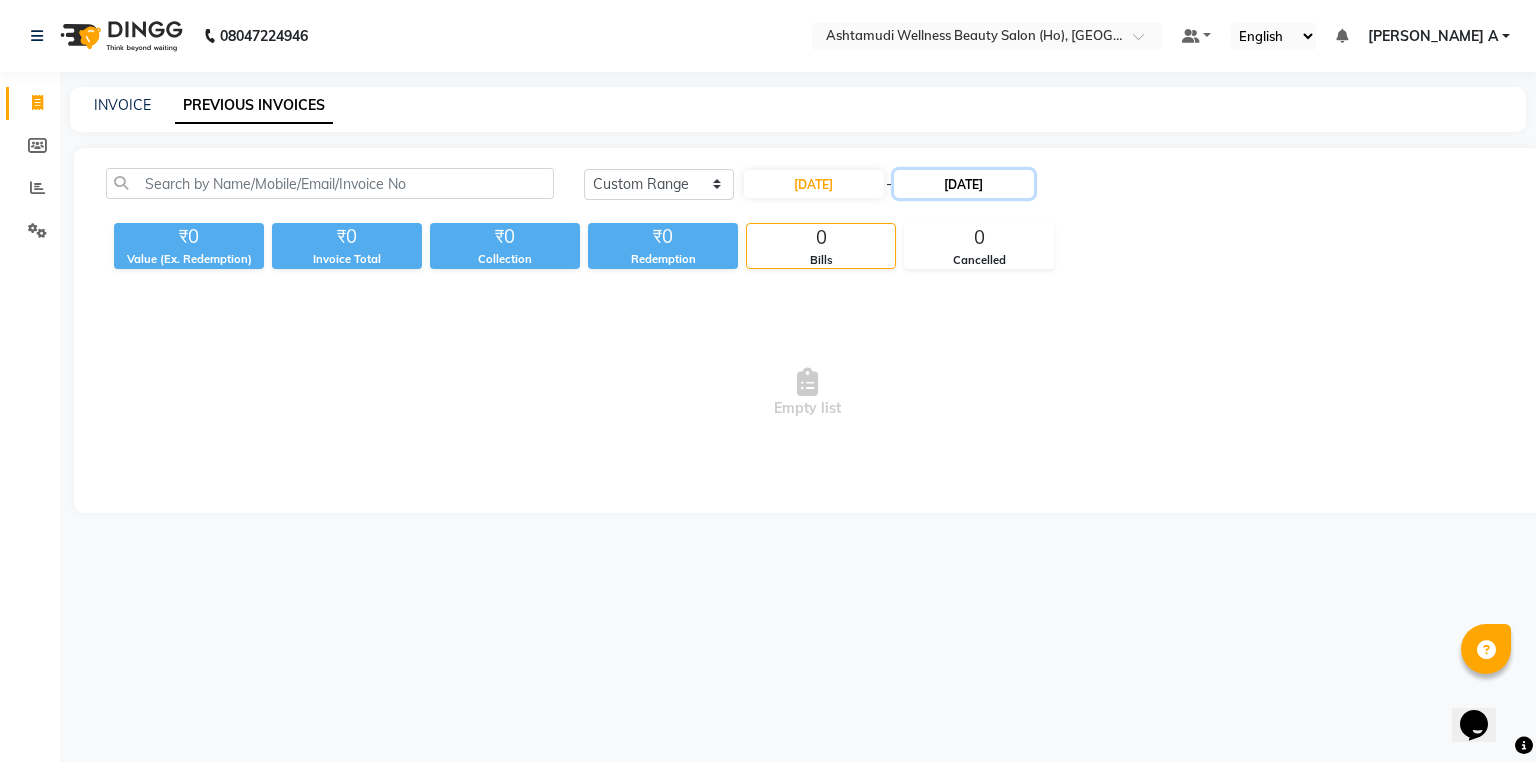 click on "30-11-2024" 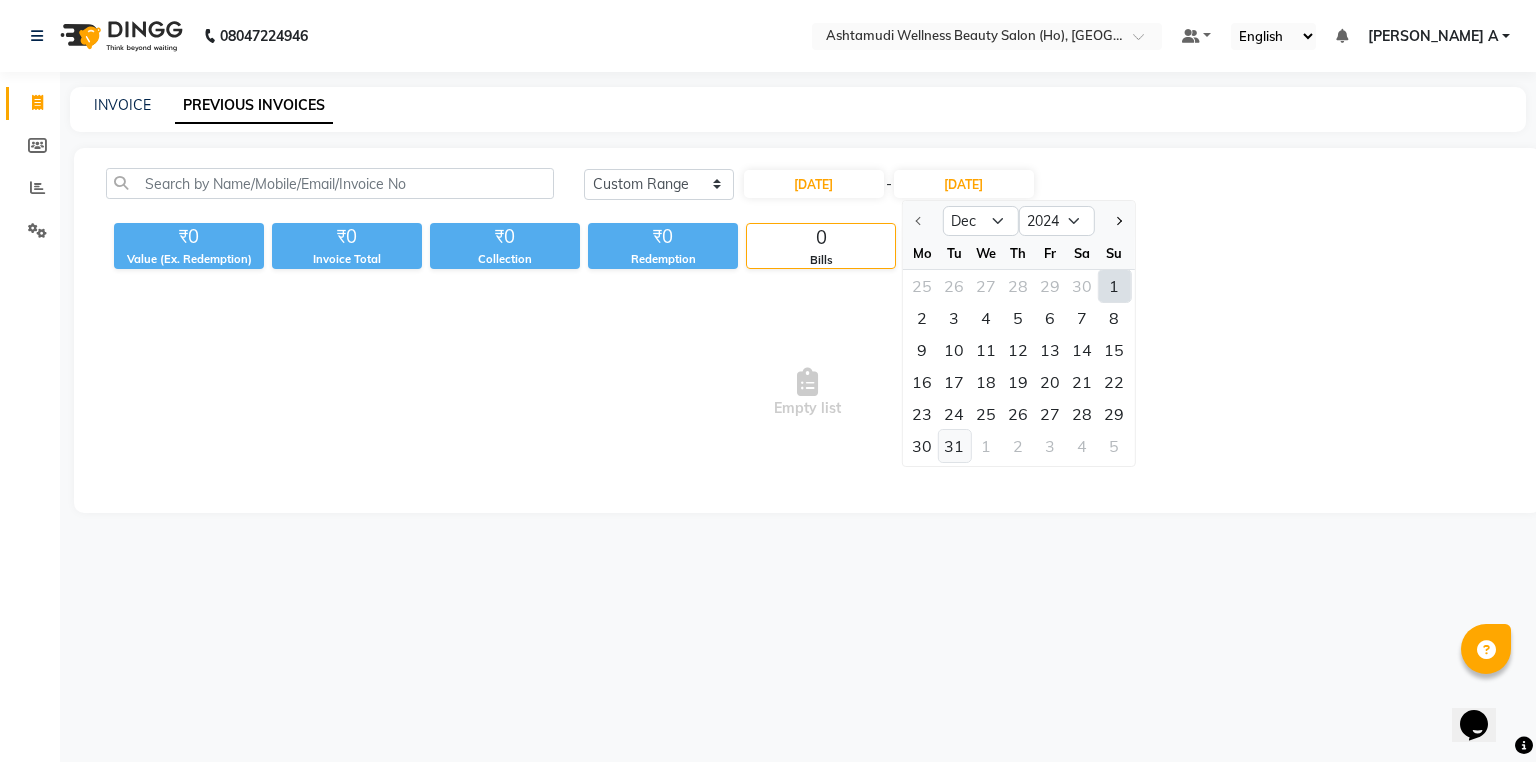 click on "31" 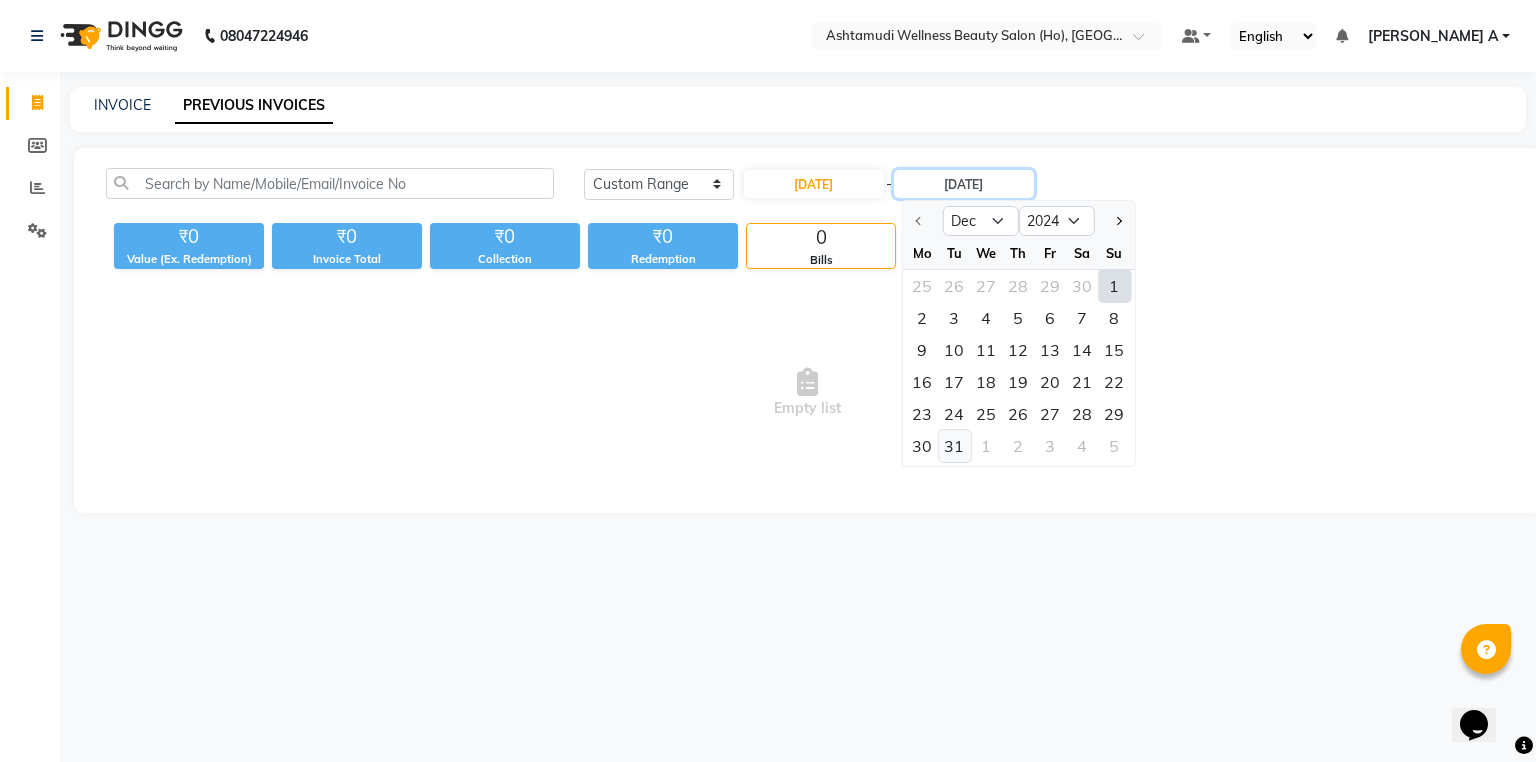 type on "31-12-2024" 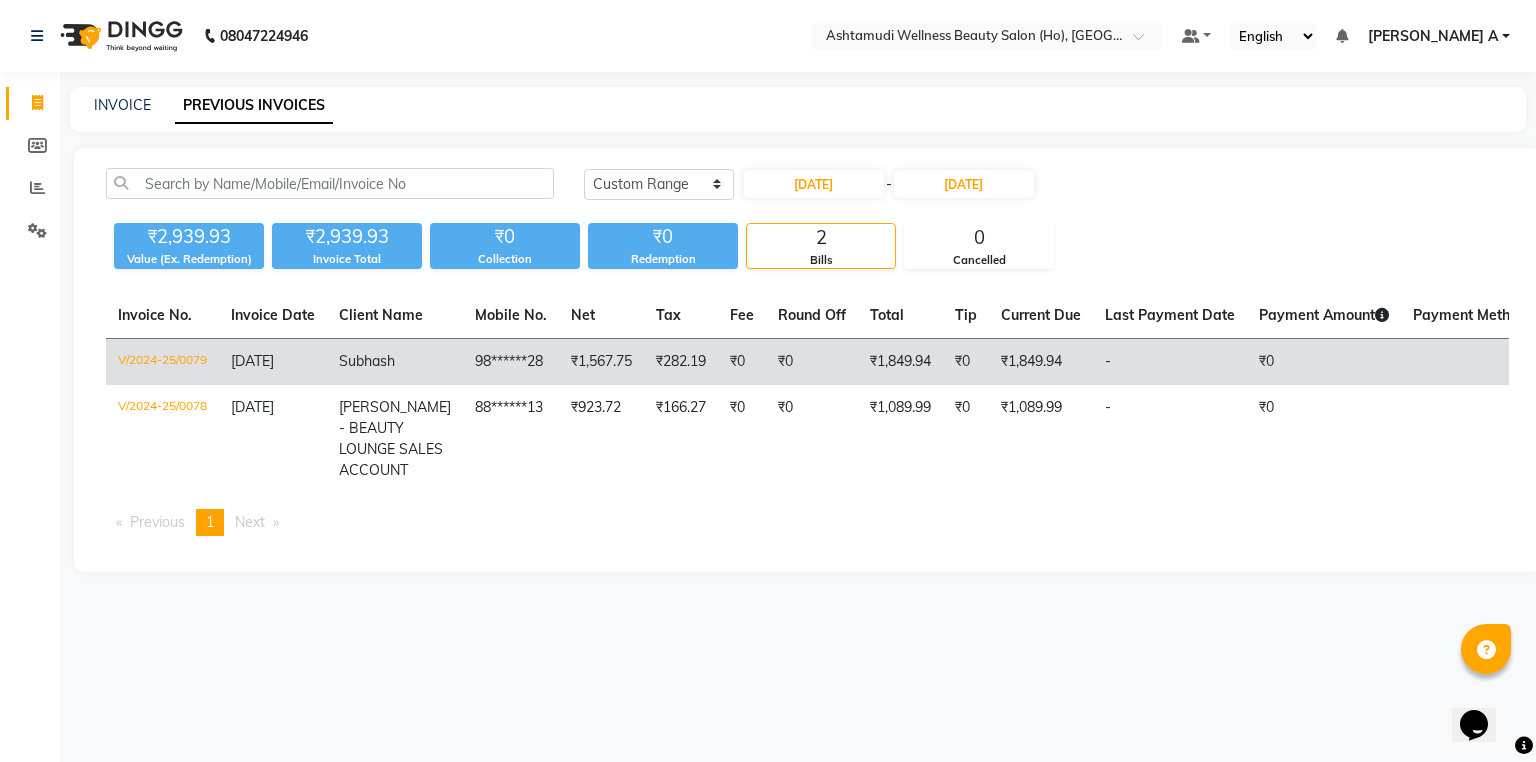 click on "07-12-2024" 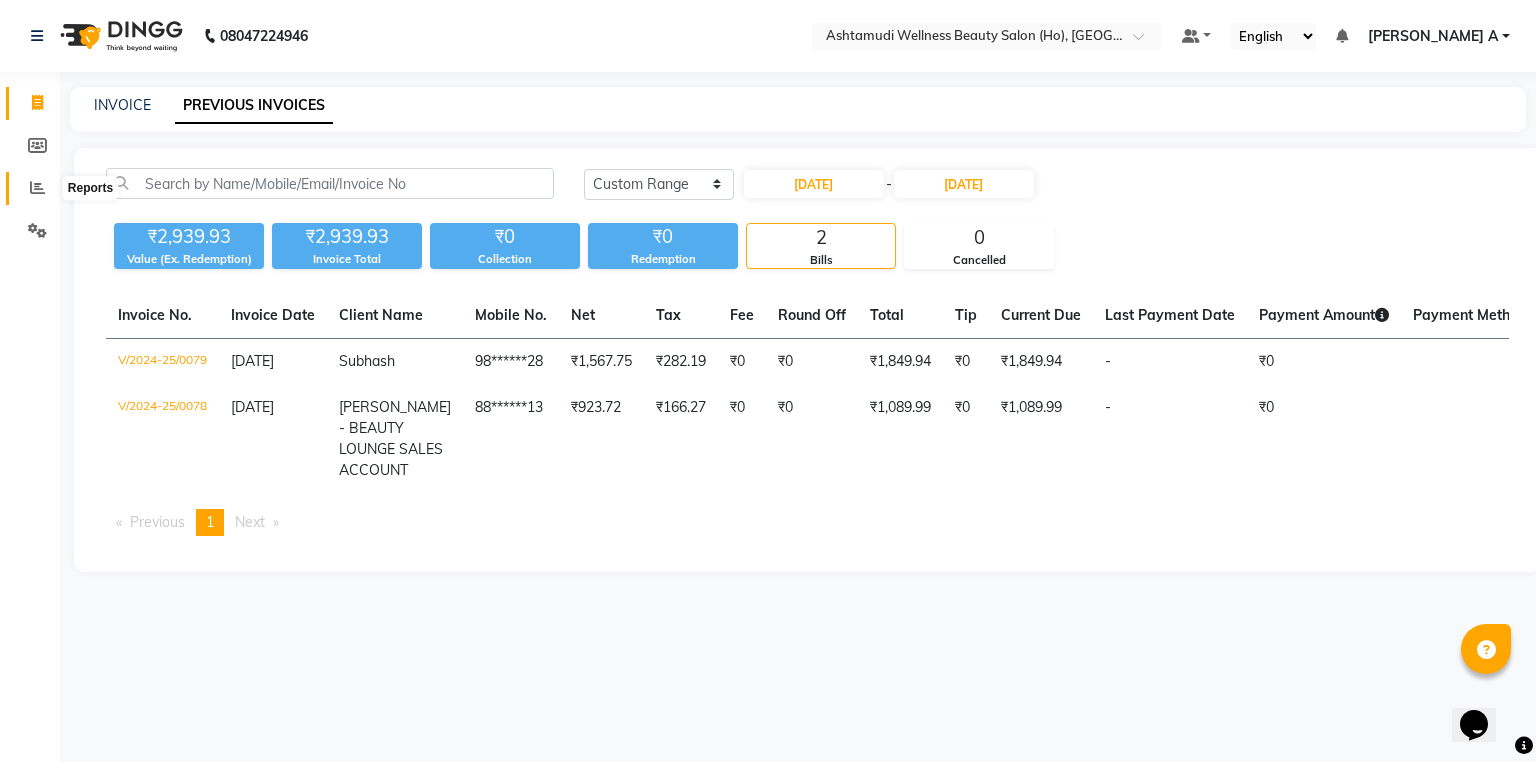 click 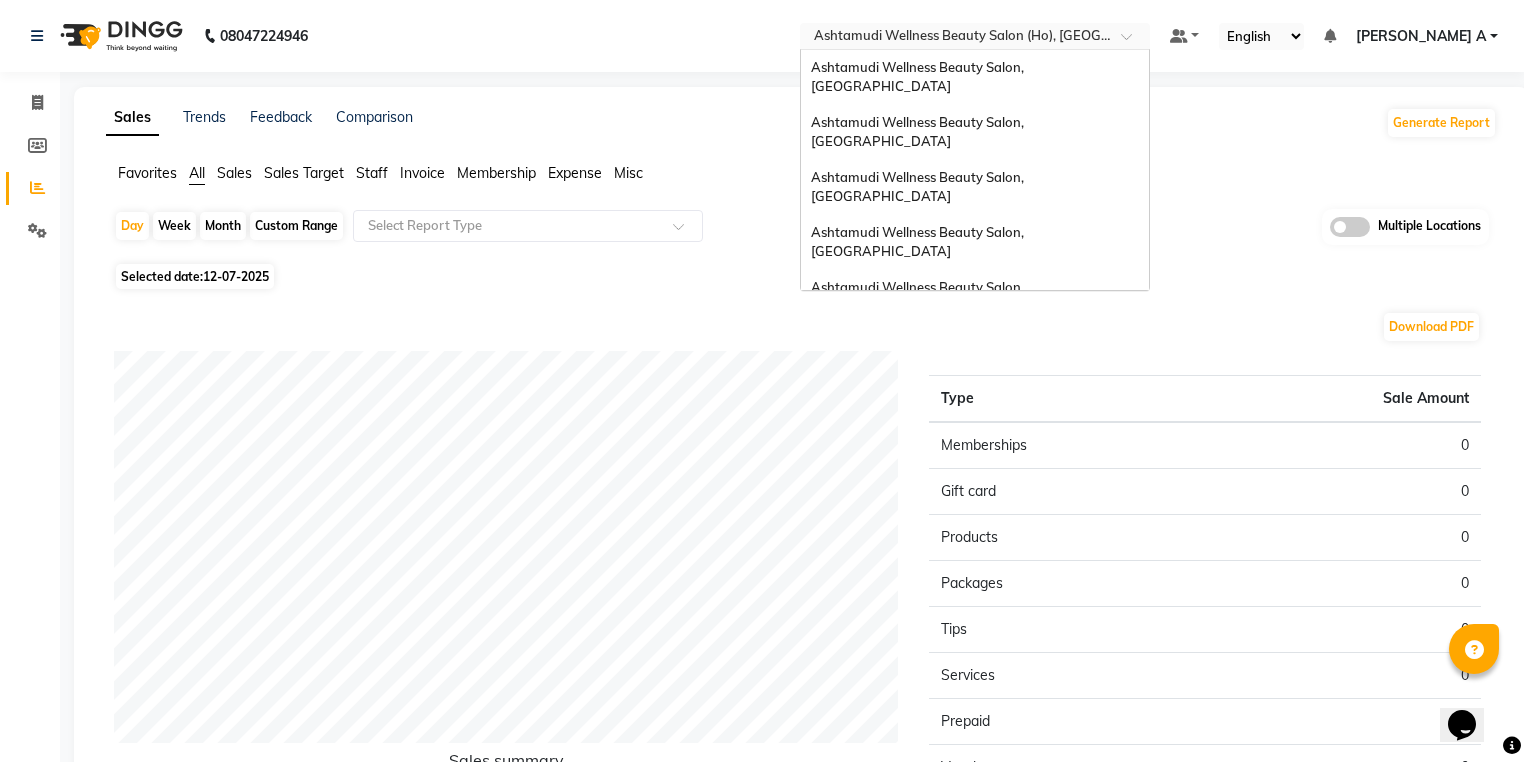 click at bounding box center (955, 38) 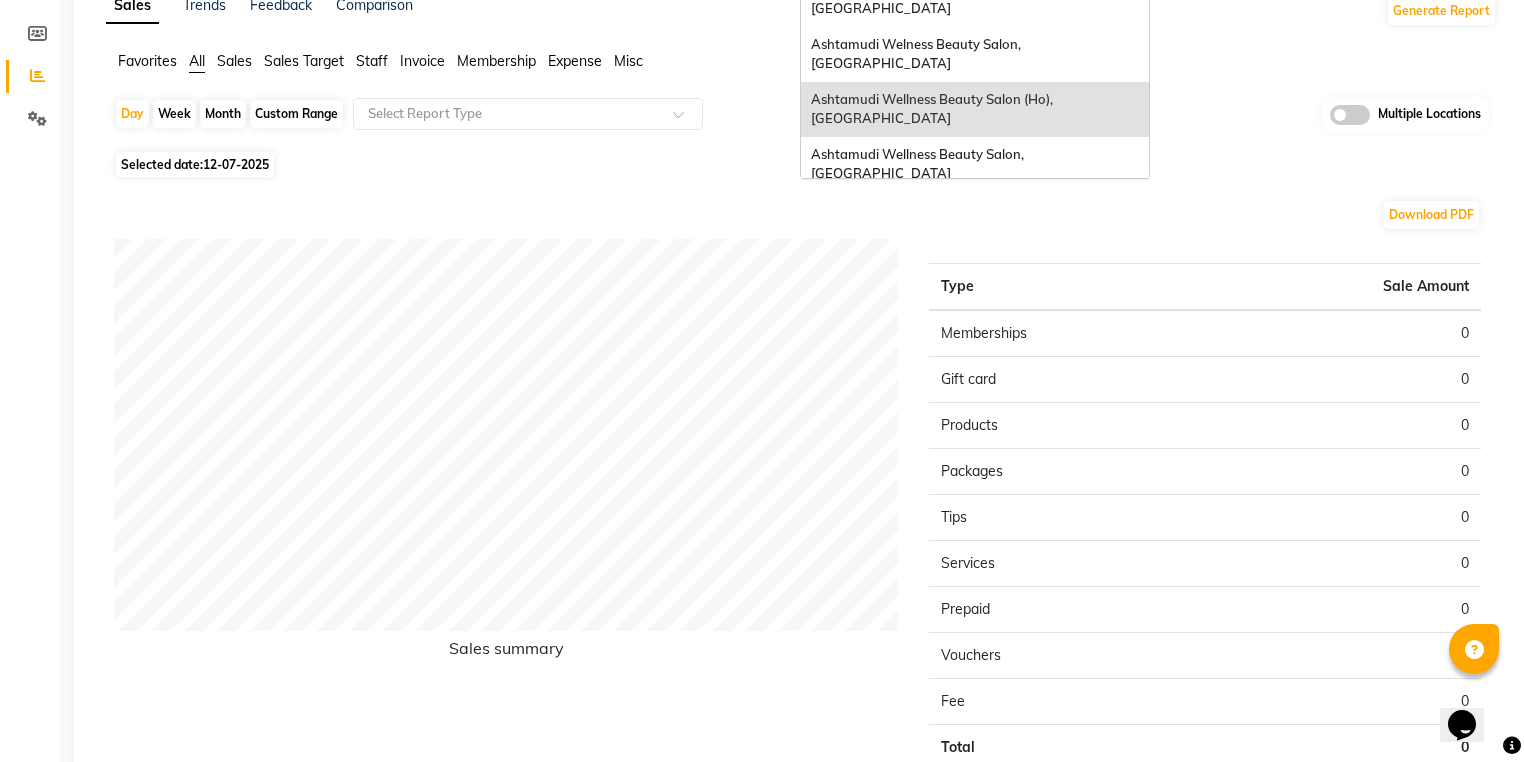 scroll, scrollTop: 232, scrollLeft: 0, axis: vertical 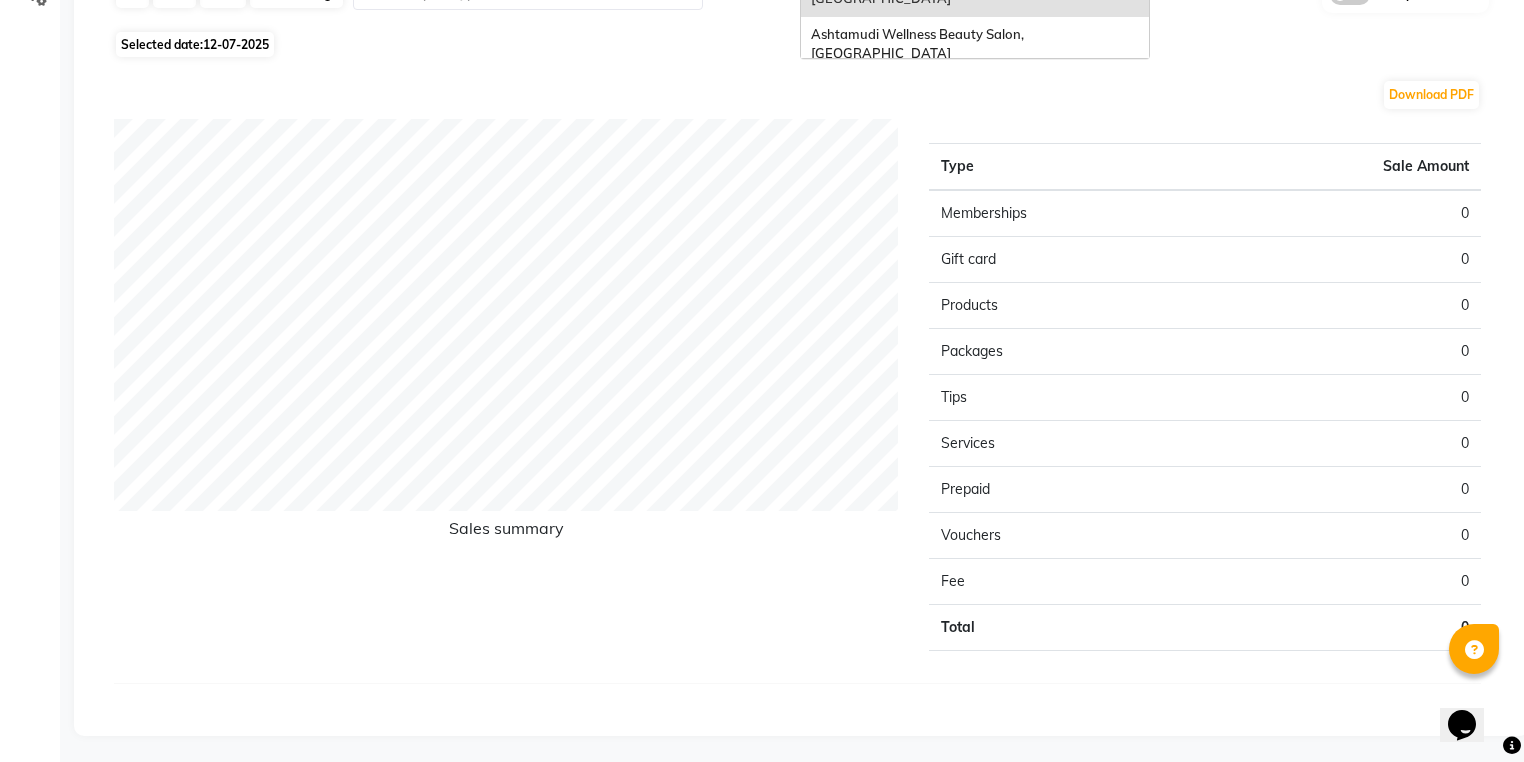 click on "Ashtamudi Unisex Salon, Dreams Mall, Dreams Mall Kottiyam" at bounding box center (975, 244) 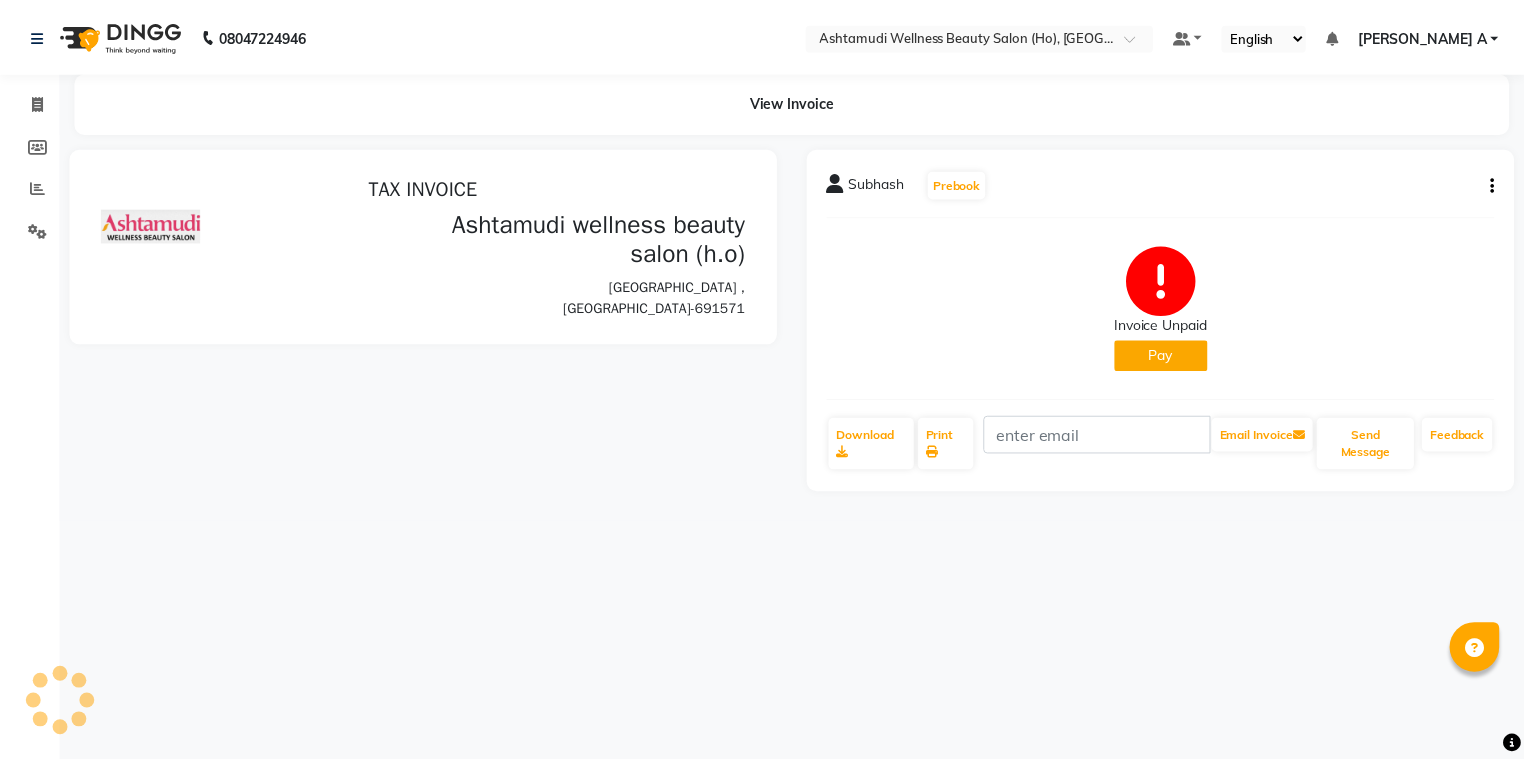 scroll, scrollTop: 0, scrollLeft: 0, axis: both 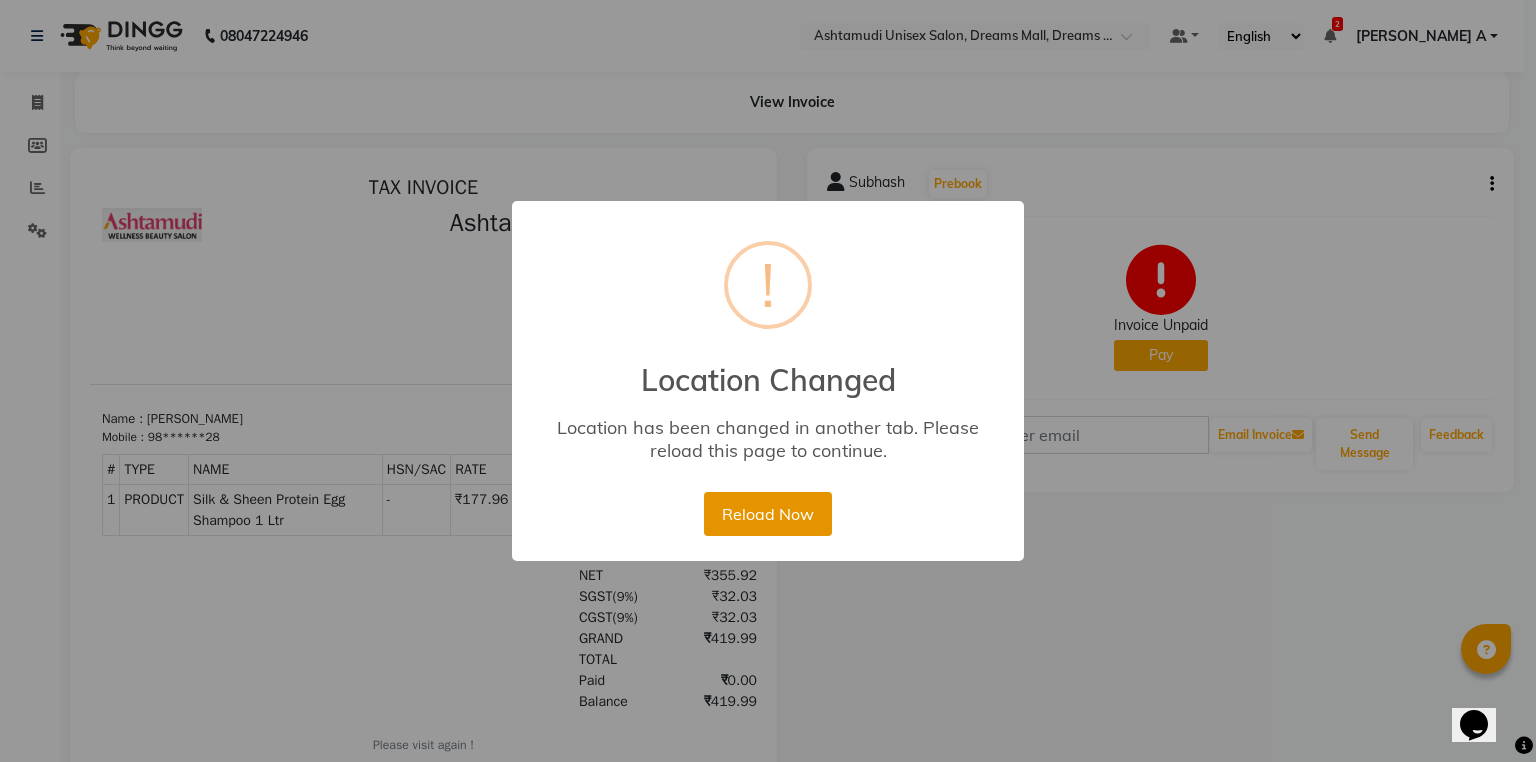 click on "Reload Now" at bounding box center [767, 514] 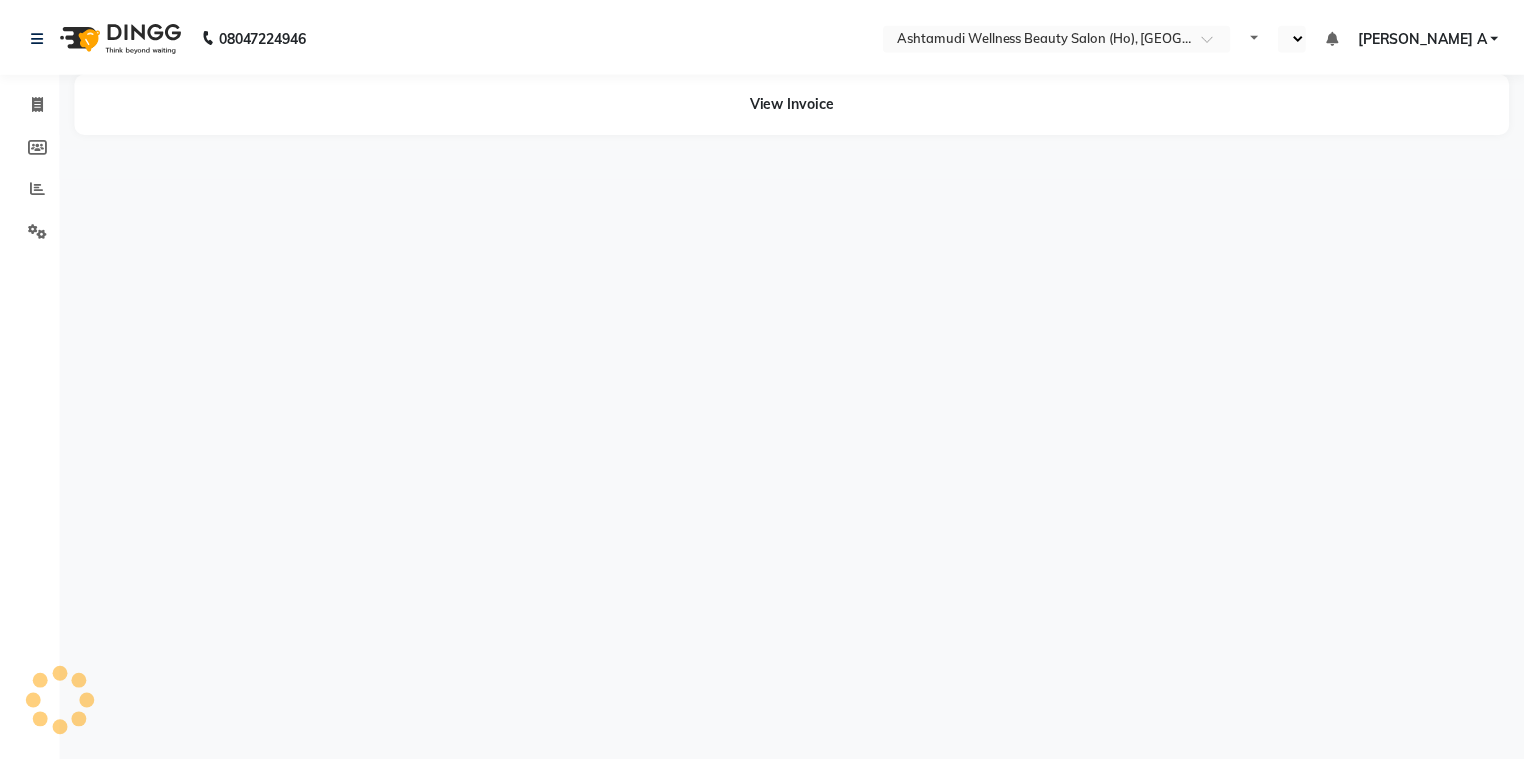 scroll, scrollTop: 0, scrollLeft: 0, axis: both 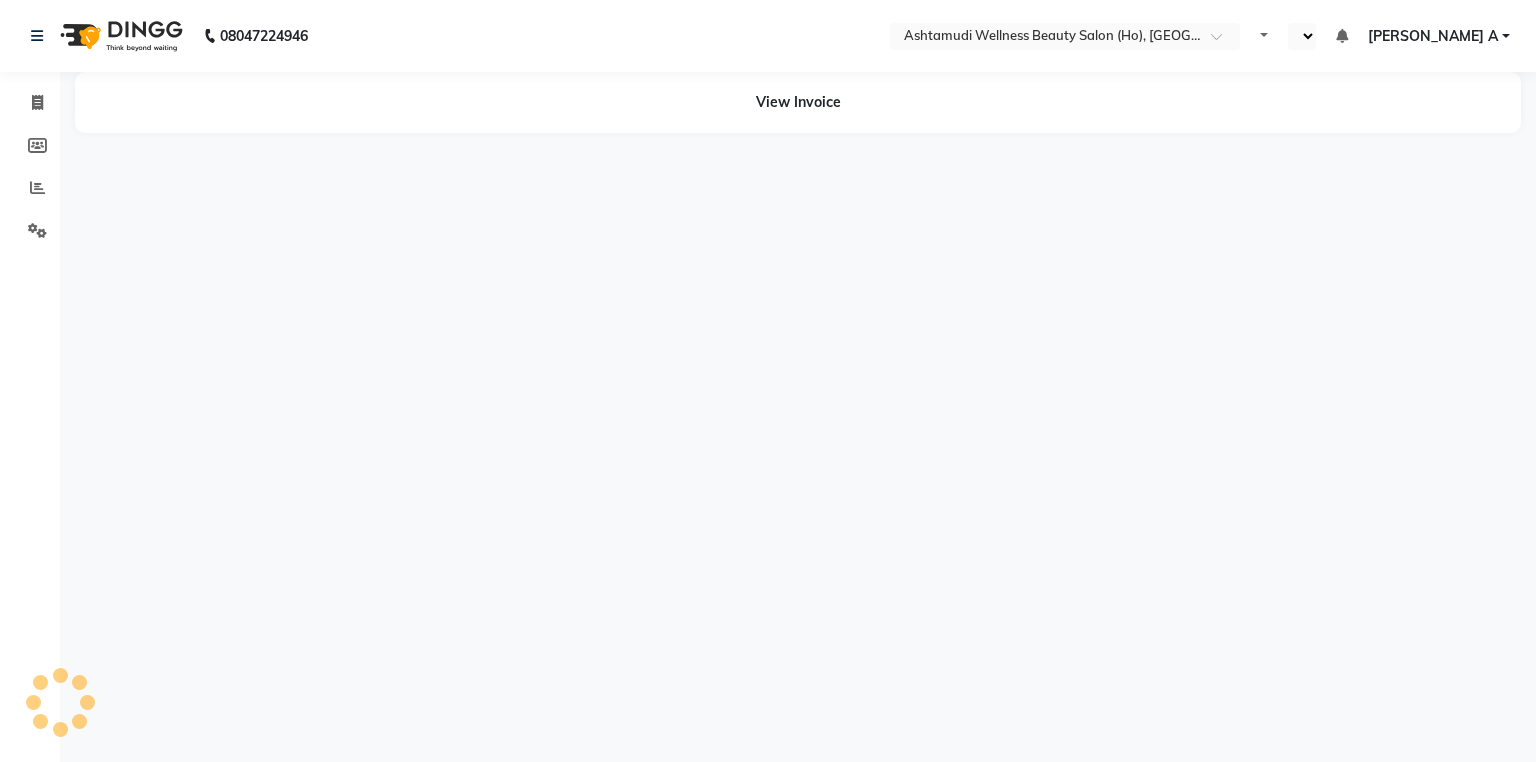 select on "en" 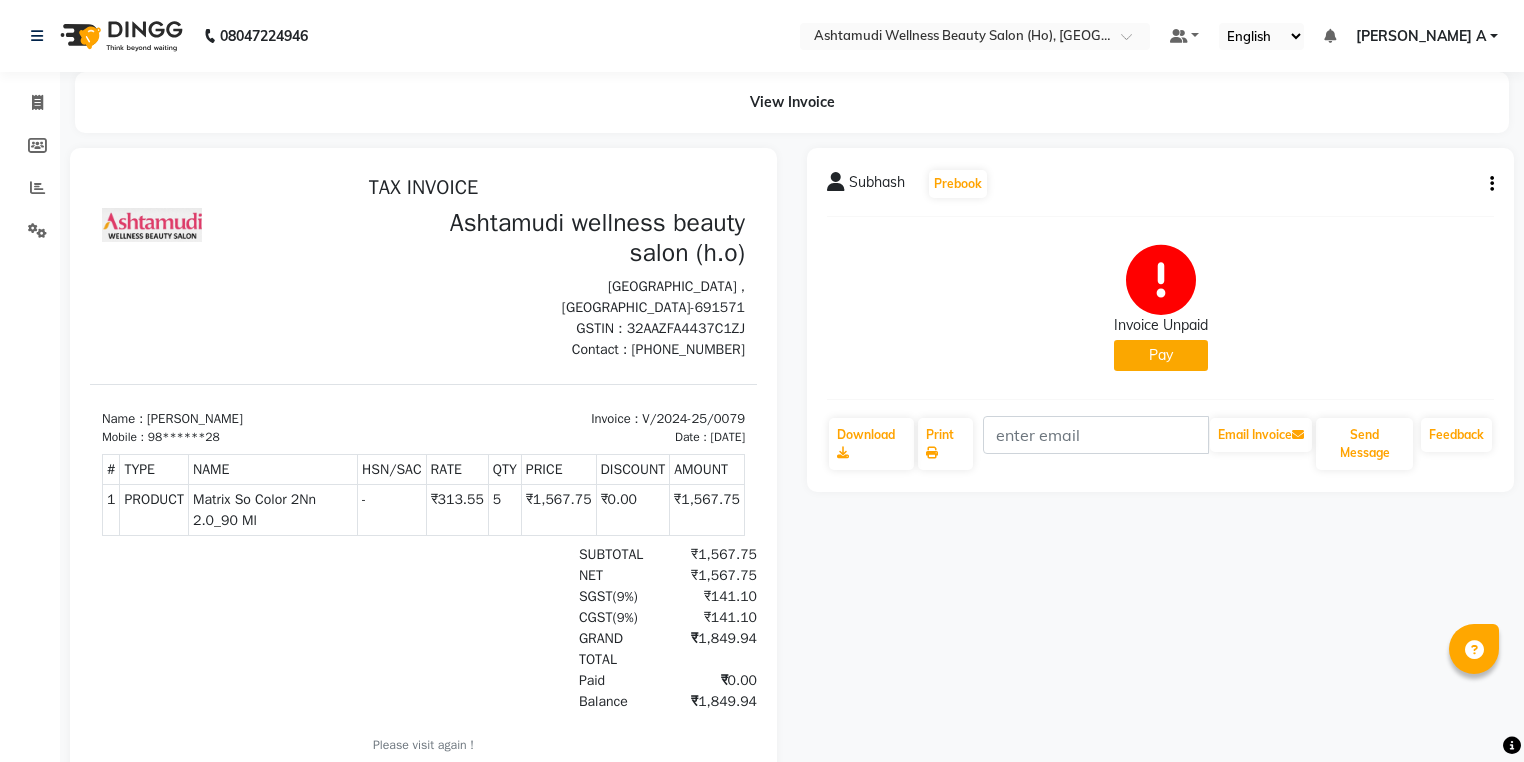 scroll, scrollTop: 0, scrollLeft: 0, axis: both 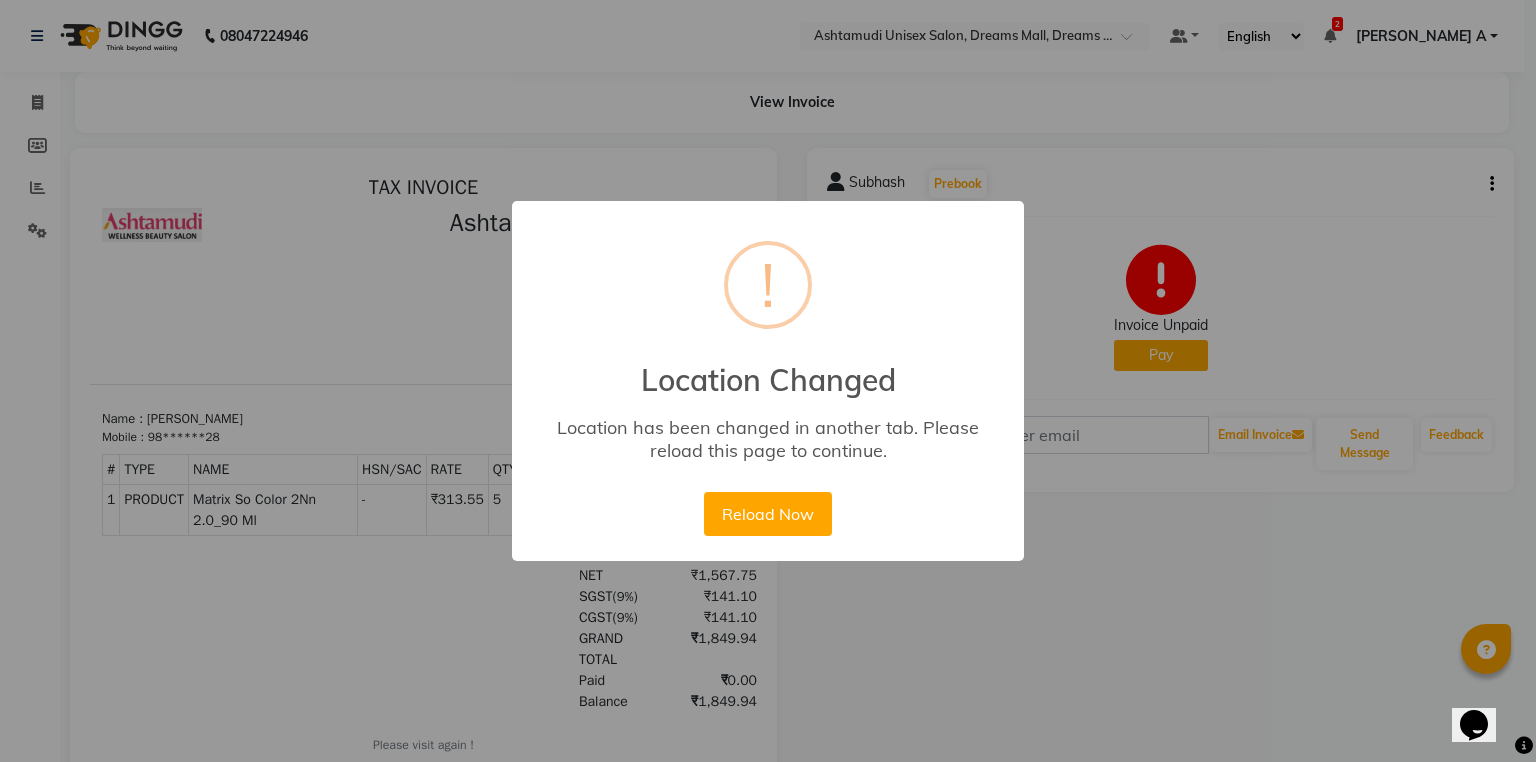 click on "× ! Location Changed Location has been changed in another tab. Please reload this page to continue. Reload Now No Cancel" at bounding box center (768, 381) 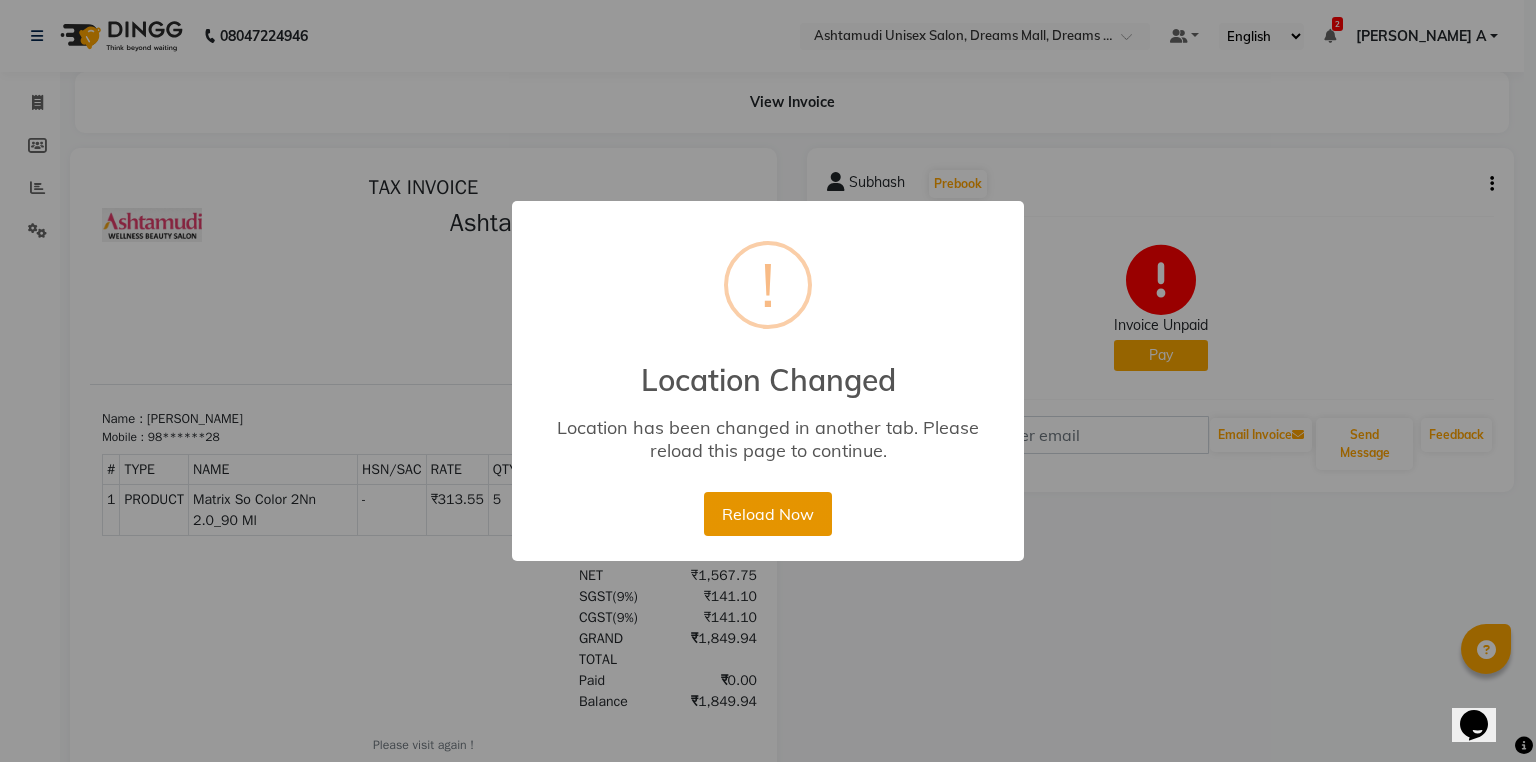 click on "Reload Now" at bounding box center (767, 514) 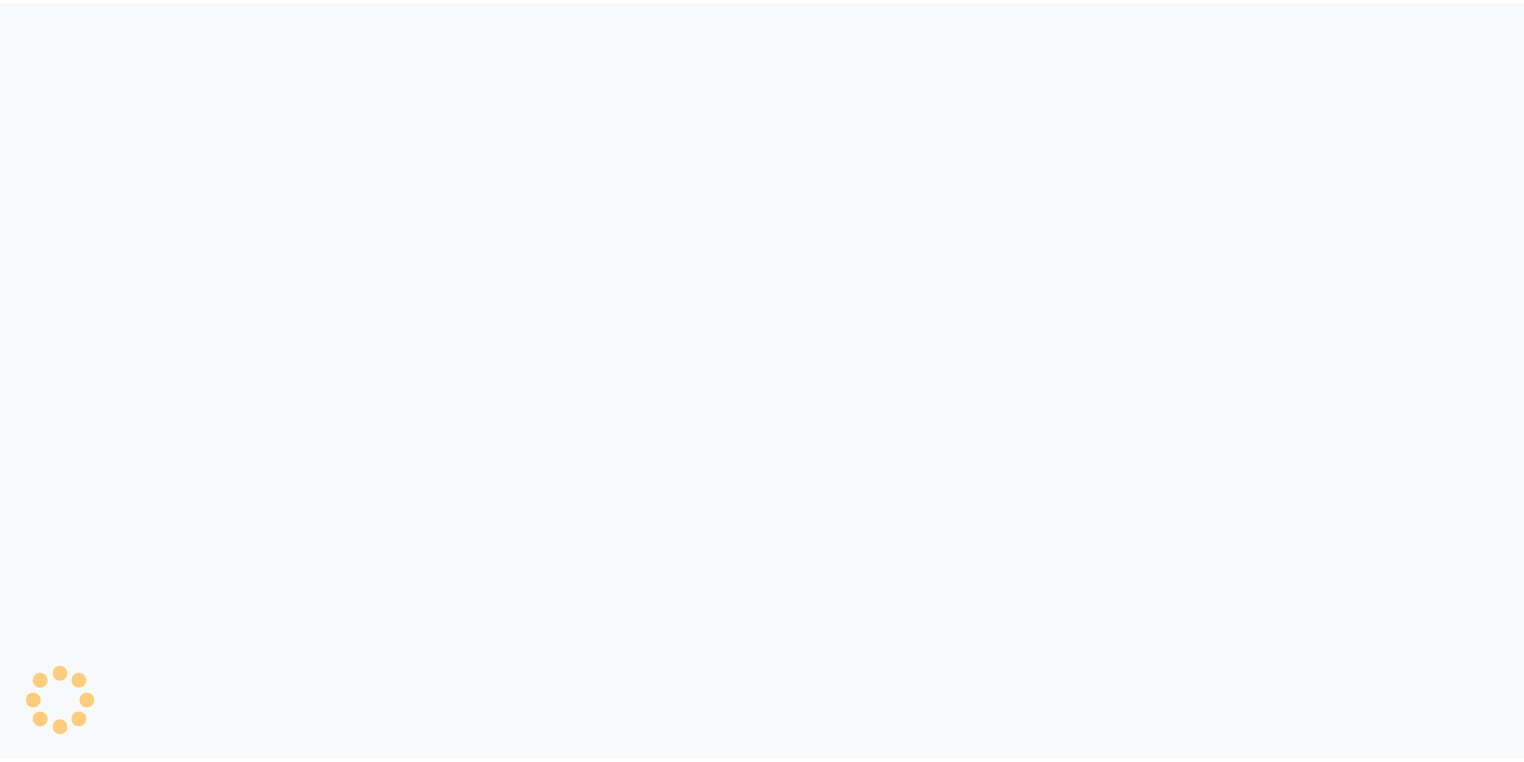 scroll, scrollTop: 0, scrollLeft: 0, axis: both 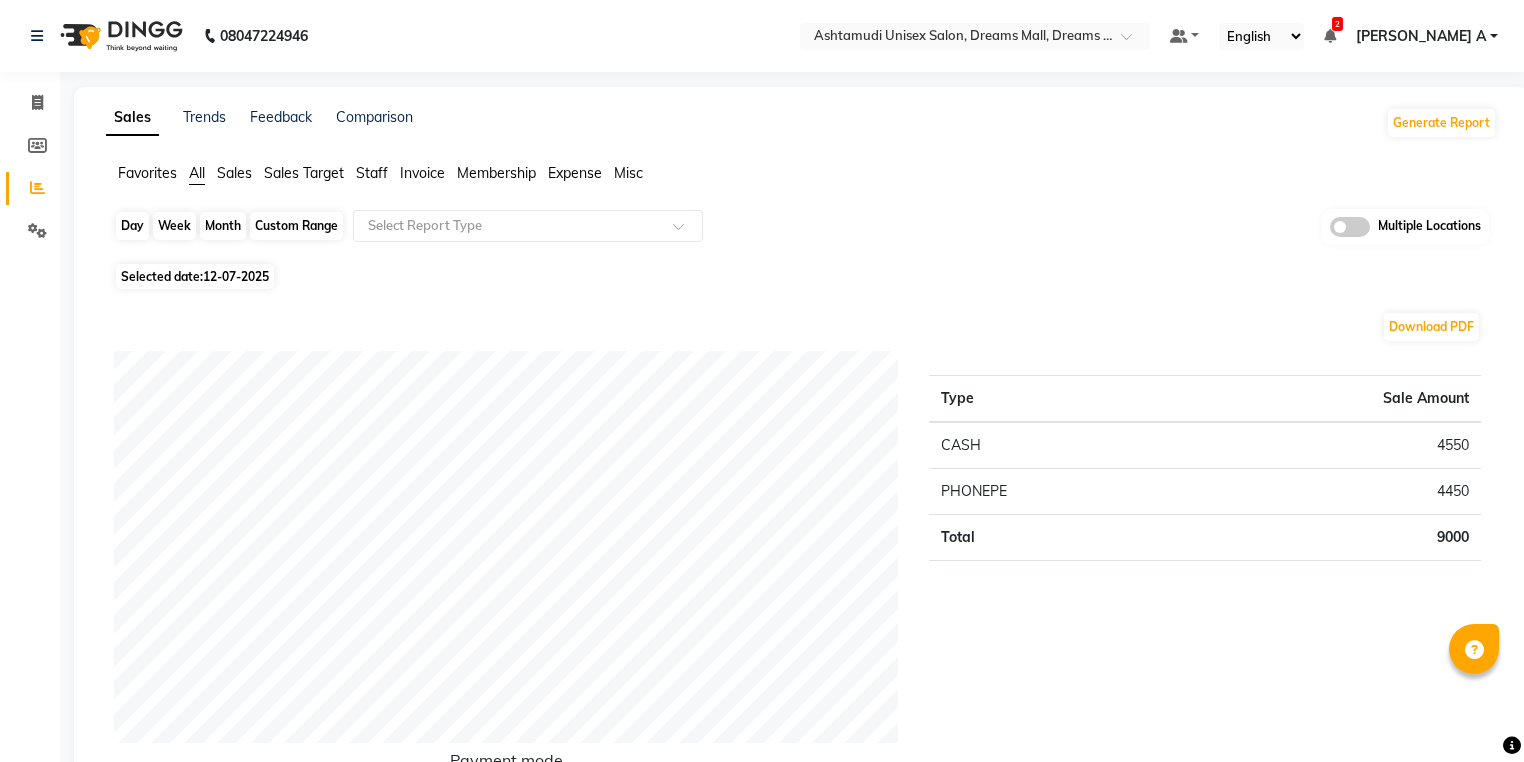 click on "Day" 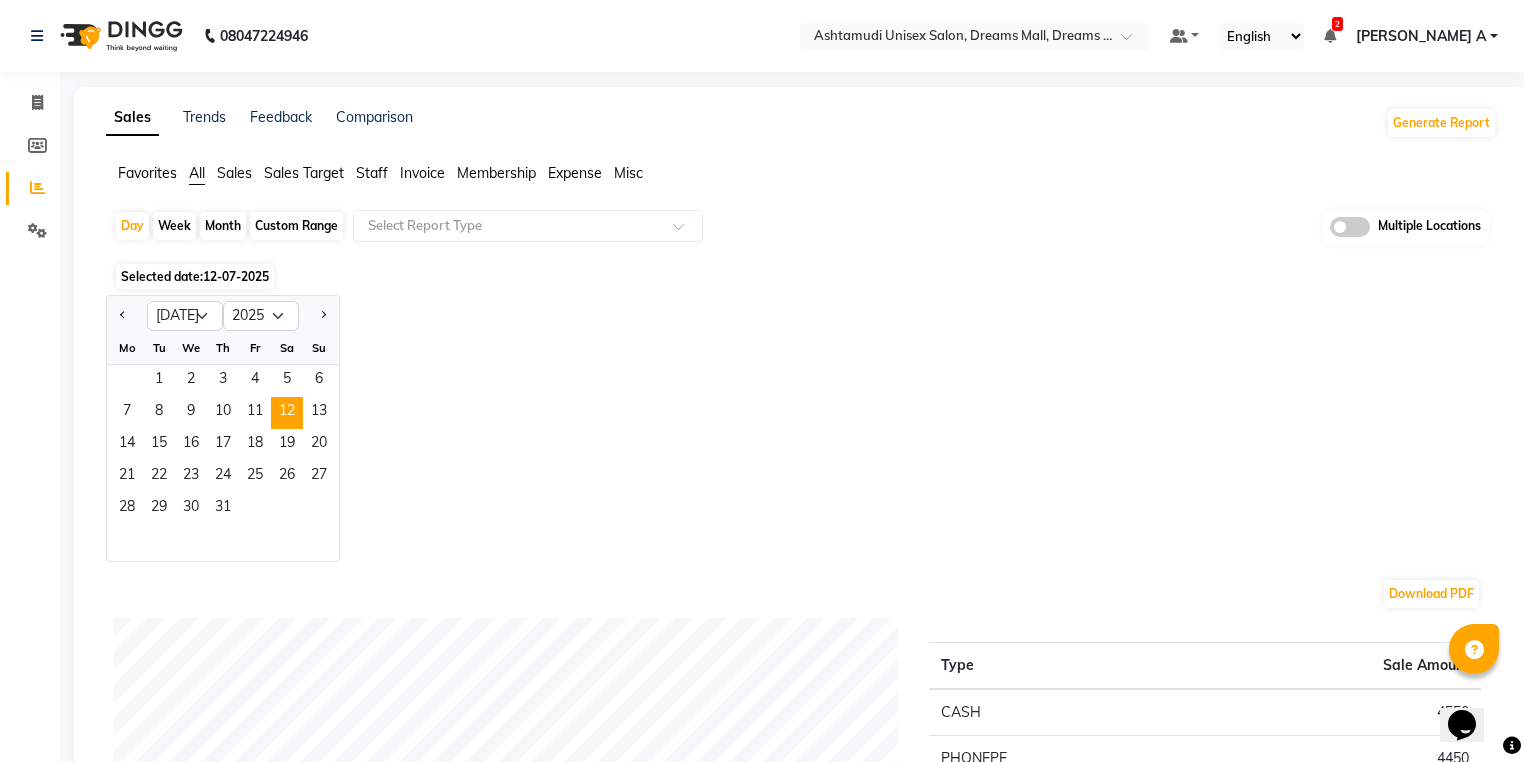 scroll, scrollTop: 0, scrollLeft: 0, axis: both 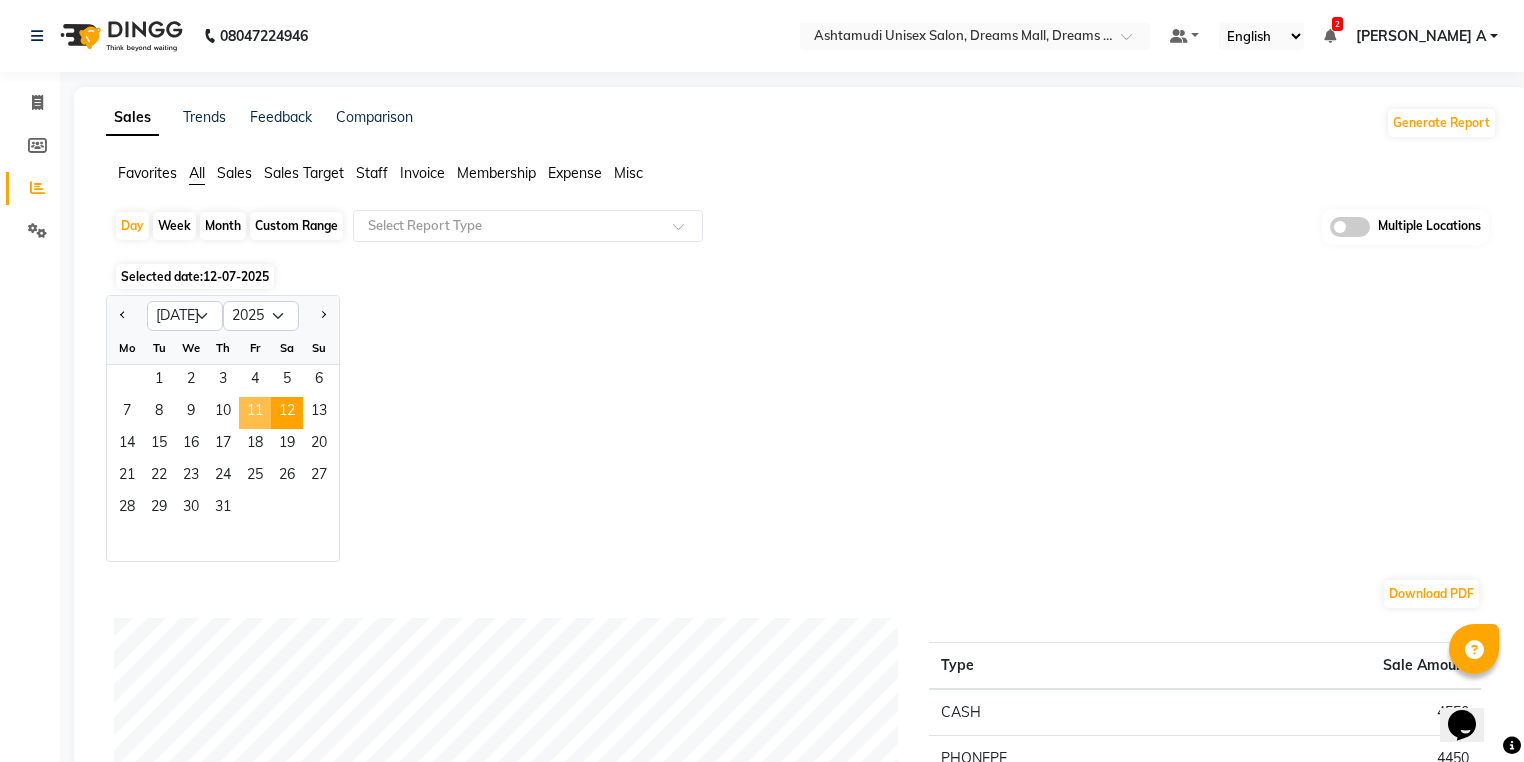 click on "11" 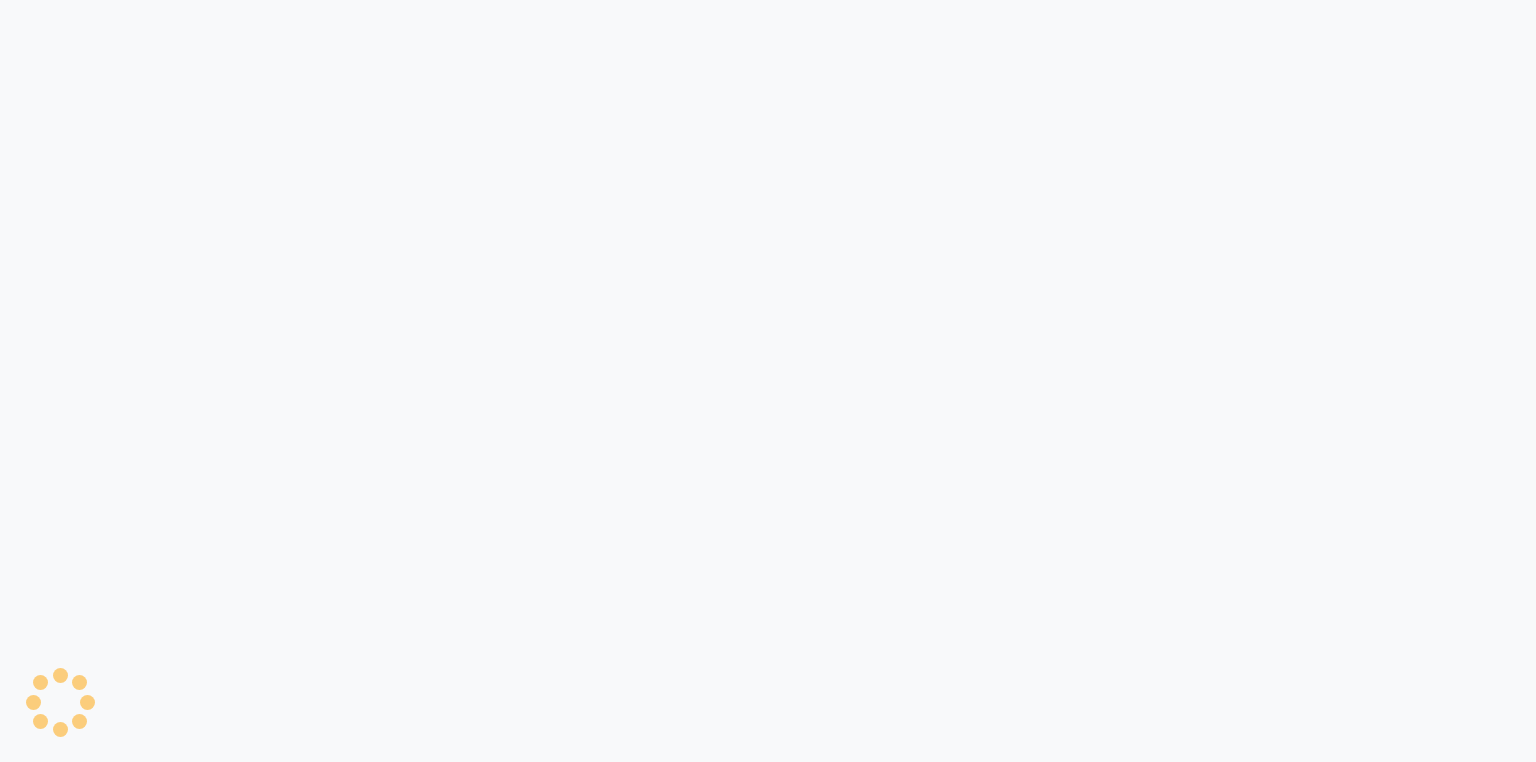scroll, scrollTop: 0, scrollLeft: 0, axis: both 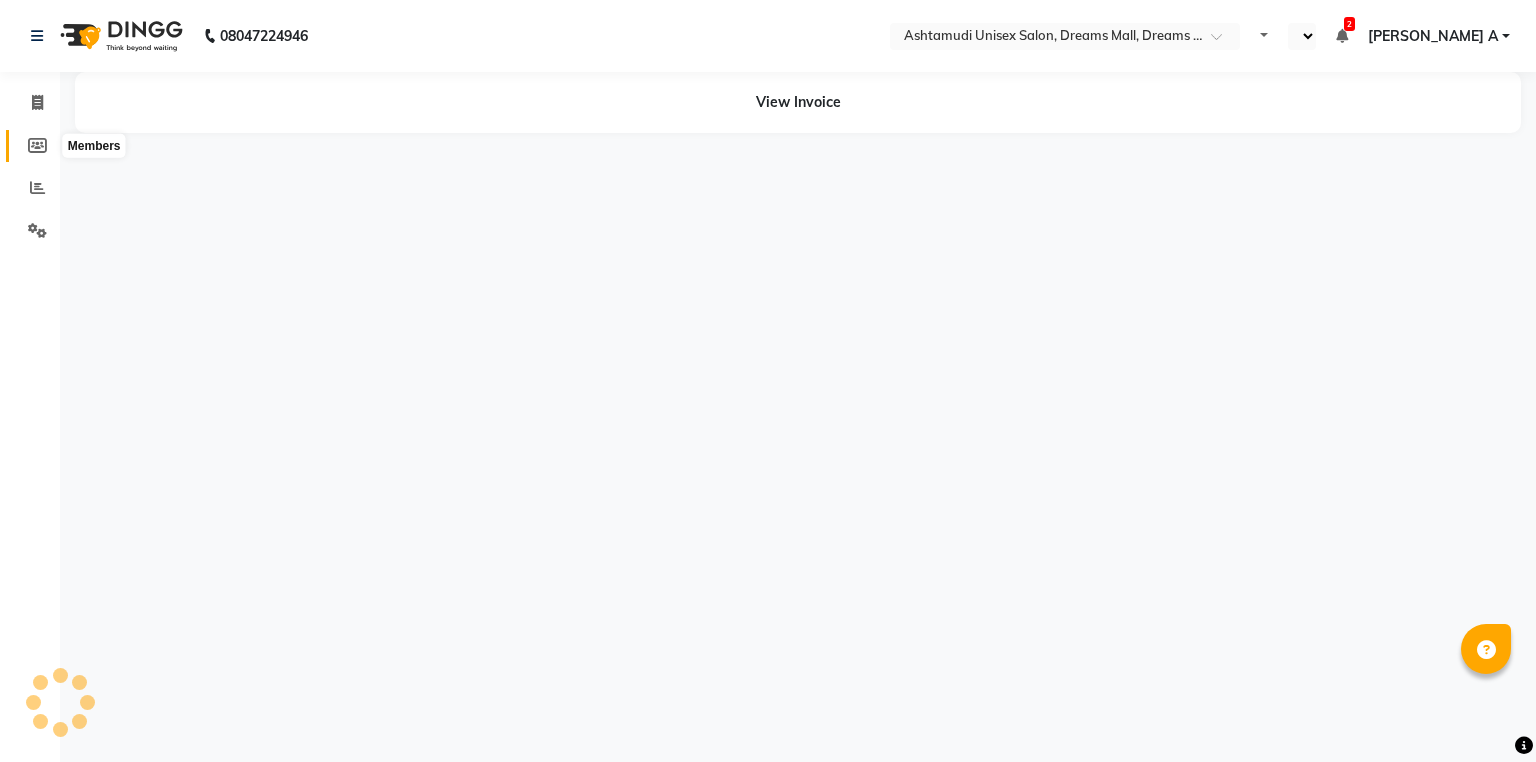 select on "en" 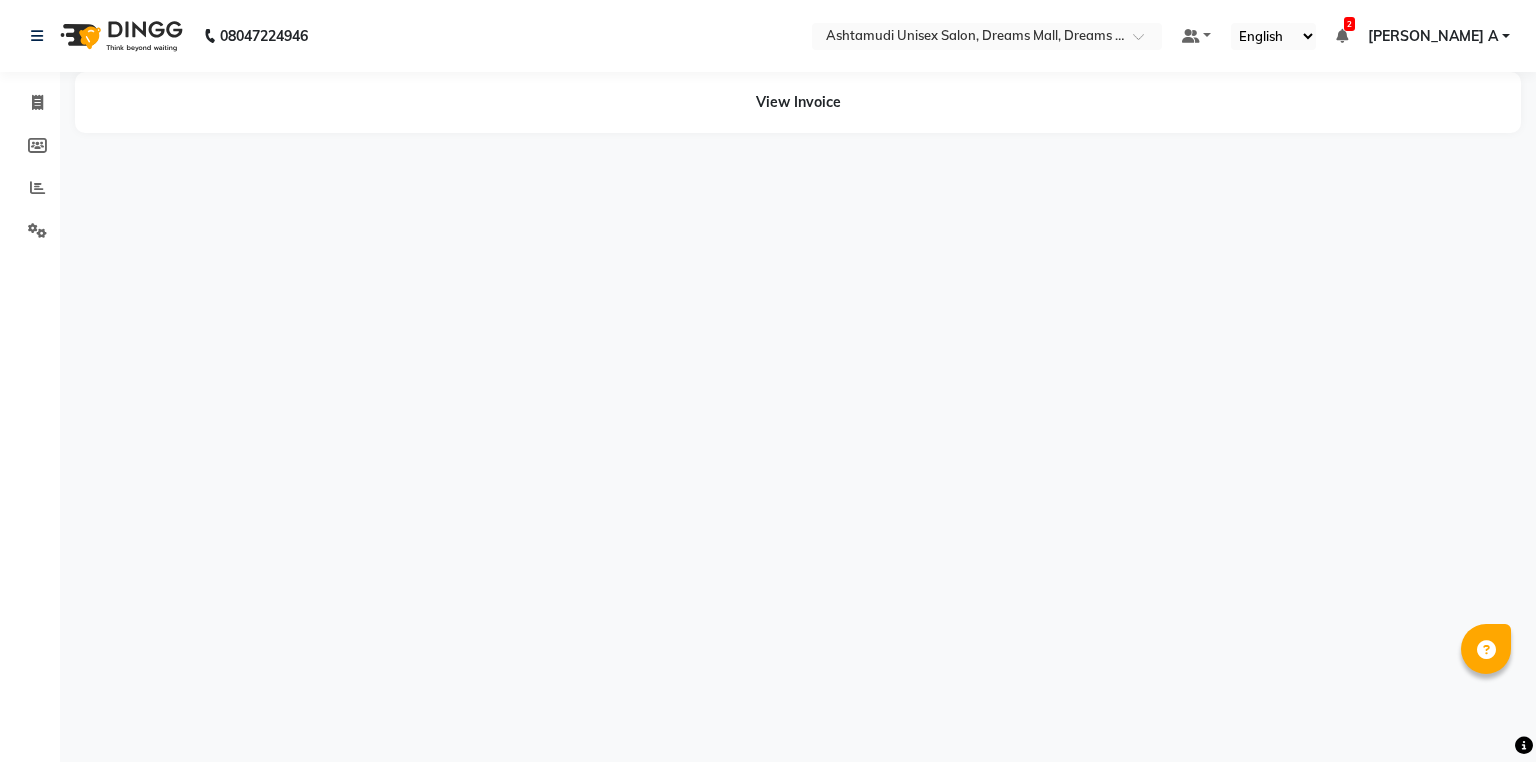 click on "Invoice" 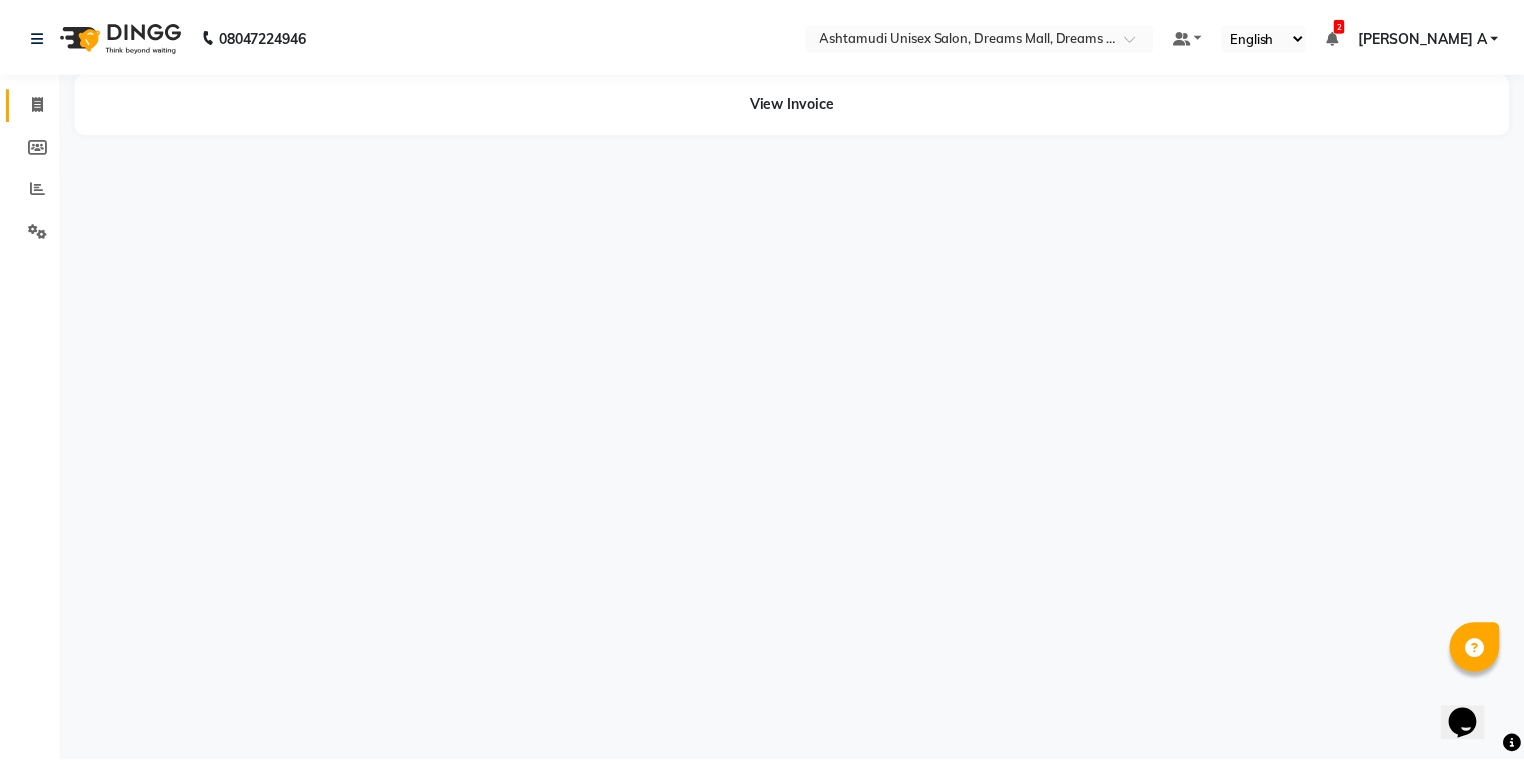 scroll, scrollTop: 0, scrollLeft: 0, axis: both 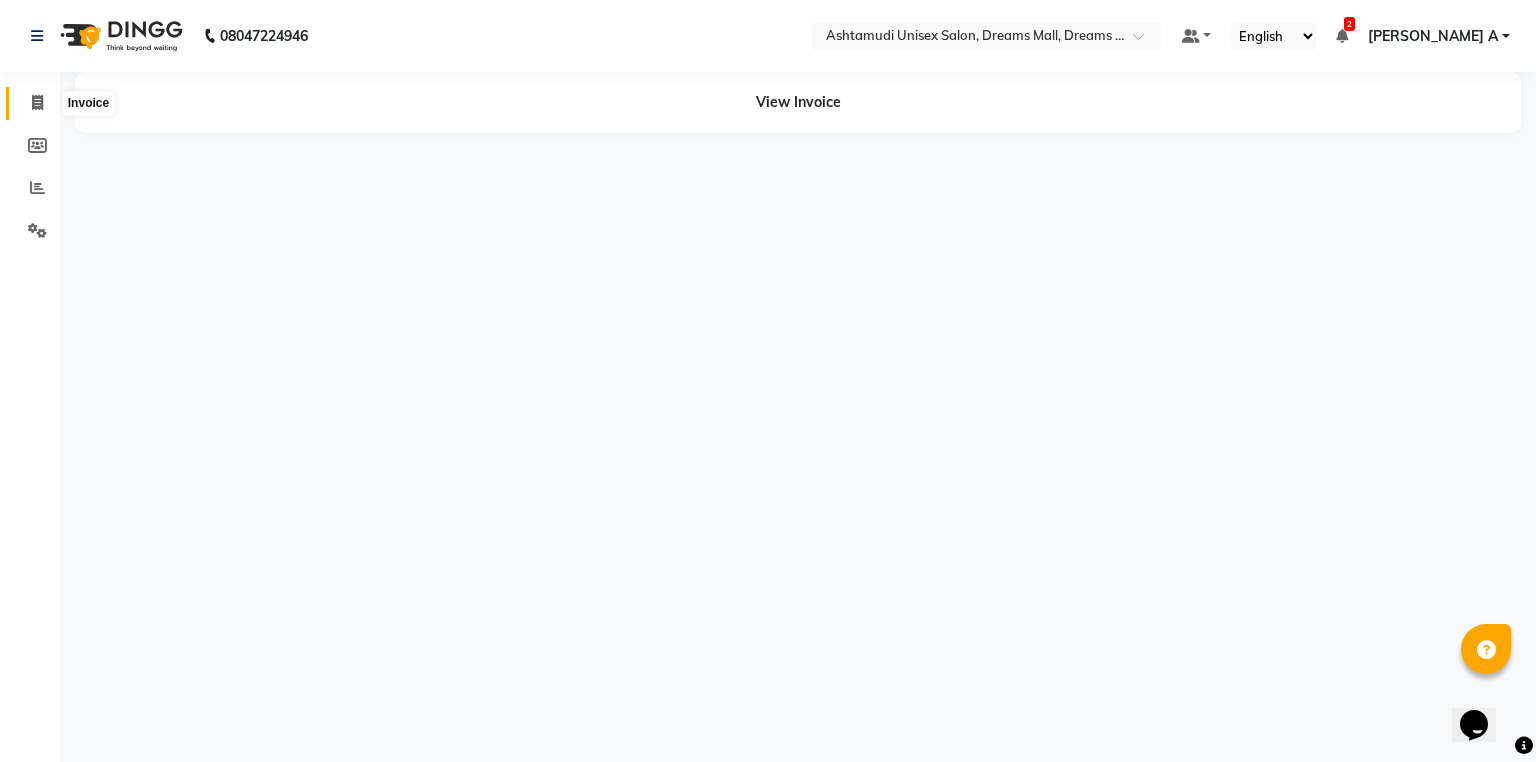 click 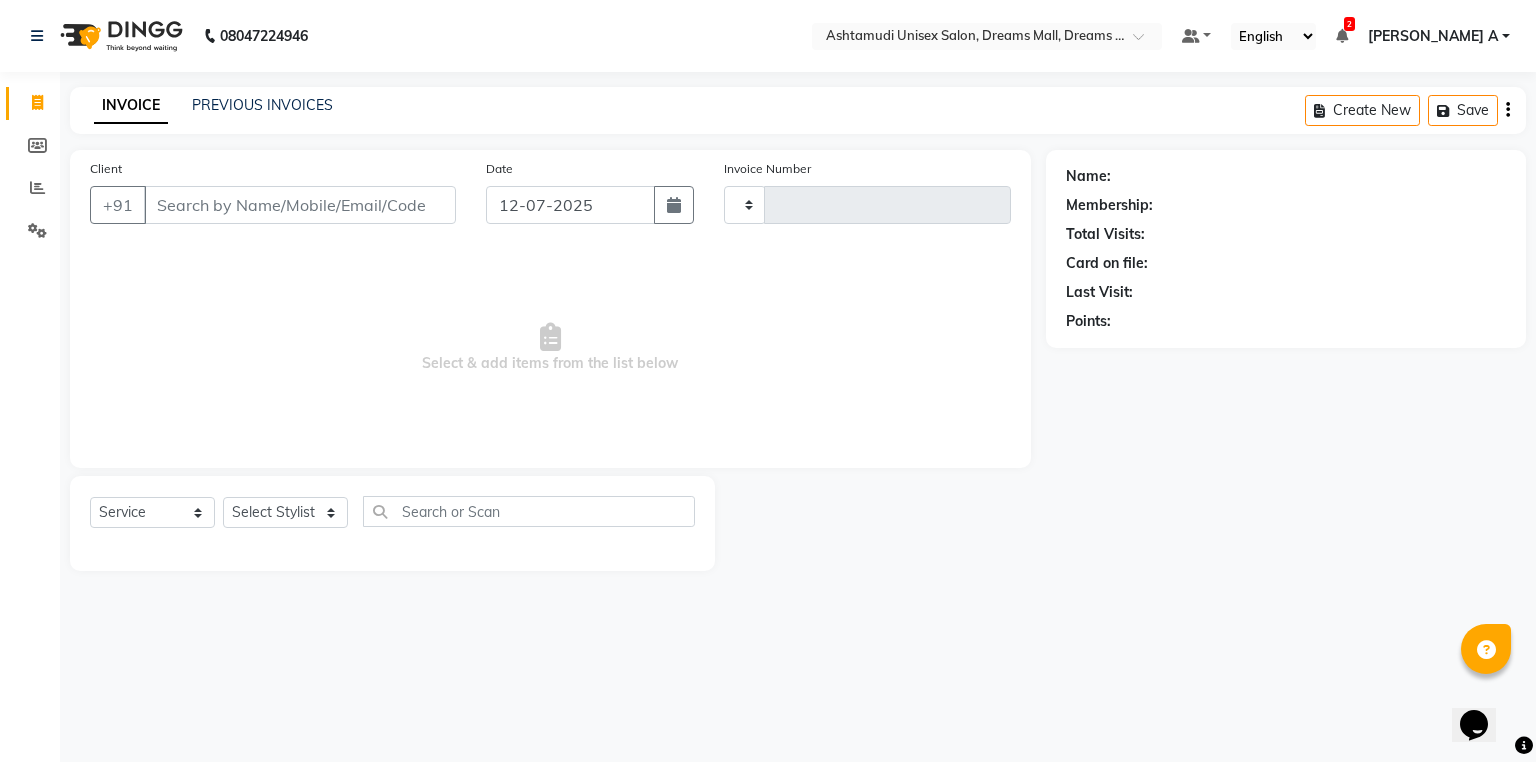 type on "2463" 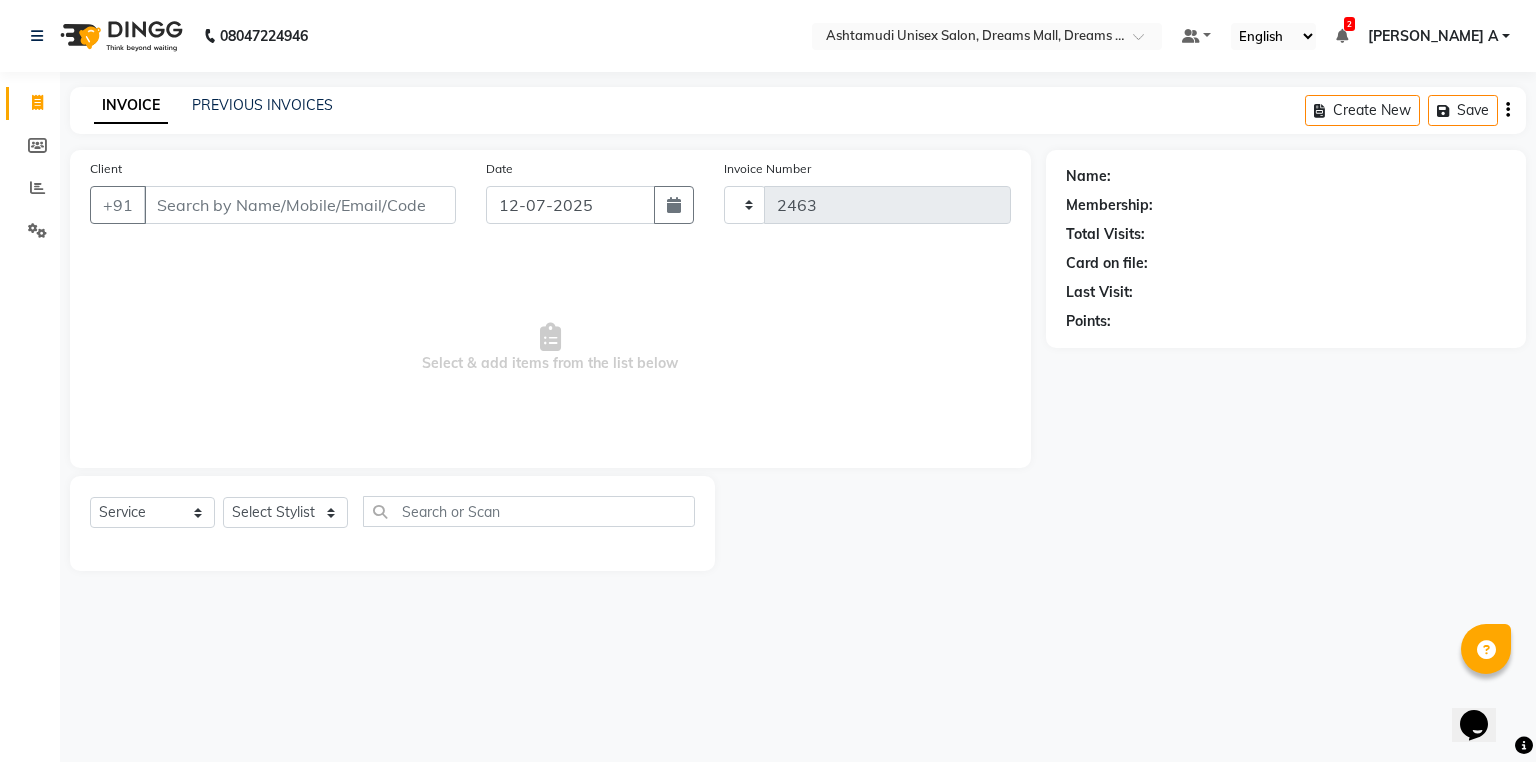 select on "7264" 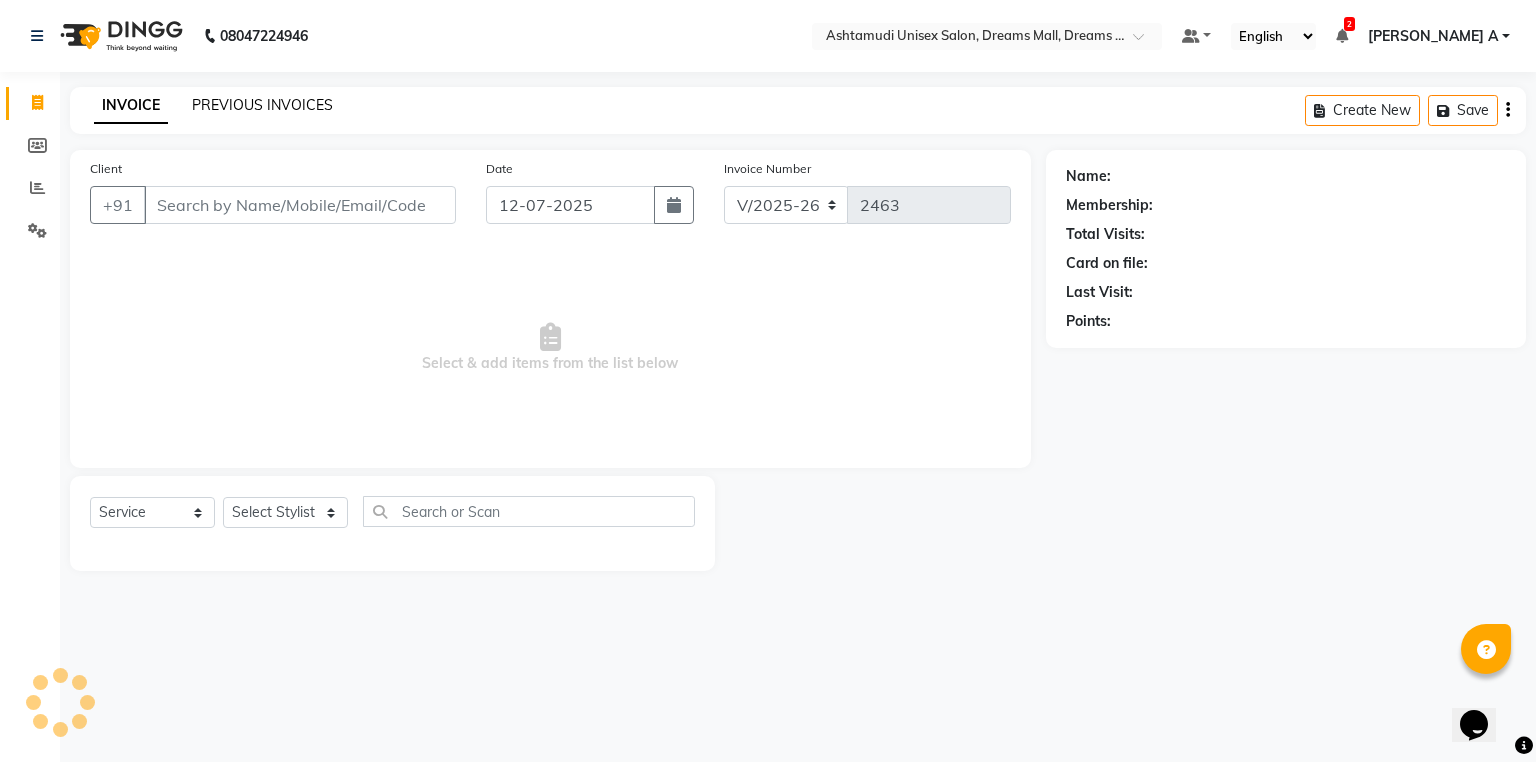 click on "PREVIOUS INVOICES" 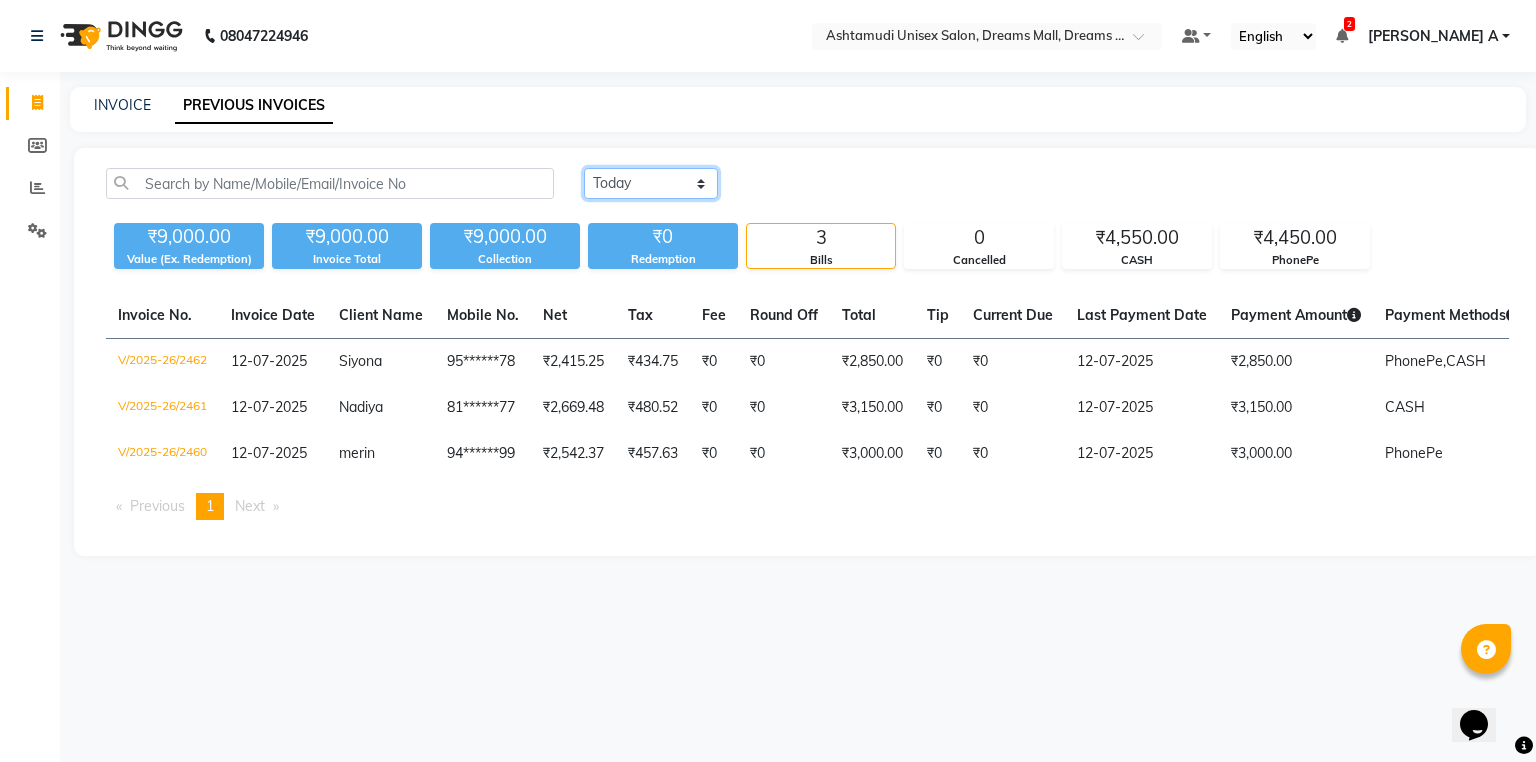 drag, startPoint x: 622, startPoint y: 180, endPoint x: 619, endPoint y: 191, distance: 11.401754 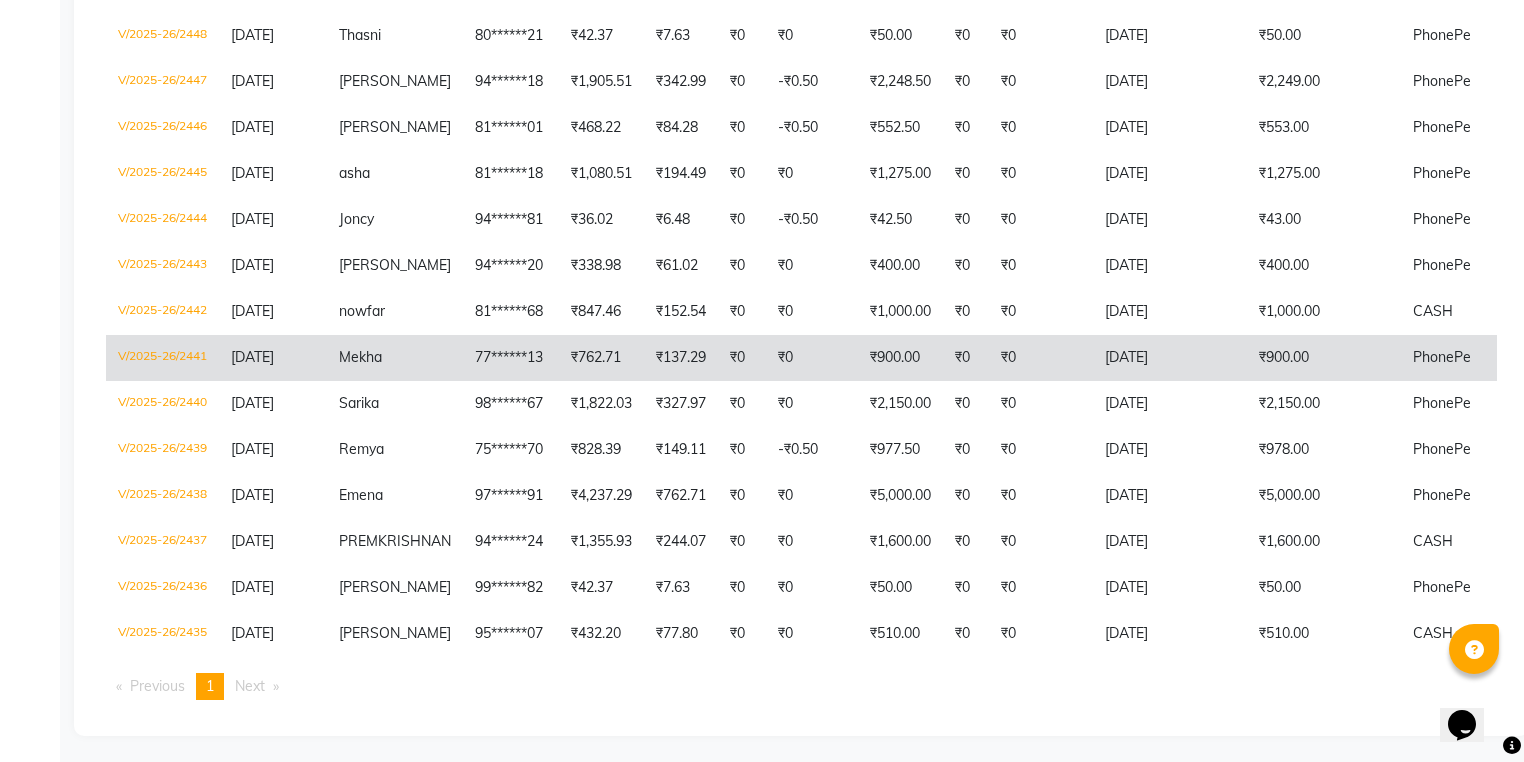 scroll, scrollTop: 852, scrollLeft: 0, axis: vertical 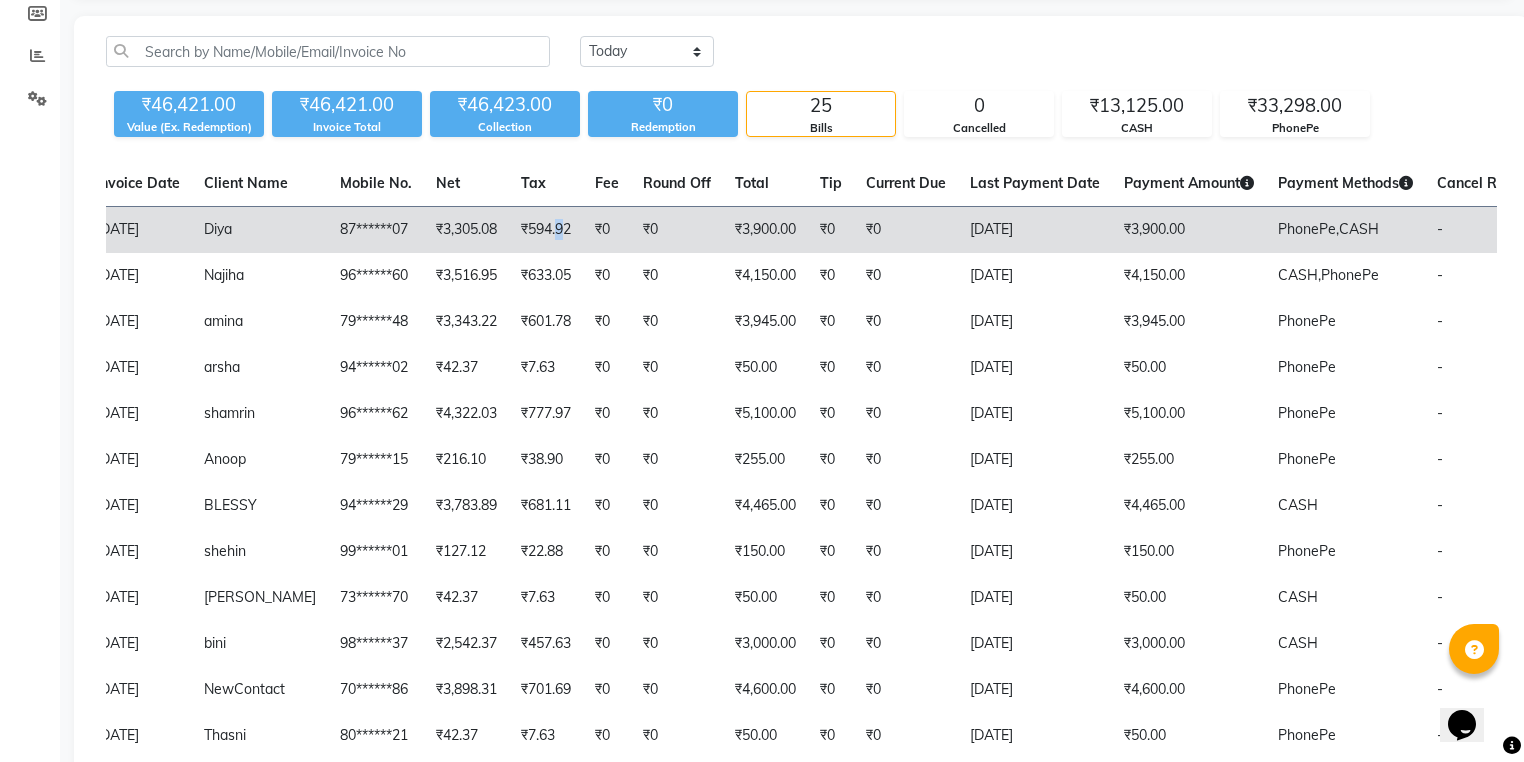 click on "₹594.92" 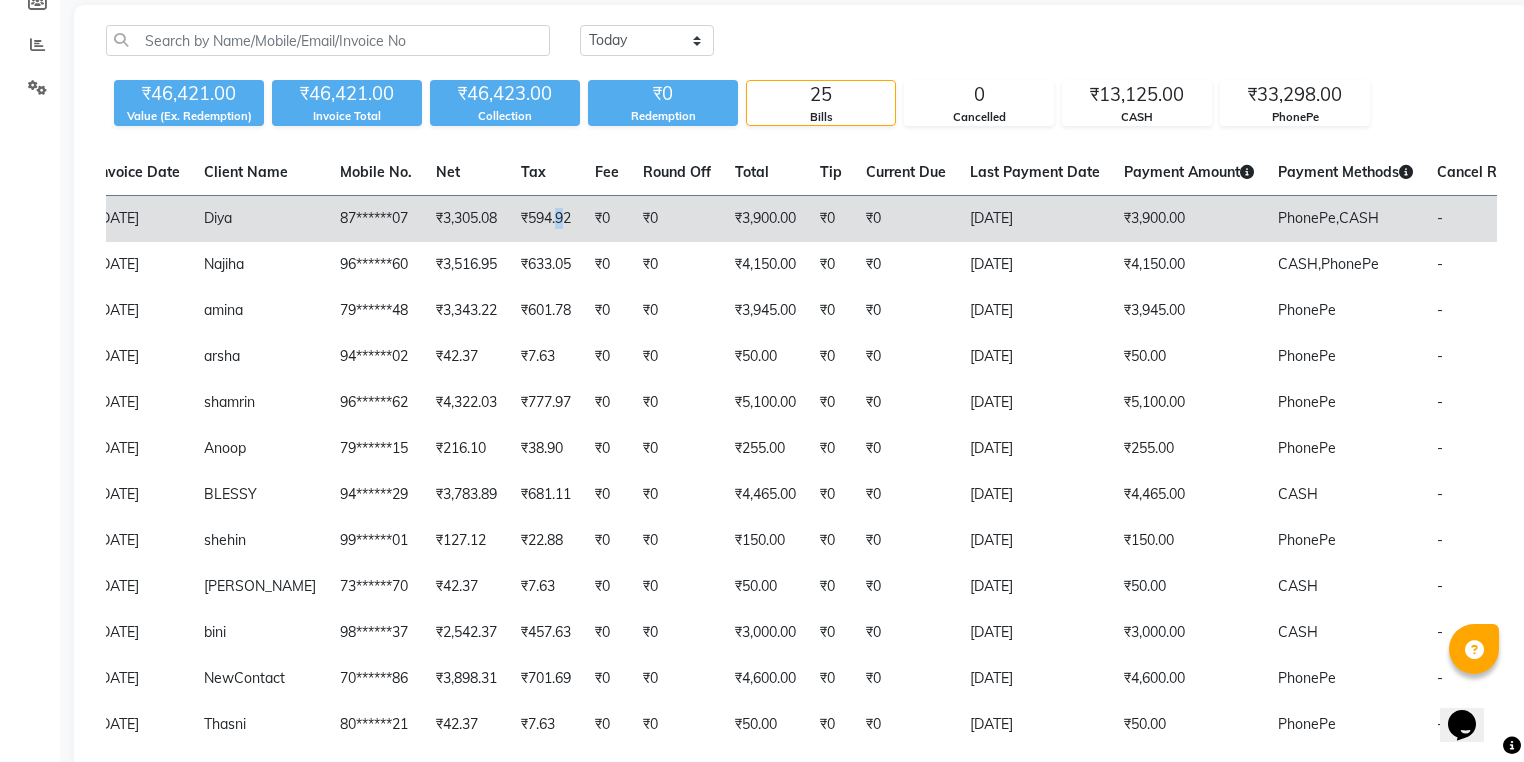 scroll, scrollTop: 160, scrollLeft: 0, axis: vertical 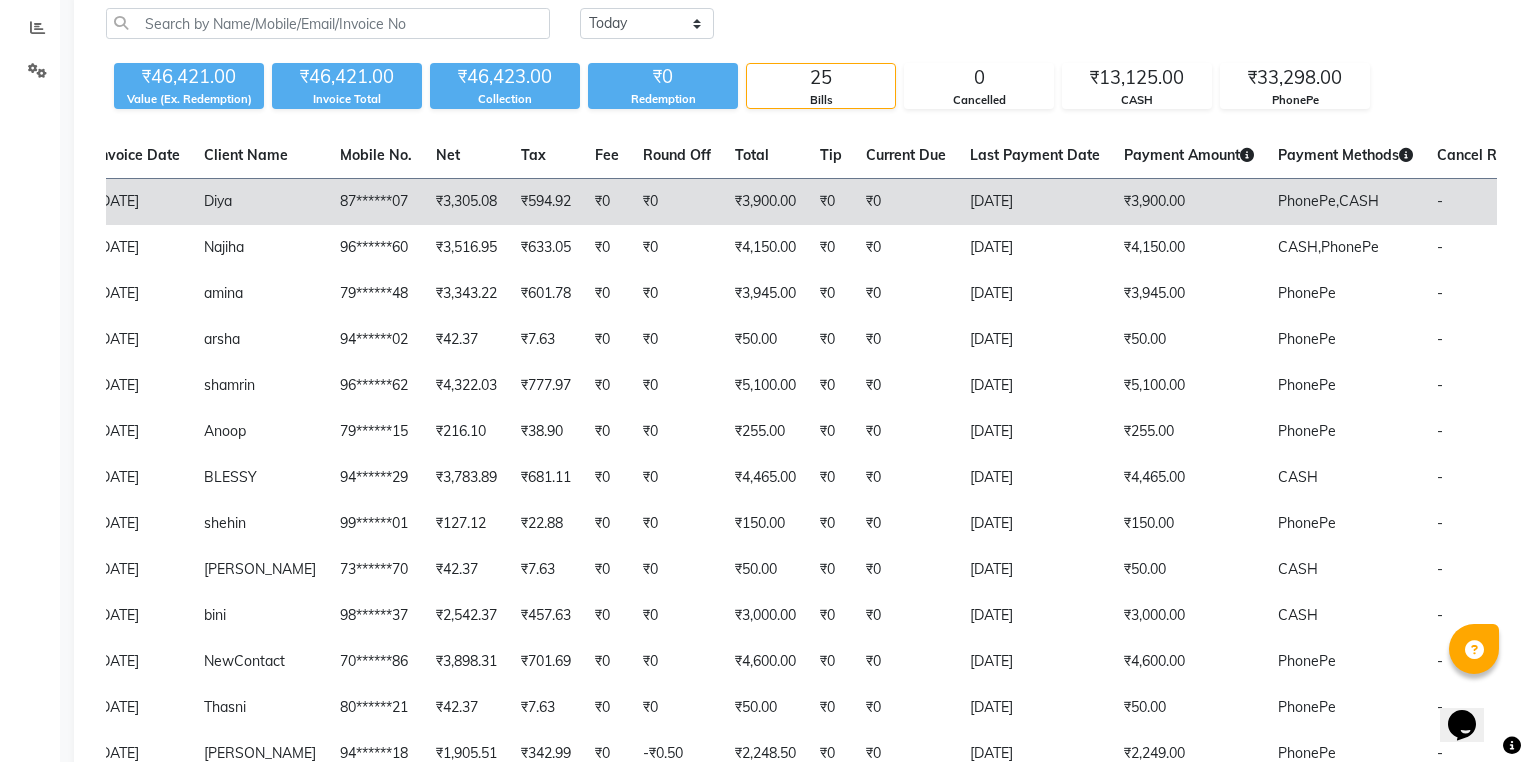 click on "Diya" 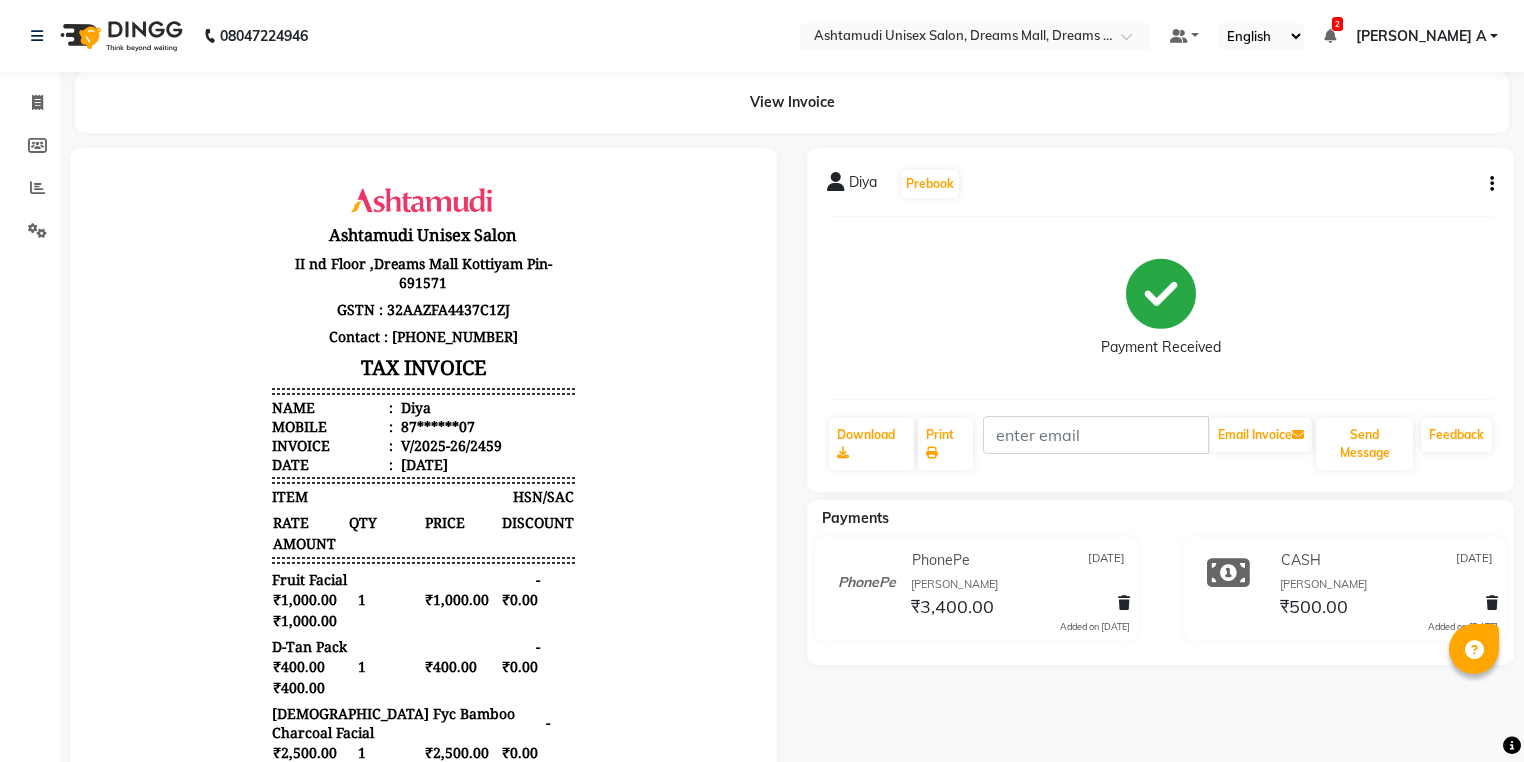 scroll, scrollTop: 0, scrollLeft: 0, axis: both 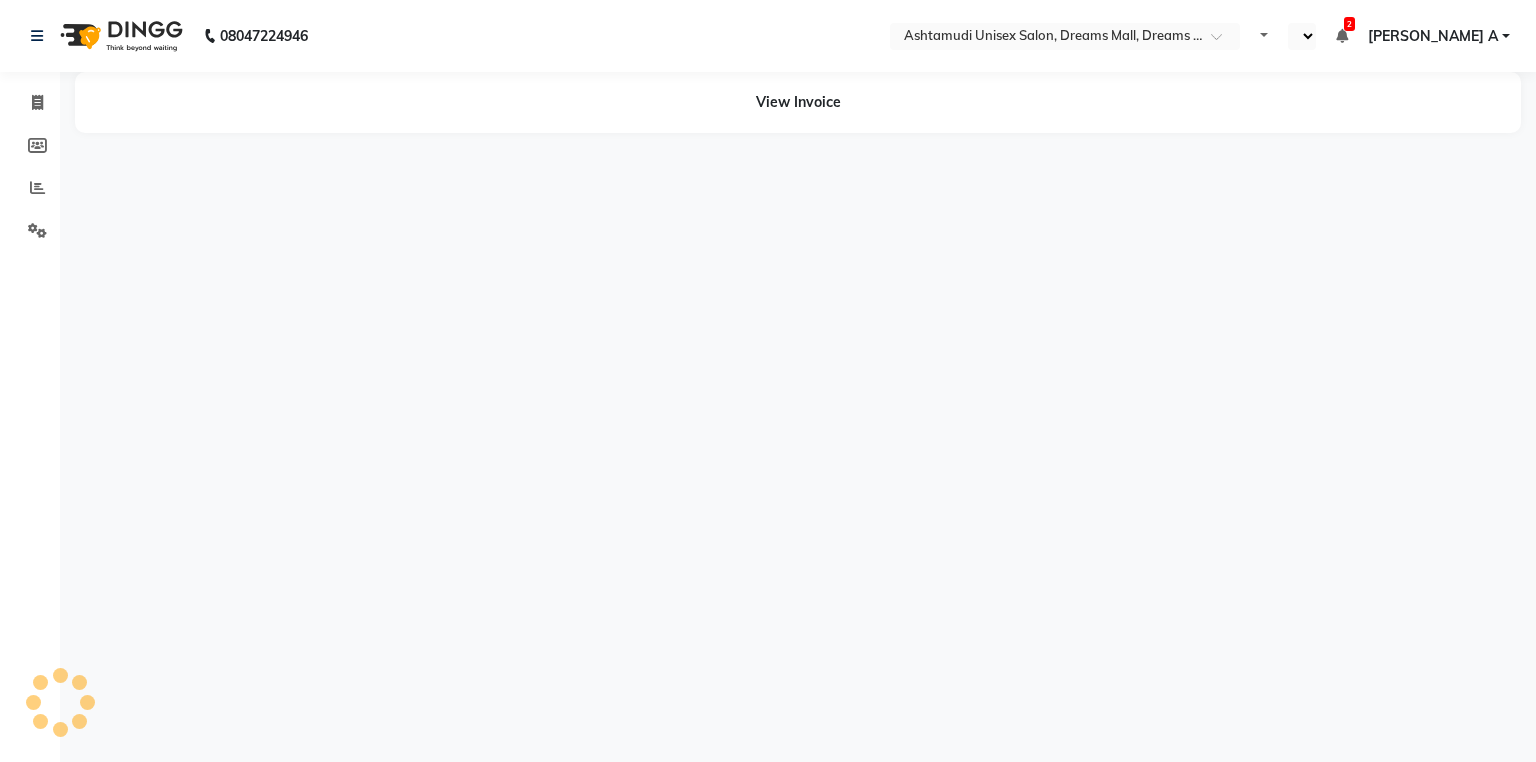 select on "en" 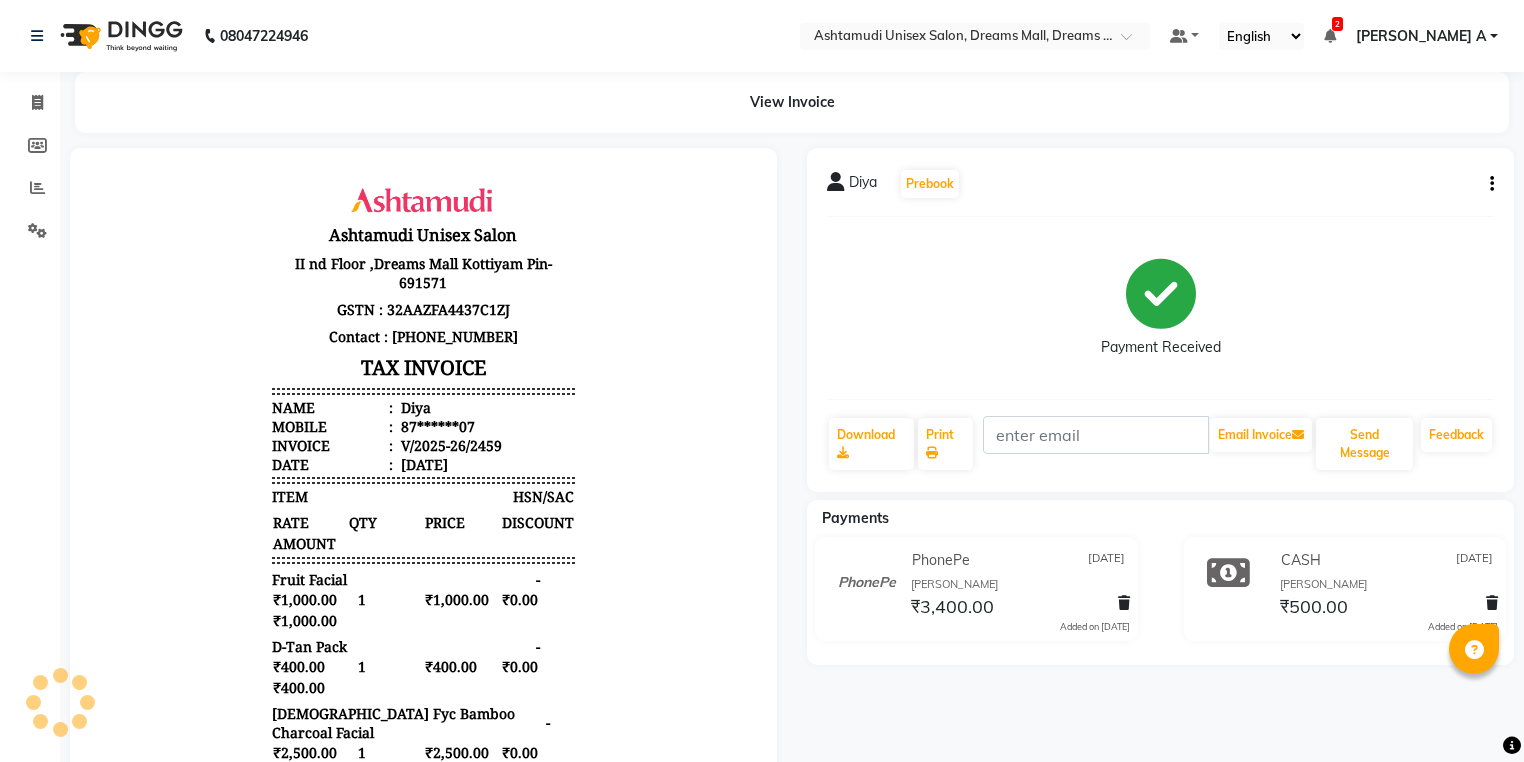 scroll, scrollTop: 0, scrollLeft: 0, axis: both 